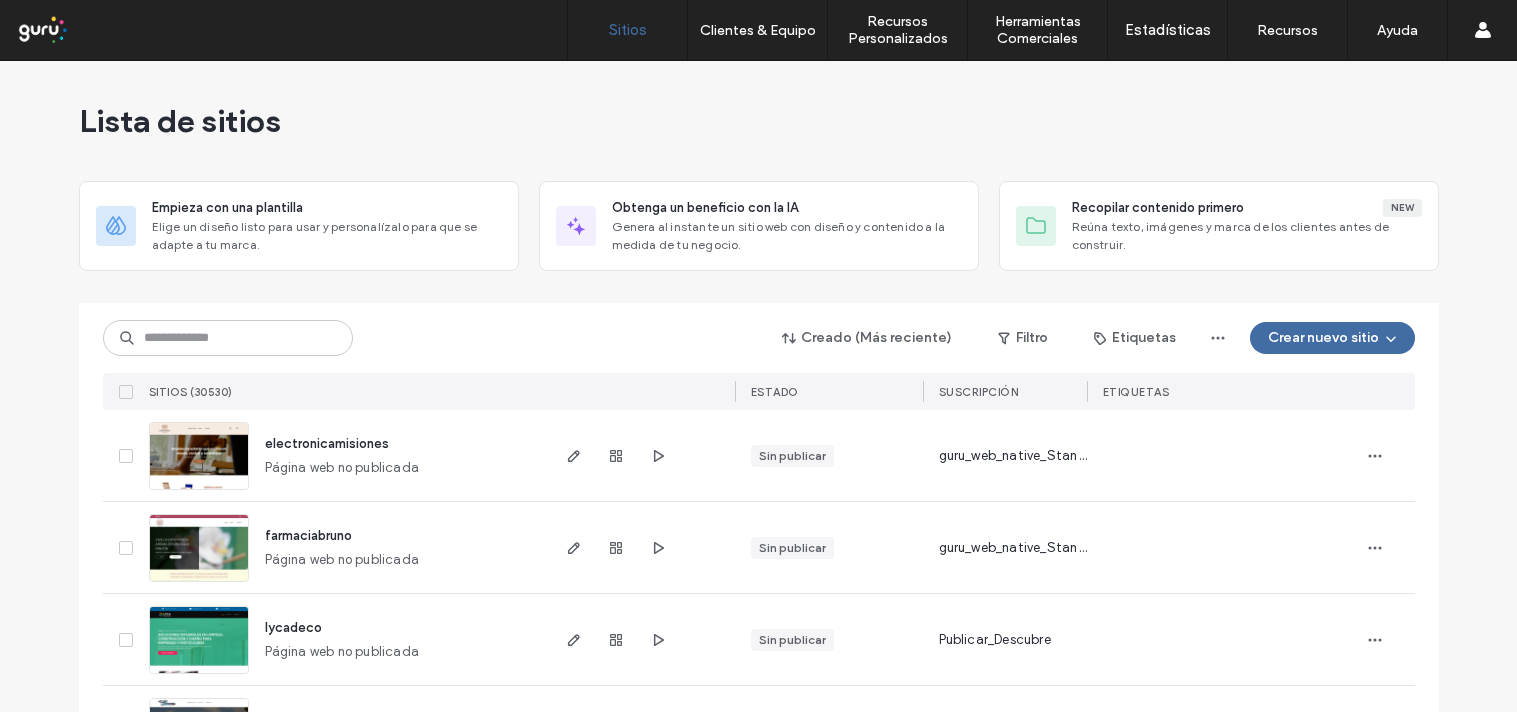 scroll, scrollTop: 0, scrollLeft: 0, axis: both 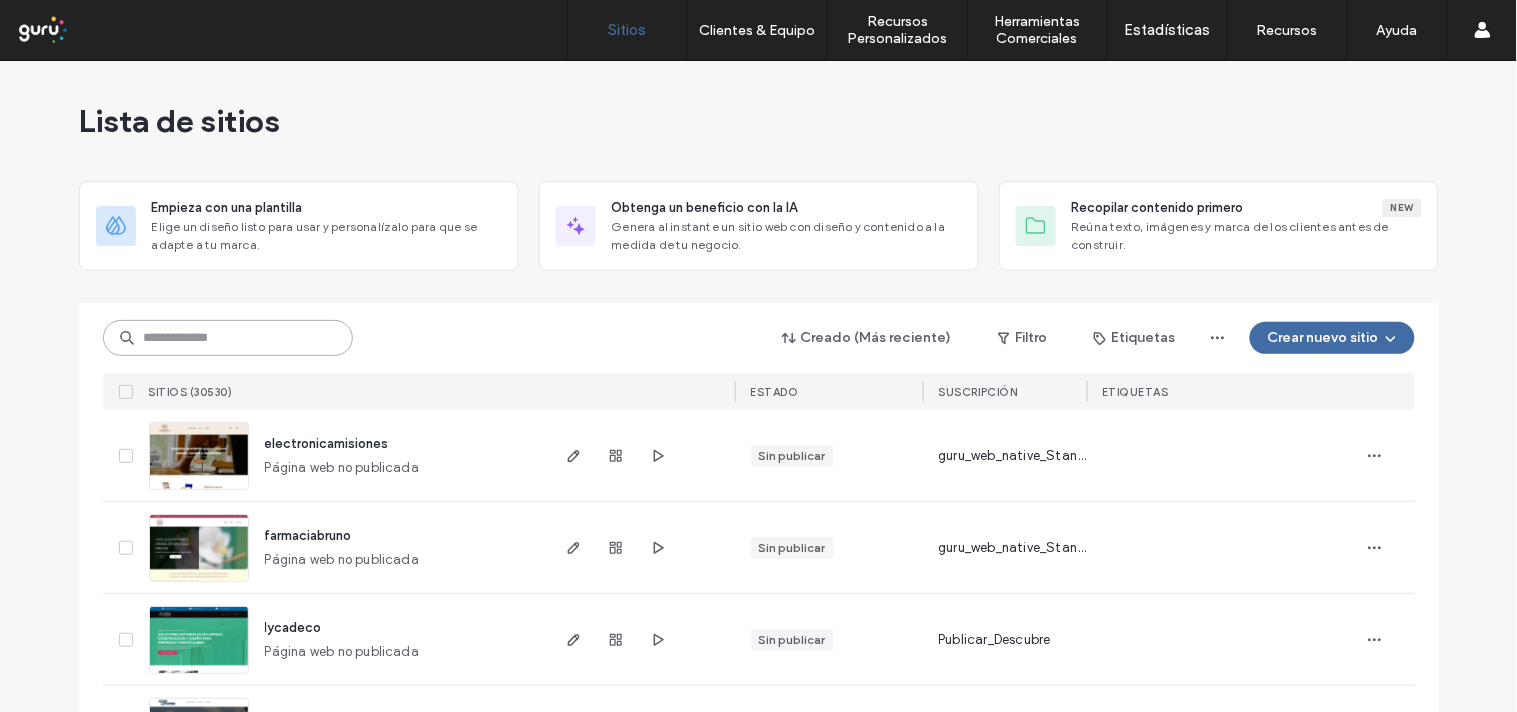 paste on "**********" 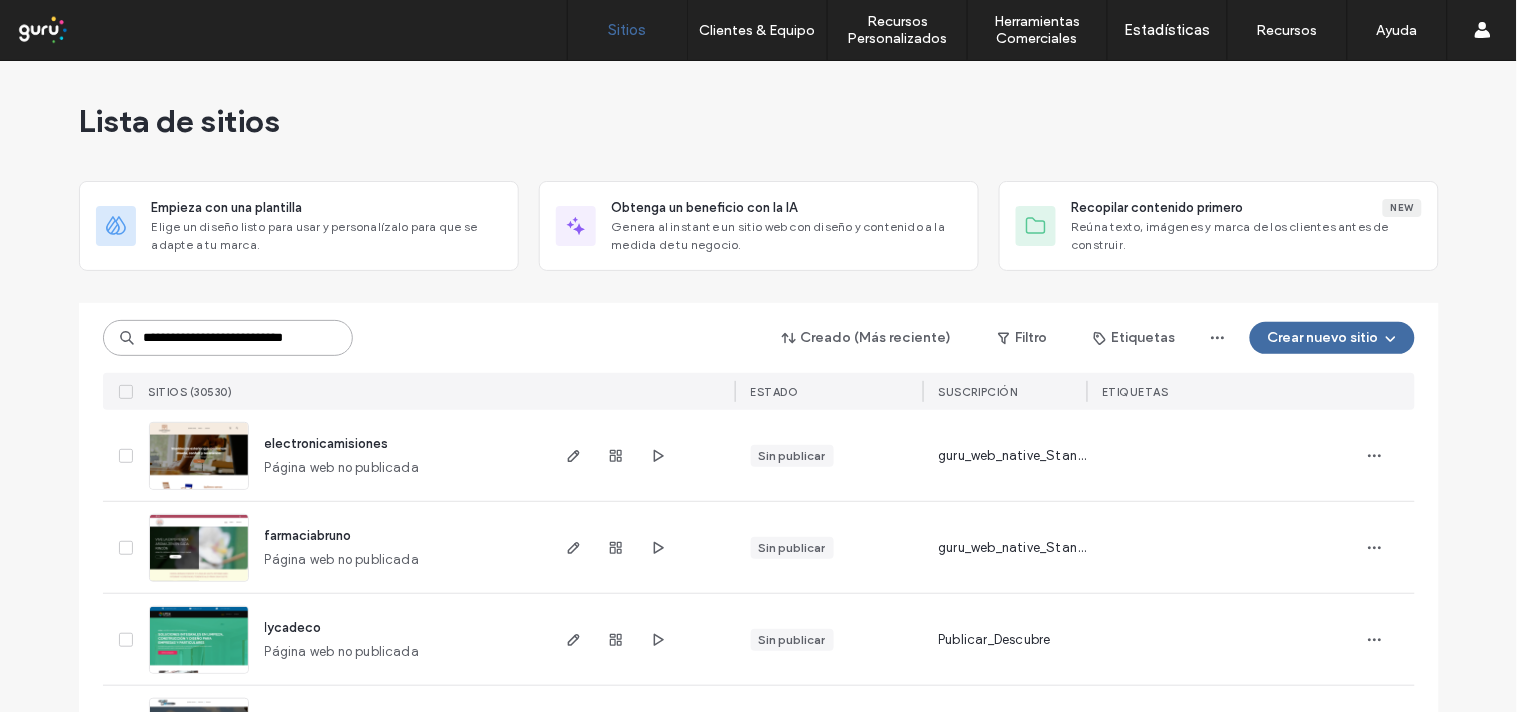 scroll, scrollTop: 0, scrollLeft: 25, axis: horizontal 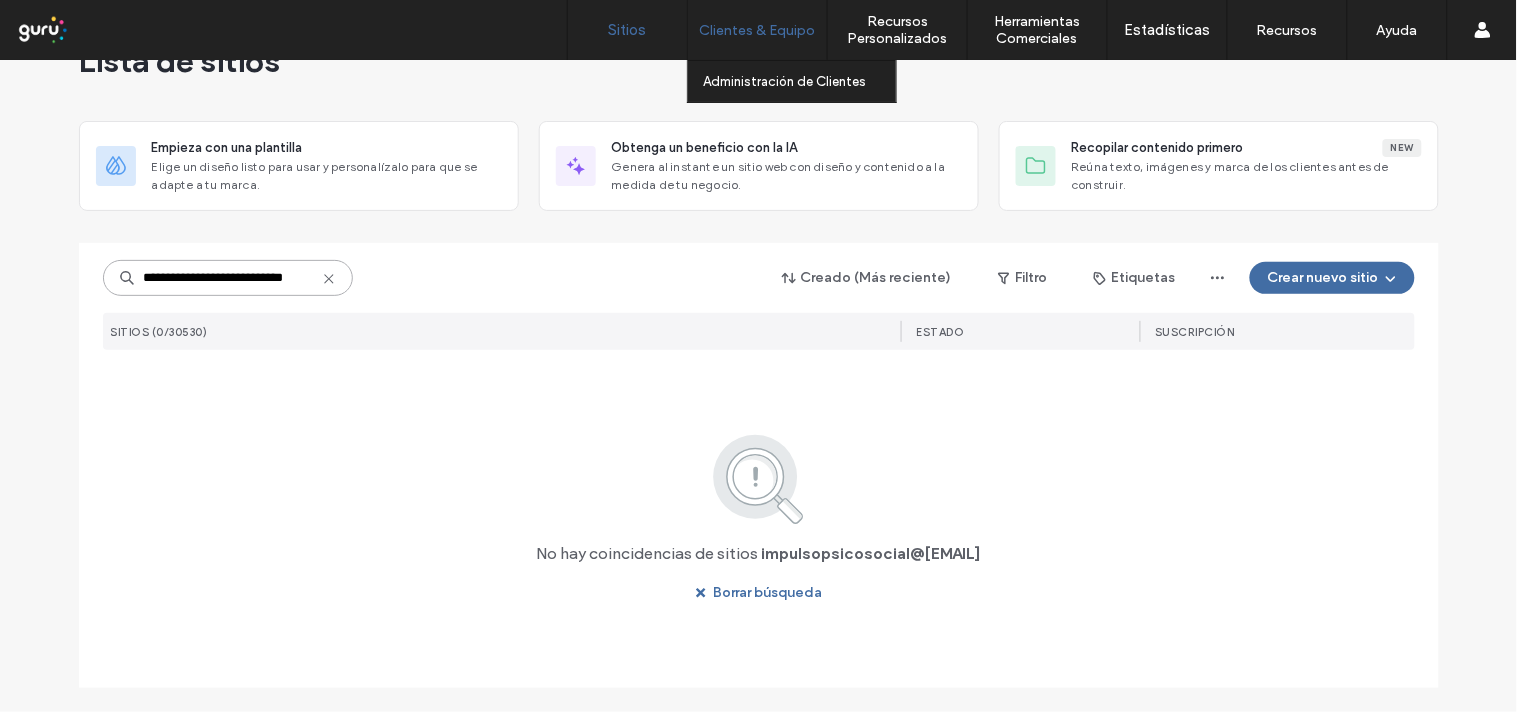 type on "**********" 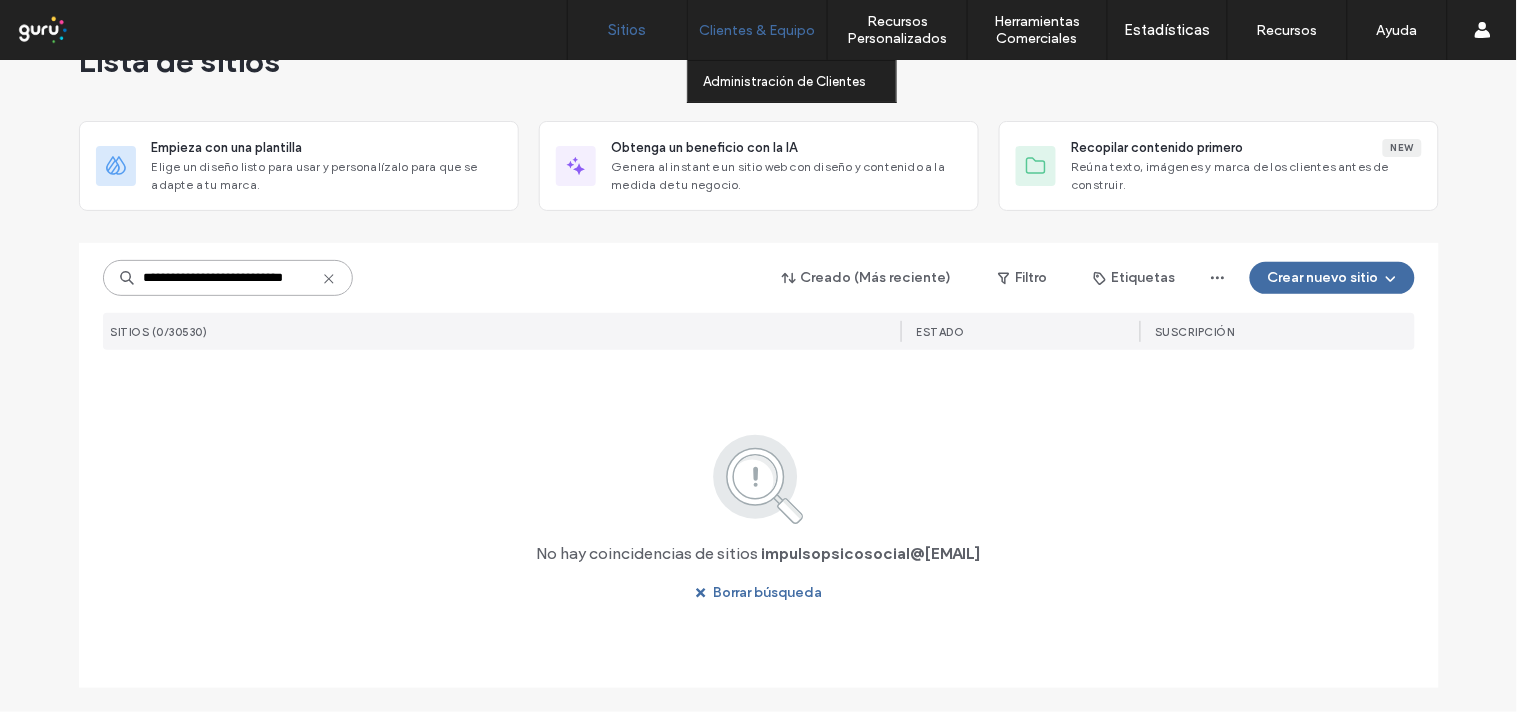scroll, scrollTop: 0, scrollLeft: 0, axis: both 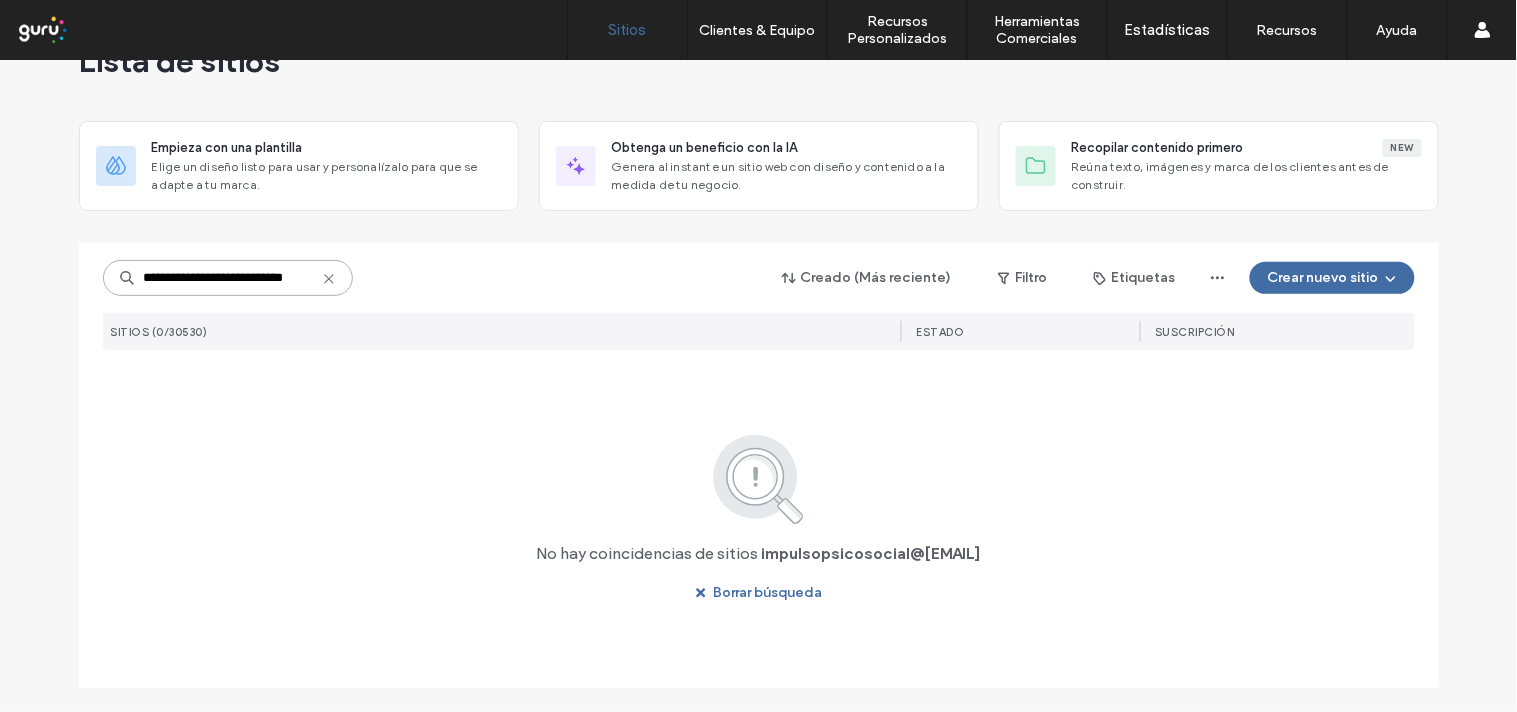 click on "**********" at bounding box center (228, 278) 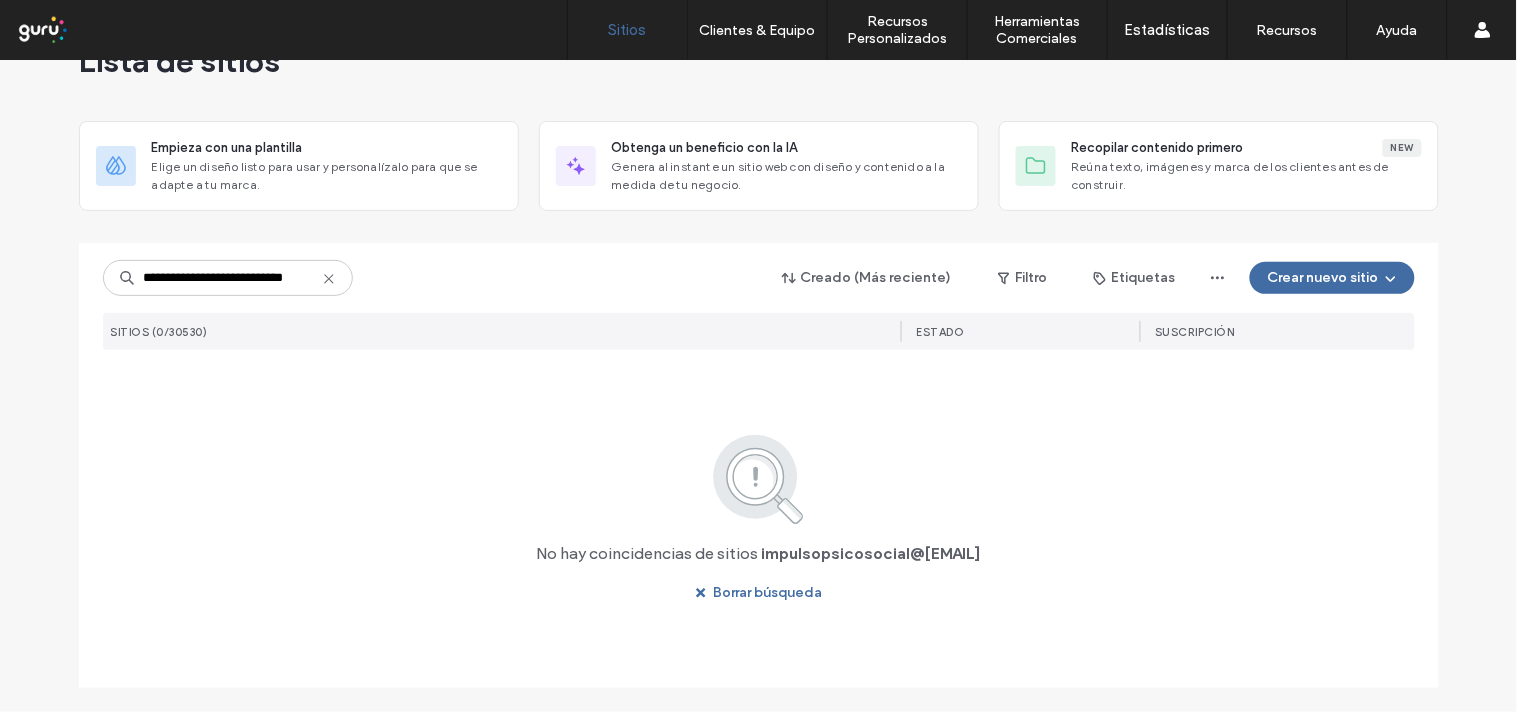 click 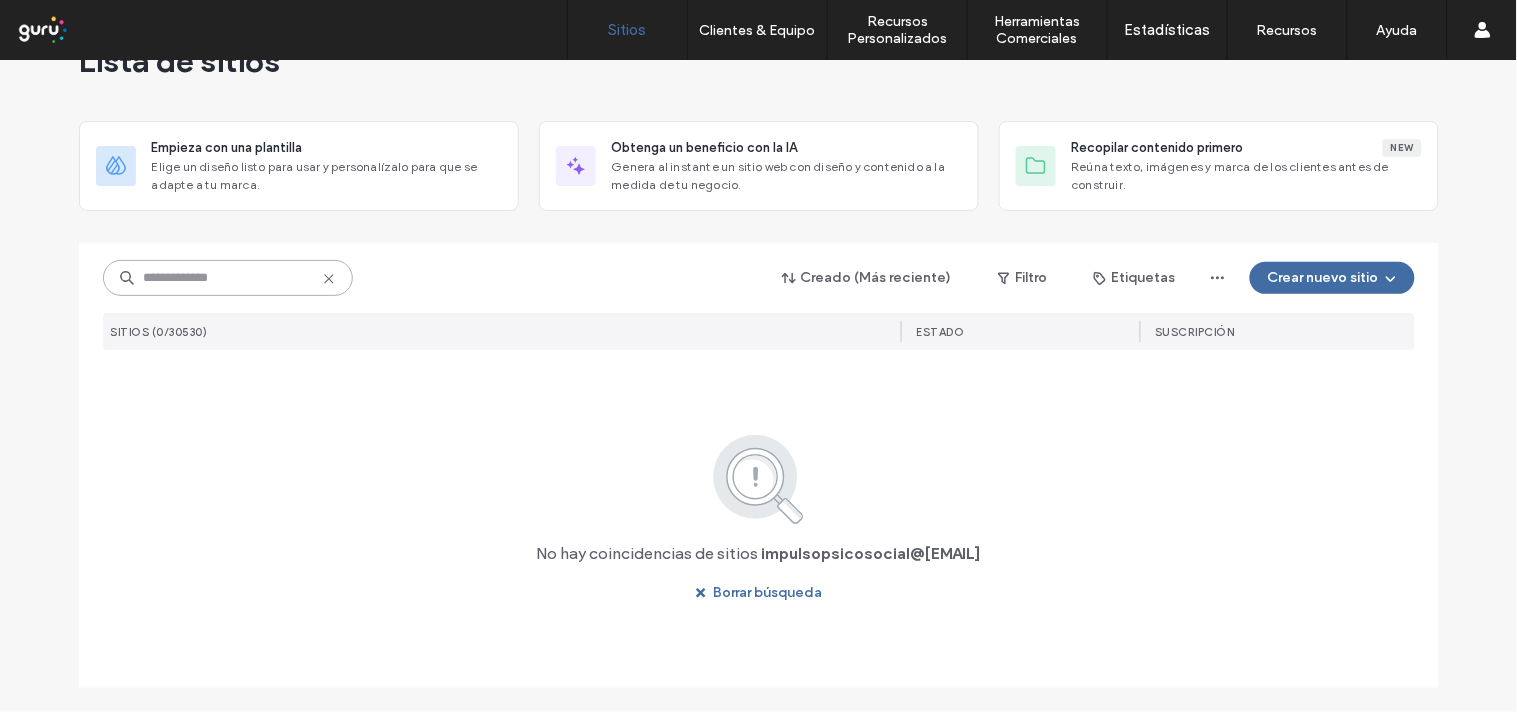 scroll, scrollTop: 0, scrollLeft: 0, axis: both 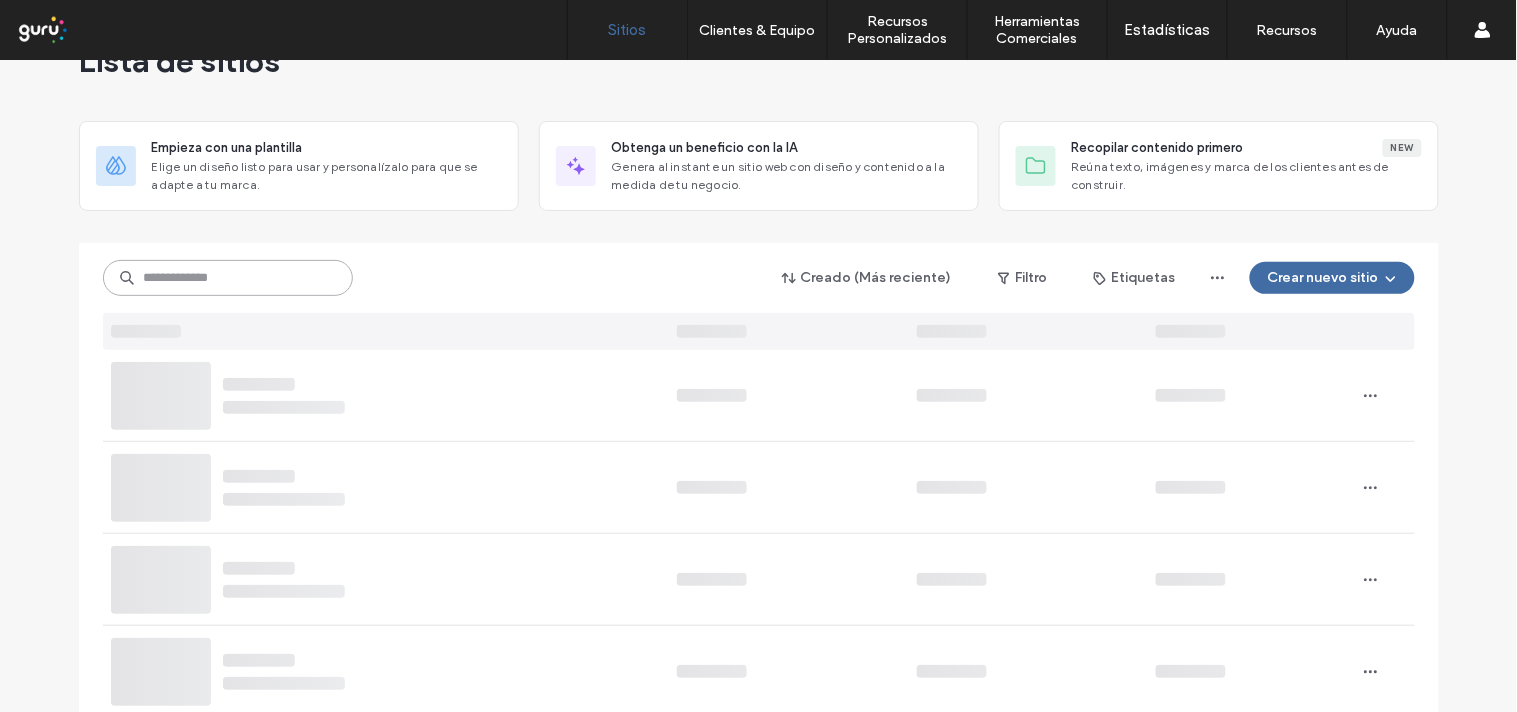 paste on "**********" 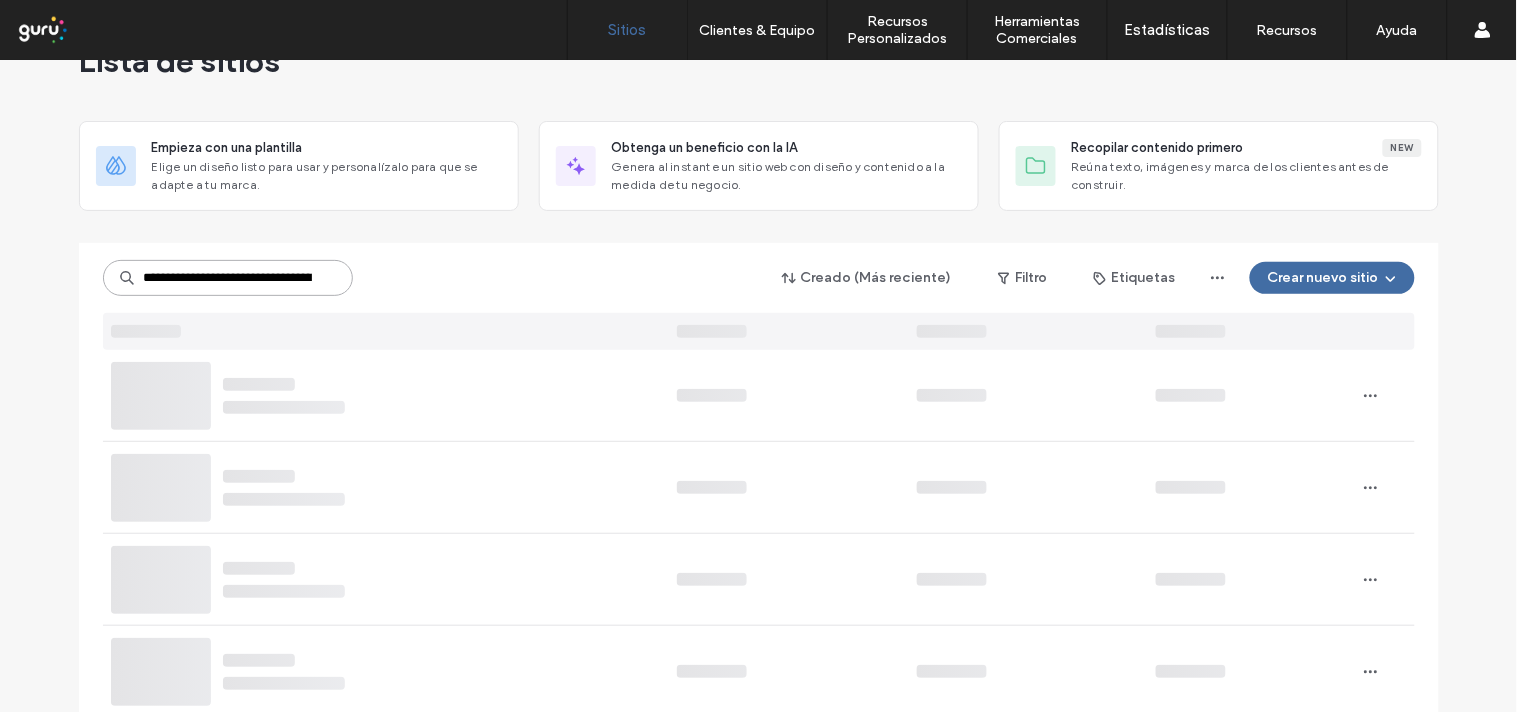 scroll, scrollTop: 0, scrollLeft: 151, axis: horizontal 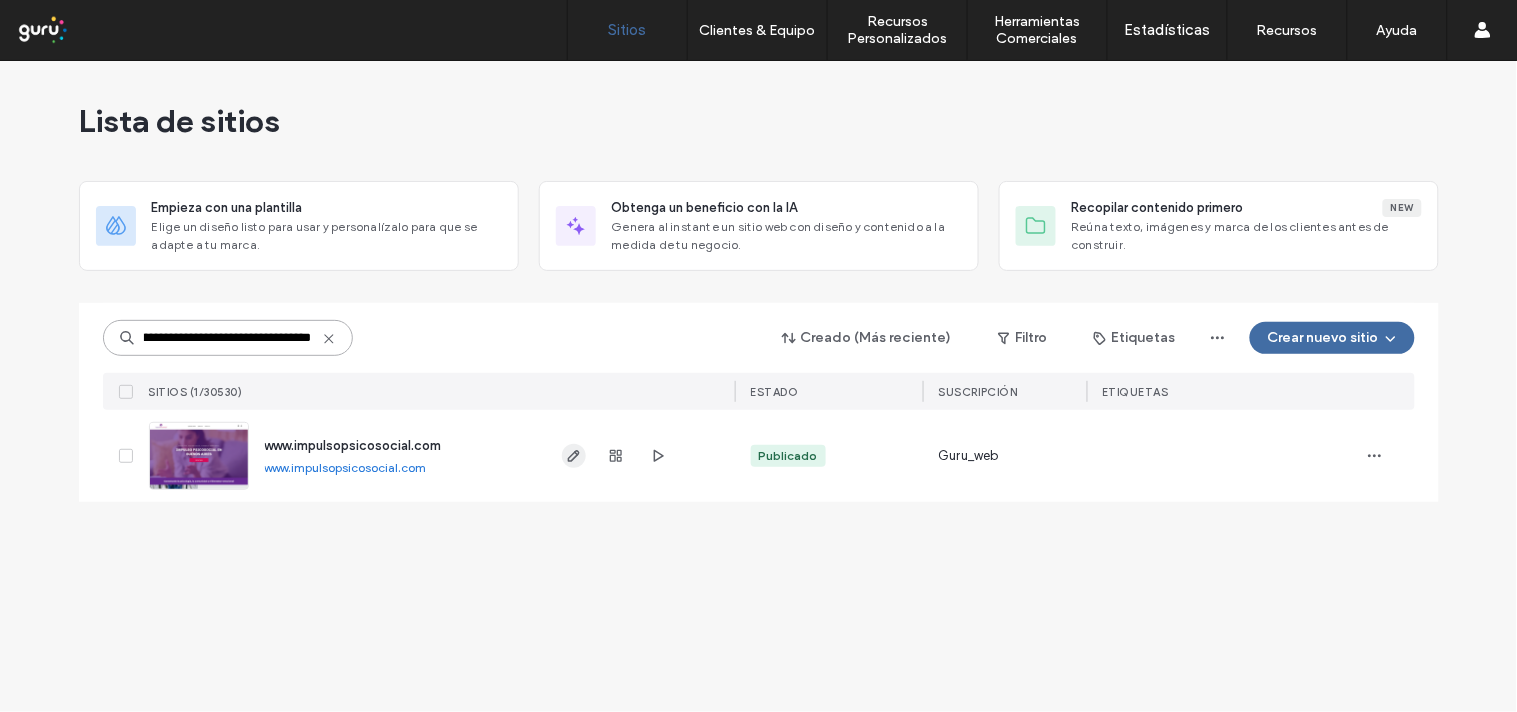 type on "**********" 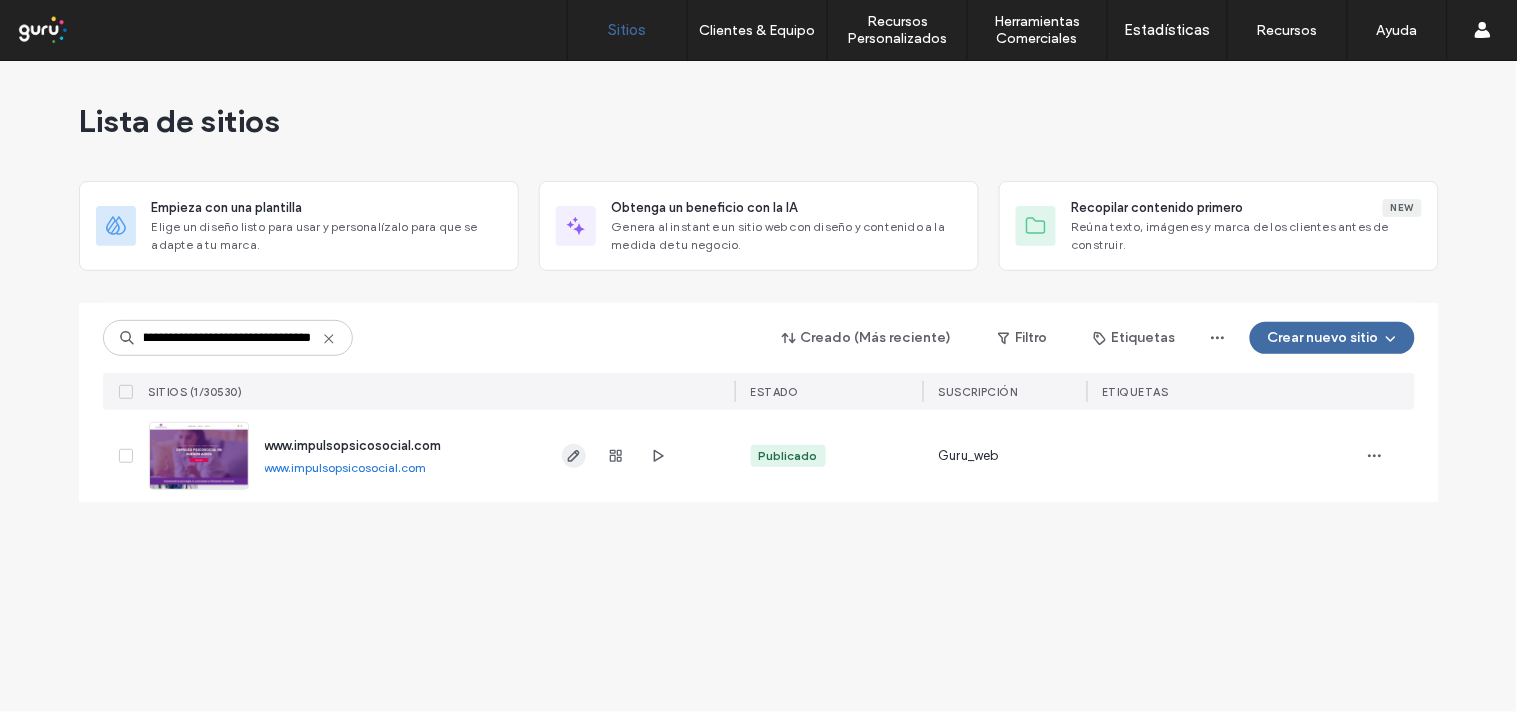 click 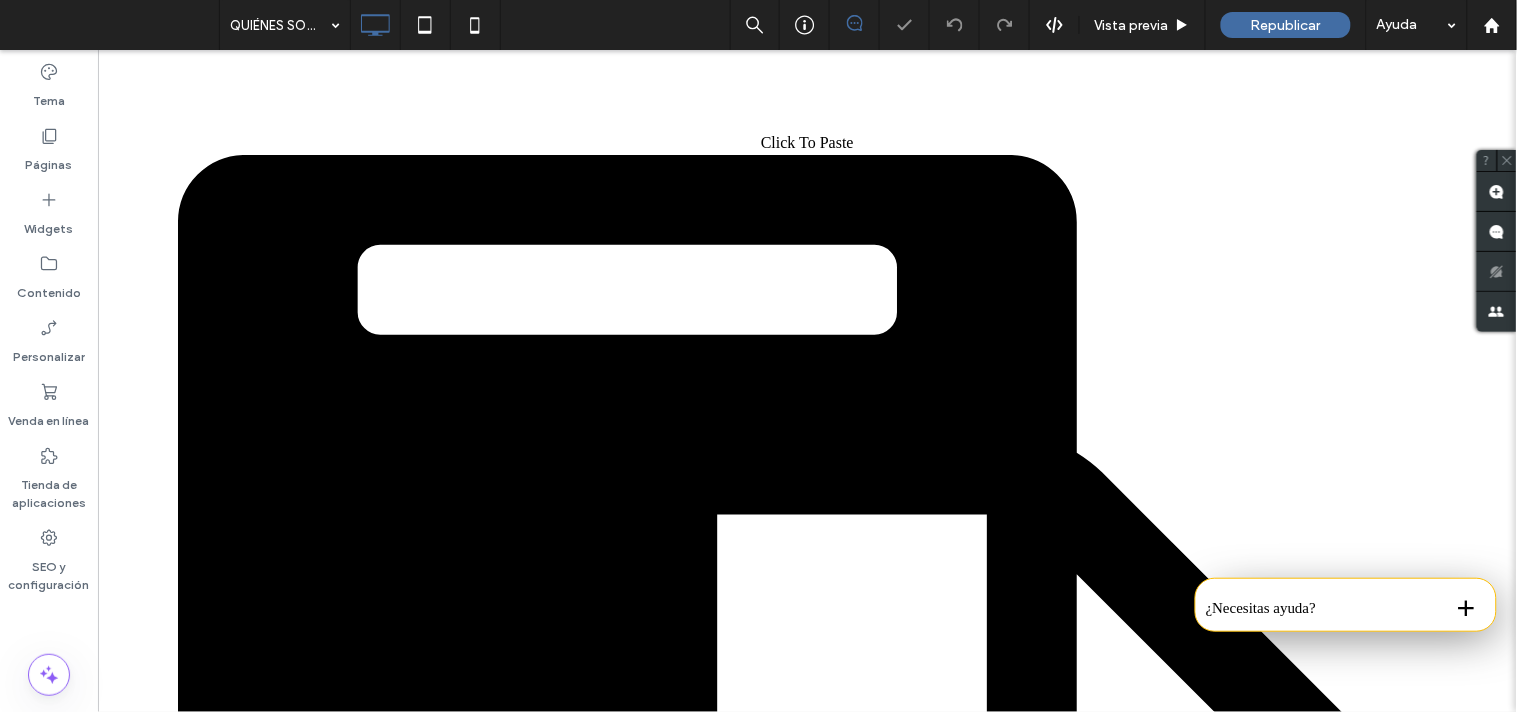 scroll, scrollTop: 894, scrollLeft: 0, axis: vertical 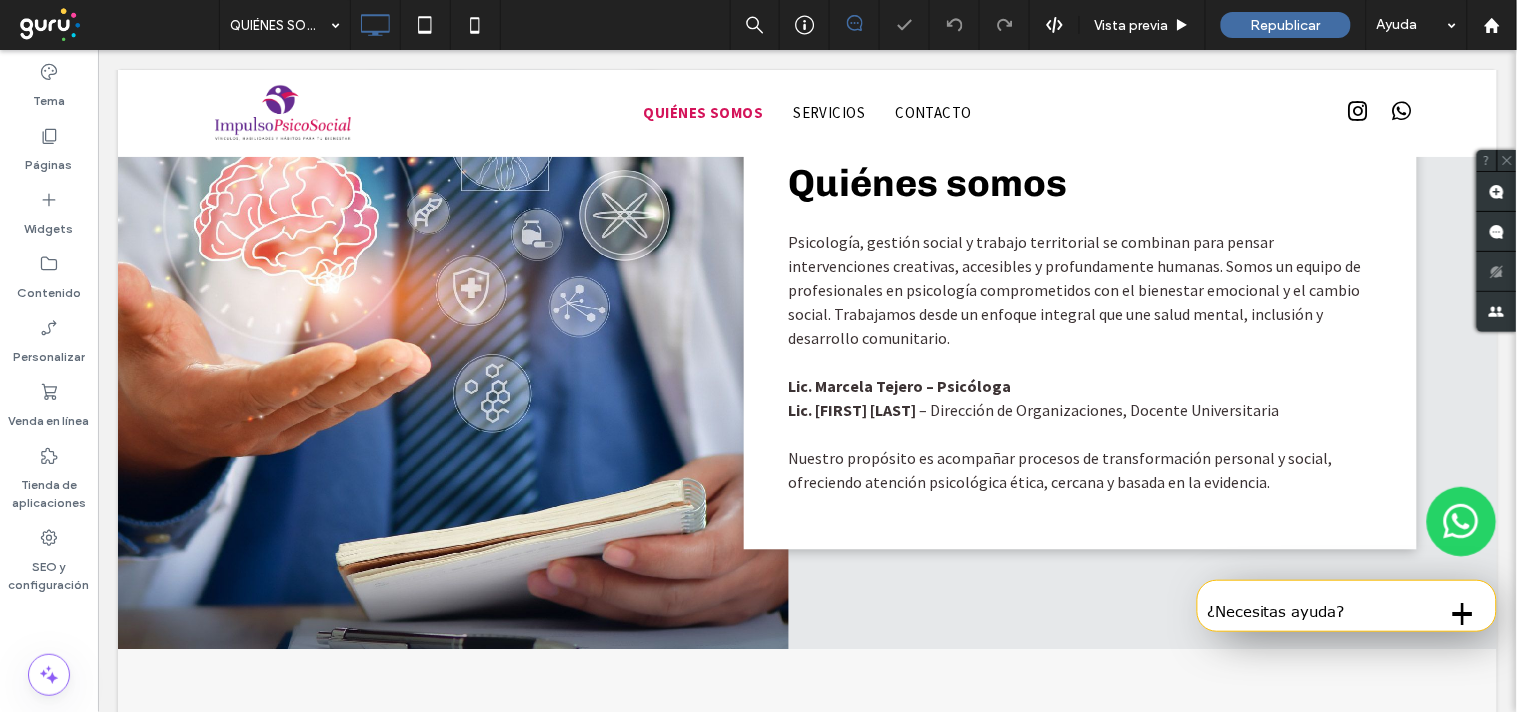 click at bounding box center (452, 327) 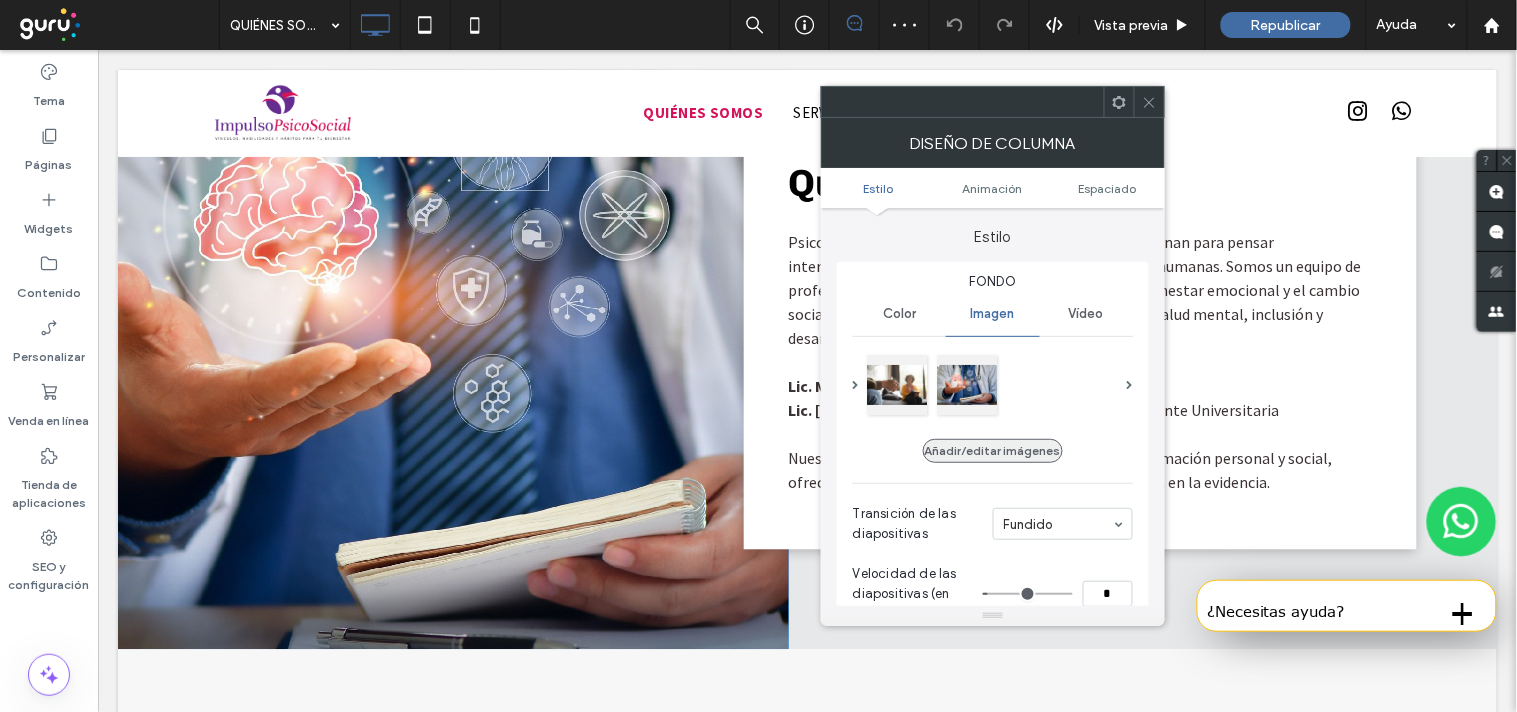 click on "Añadir/editar imágenes" at bounding box center (993, 451) 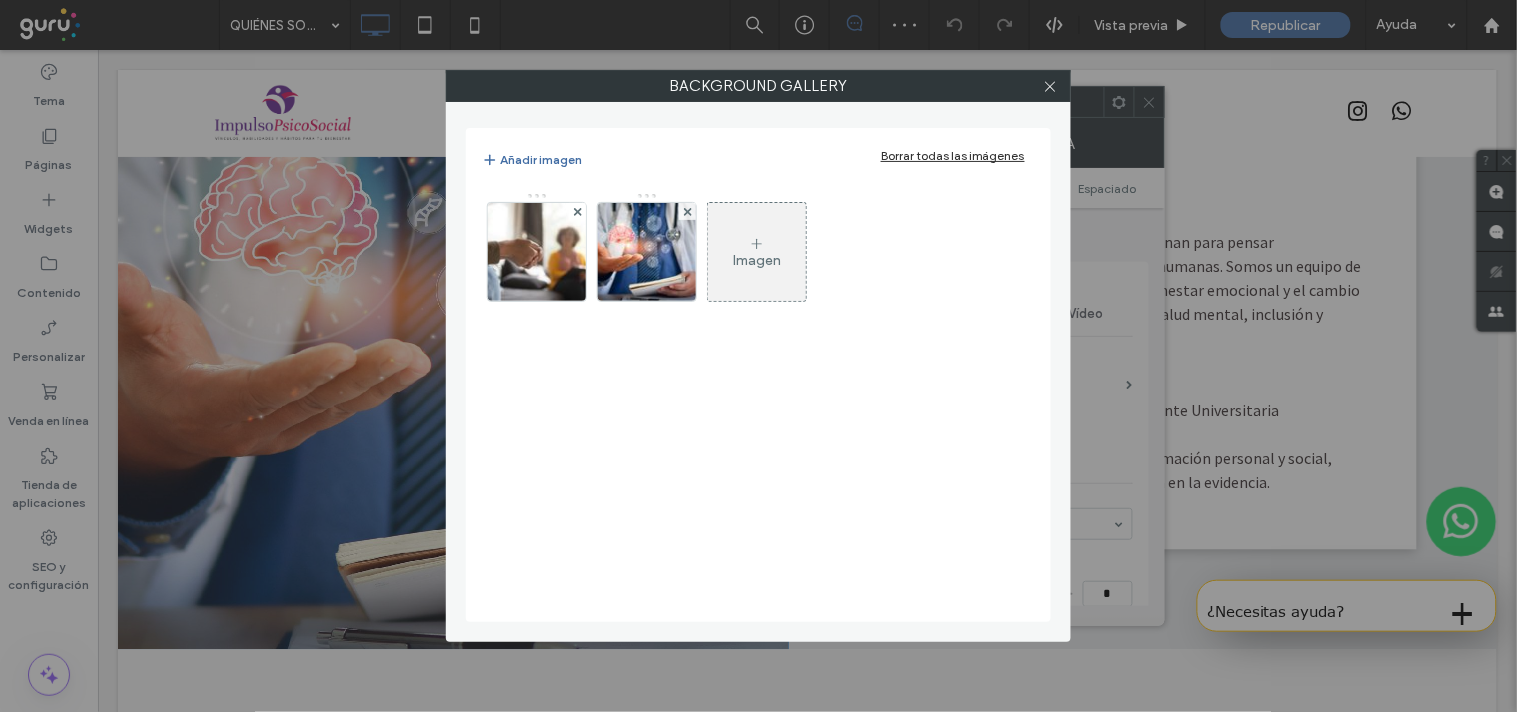 click on "Imagen" at bounding box center (757, 260) 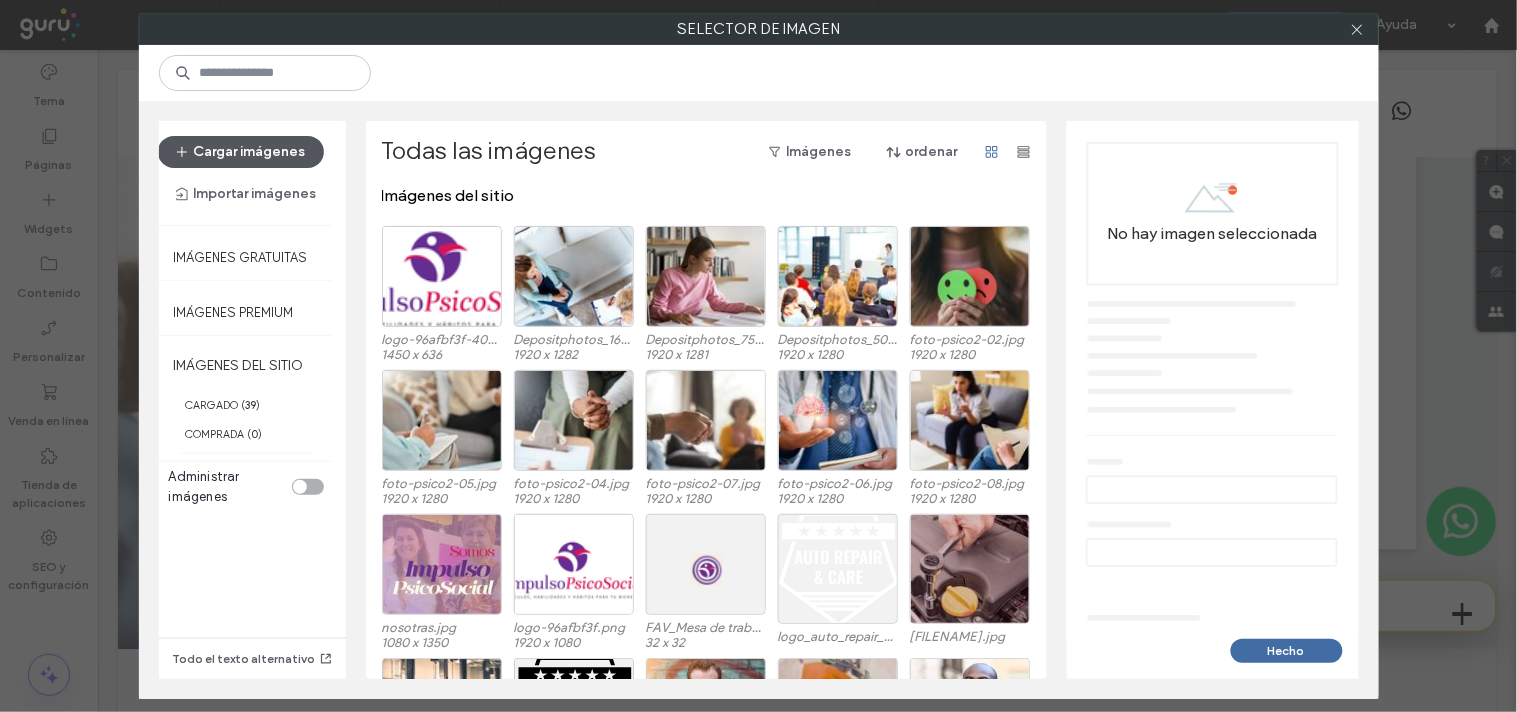 click on "Cargar imágenes" at bounding box center [241, 152] 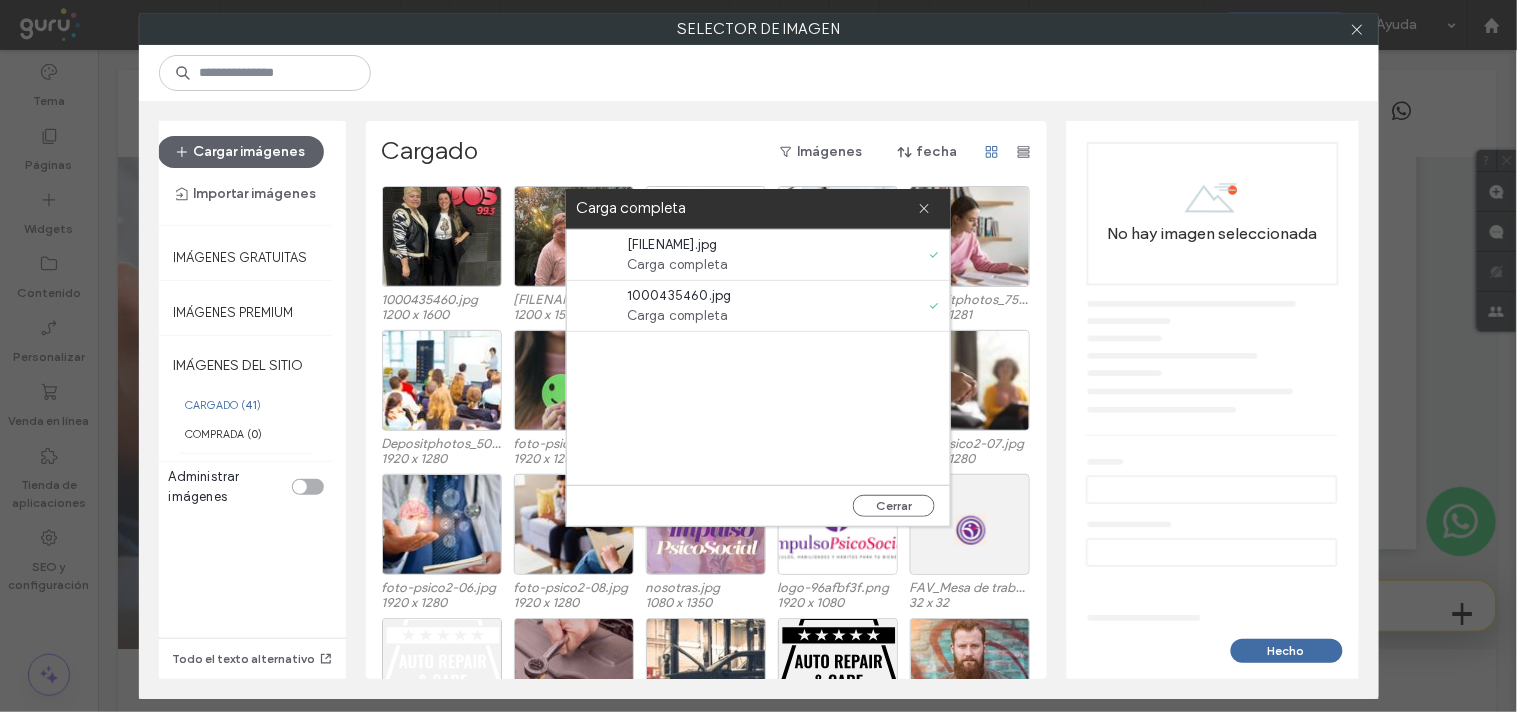 click on "Cargado Imágenes fecha" at bounding box center [711, 152] 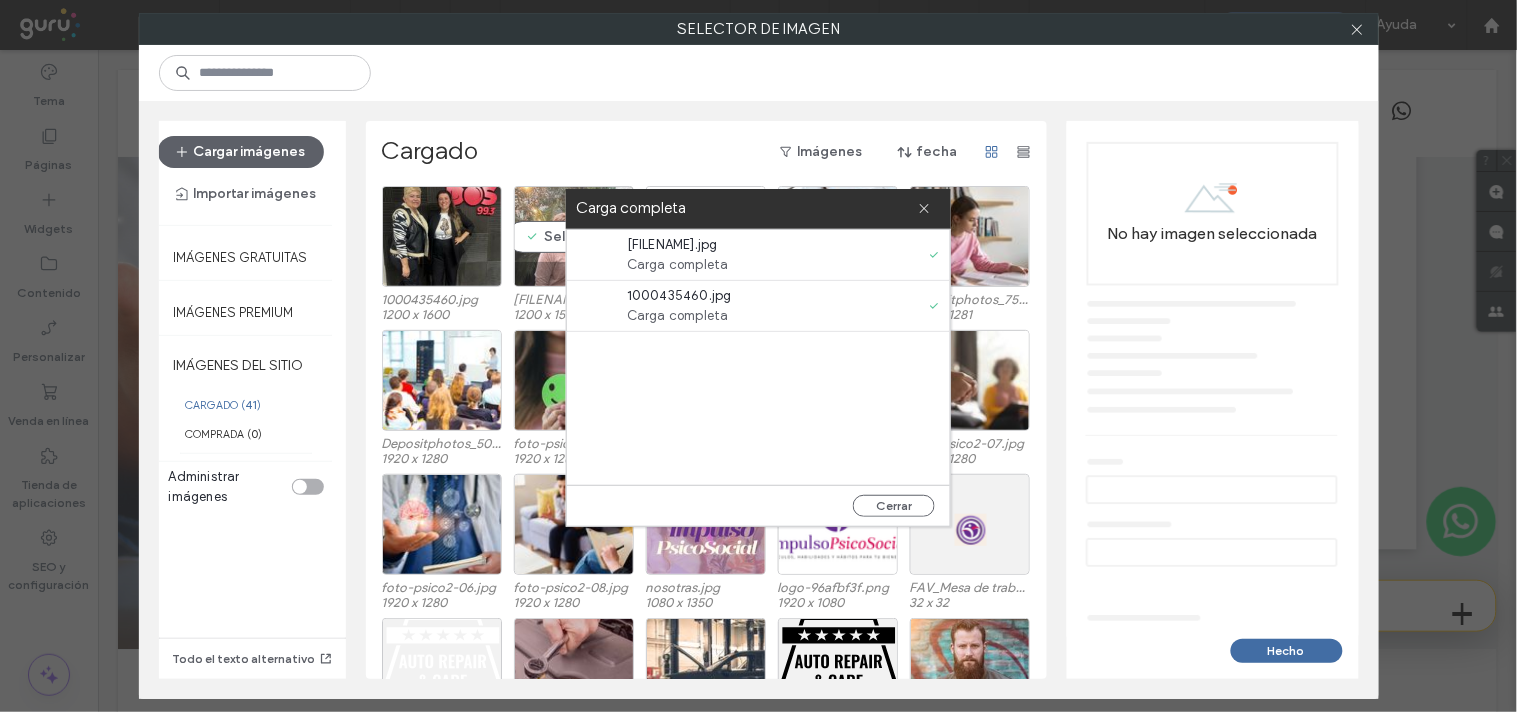 drag, startPoint x: 550, startPoint y: 237, endPoint x: 528, endPoint y: 238, distance: 22.022715 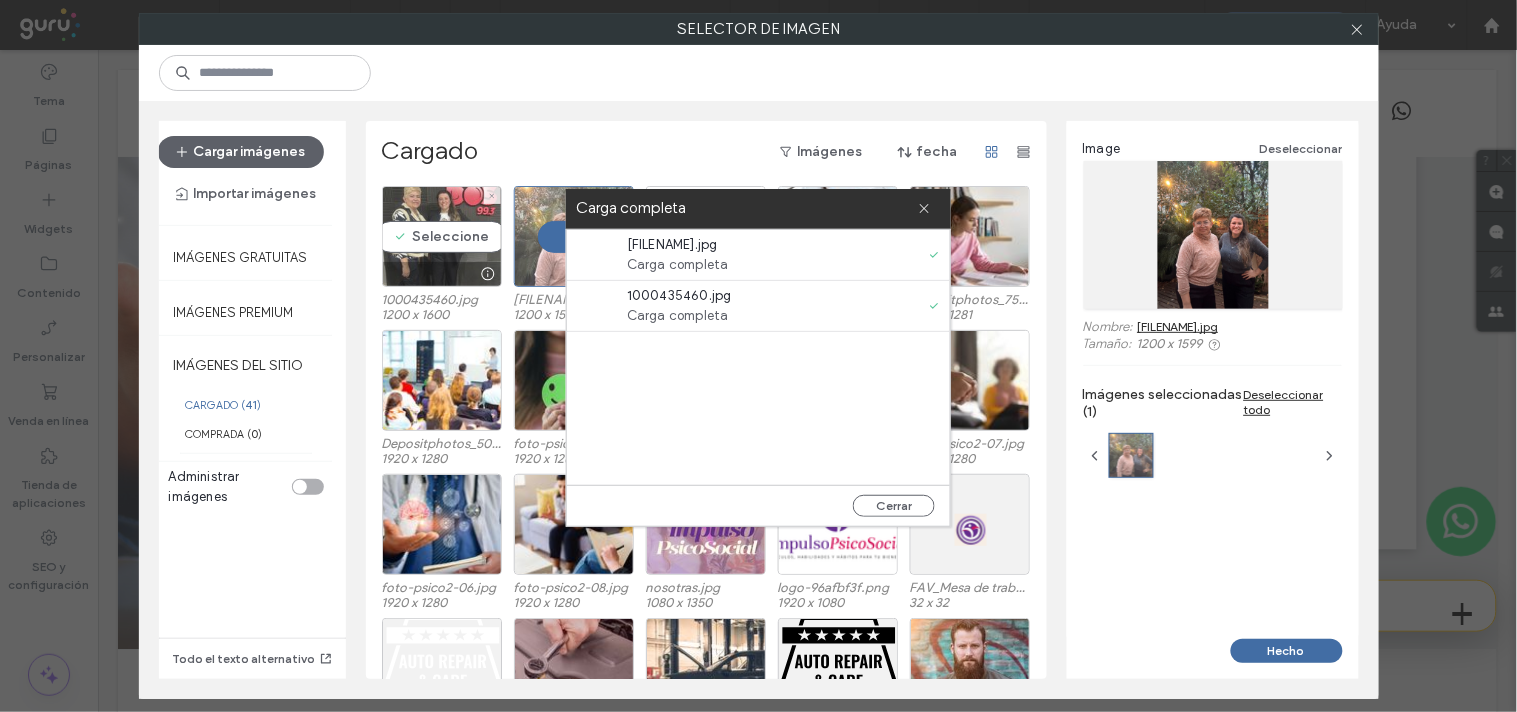 click on "Seleccione" at bounding box center [442, 236] 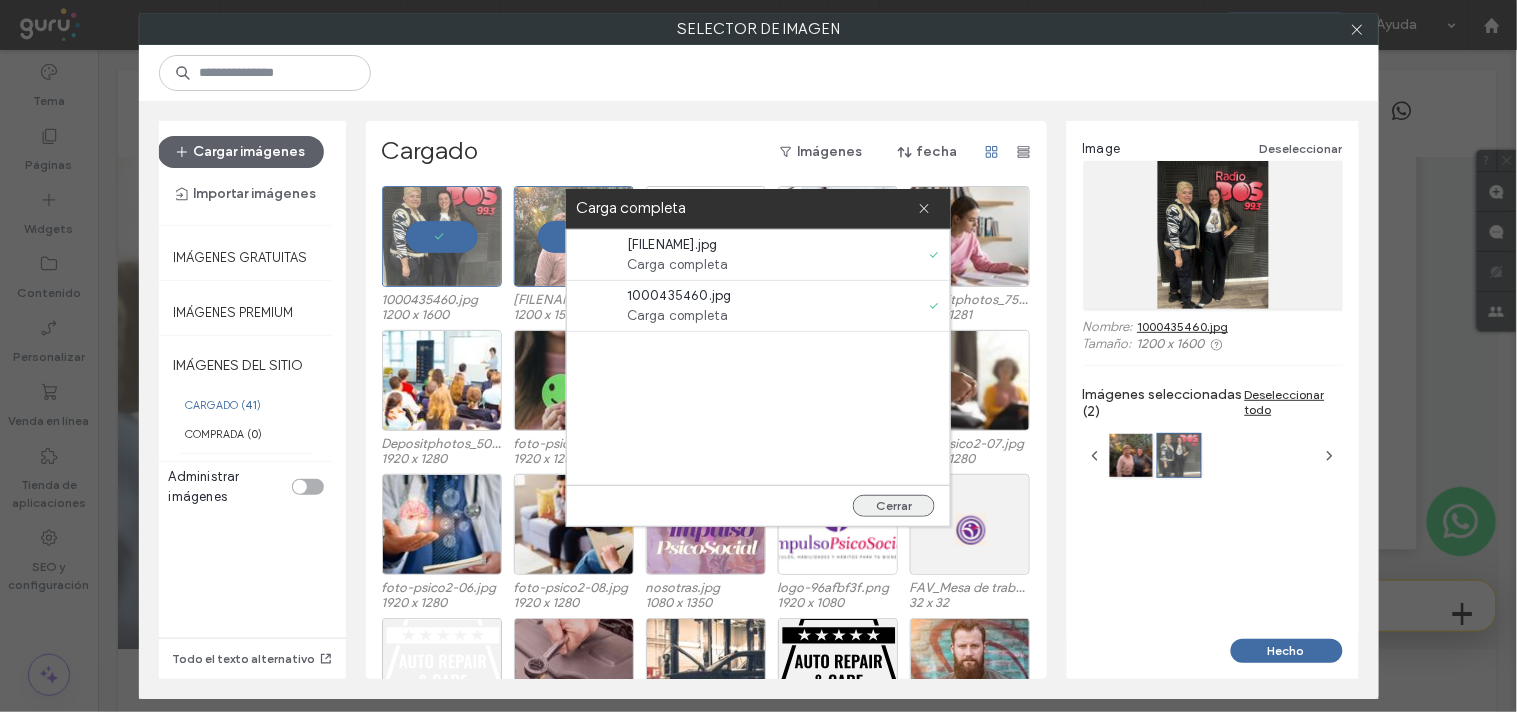 click on "Cerrar" at bounding box center [894, 506] 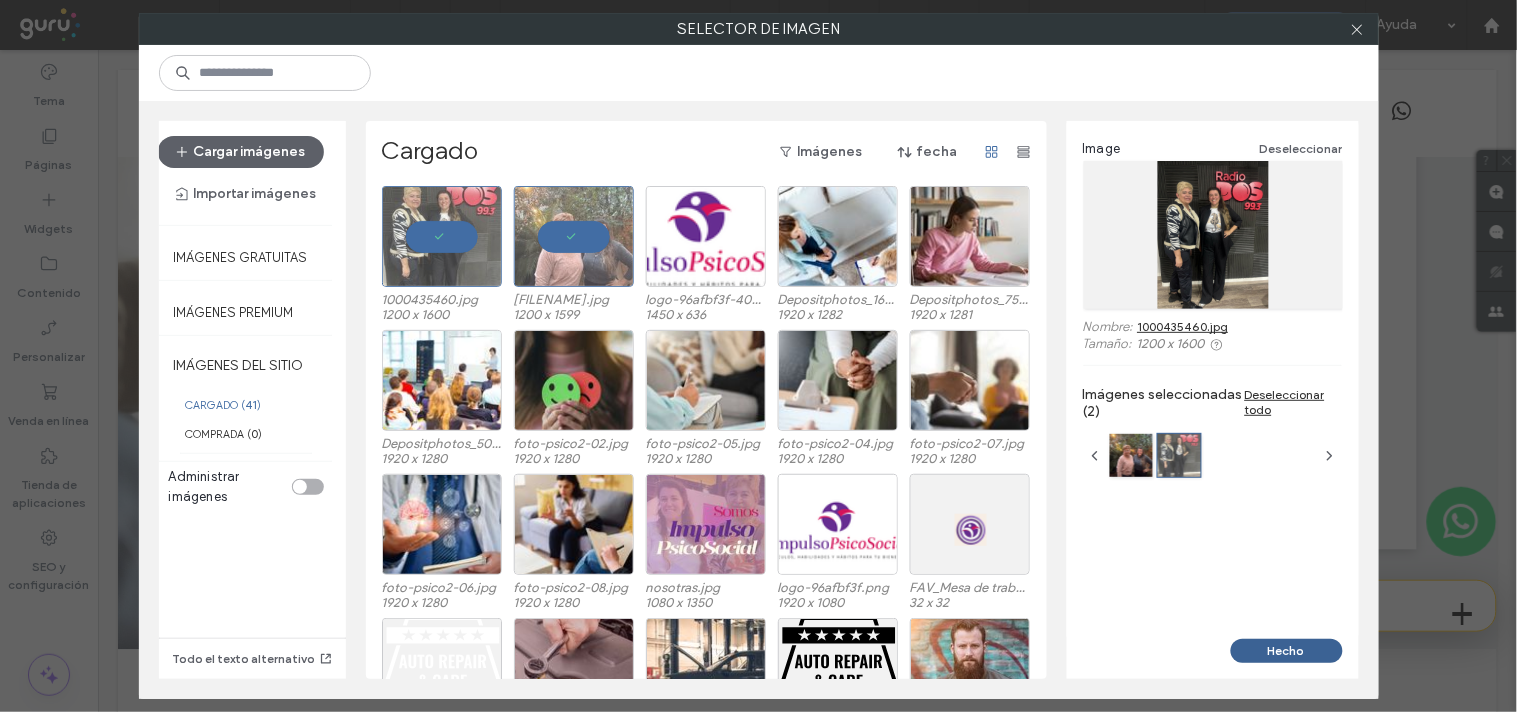 click on "Hecho" at bounding box center (1287, 651) 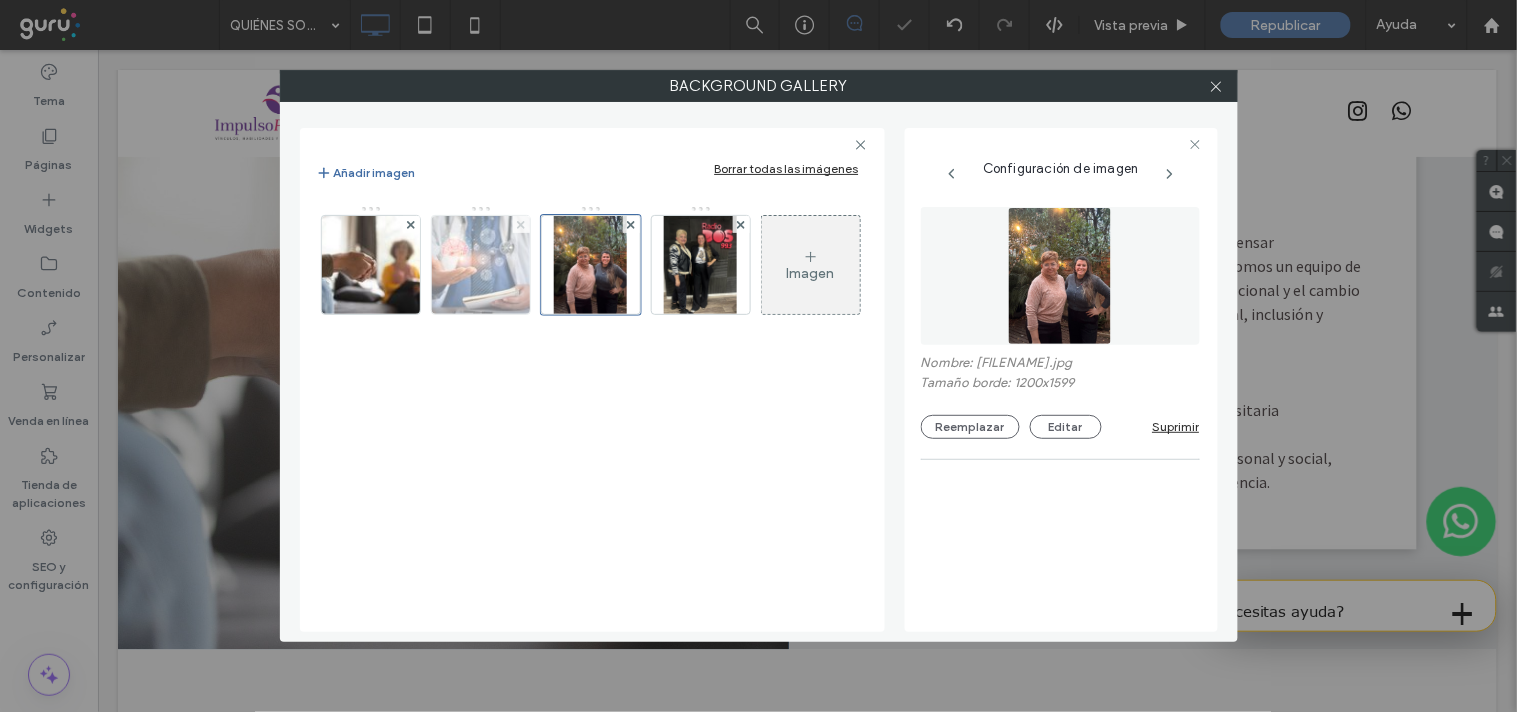 click 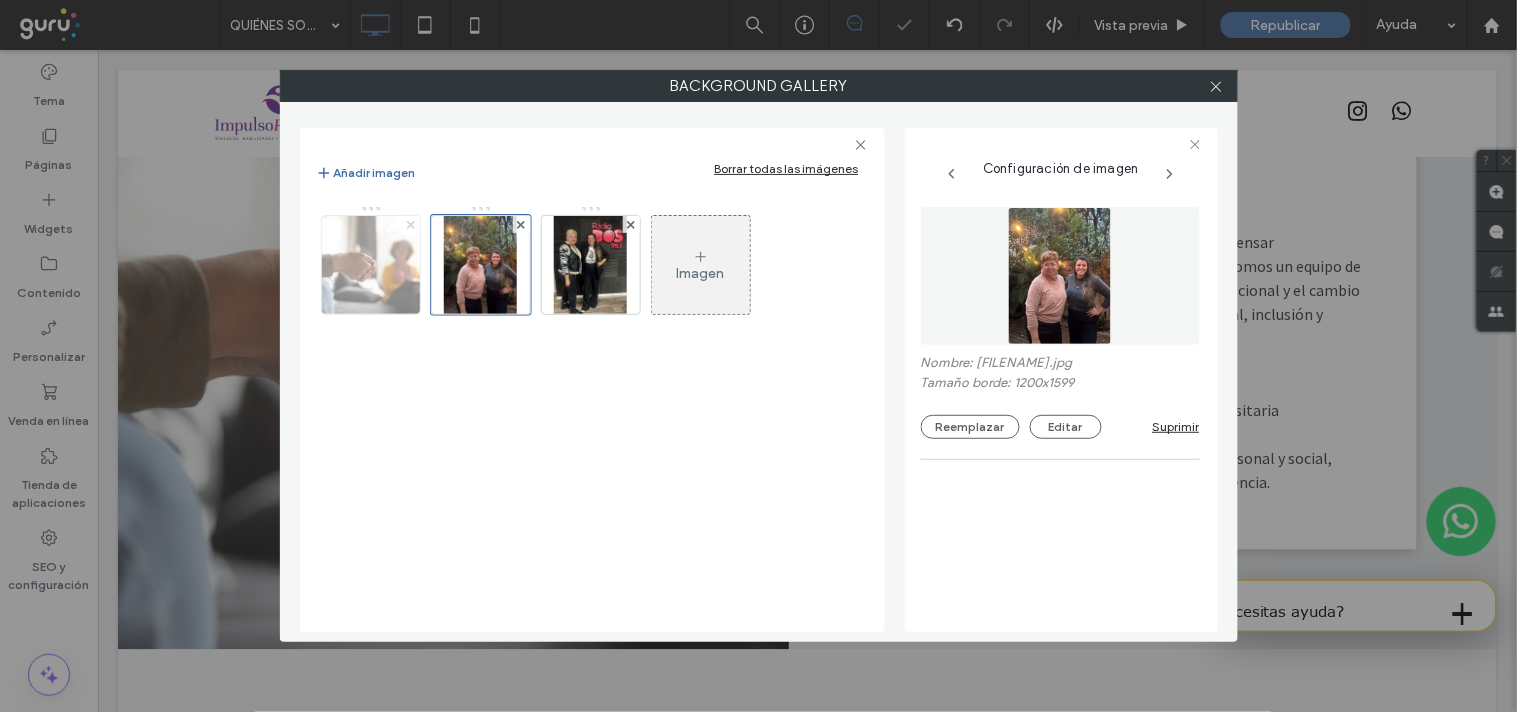 click 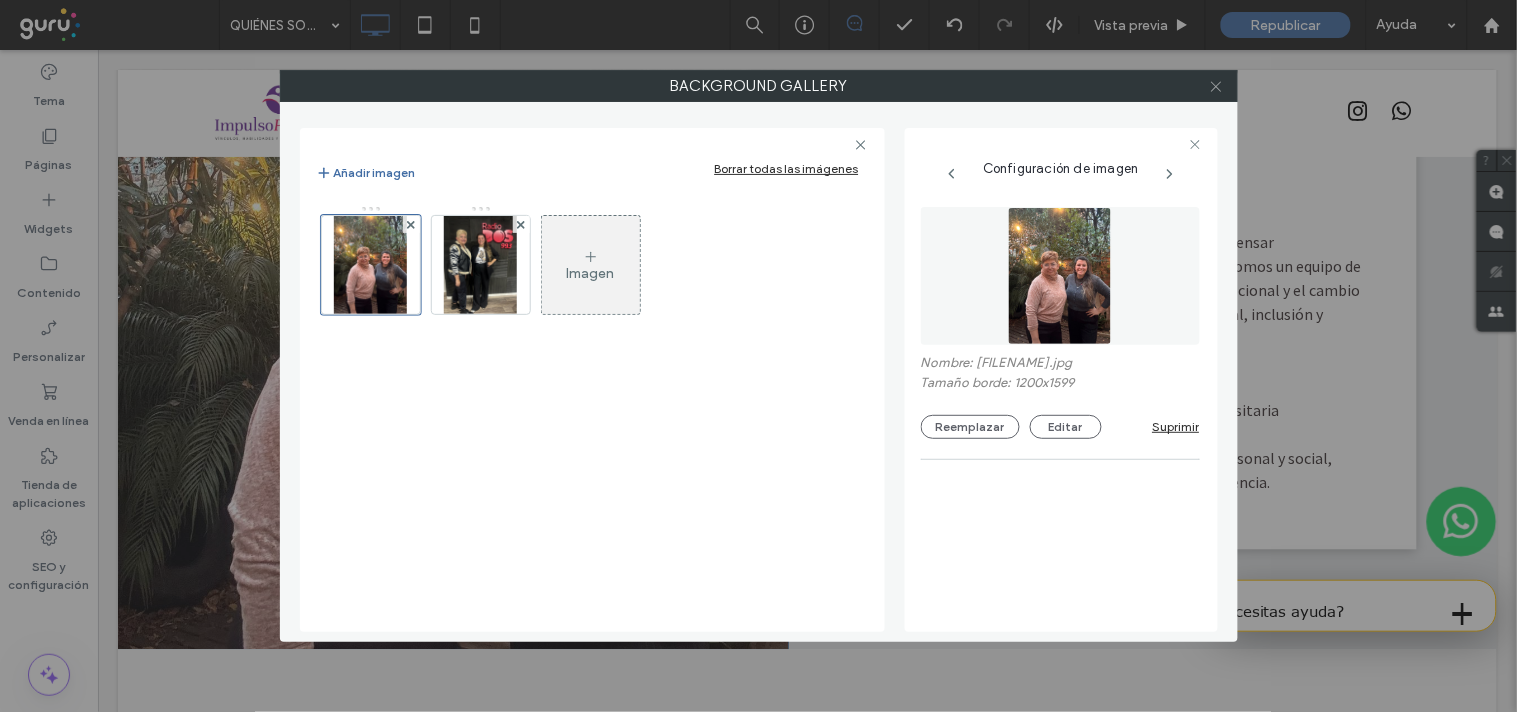 click 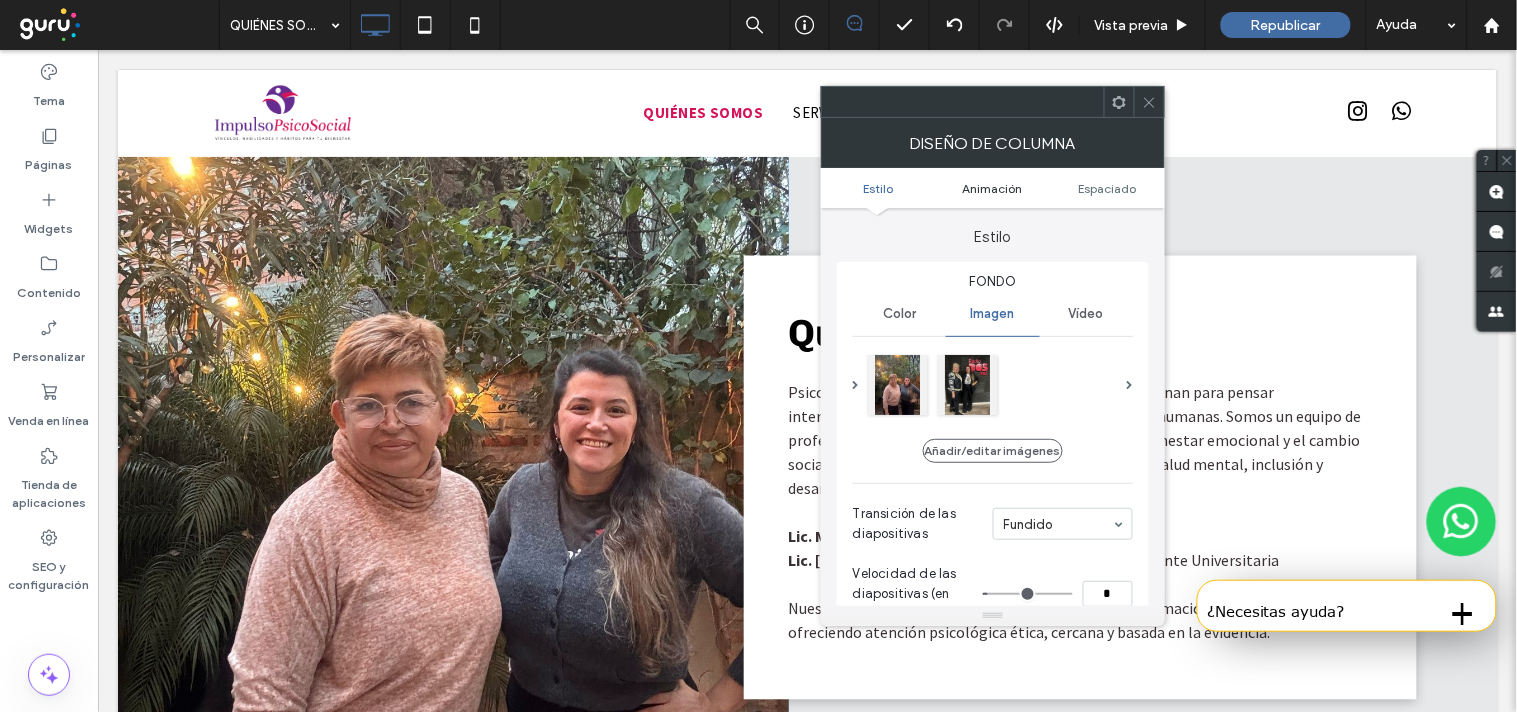 scroll, scrollTop: 783, scrollLeft: 0, axis: vertical 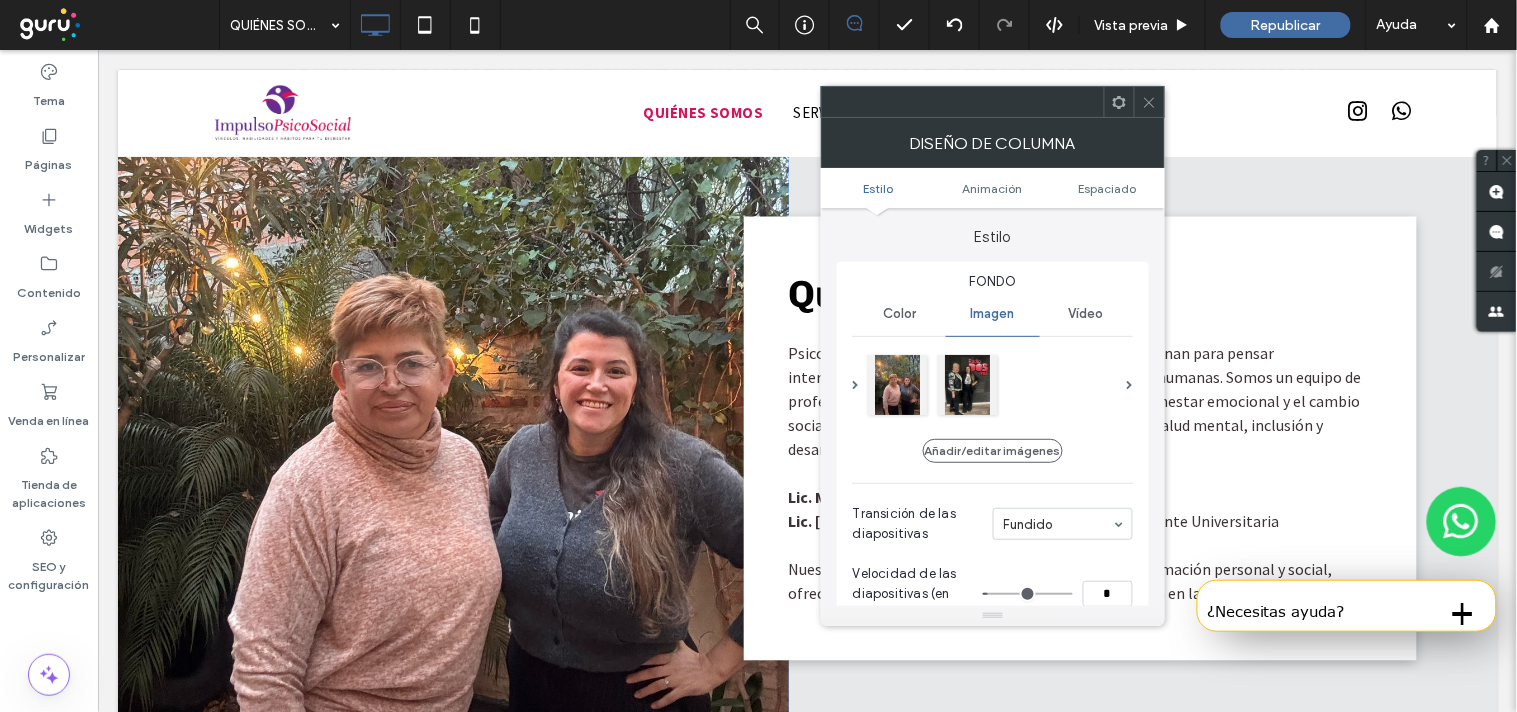 click 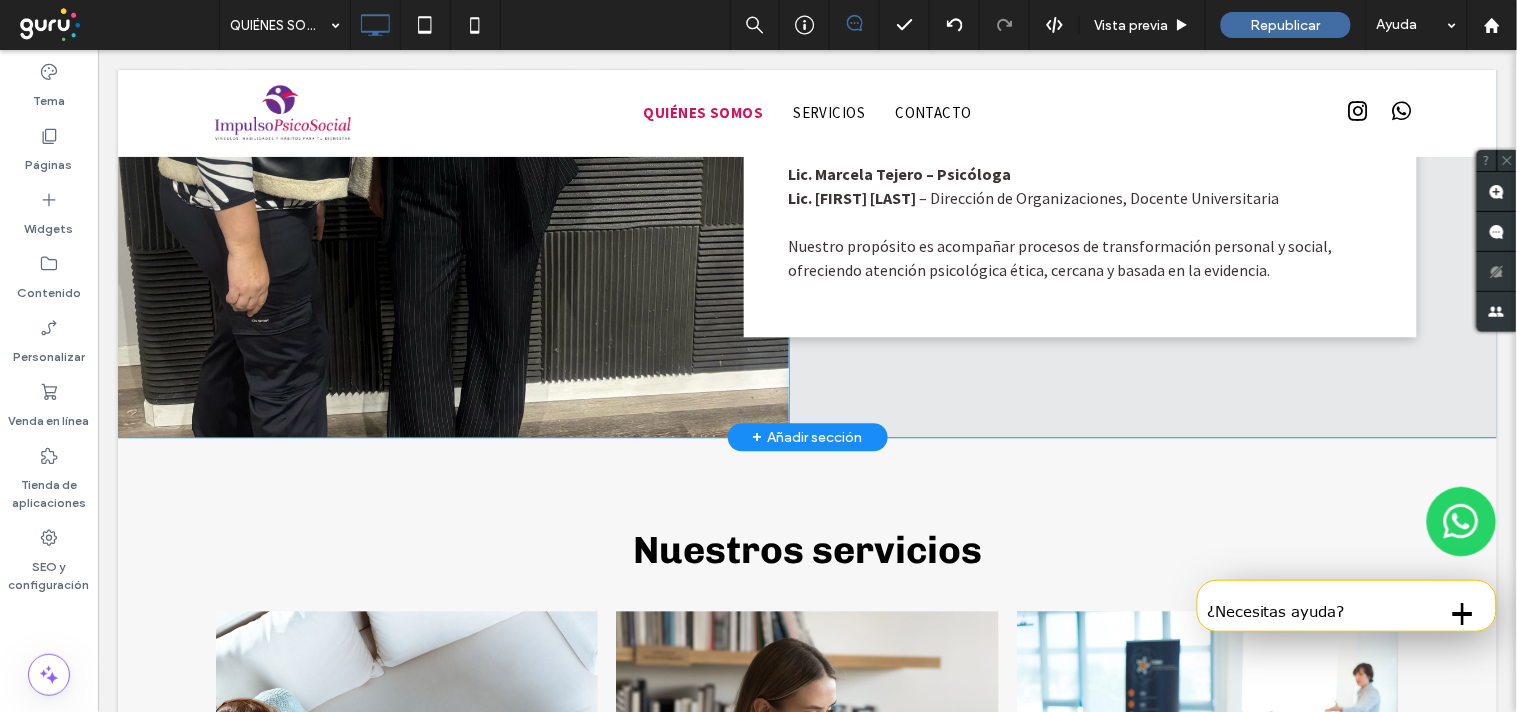 scroll, scrollTop: 1116, scrollLeft: 0, axis: vertical 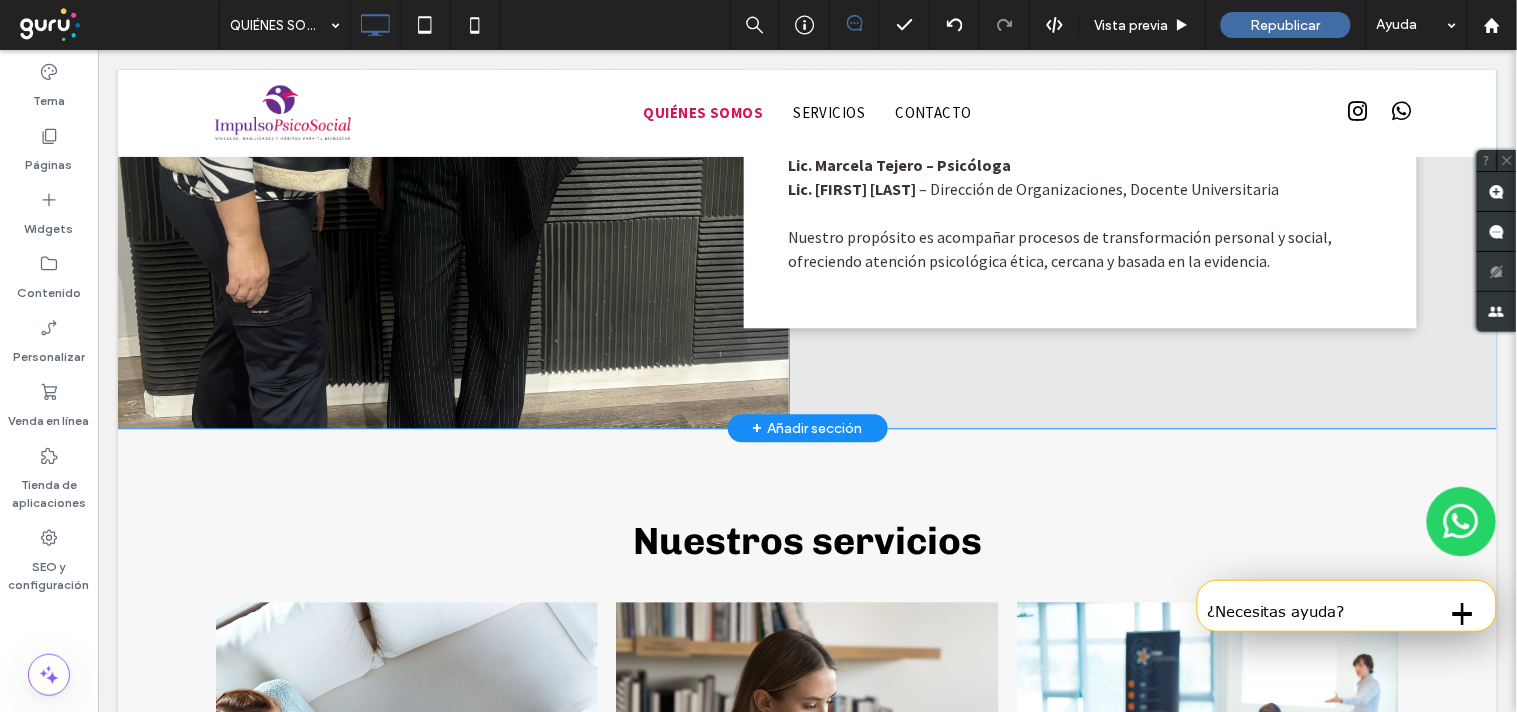 click at bounding box center (452, 105) 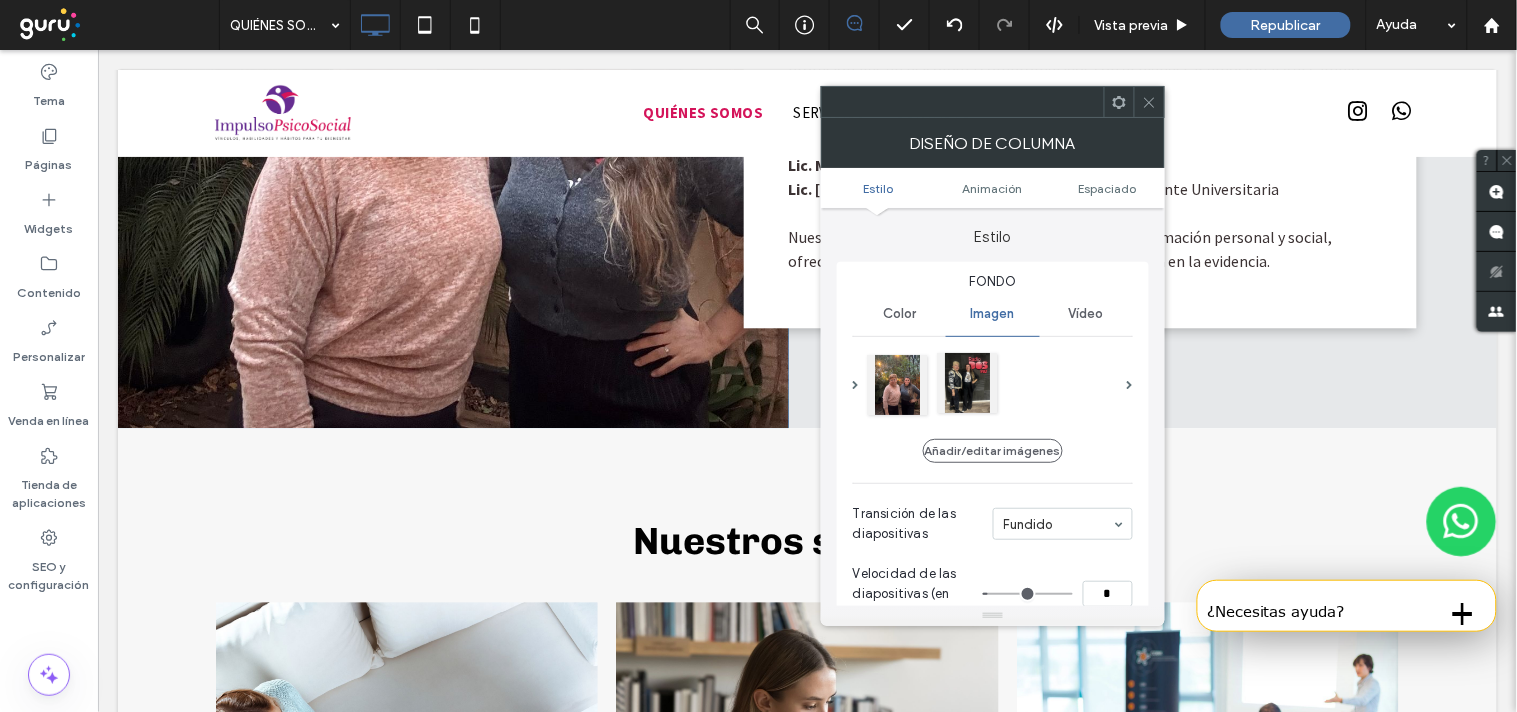 click at bounding box center (967, 383) 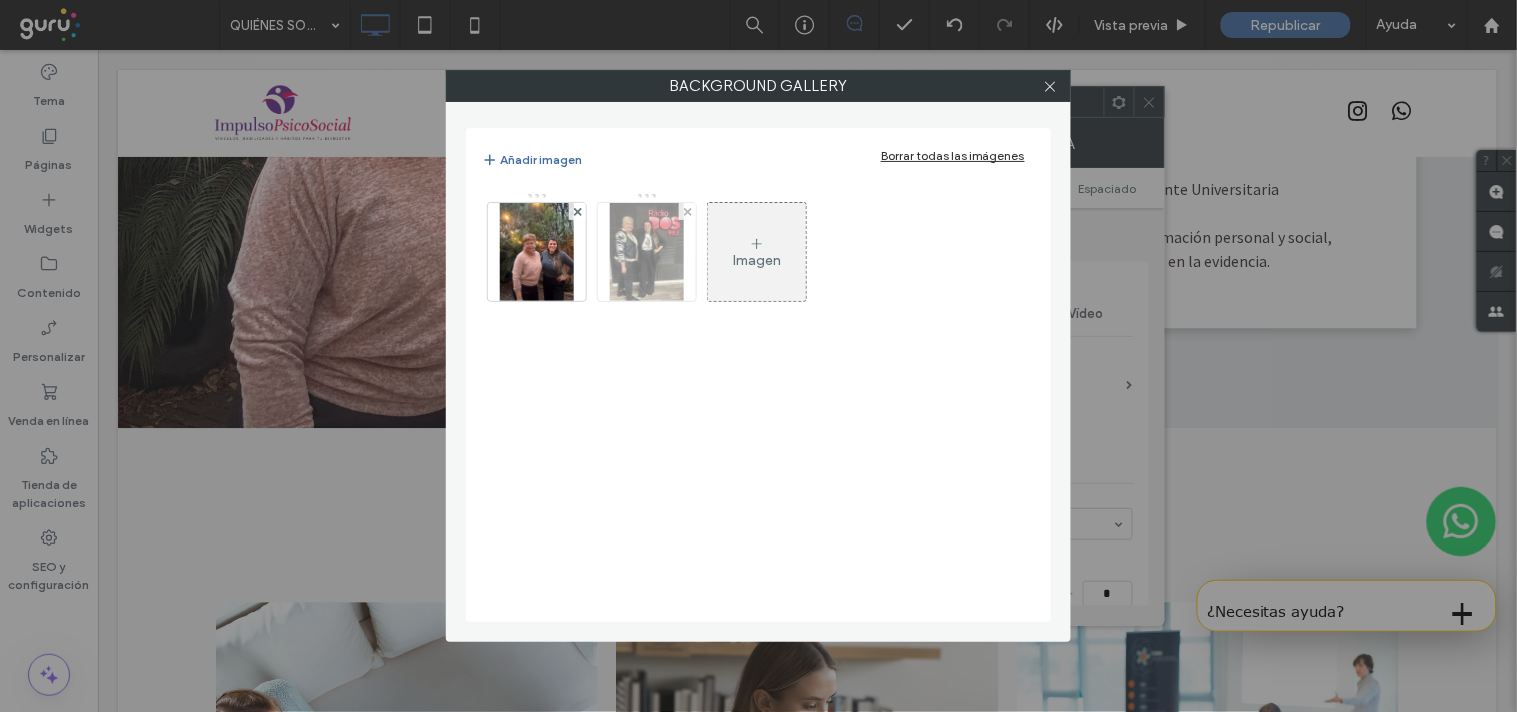 click at bounding box center (647, 252) 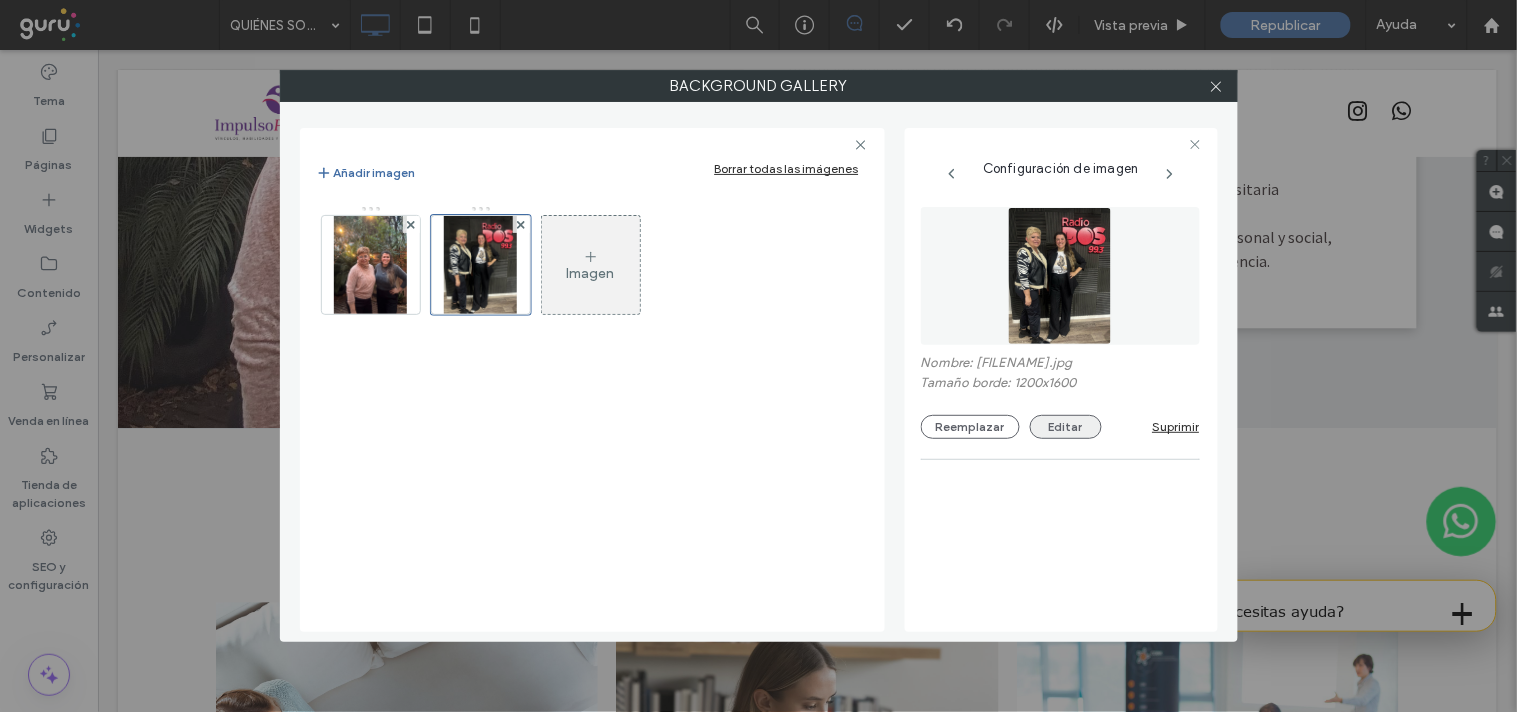 click on "Editar" at bounding box center [1066, 427] 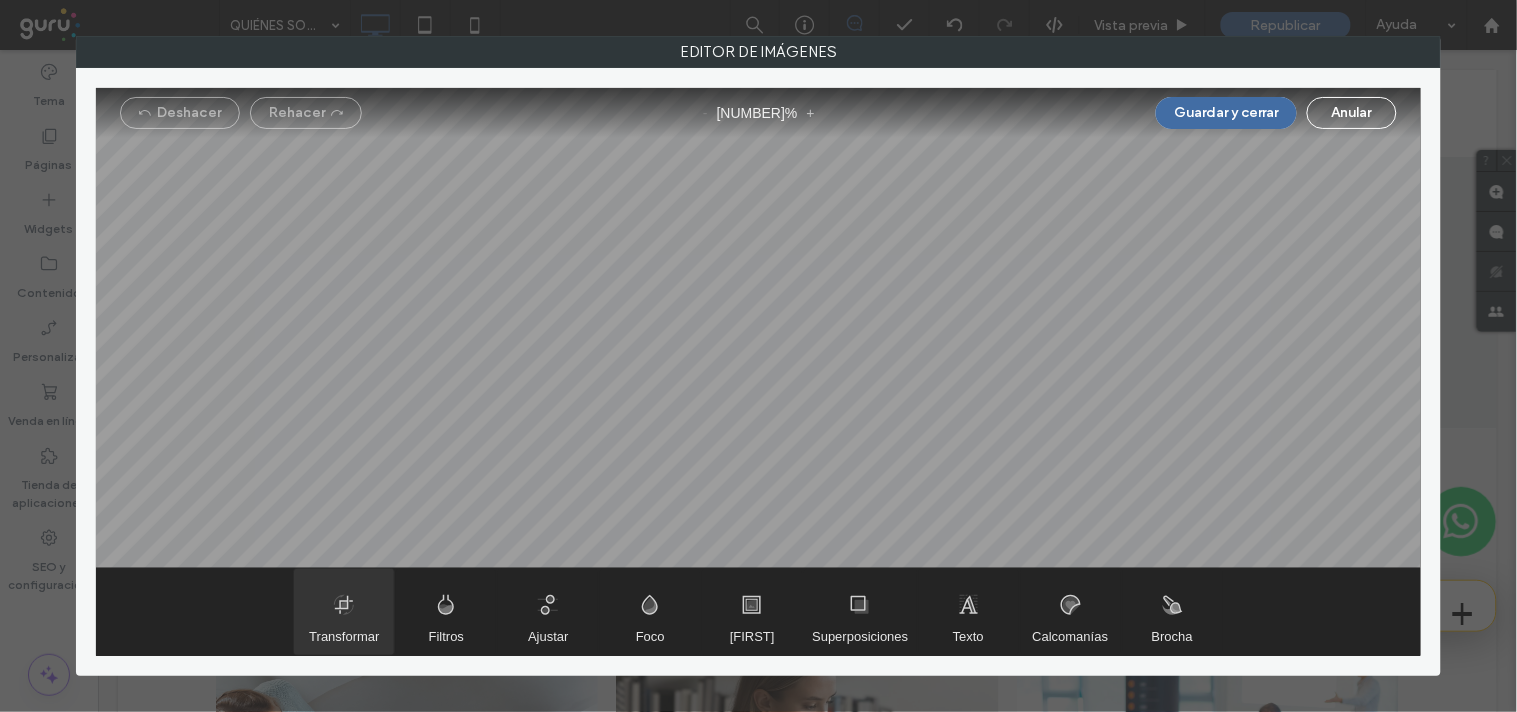 click at bounding box center (344, 612) 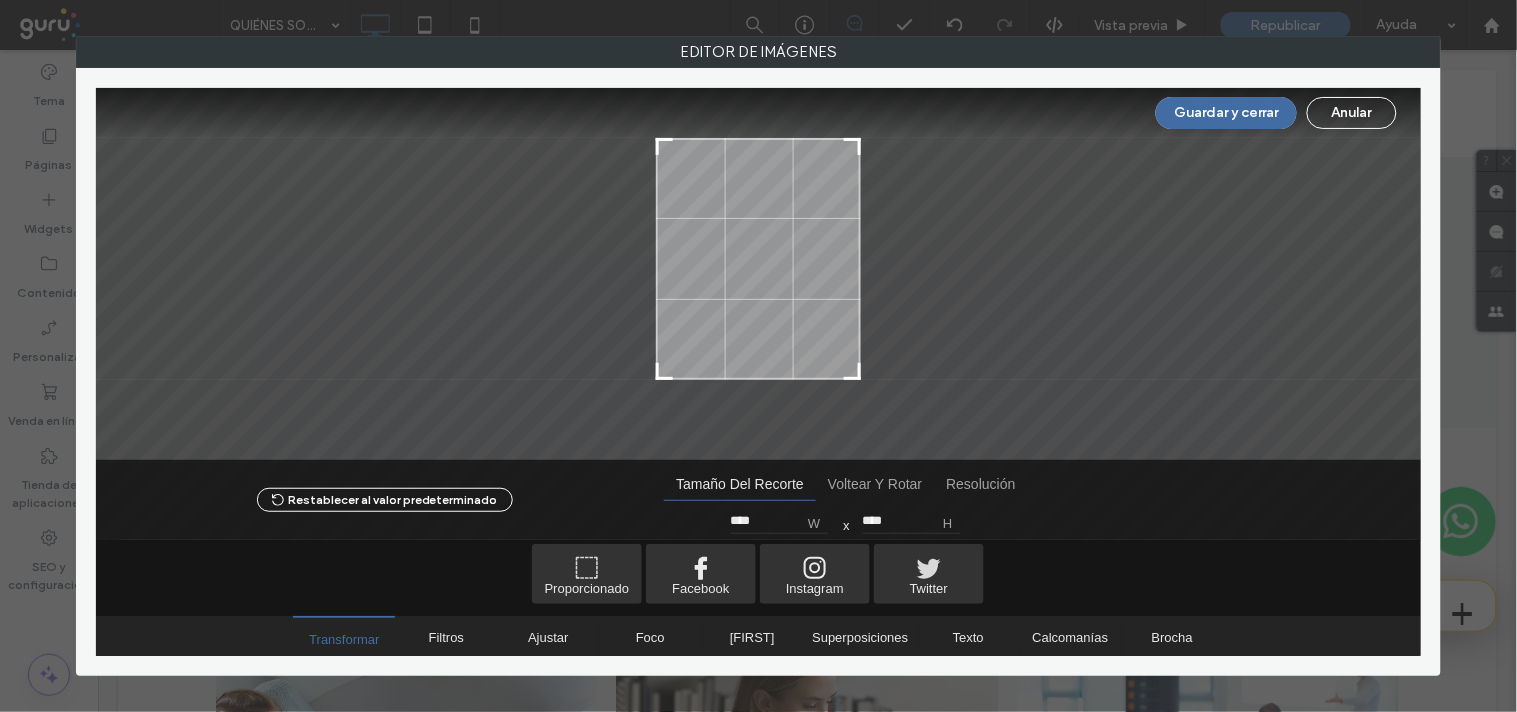type on "****" 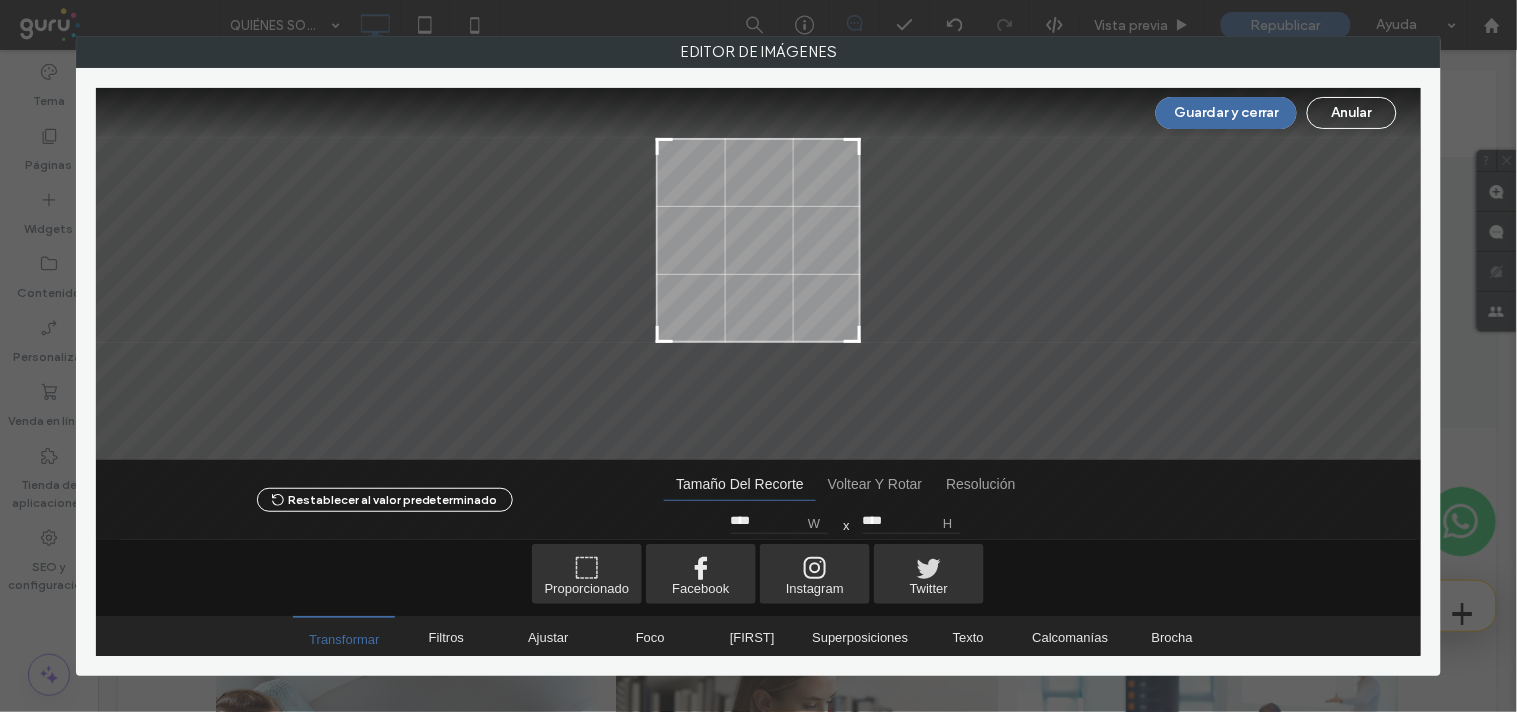 drag, startPoint x: 853, startPoint y: 403, endPoint x: 860, endPoint y: 335, distance: 68.359344 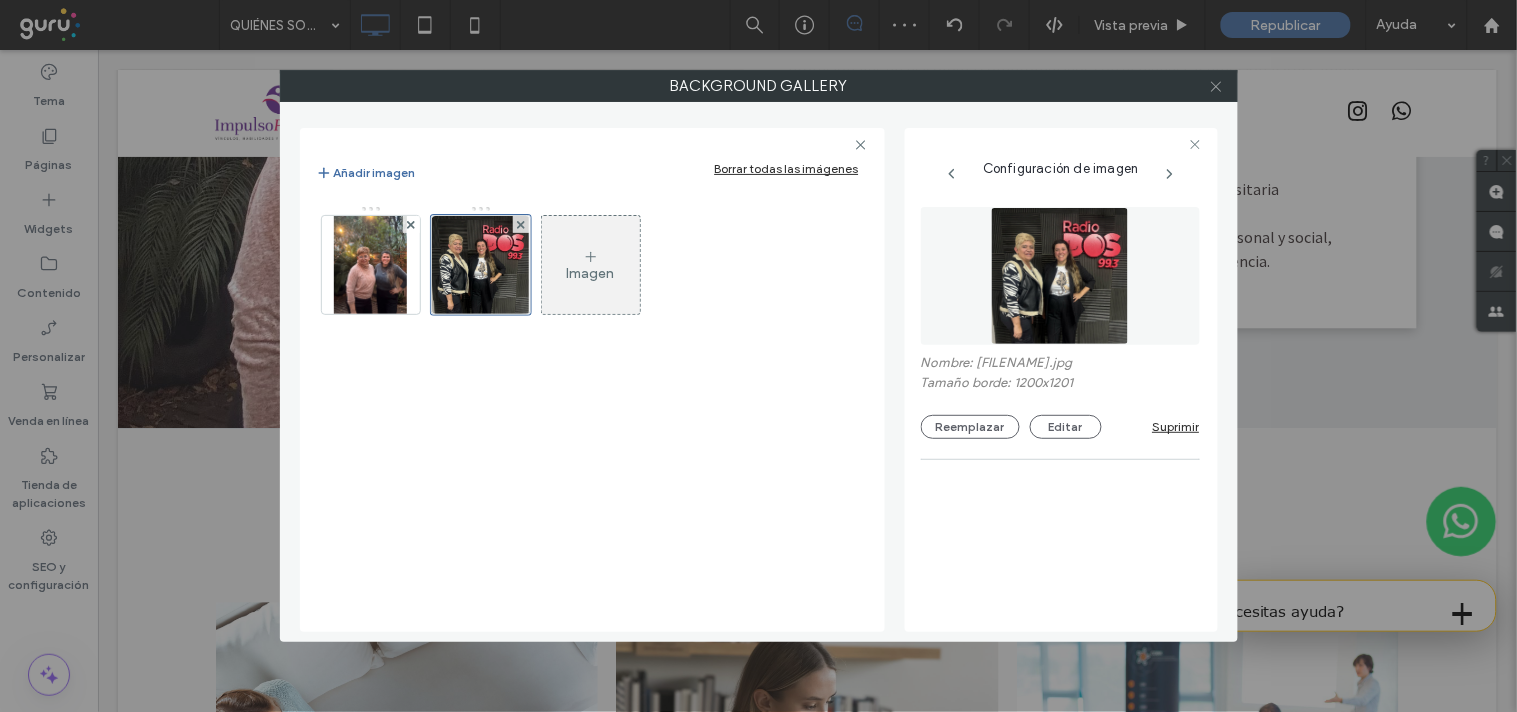 click 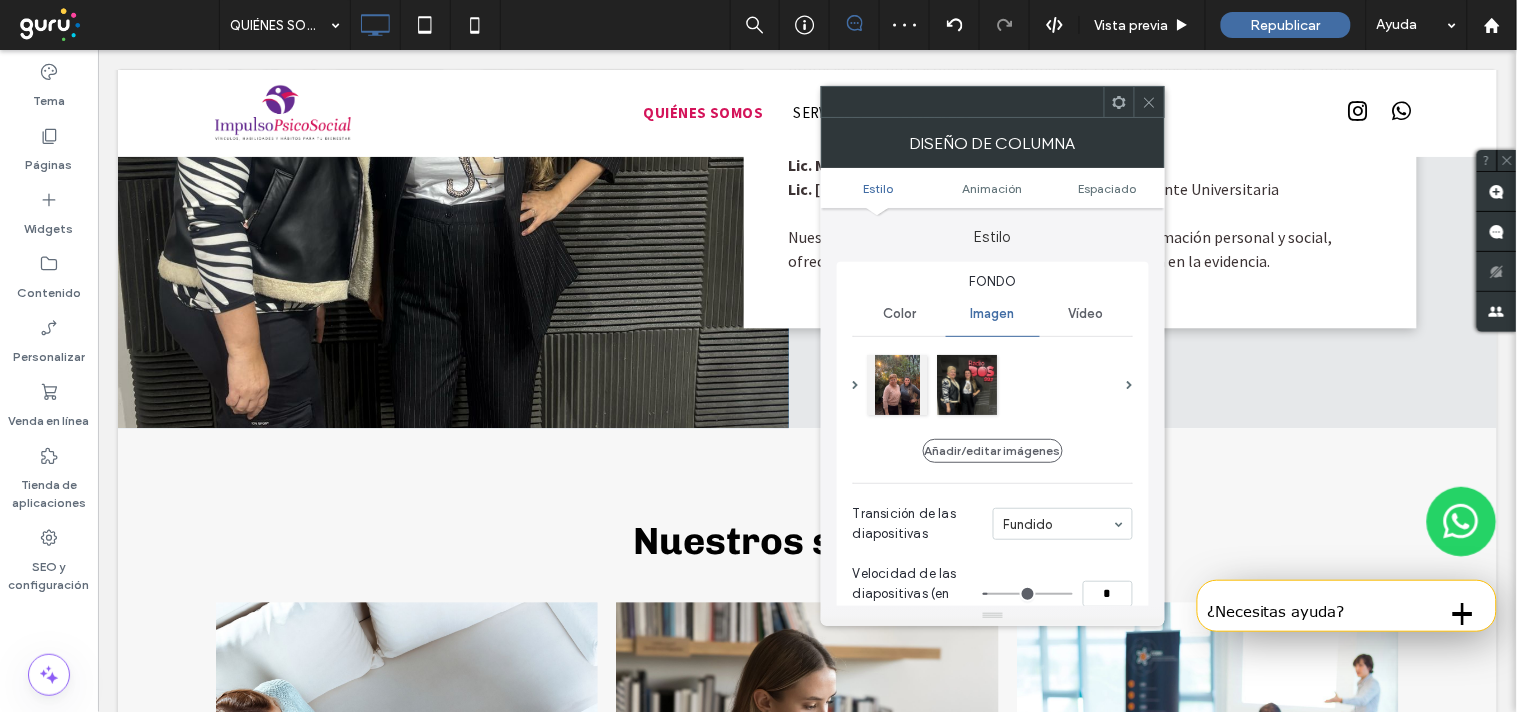click at bounding box center (1149, 102) 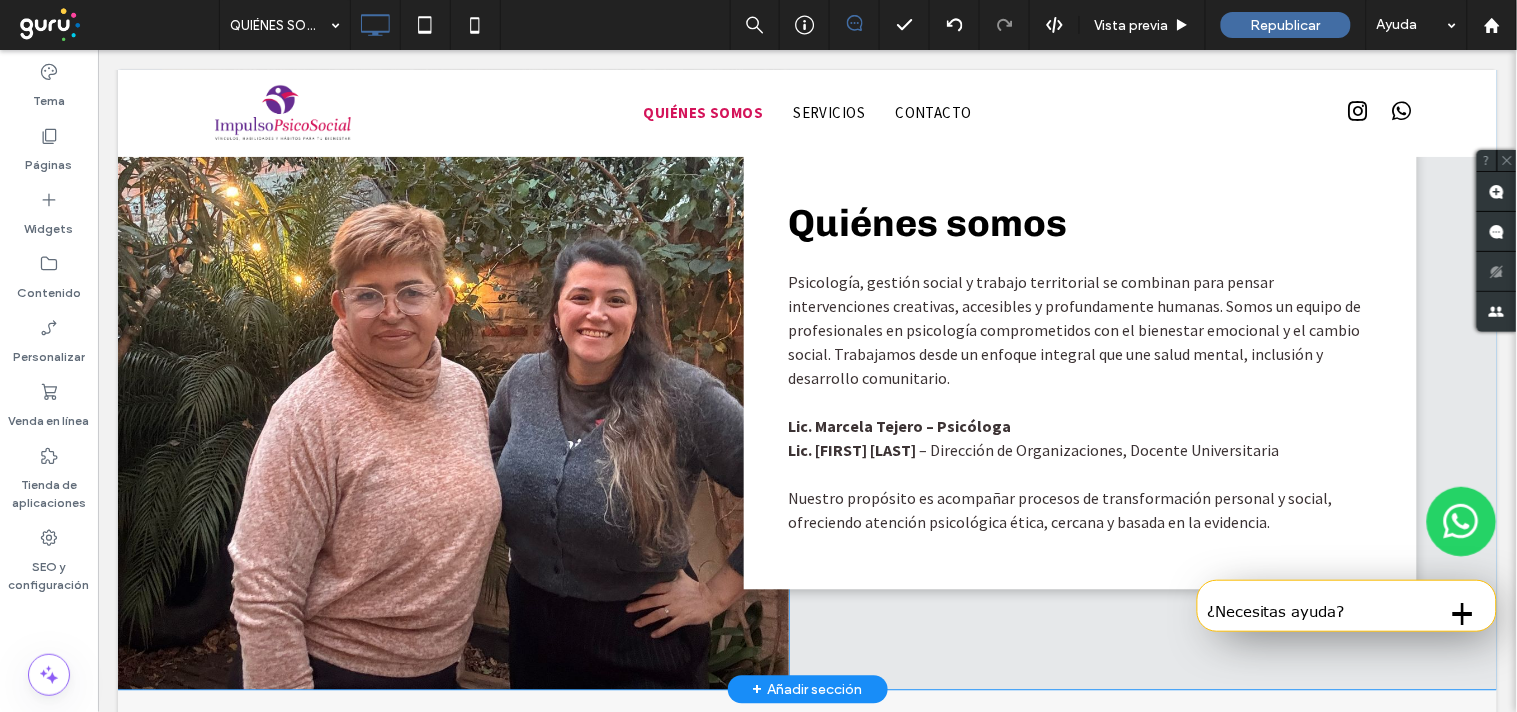 scroll, scrollTop: 894, scrollLeft: 0, axis: vertical 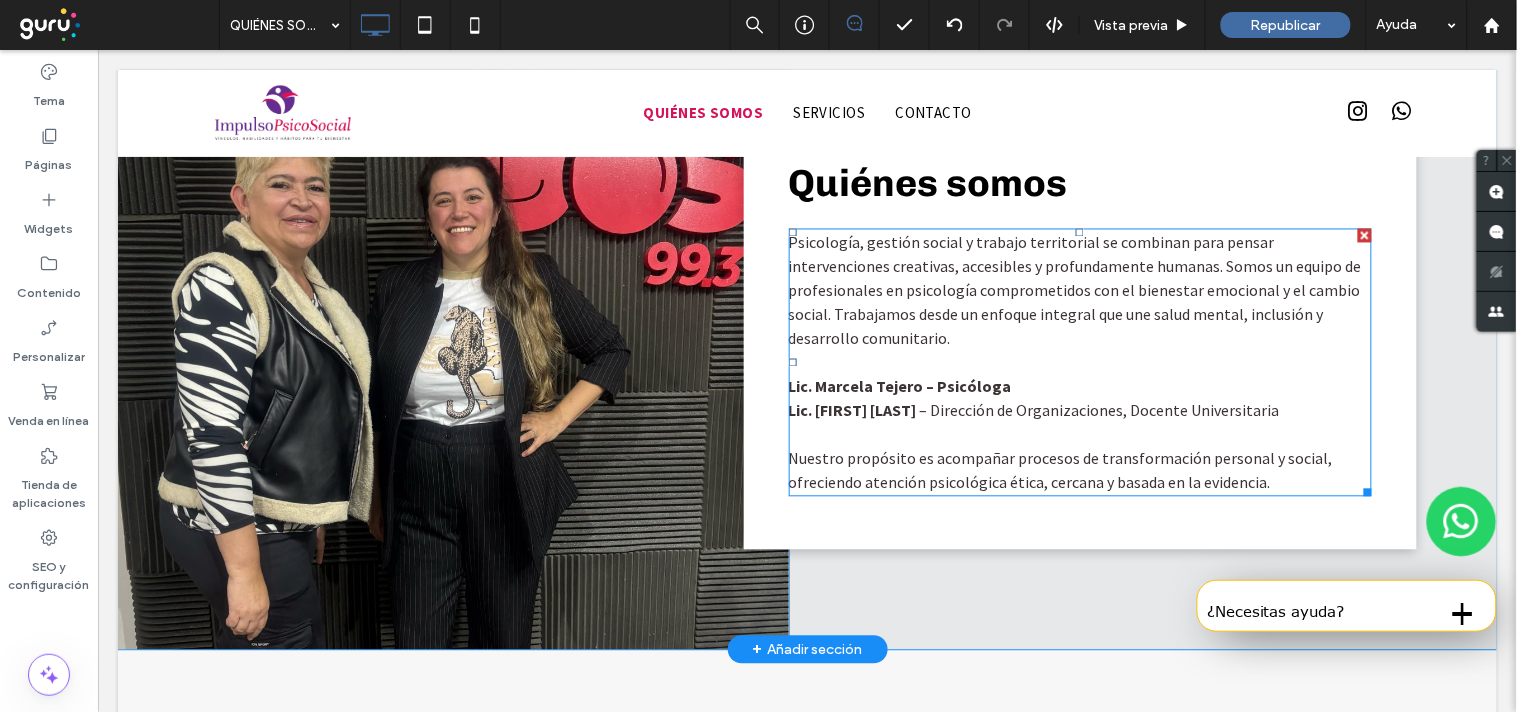 click on "Psicología, gestión social y trabajo territorial se combinan para pensar intervenciones creativas, accesibles y profundamente humanas. Somos un equipo de profesionales en psicología comprometidos con el bienestar emocional y el cambio social. Trabajamos desde un enfoque integral que une salud mental, inclusión y desarrollo comunitario." at bounding box center [1074, 290] 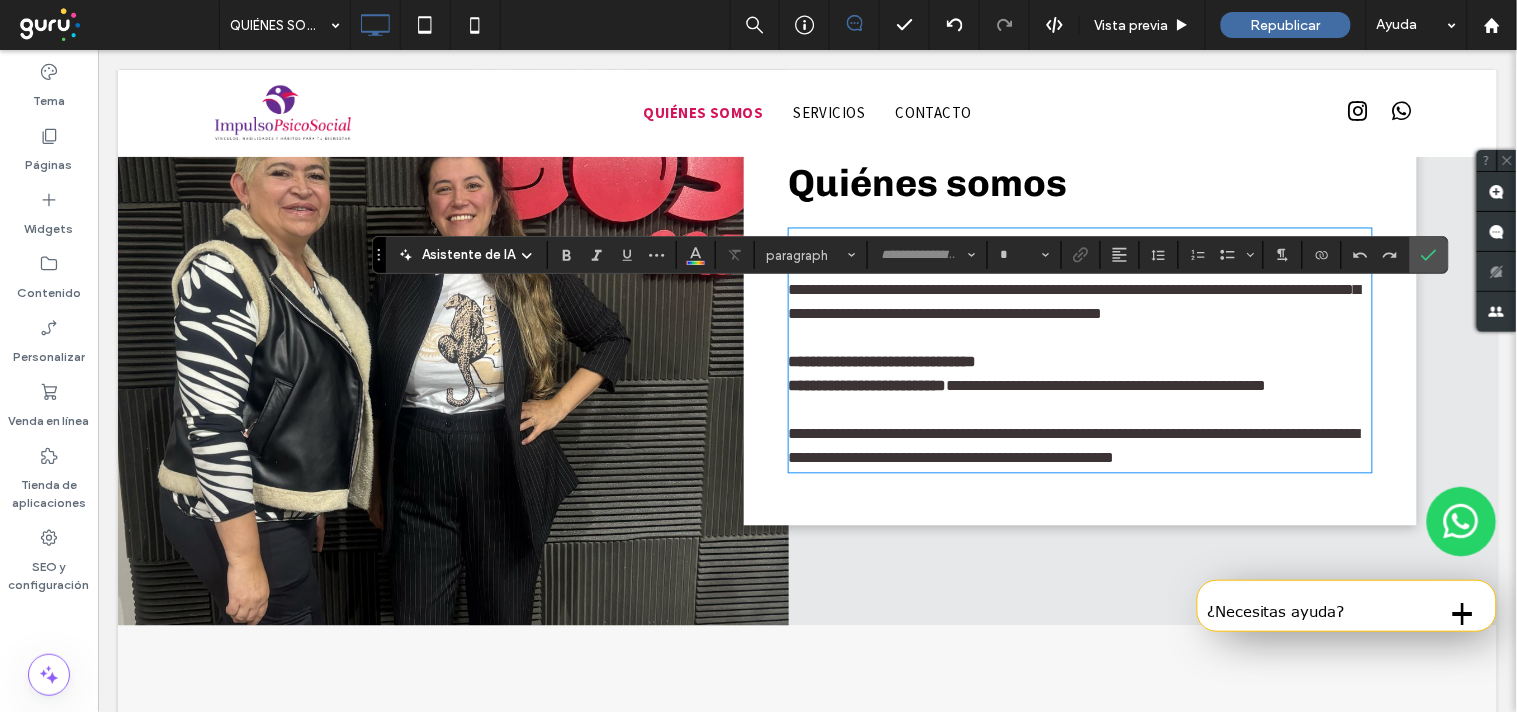 type on "**********" 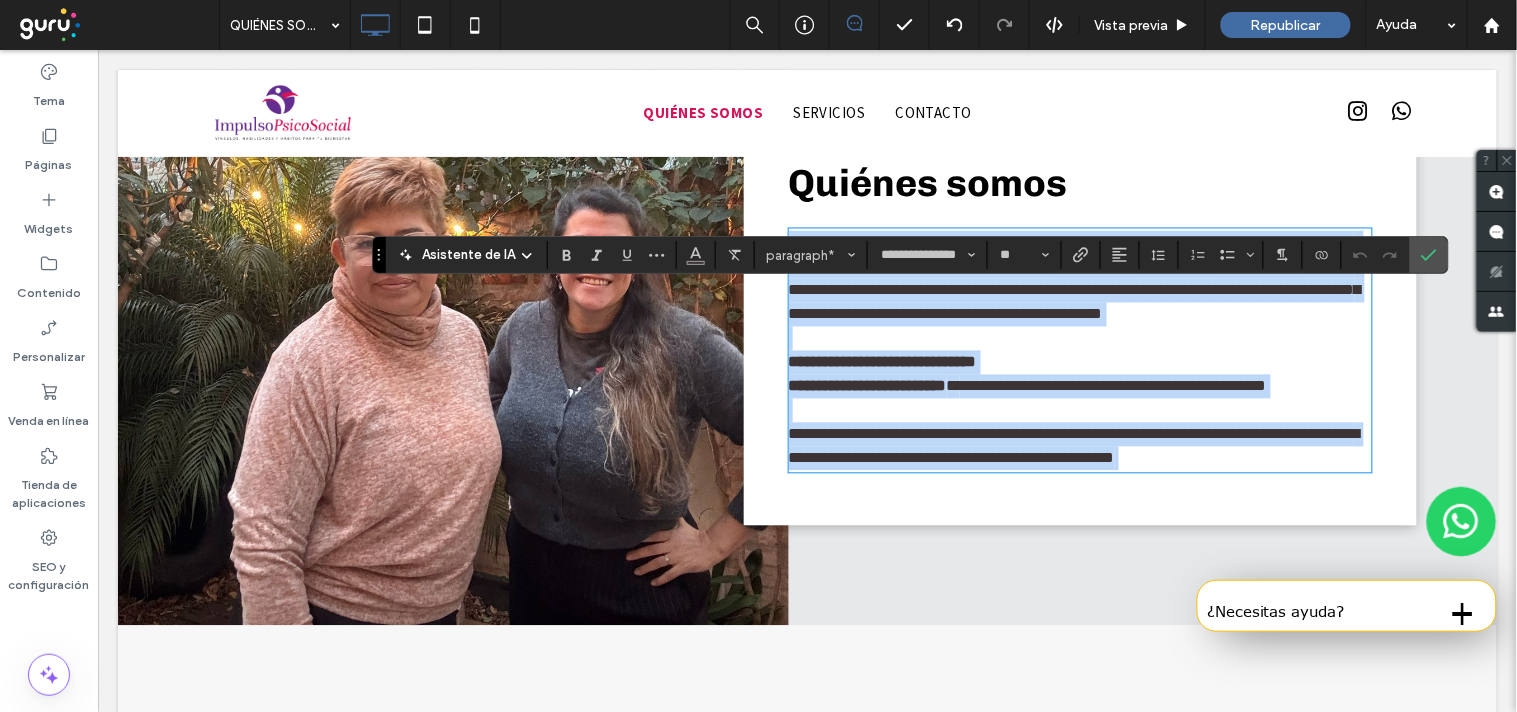 click on "**********" at bounding box center [1079, 278] 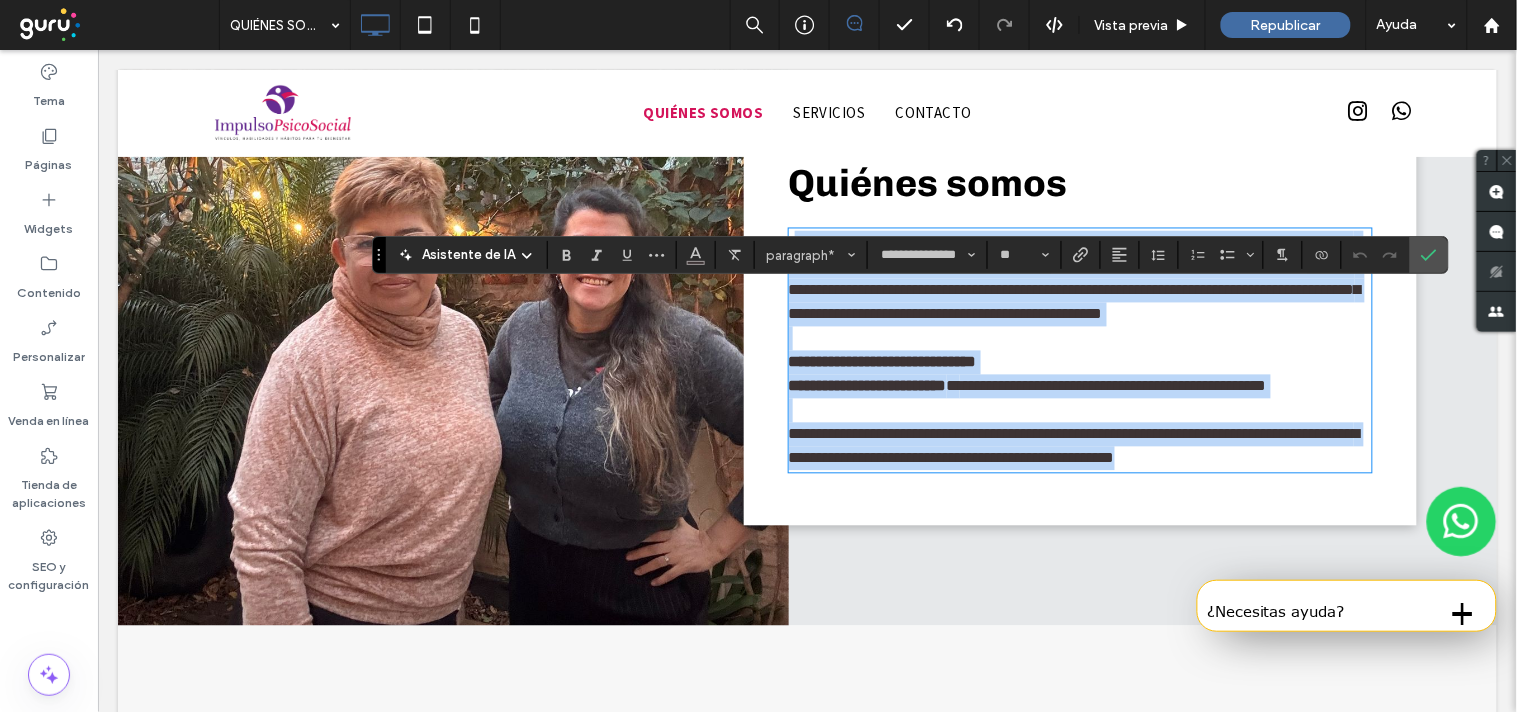 drag, startPoint x: 789, startPoint y: 296, endPoint x: 1315, endPoint y: 536, distance: 578.1661 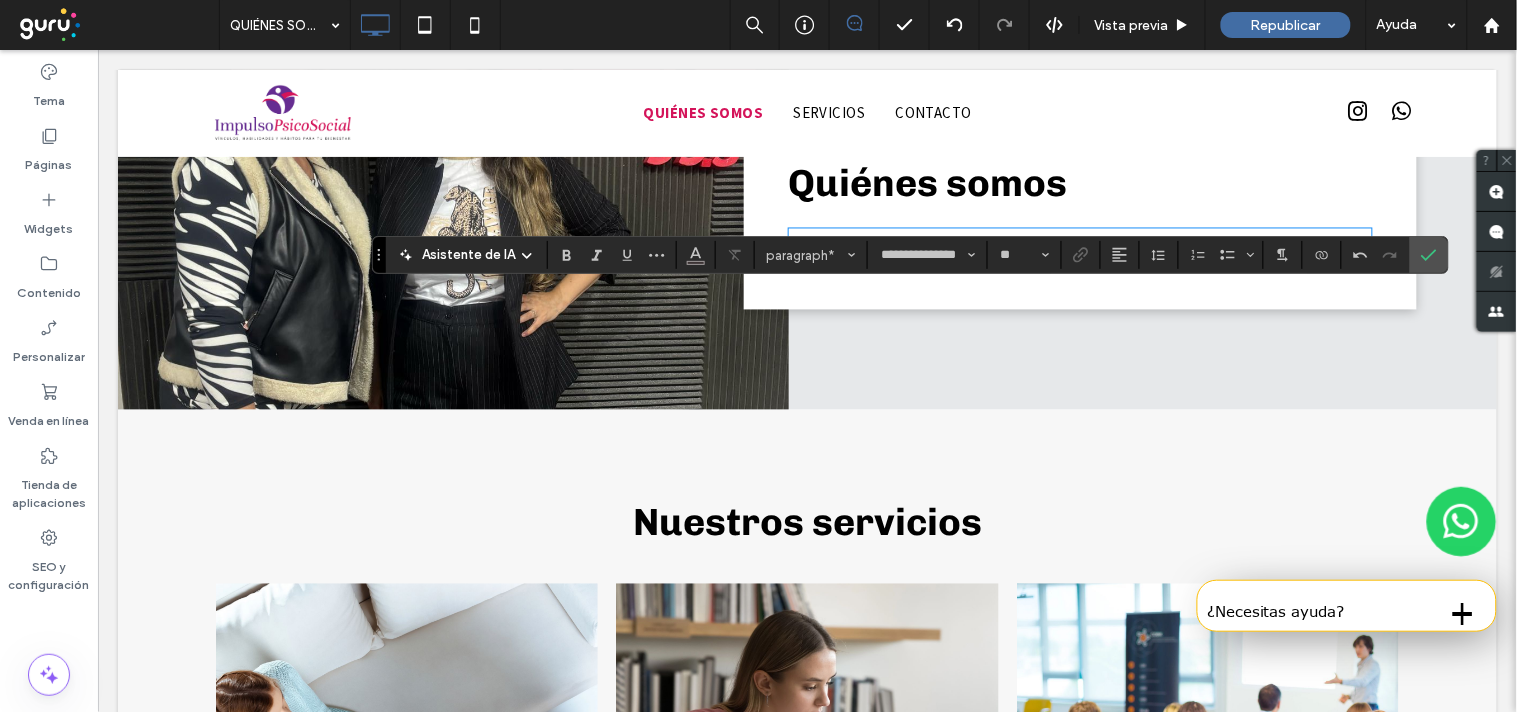scroll, scrollTop: 0, scrollLeft: 0, axis: both 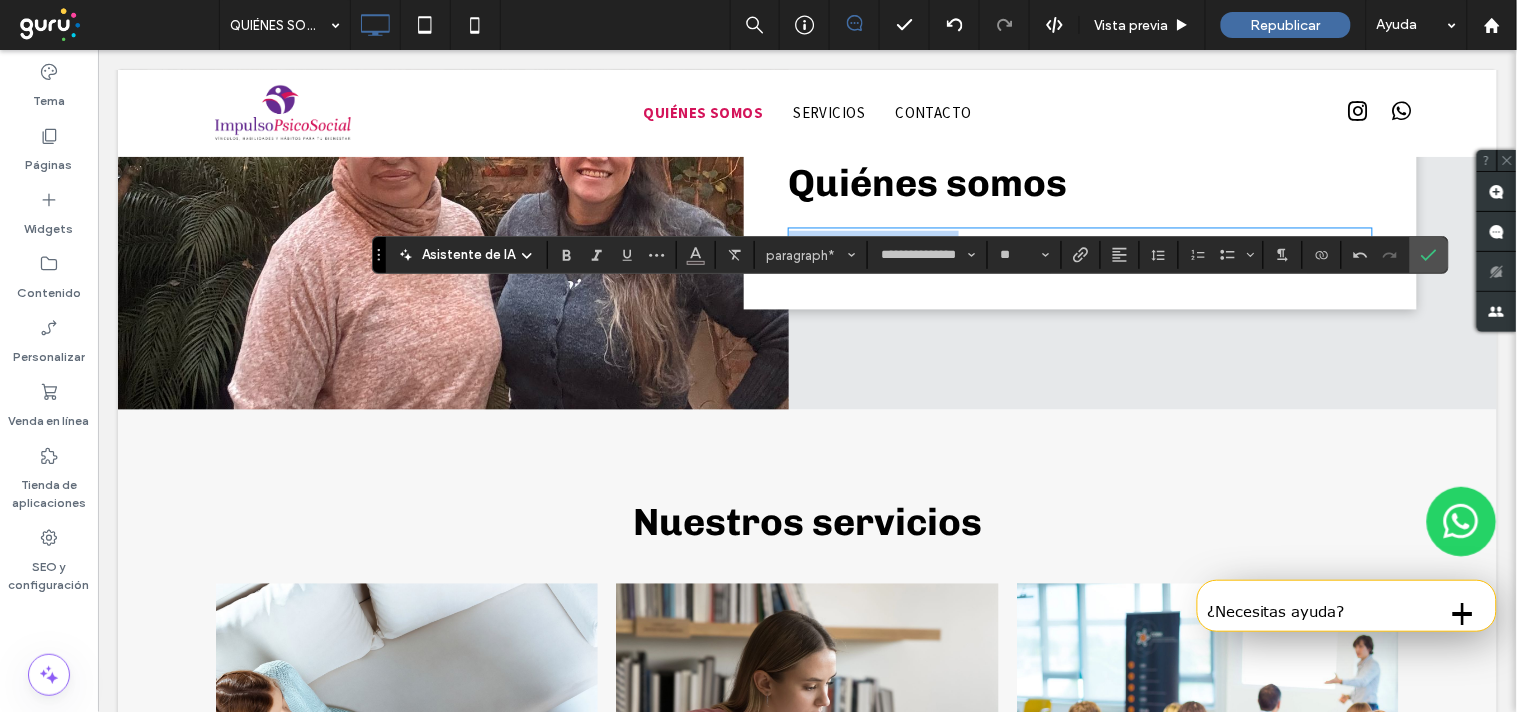 drag, startPoint x: 1003, startPoint y: 306, endPoint x: 750, endPoint y: 302, distance: 253.03162 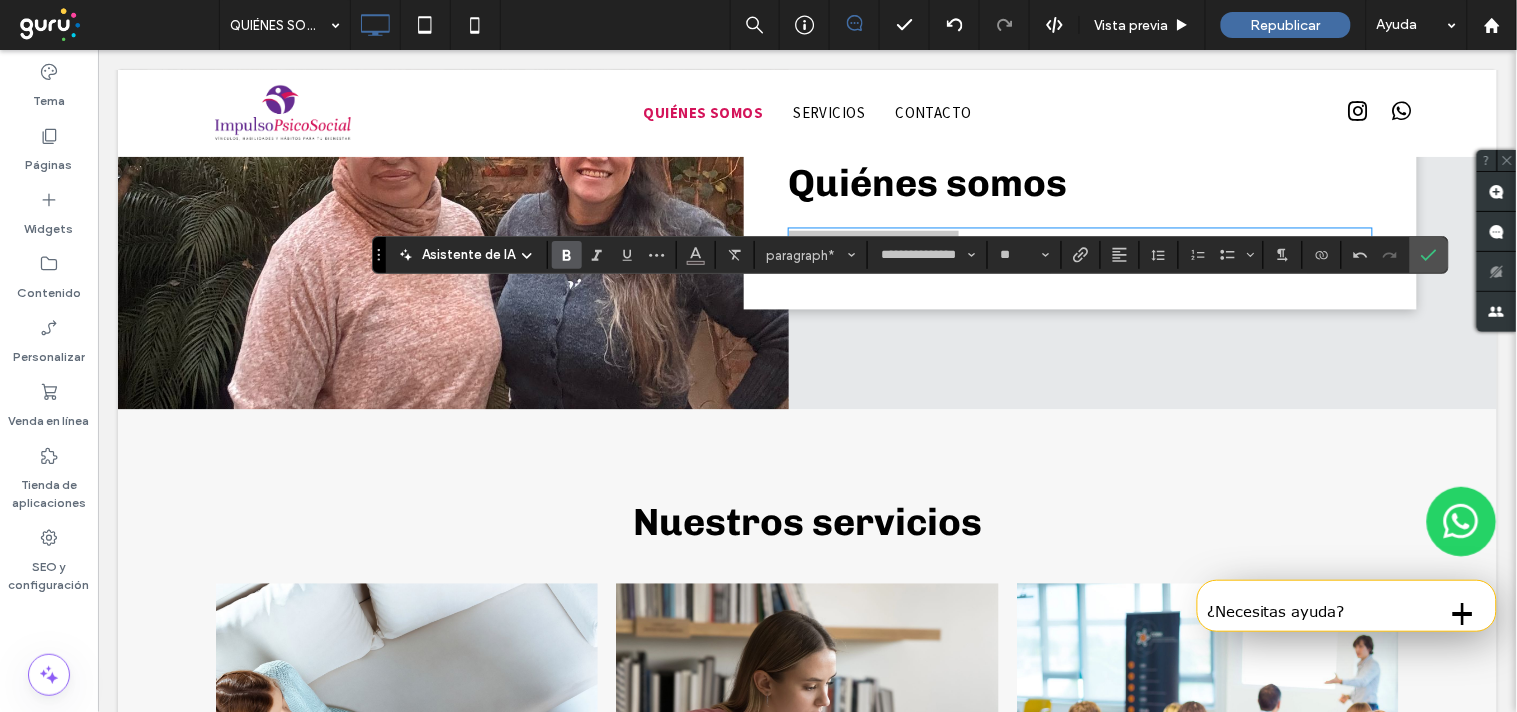 click 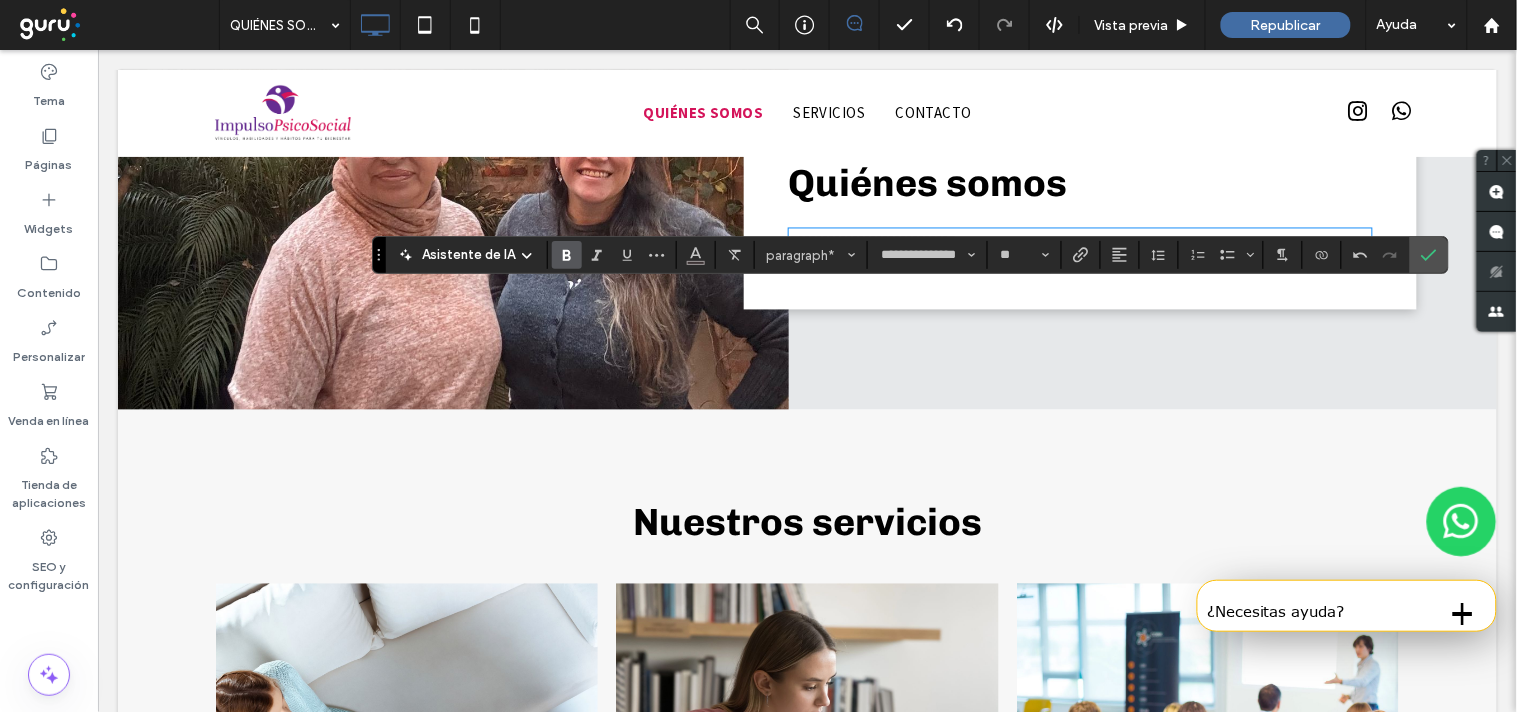 click on "**********" at bounding box center [1079, 242] 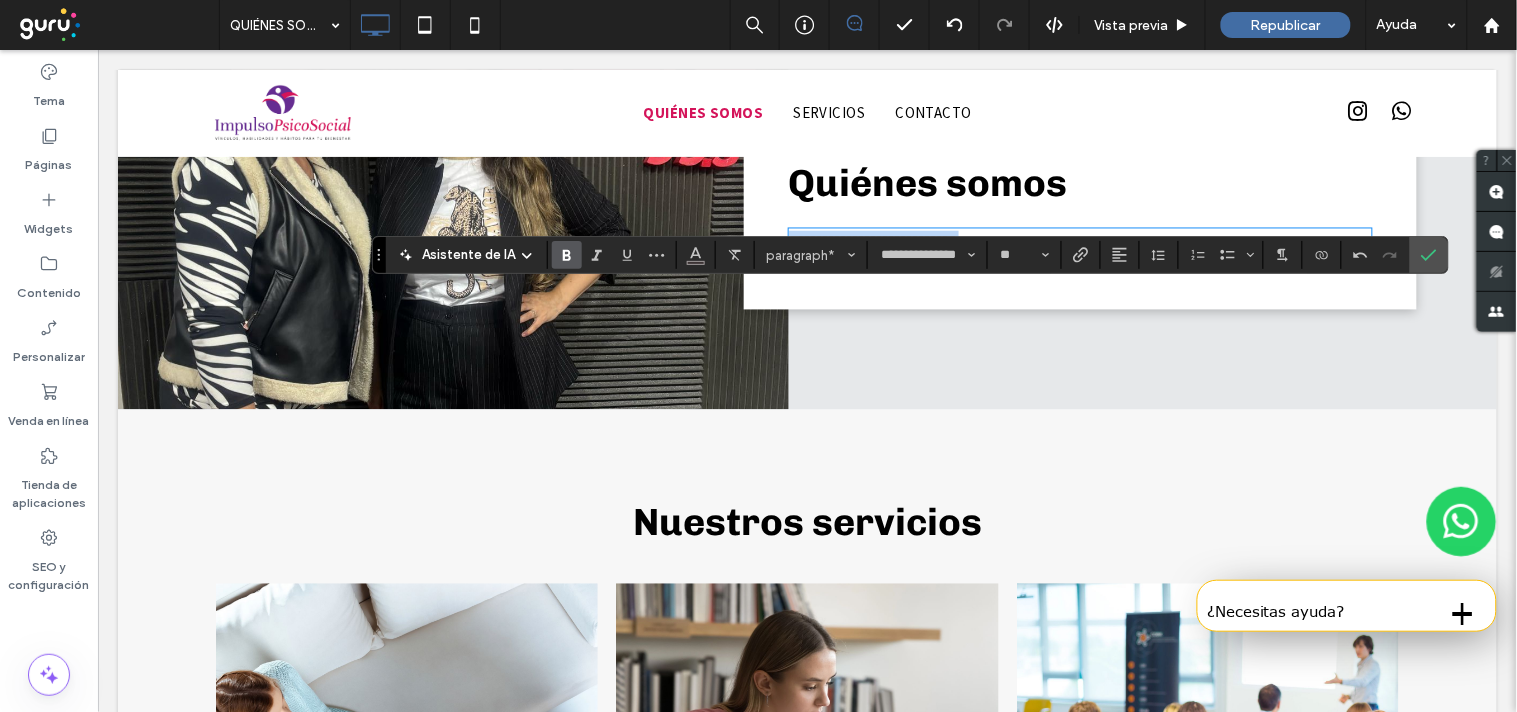 drag, startPoint x: 1036, startPoint y: 293, endPoint x: 740, endPoint y: 296, distance: 296.0152 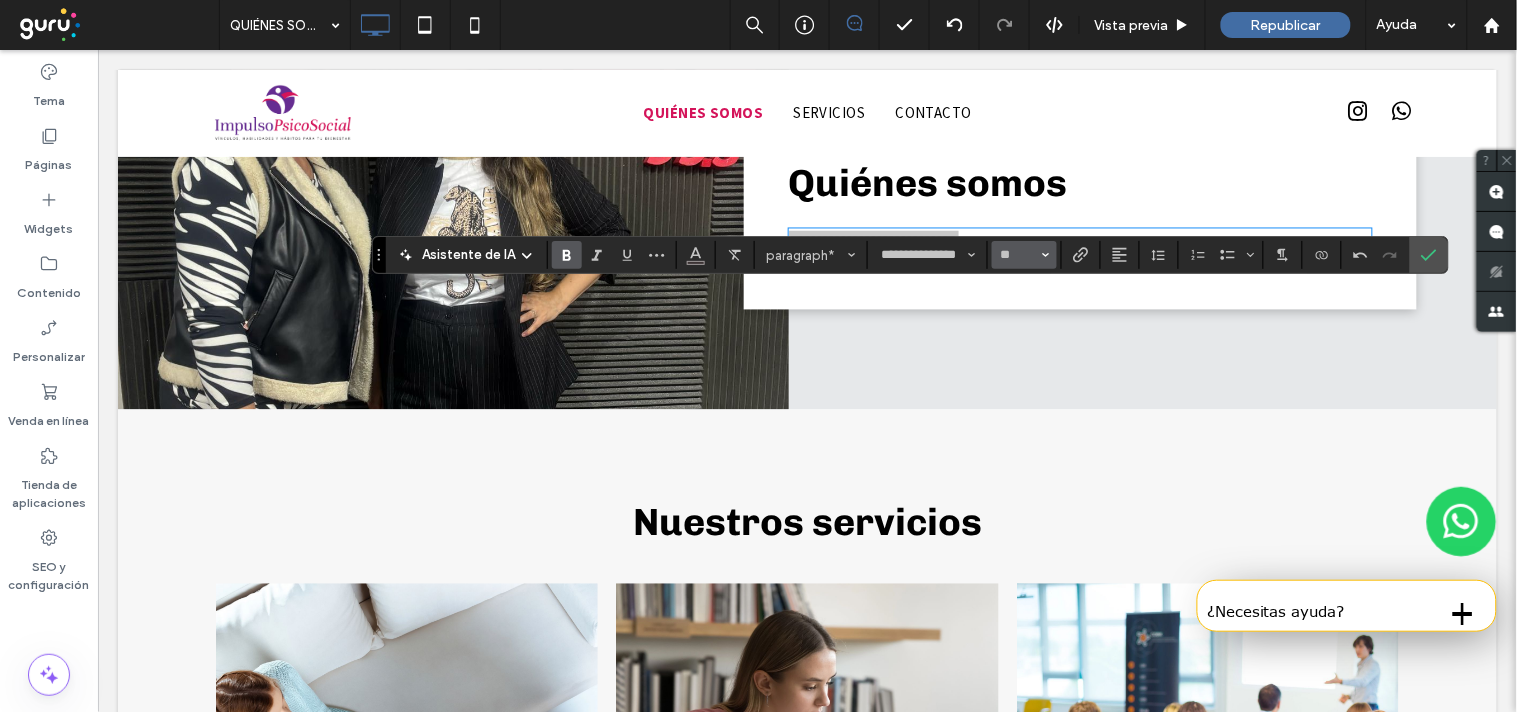 click on "**" at bounding box center [1024, 255] 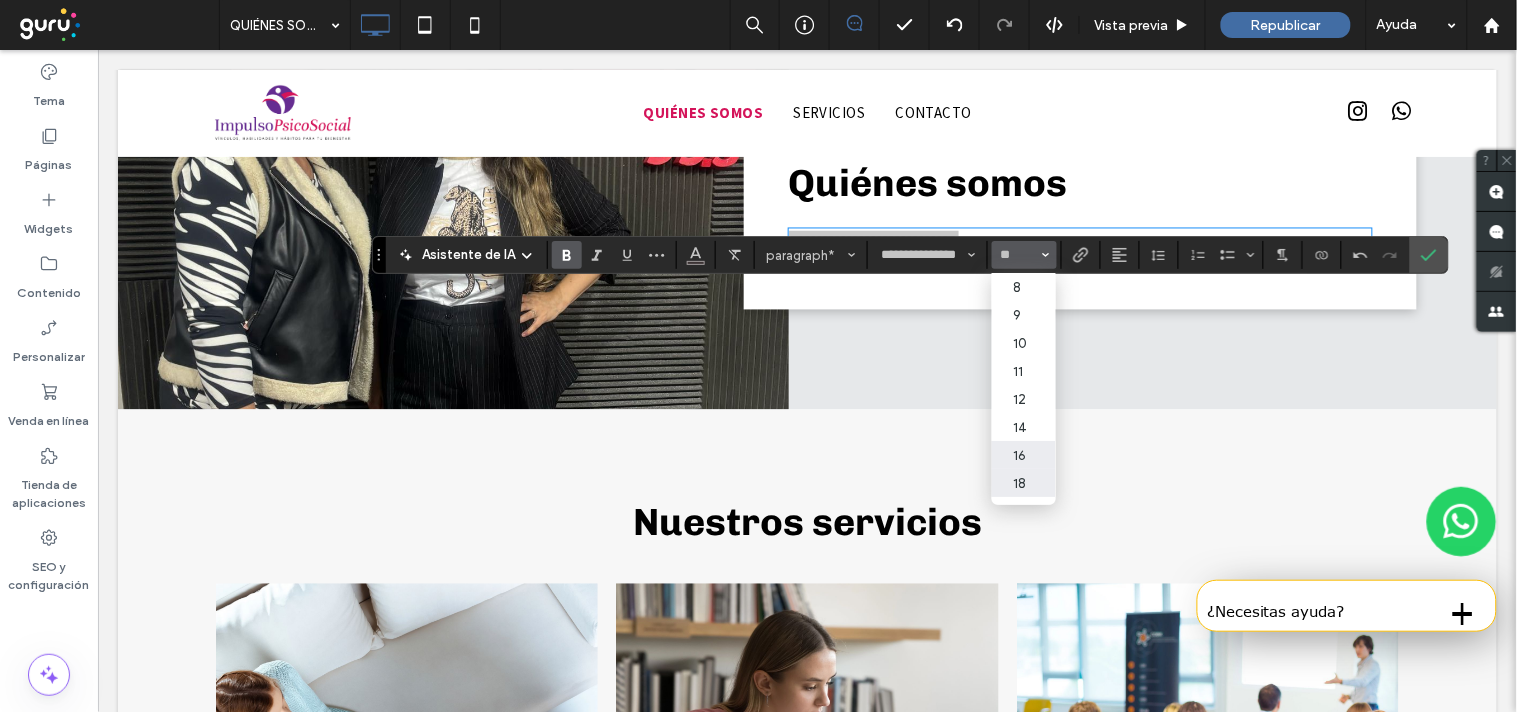 drag, startPoint x: 1030, startPoint y: 477, endPoint x: 930, endPoint y: 428, distance: 111.35978 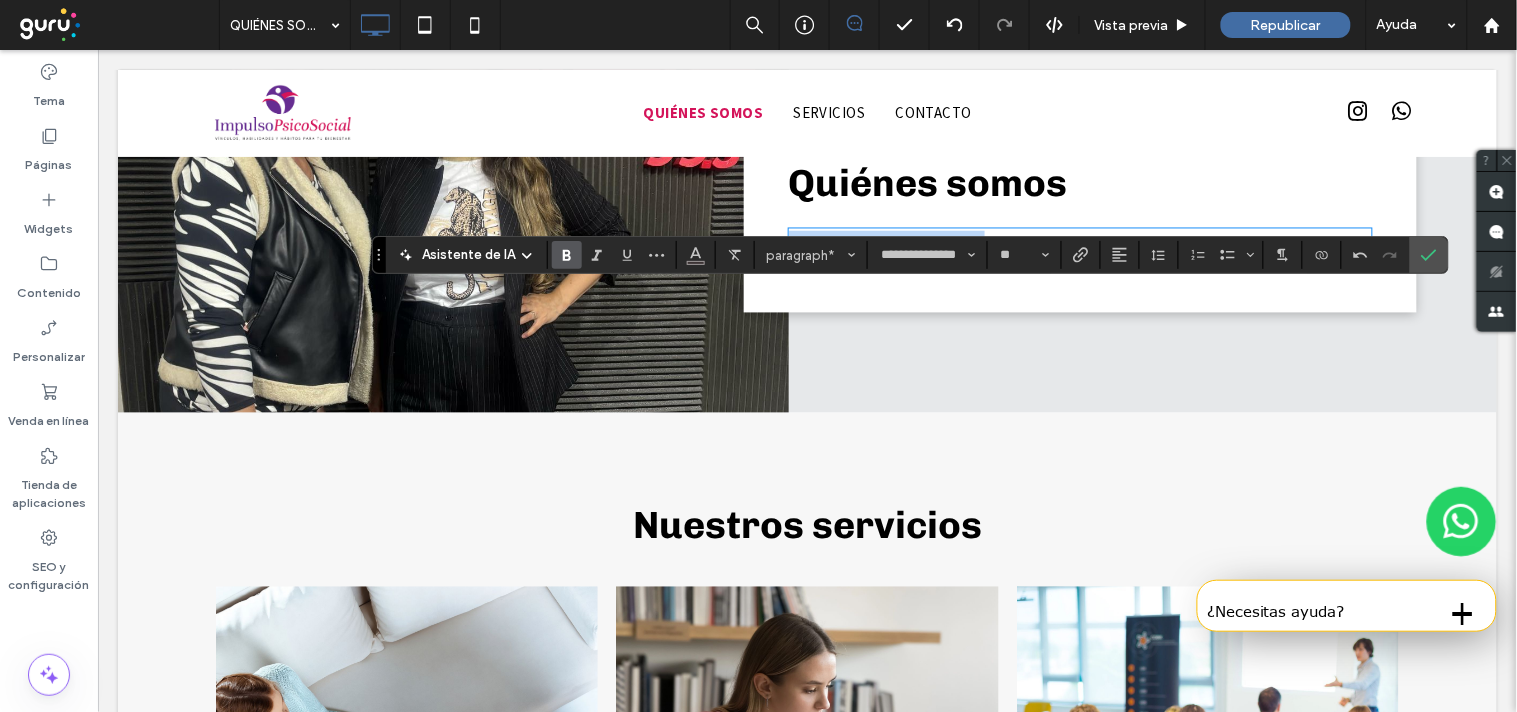 click on "**********" at bounding box center [1079, 243] 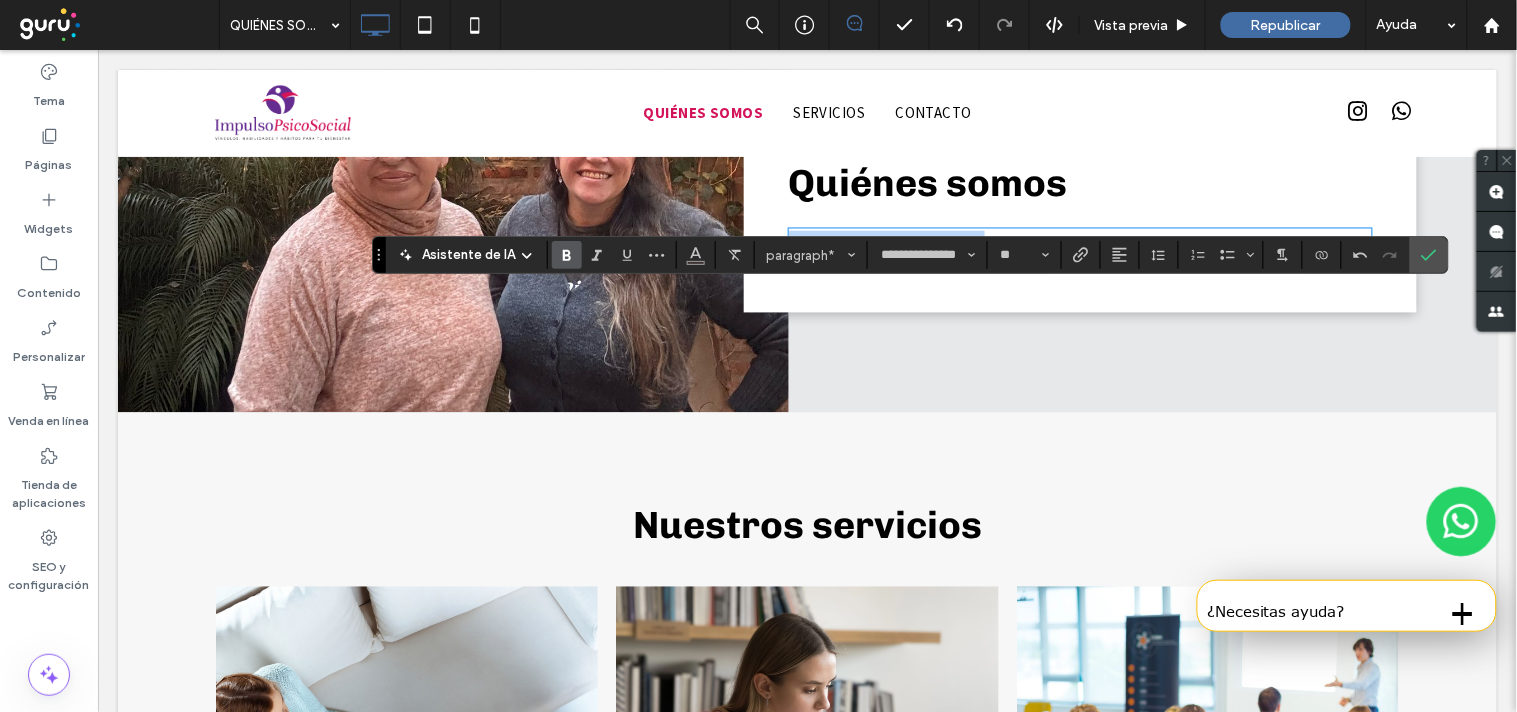 click on "**********" at bounding box center [1079, 243] 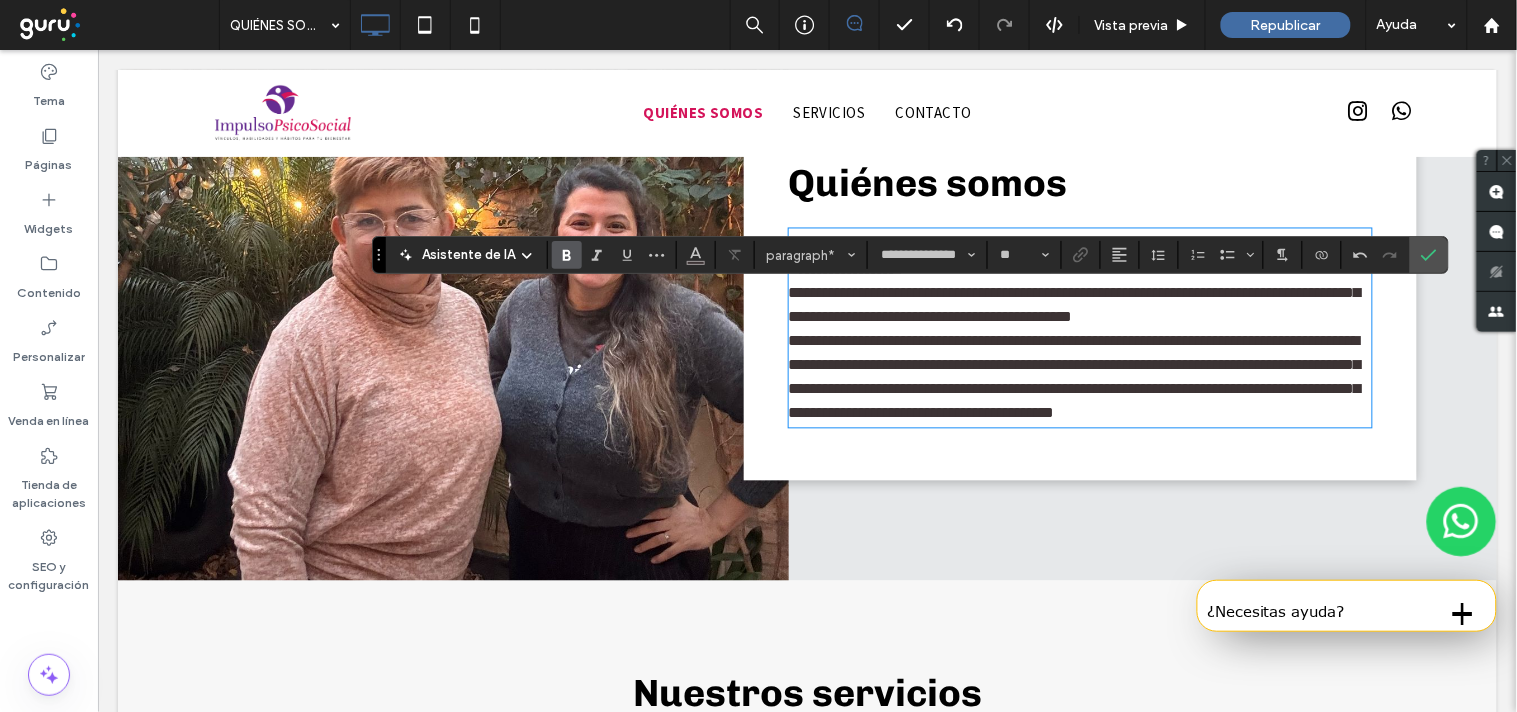 scroll, scrollTop: 0, scrollLeft: 0, axis: both 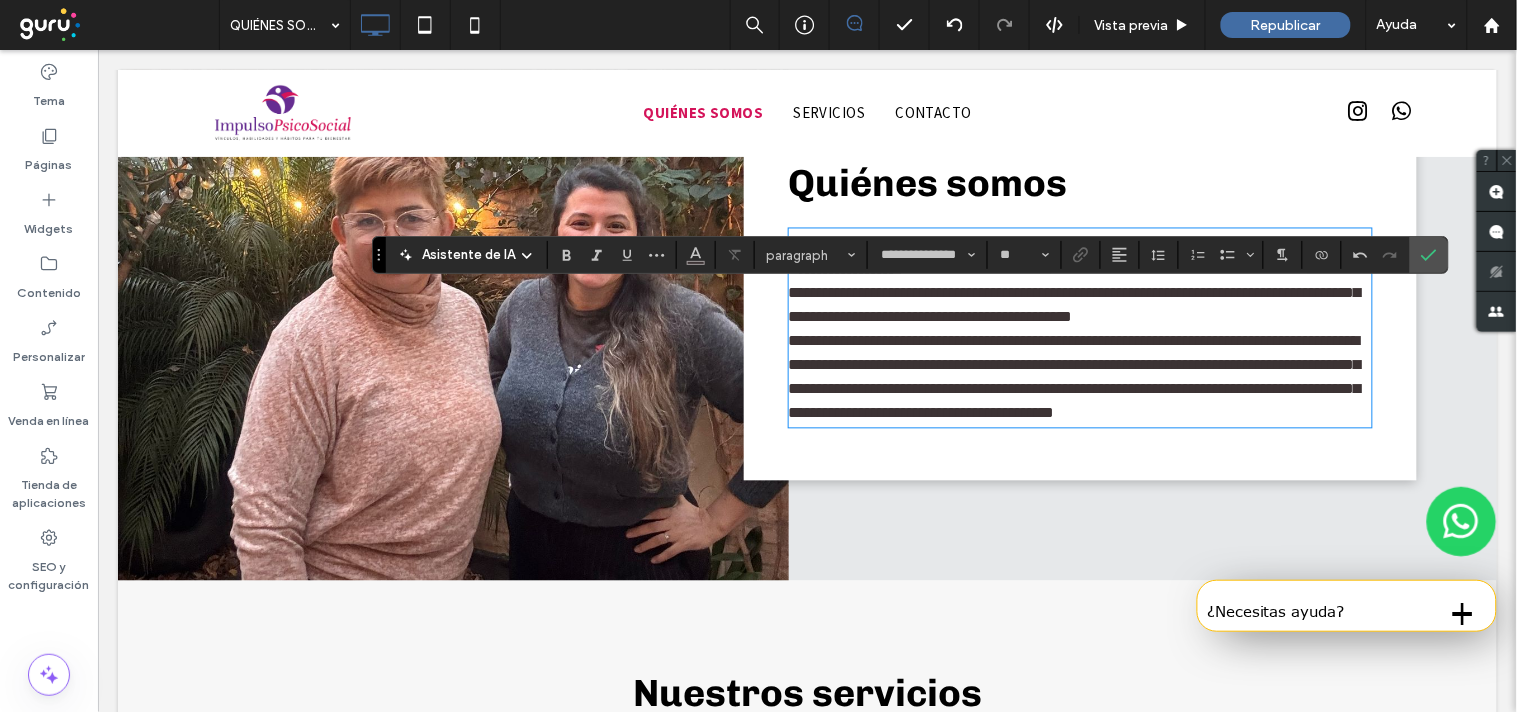 type on "**" 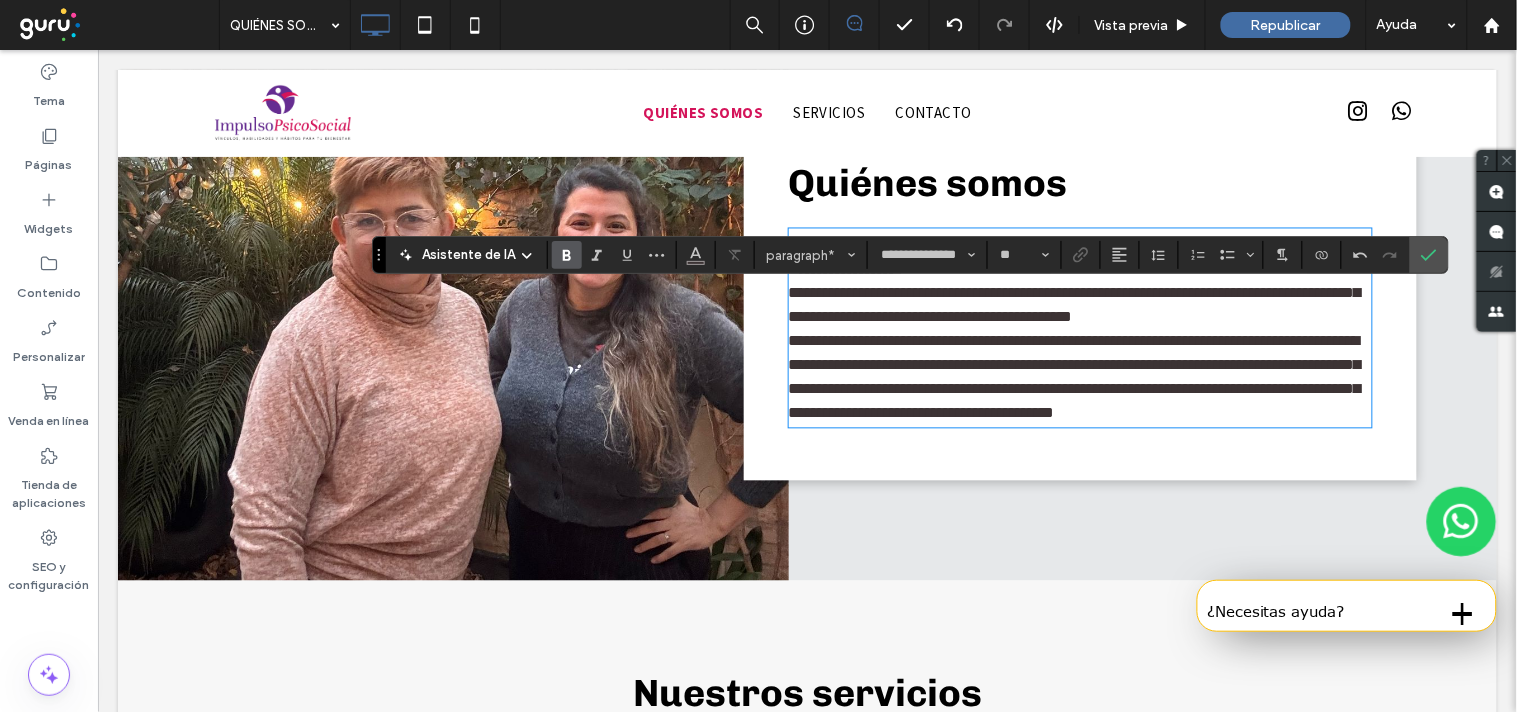 click on "**********" at bounding box center (1079, 279) 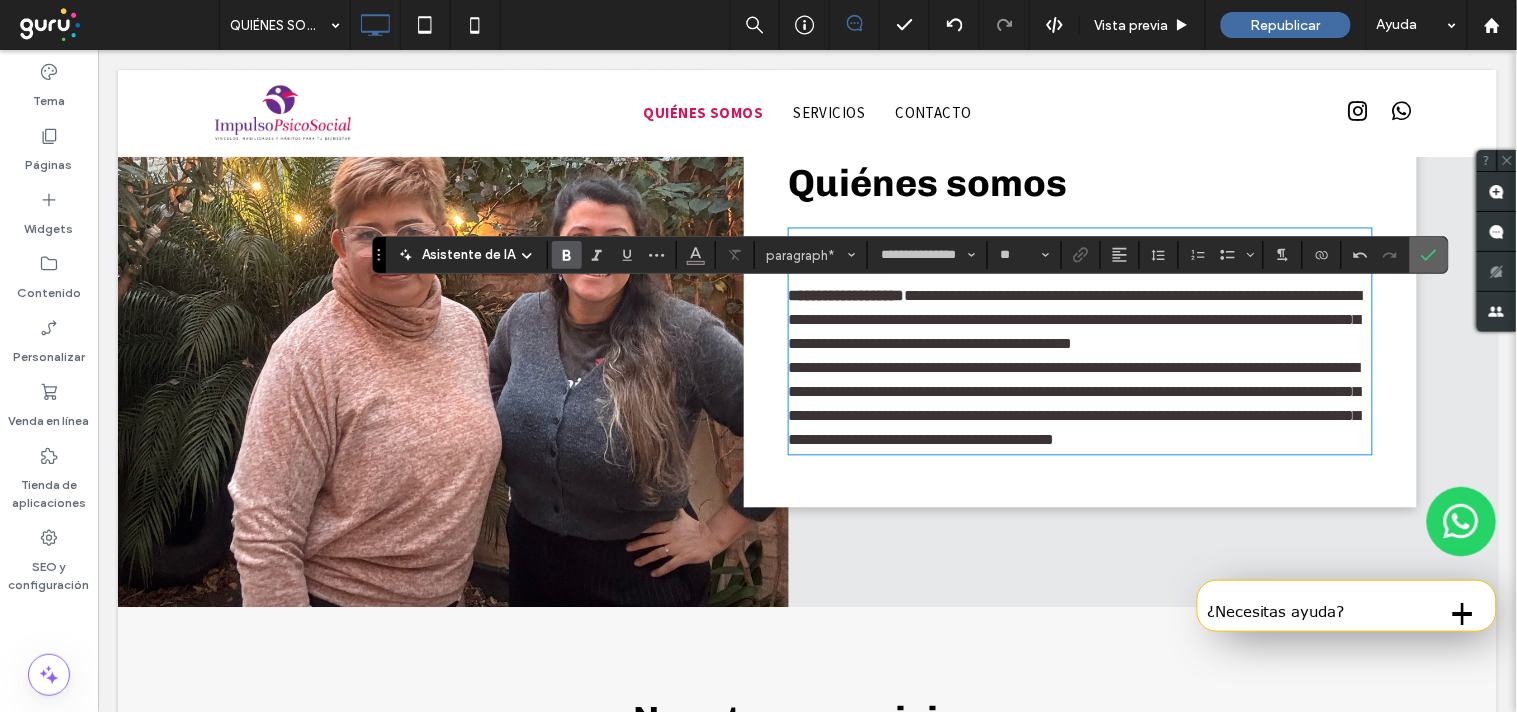 click 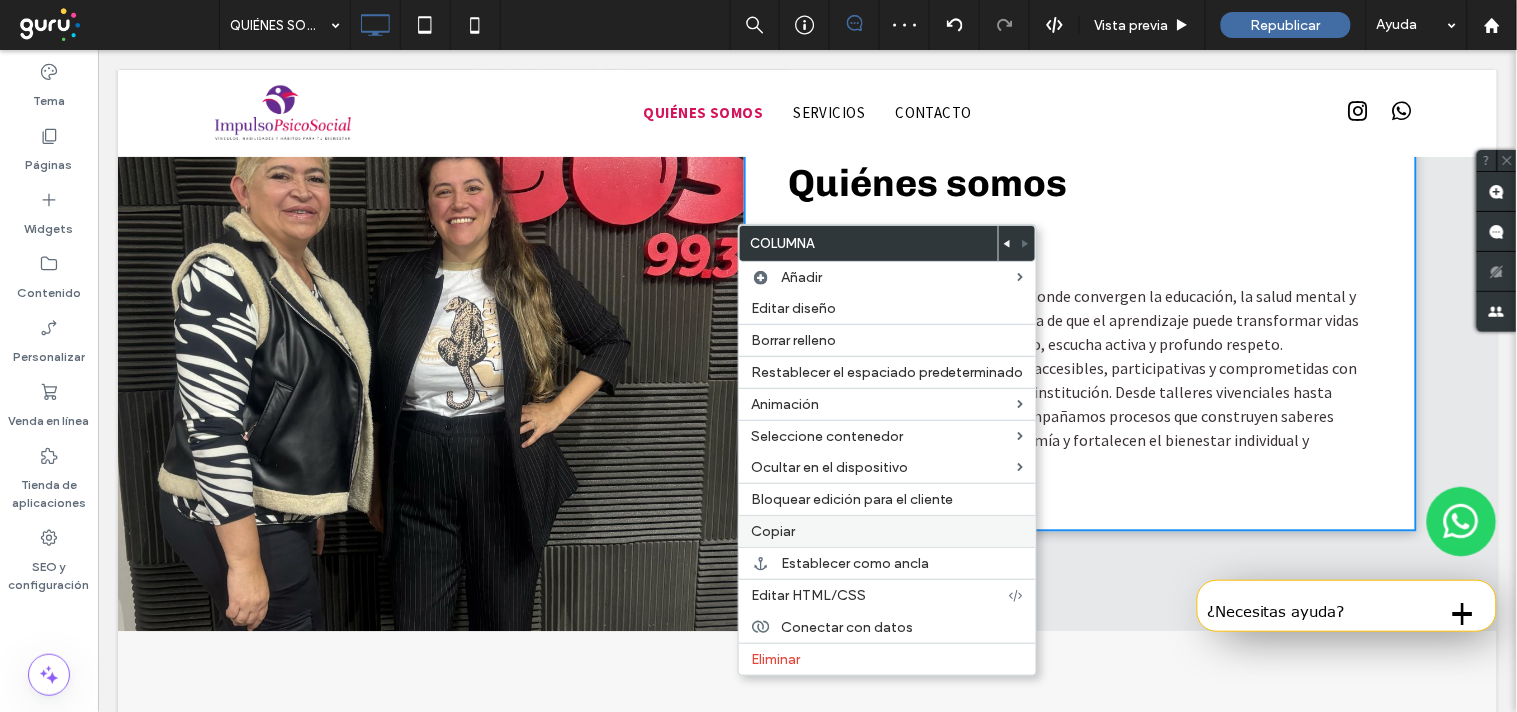 click on "Copiar" at bounding box center (887, 531) 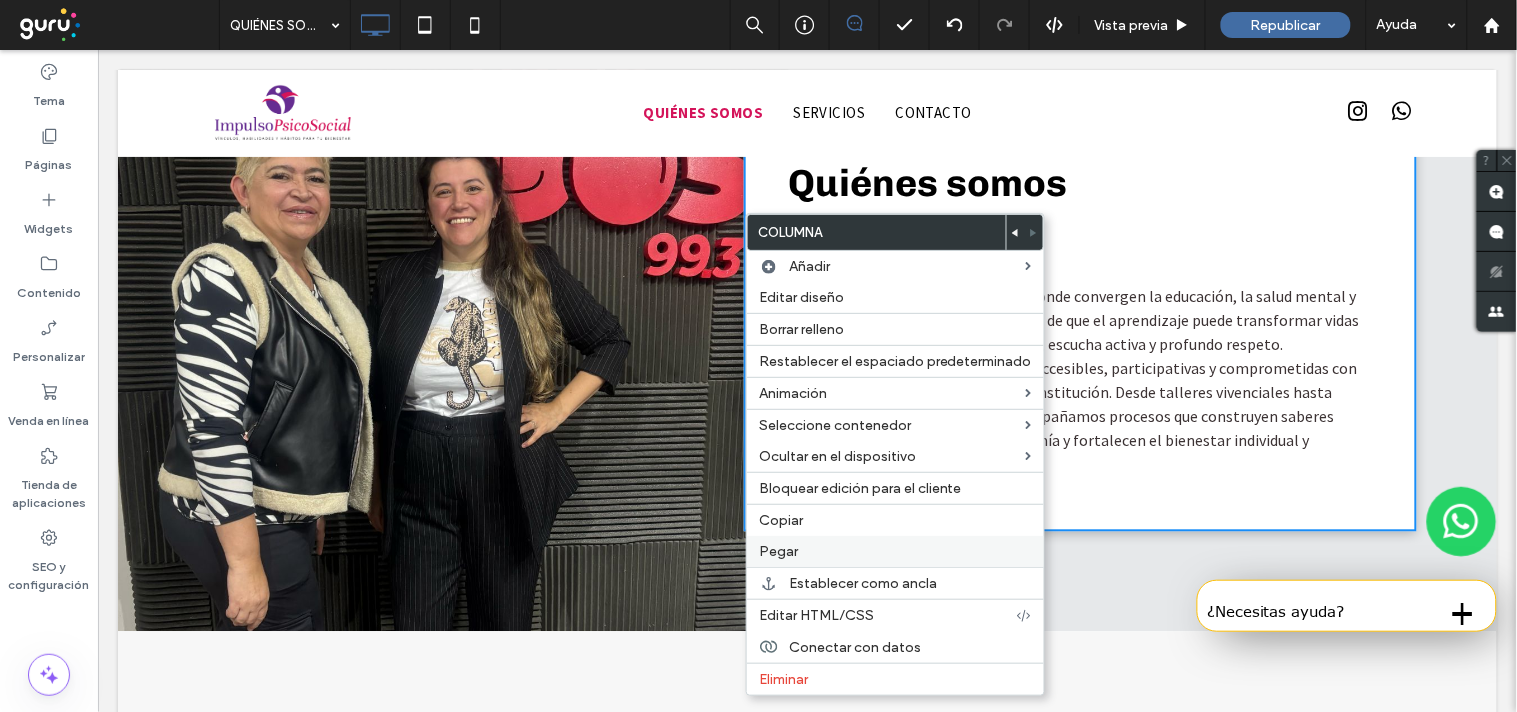 click on "Pegar" at bounding box center (895, 551) 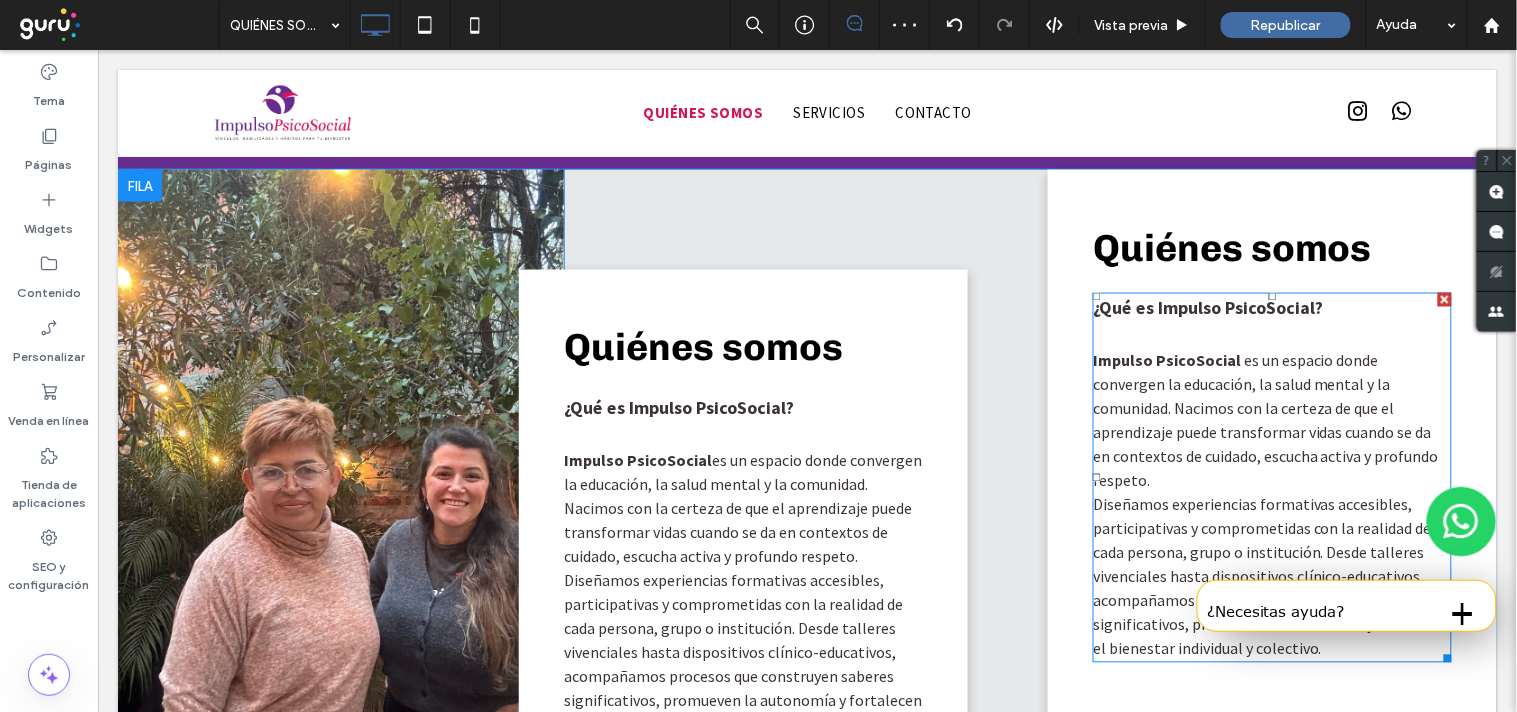 scroll, scrollTop: 783, scrollLeft: 0, axis: vertical 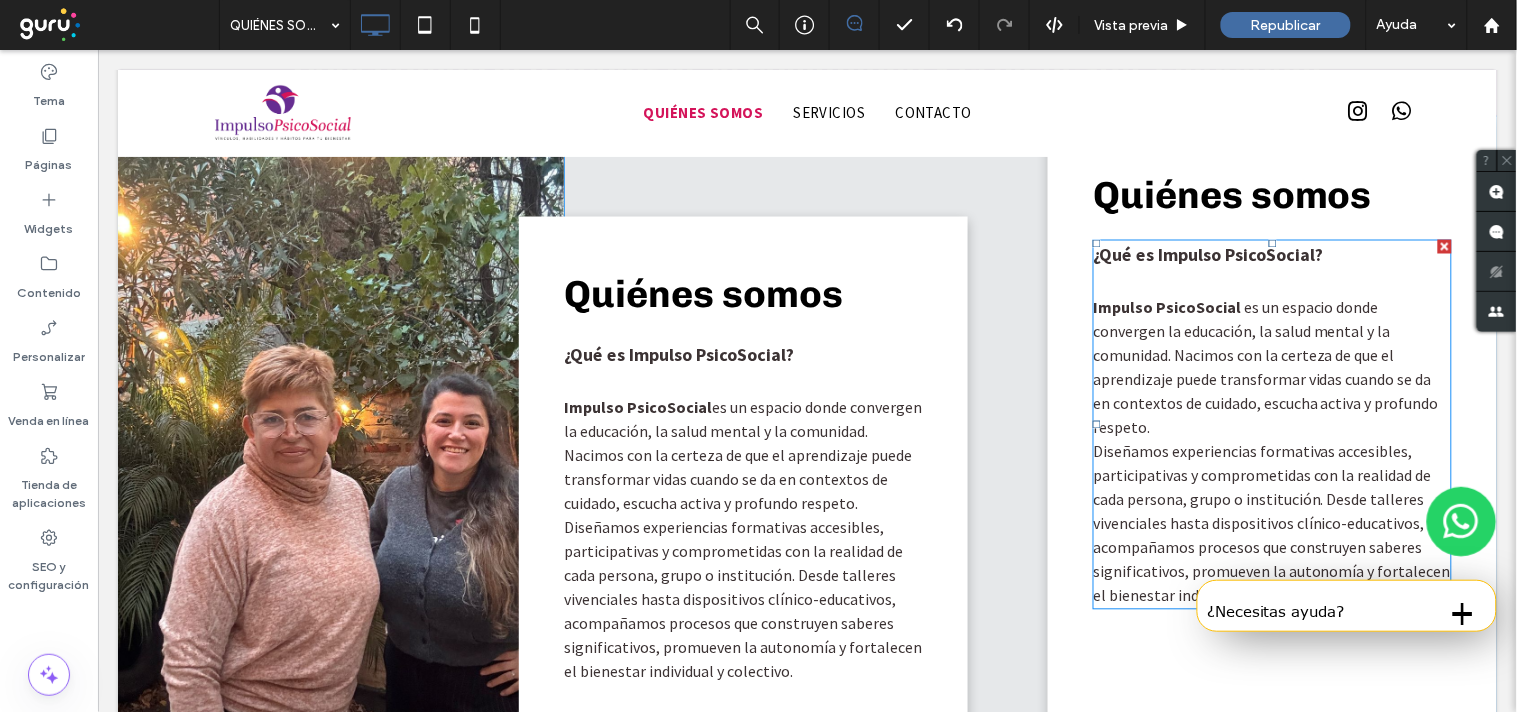 click at bounding box center (1444, 246) 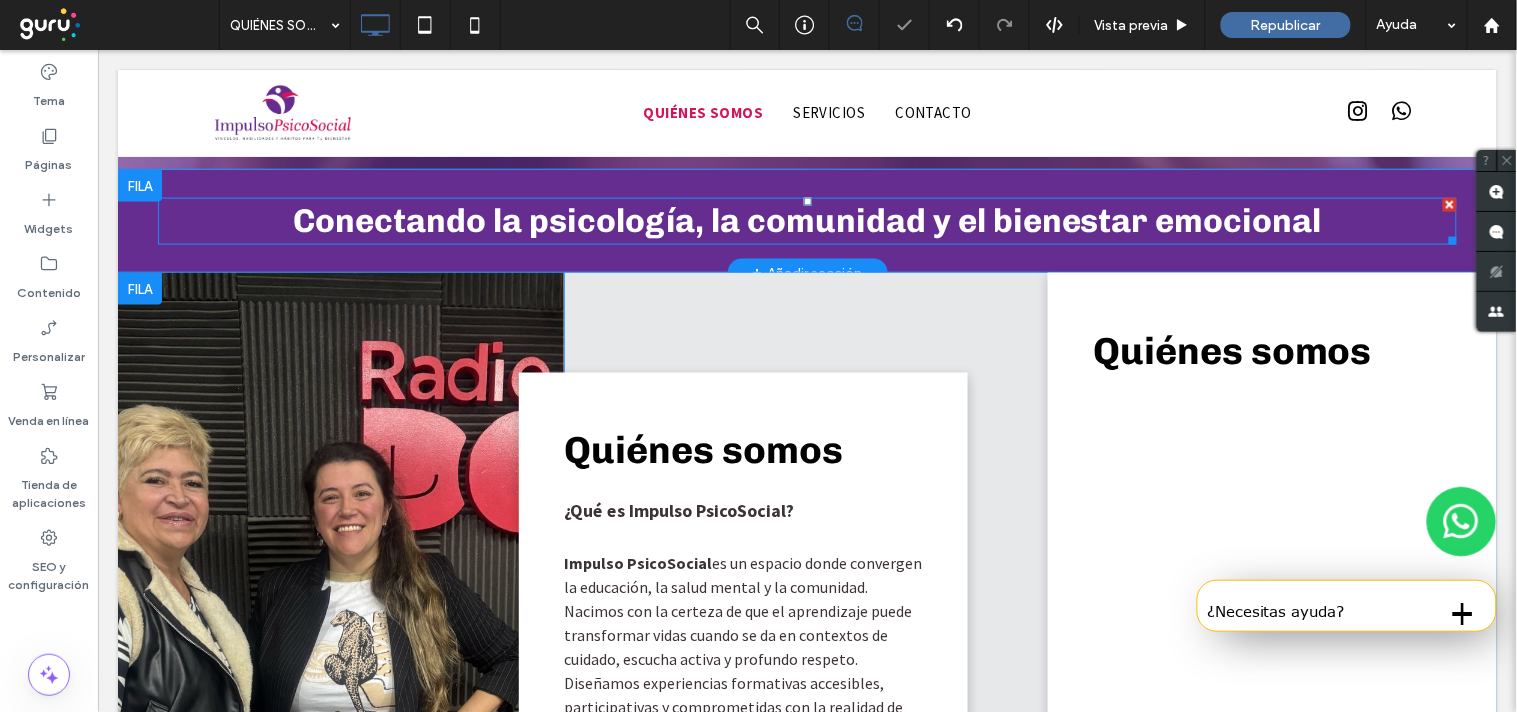 scroll, scrollTop: 561, scrollLeft: 0, axis: vertical 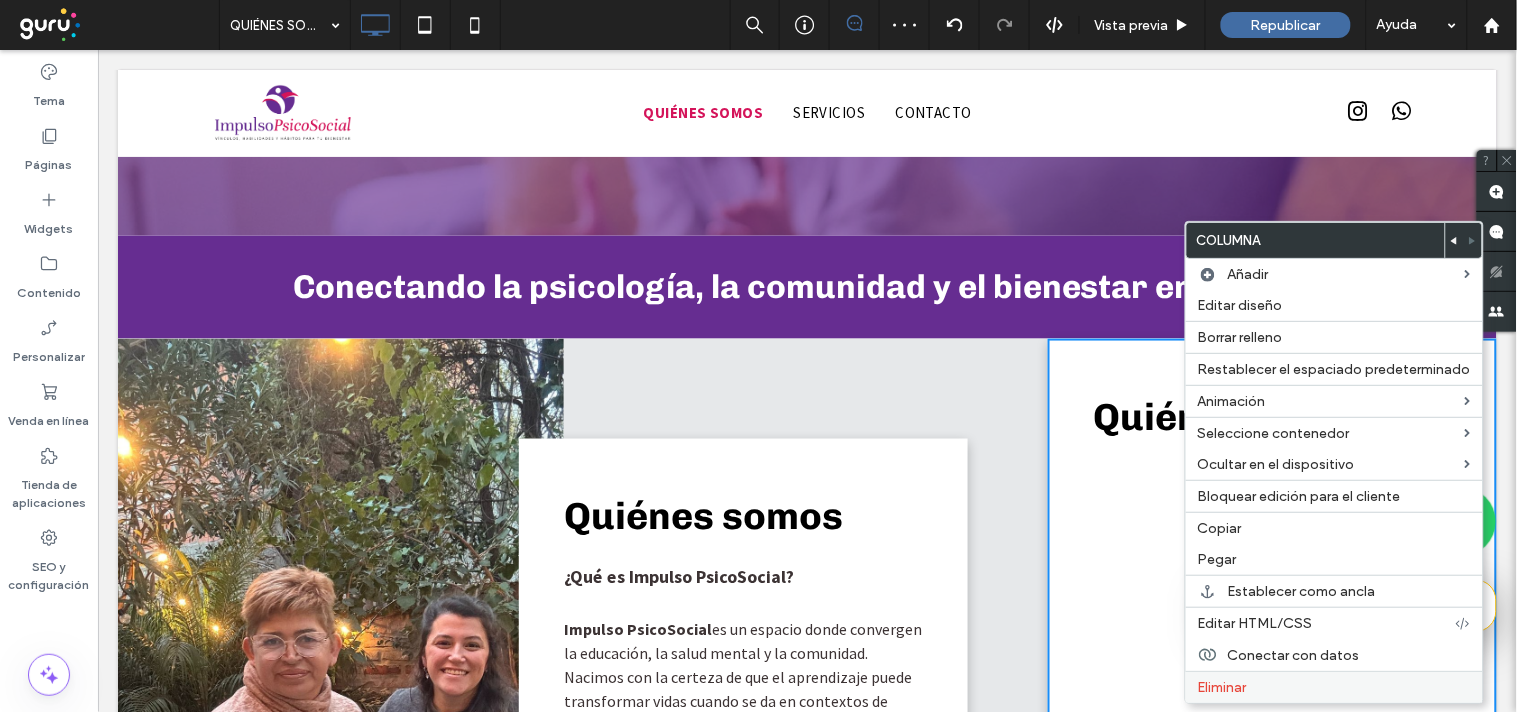 click on "Eliminar" at bounding box center (1334, 687) 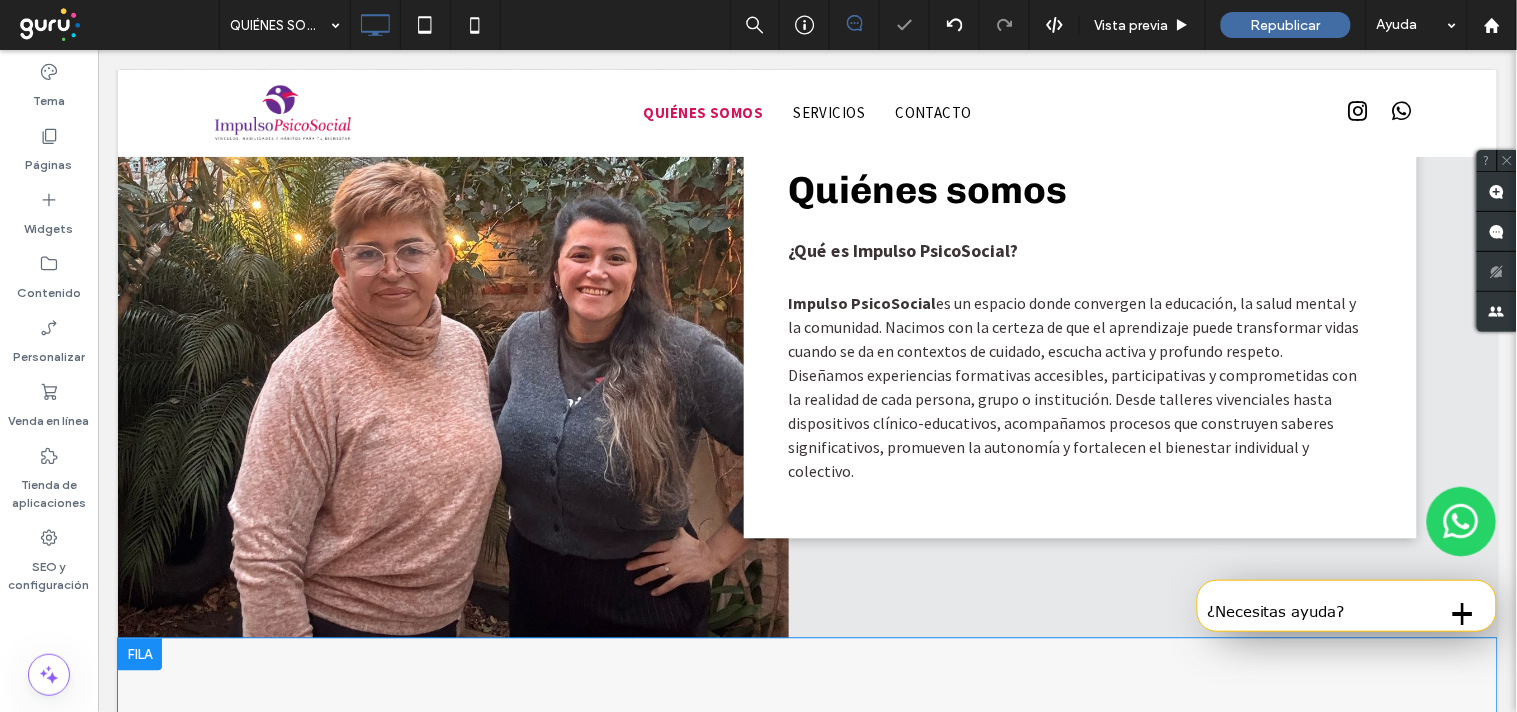 scroll, scrollTop: 672, scrollLeft: 0, axis: vertical 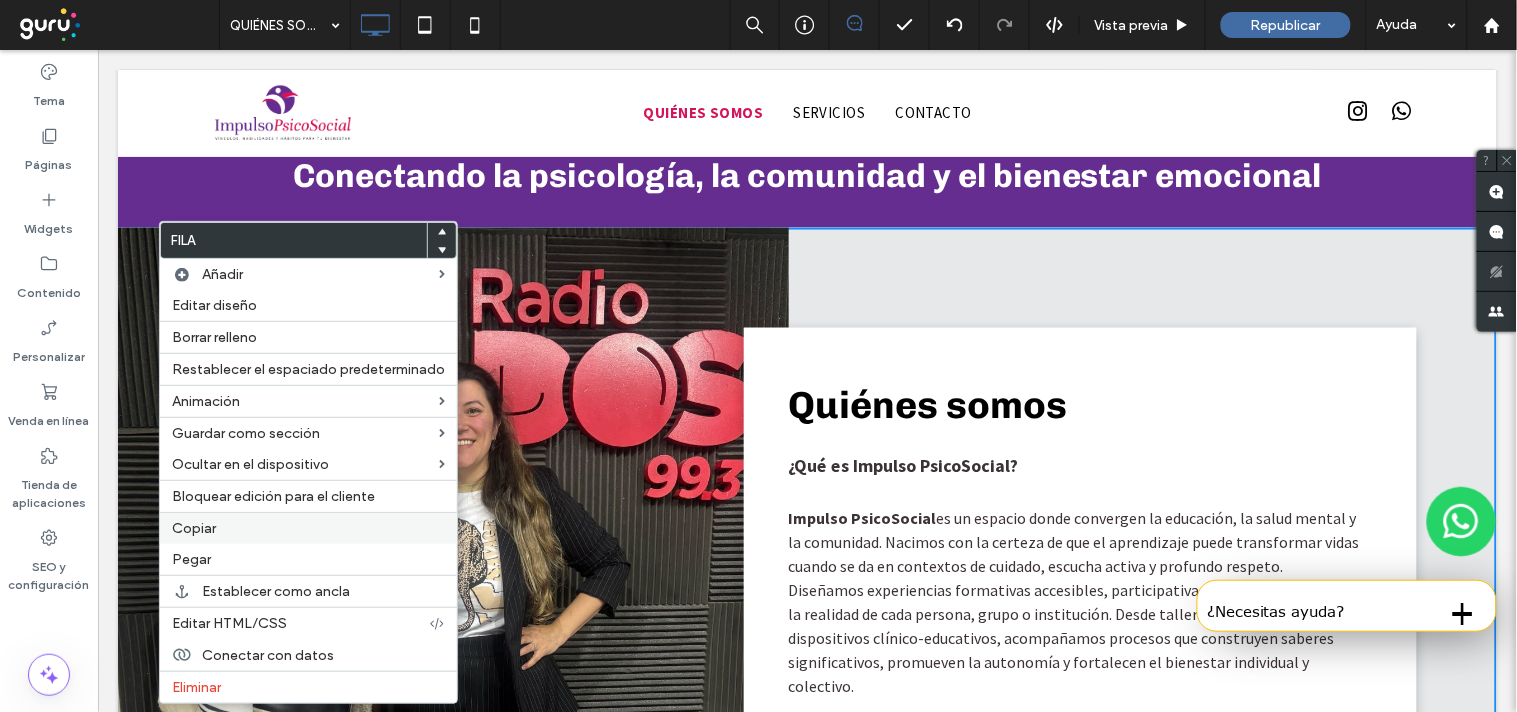 click on "Copiar" at bounding box center [308, 528] 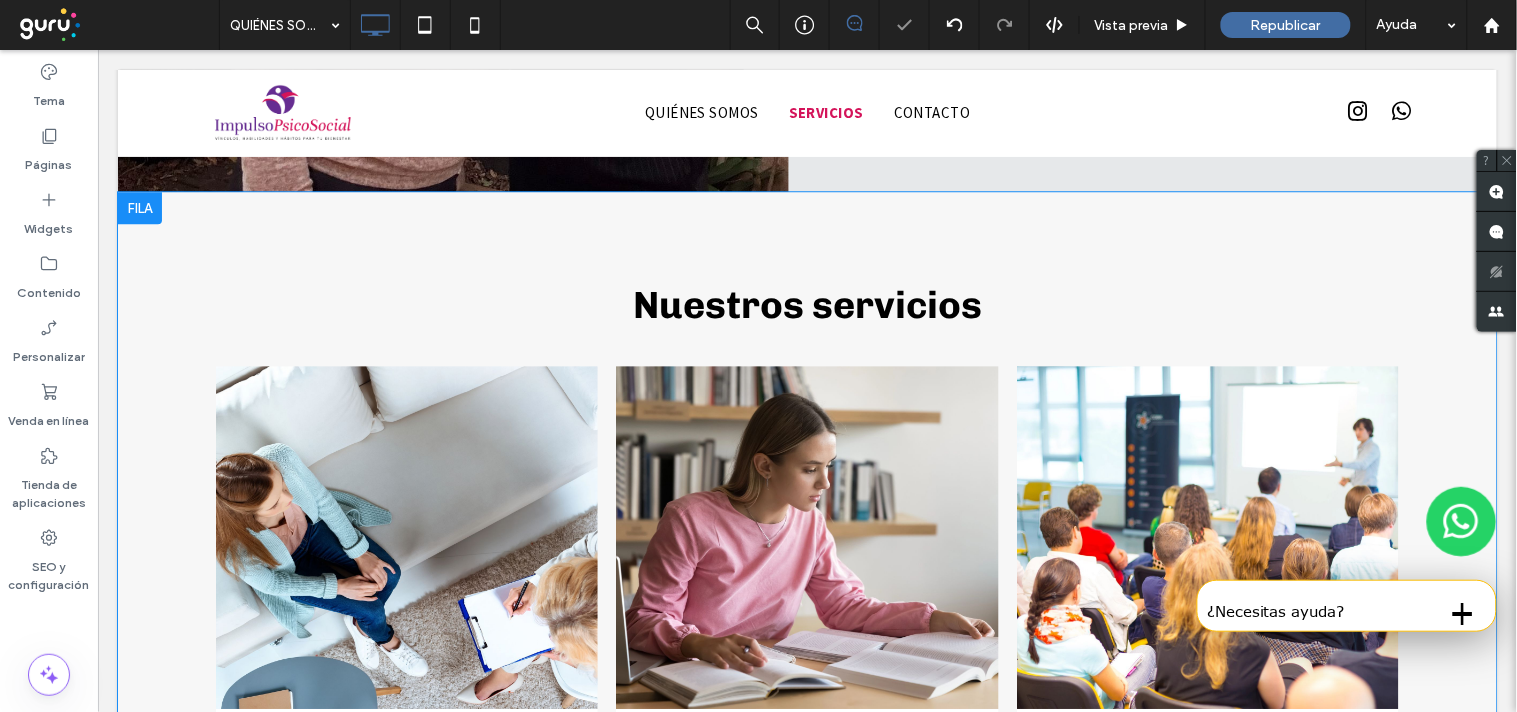 scroll, scrollTop: 1338, scrollLeft: 0, axis: vertical 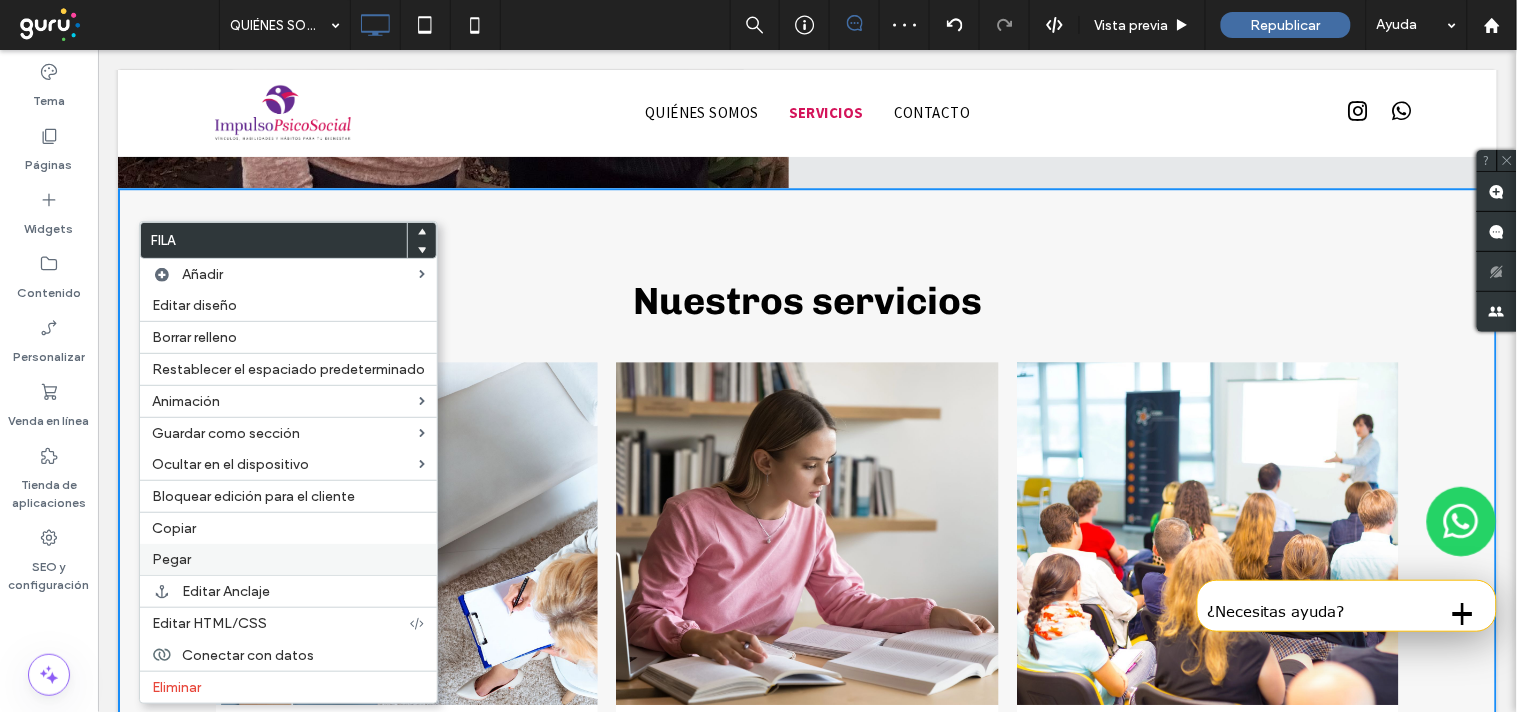 click on "Pegar" at bounding box center [288, 559] 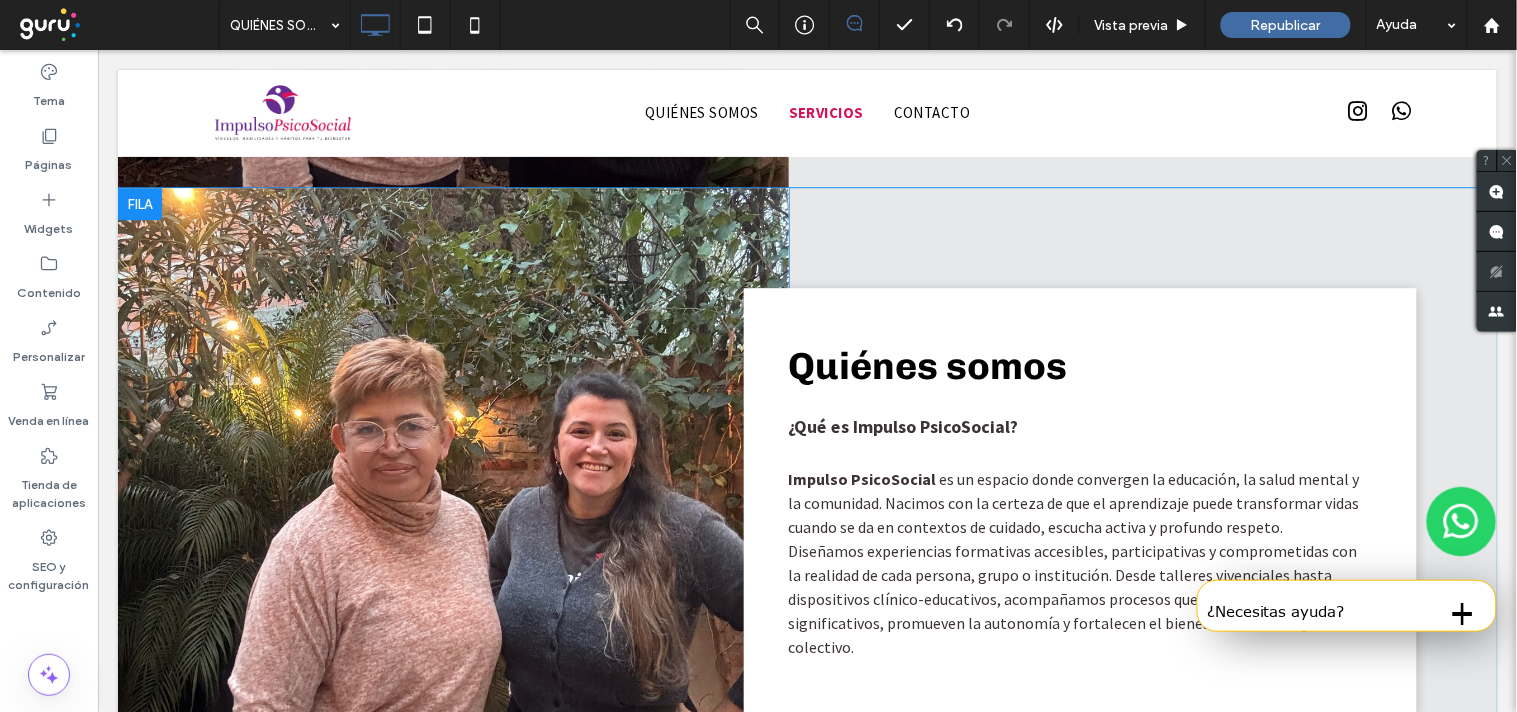 drag, startPoint x: 1250, startPoint y: 357, endPoint x: 973, endPoint y: 356, distance: 277.0018 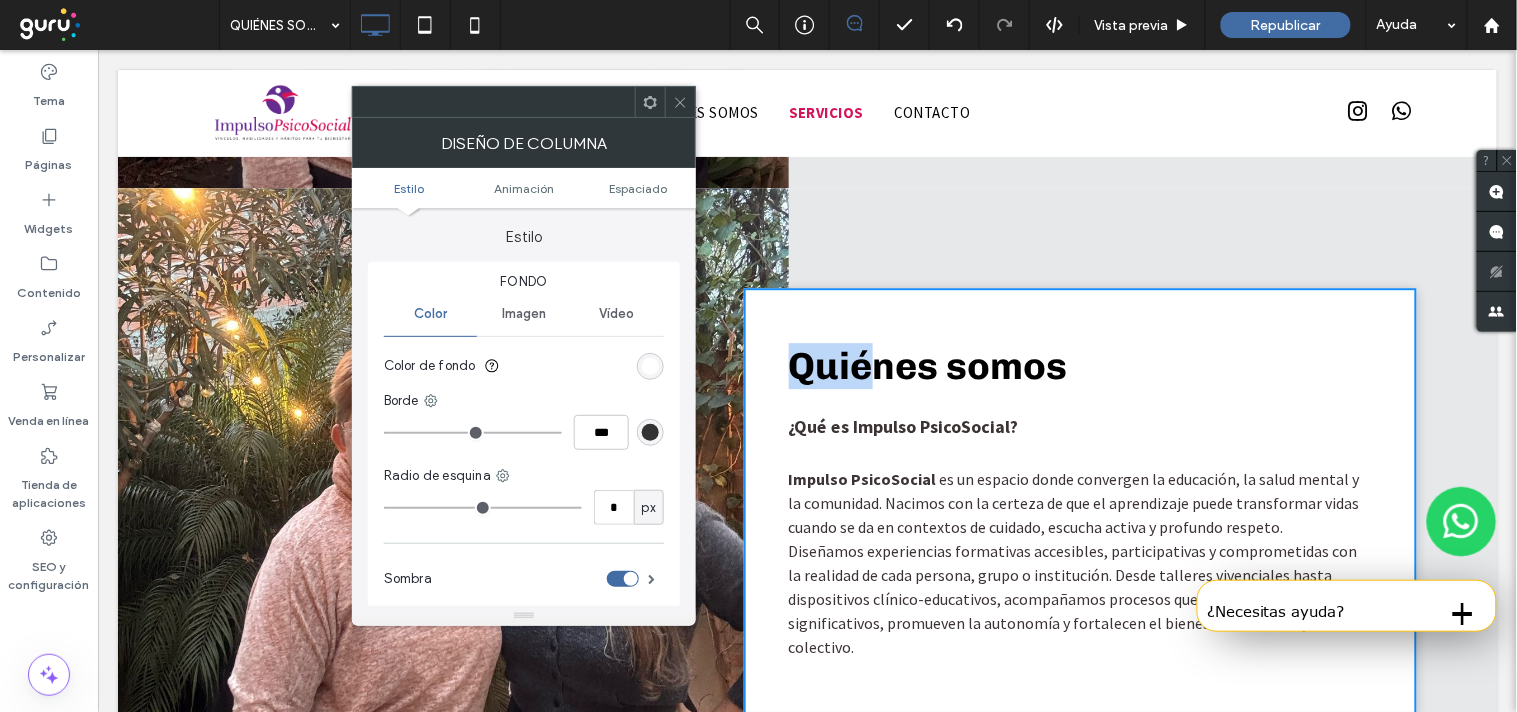 drag, startPoint x: 870, startPoint y: 356, endPoint x: 761, endPoint y: 344, distance: 109.65856 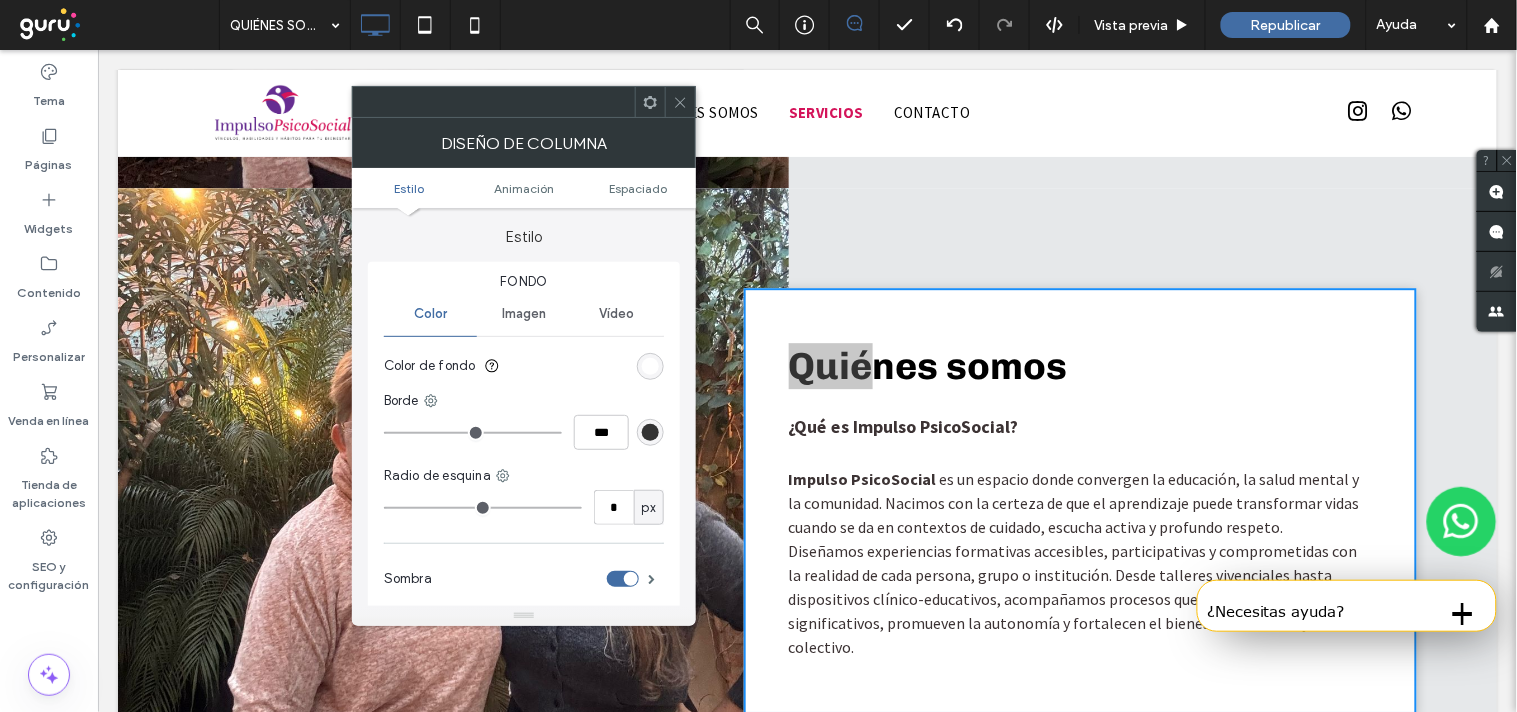 click at bounding box center [680, 102] 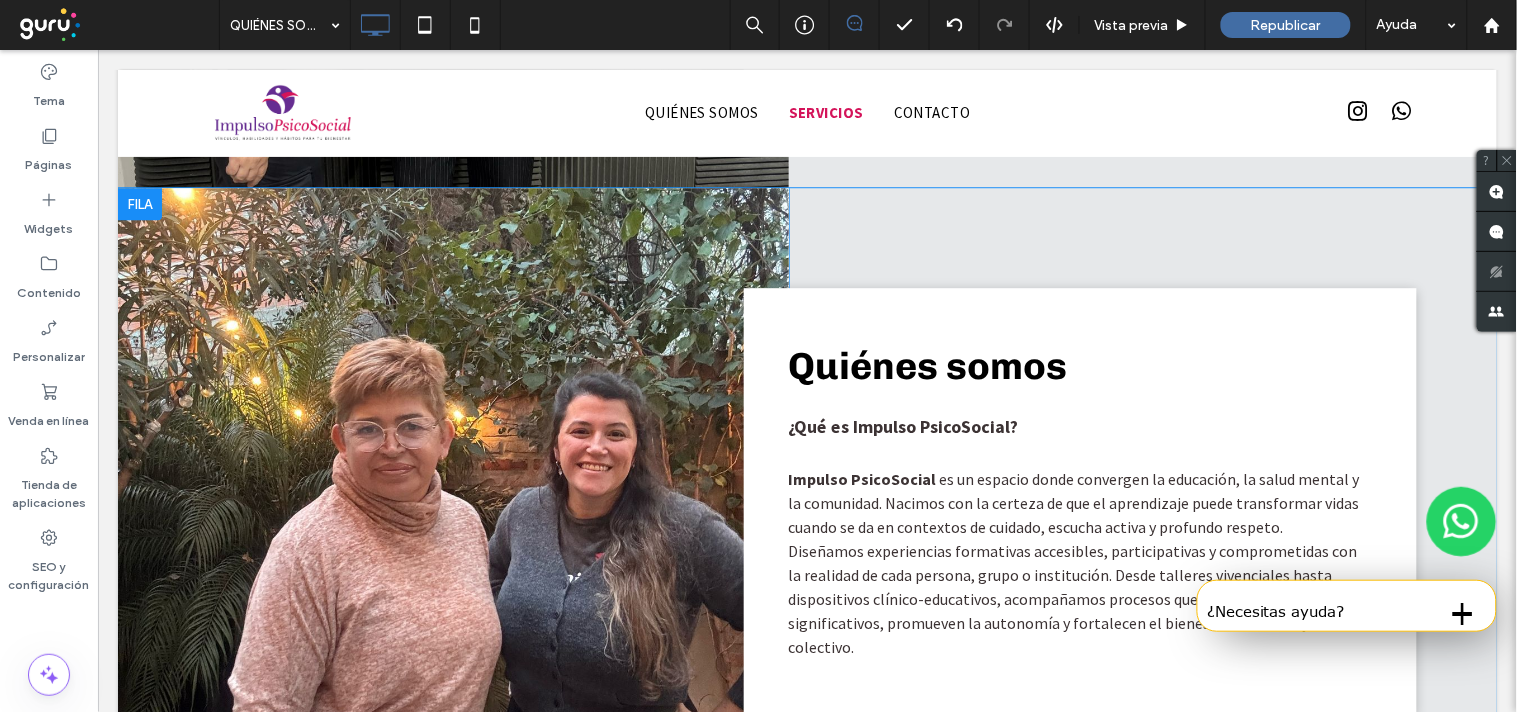drag, startPoint x: 747, startPoint y: 344, endPoint x: 565, endPoint y: 383, distance: 186.13167 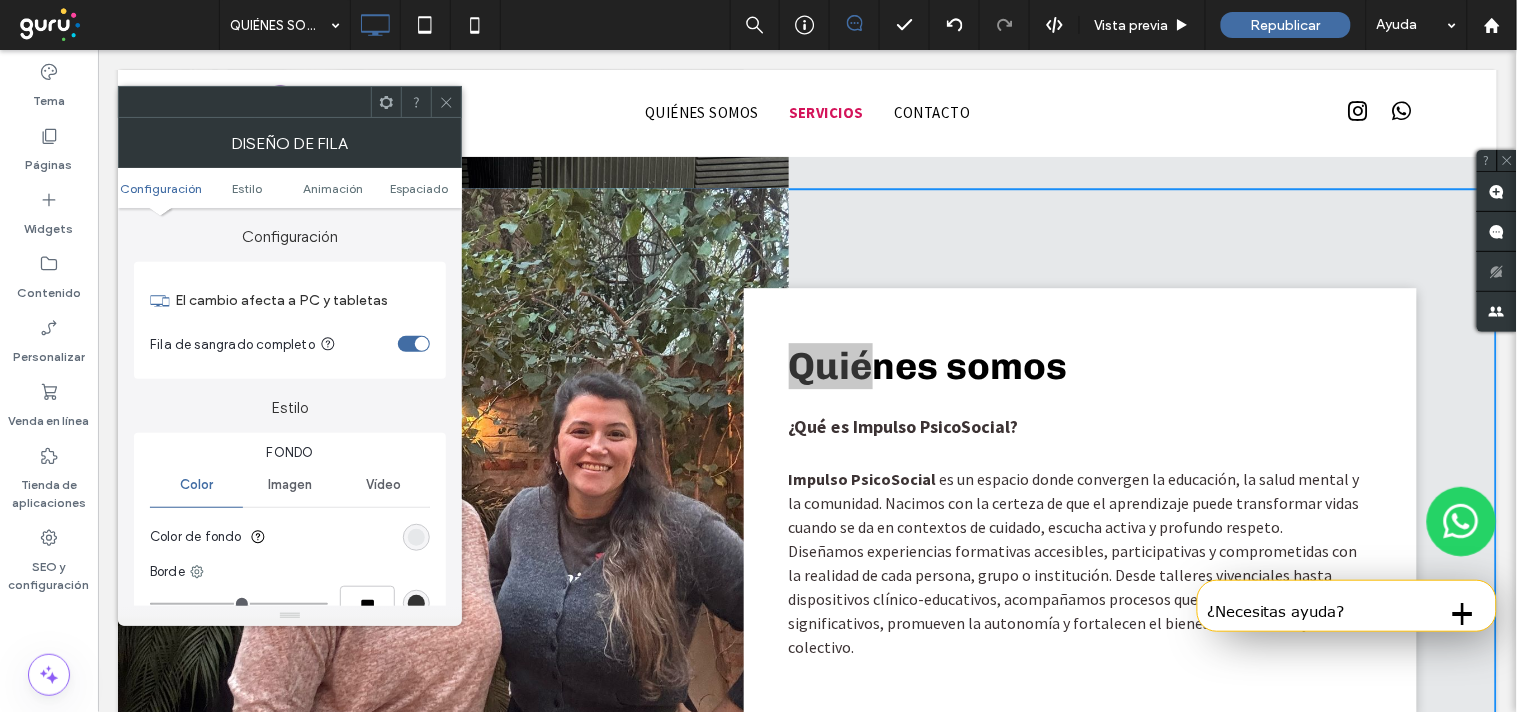 click 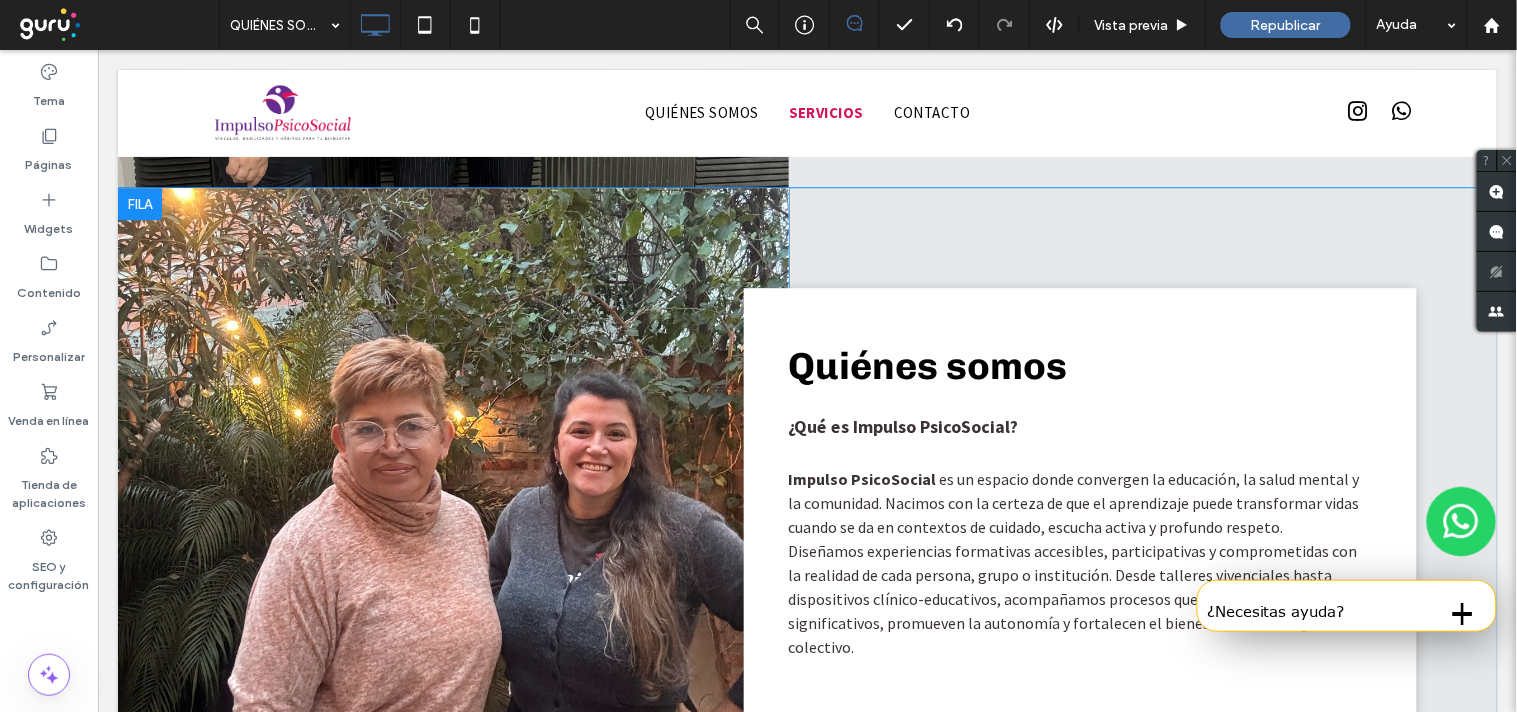 click on "Click To Paste     Click To Paste" at bounding box center (452, 500) 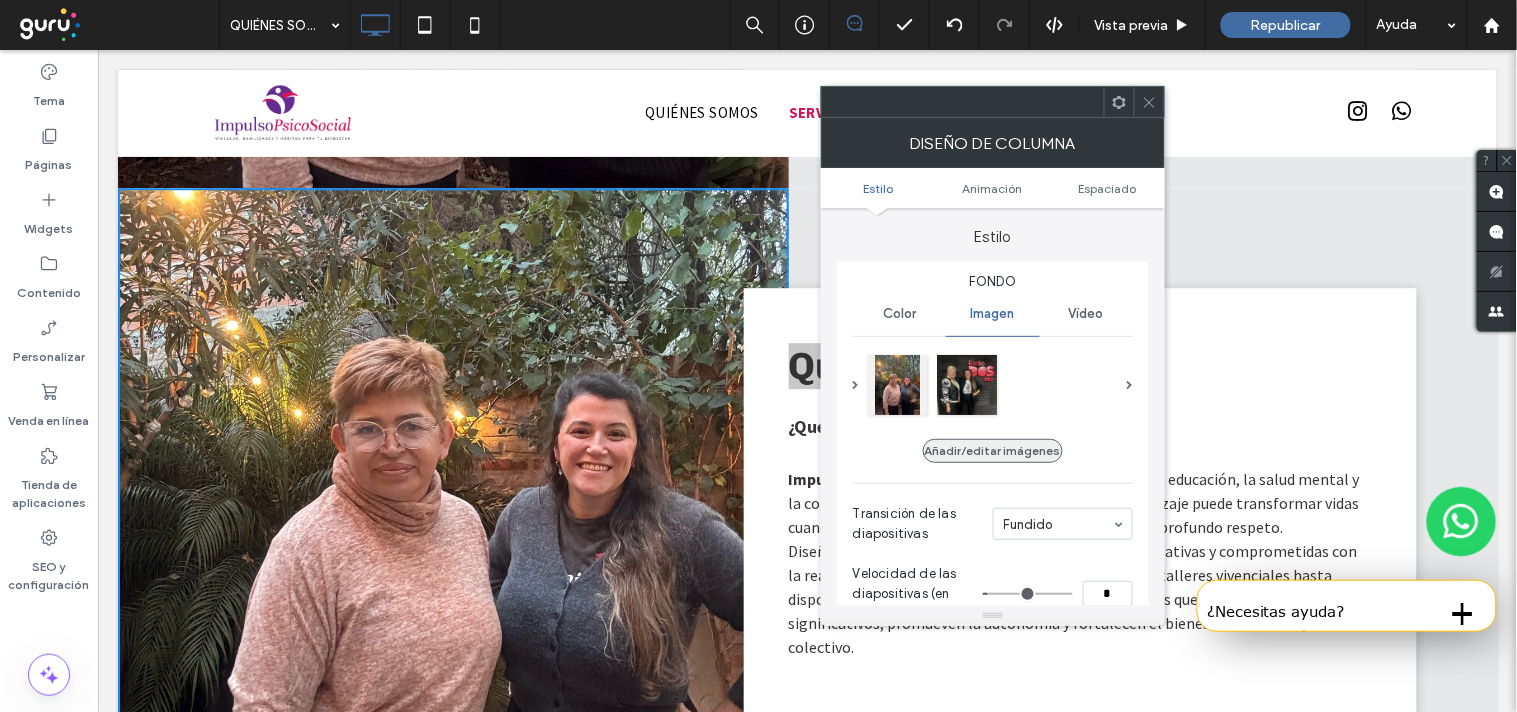 click on "Añadir/editar imágenes" at bounding box center (993, 451) 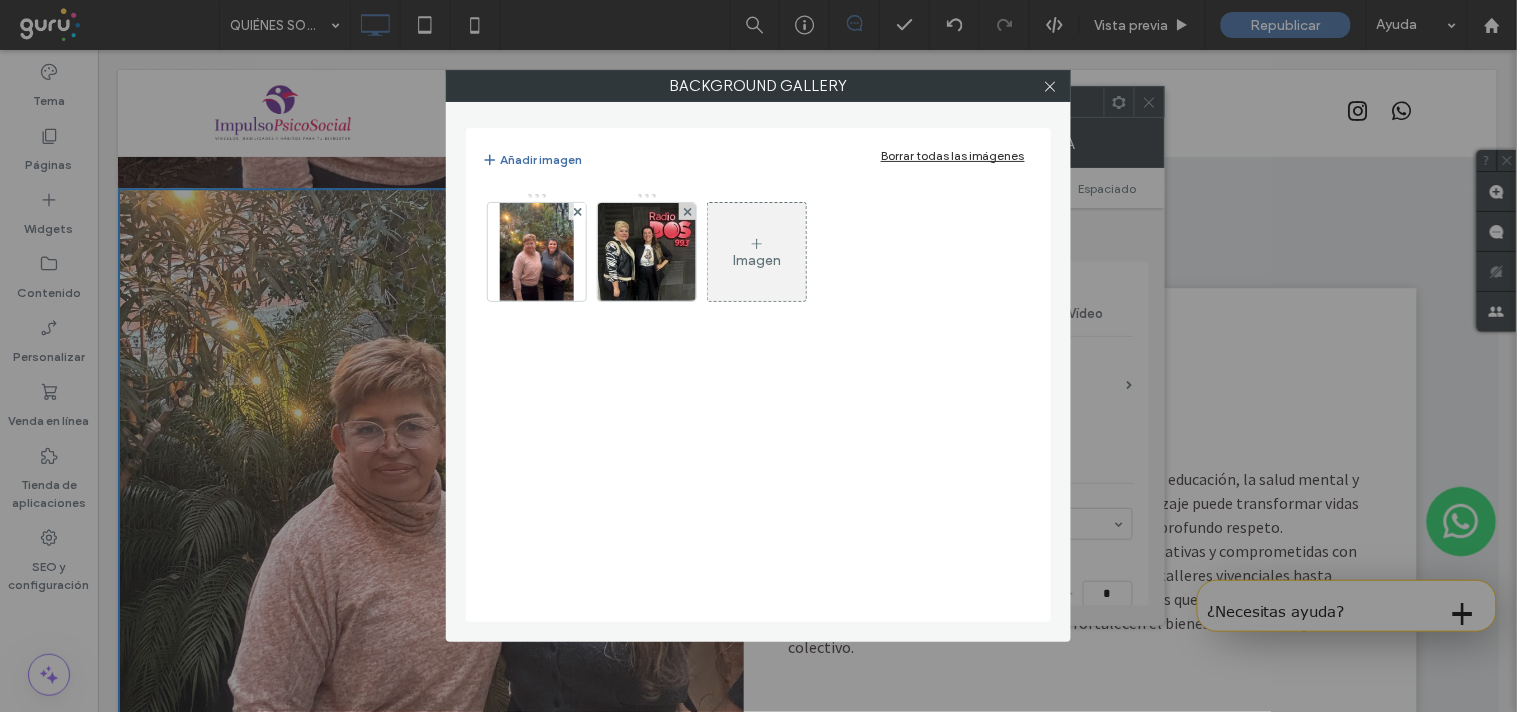 click on "Imagen" at bounding box center [757, 260] 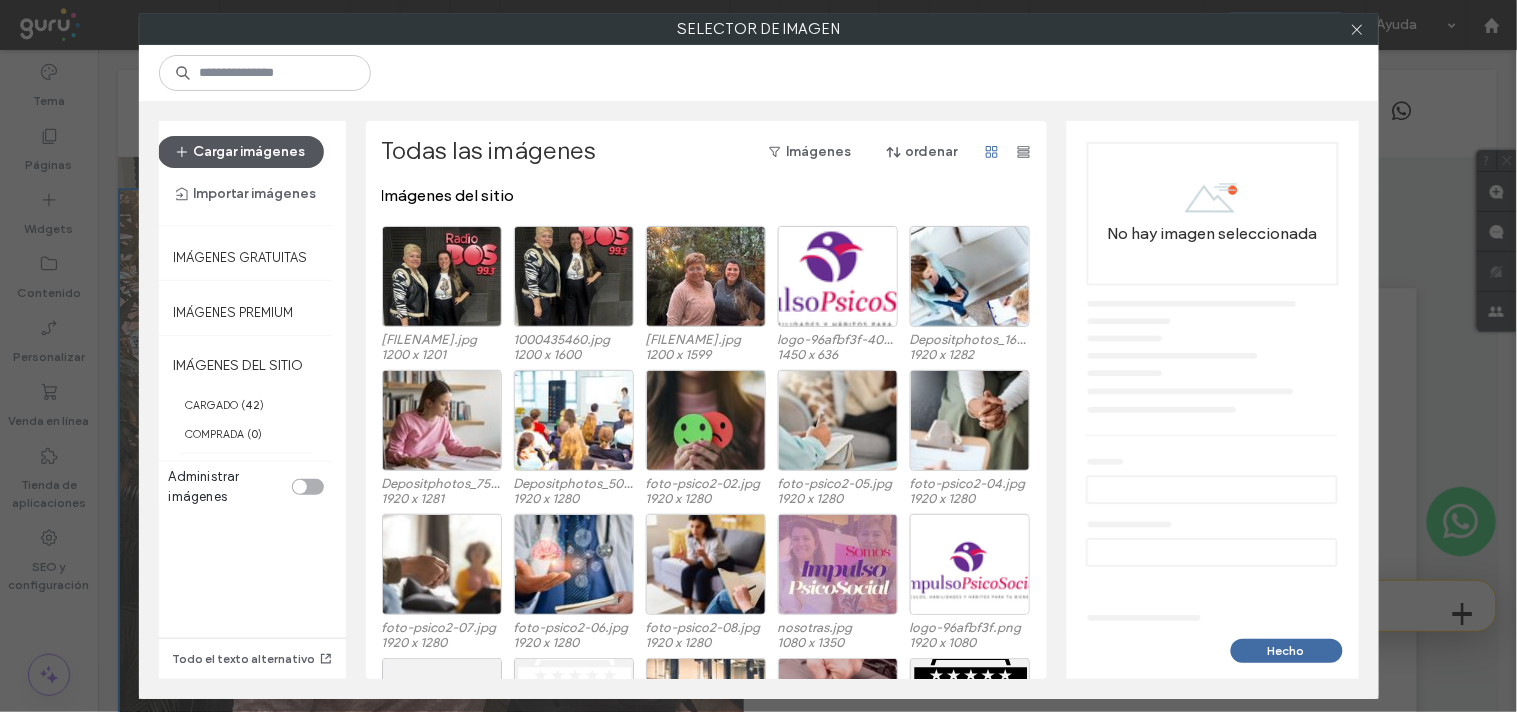 click on "Cargar imágenes" at bounding box center (241, 152) 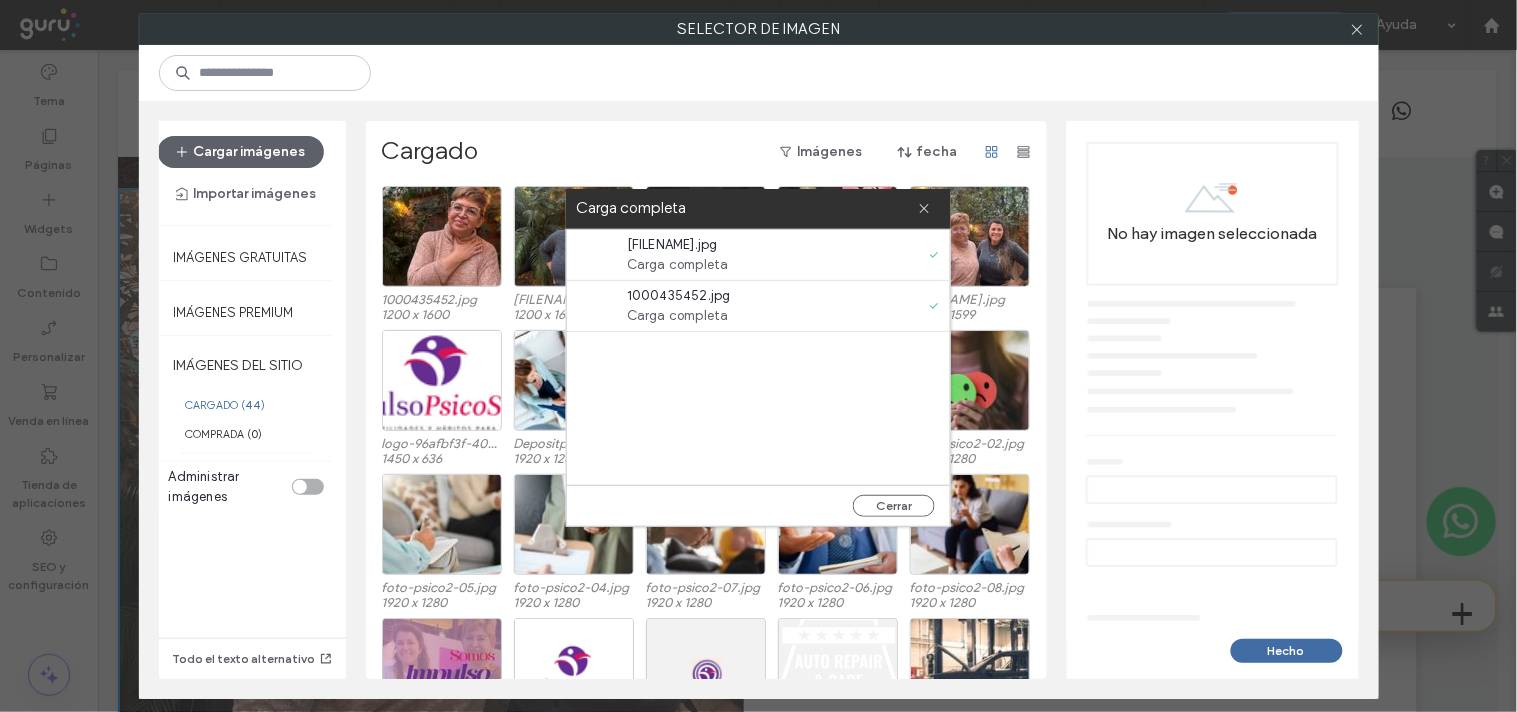 click at bounding box center [924, 209] 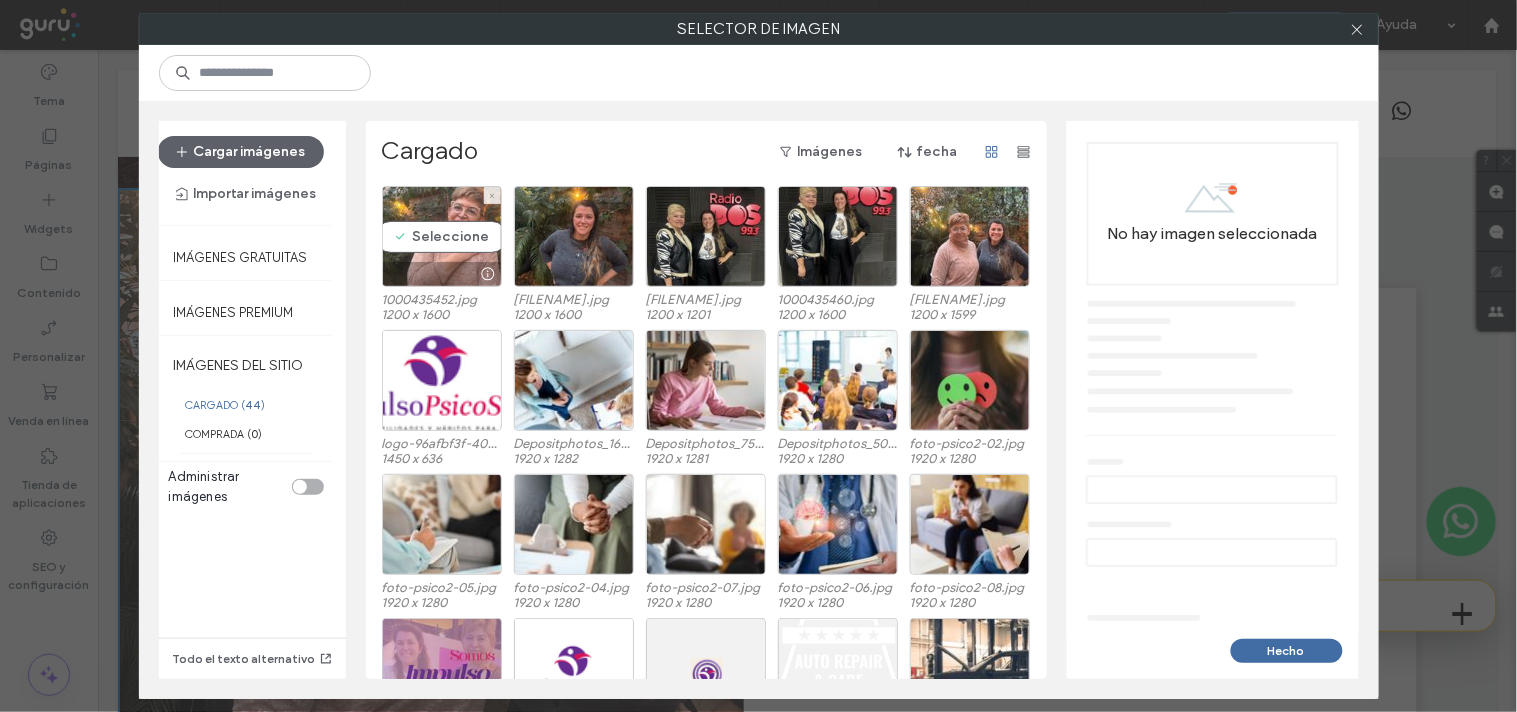 drag, startPoint x: 421, startPoint y: 243, endPoint x: 484, endPoint y: 242, distance: 63.007935 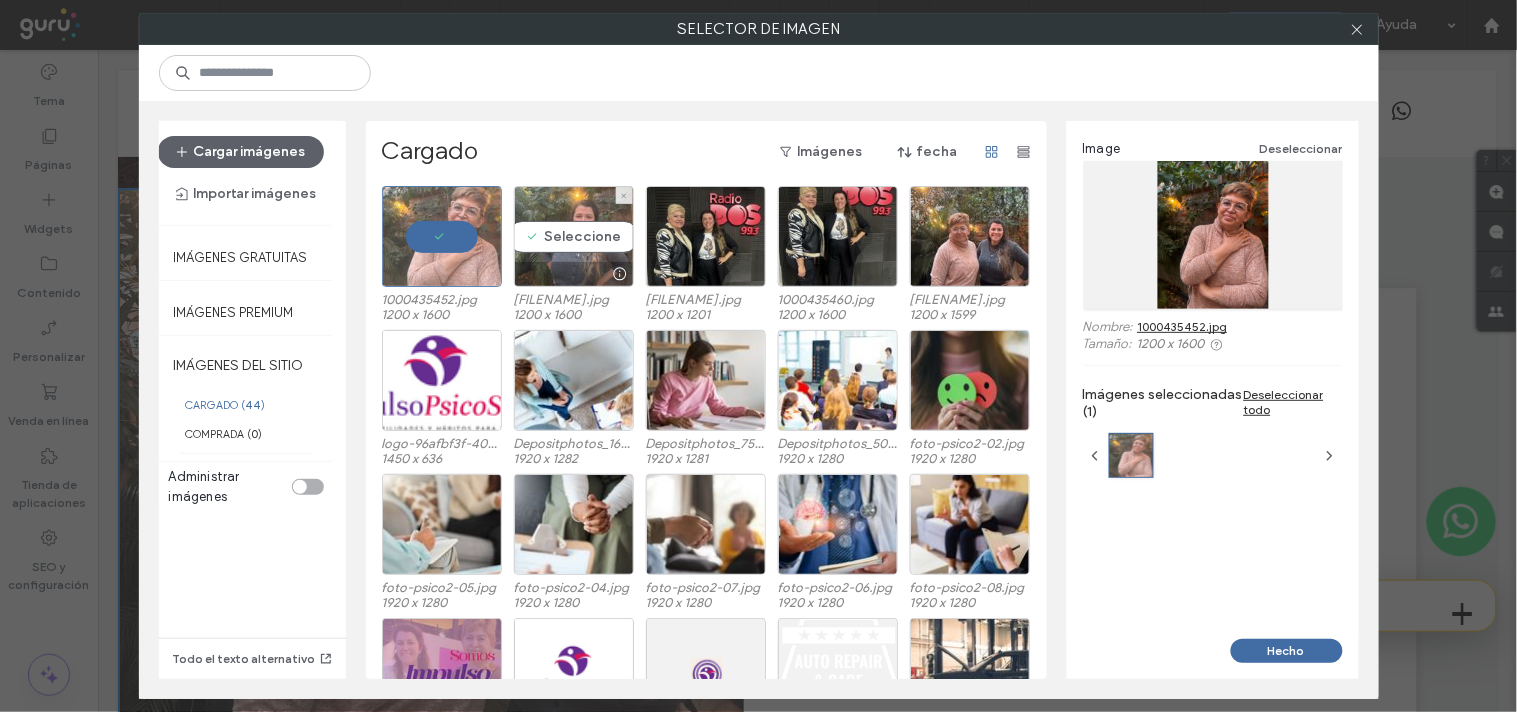 click on "Seleccione" at bounding box center [574, 236] 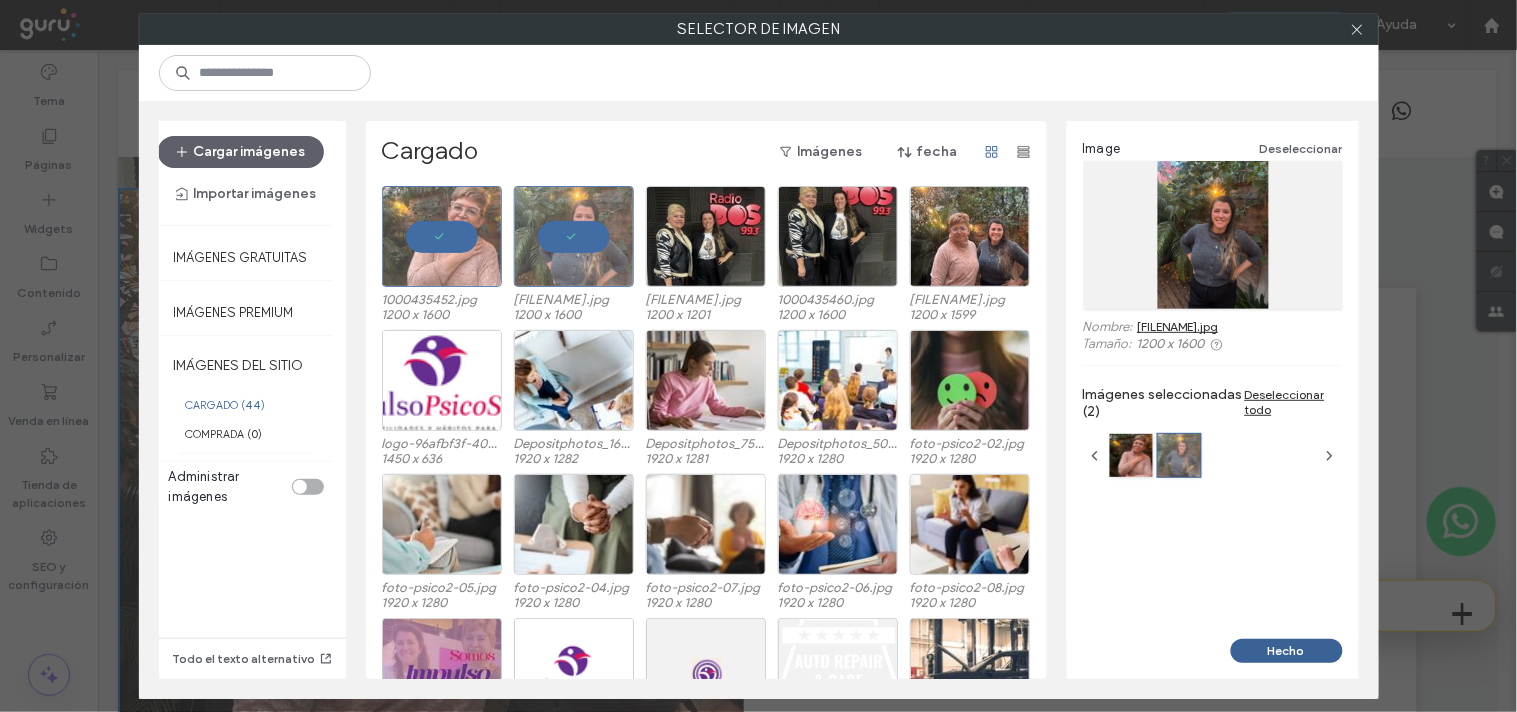 click on "Hecho" at bounding box center [1287, 651] 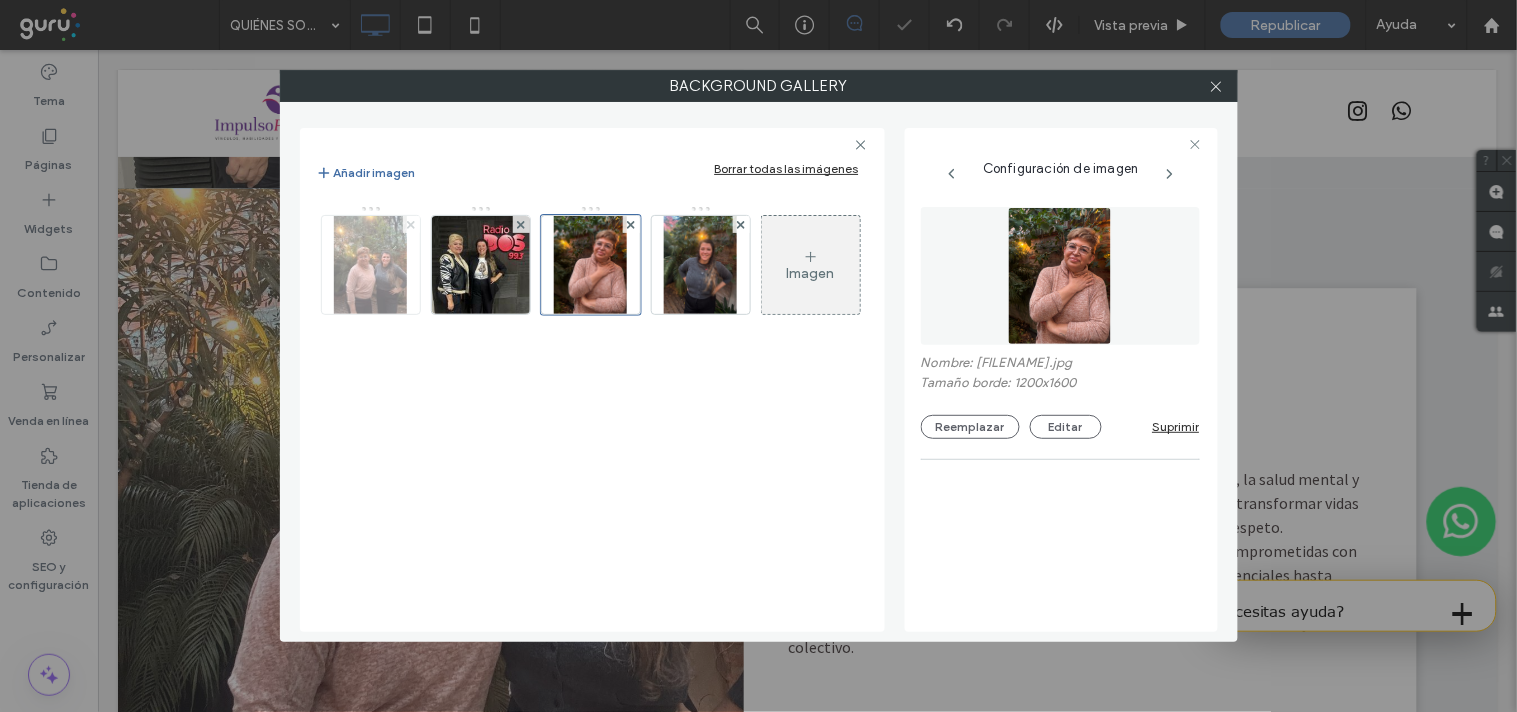 click at bounding box center (411, 224) 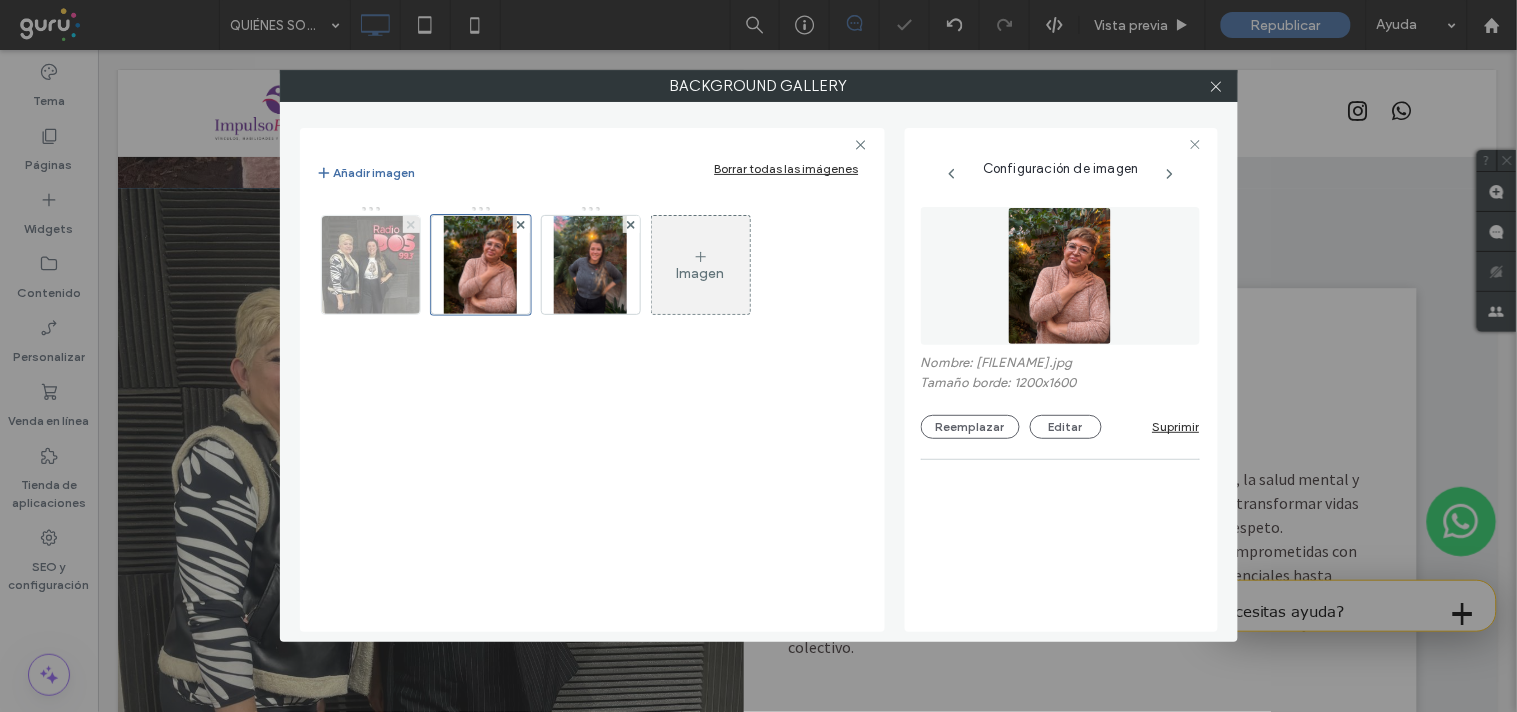click 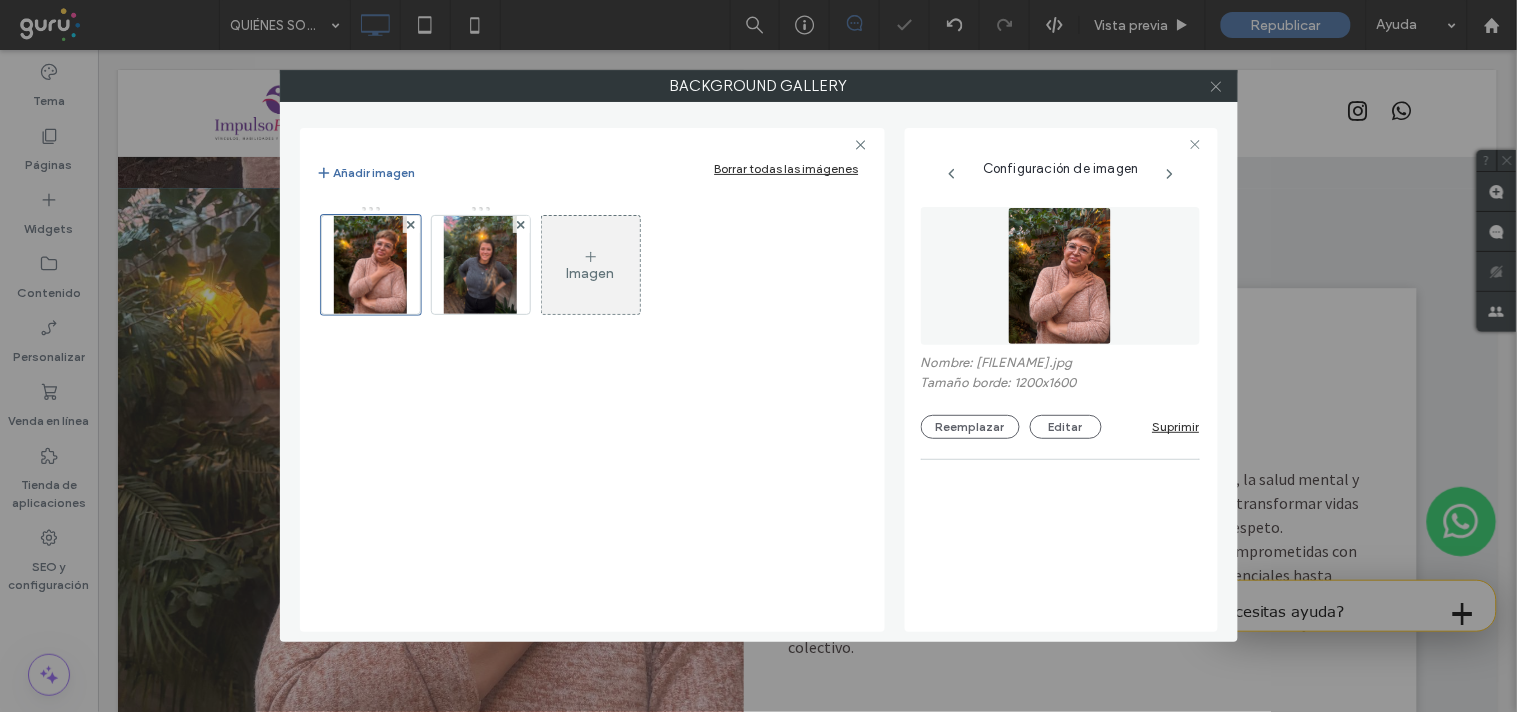 click 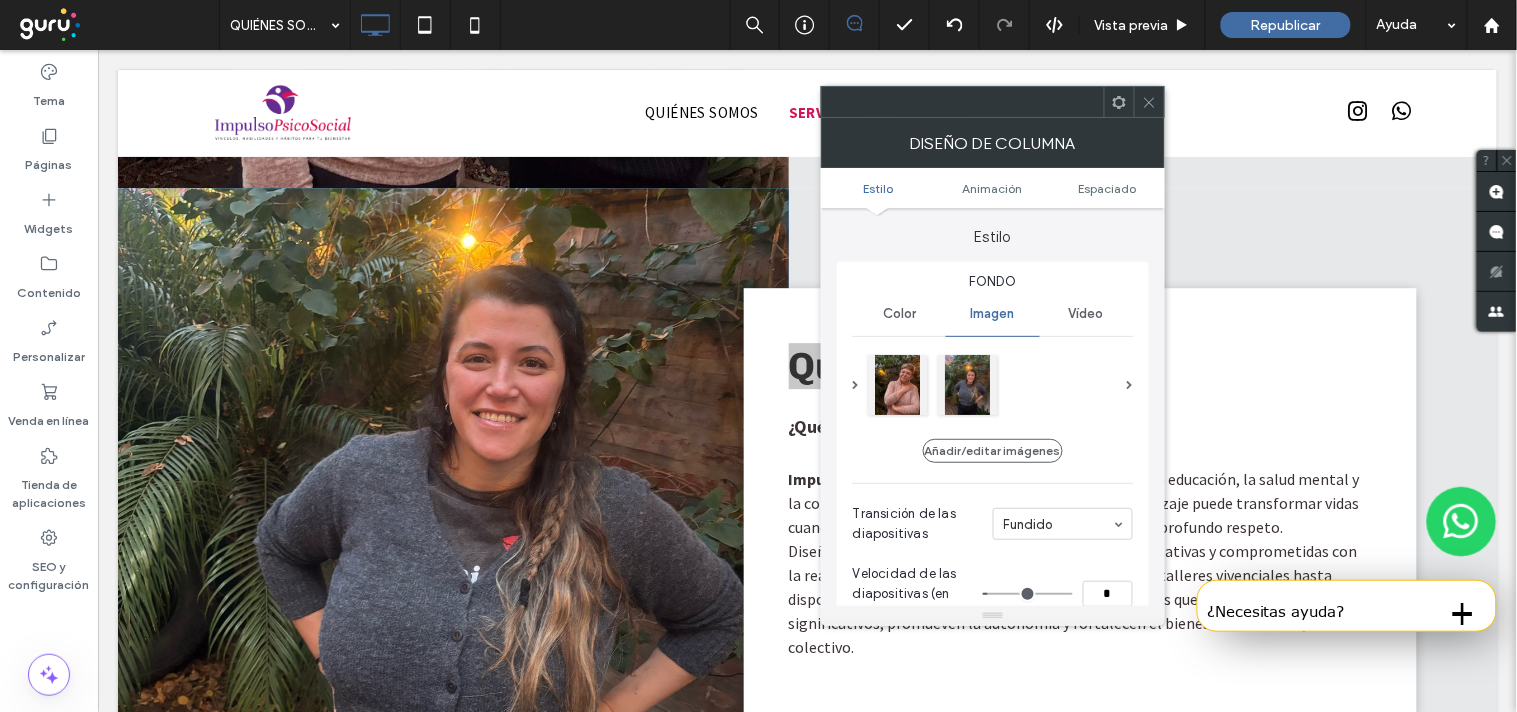 click 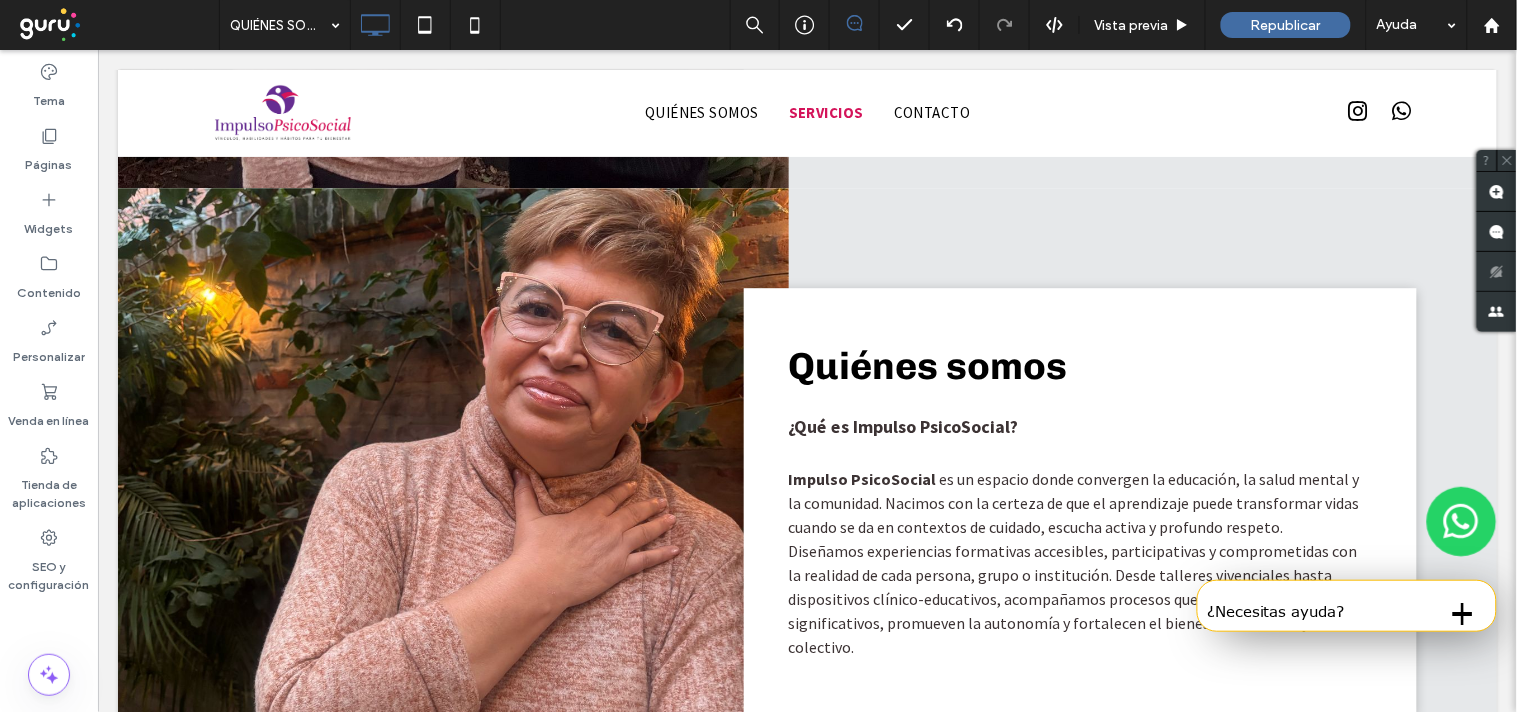 click at bounding box center [452, 500] 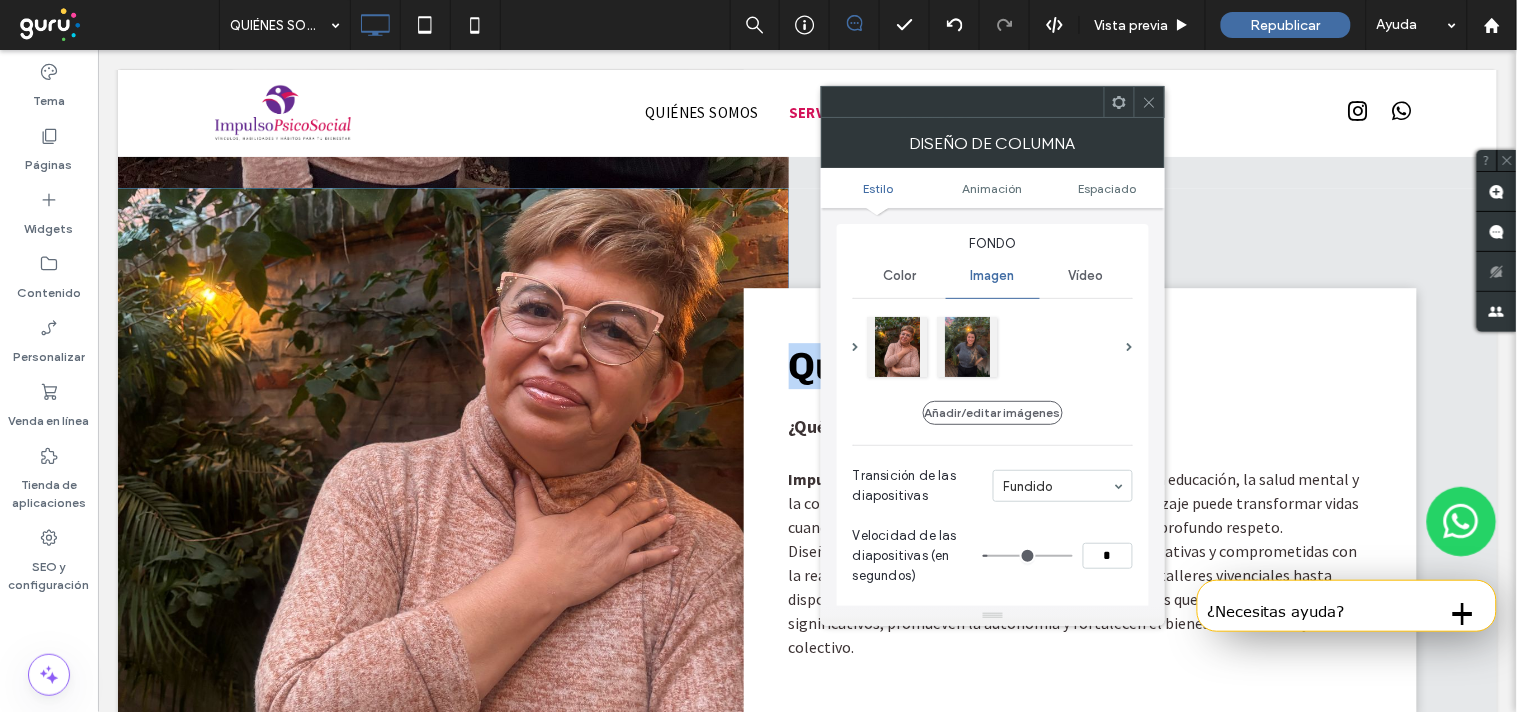 scroll, scrollTop: 0, scrollLeft: 0, axis: both 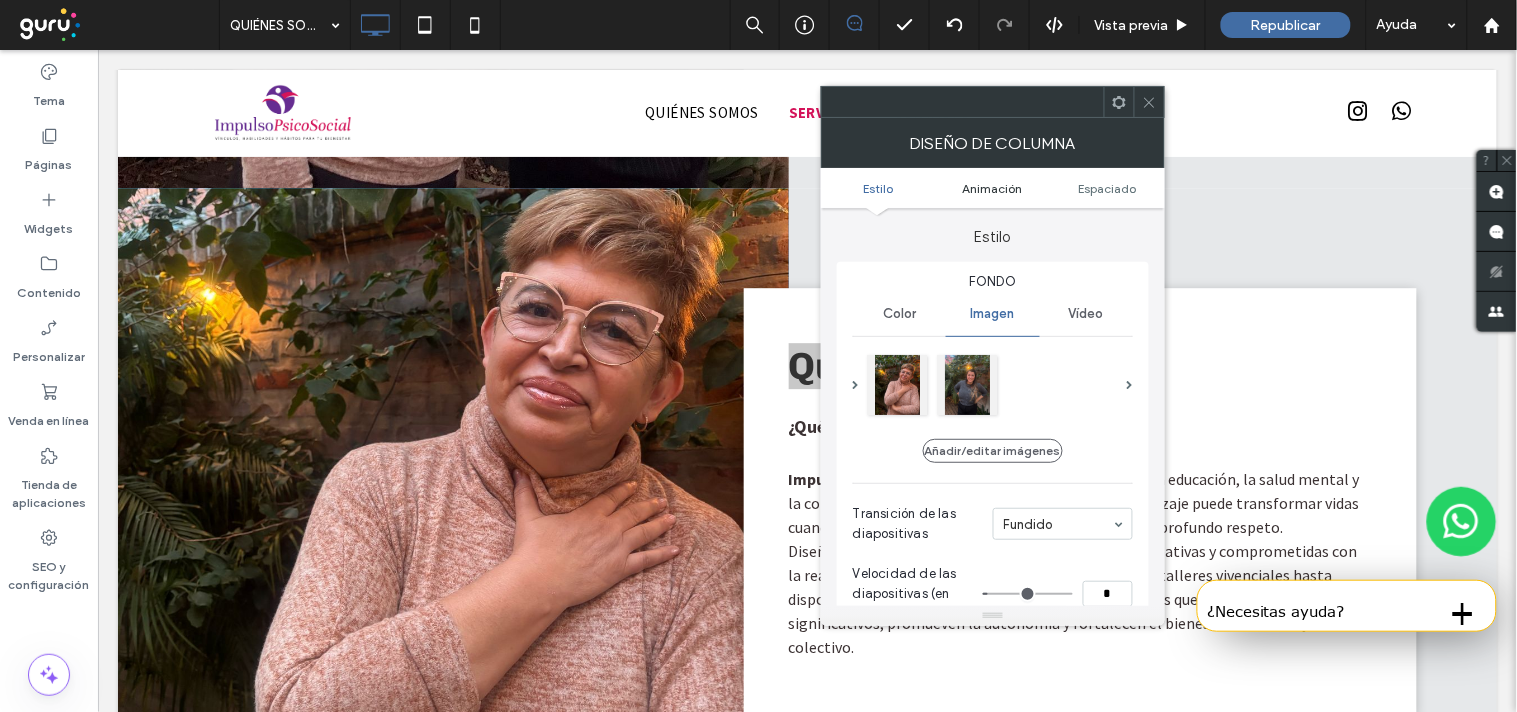 click on "Animación" at bounding box center (993, 188) 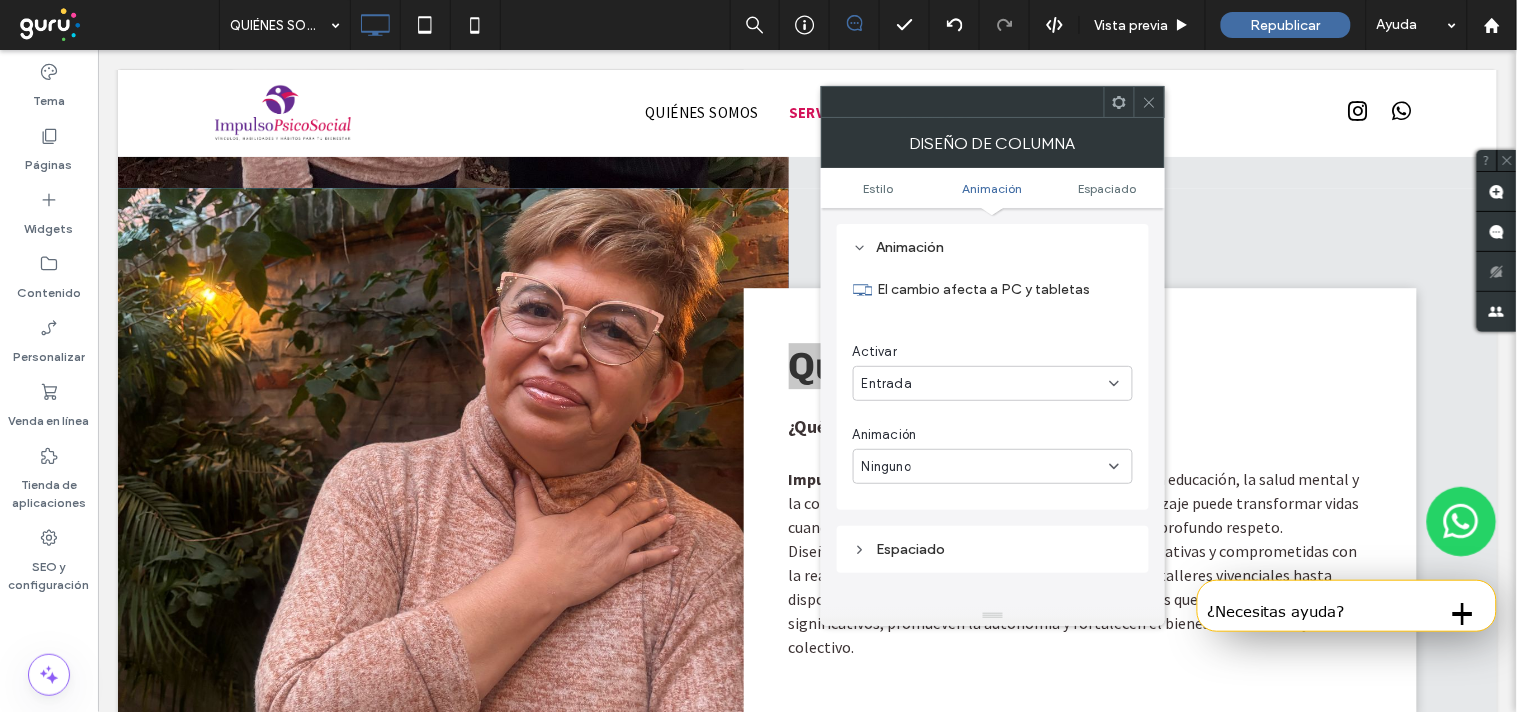 scroll, scrollTop: 982, scrollLeft: 0, axis: vertical 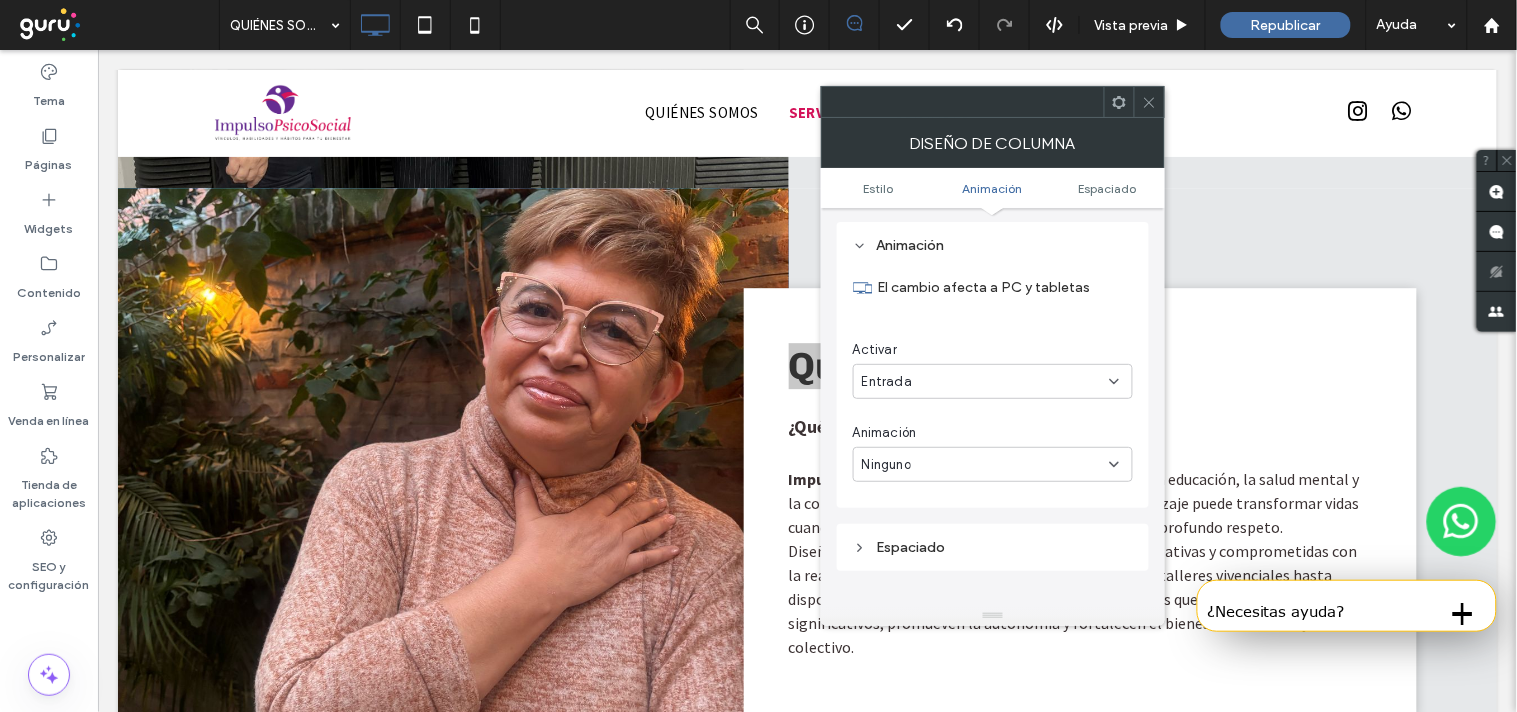 click 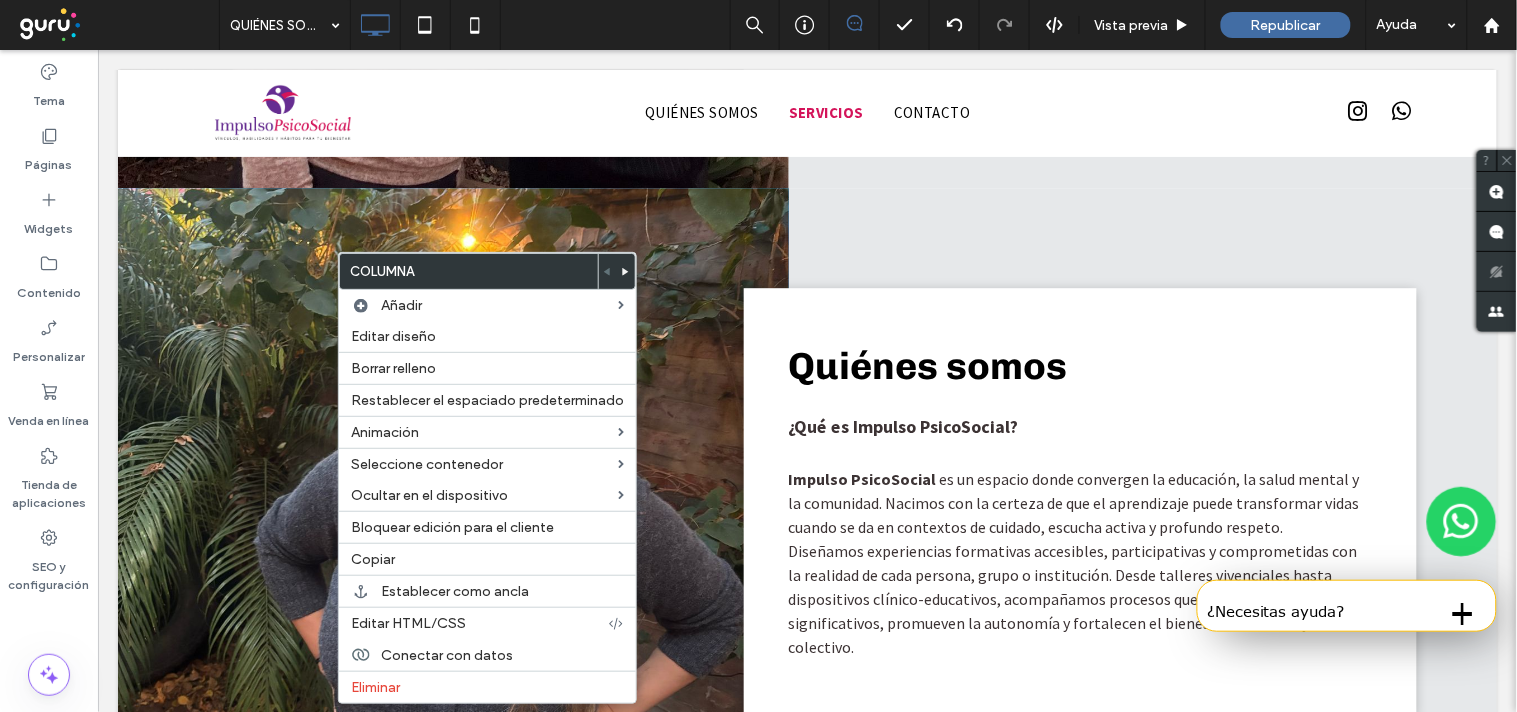 click at bounding box center [452, 500] 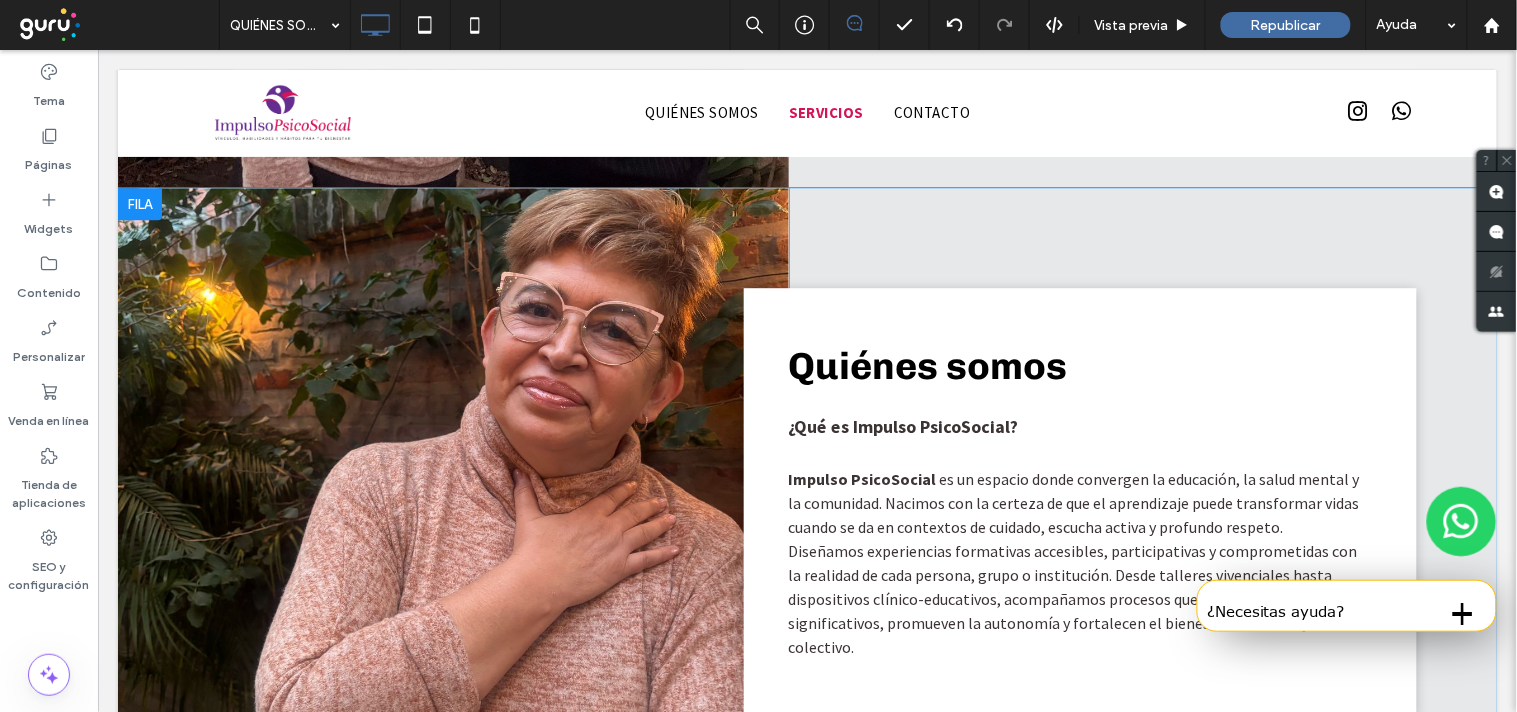 click at bounding box center [452, 500] 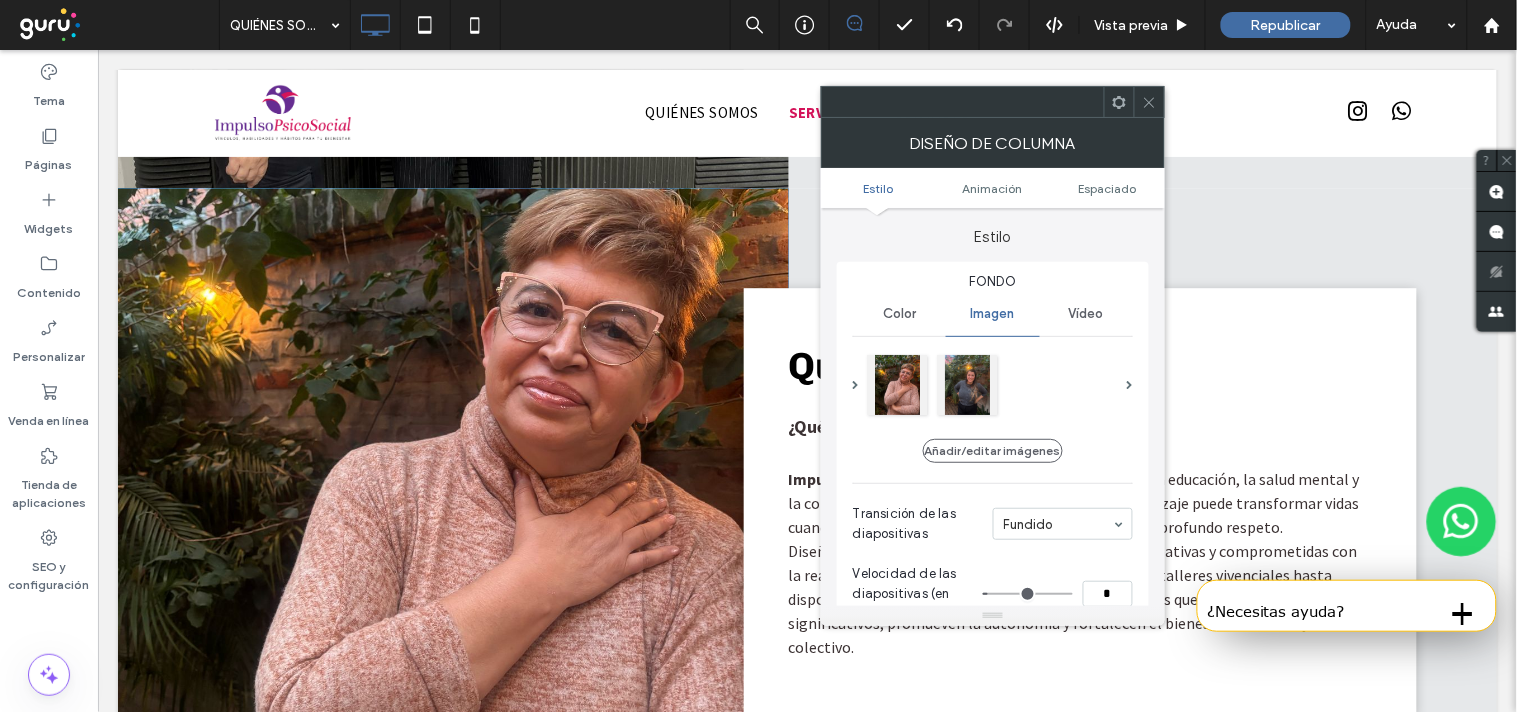 click at bounding box center (1119, 102) 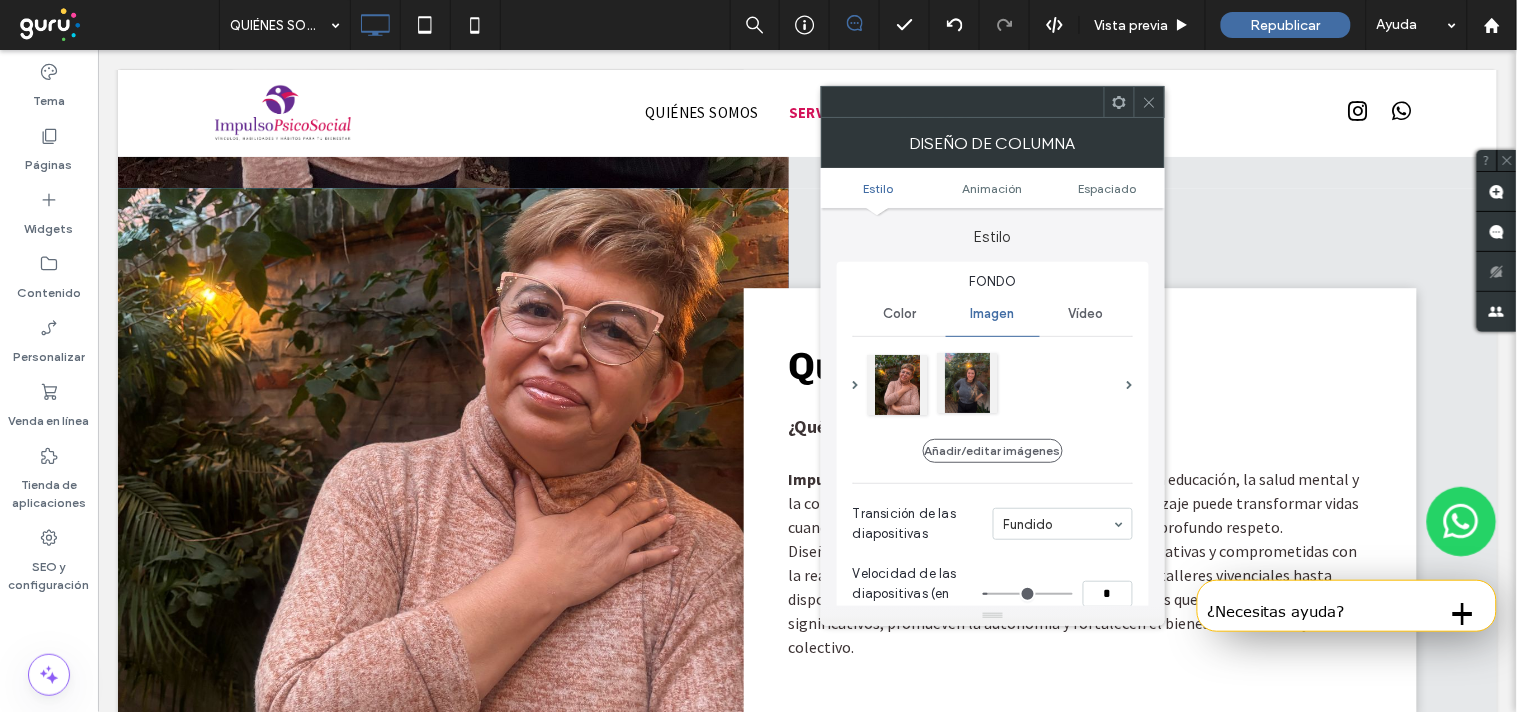 click at bounding box center [967, 383] 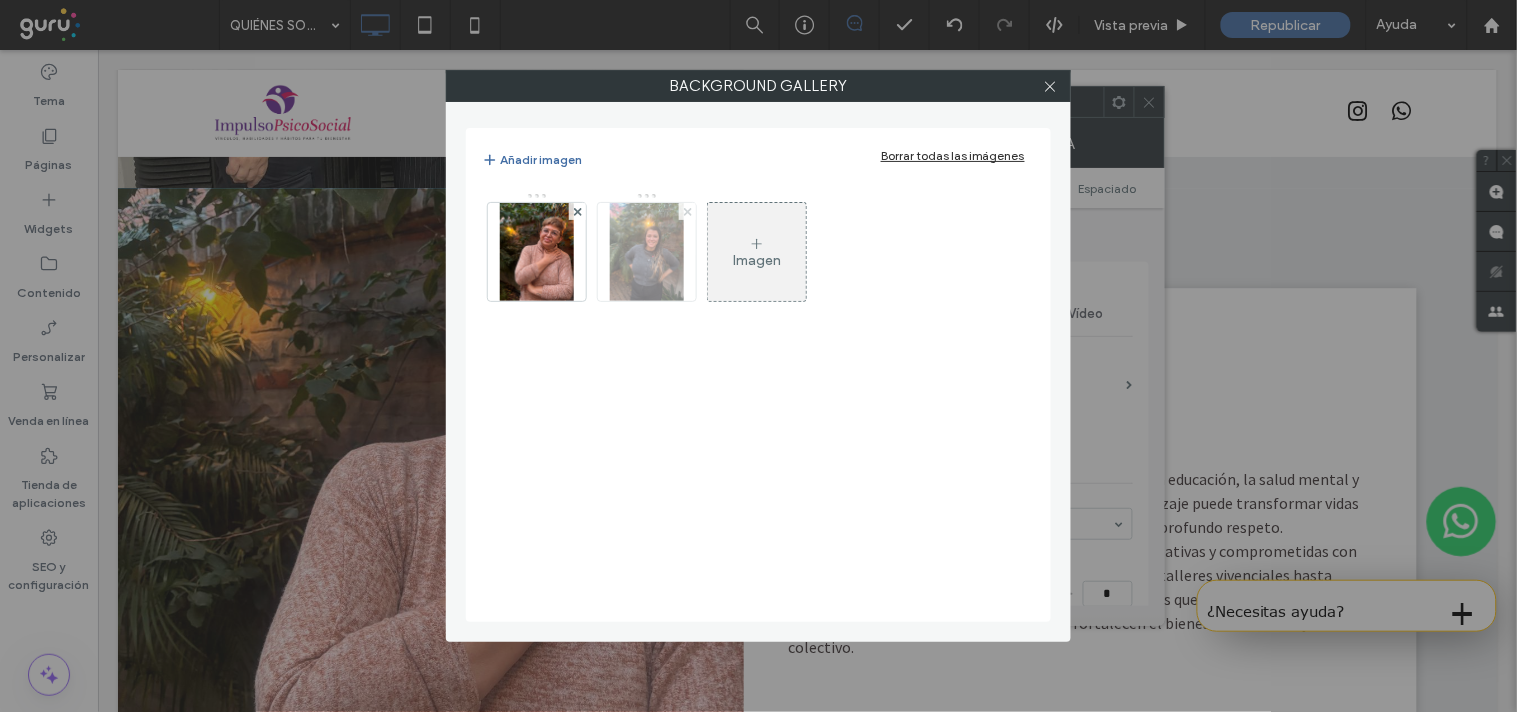 click at bounding box center [688, 211] 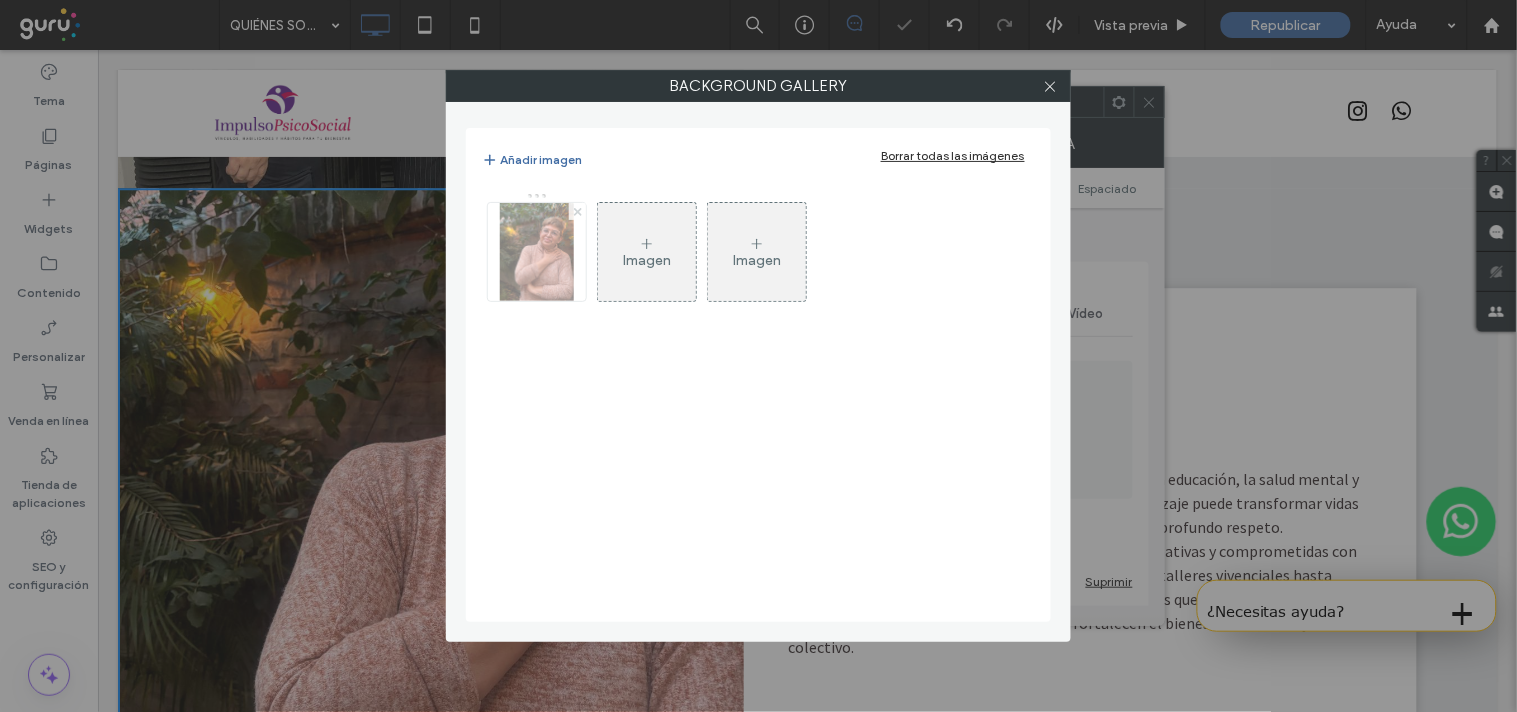 click 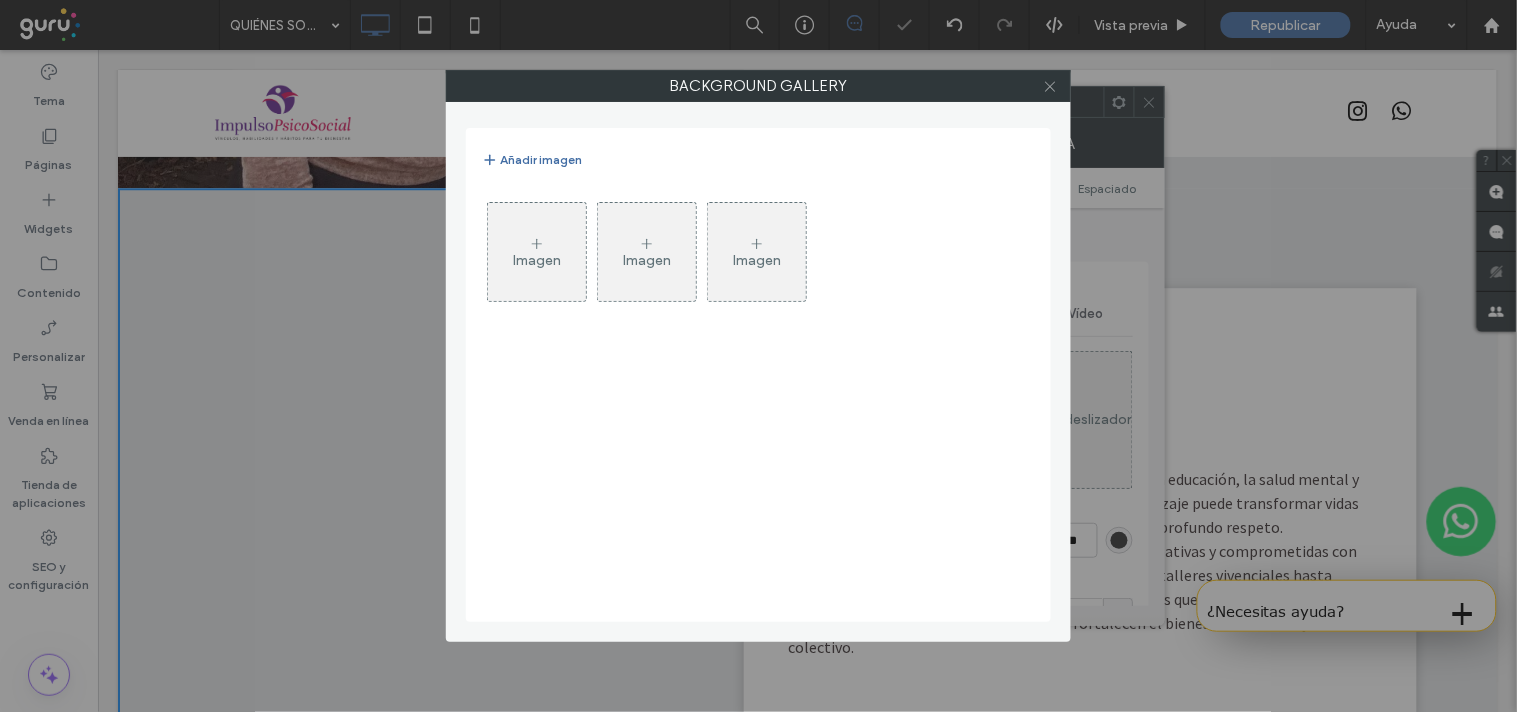 click 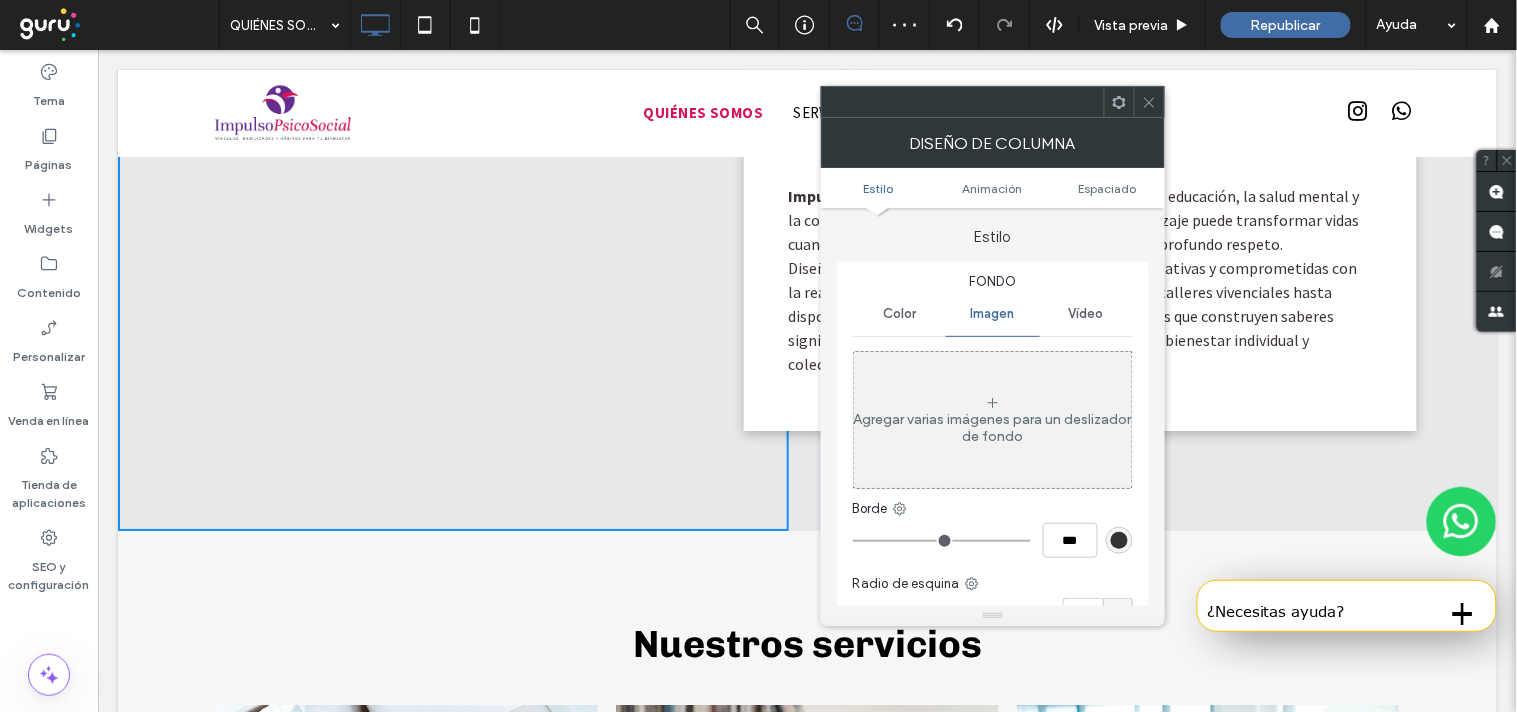 scroll, scrollTop: 1672, scrollLeft: 0, axis: vertical 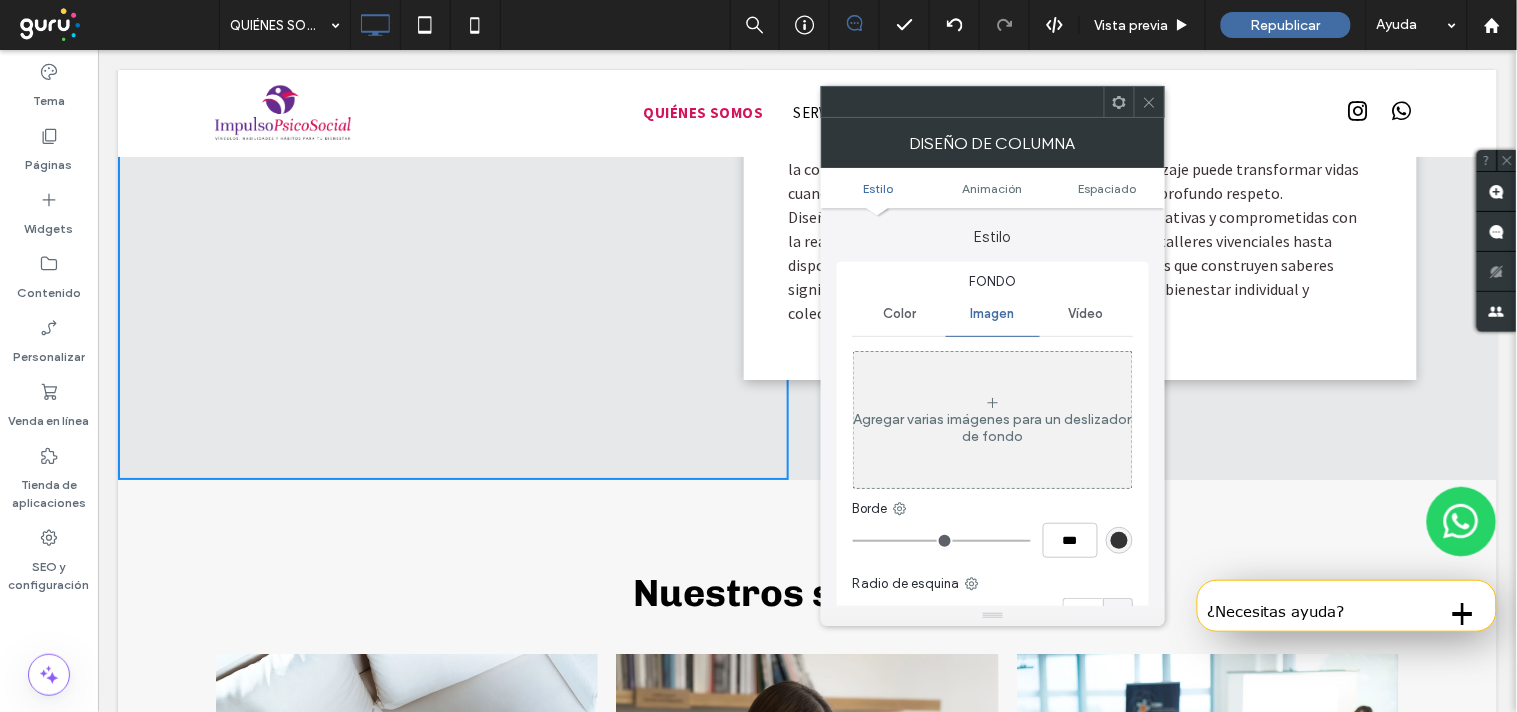 click 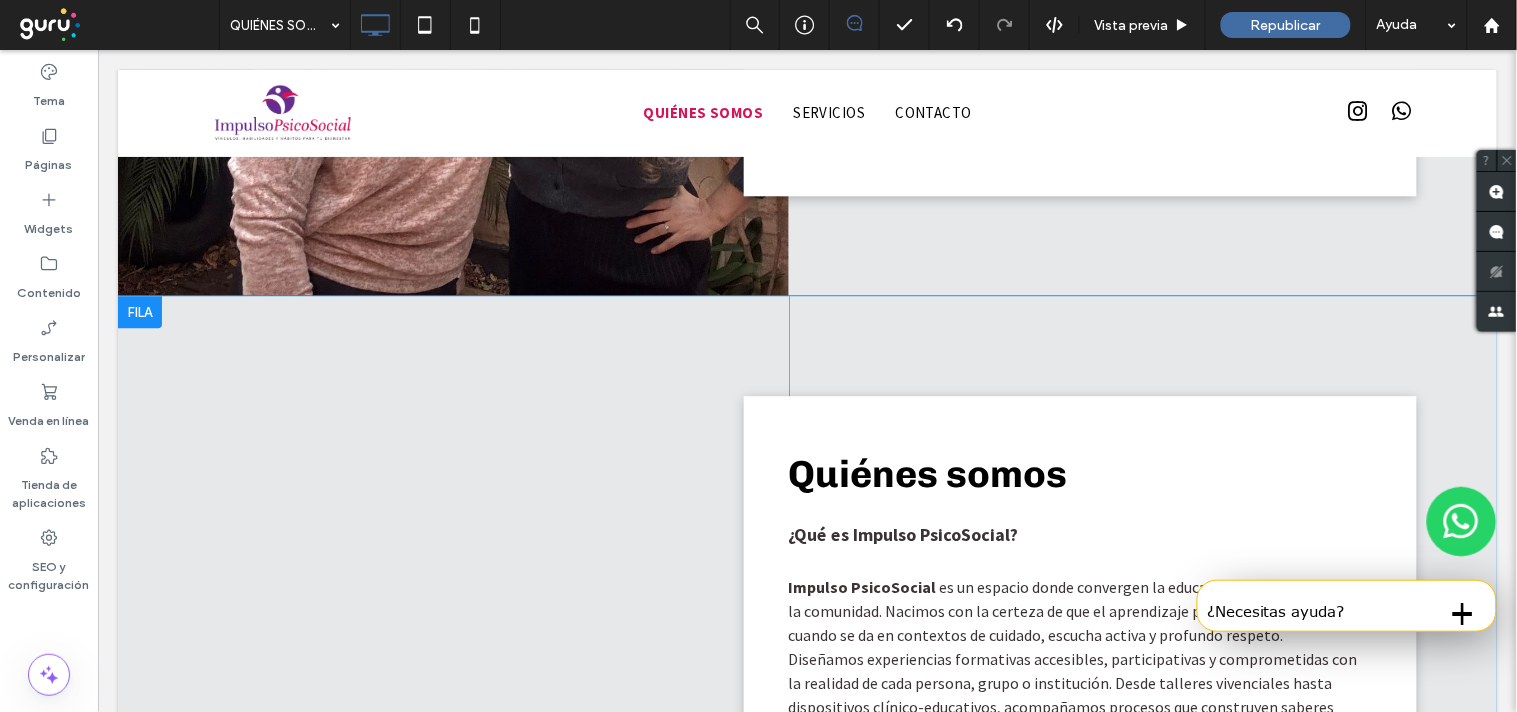 scroll, scrollTop: 1227, scrollLeft: 0, axis: vertical 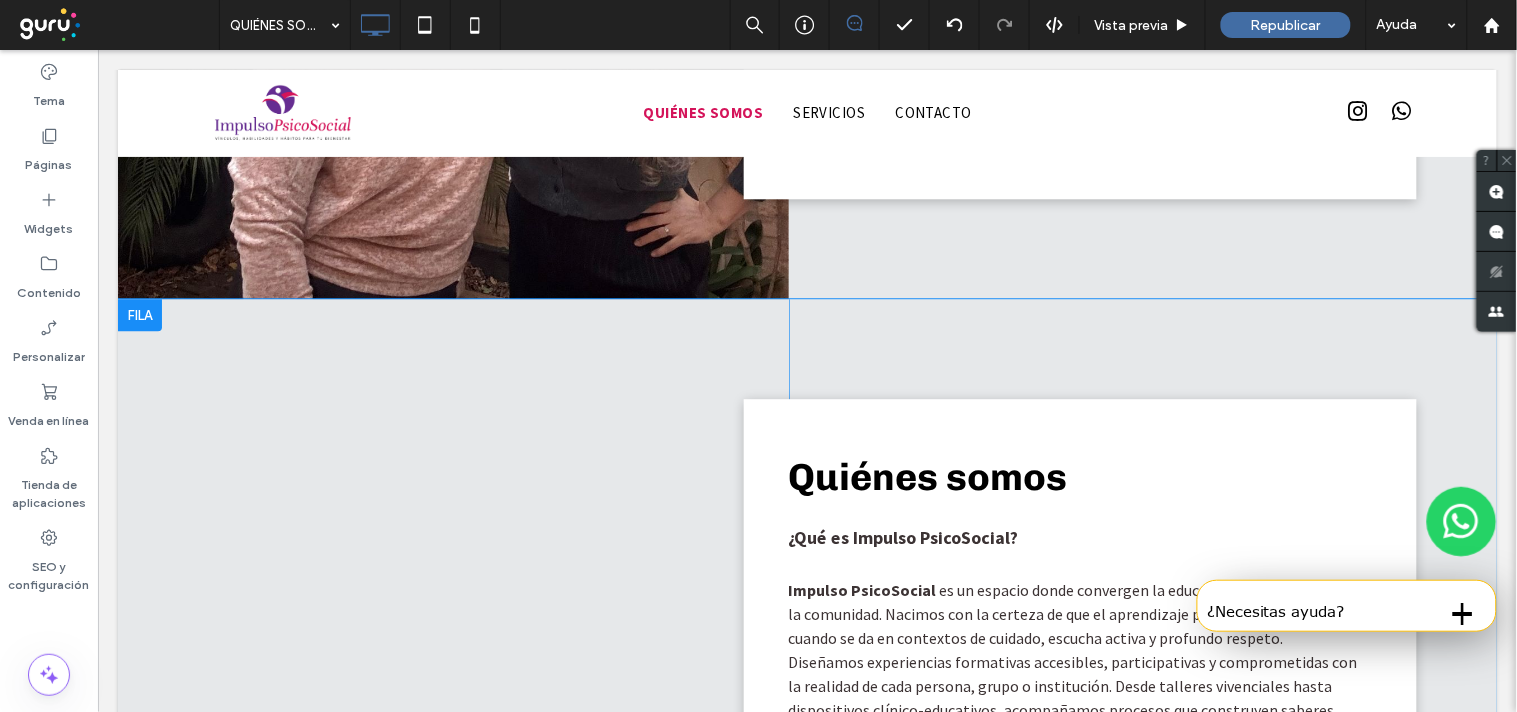 drag, startPoint x: 470, startPoint y: 501, endPoint x: 1061, endPoint y: 420, distance: 596.52496 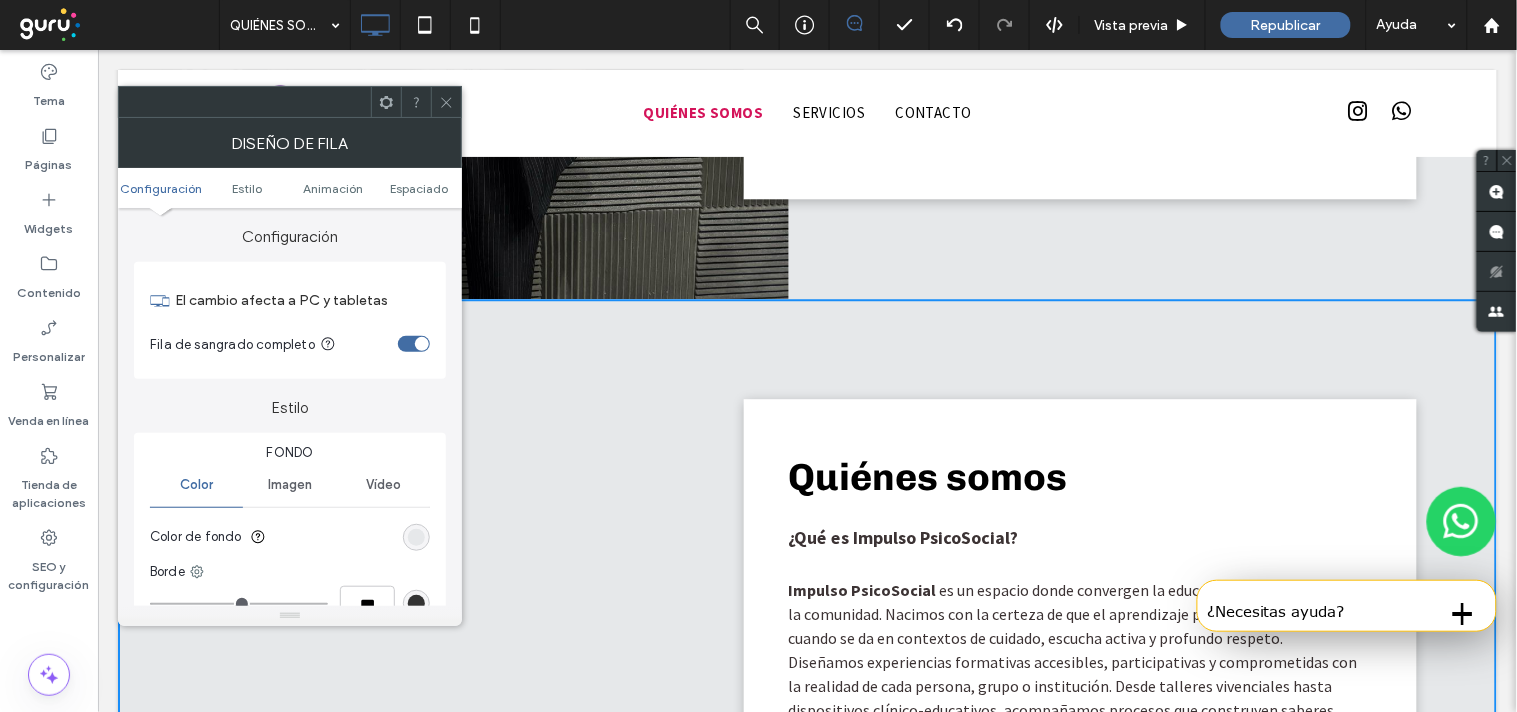 click on "Imagen" at bounding box center [290, 485] 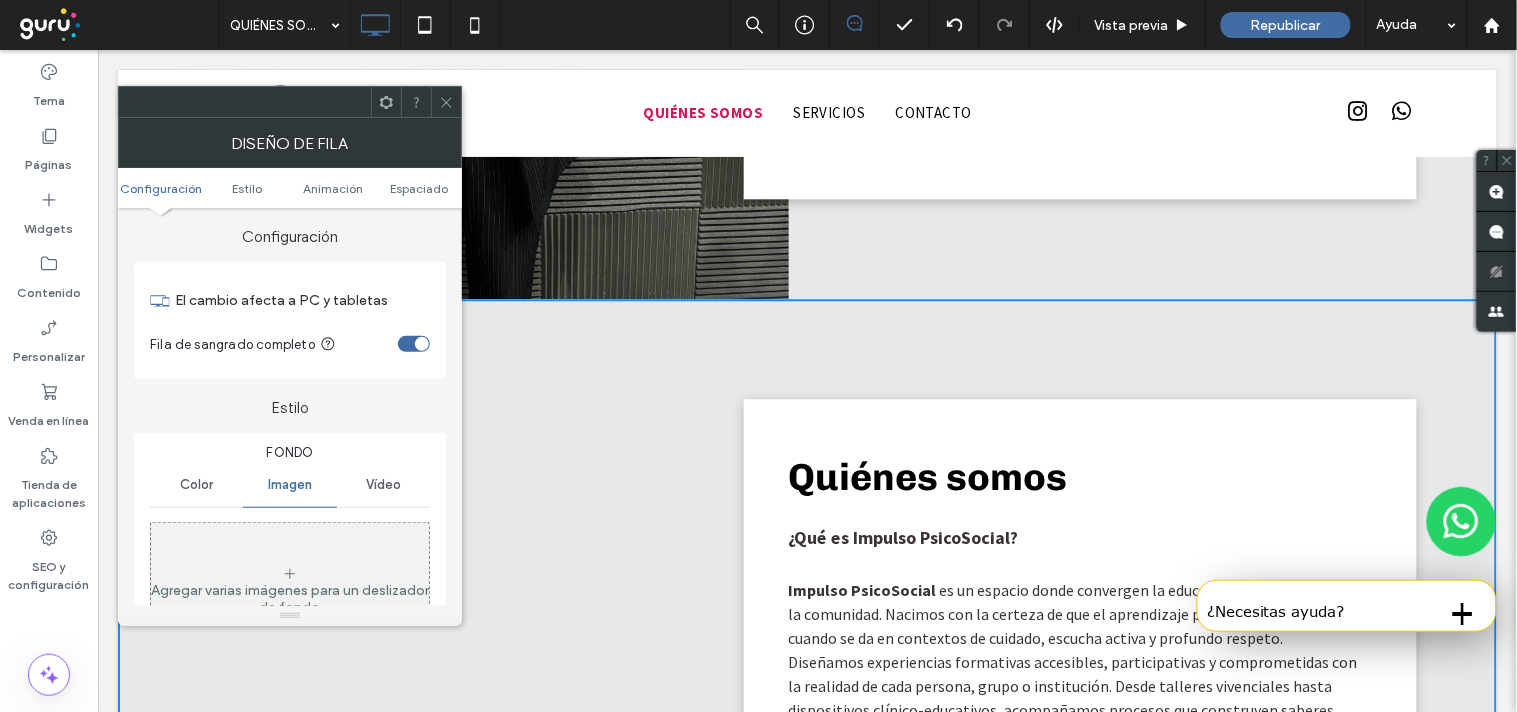 scroll, scrollTop: 111, scrollLeft: 0, axis: vertical 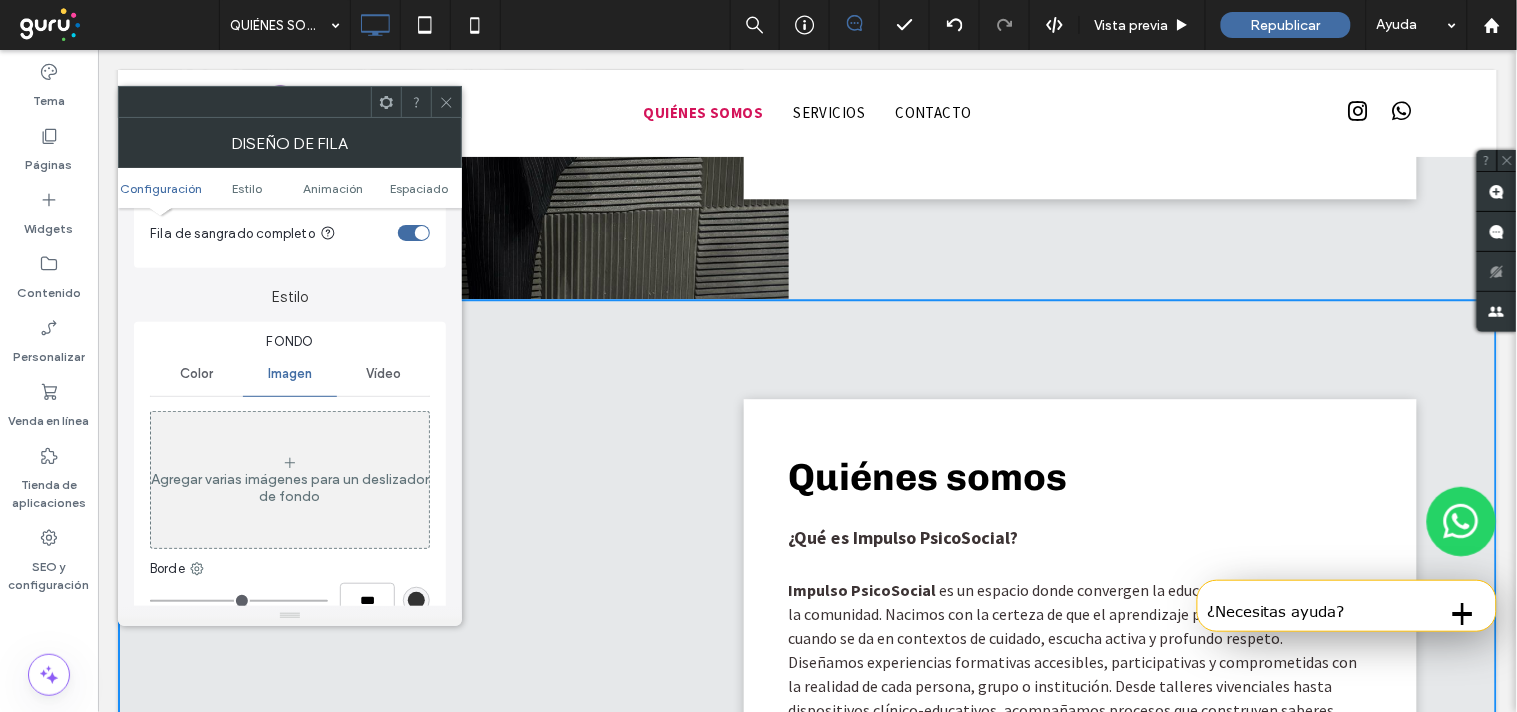 click on "Agregar varias imágenes para un deslizador de fondo" at bounding box center [290, 488] 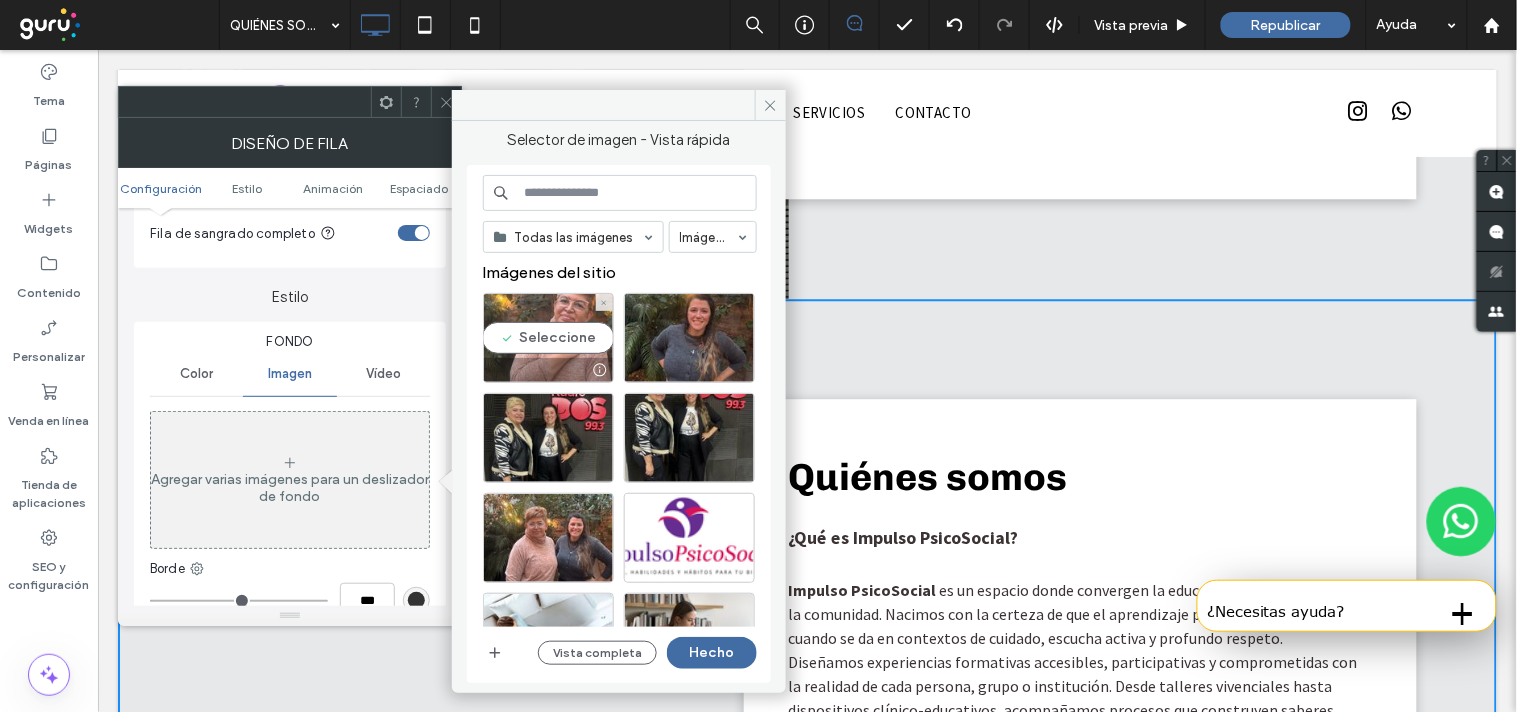 click on "Seleccione" at bounding box center [548, 338] 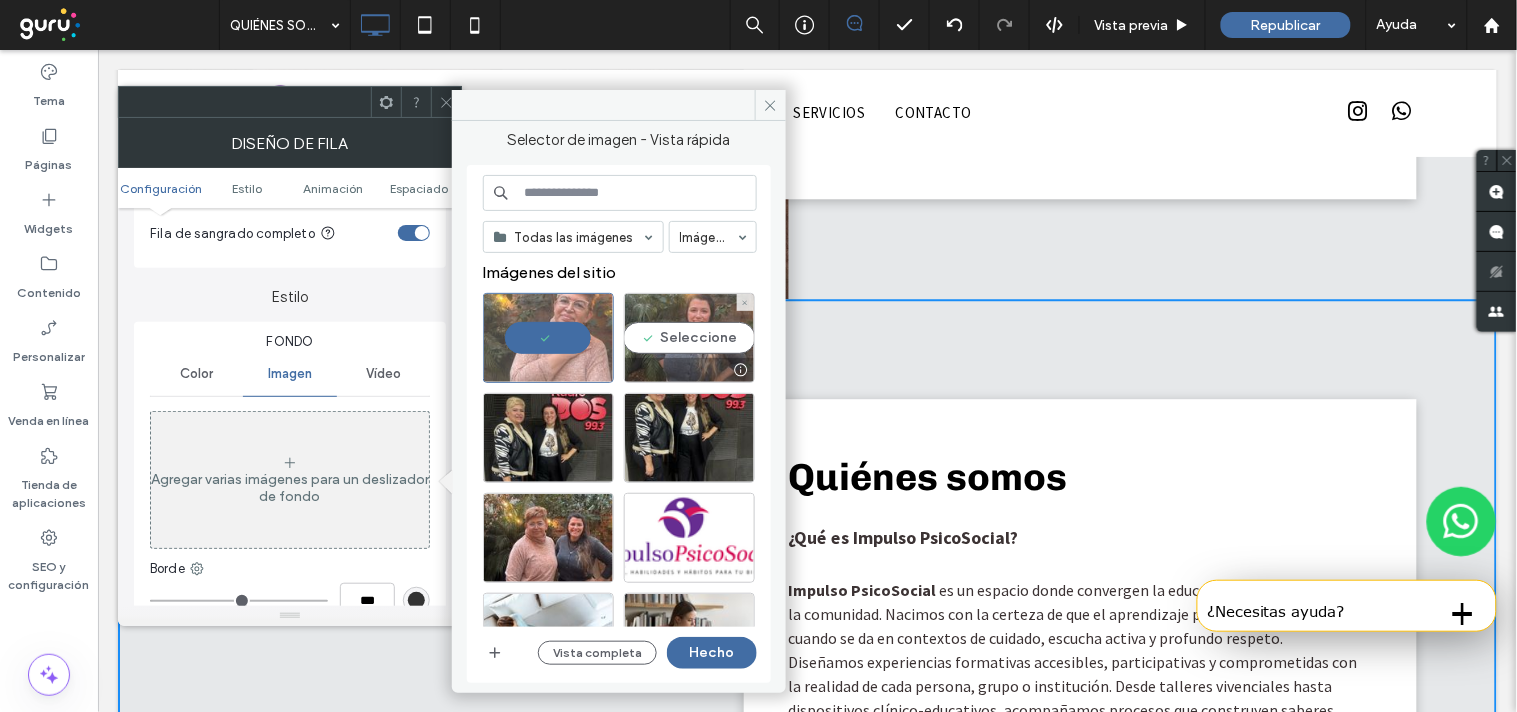 click on "Seleccione" at bounding box center [689, 338] 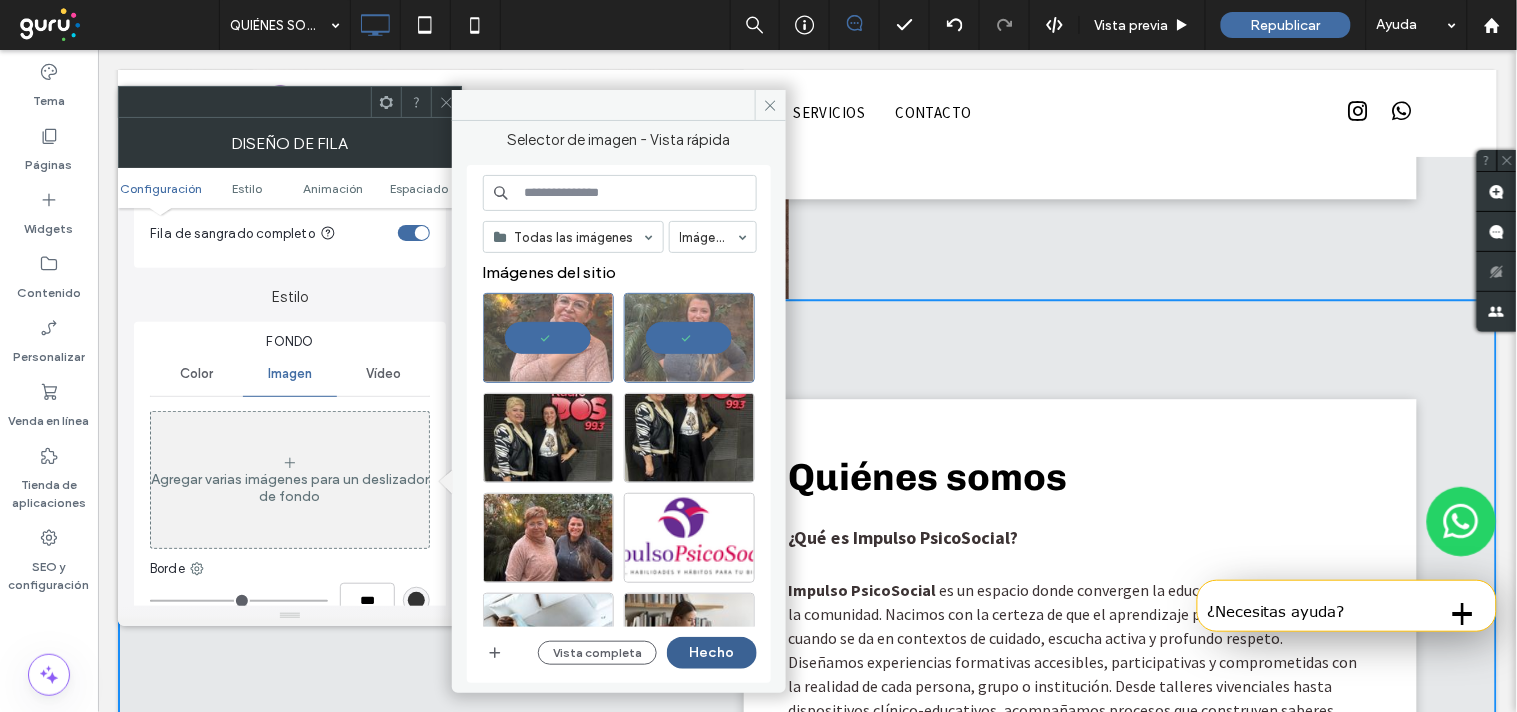 click on "Hecho" at bounding box center [712, 653] 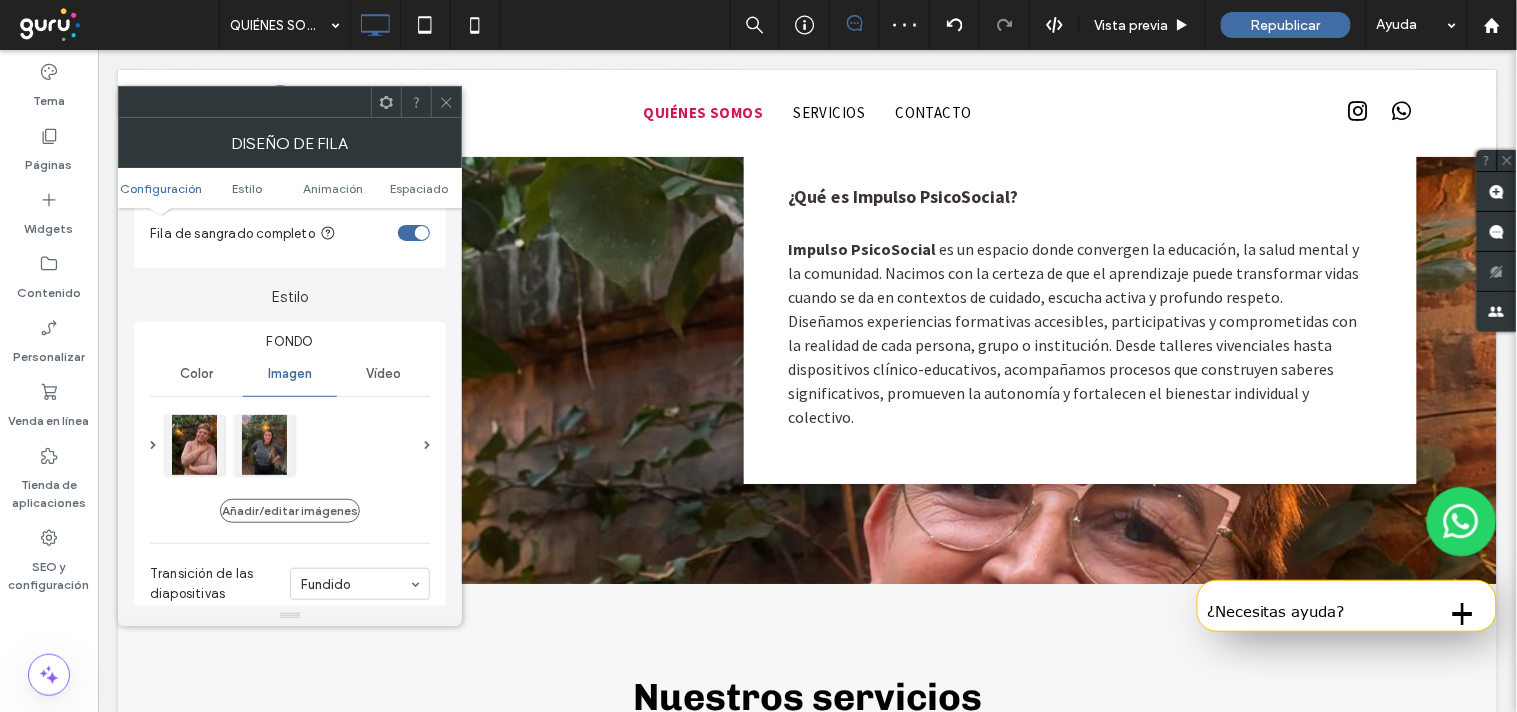 scroll, scrollTop: 1561, scrollLeft: 0, axis: vertical 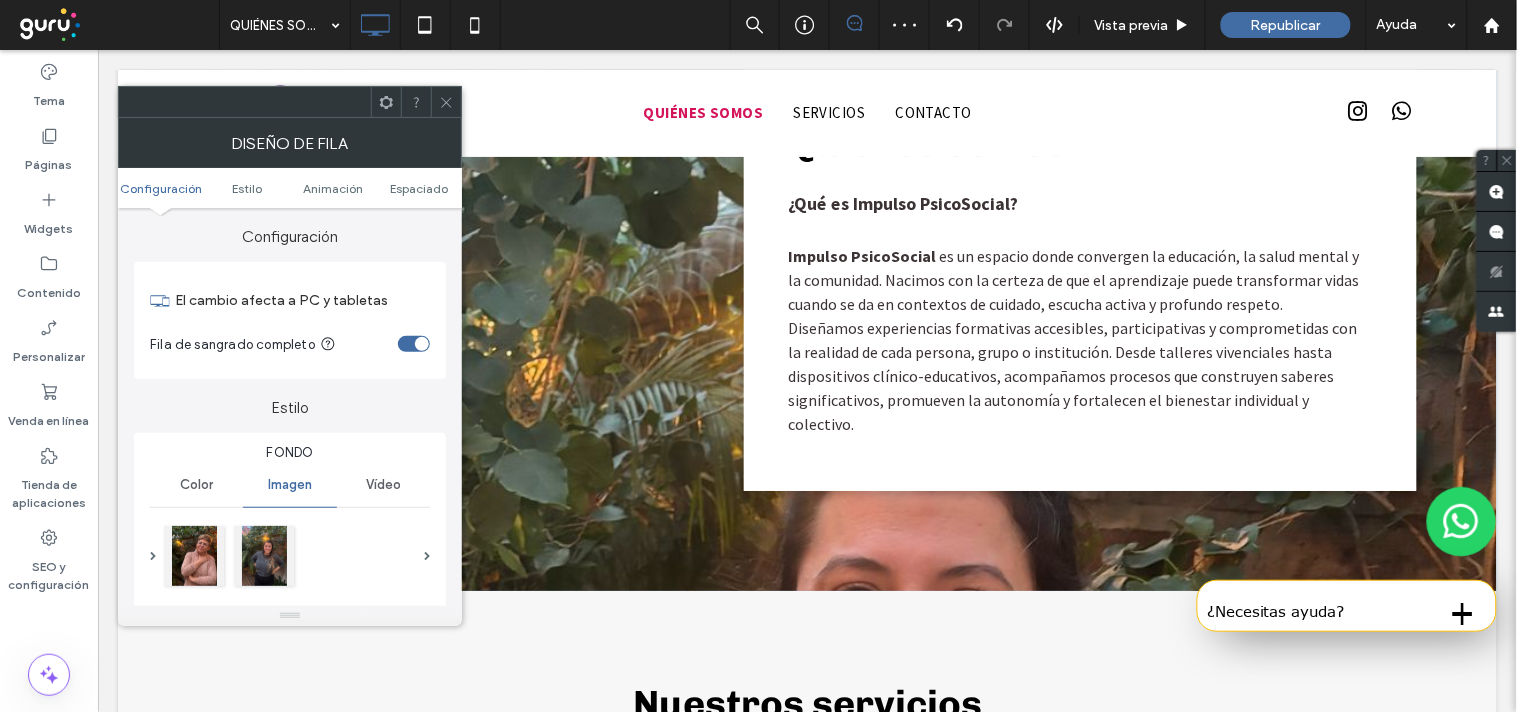 click 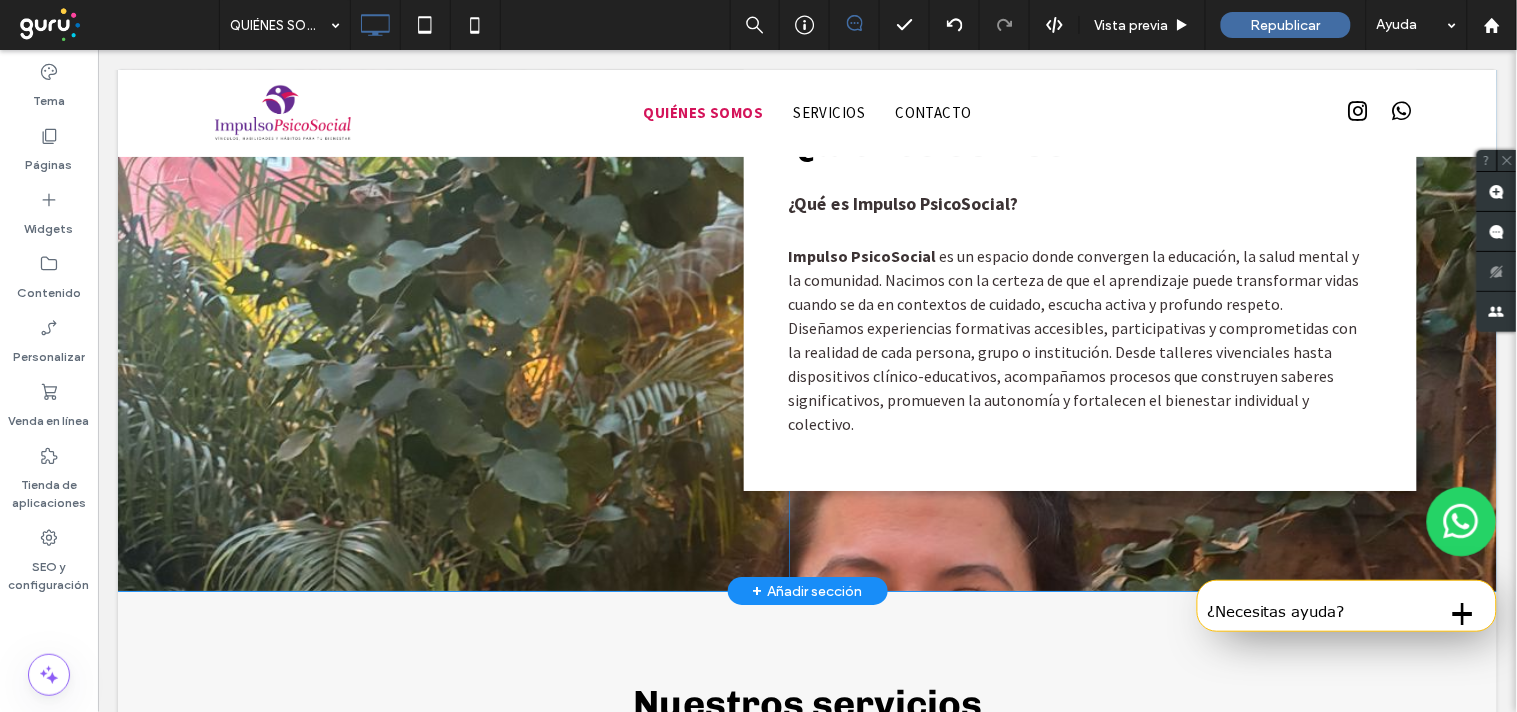 click on "Click To Paste     Click To Paste" at bounding box center (452, 277) 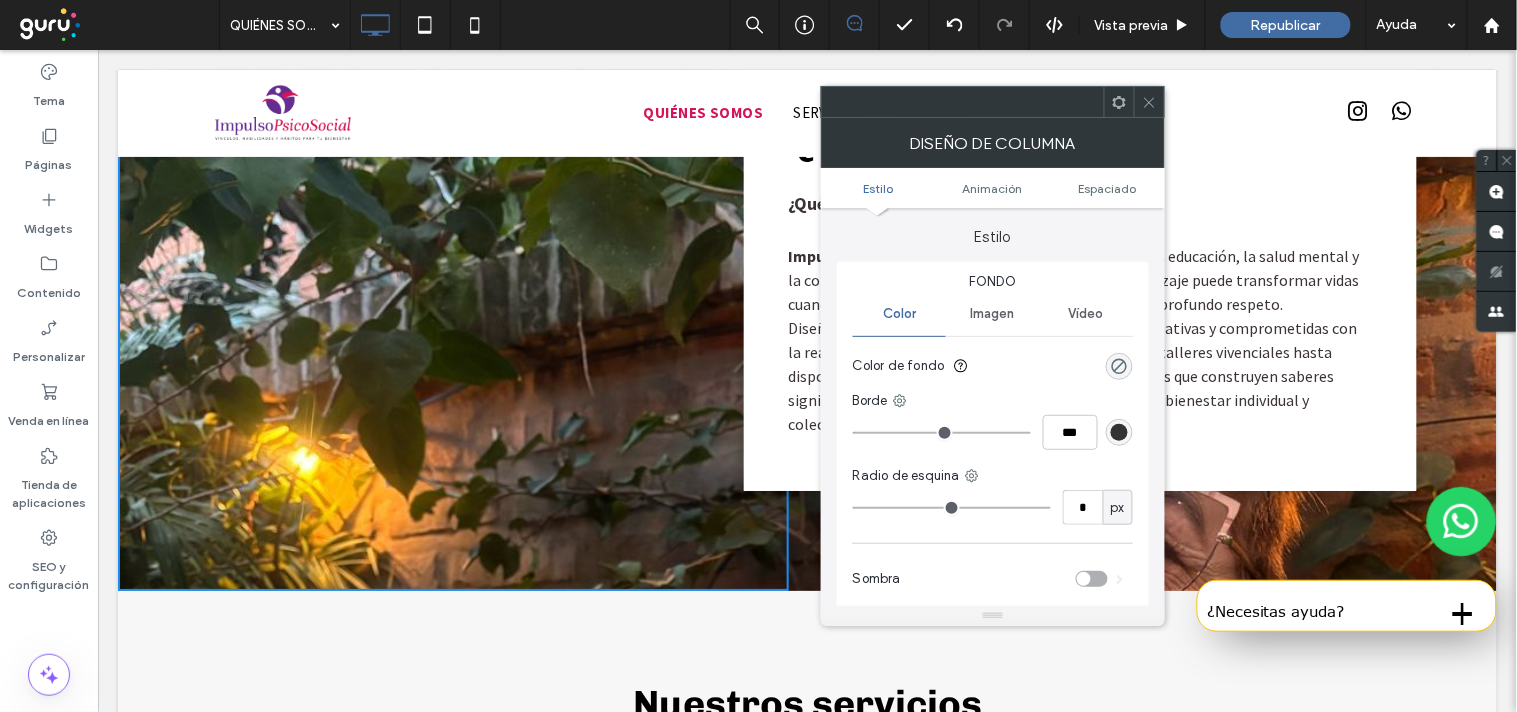 click on "Imagen" at bounding box center [992, 314] 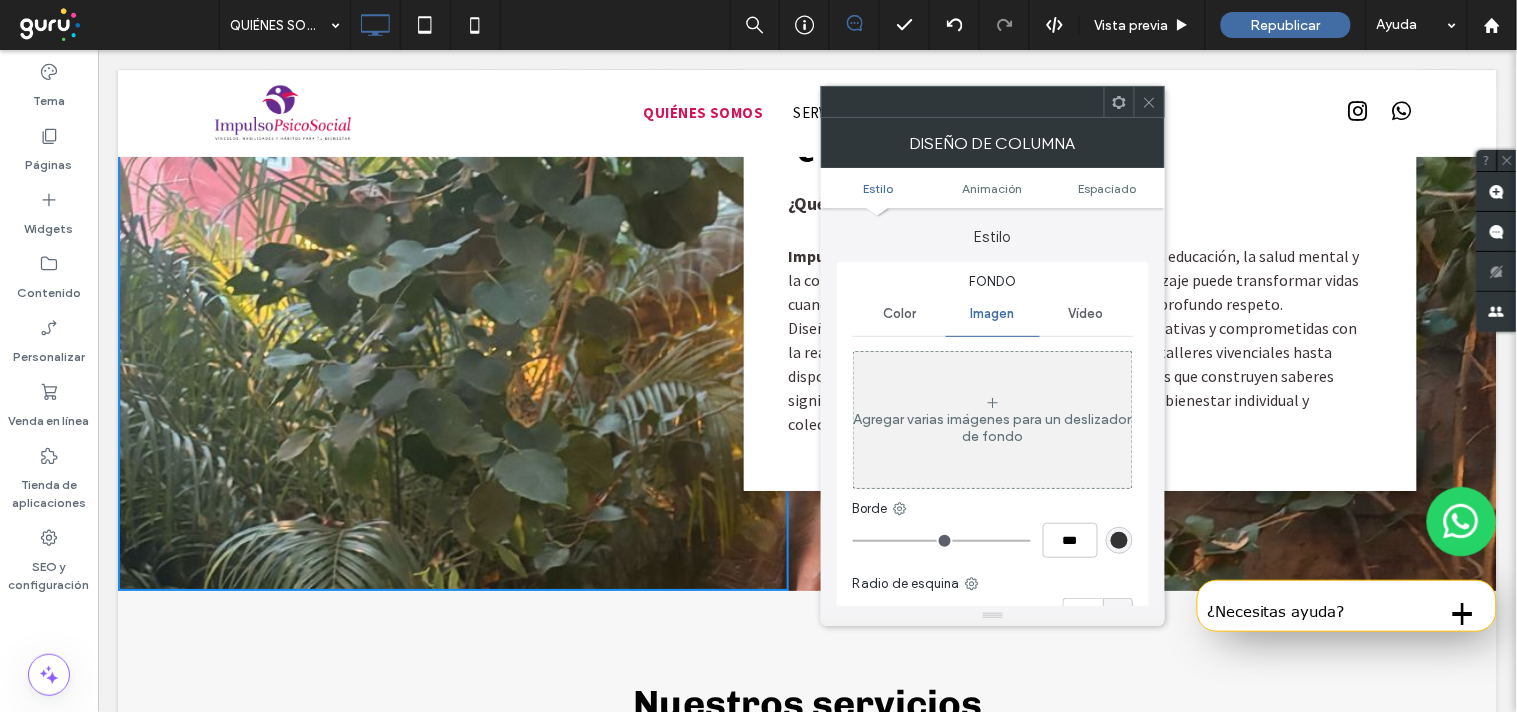 click on "Estilo" at bounding box center [993, 227] 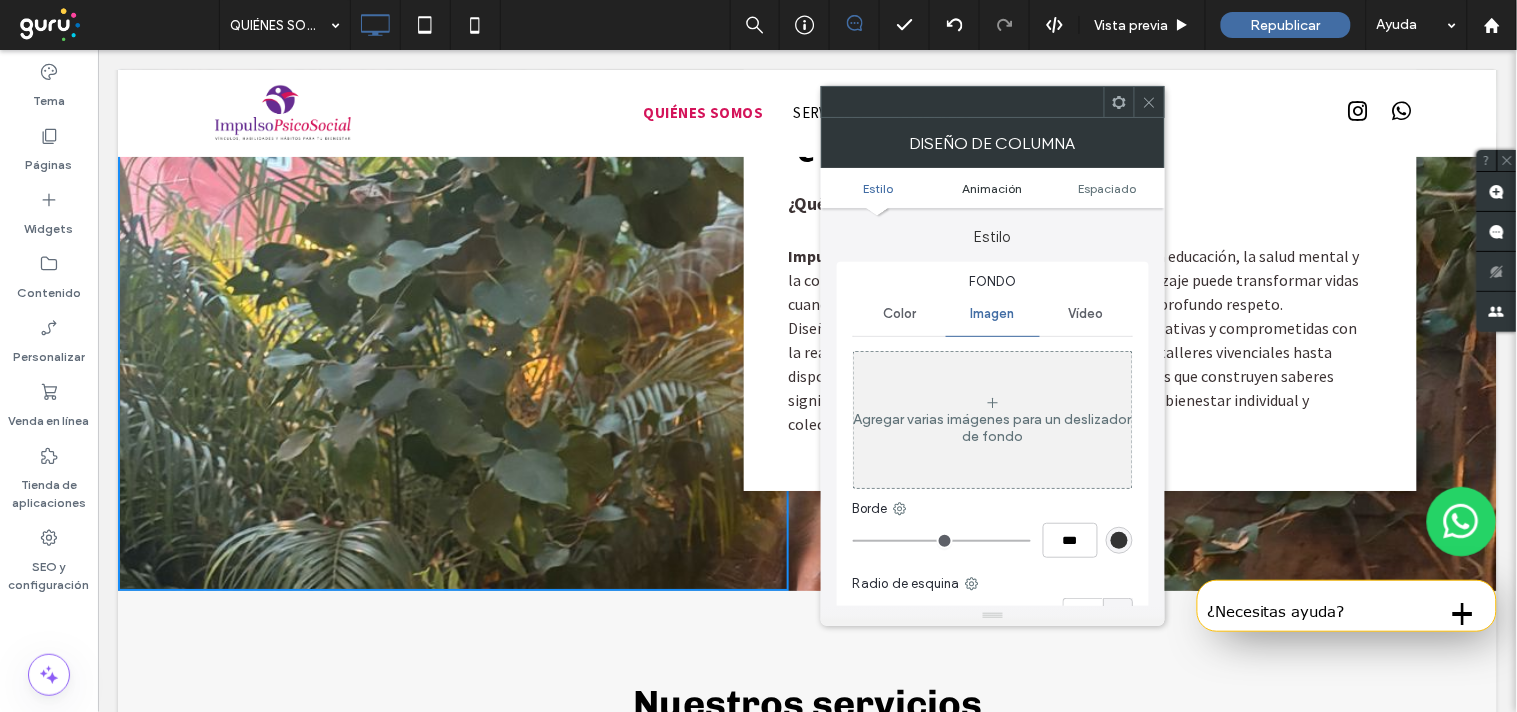 click on "Animación" at bounding box center [993, 188] 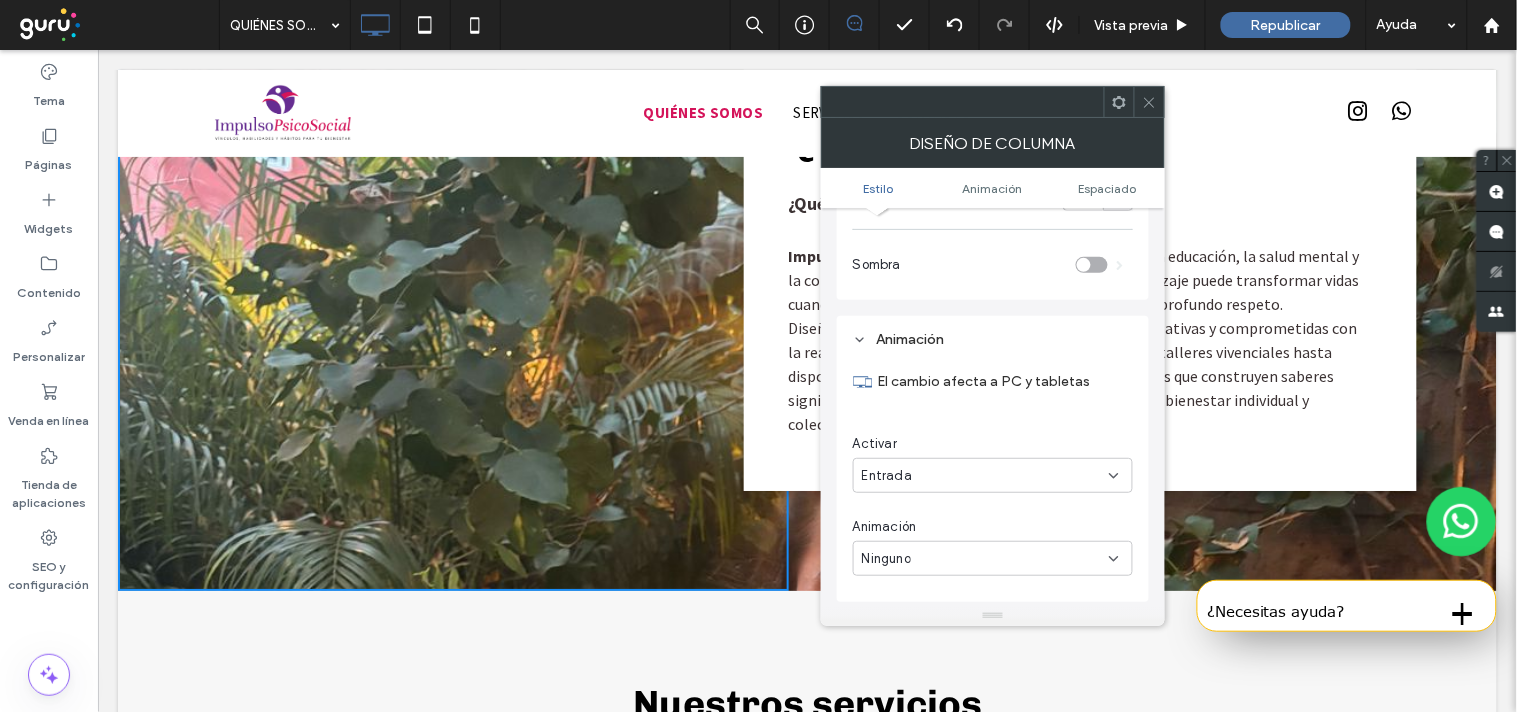 scroll, scrollTop: 514, scrollLeft: 0, axis: vertical 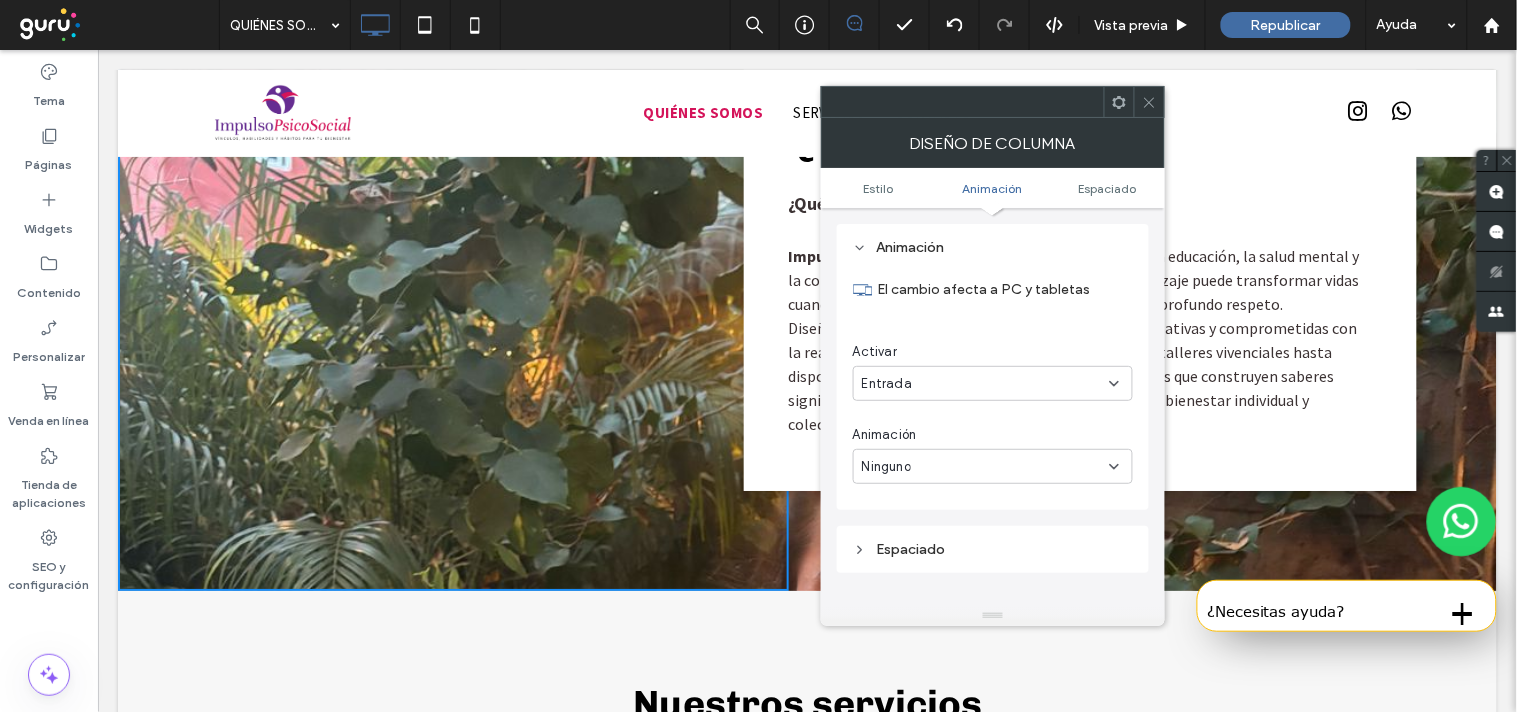 click on "Estilo Animación Espaciado" at bounding box center [993, 188] 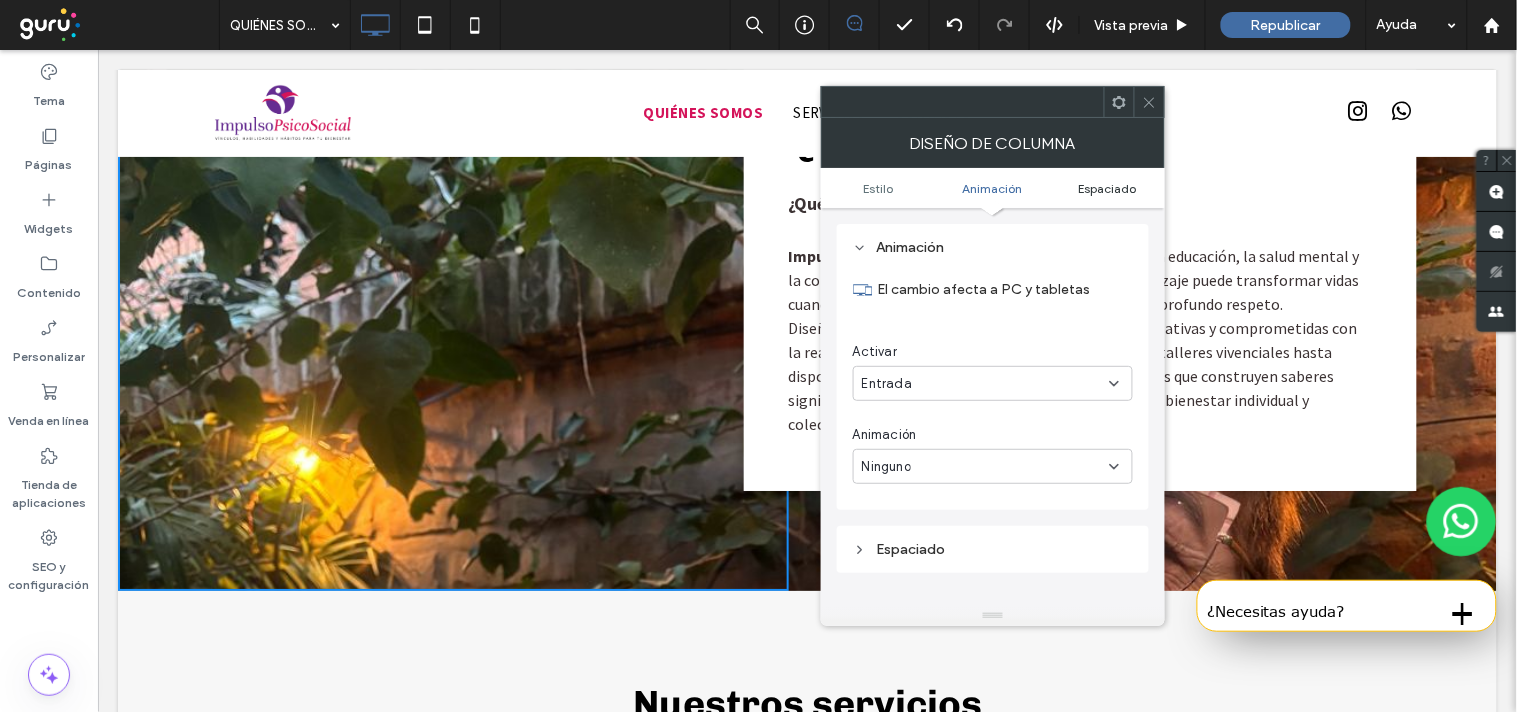 click on "Espaciado" at bounding box center [1108, 188] 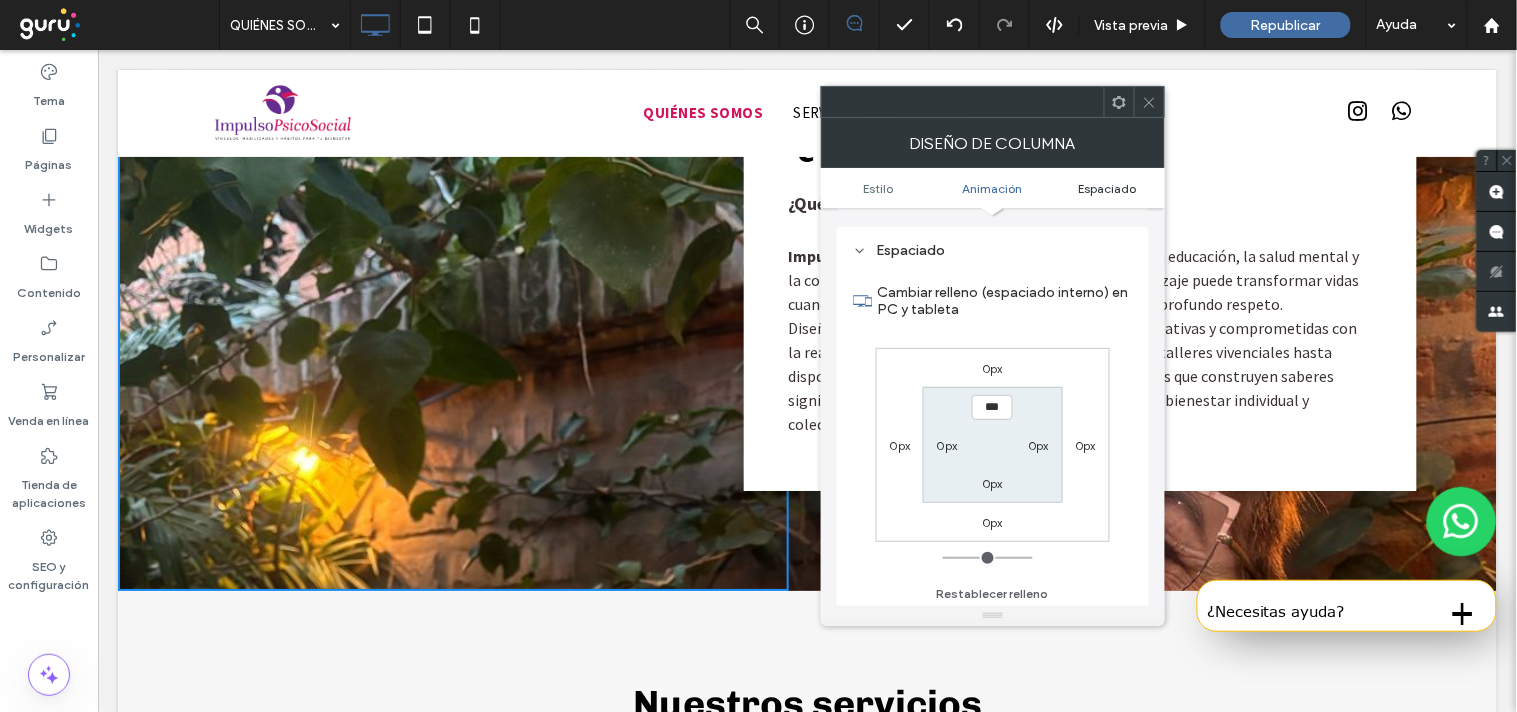 scroll, scrollTop: 815, scrollLeft: 0, axis: vertical 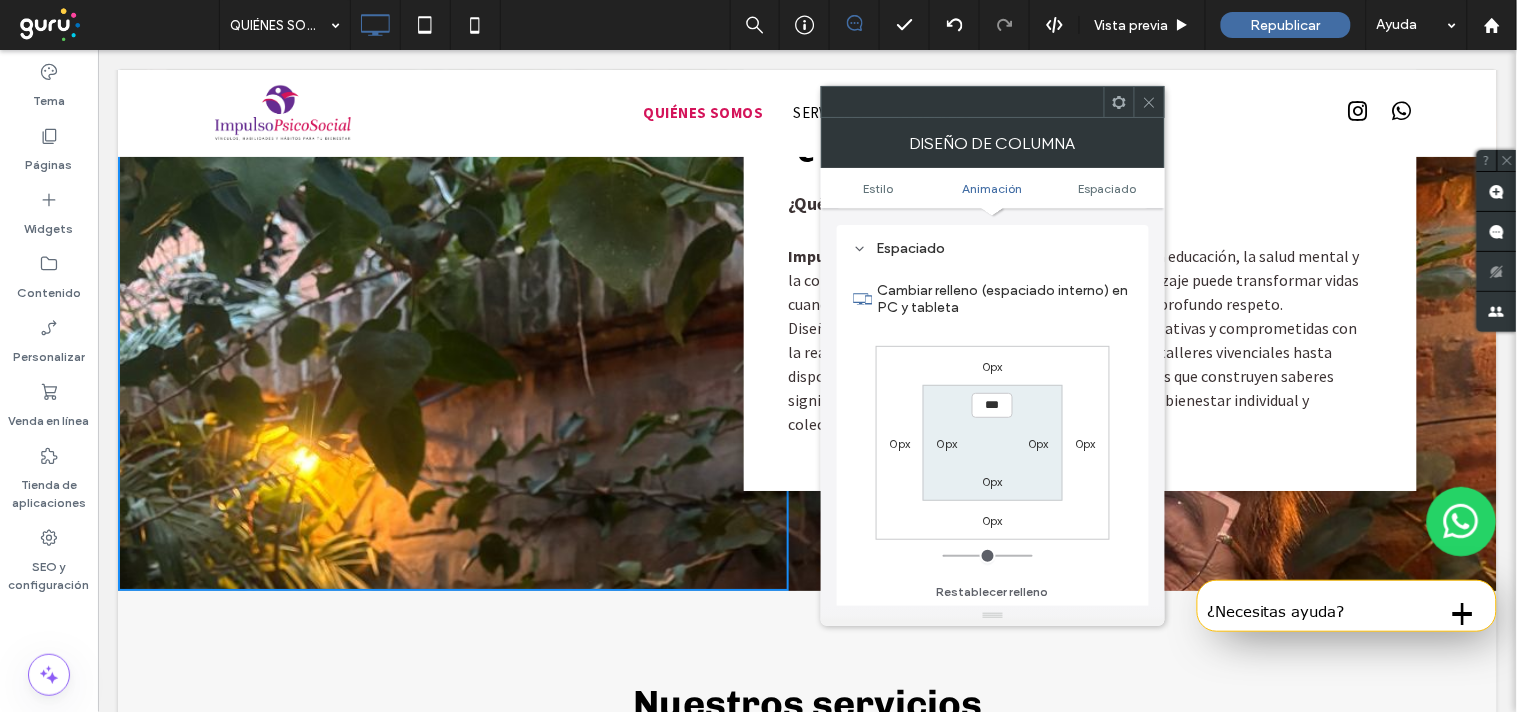 click at bounding box center (1149, 102) 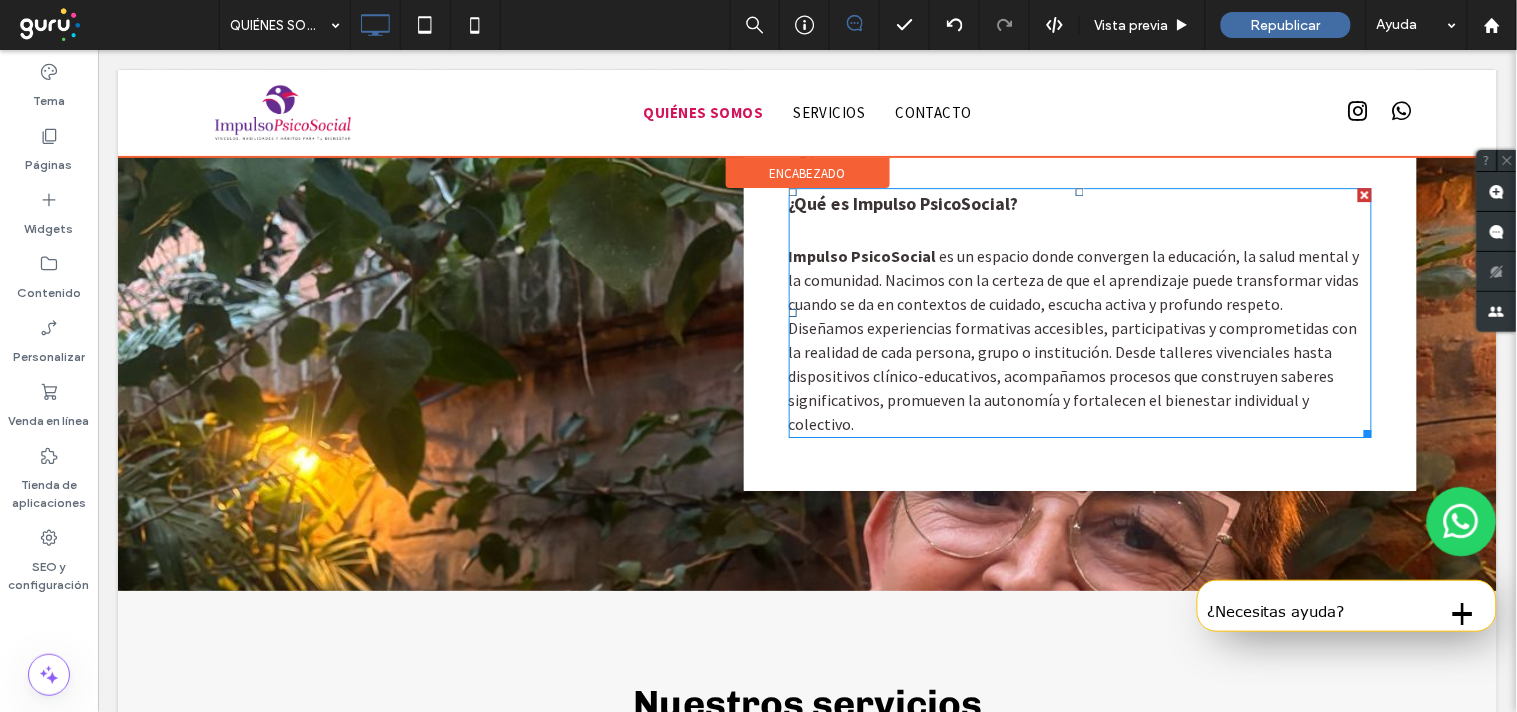 scroll, scrollTop: 1450, scrollLeft: 0, axis: vertical 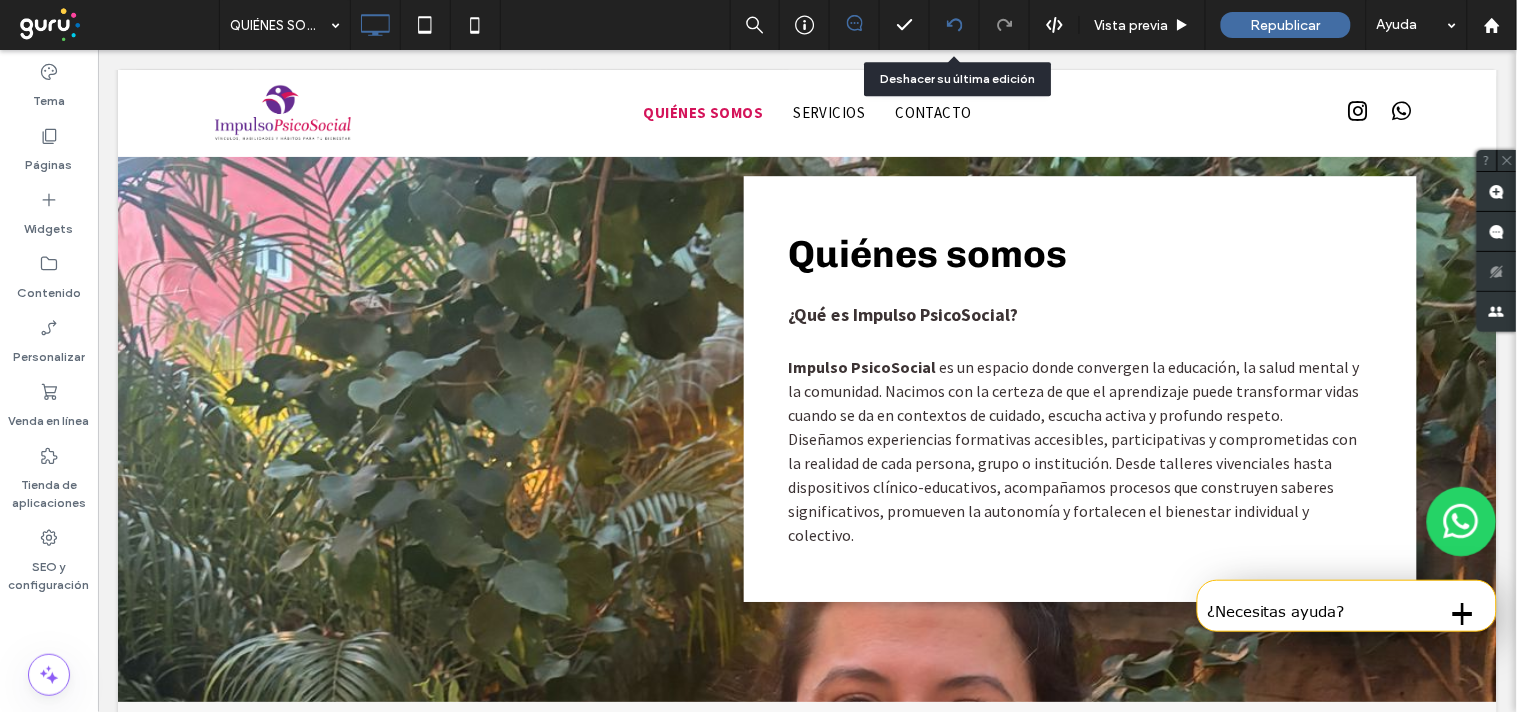 click at bounding box center [954, 25] 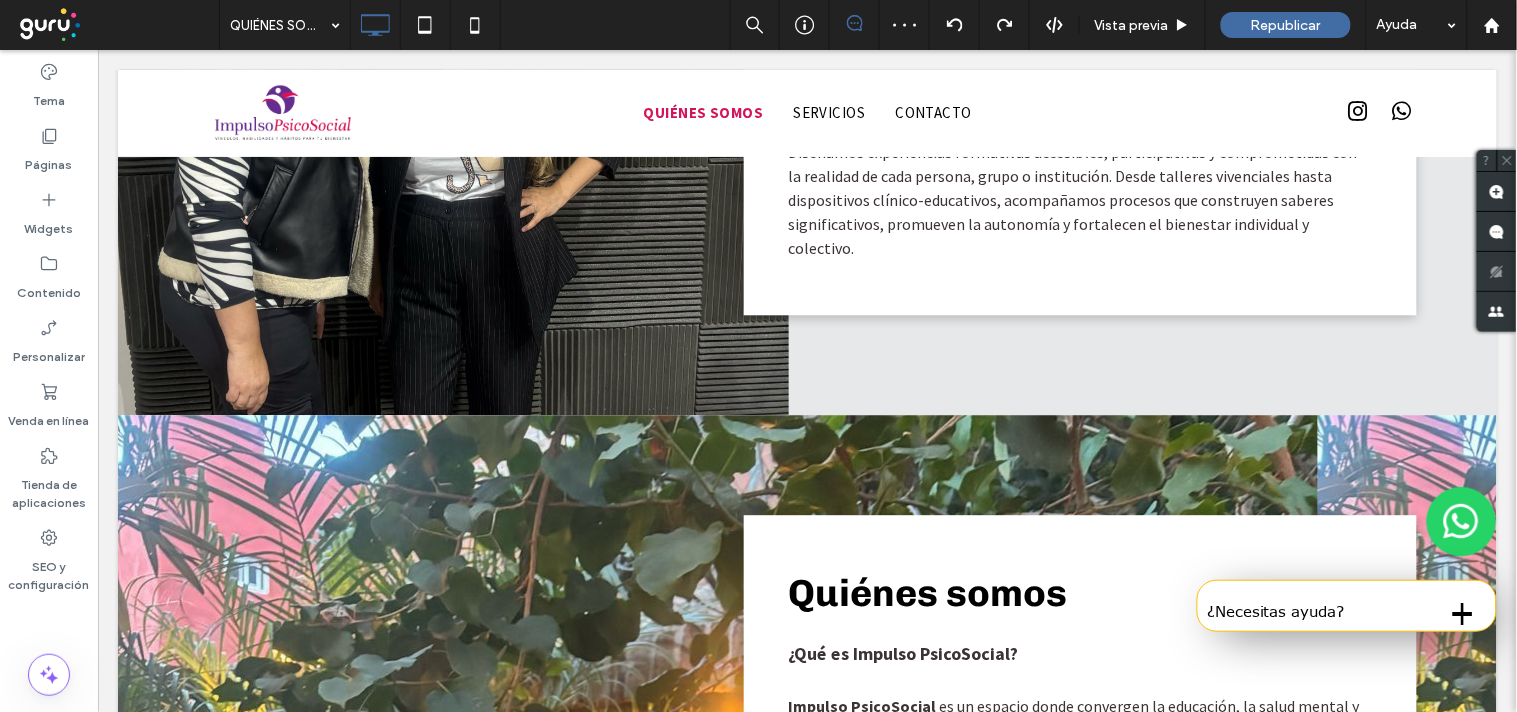 scroll, scrollTop: 1222, scrollLeft: 0, axis: vertical 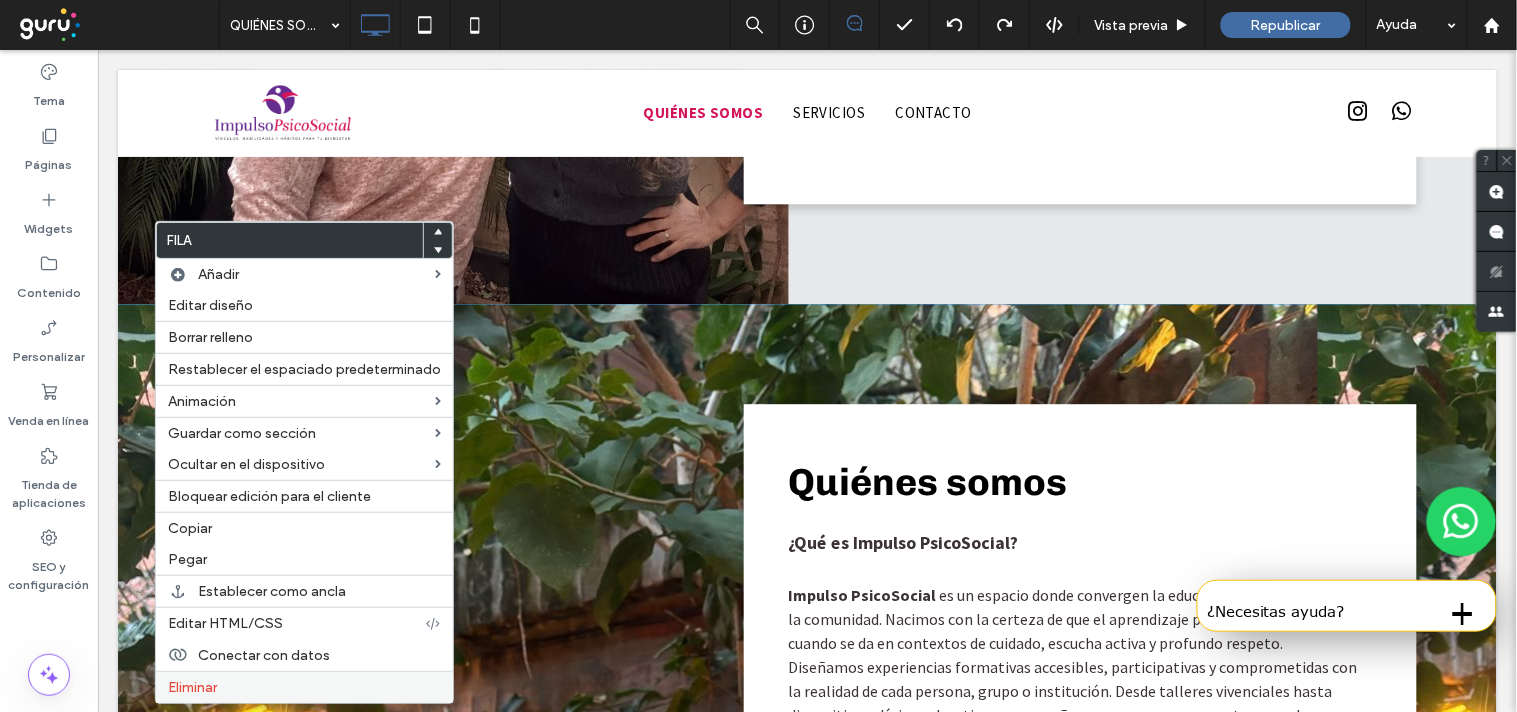 click on "Eliminar" at bounding box center (304, 687) 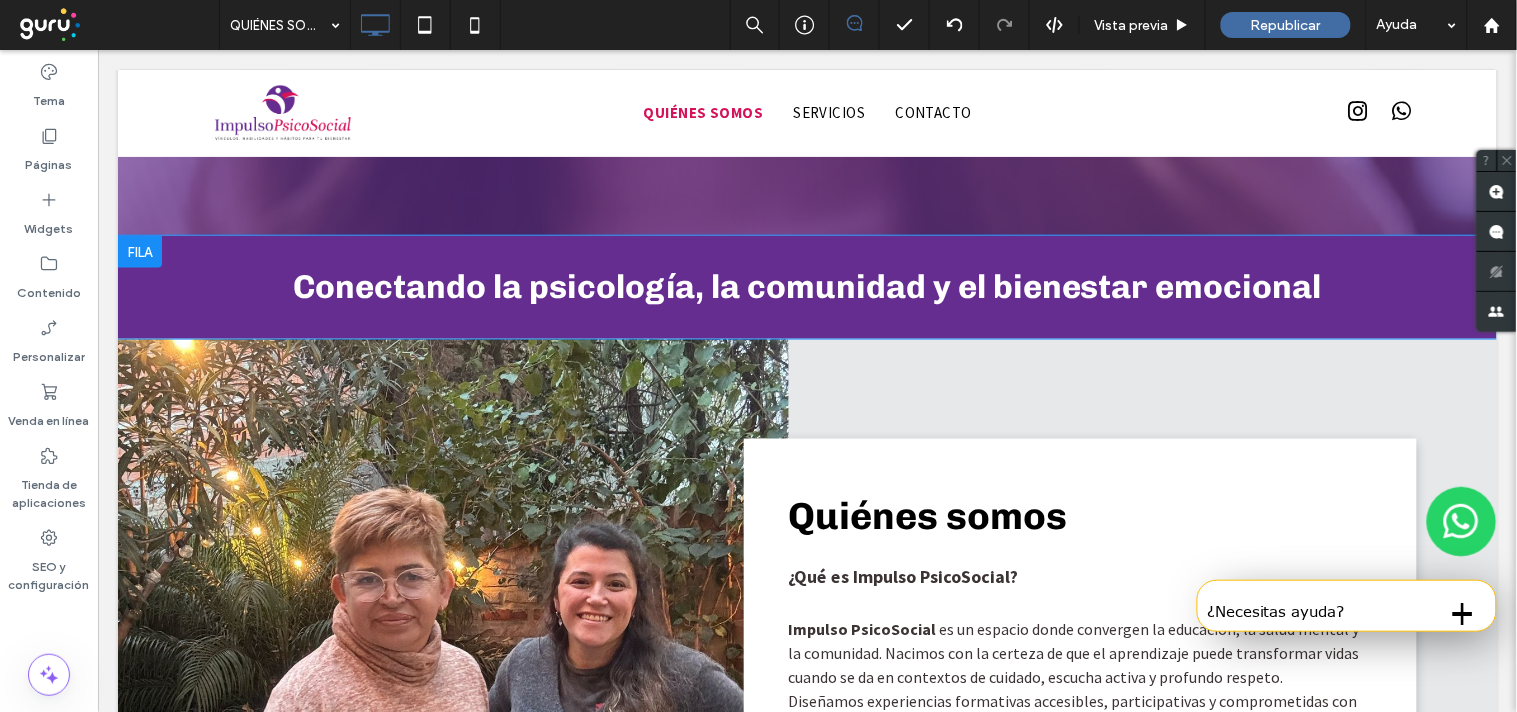 scroll, scrollTop: 567, scrollLeft: 0, axis: vertical 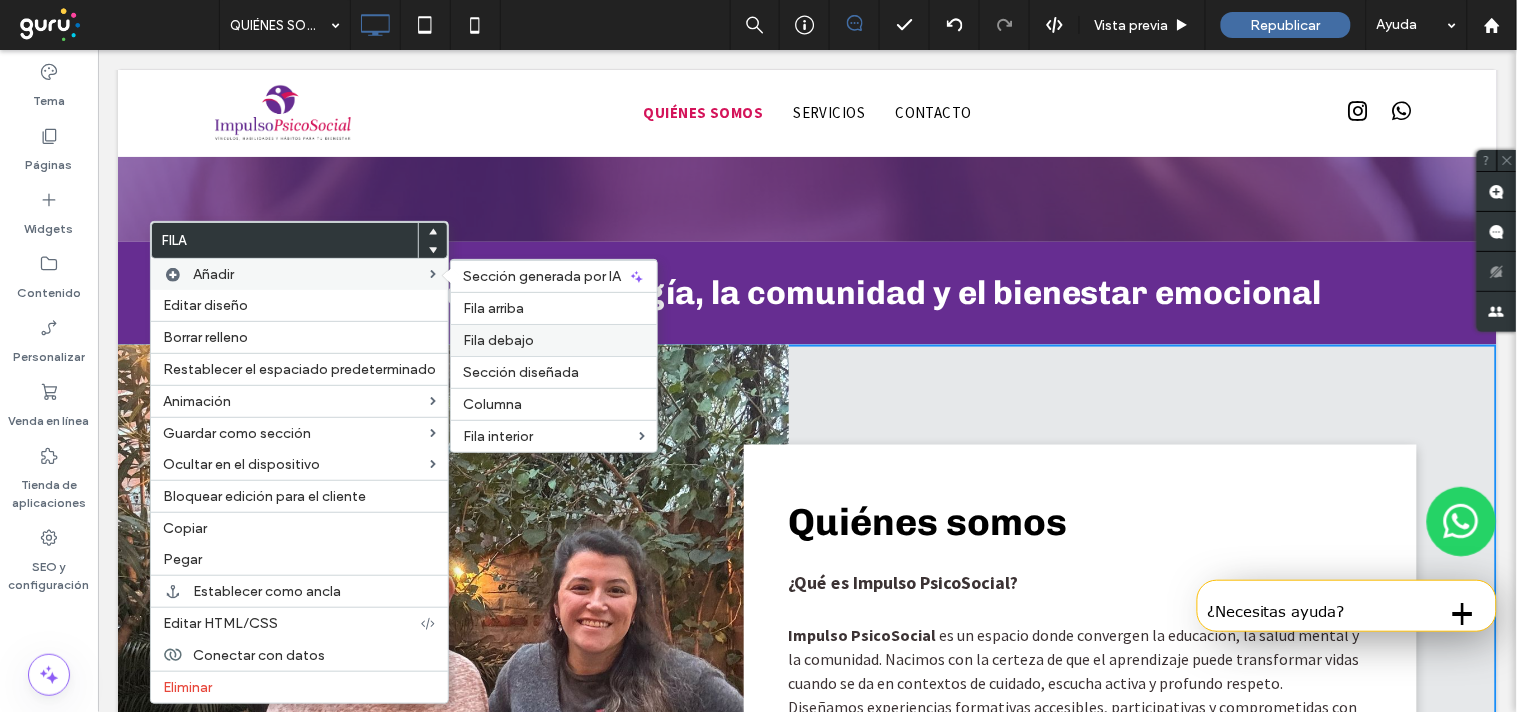 click on "Fila debajo" at bounding box center (554, 340) 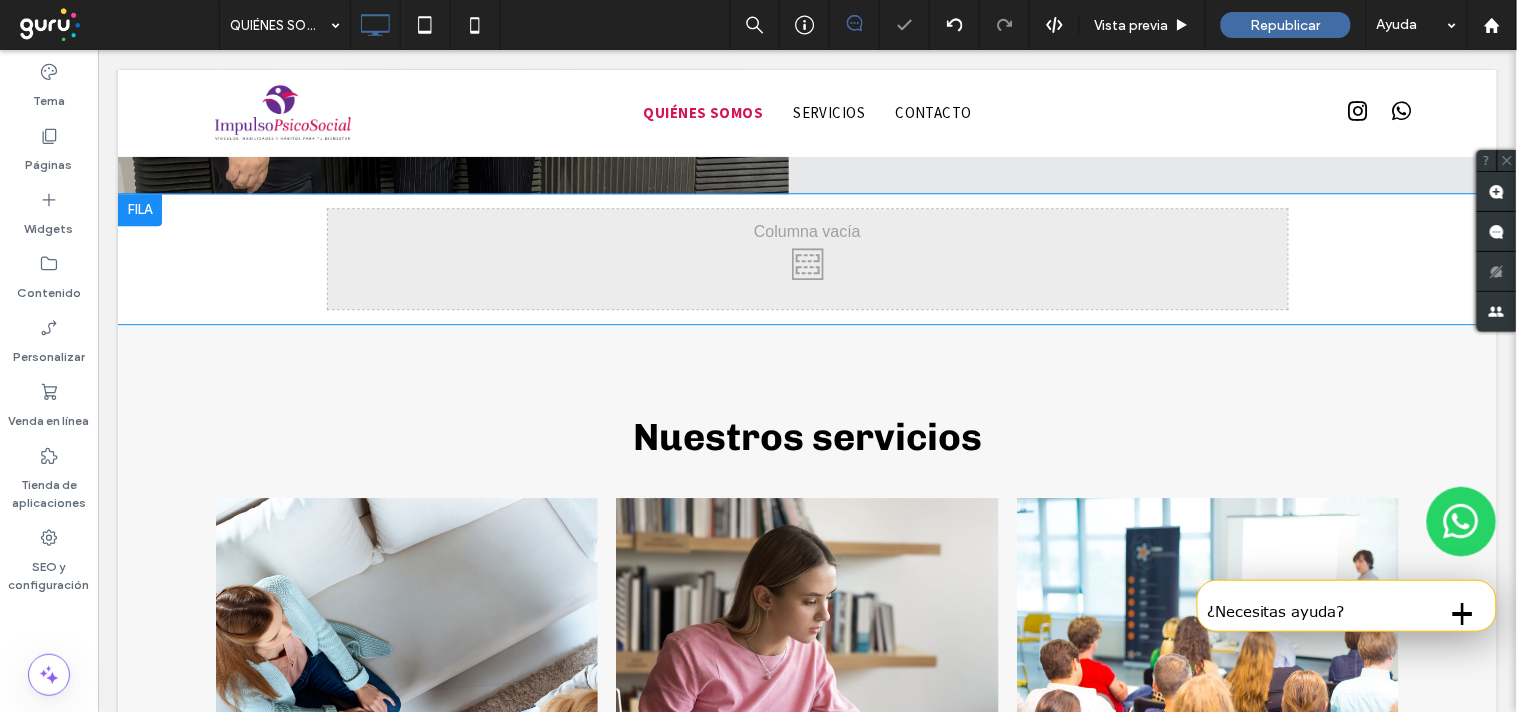 scroll, scrollTop: 1345, scrollLeft: 0, axis: vertical 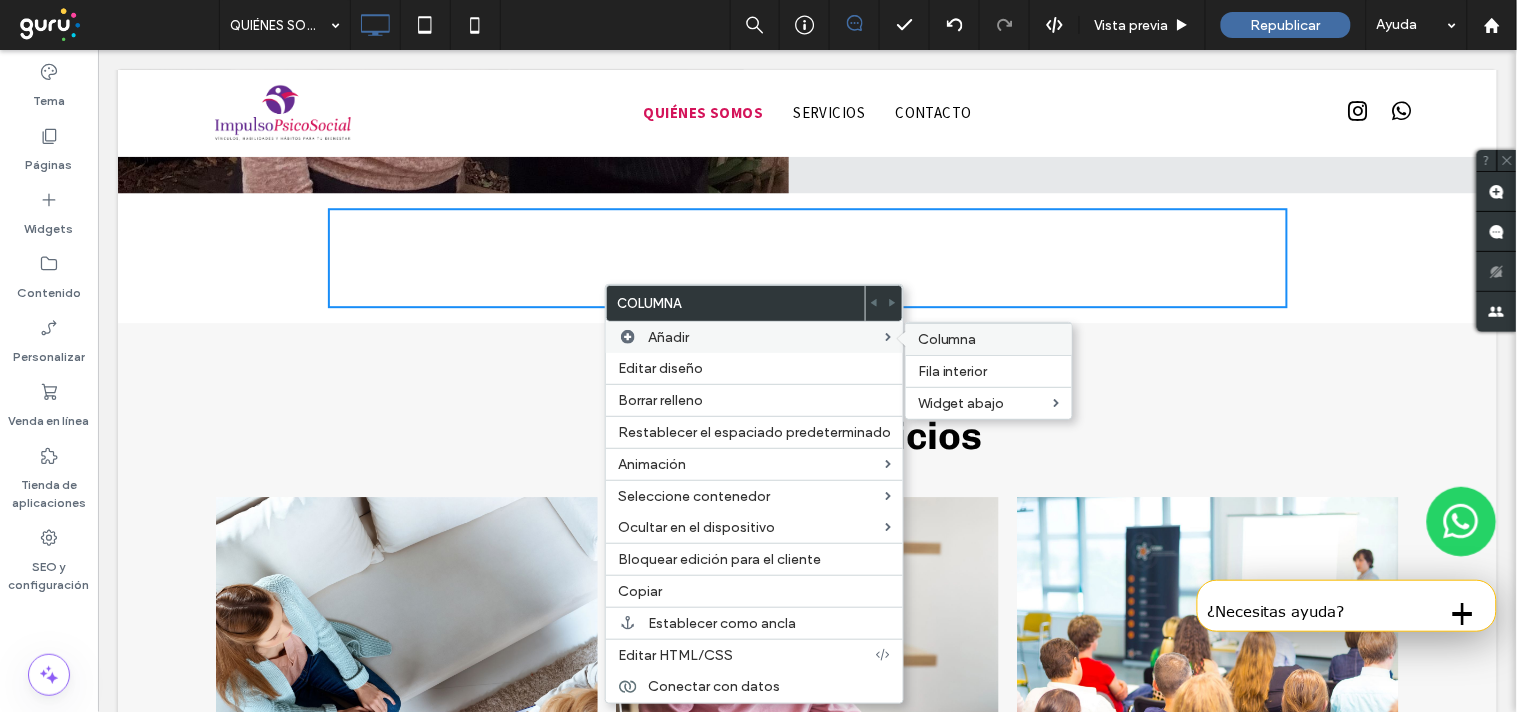 click on "Columna" at bounding box center [947, 339] 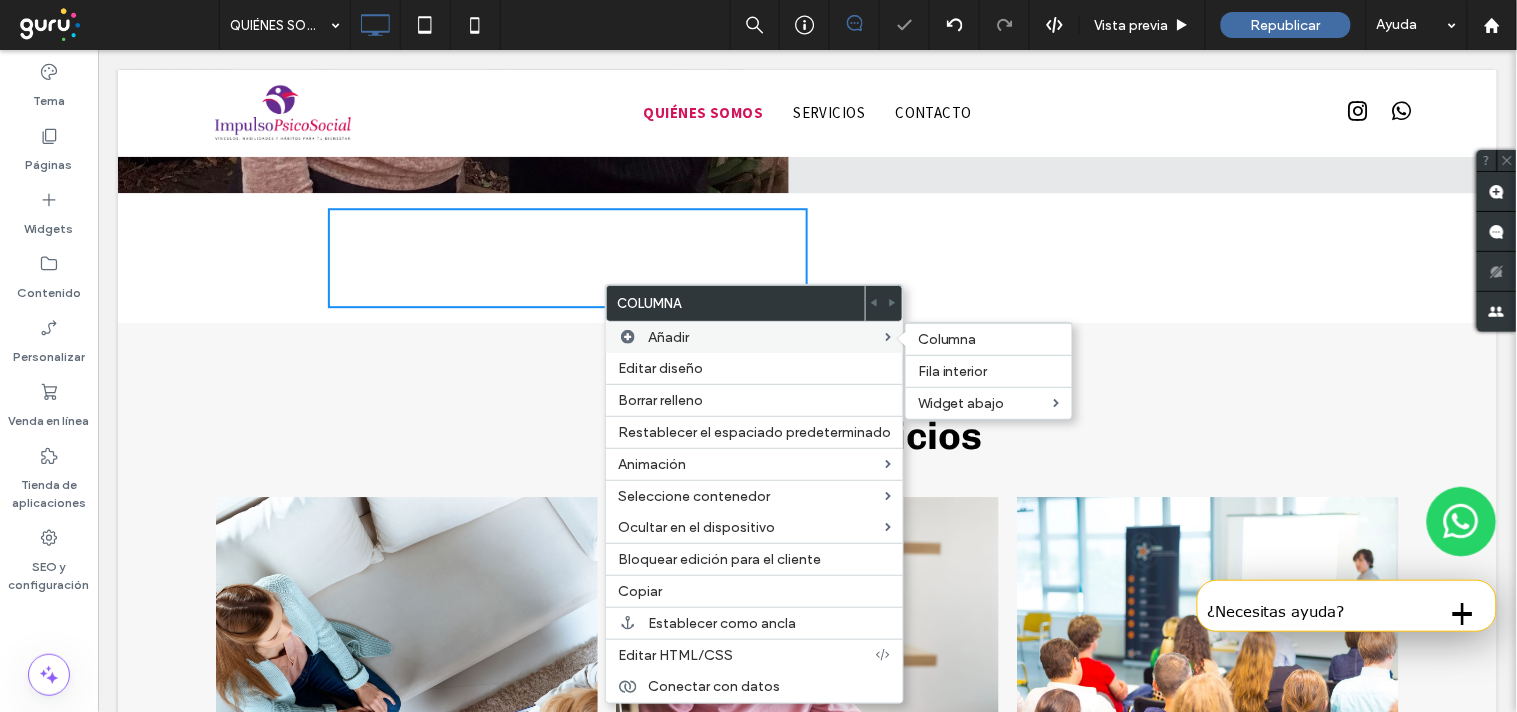 click on "Click To Paste     Click To Paste" at bounding box center [1047, 257] 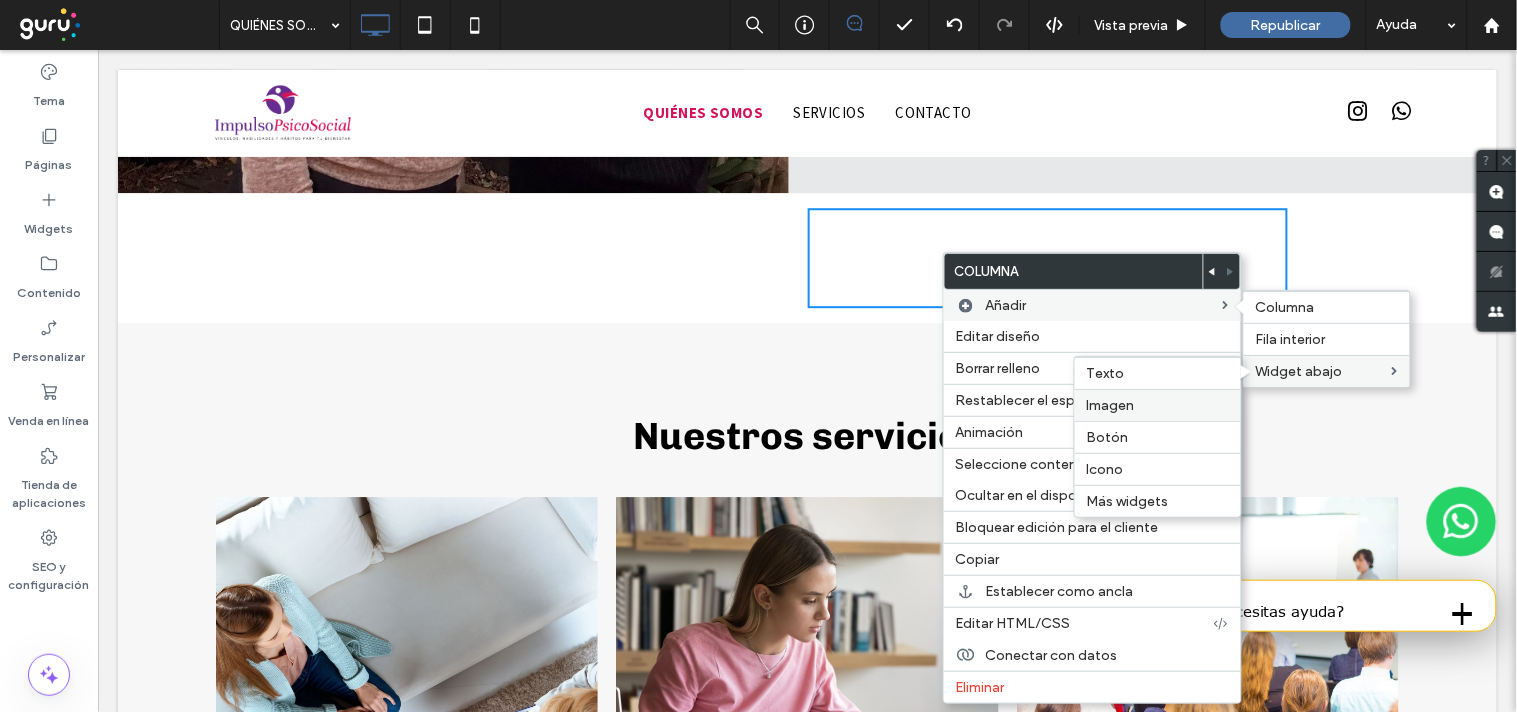 click on "Imagen" at bounding box center [1158, 405] 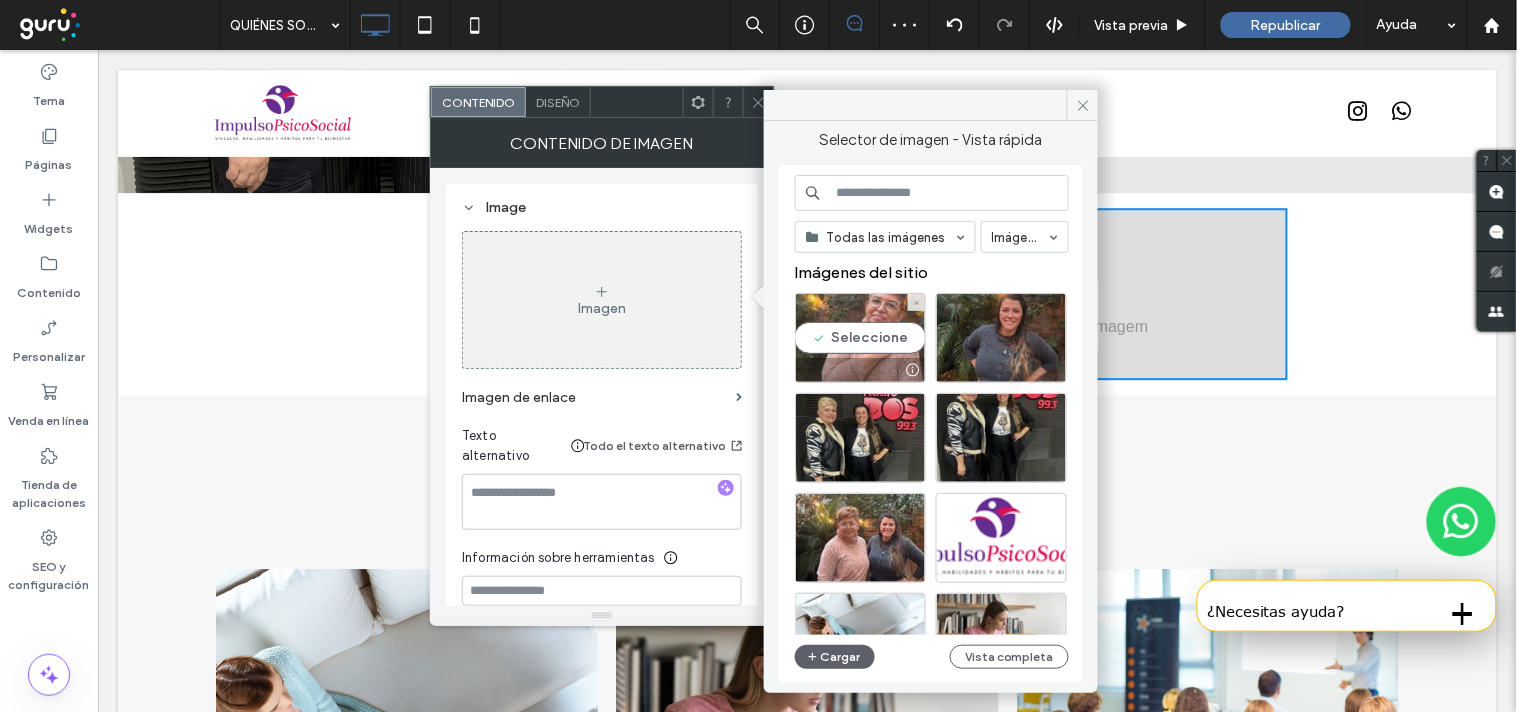 click on "Seleccione" at bounding box center (860, 338) 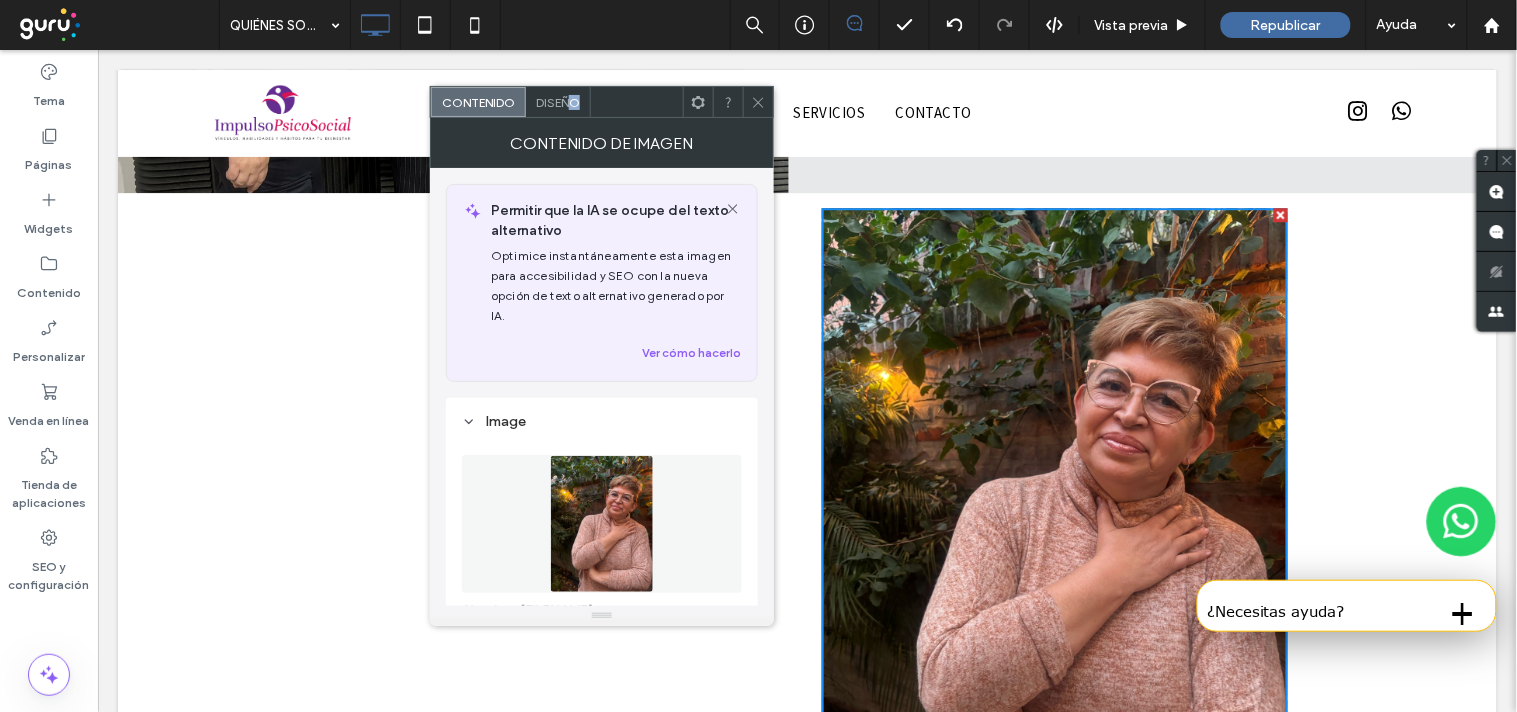click on "Diseño" at bounding box center [558, 102] 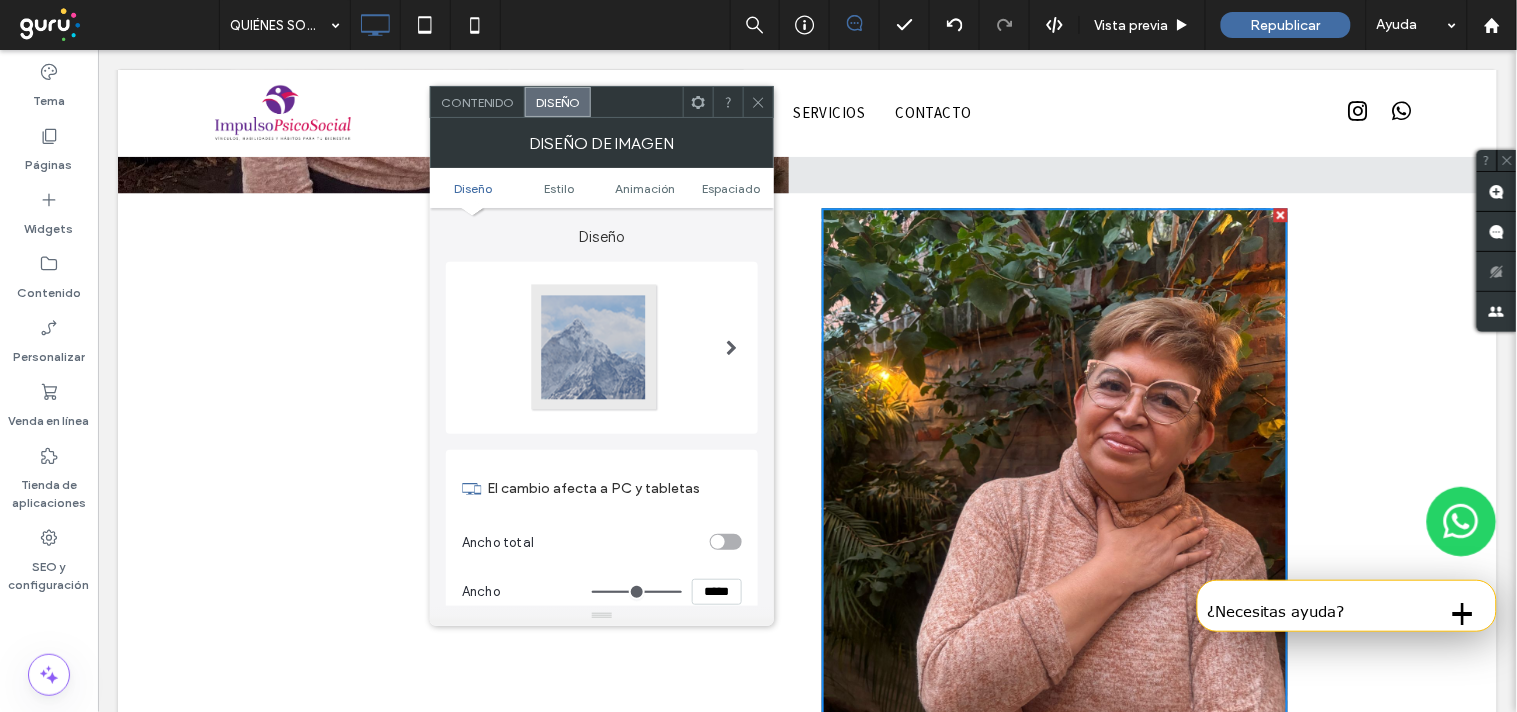 click at bounding box center (595, 348) 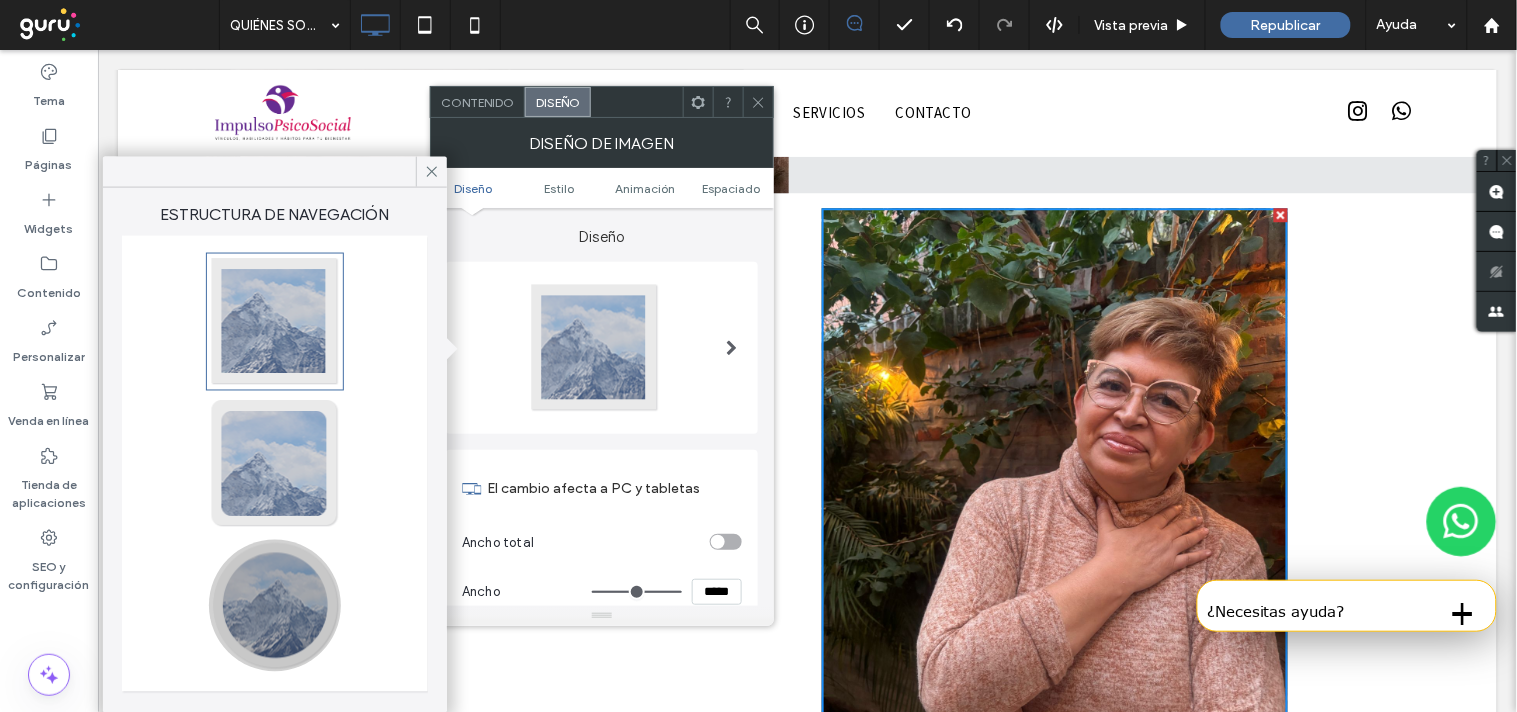 click at bounding box center (275, 606) 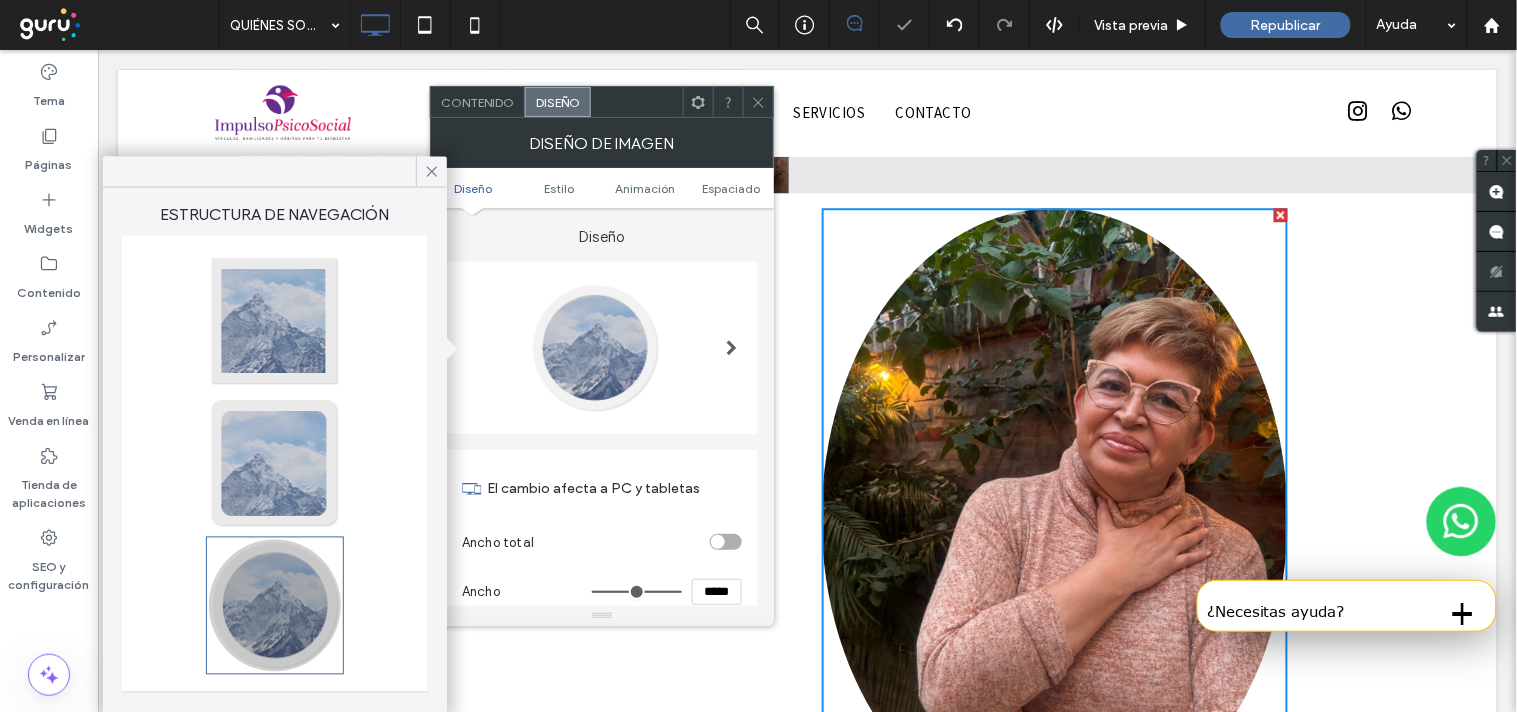 type on "**" 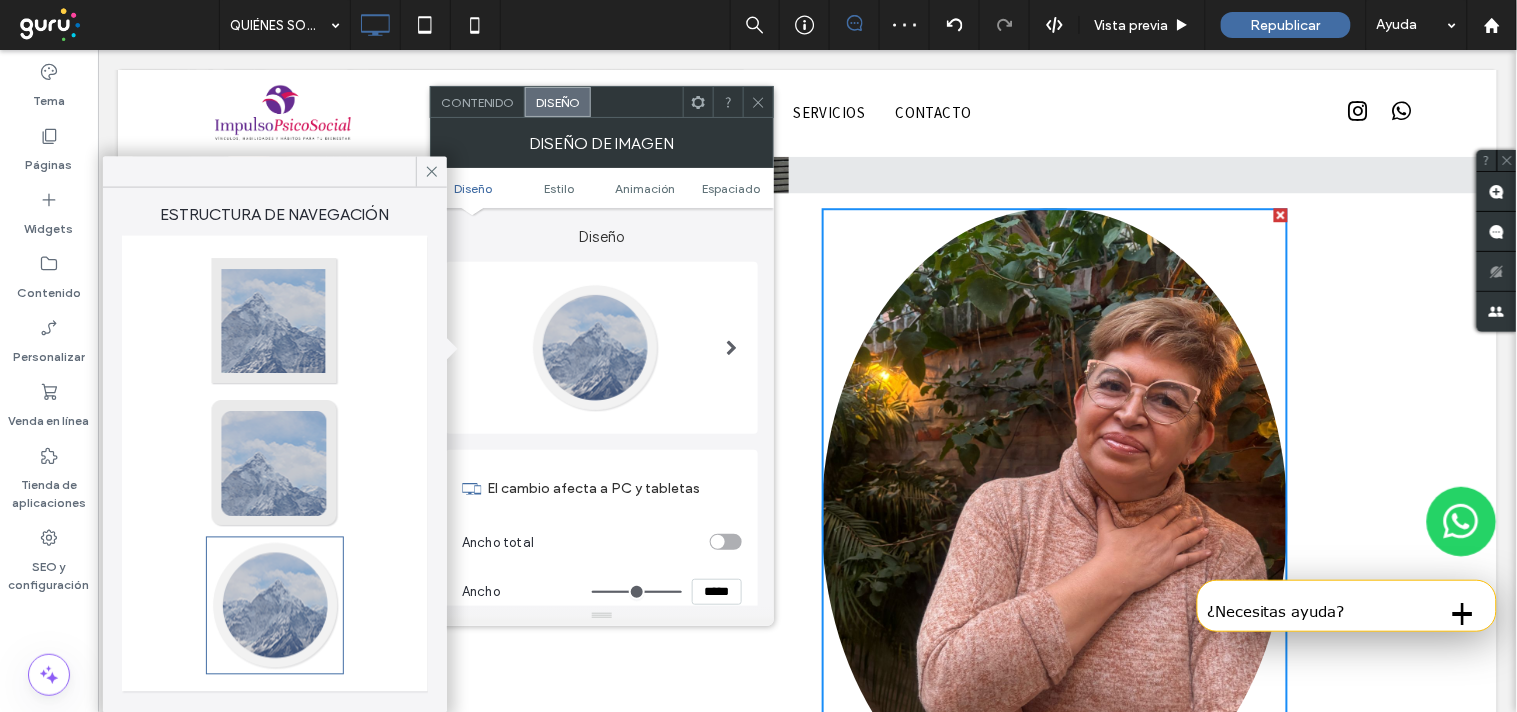 click 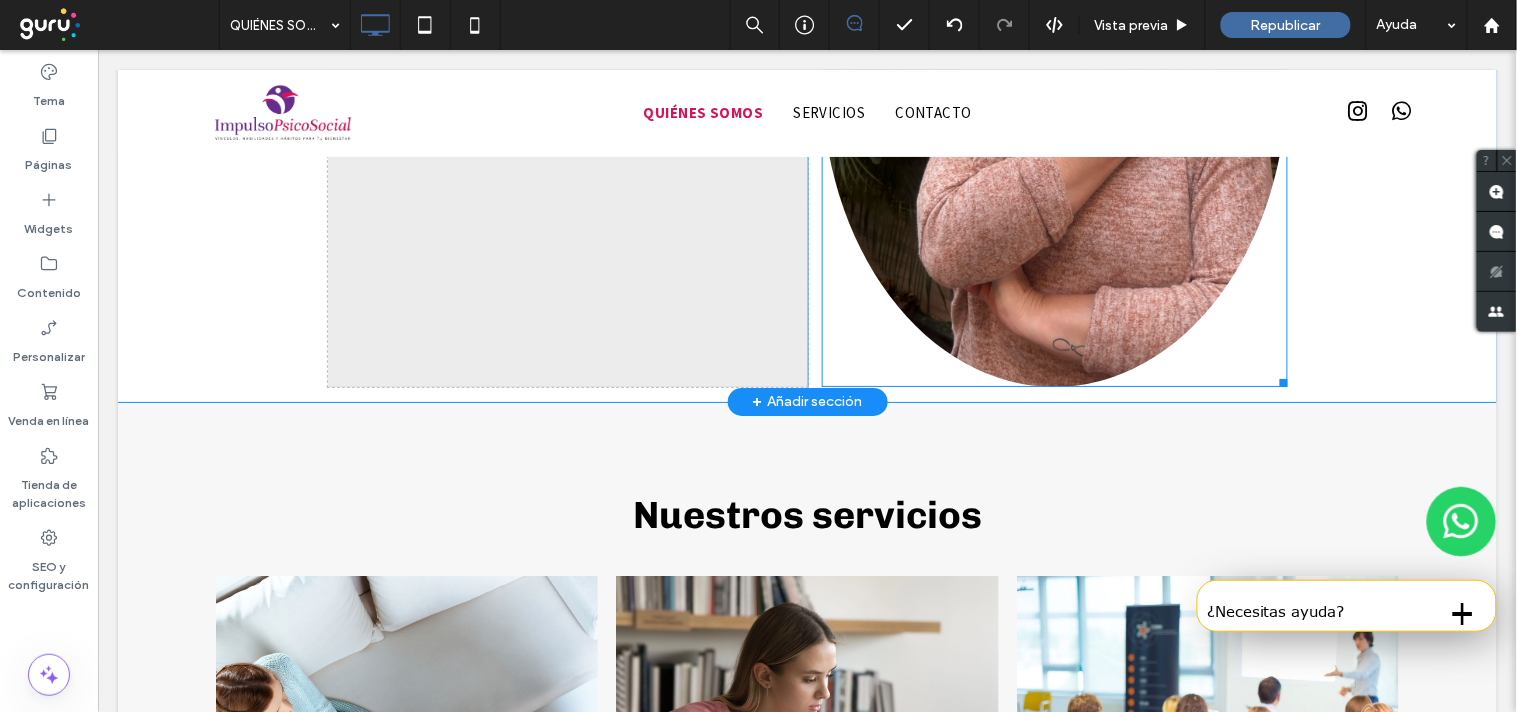 scroll, scrollTop: 1790, scrollLeft: 0, axis: vertical 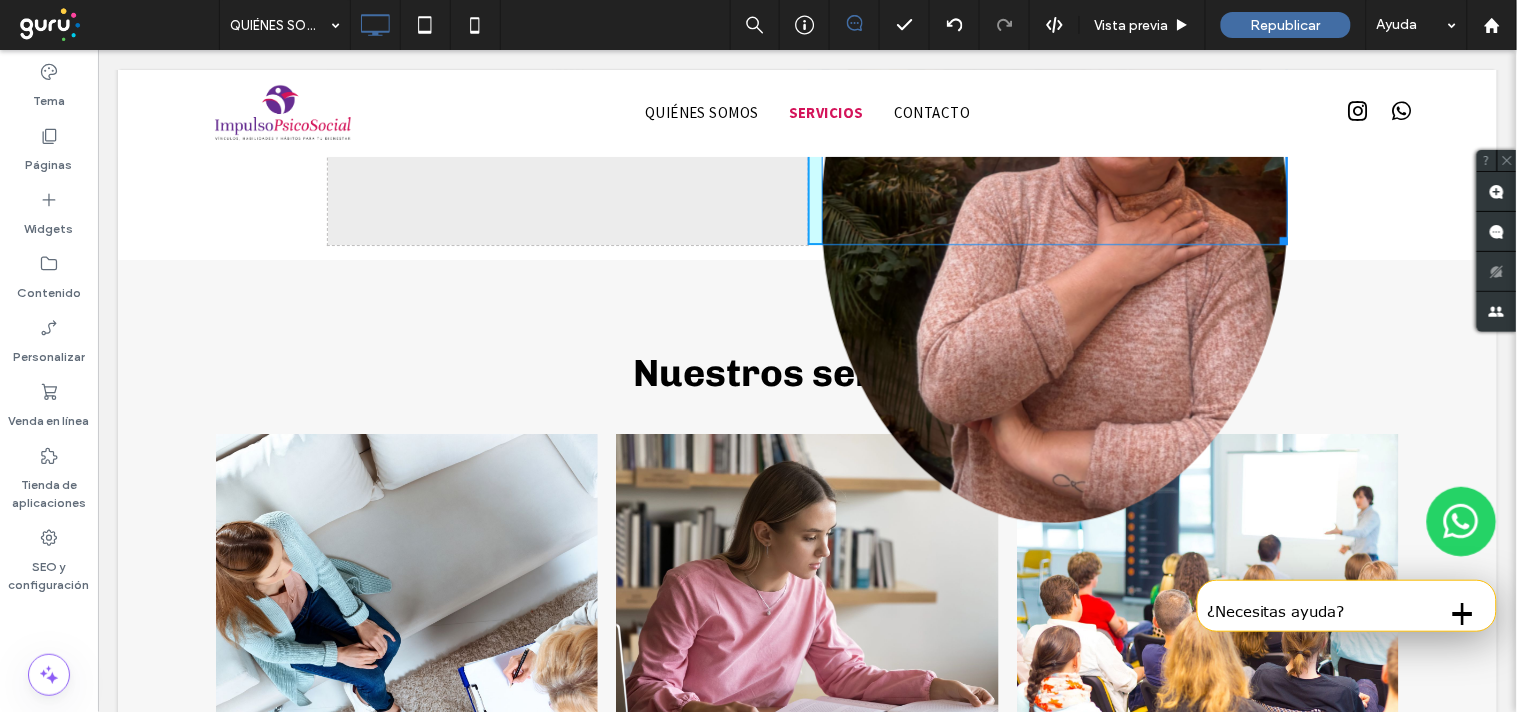 drag, startPoint x: 1273, startPoint y: 412, endPoint x: 1264, endPoint y: 303, distance: 109.370926 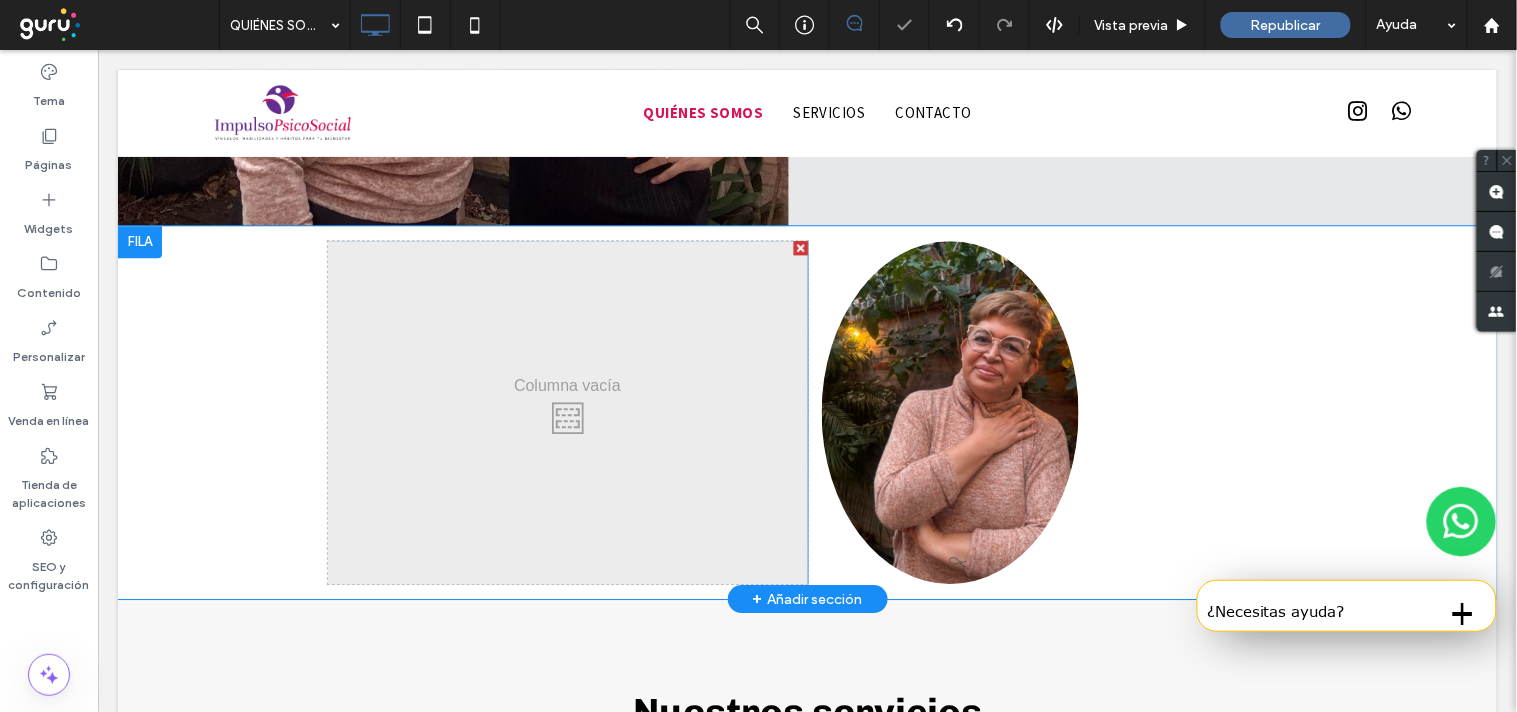 scroll, scrollTop: 1317, scrollLeft: 0, axis: vertical 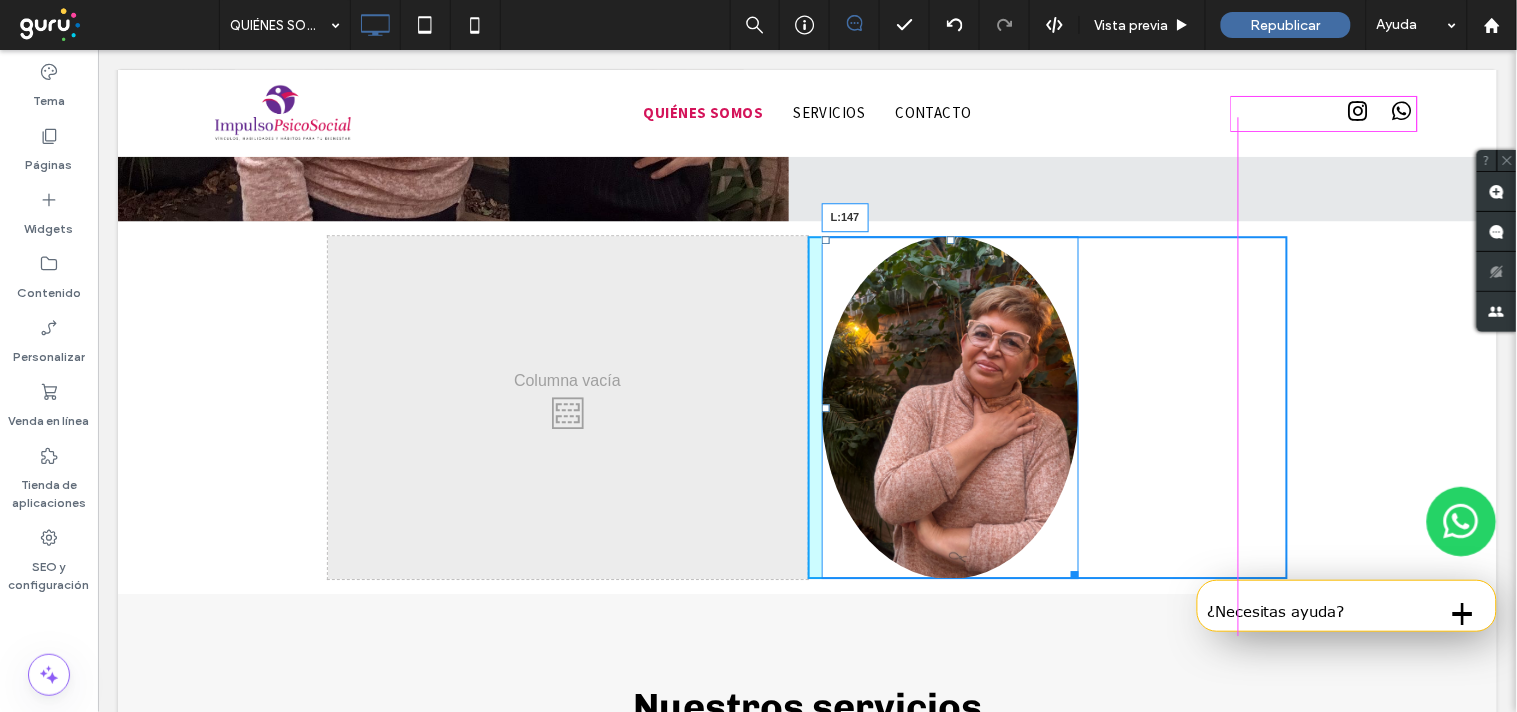 drag, startPoint x: 819, startPoint y: 445, endPoint x: 964, endPoint y: 446, distance: 145.00345 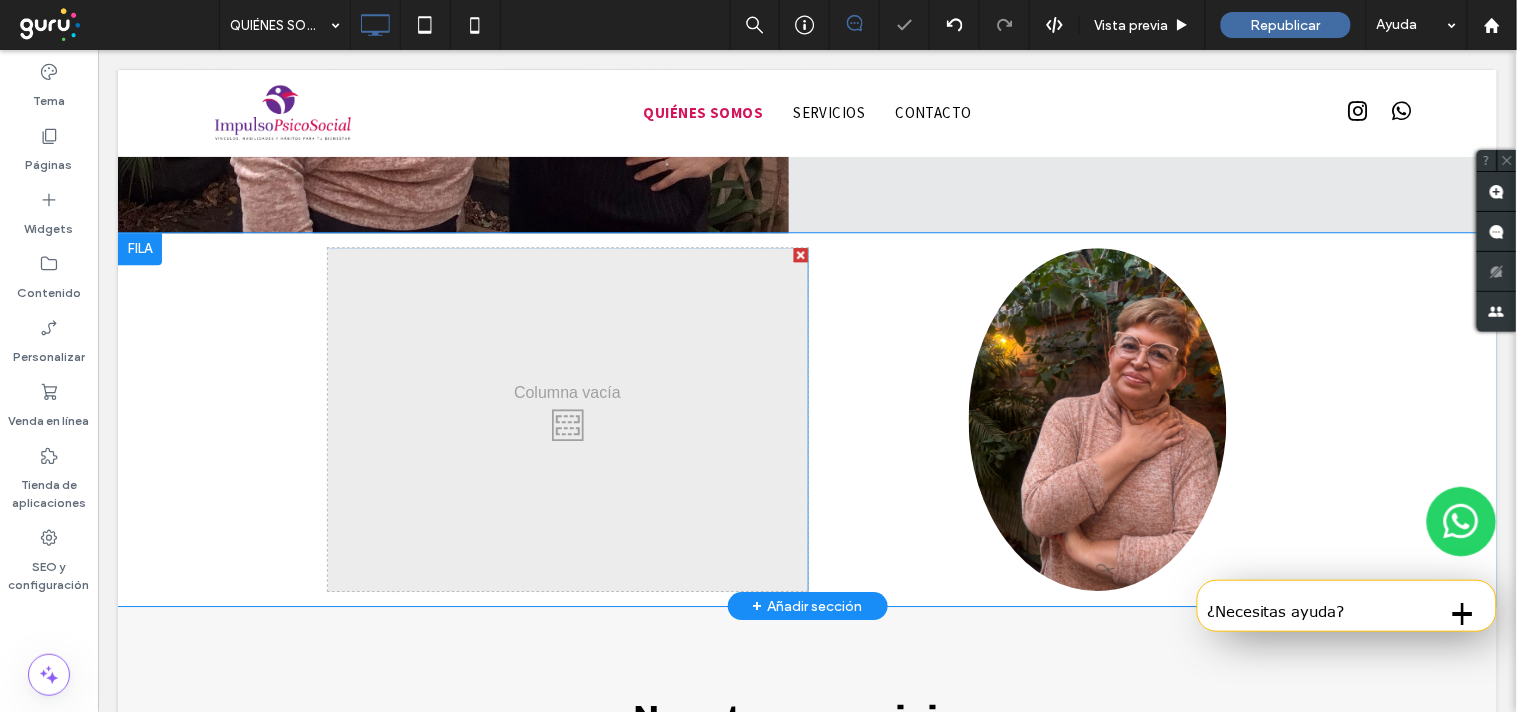 scroll, scrollTop: 1317, scrollLeft: 0, axis: vertical 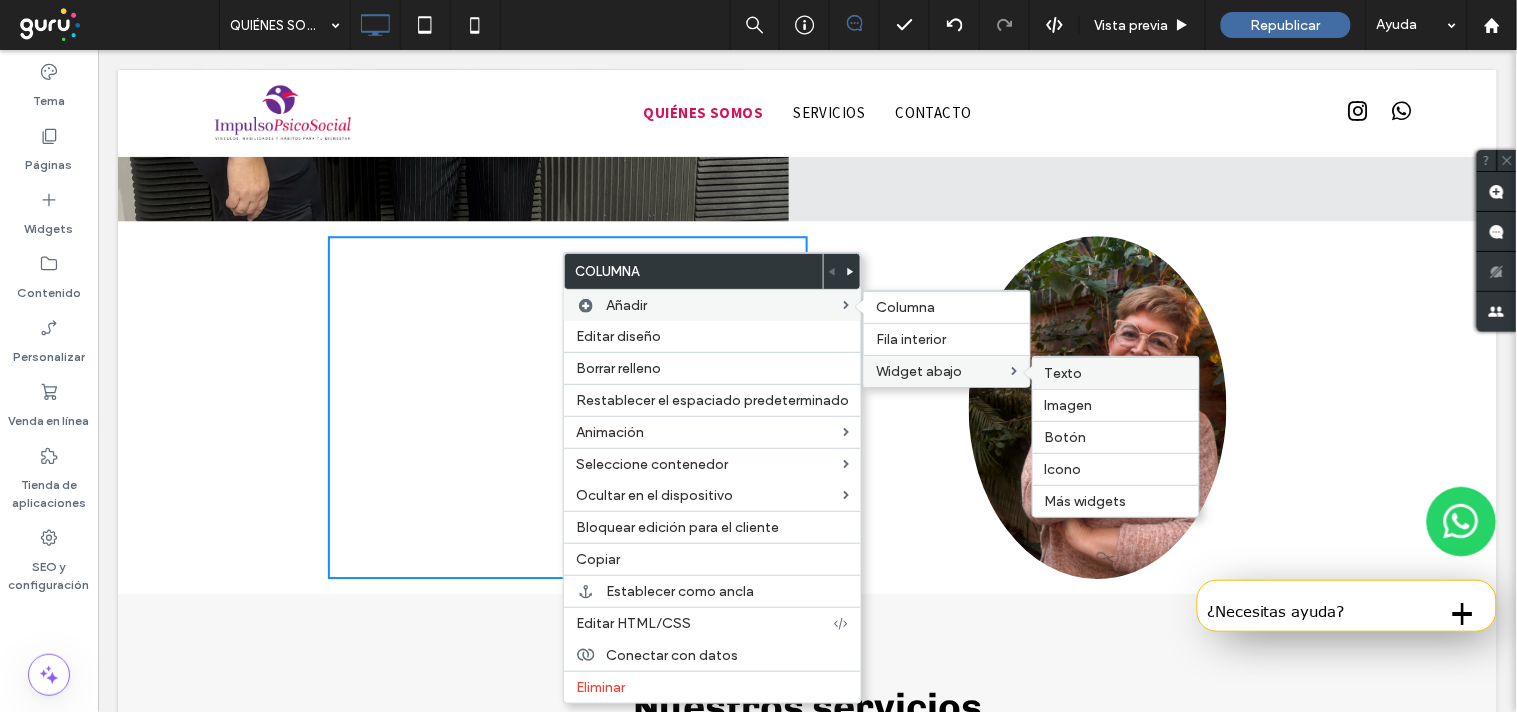 click on "Texto" at bounding box center [1064, 373] 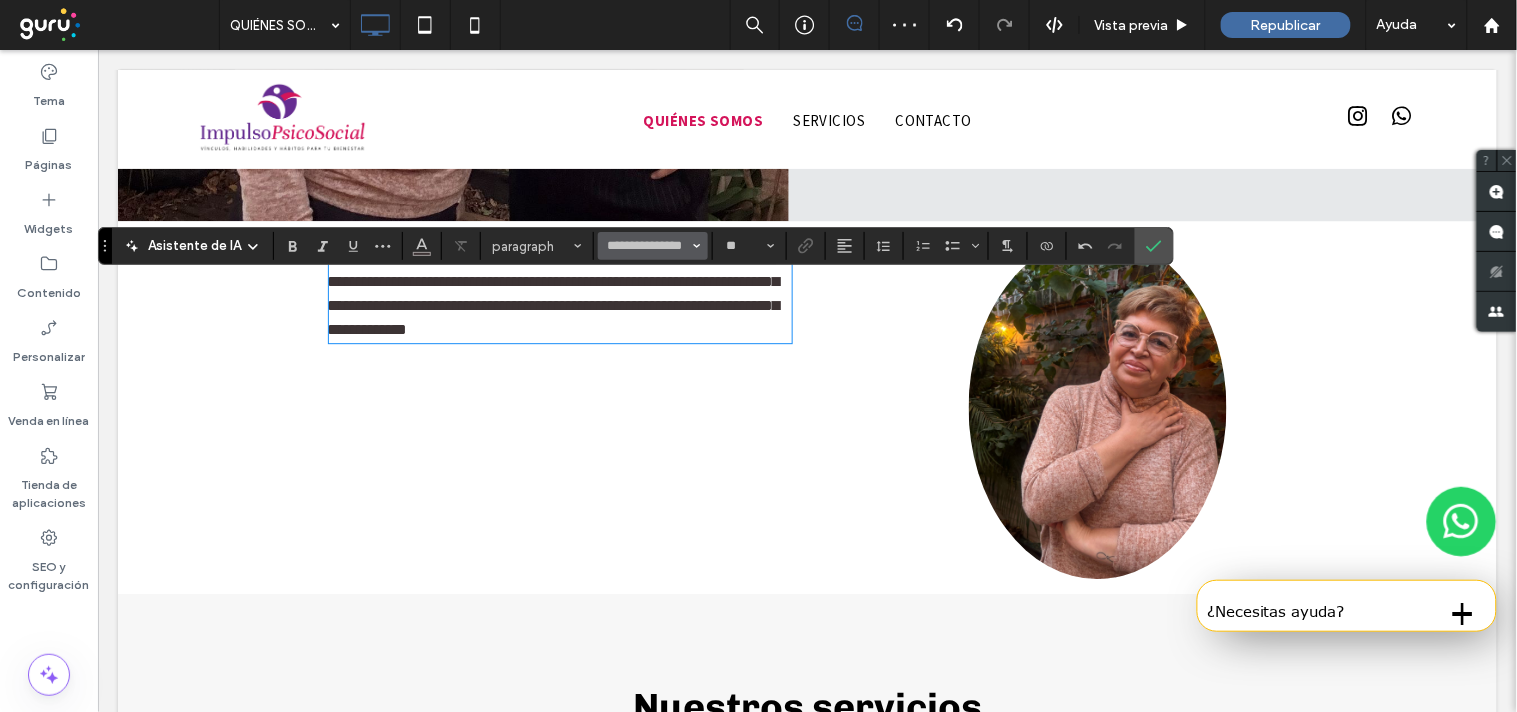 scroll, scrollTop: 0, scrollLeft: 0, axis: both 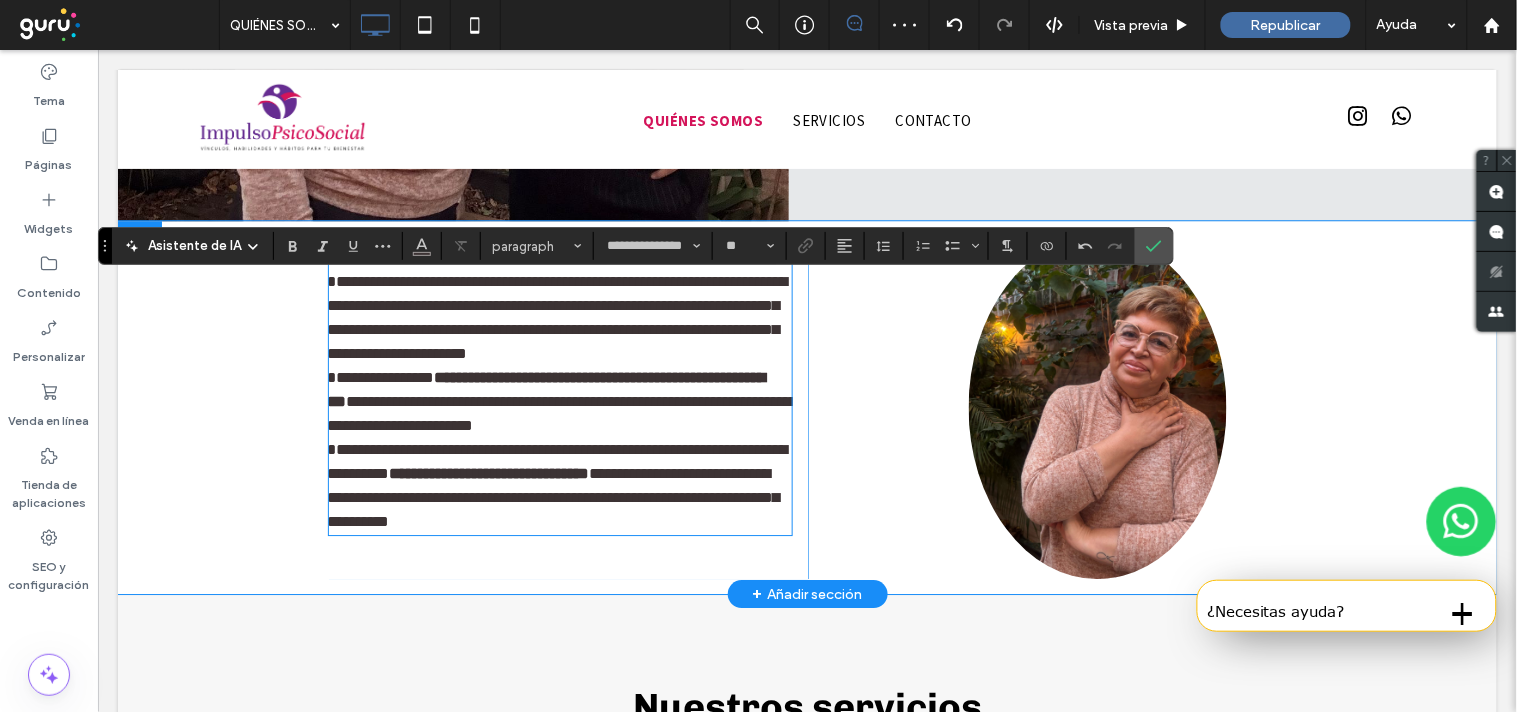 click on "**********" at bounding box center (560, 389) 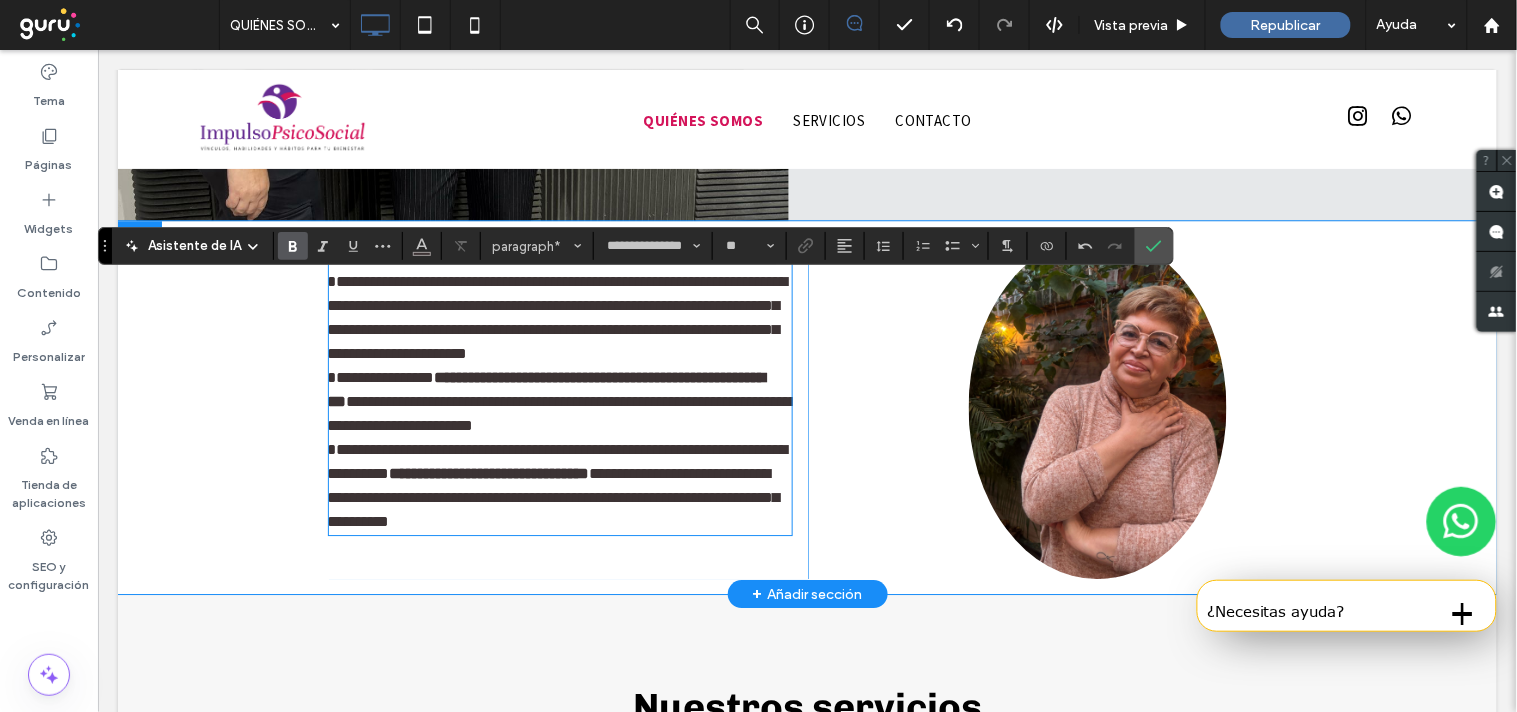 type 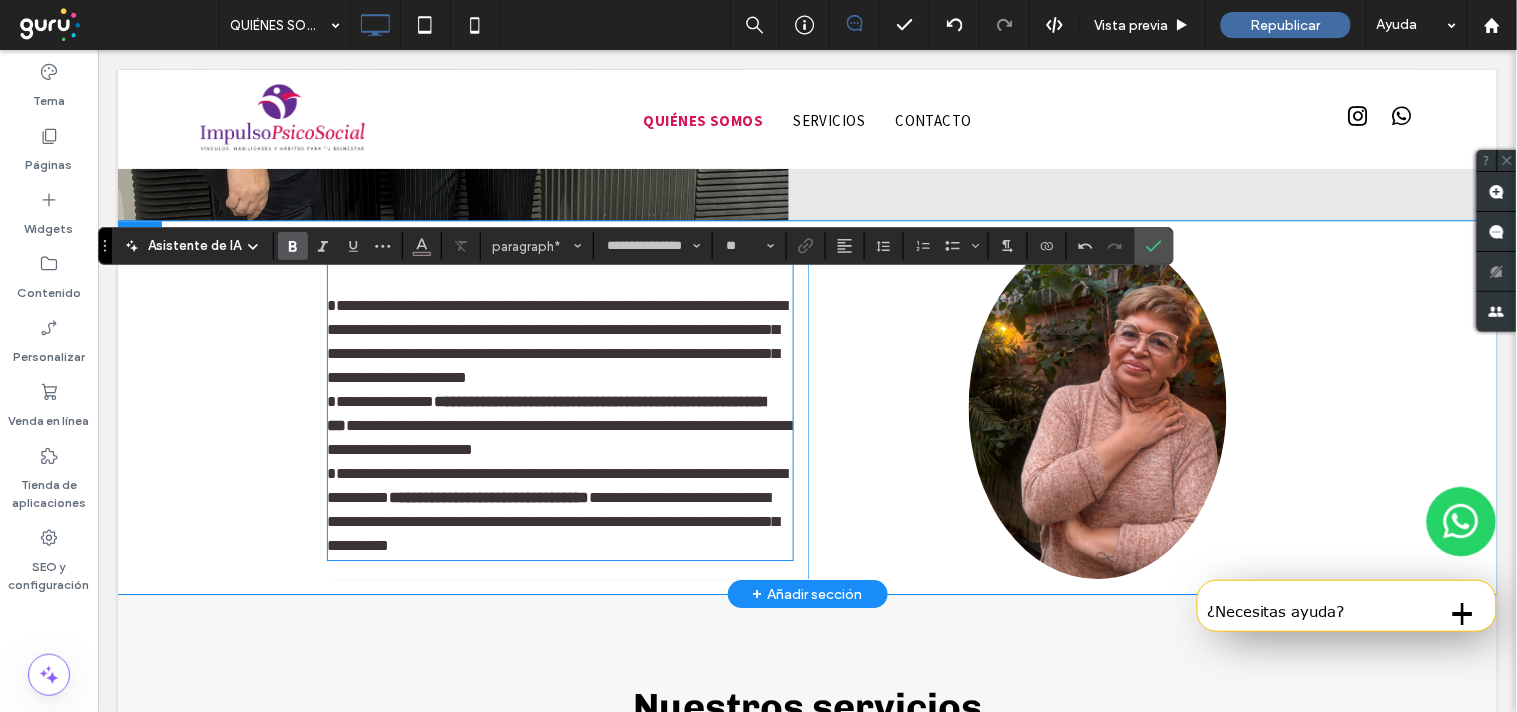 drag, startPoint x: 619, startPoint y: 580, endPoint x: 277, endPoint y: 284, distance: 452.3052 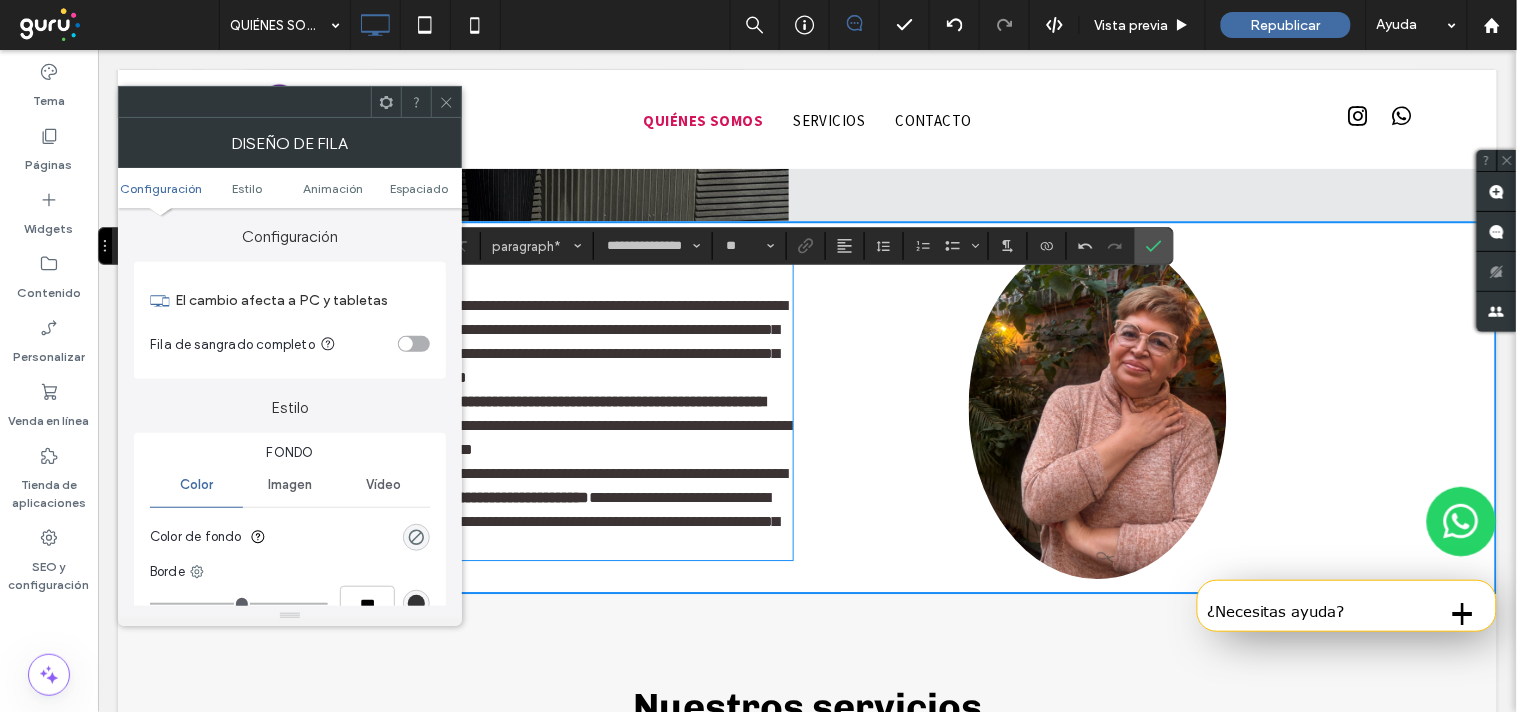 click on "**********" at bounding box center (557, 352) 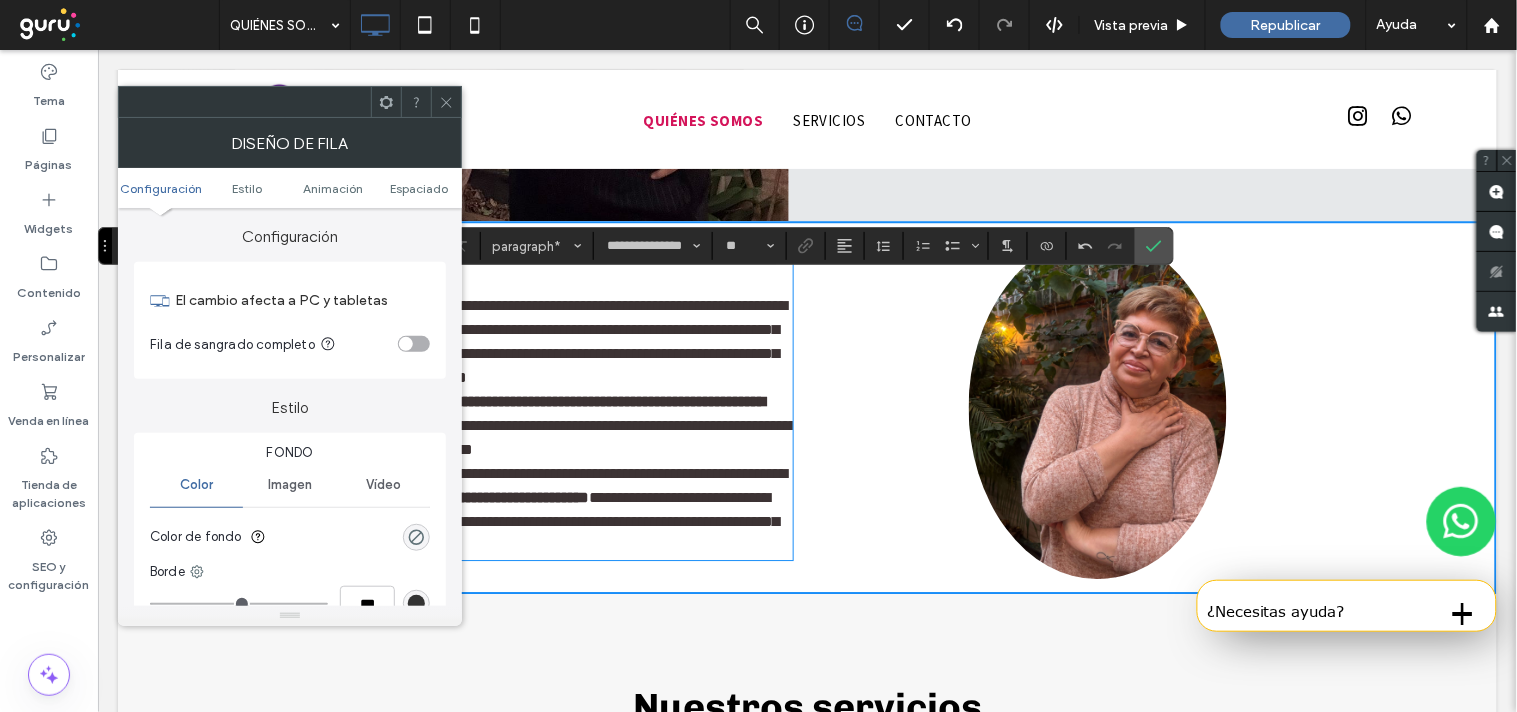 click 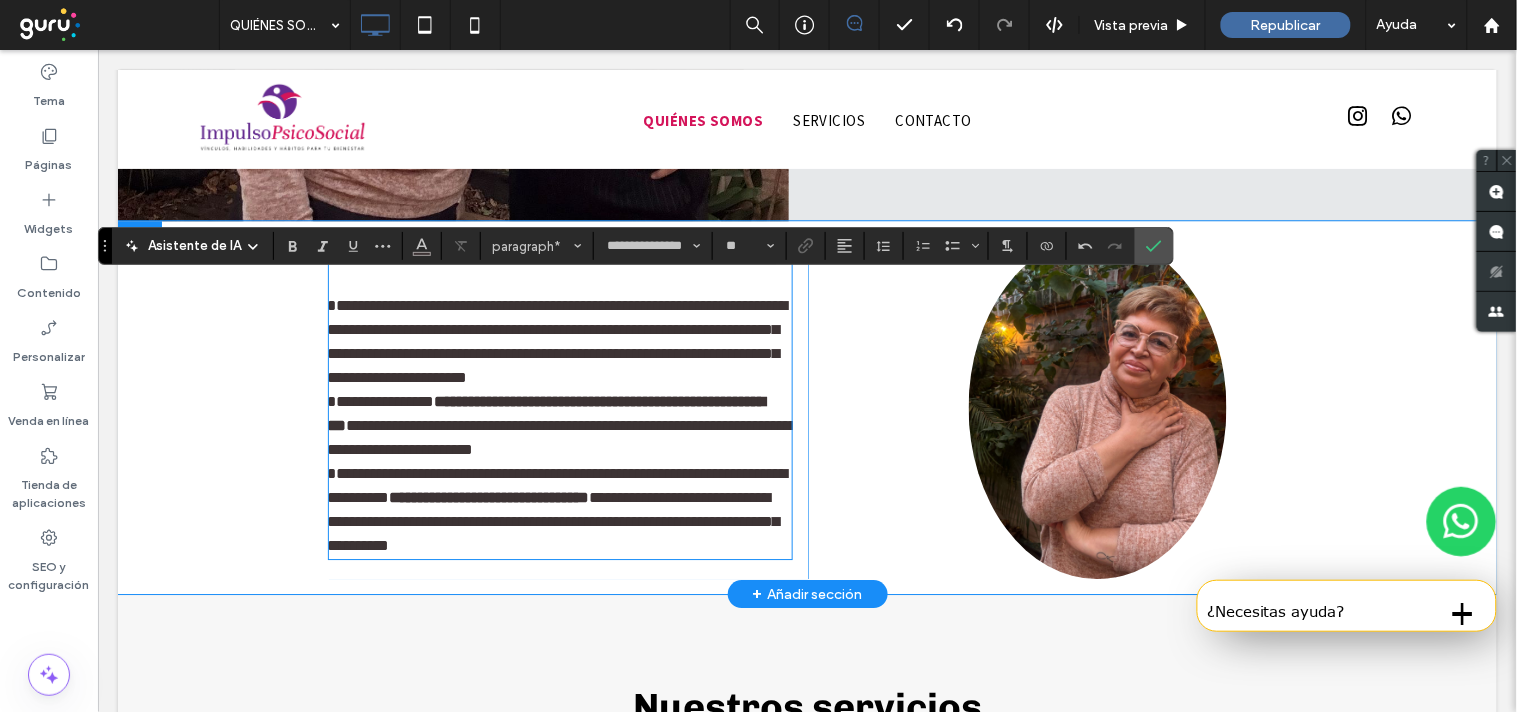 click on "**********" at bounding box center (475, 256) 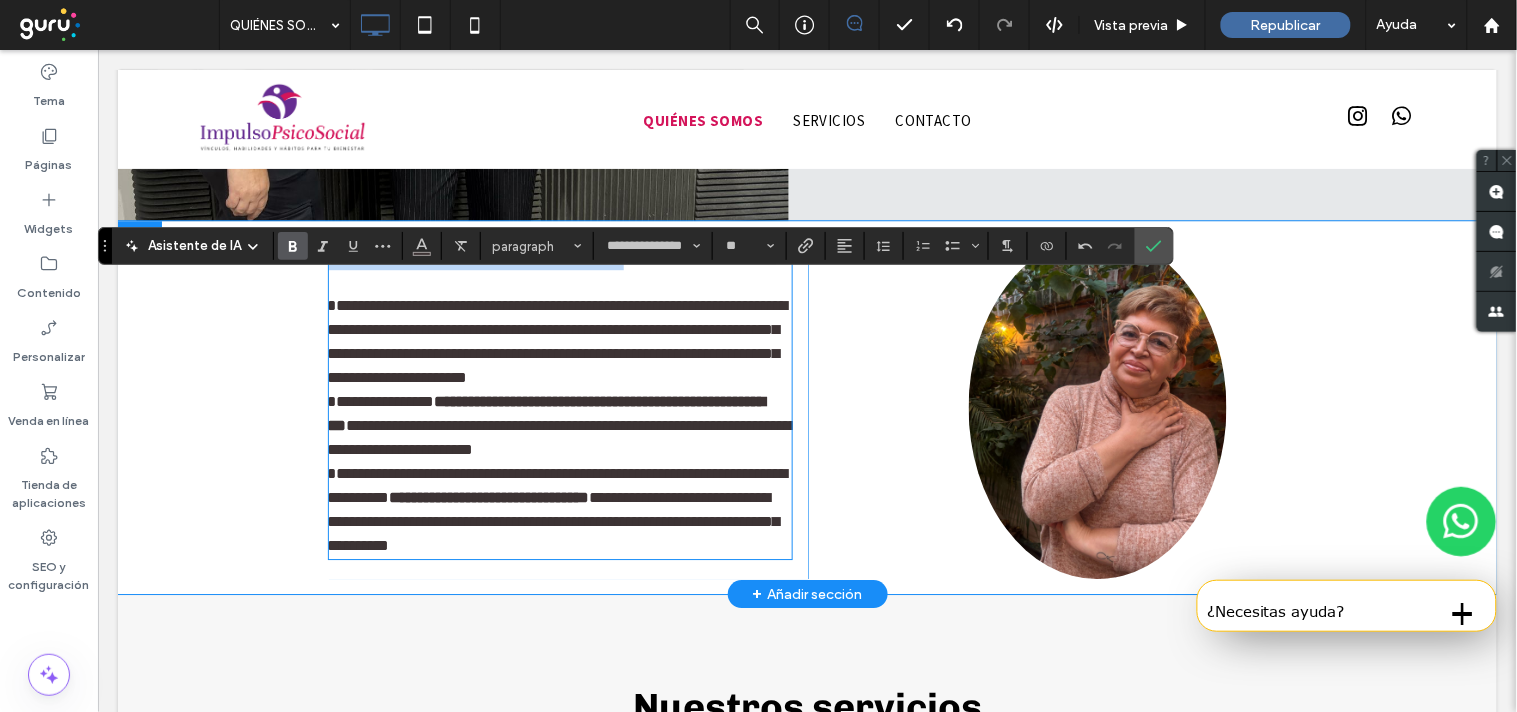 drag, startPoint x: 667, startPoint y: 296, endPoint x: 321, endPoint y: 294, distance: 346.00577 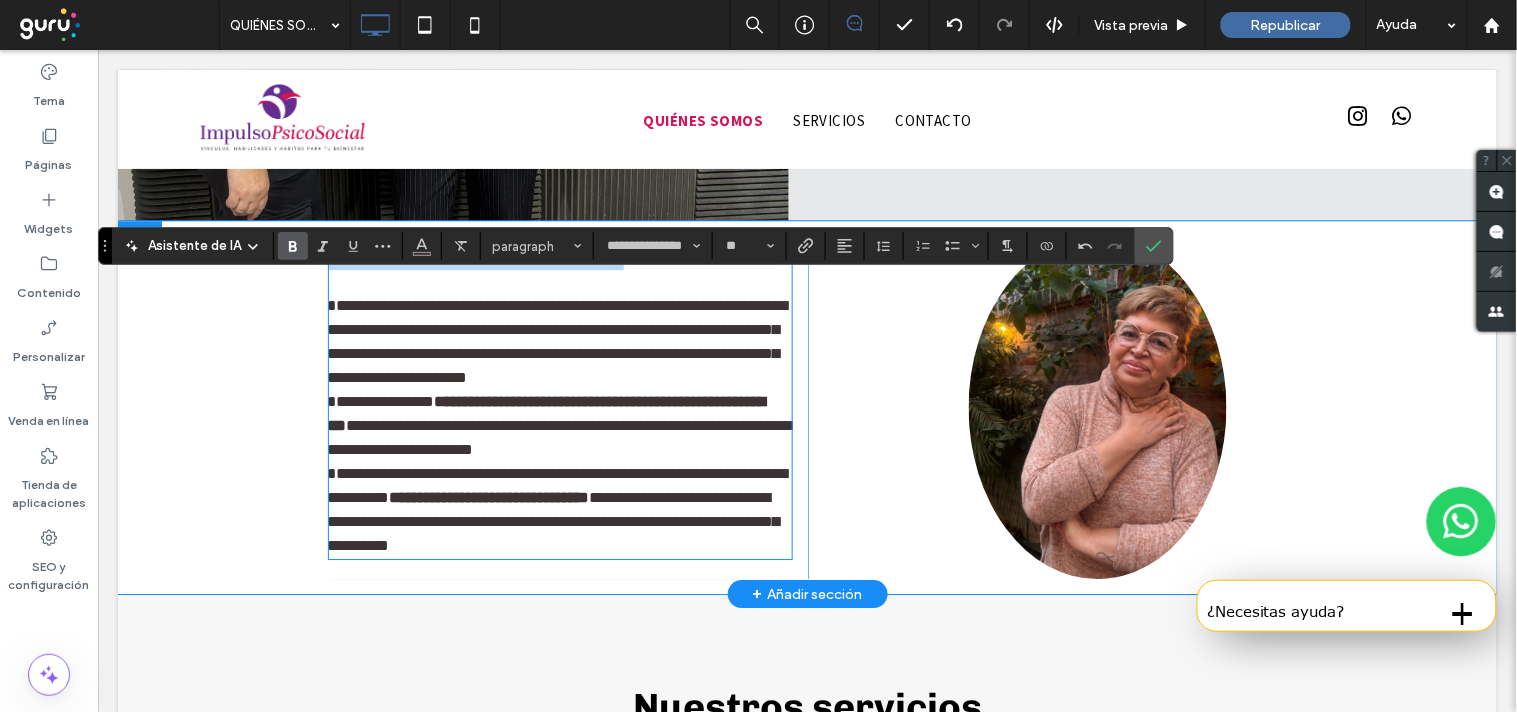 click on "**********" at bounding box center [560, 257] 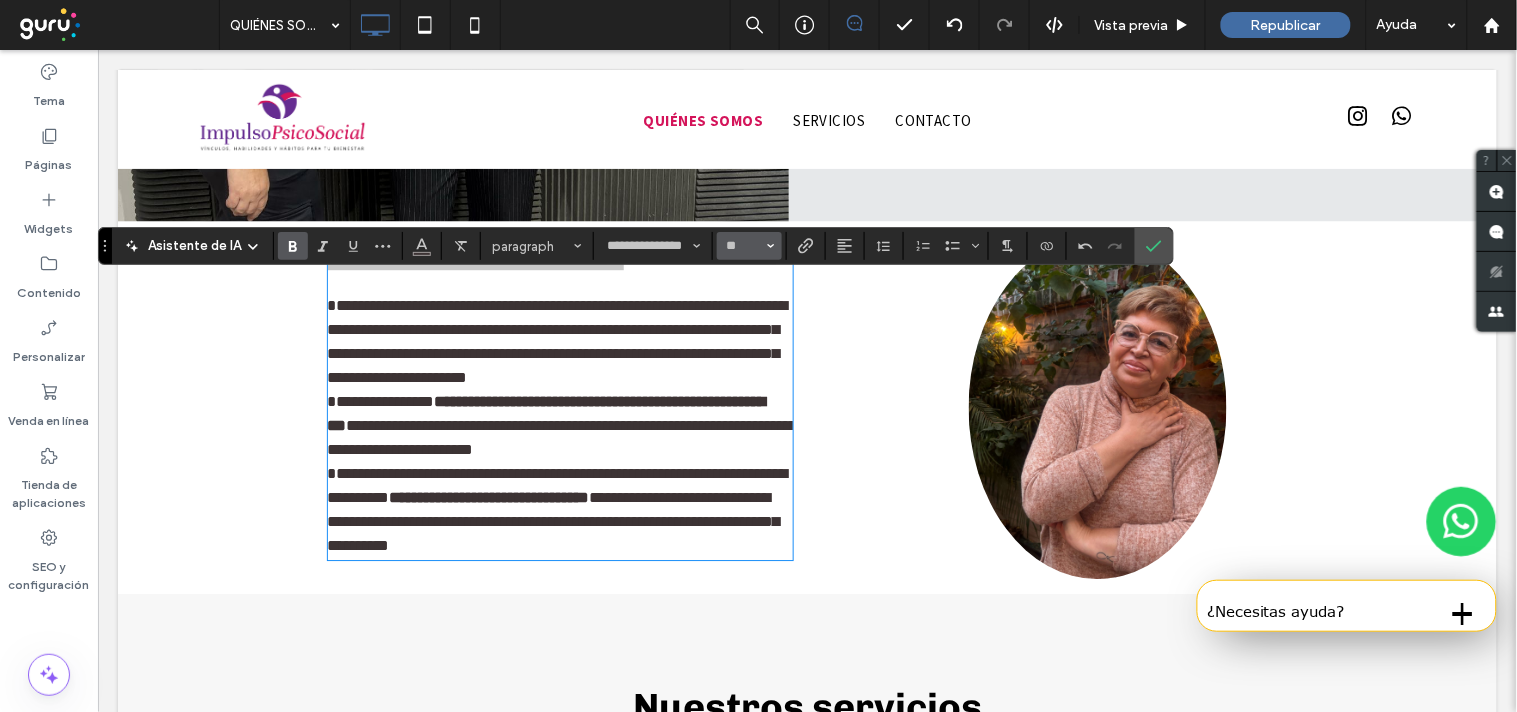 click at bounding box center (771, 246) 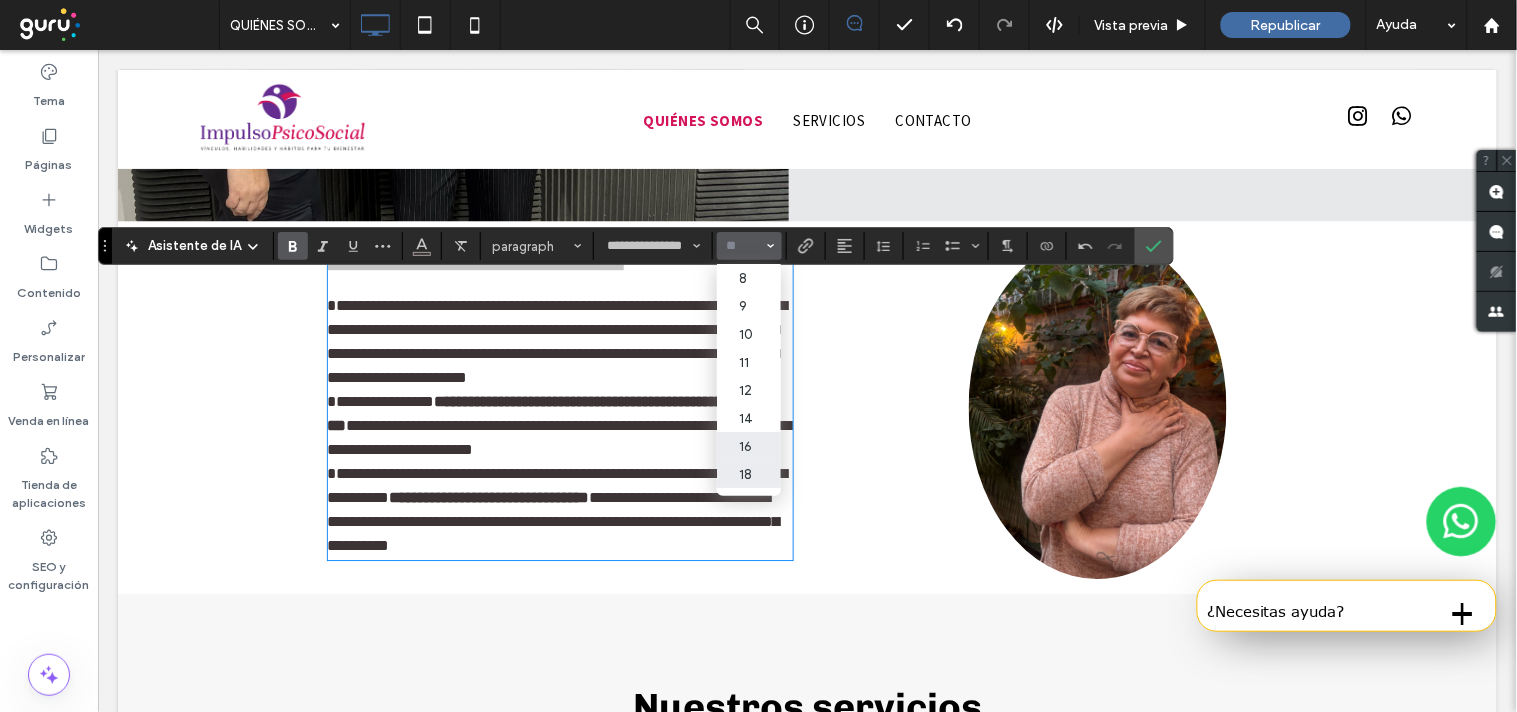 click on "18" at bounding box center (749, 474) 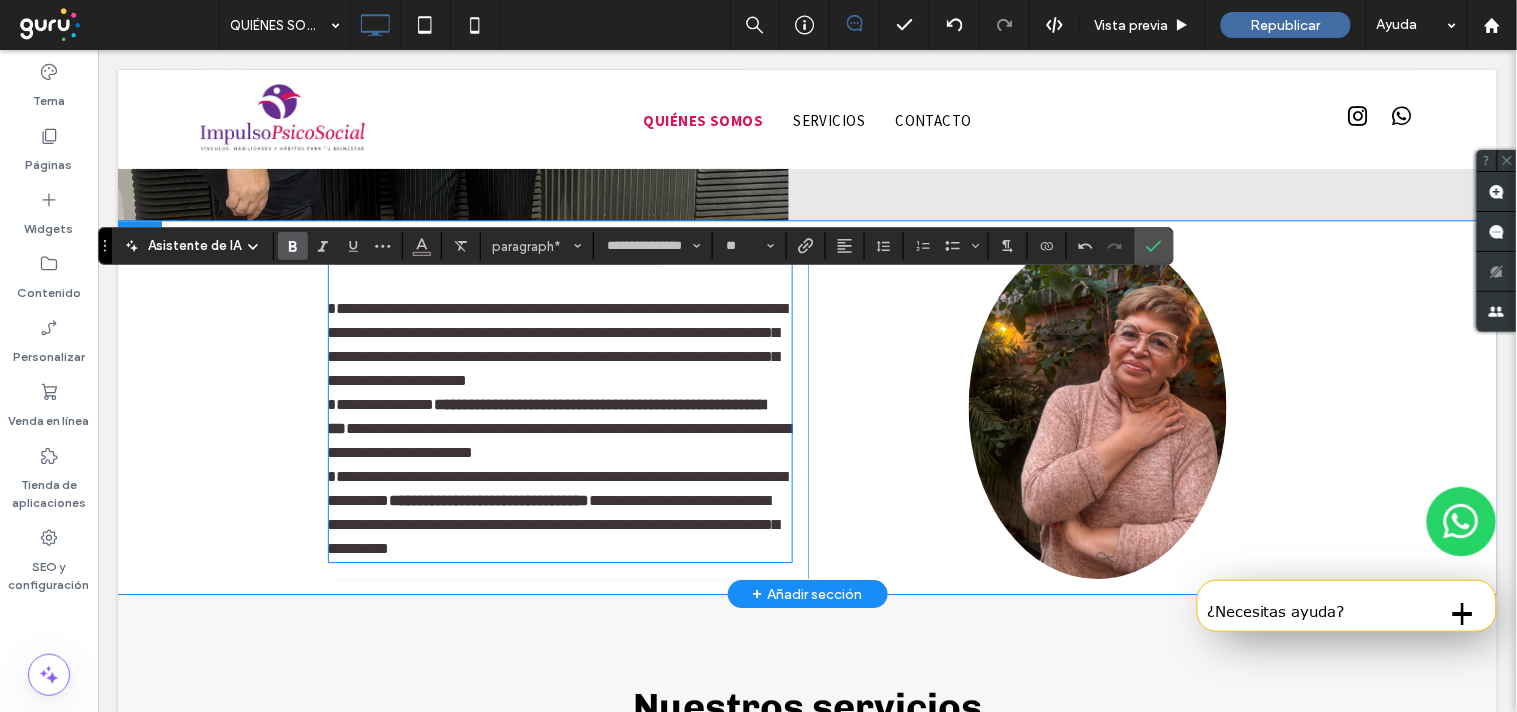 click on "**********" at bounding box center [546, 415] 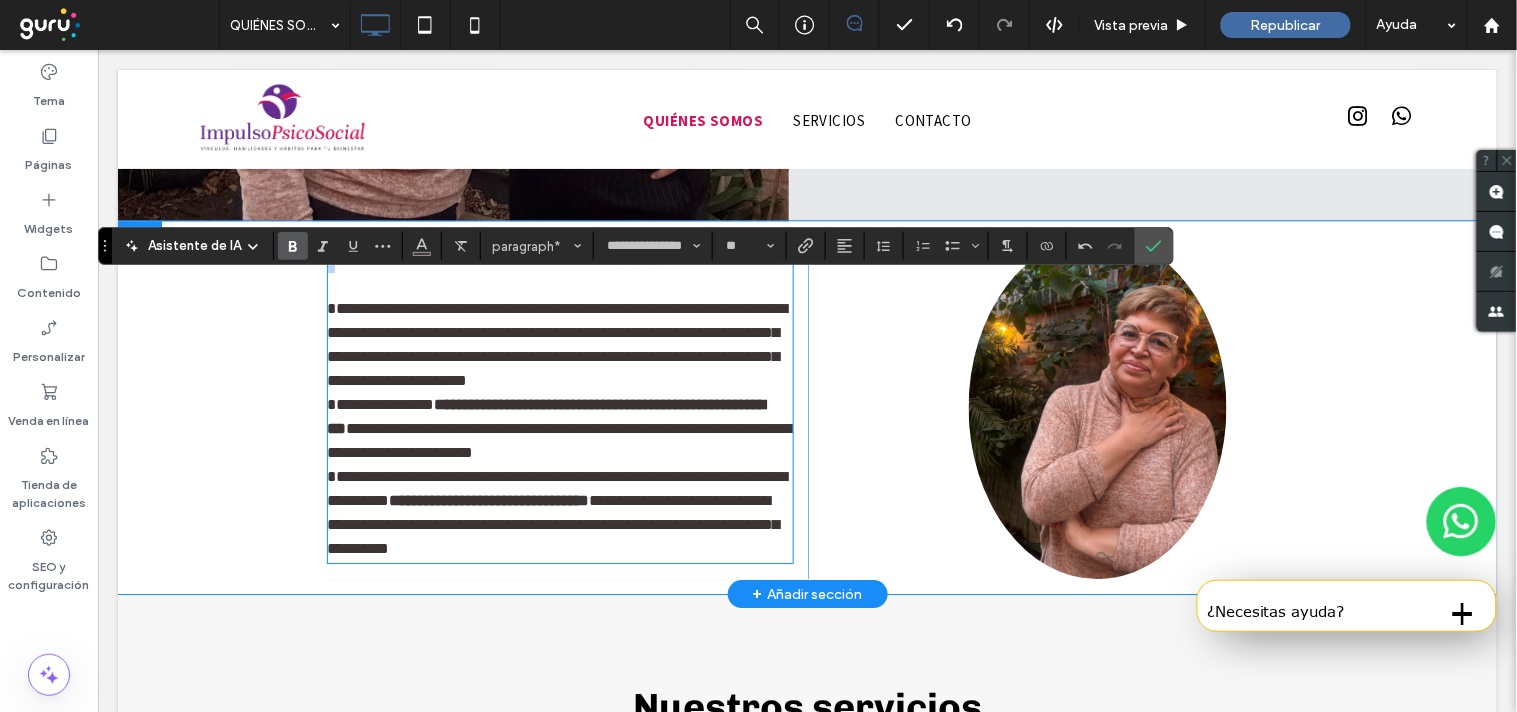 drag, startPoint x: 629, startPoint y: 583, endPoint x: 324, endPoint y: 297, distance: 418.11603 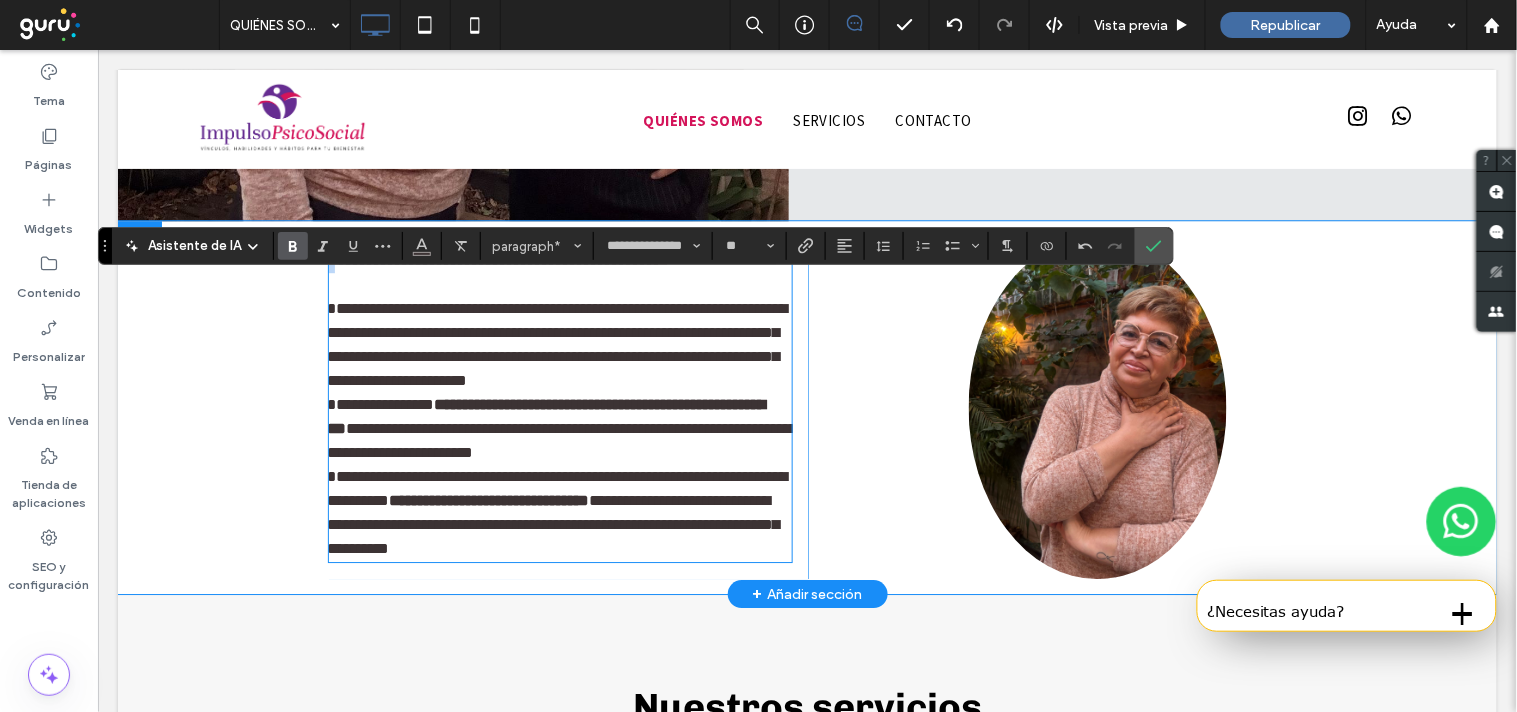 click on "**********" at bounding box center (498, 258) 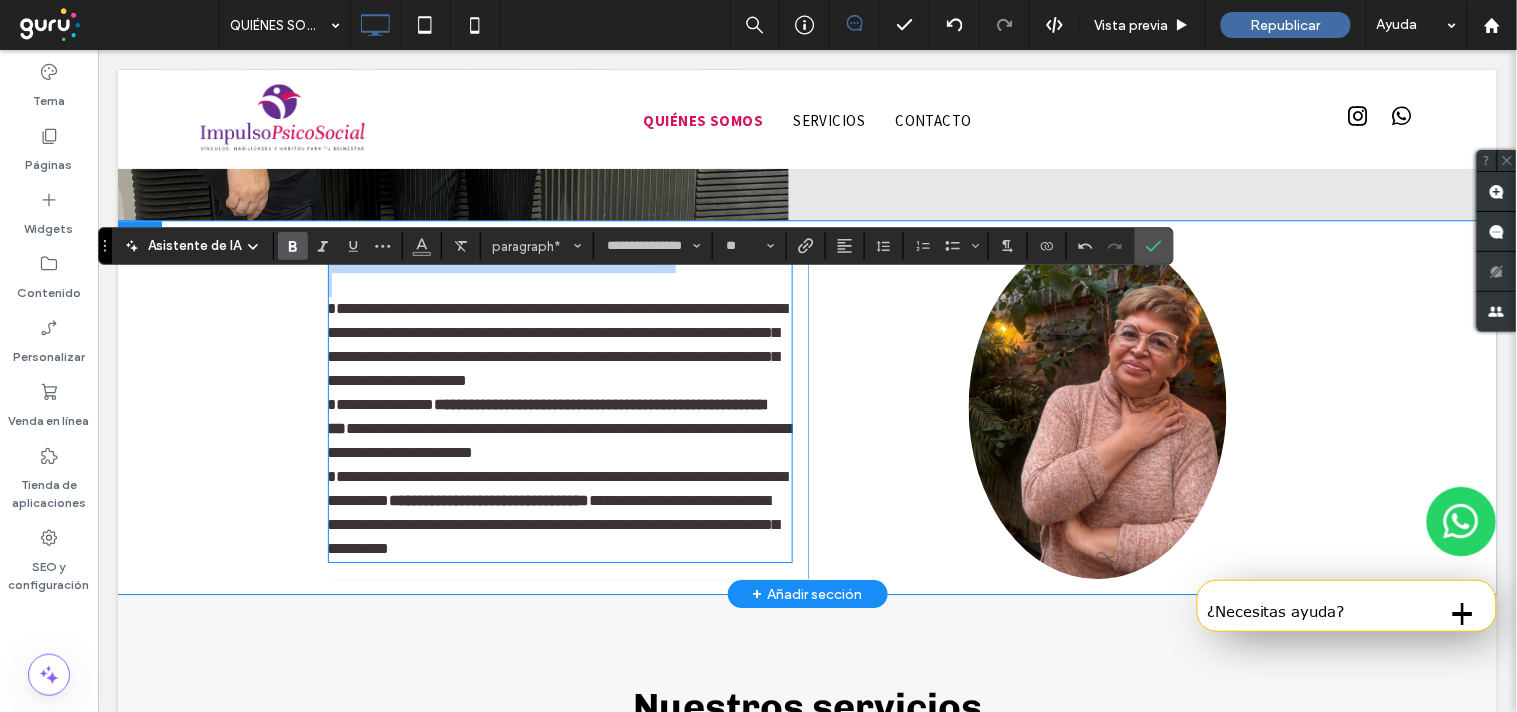 type on "*" 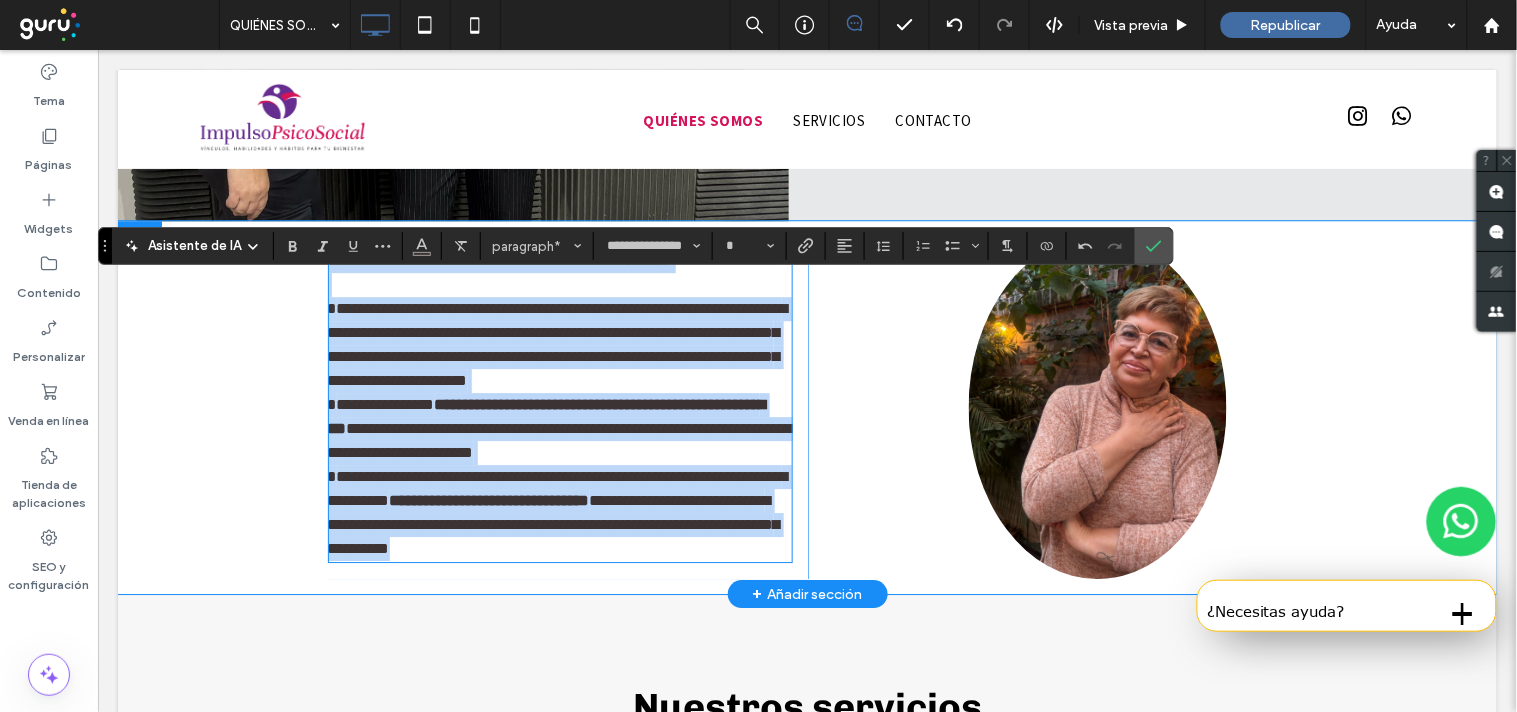 drag, startPoint x: 321, startPoint y: 294, endPoint x: 640, endPoint y: 589, distance: 434.49512 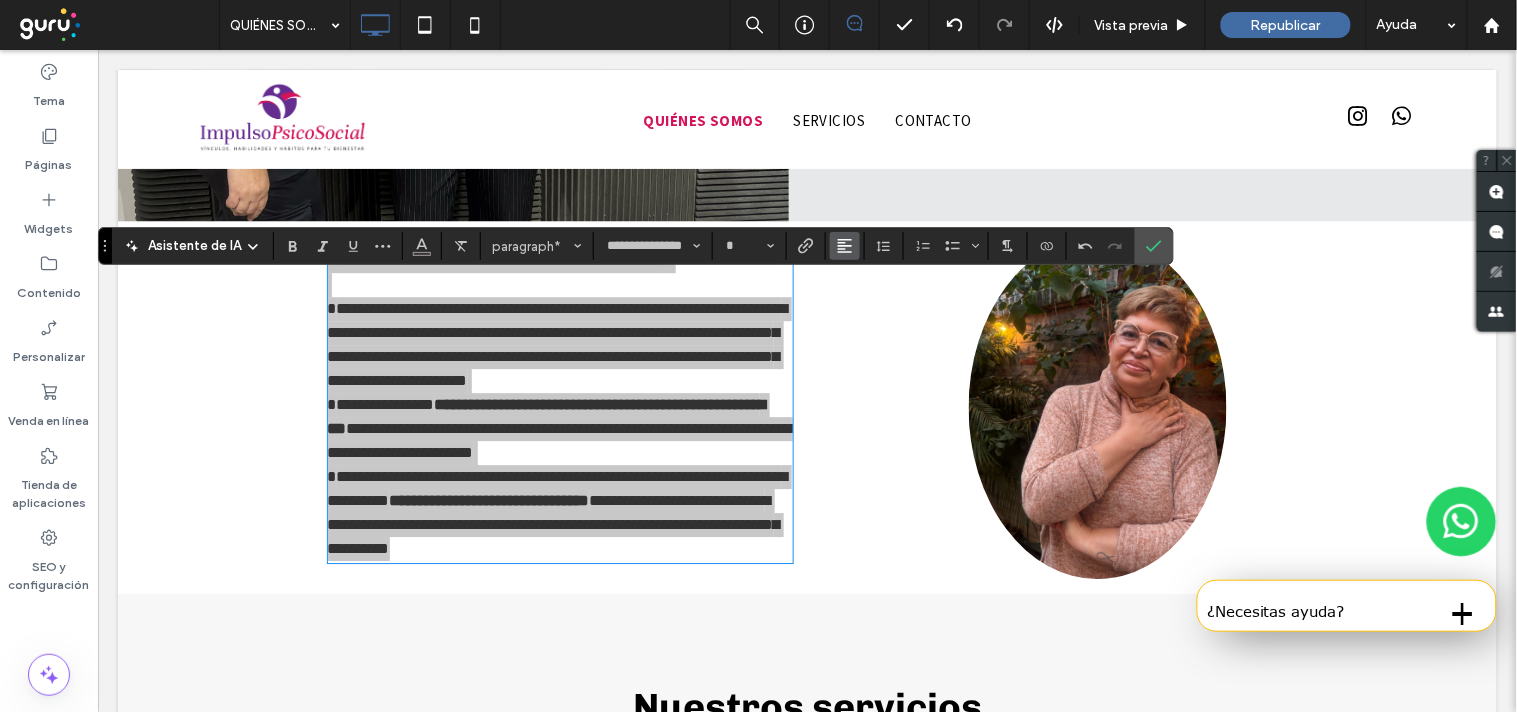click 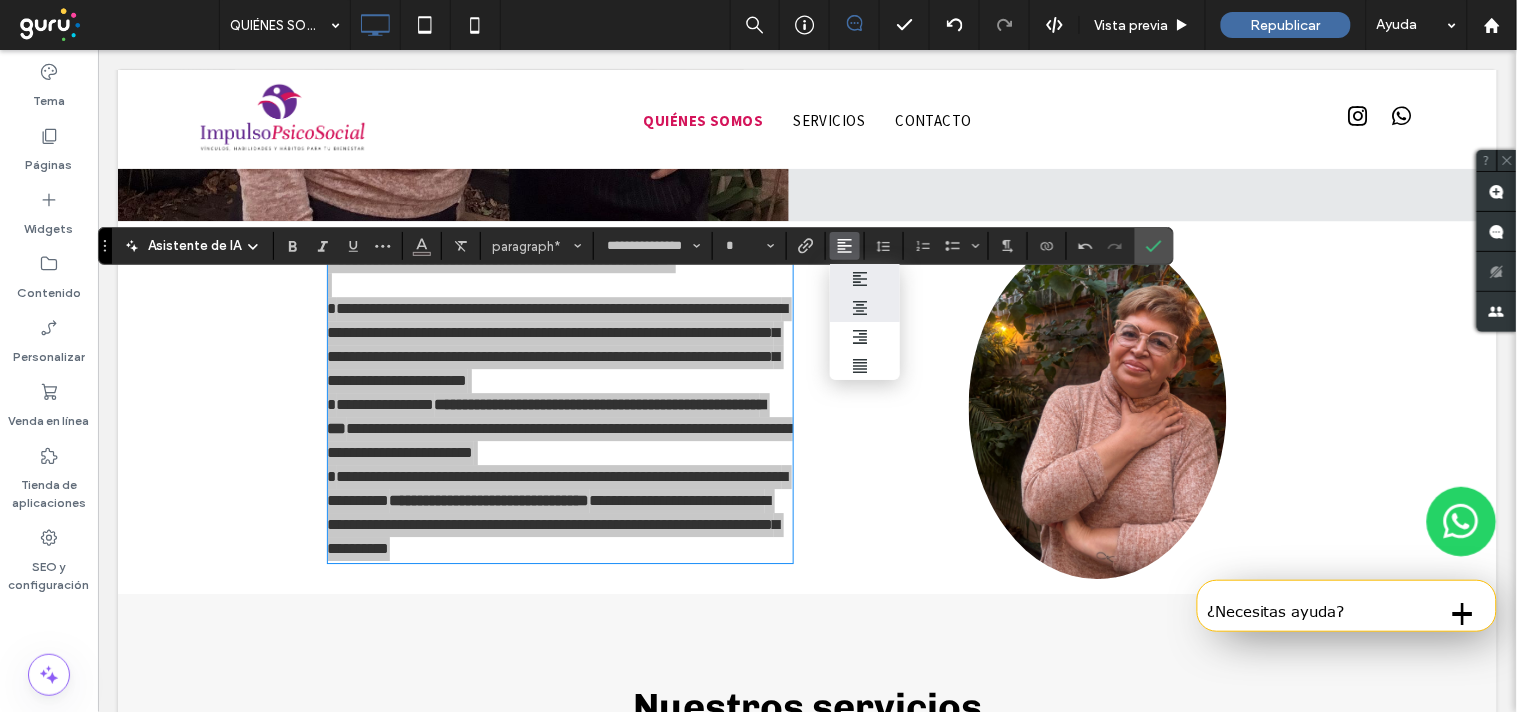 click at bounding box center (865, 307) 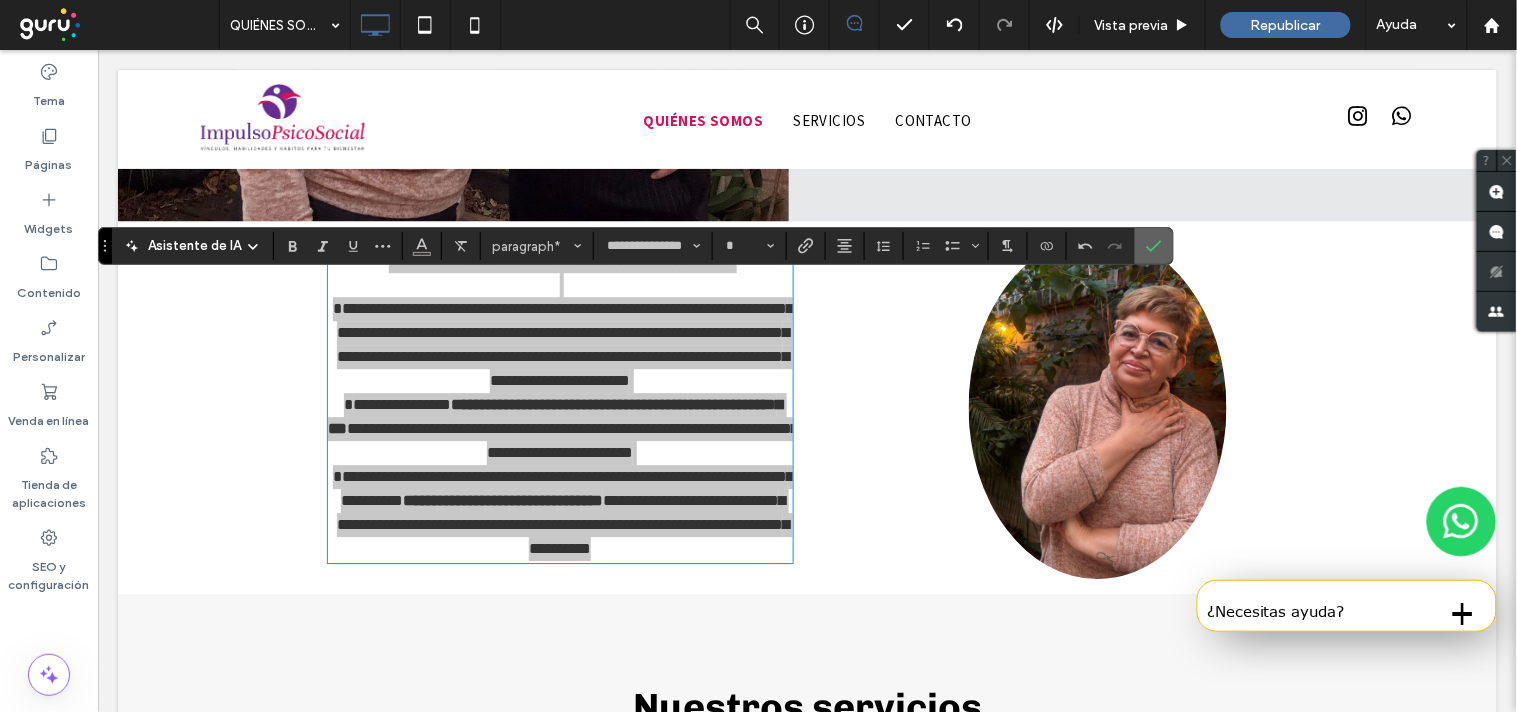 click at bounding box center (1150, 246) 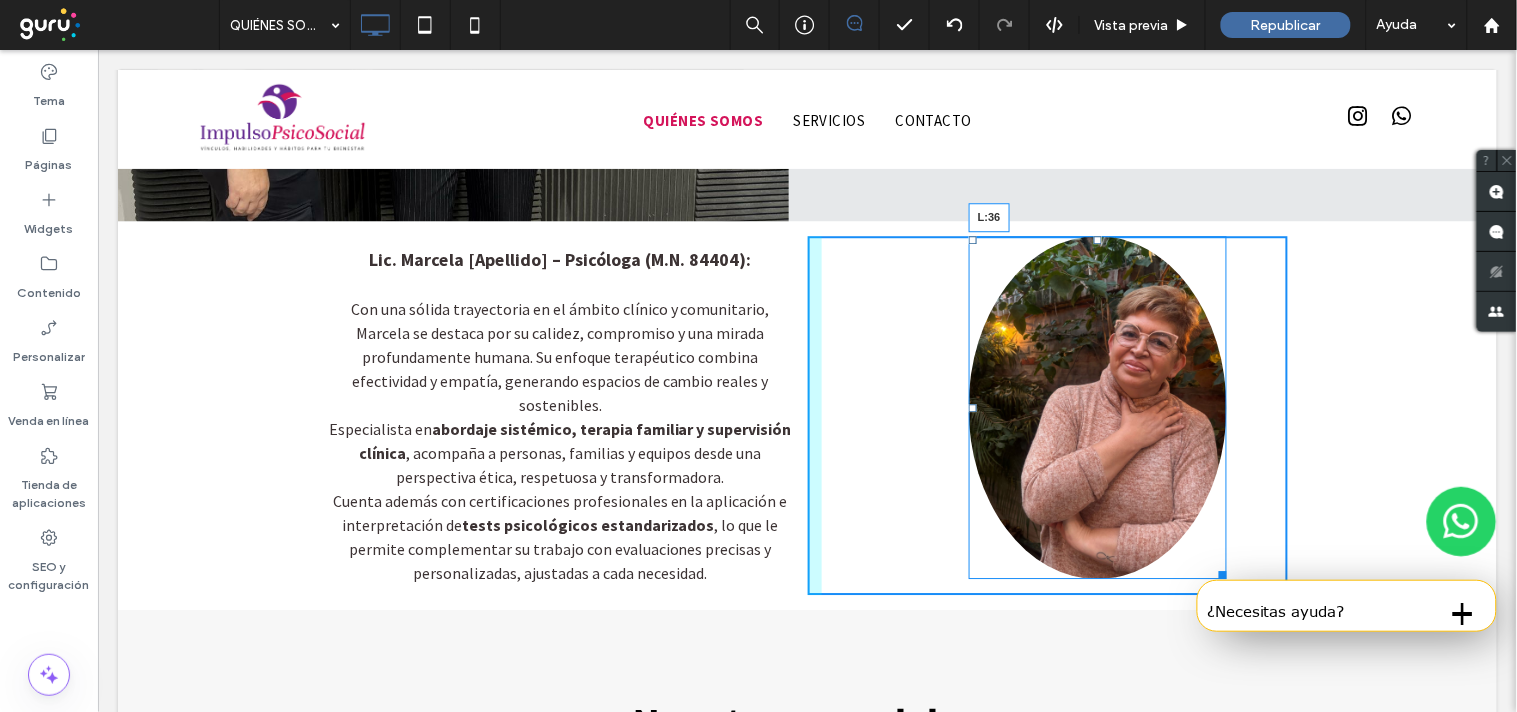 drag, startPoint x: 960, startPoint y: 446, endPoint x: 849, endPoint y: 444, distance: 111.01801 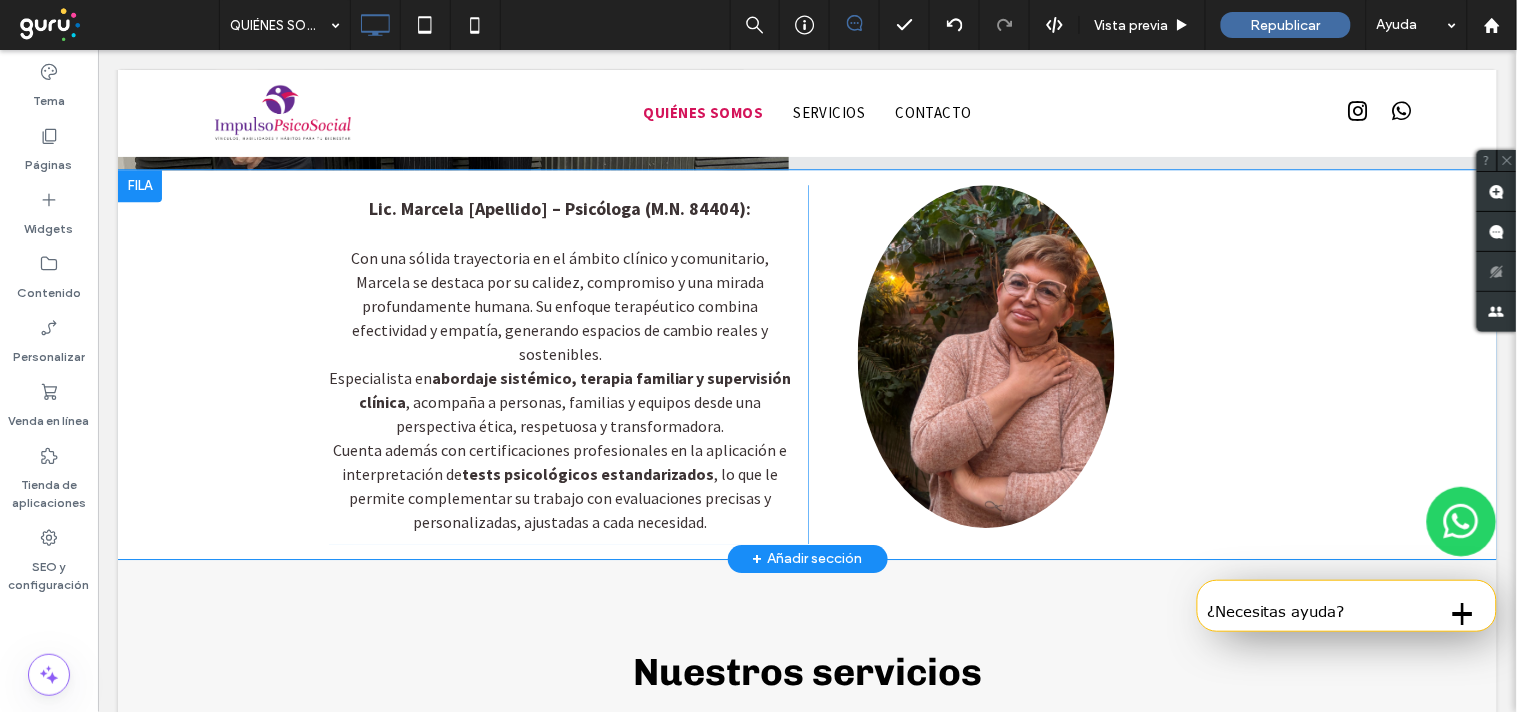 scroll, scrollTop: 1428, scrollLeft: 0, axis: vertical 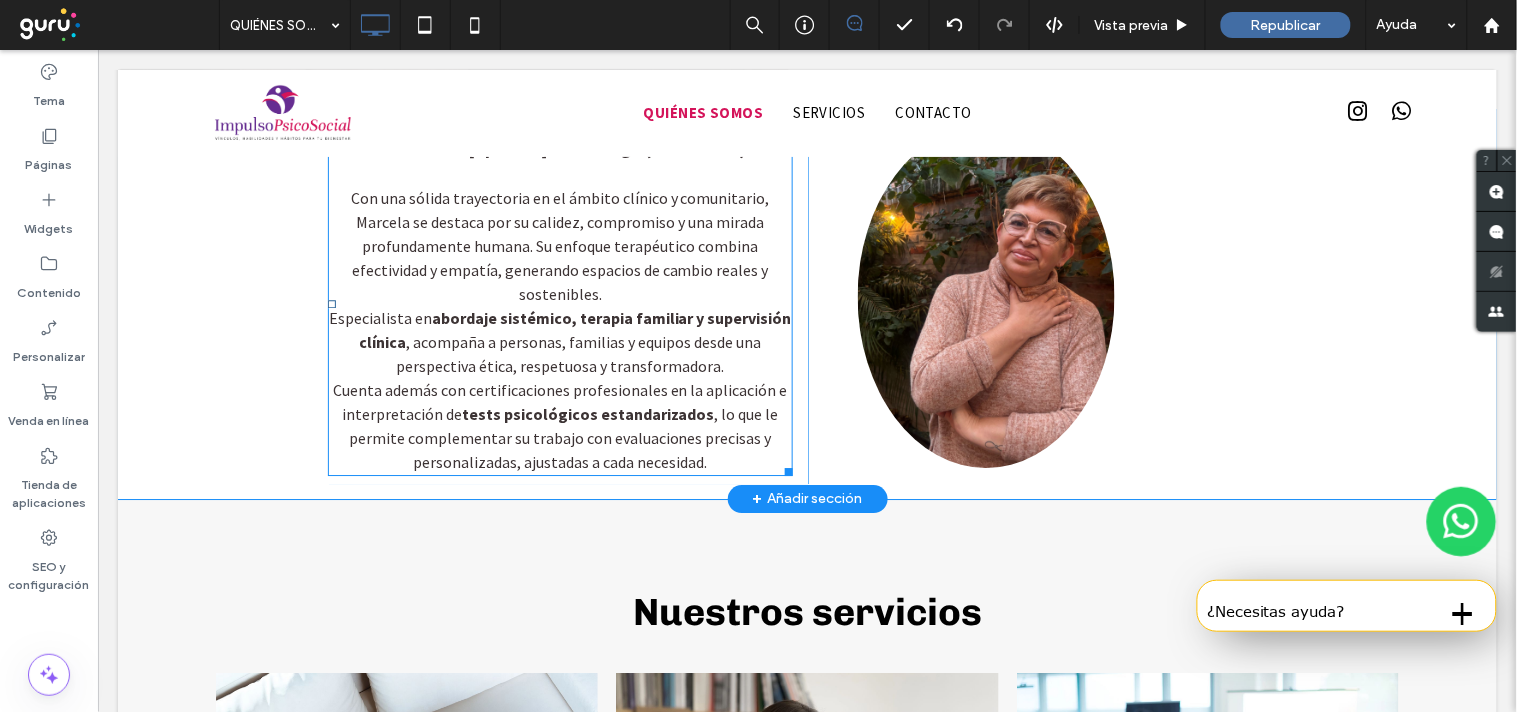 click on "Lic. Marcela [Apellido] – Psicóloga (M.N. 84404):" at bounding box center [559, 147] 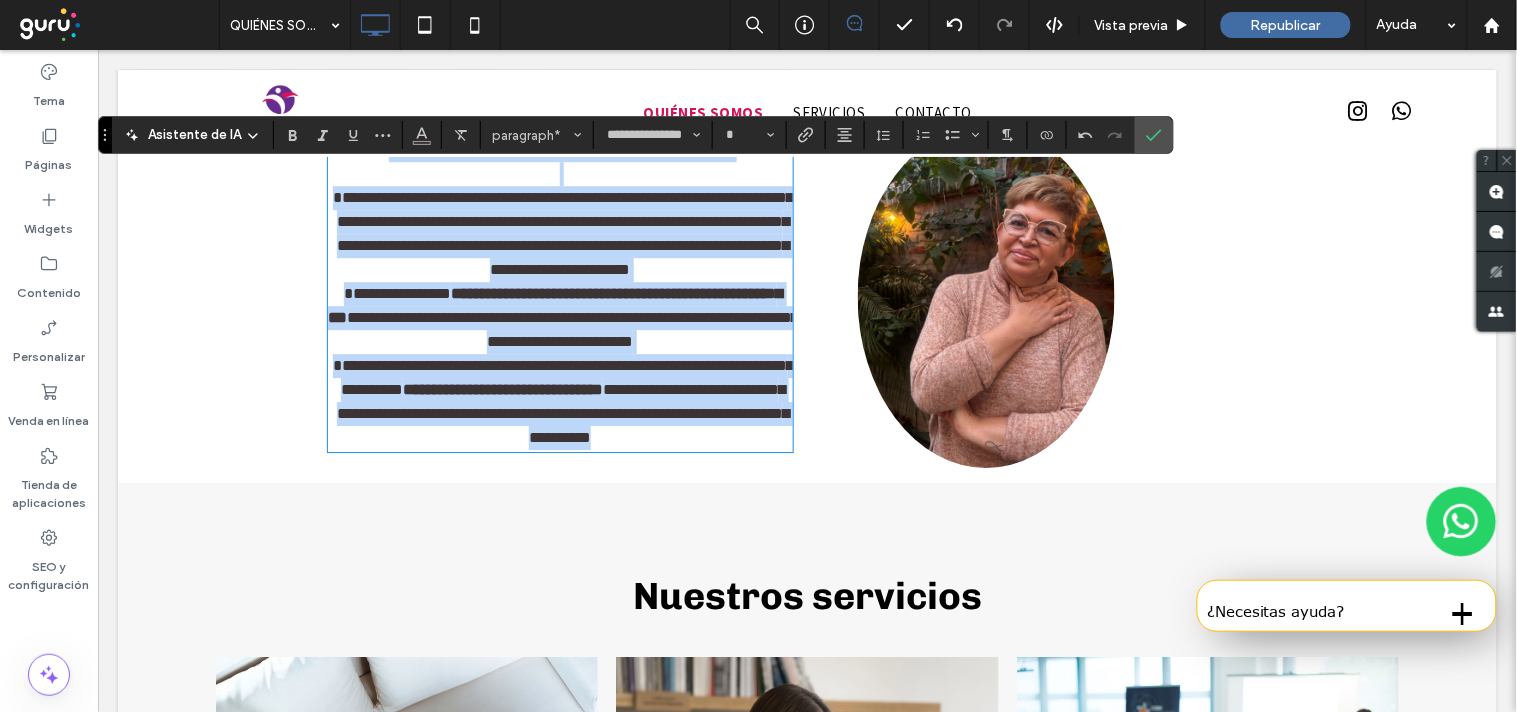 click on "**********" at bounding box center [559, 147] 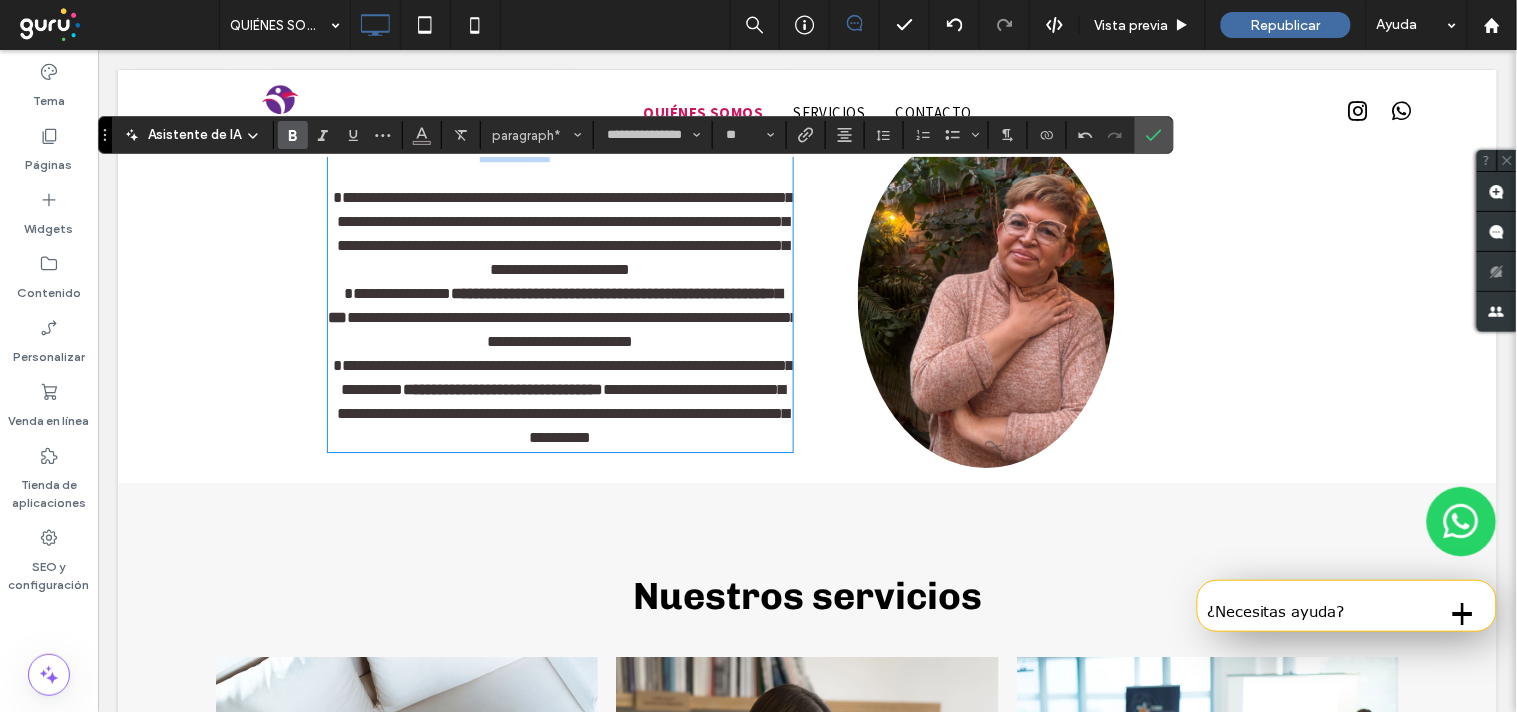 drag, startPoint x: 460, startPoint y: 181, endPoint x: 539, endPoint y: 189, distance: 79.40403 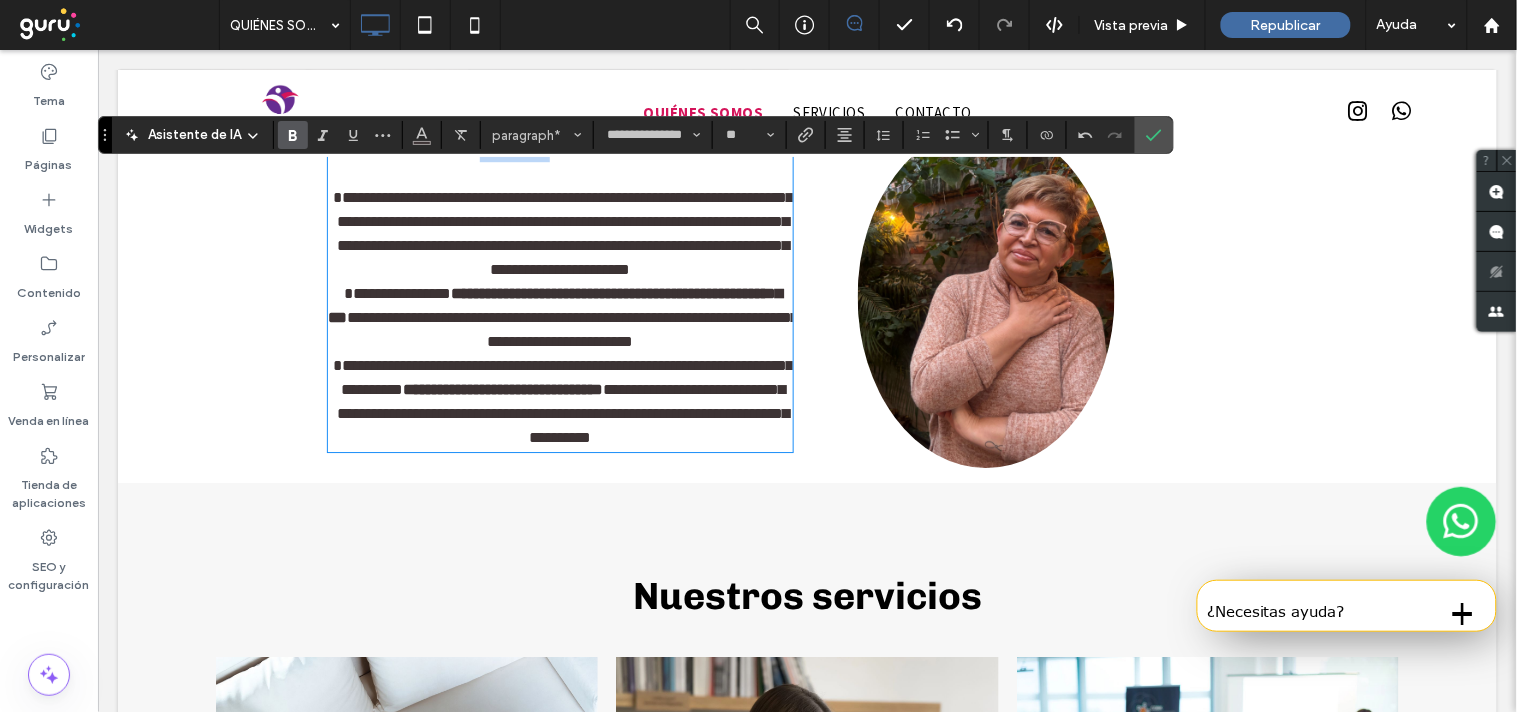 type 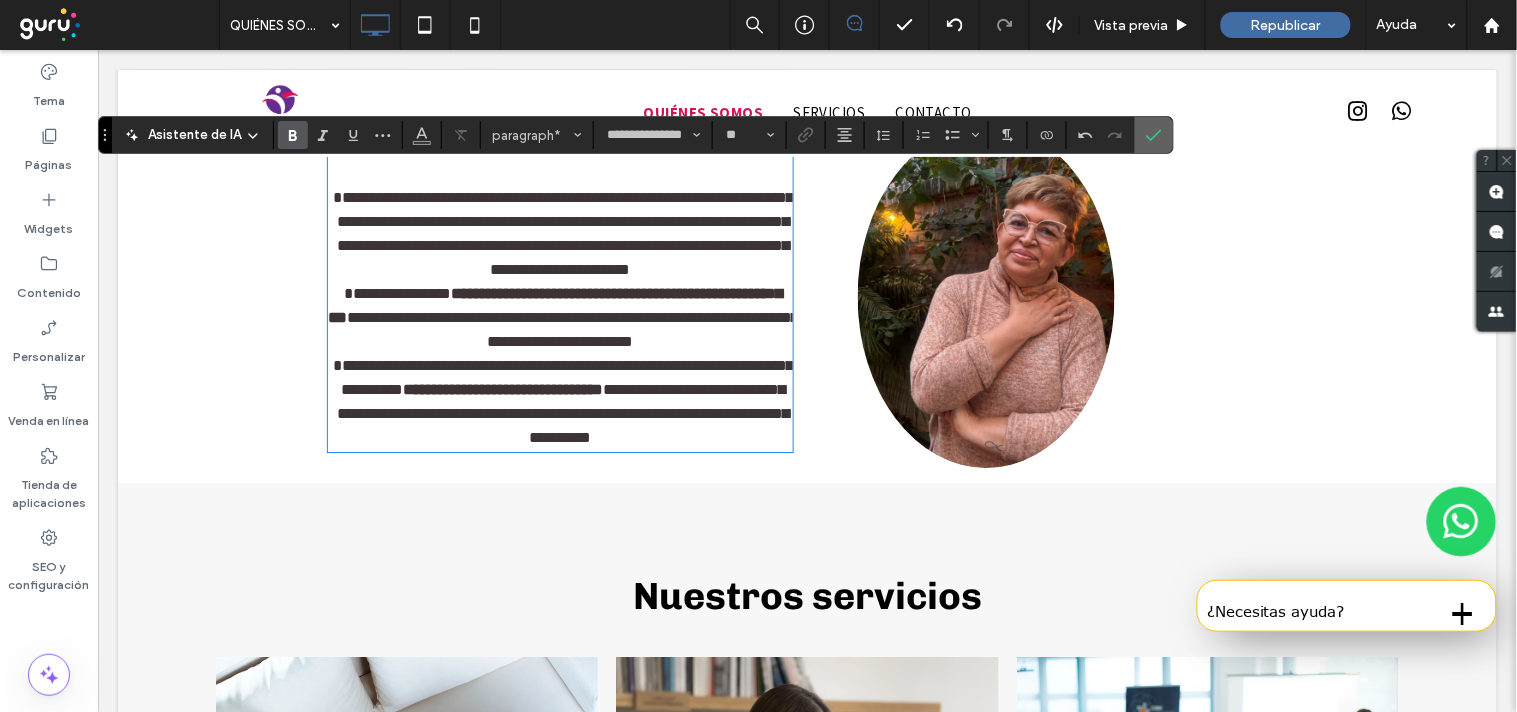 click at bounding box center [1154, 135] 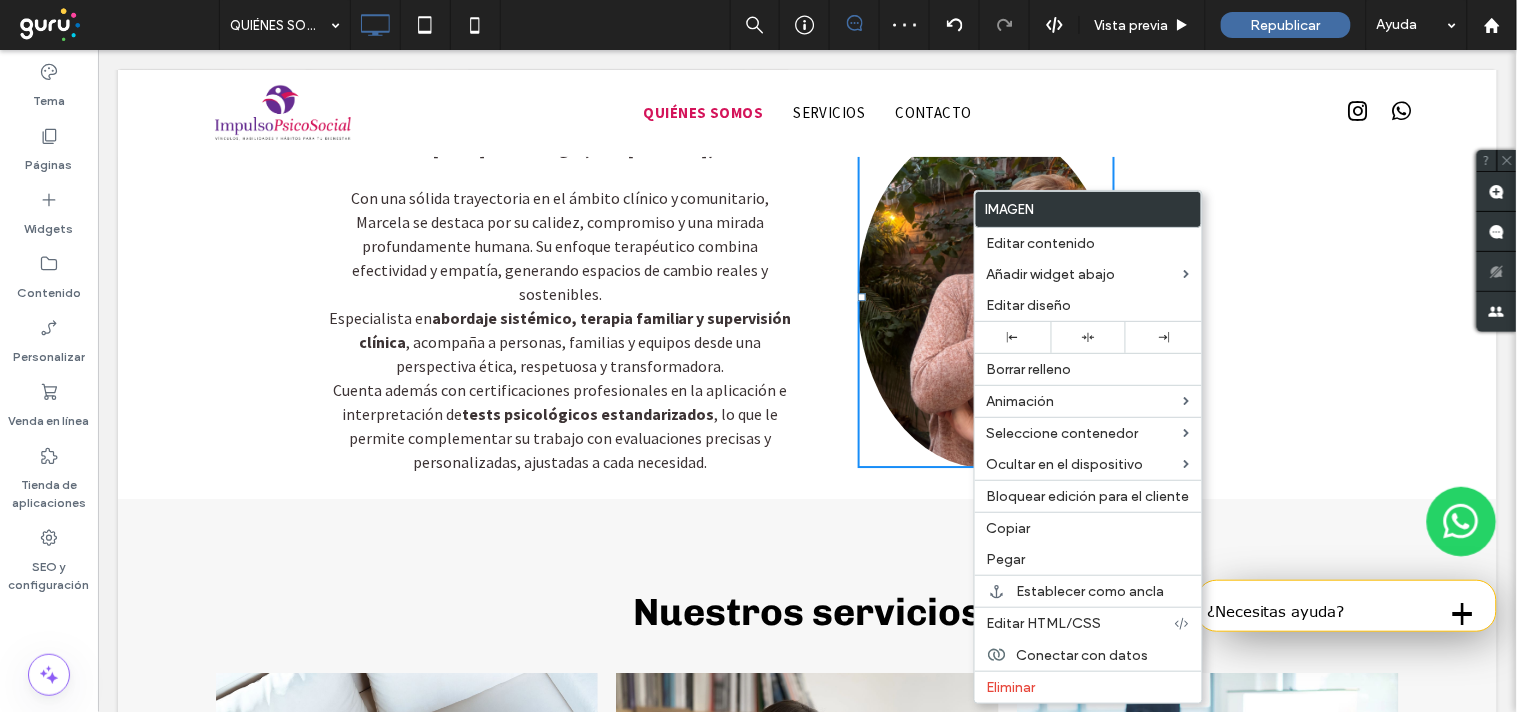 click on "Click To Paste     Click To Paste     Lic. Marcela Tejero – Psicóloga (M.N. 84404):  Con una sólida trayectoria en el ámbito clínico y comunitario, Marcela se destaca por su calidez, compromiso y una mirada profundamente humana. Su enfoque terapéutico combina efectividad y empatía, generando espacios de cambio reales y sostenibles.  Especialista en  abordaje sistémico, terapia familiar y supervisión clínica , acompaña a personas, familias y equipos desde una perspectiva ética, respetuosa y transformadora.  Cuenta además con certificaciones profesionales en la aplicación e interpretación de  tests psicológicos estandarizados , lo que le permite complementar su trabajo con evaluaciones precisas y personalizadas, ajustadas a cada necesidad.
Click To Paste     Click To Paste
Fila + Añadir sección" at bounding box center (806, 303) 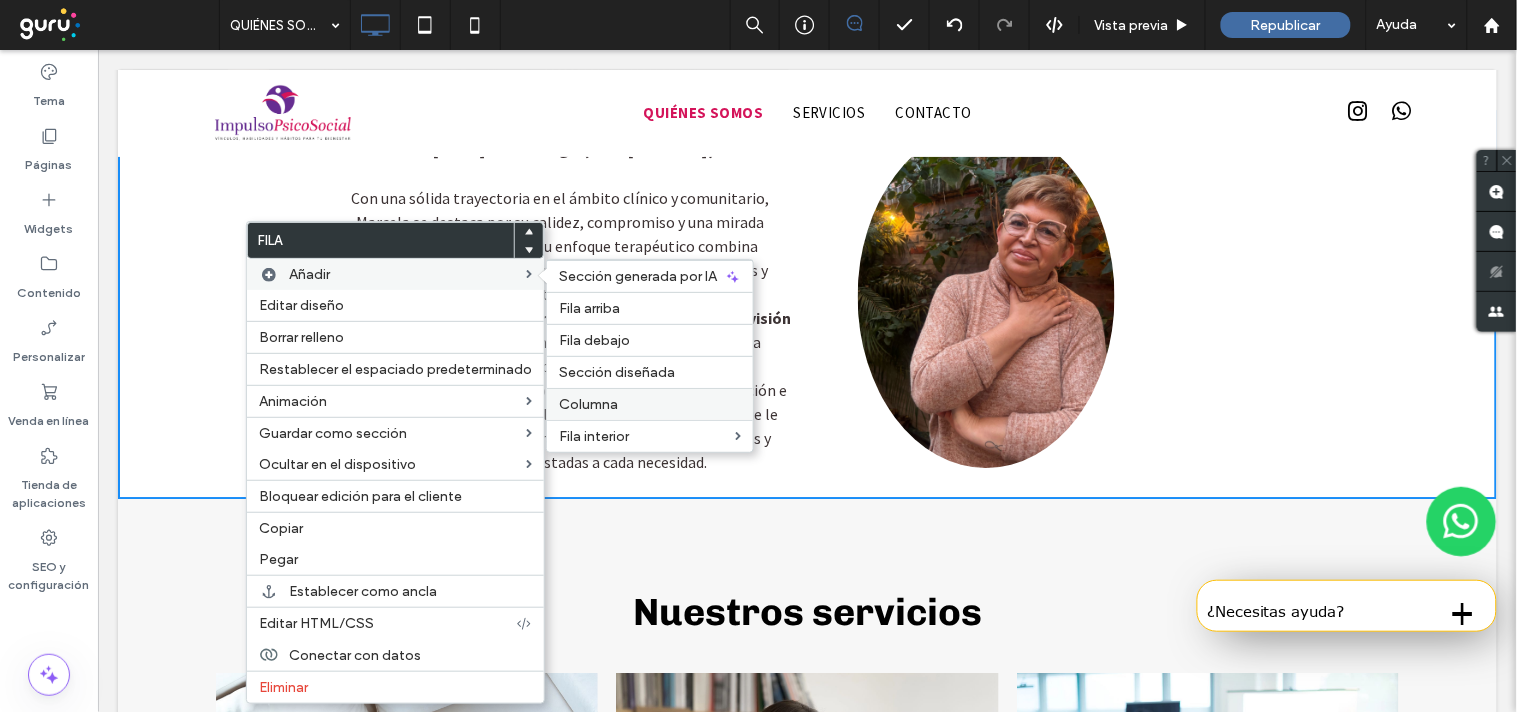click on "Columna" at bounding box center [650, 404] 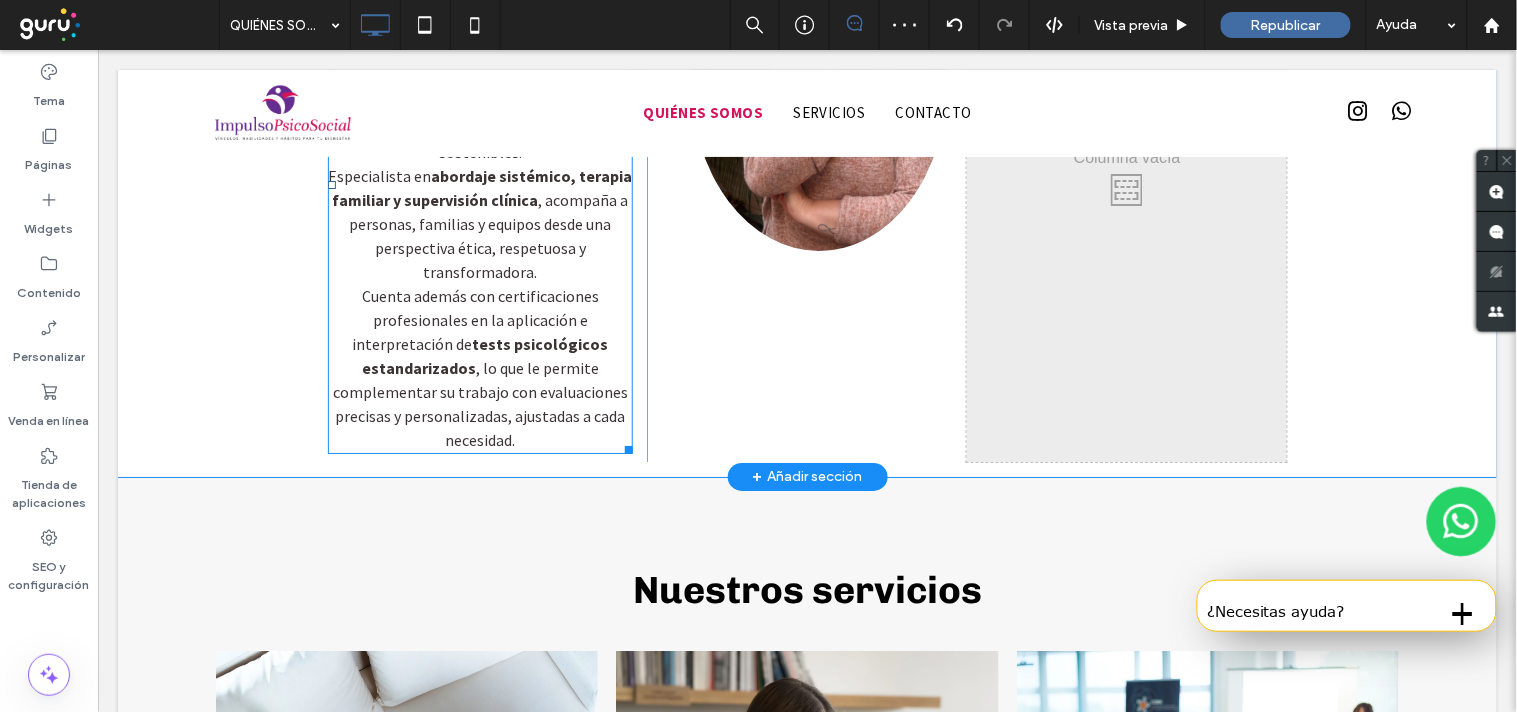 scroll, scrollTop: 1651, scrollLeft: 0, axis: vertical 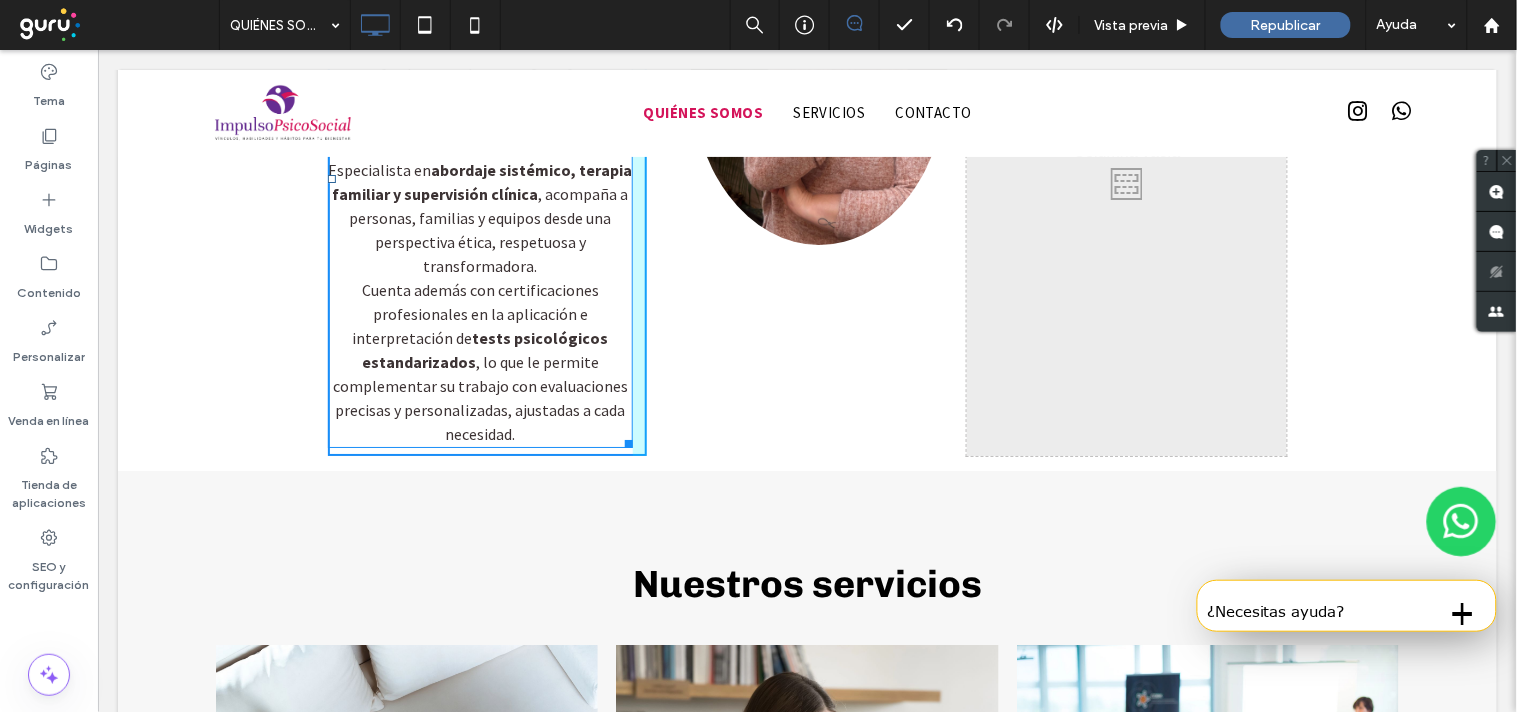drag, startPoint x: 616, startPoint y: 481, endPoint x: 634, endPoint y: 453, distance: 33.286633 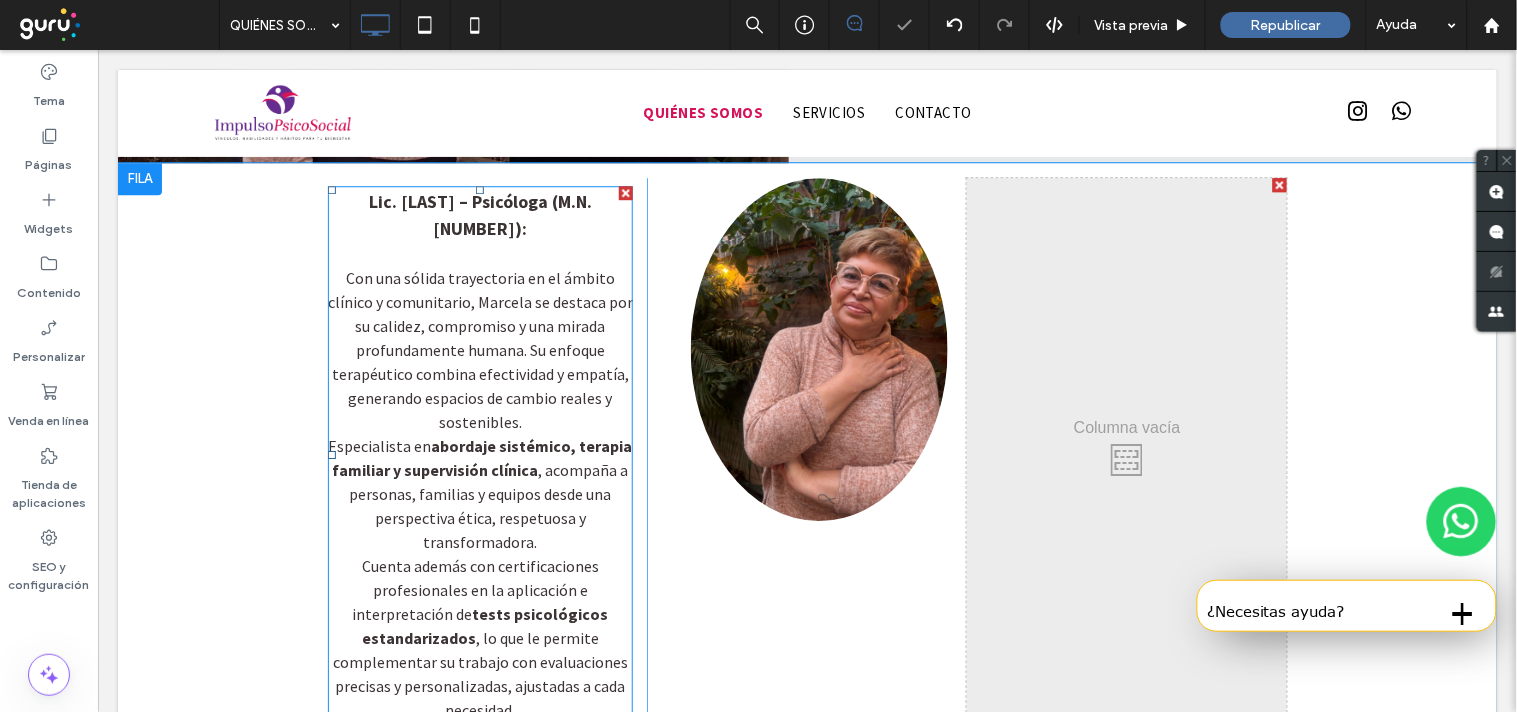 scroll, scrollTop: 1428, scrollLeft: 0, axis: vertical 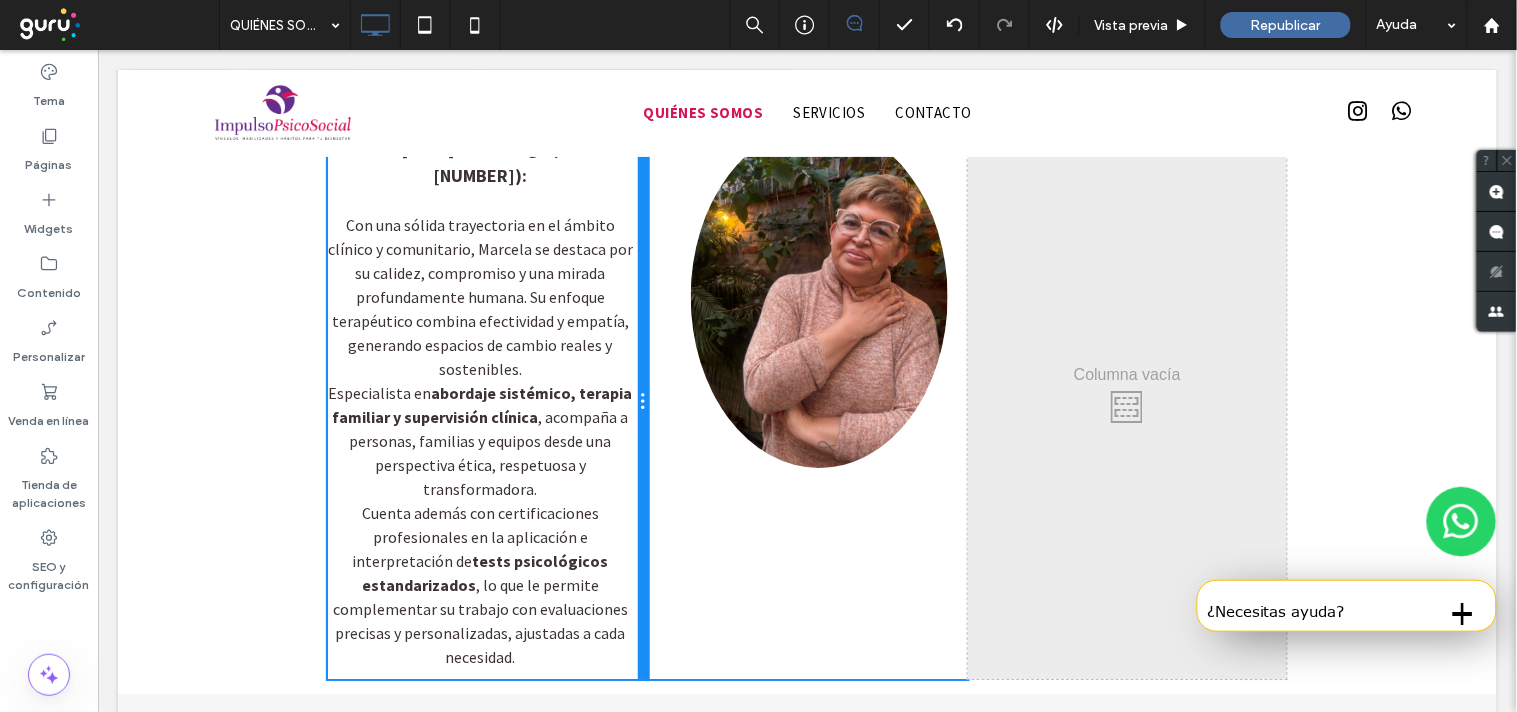 drag, startPoint x: 637, startPoint y: 359, endPoint x: 747, endPoint y: 407, distance: 120.01666 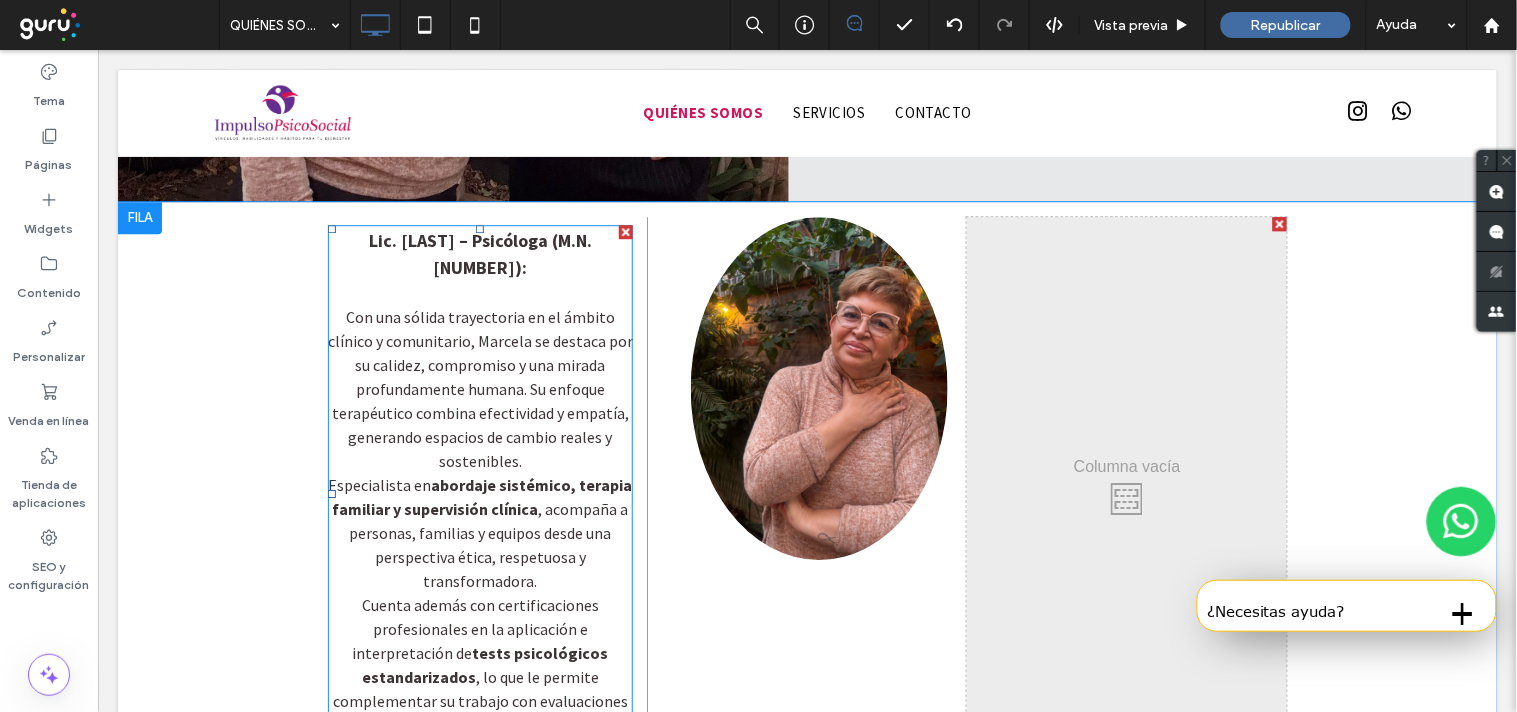 scroll, scrollTop: 1317, scrollLeft: 0, axis: vertical 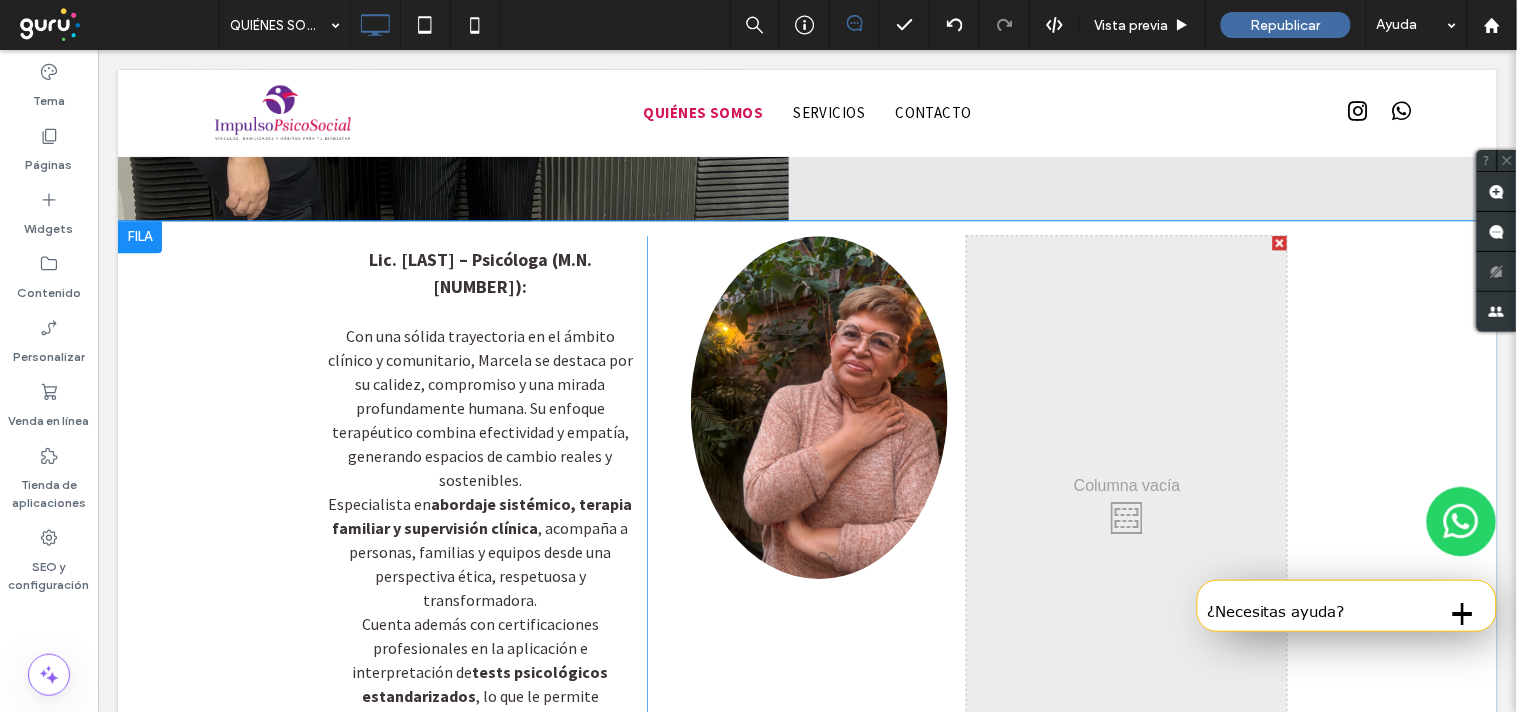 click at bounding box center (1279, 242) 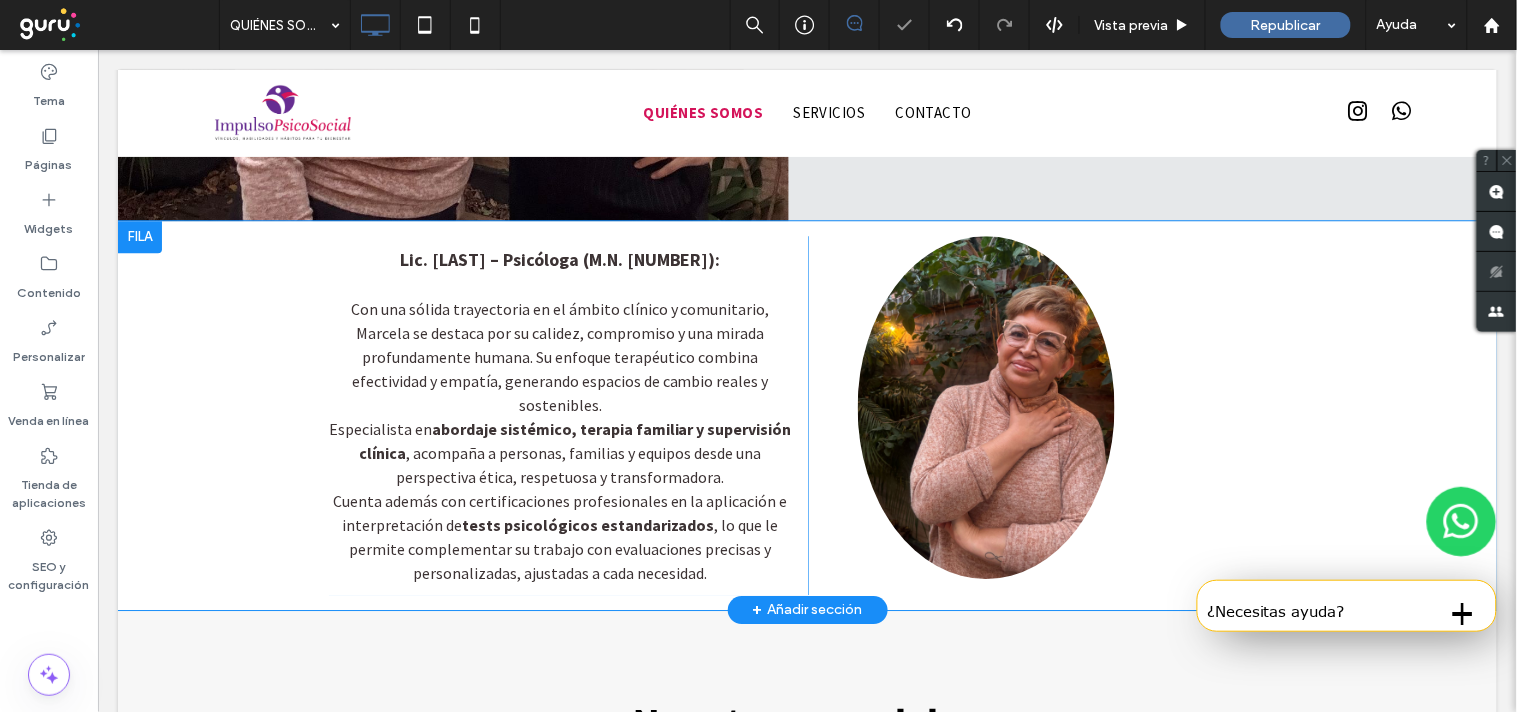 scroll, scrollTop: 1428, scrollLeft: 0, axis: vertical 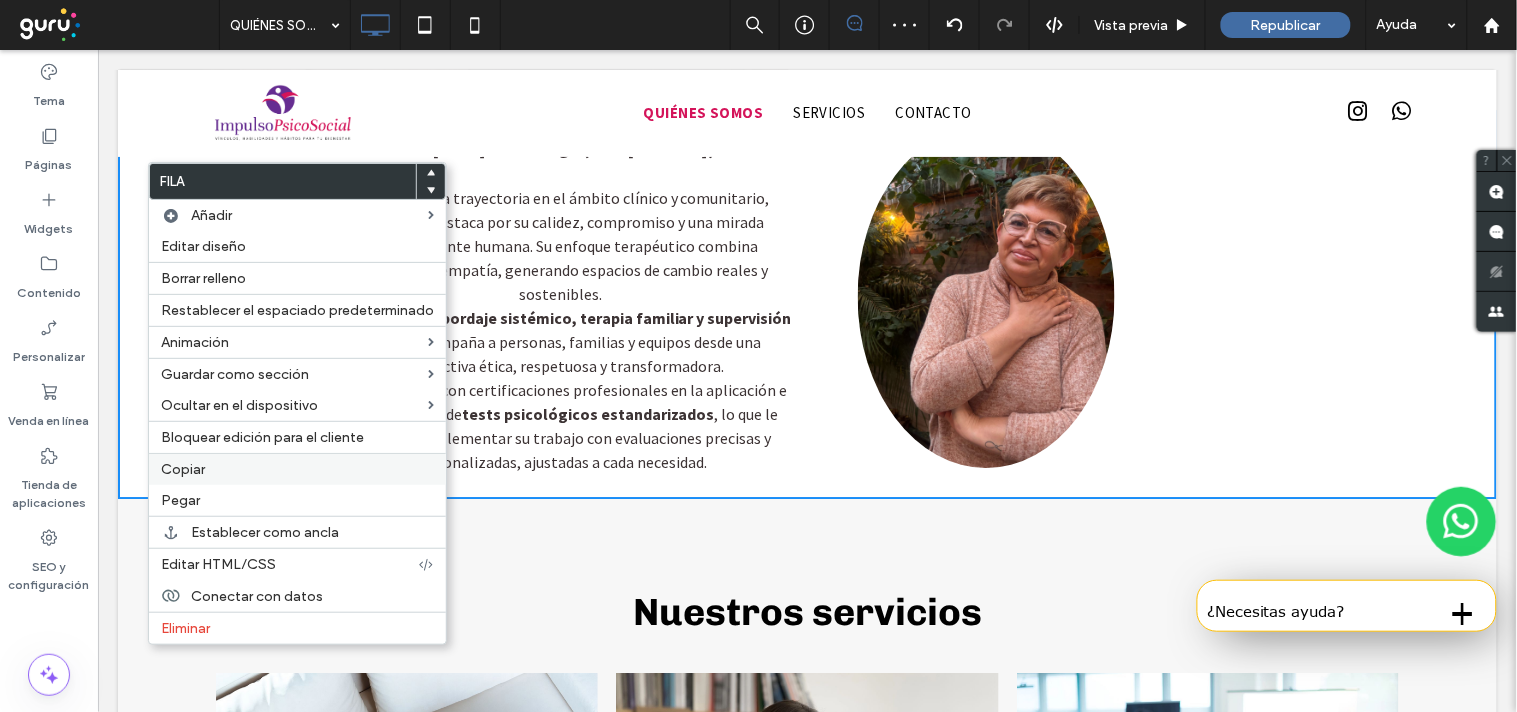 click on "Copiar" at bounding box center (297, 469) 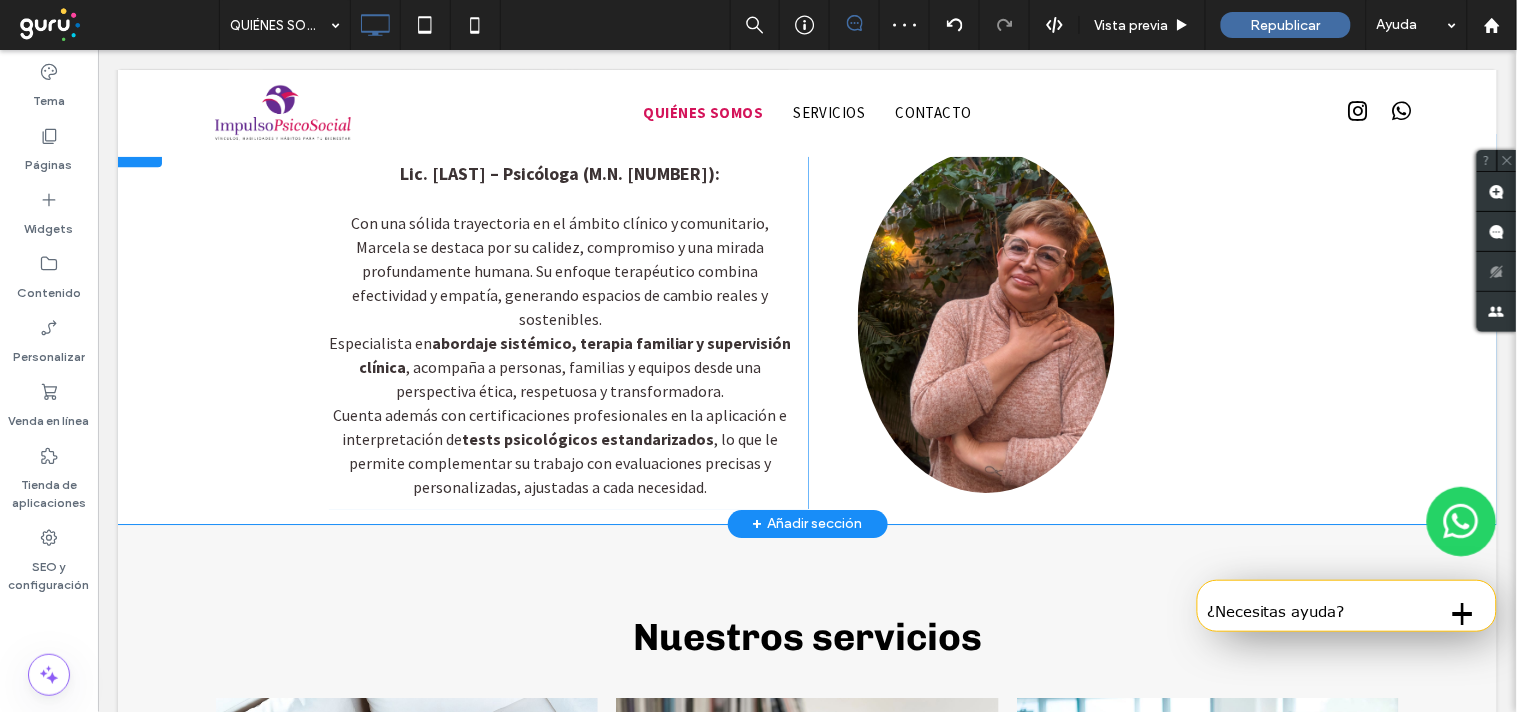 scroll, scrollTop: 1317, scrollLeft: 0, axis: vertical 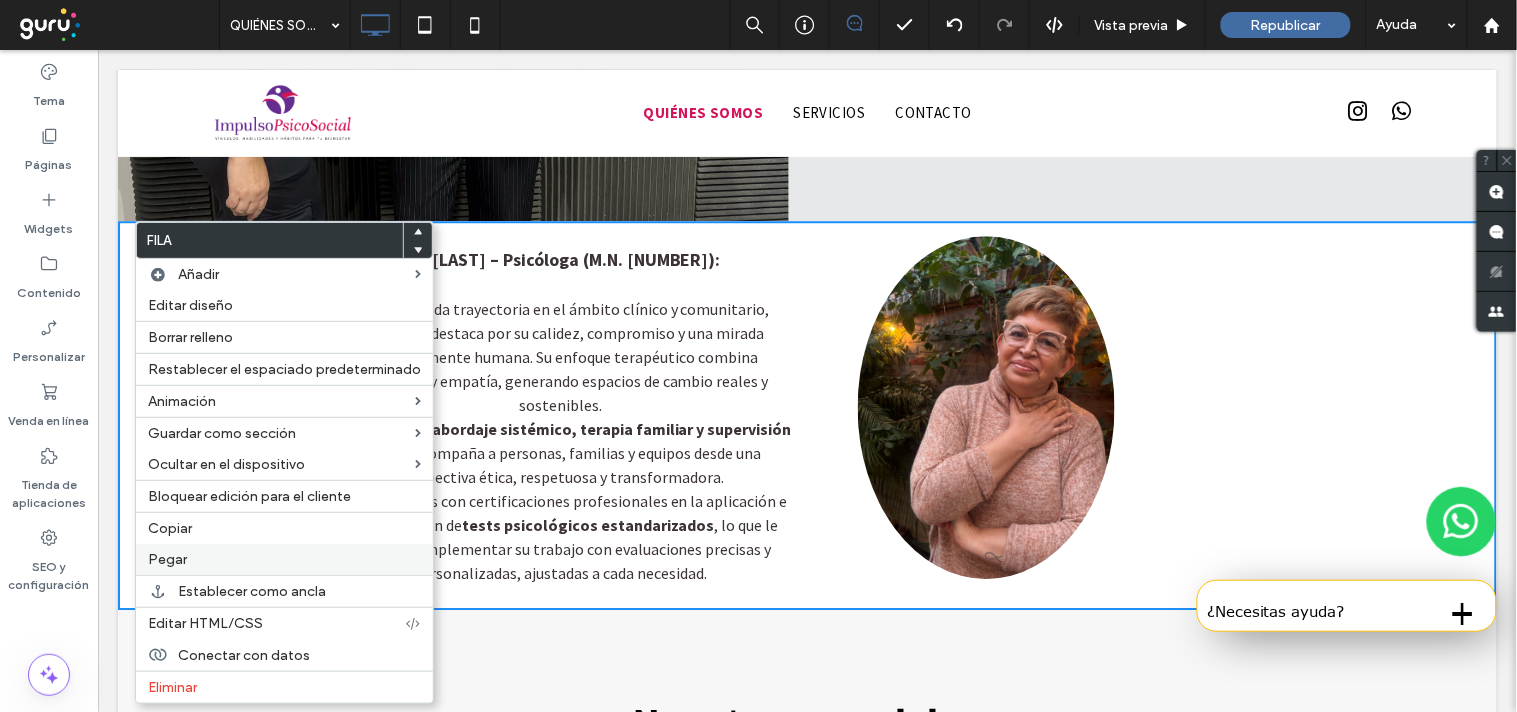 click on "Pegar" at bounding box center (284, 559) 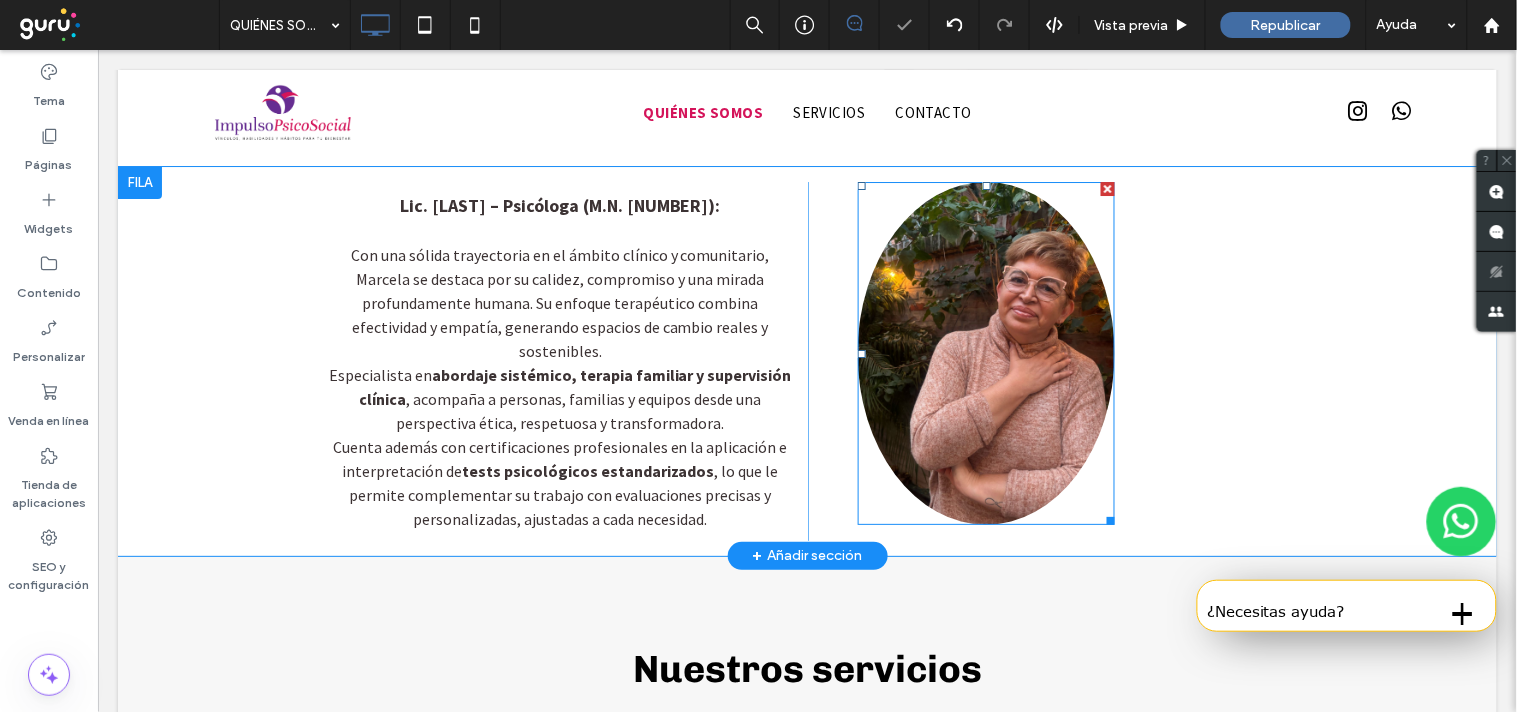 scroll, scrollTop: 1762, scrollLeft: 0, axis: vertical 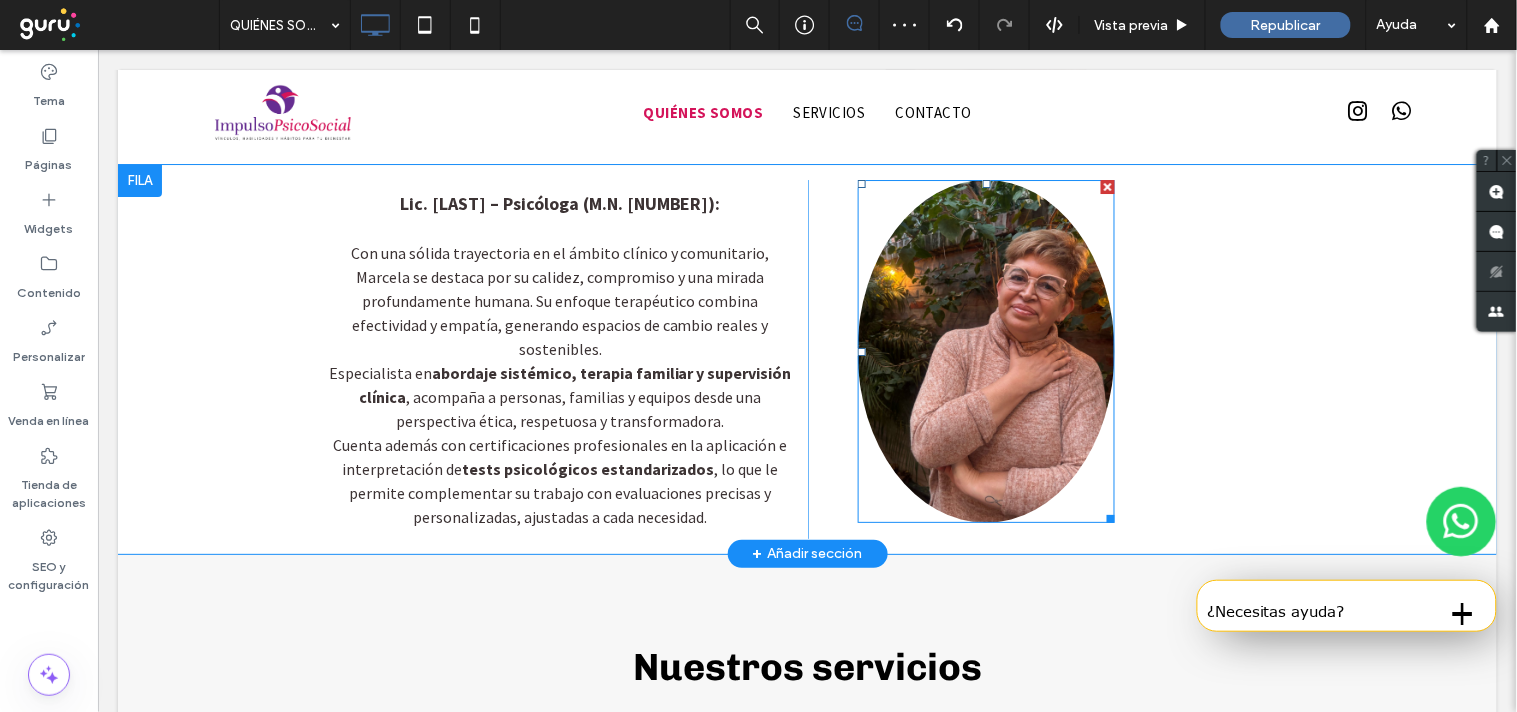 click at bounding box center (986, 350) 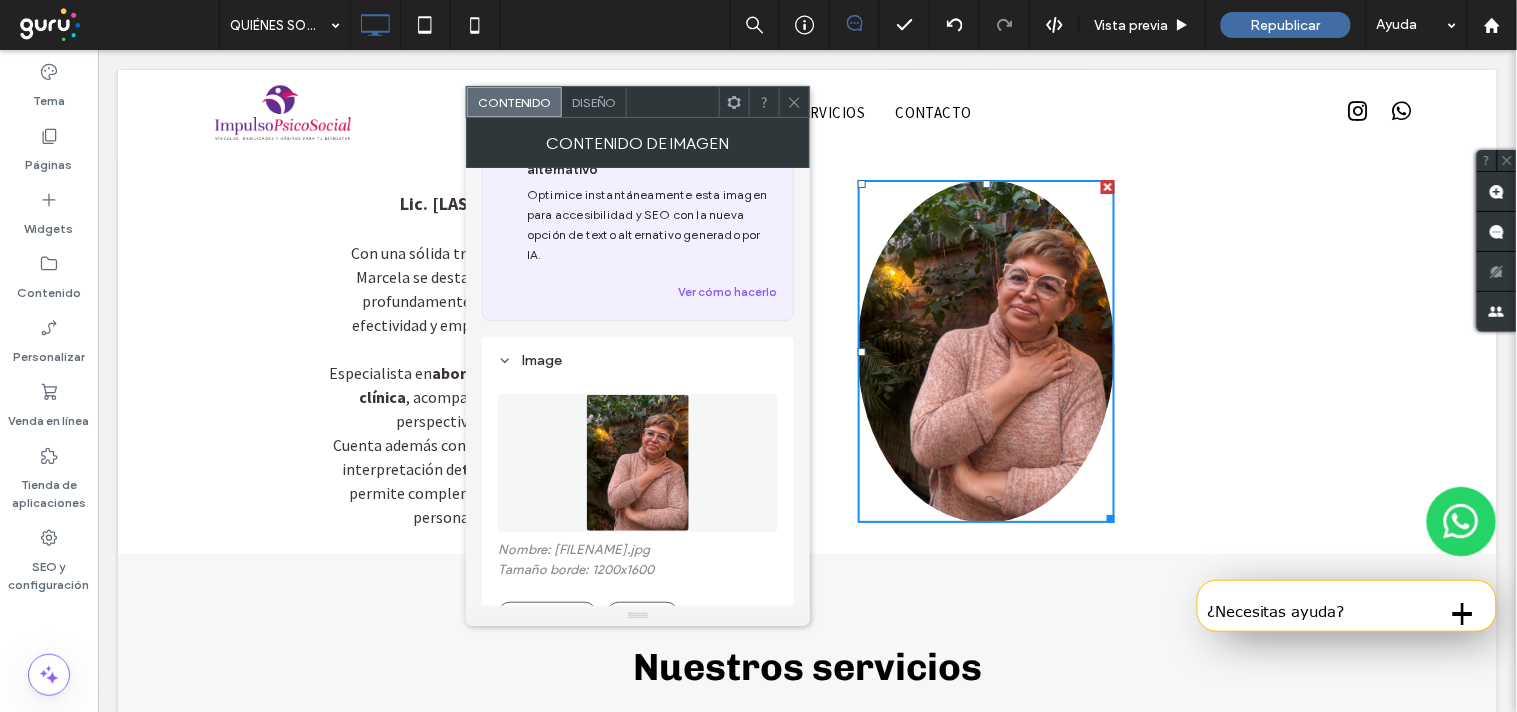 scroll, scrollTop: 111, scrollLeft: 0, axis: vertical 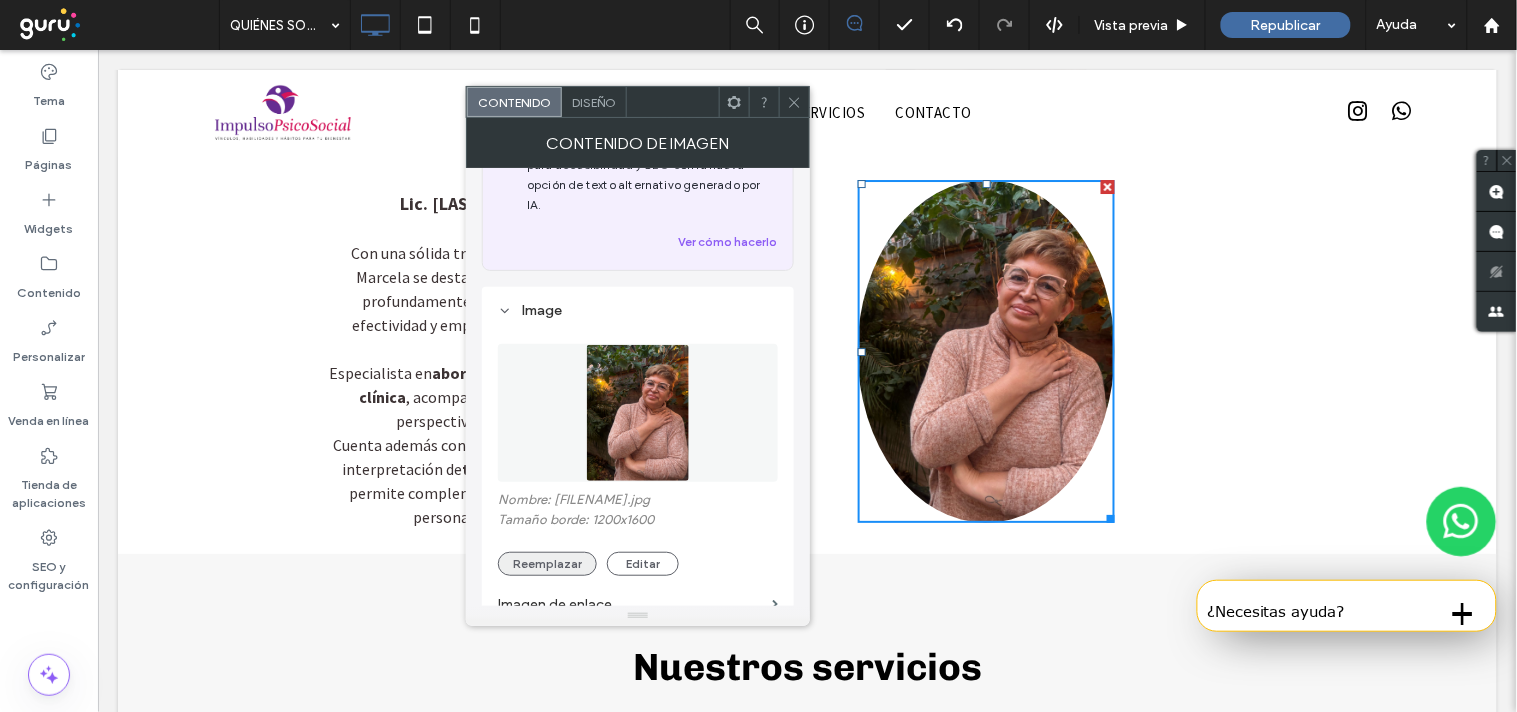 click on "Reemplazar" at bounding box center [547, 564] 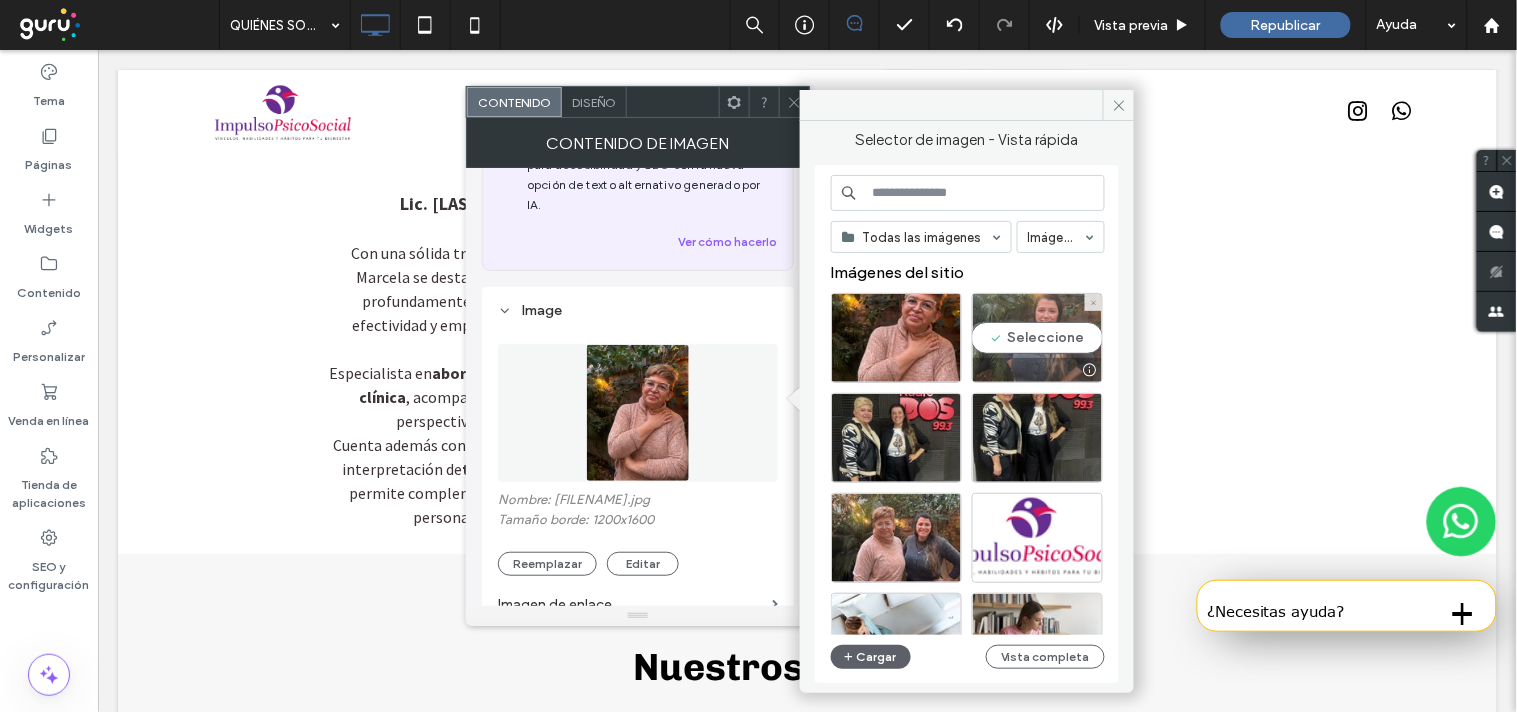 click on "Seleccione" at bounding box center (1037, 338) 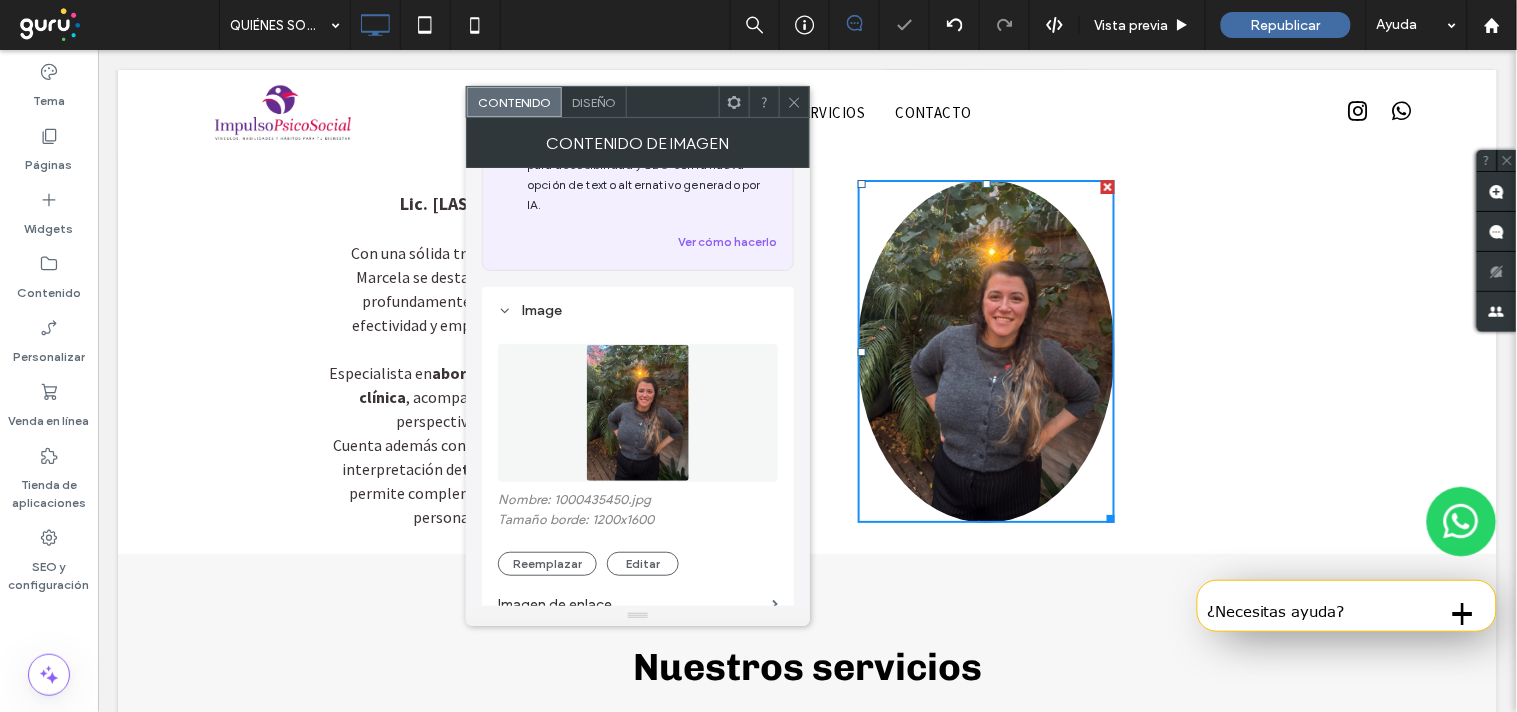 click 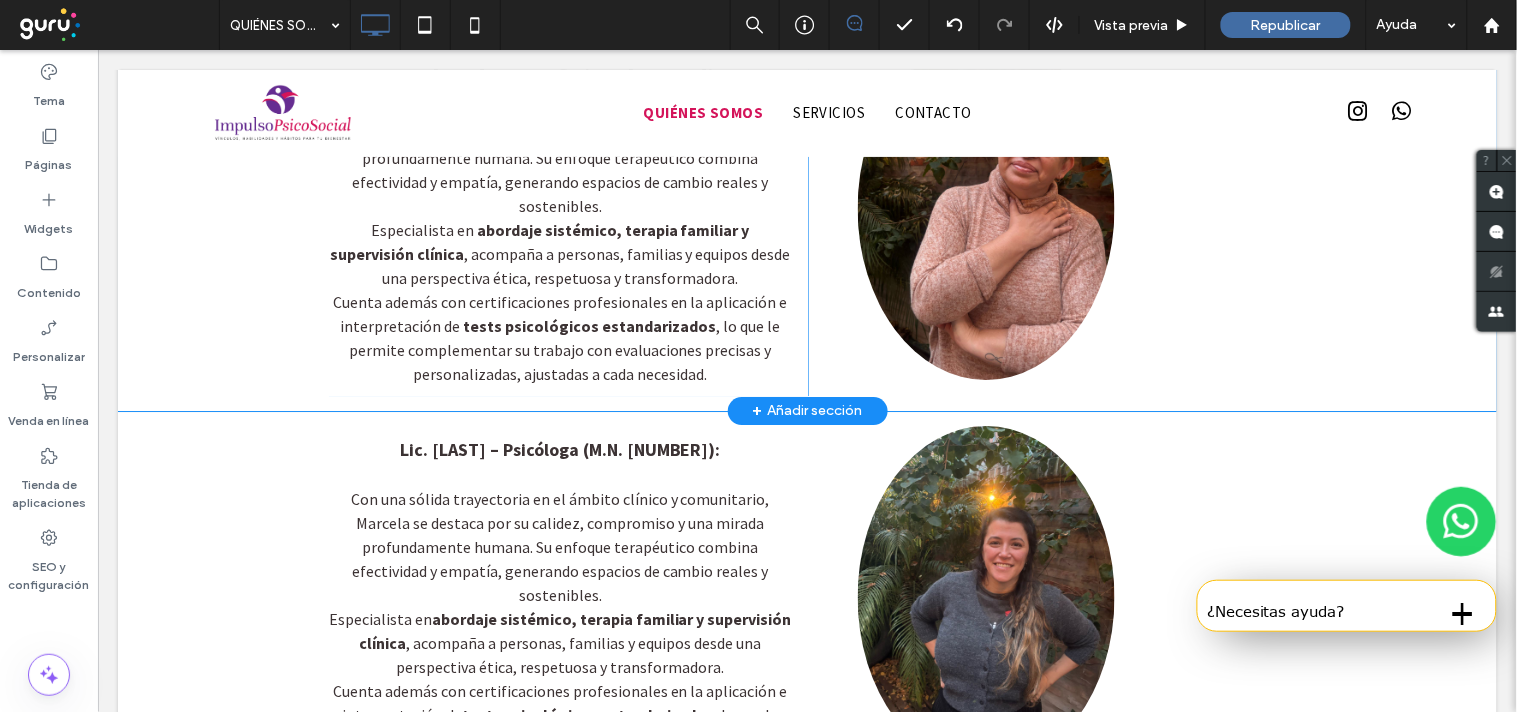 scroll, scrollTop: 1540, scrollLeft: 0, axis: vertical 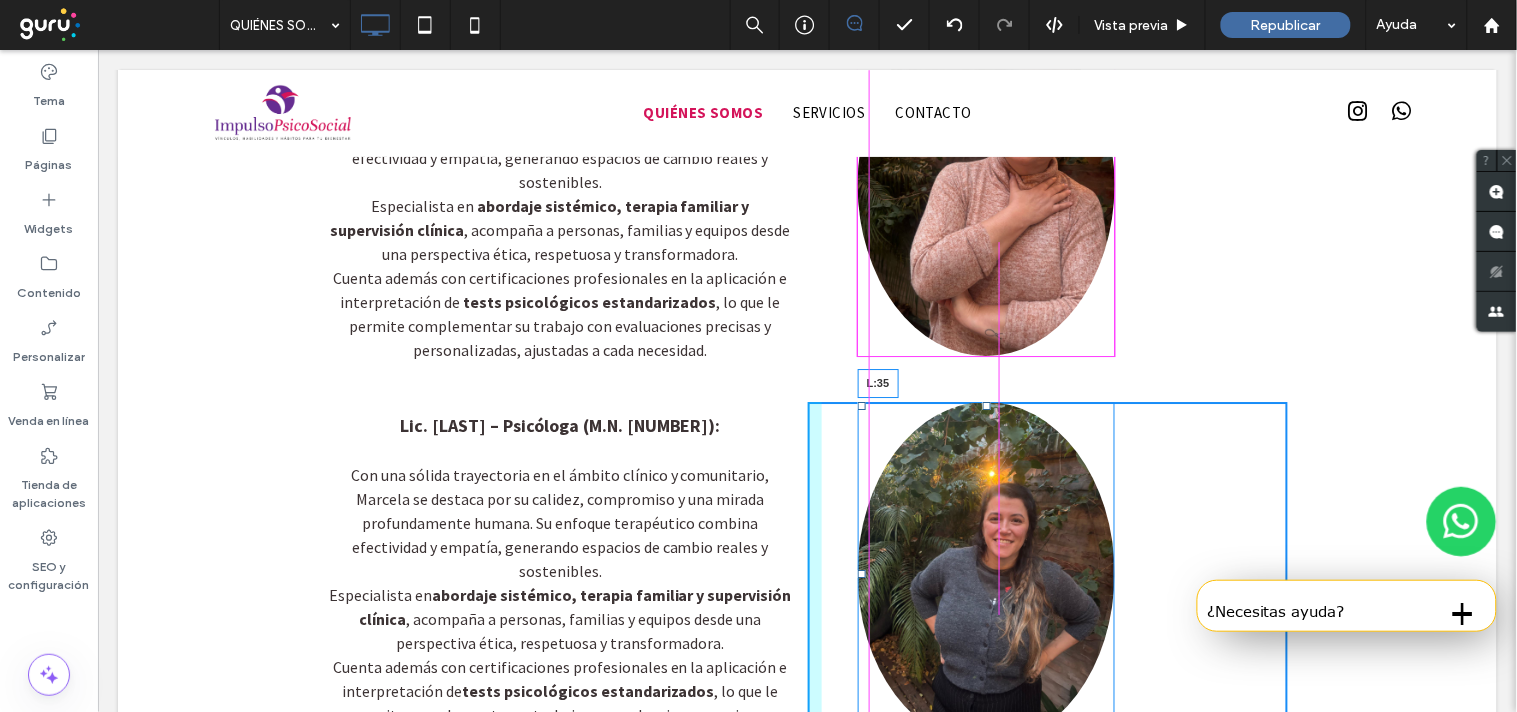 click at bounding box center (861, 573) 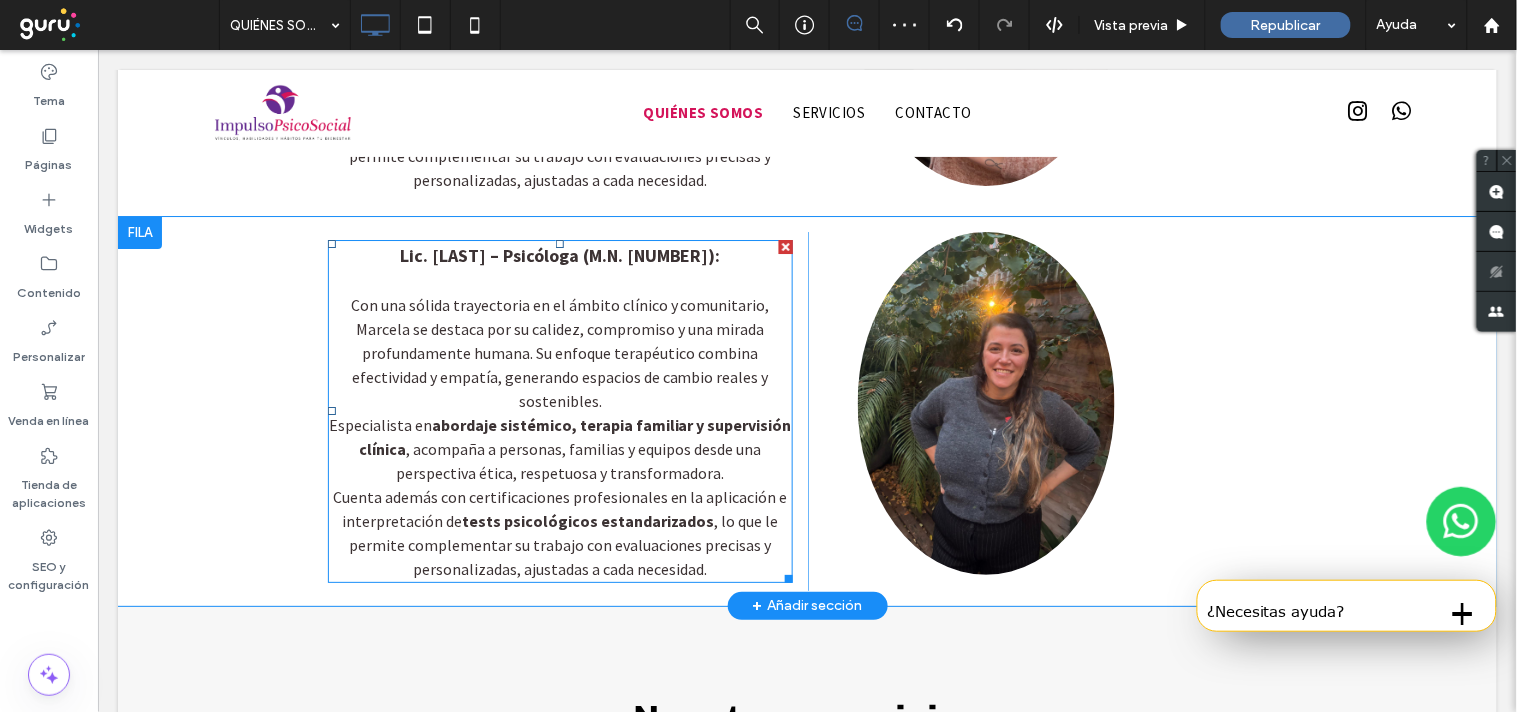 scroll, scrollTop: 1762, scrollLeft: 0, axis: vertical 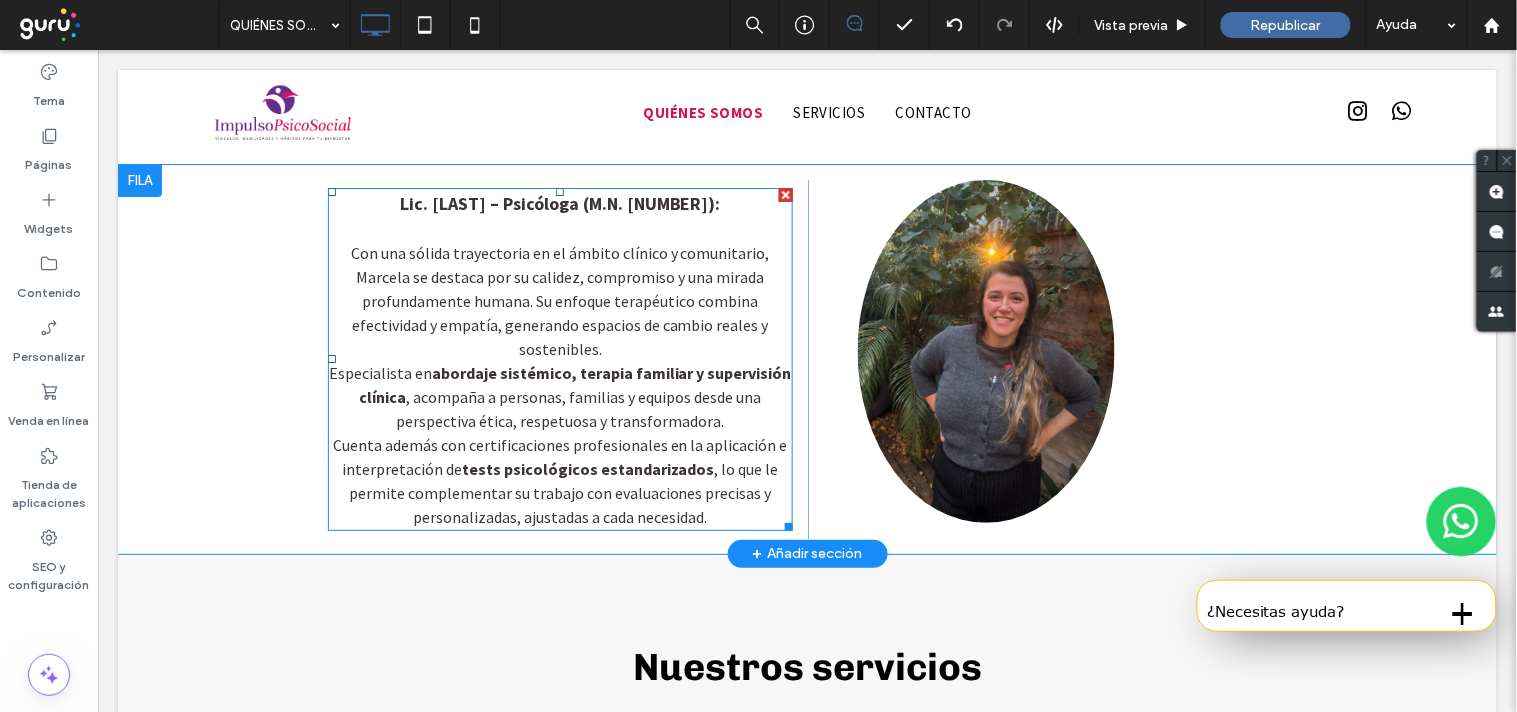 click on "Con una sólida trayectoria en el ámbito clínico y comunitario, Marcela se destaca por su calidez, compromiso y una mirada profundamente humana. Su enfoque terapéutico combina efectividad y empatía, generando espacios de cambio reales y sostenibles.  Especialista en  abordaje sistémico, terapia familiar y supervisión clínica , acompaña a personas, familias y equipos desde una perspectiva ética, respetuosa y transformadora.  Cuenta además con certificaciones profesionales en la aplicación e interpretación de  tests psicológicos estandarizados , lo que le permite complementar su trabajo con evaluaciones precisas y personalizadas, ajustadas a cada necesidad." at bounding box center (560, 372) 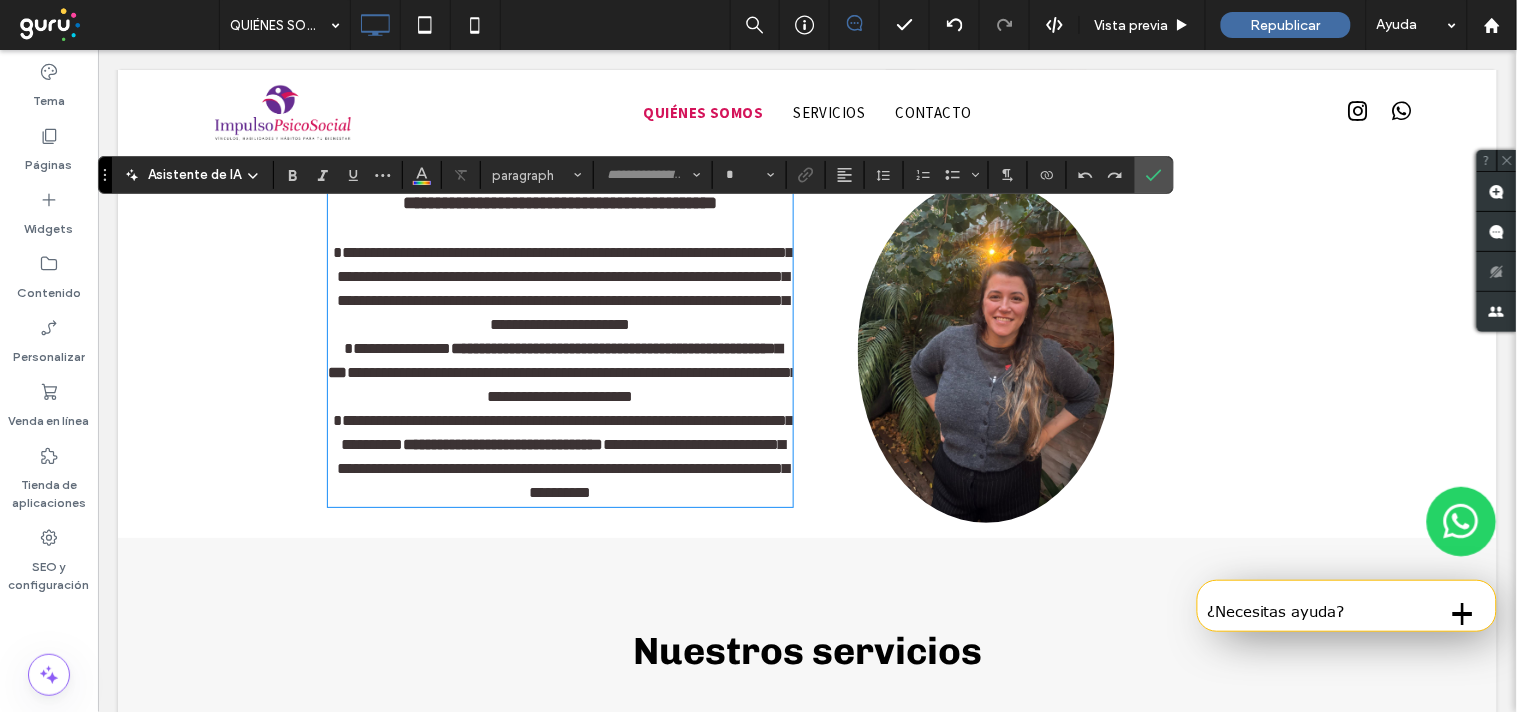 type on "**********" 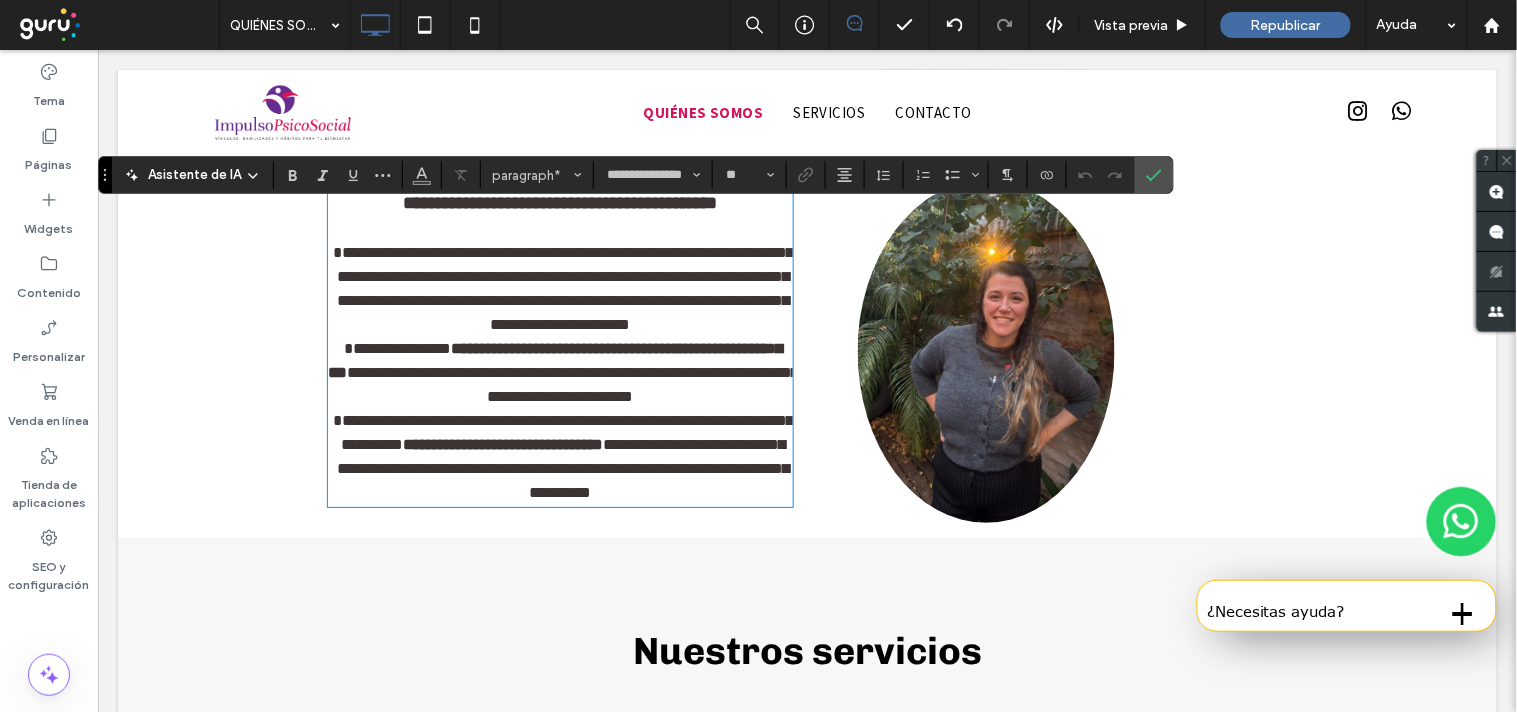 click on "**********" at bounding box center (560, 360) 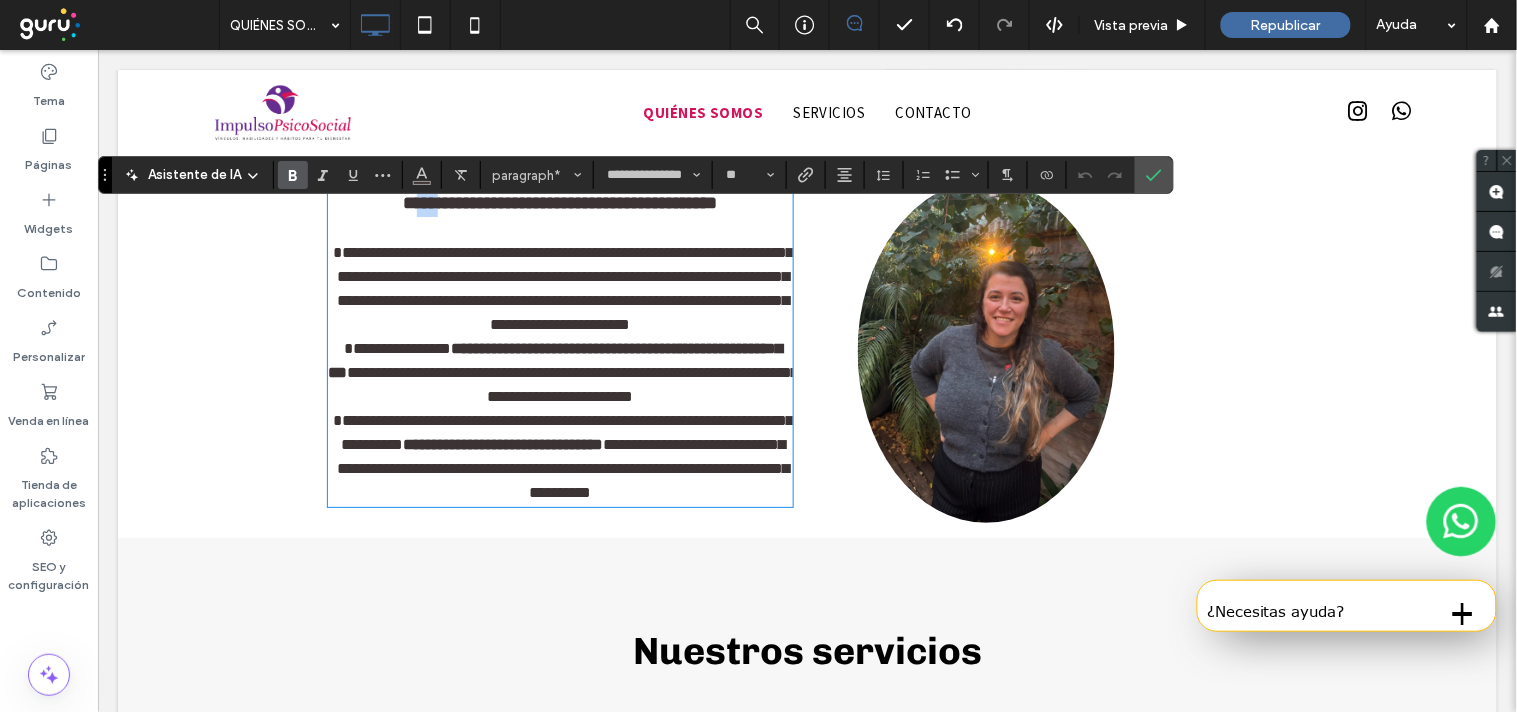 drag, startPoint x: 717, startPoint y: 512, endPoint x: 392, endPoint y: 214, distance: 440.94104 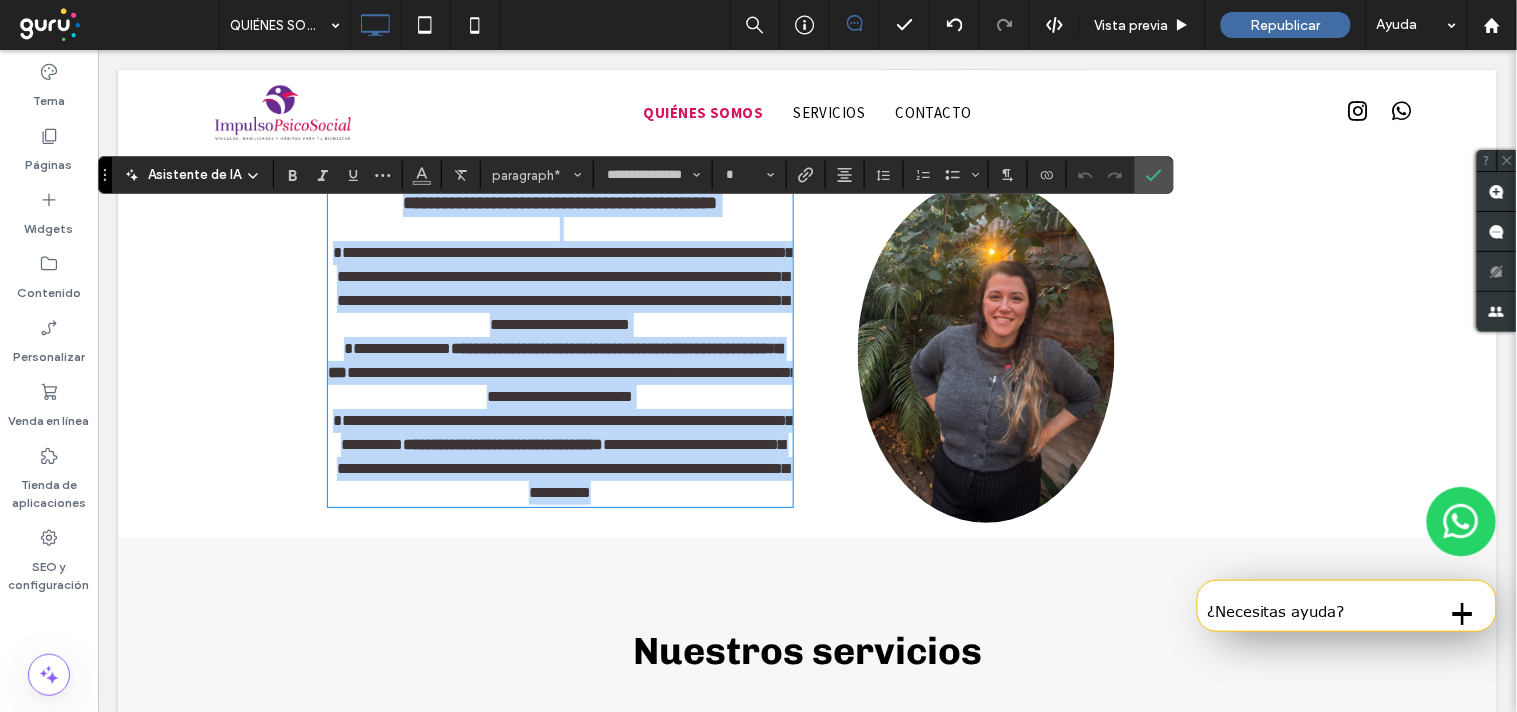 drag, startPoint x: 374, startPoint y: 220, endPoint x: 753, endPoint y: 509, distance: 476.61514 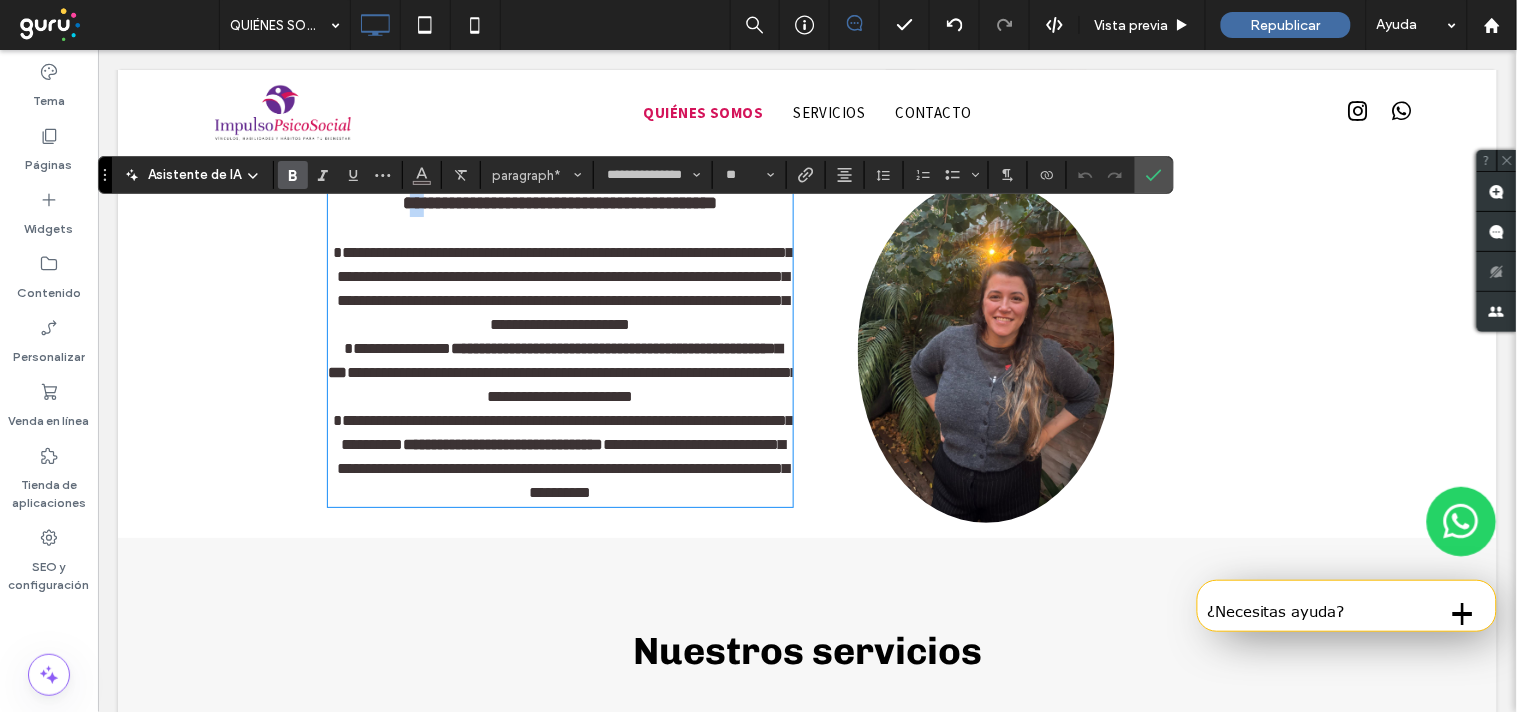 drag, startPoint x: 731, startPoint y: 515, endPoint x: 386, endPoint y: 225, distance: 450.6939 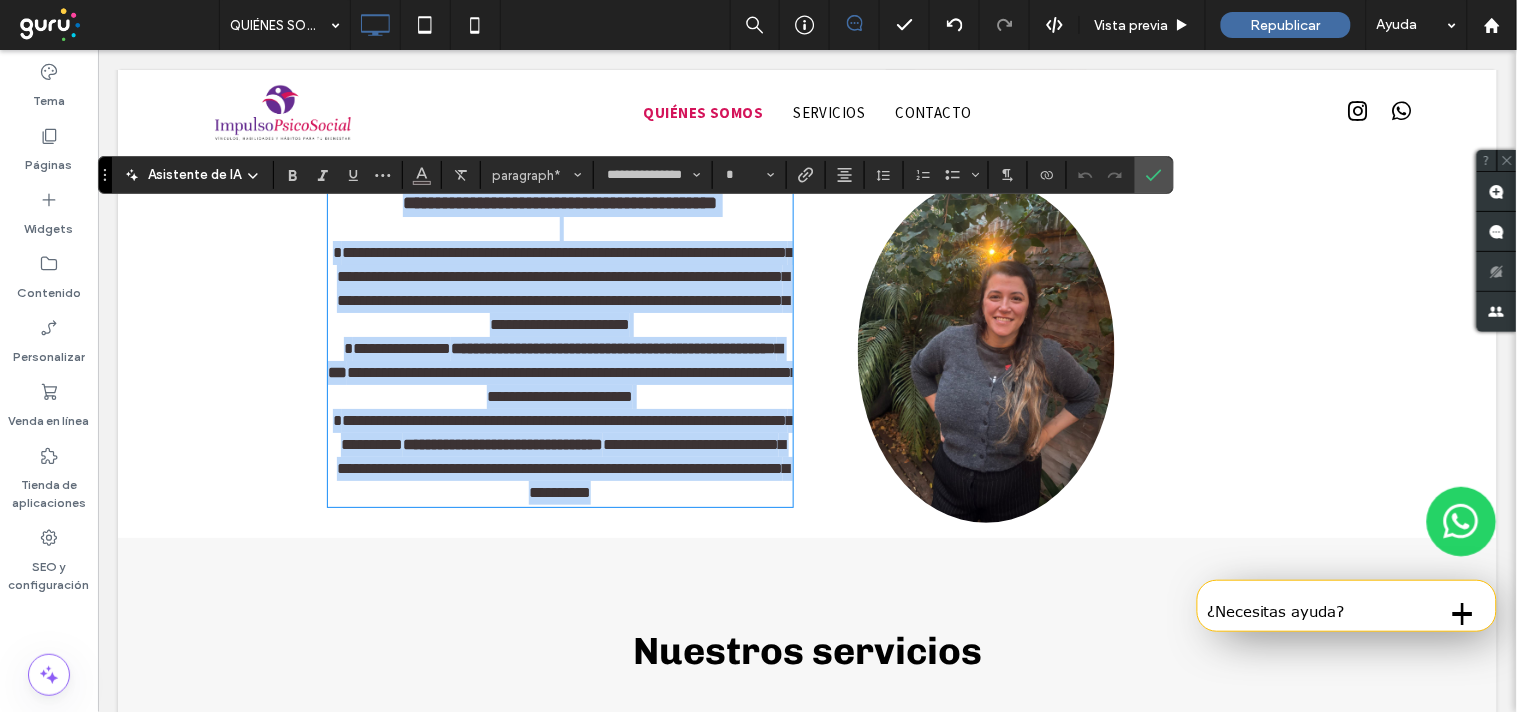 drag, startPoint x: 377, startPoint y: 225, endPoint x: 750, endPoint y: 527, distance: 479.9302 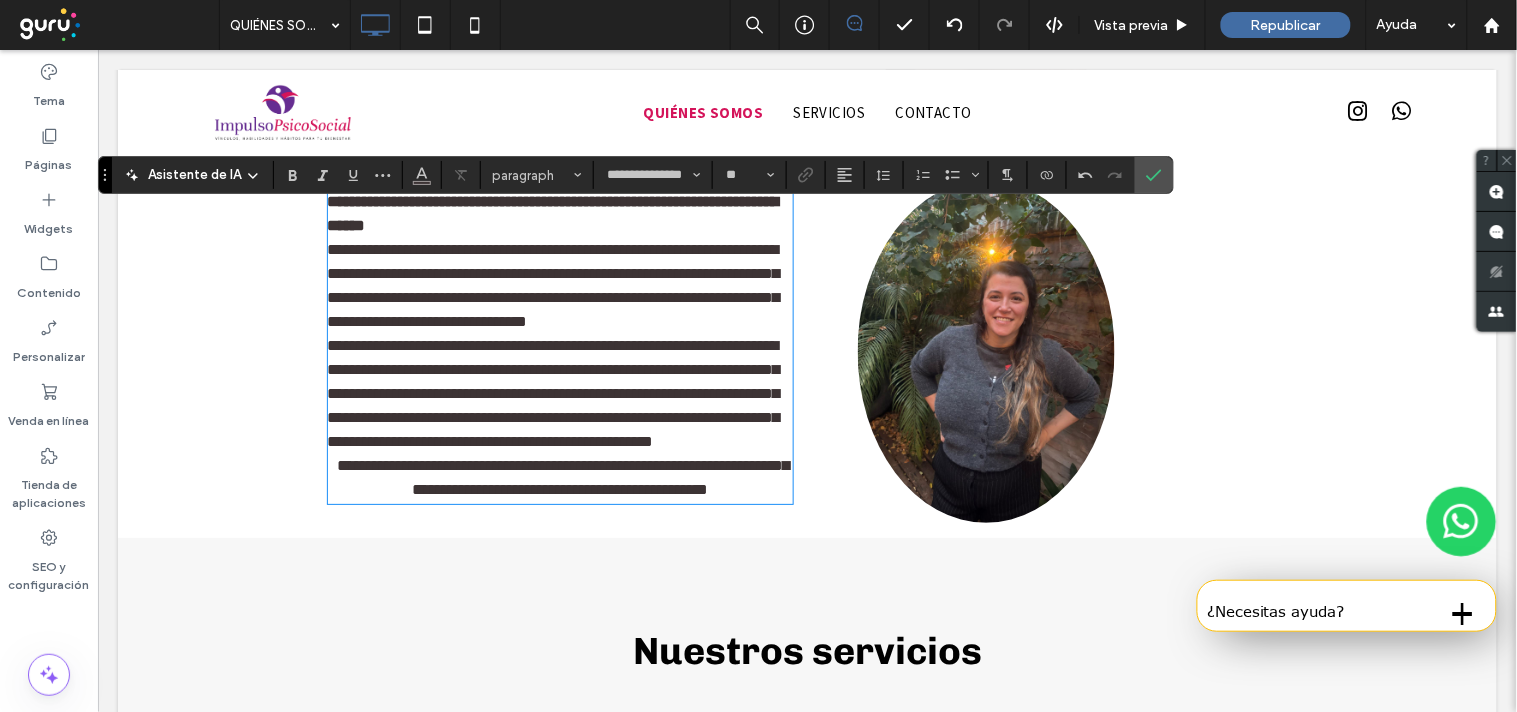 scroll, scrollTop: 0, scrollLeft: 0, axis: both 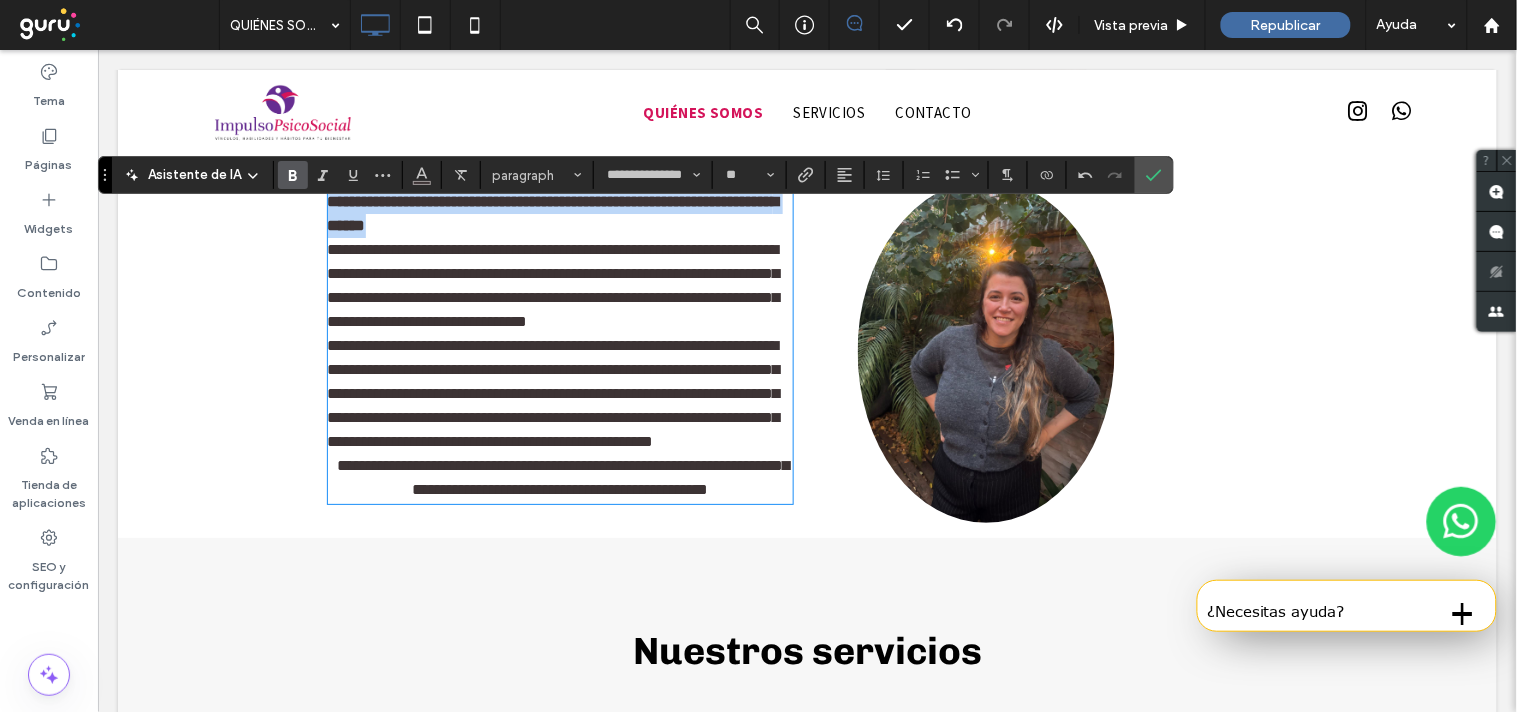 drag, startPoint x: 479, startPoint y: 245, endPoint x: 311, endPoint y: 232, distance: 168.50223 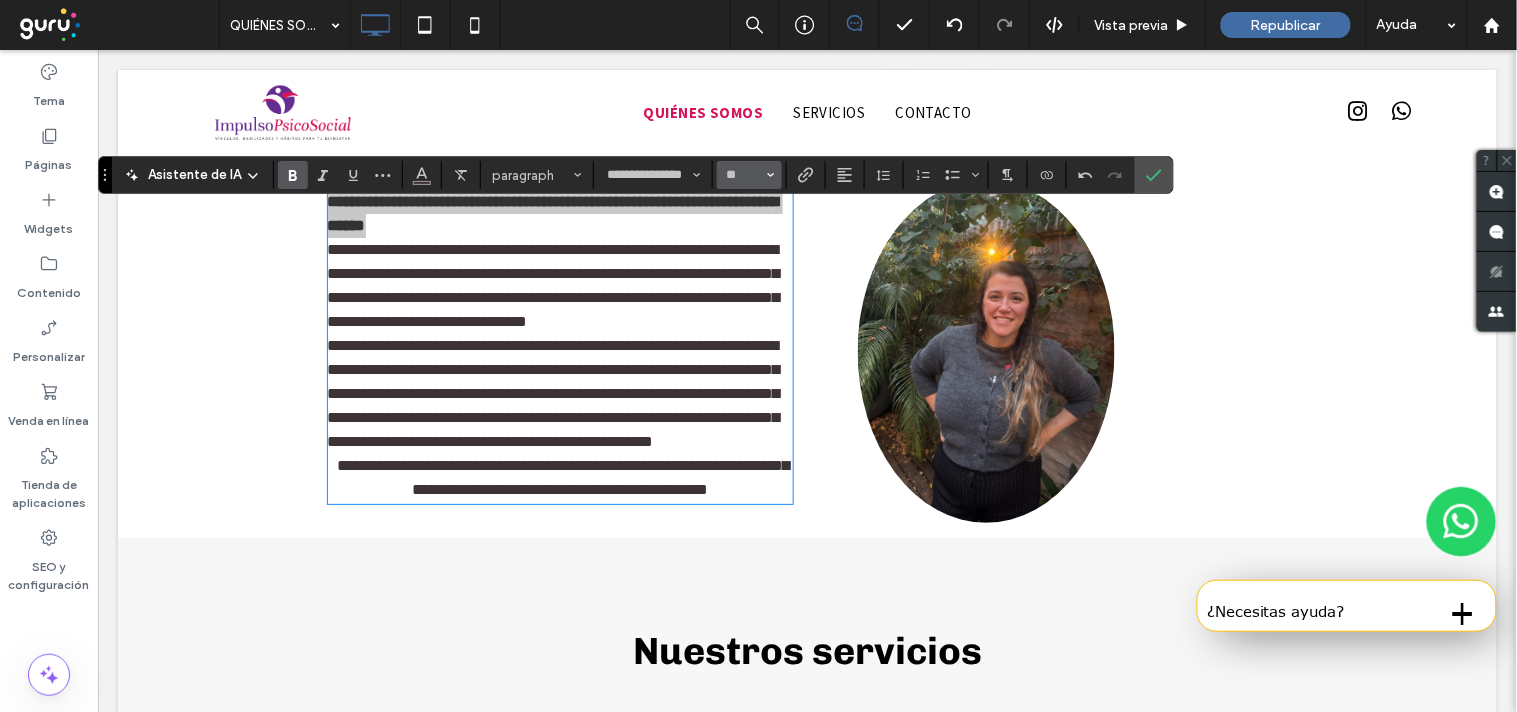 click 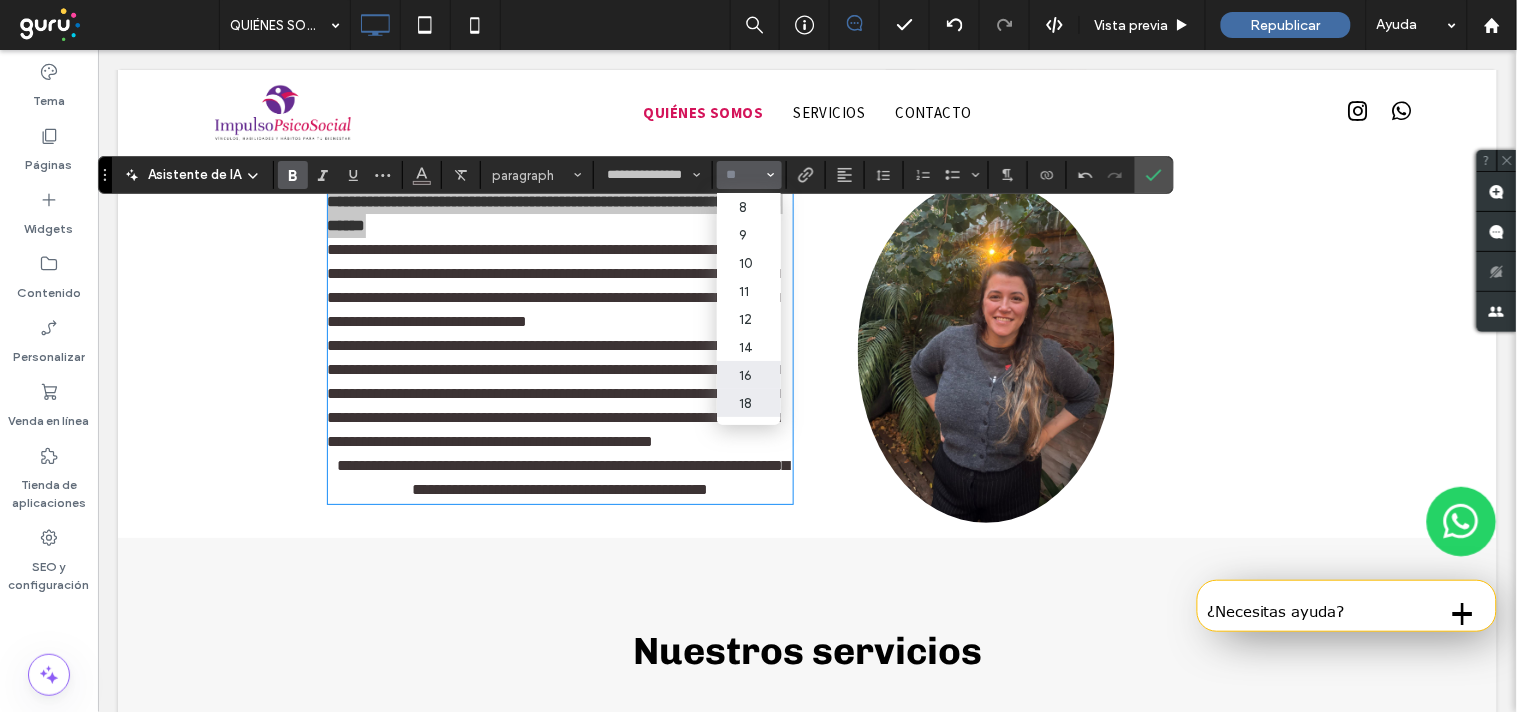 click on "18" at bounding box center (749, 403) 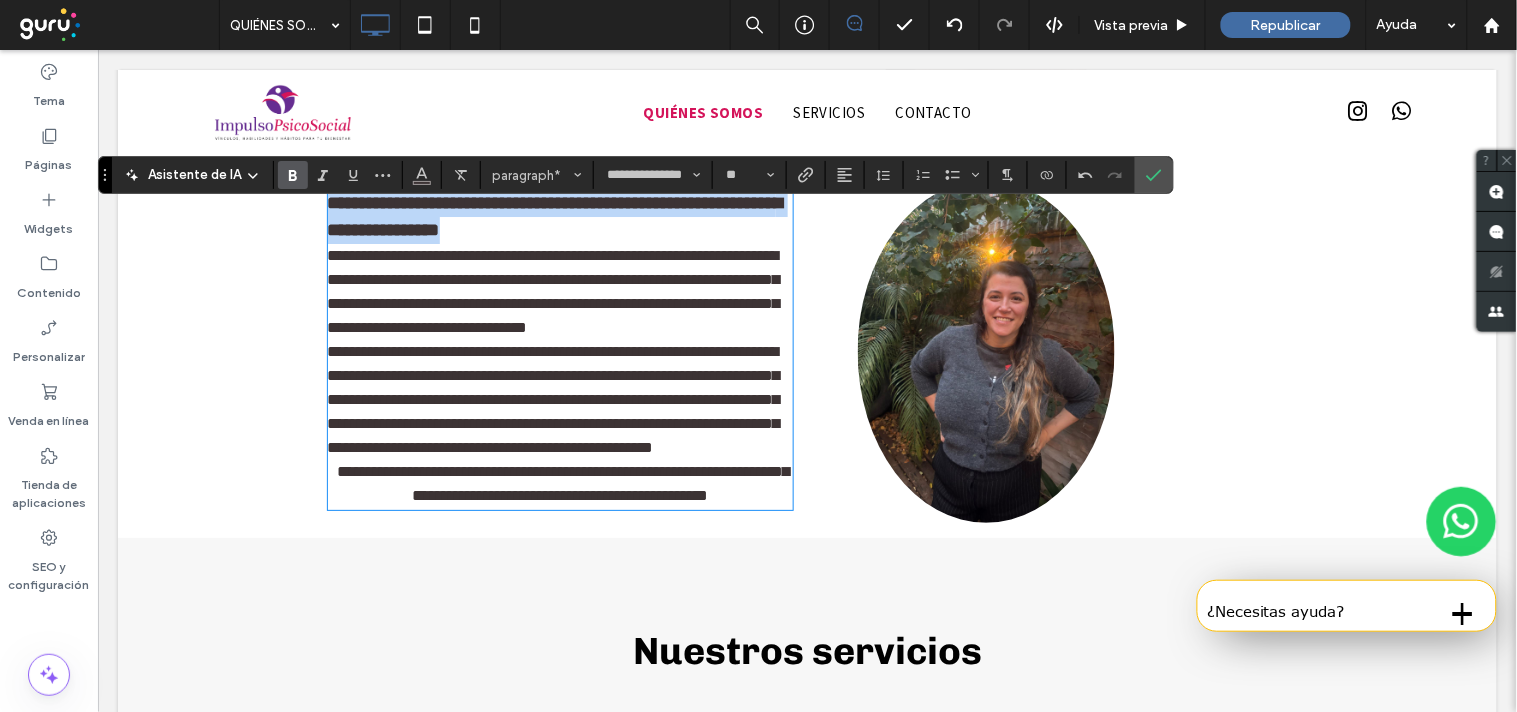 type on "**" 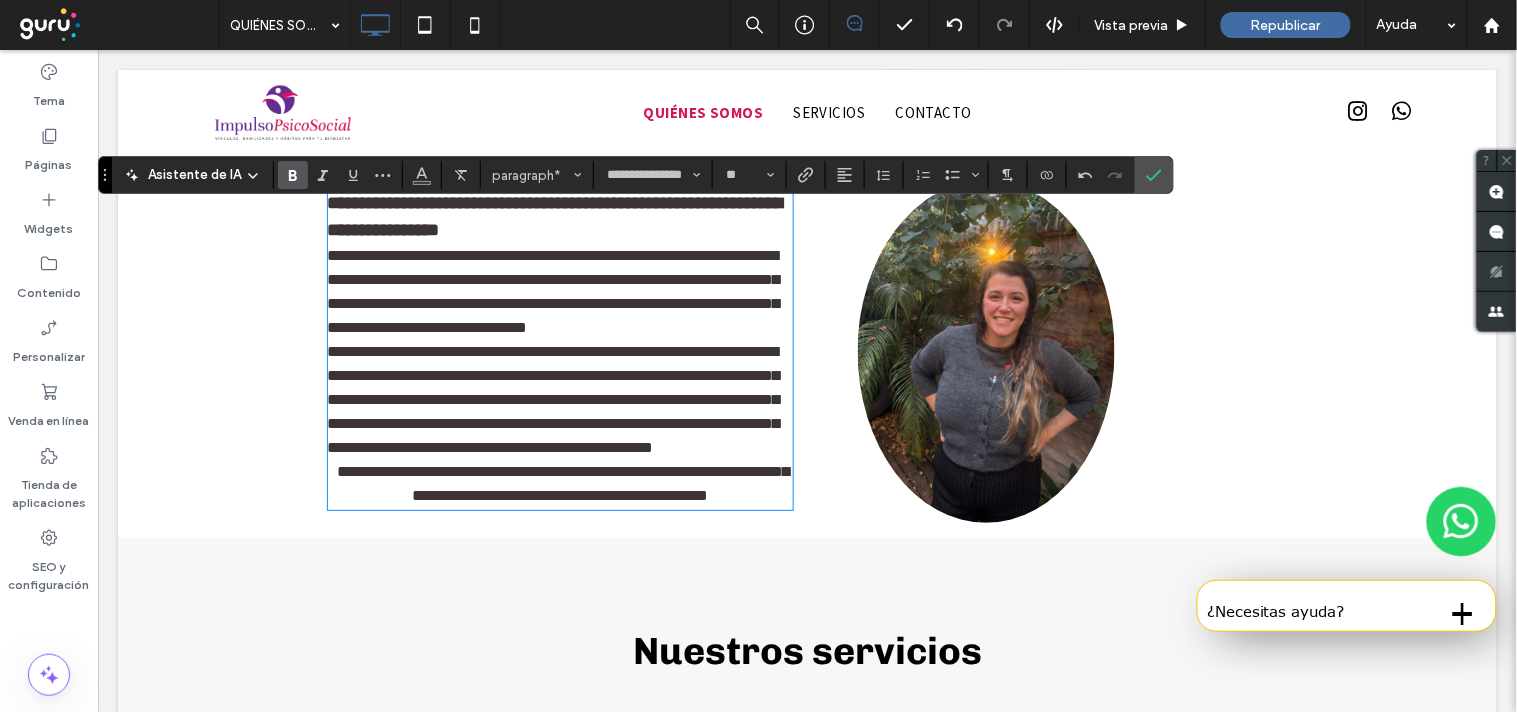 click on "**********" at bounding box center [553, 398] 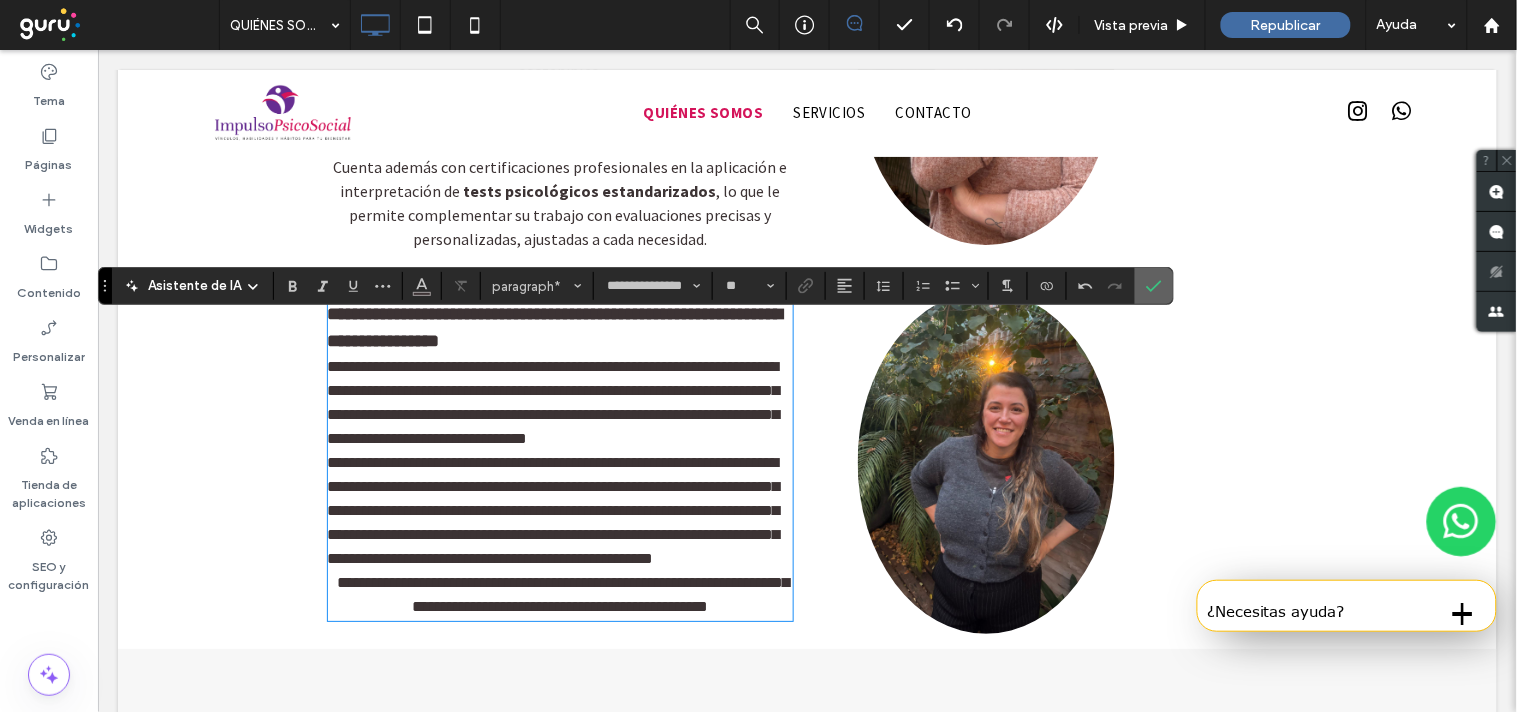 drag, startPoint x: 1155, startPoint y: 277, endPoint x: 925, endPoint y: 245, distance: 232.21542 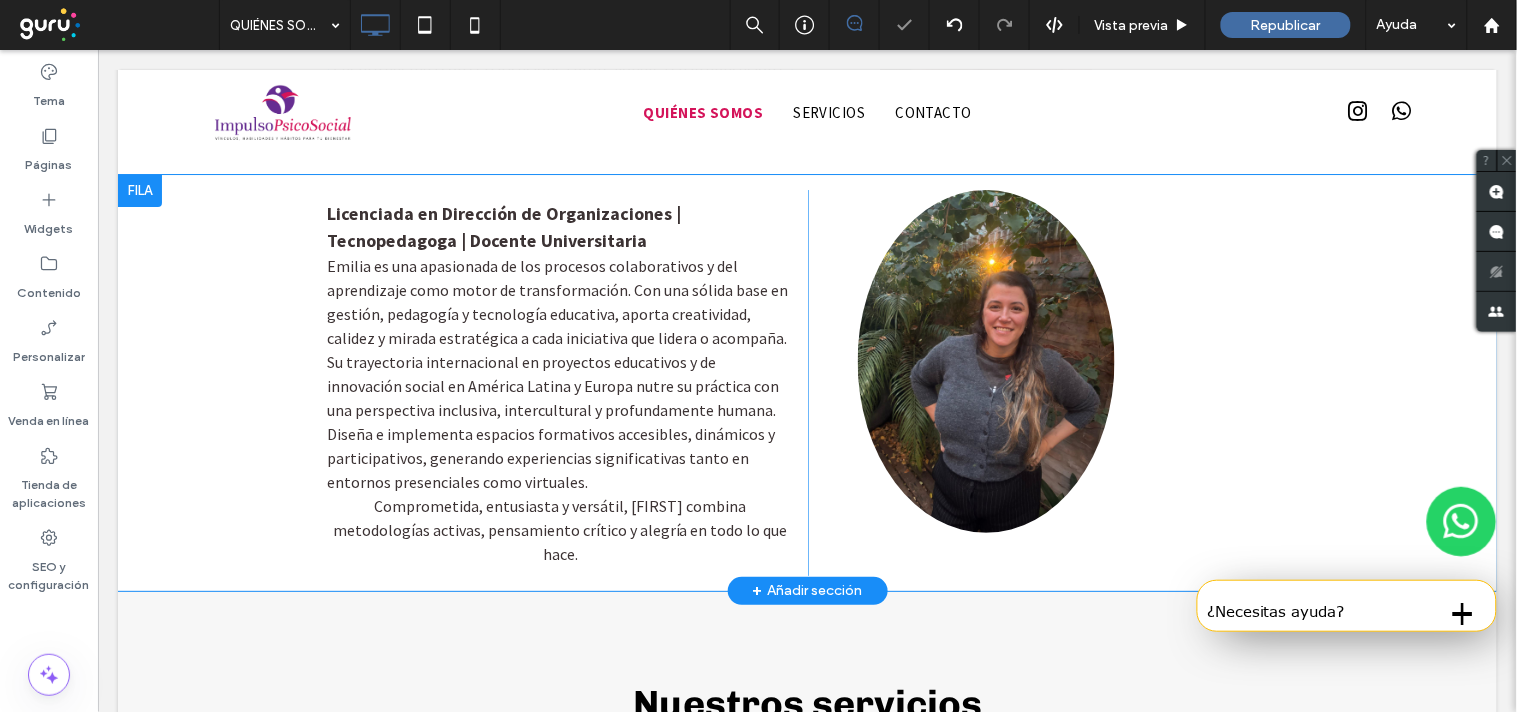 scroll, scrollTop: 1762, scrollLeft: 0, axis: vertical 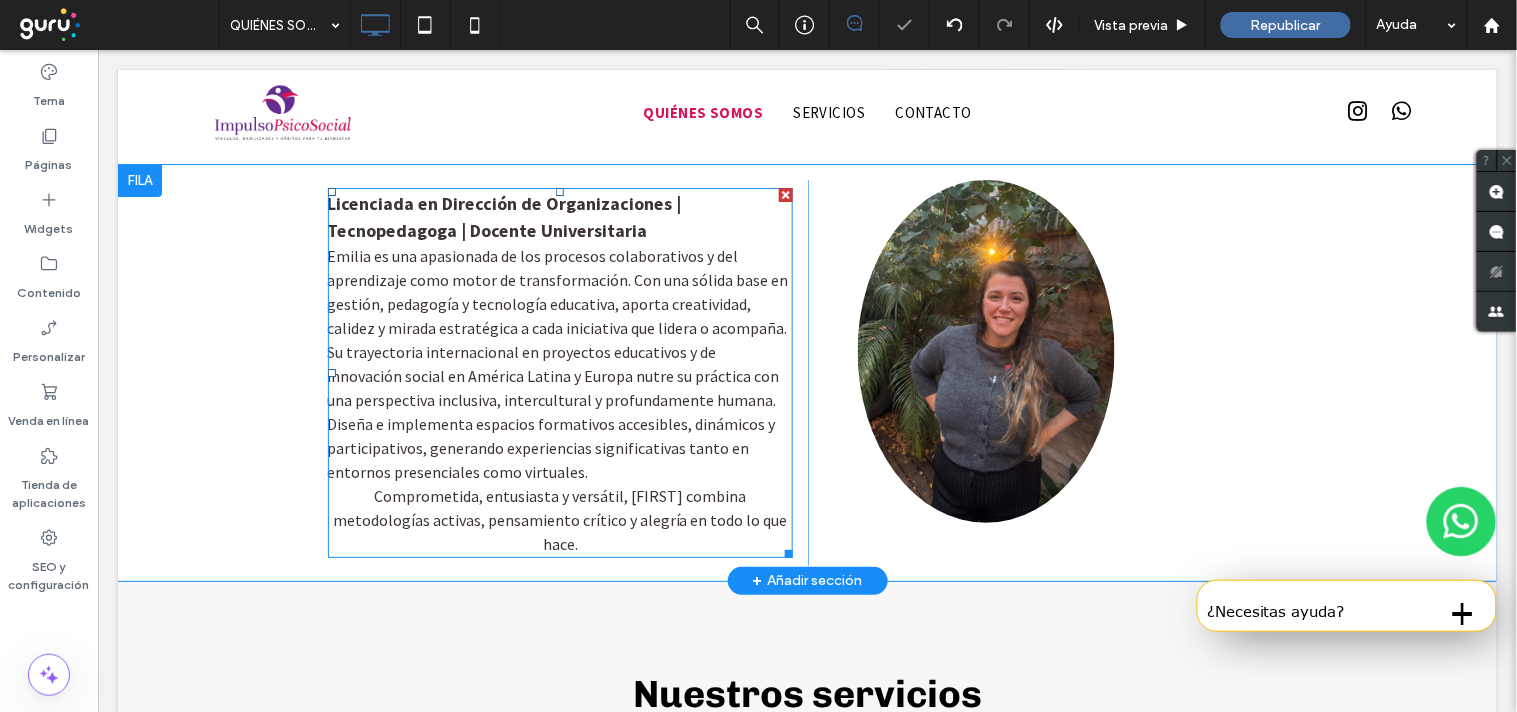 click on "Licenciada en Dirección de Organizaciones | Tecnopedagoga | Docente Universitaria" at bounding box center (560, 216) 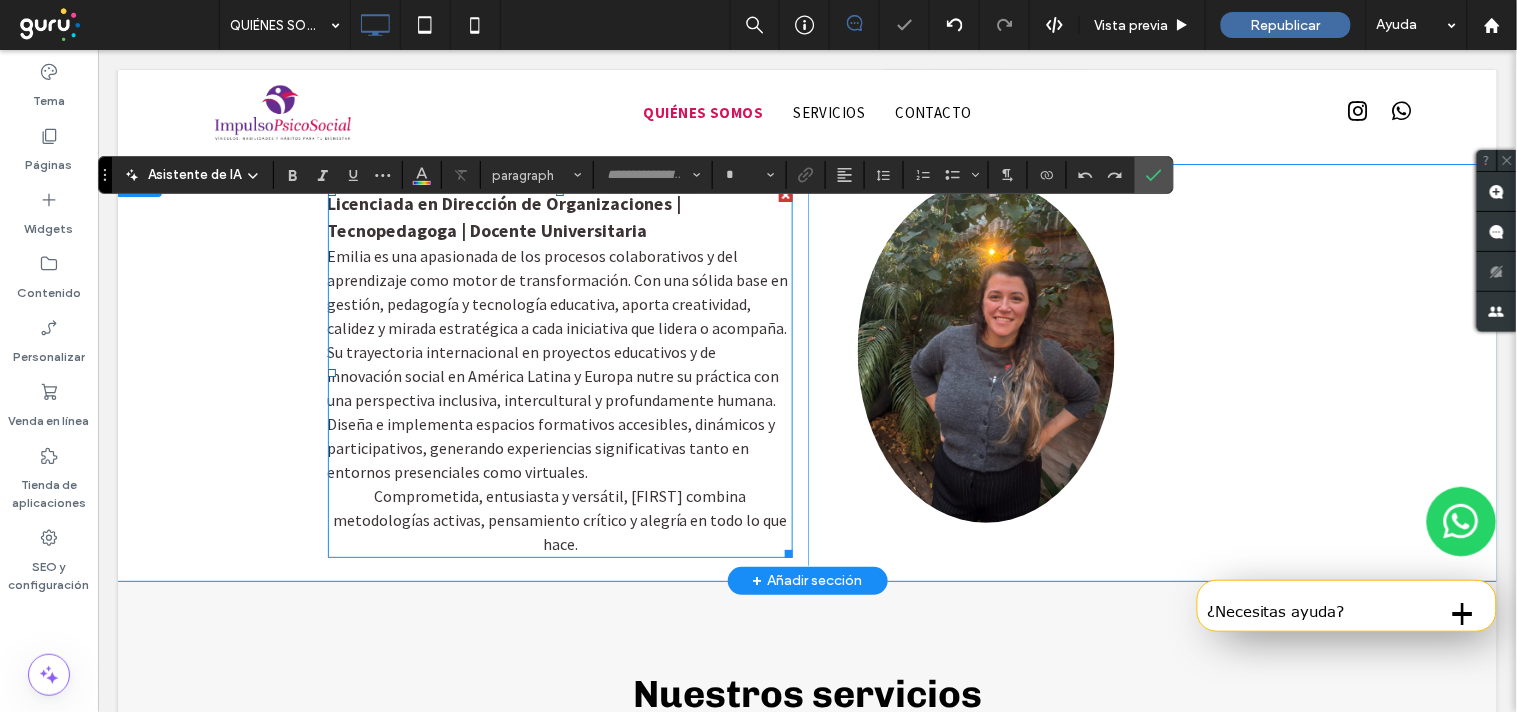 type on "**********" 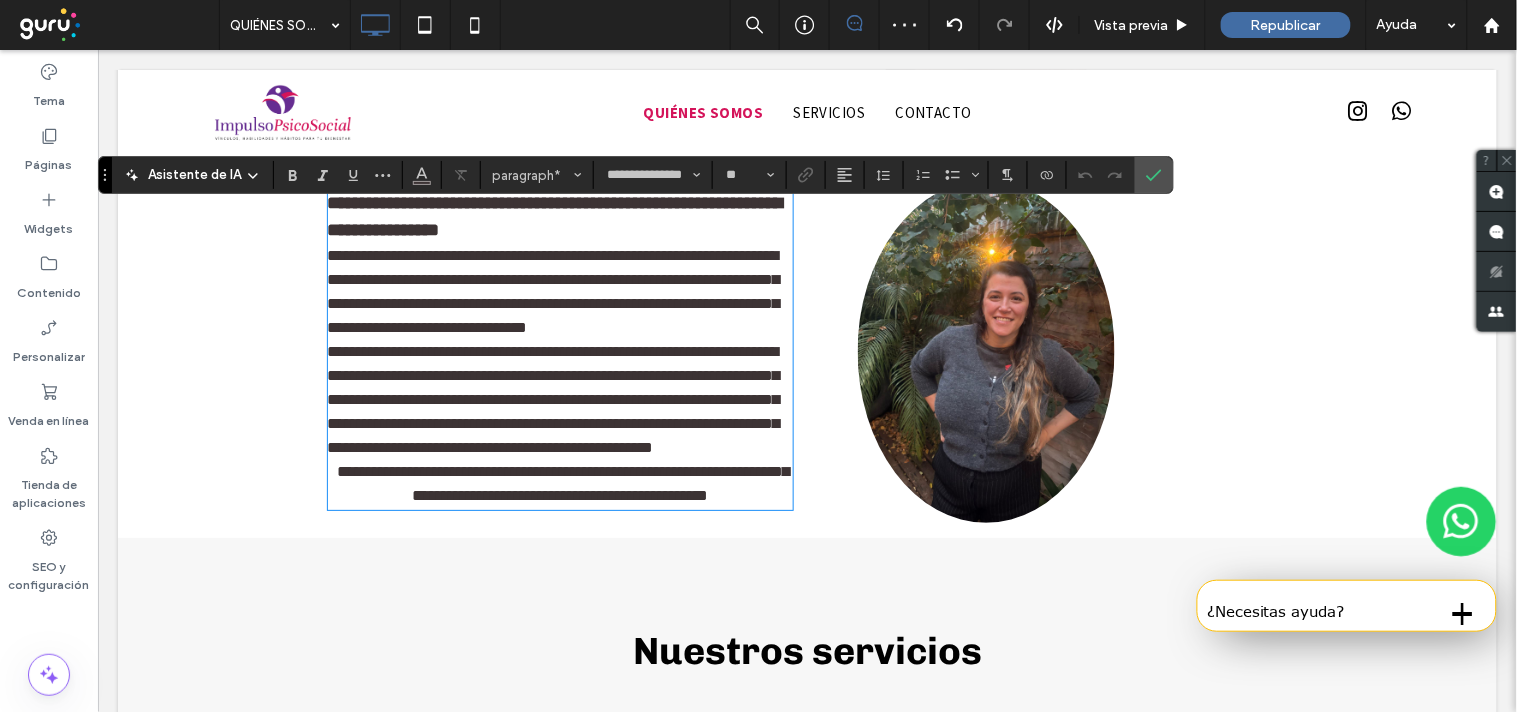 type on "**" 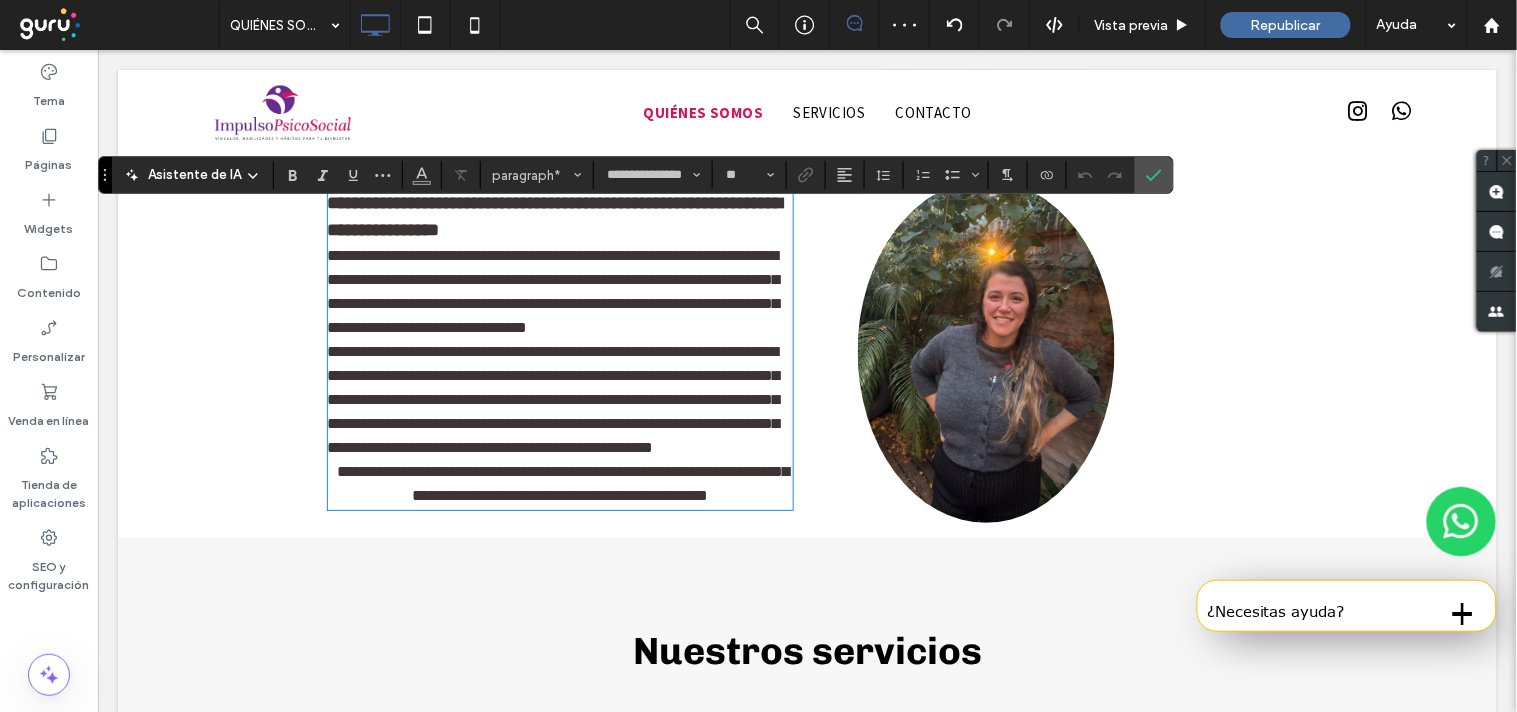 click on "**********" at bounding box center [560, 216] 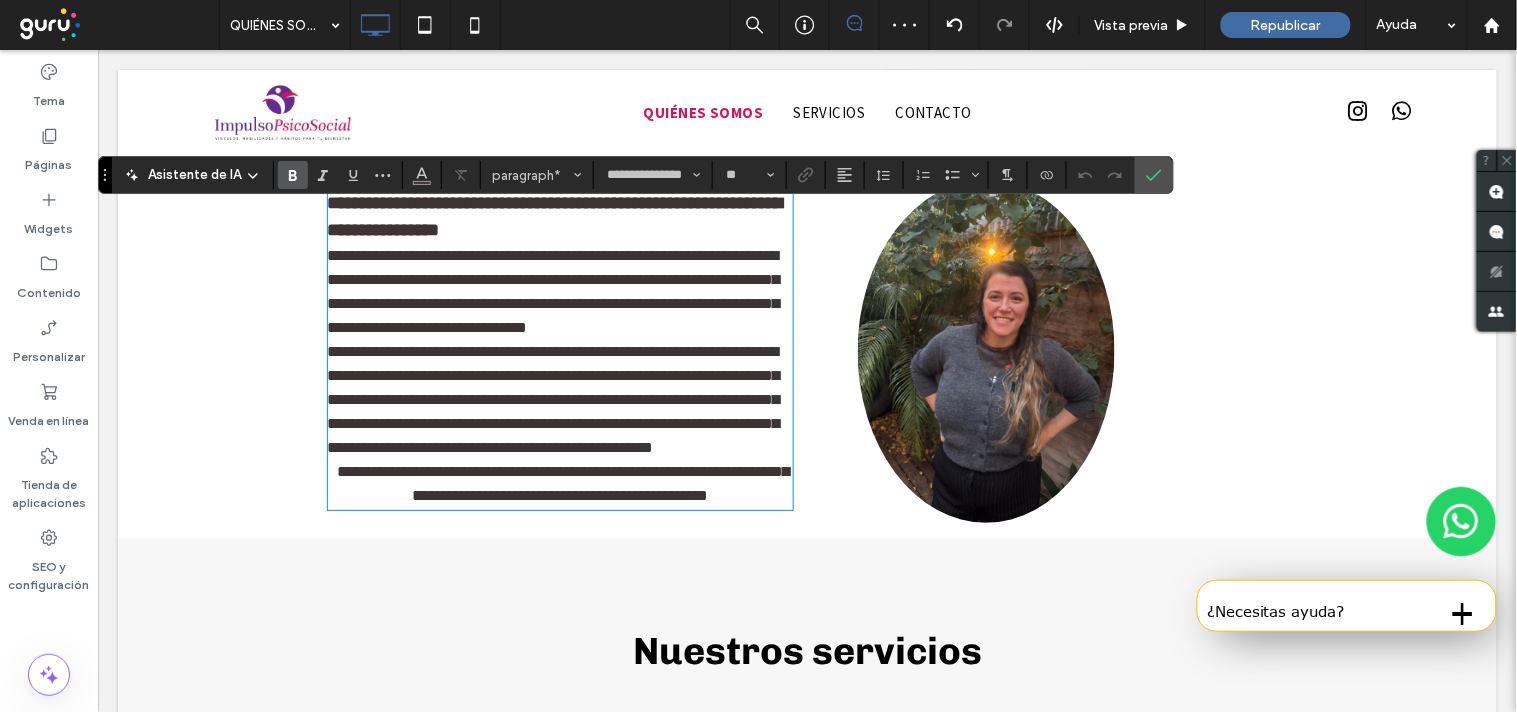 type 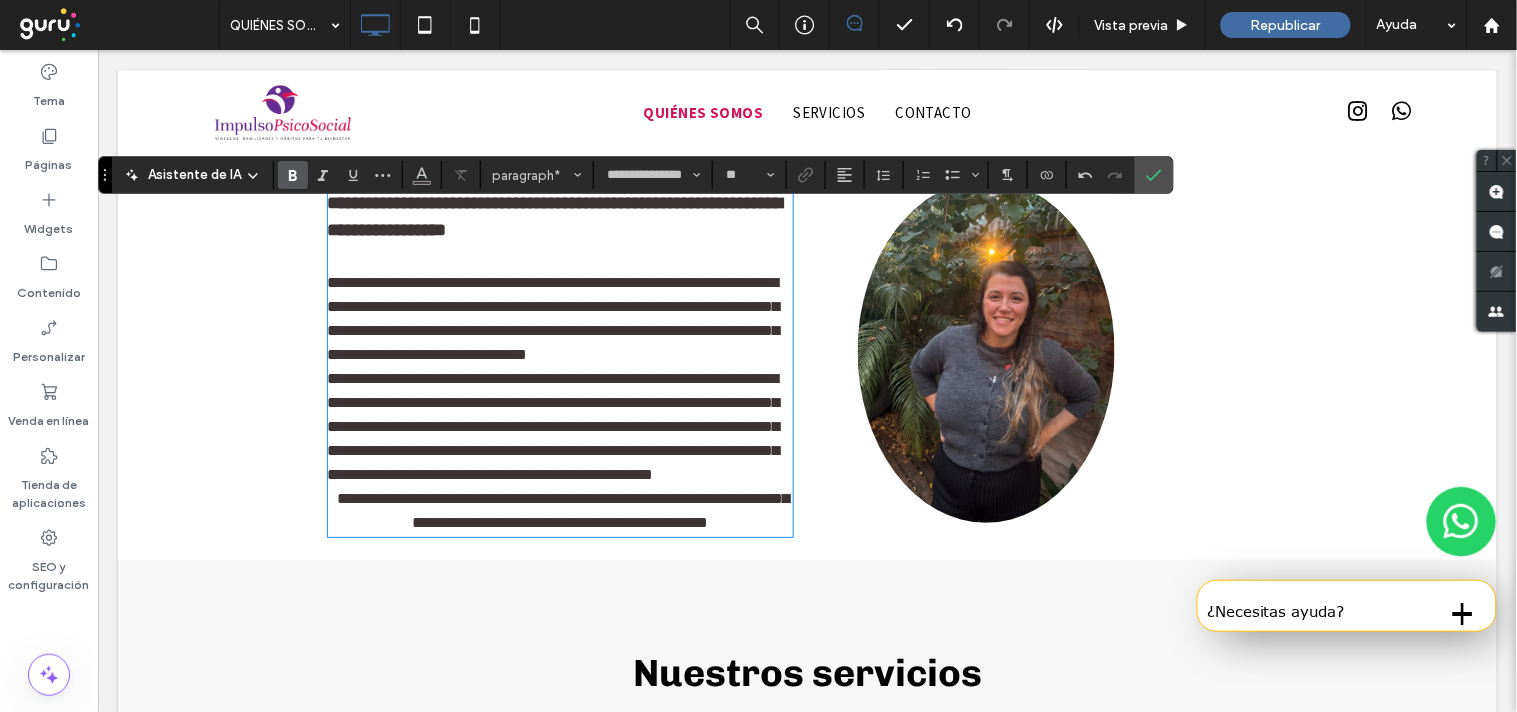 type on "**" 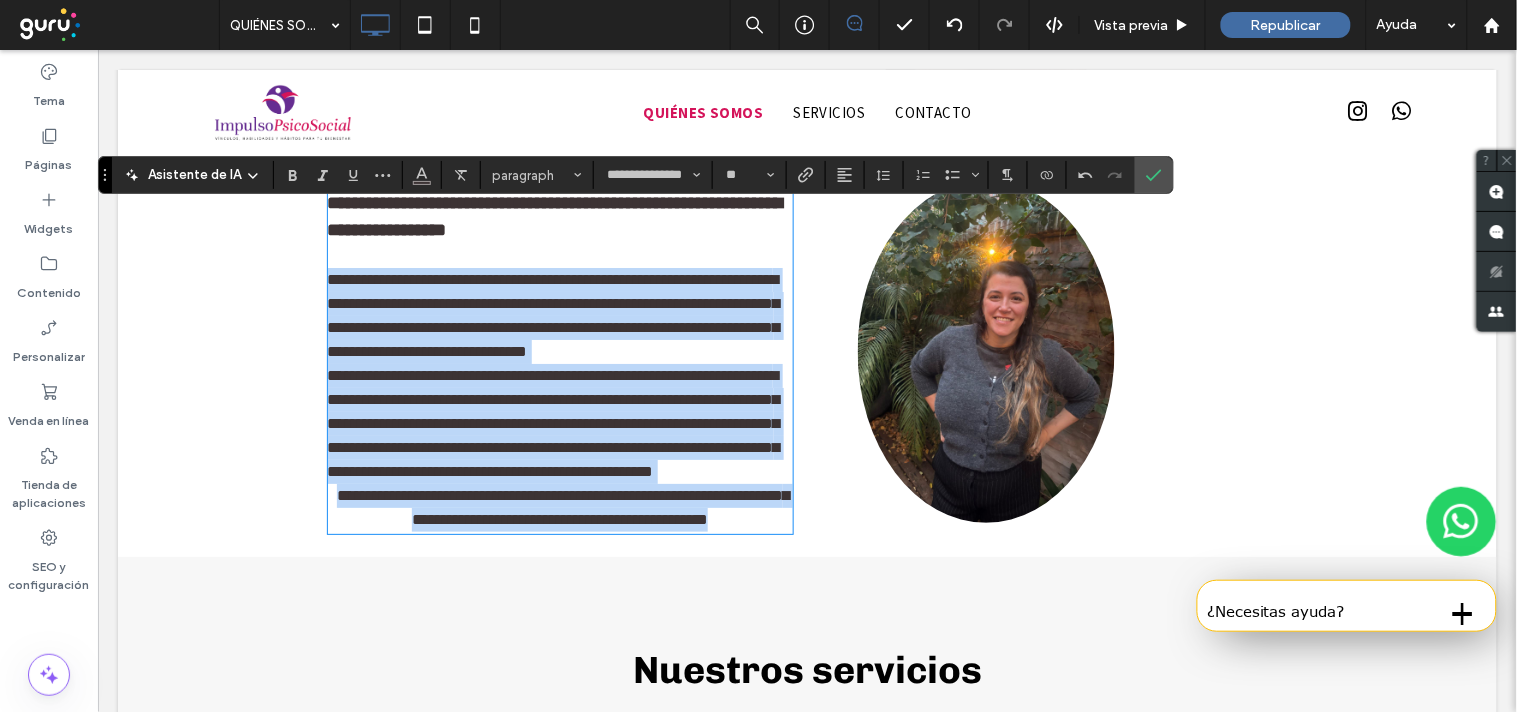 drag, startPoint x: 752, startPoint y: 570, endPoint x: 293, endPoint y: 297, distance: 534.05054 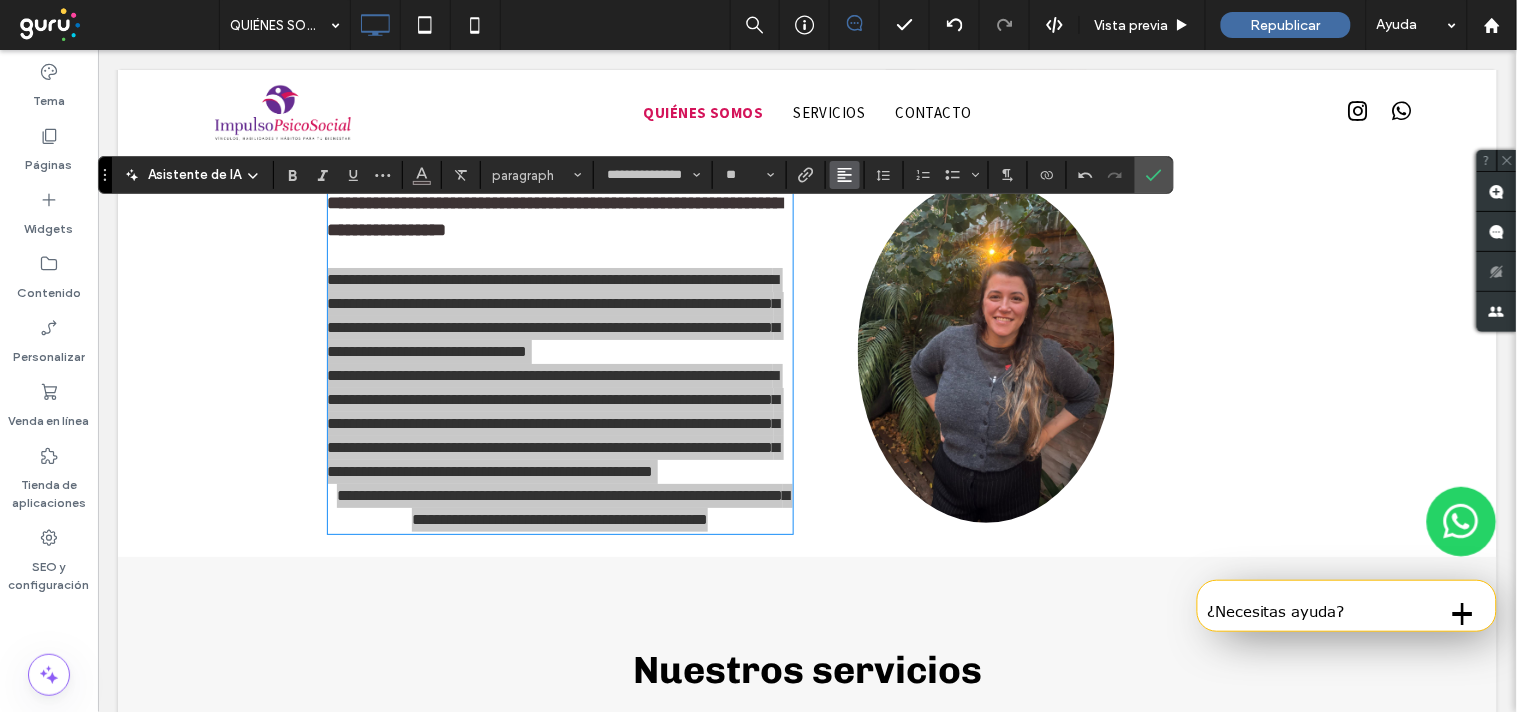 click at bounding box center [845, 175] 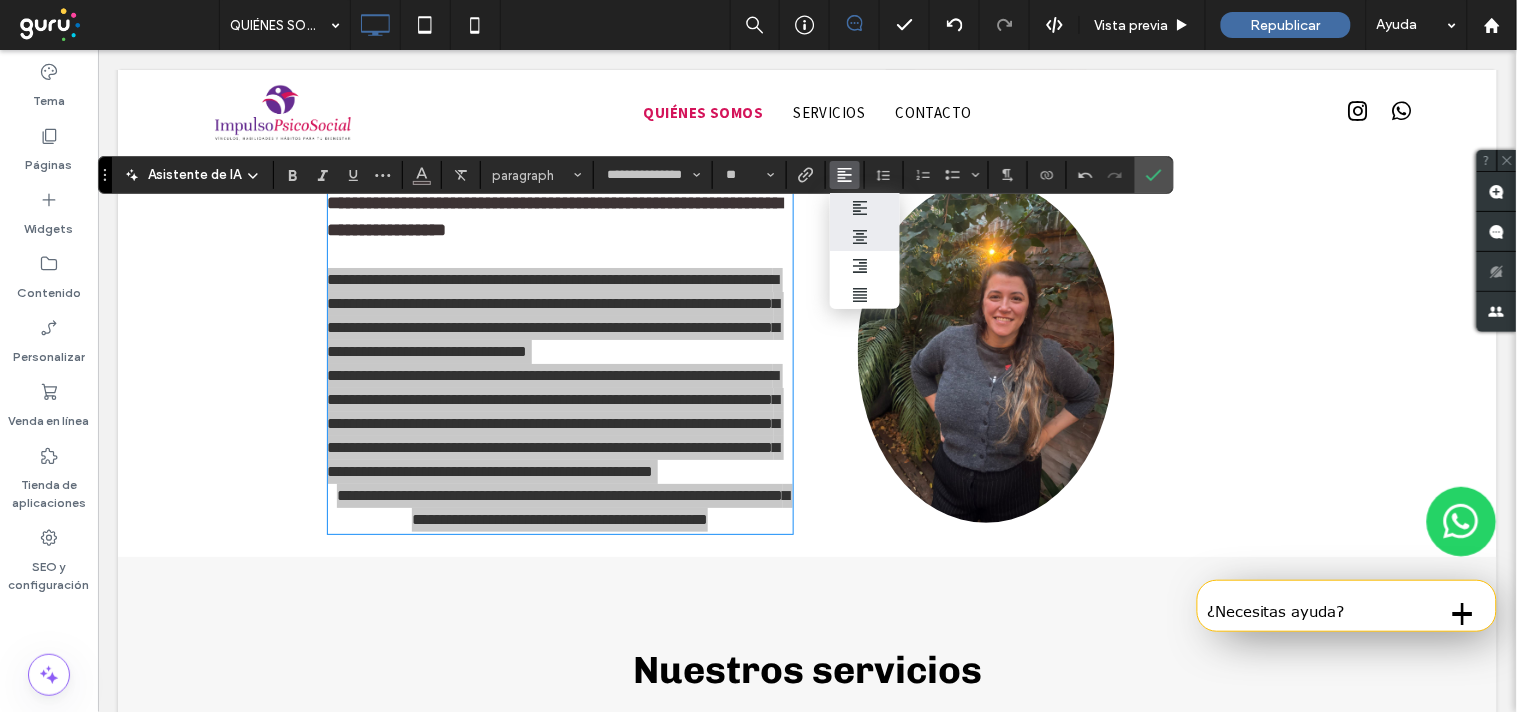 click 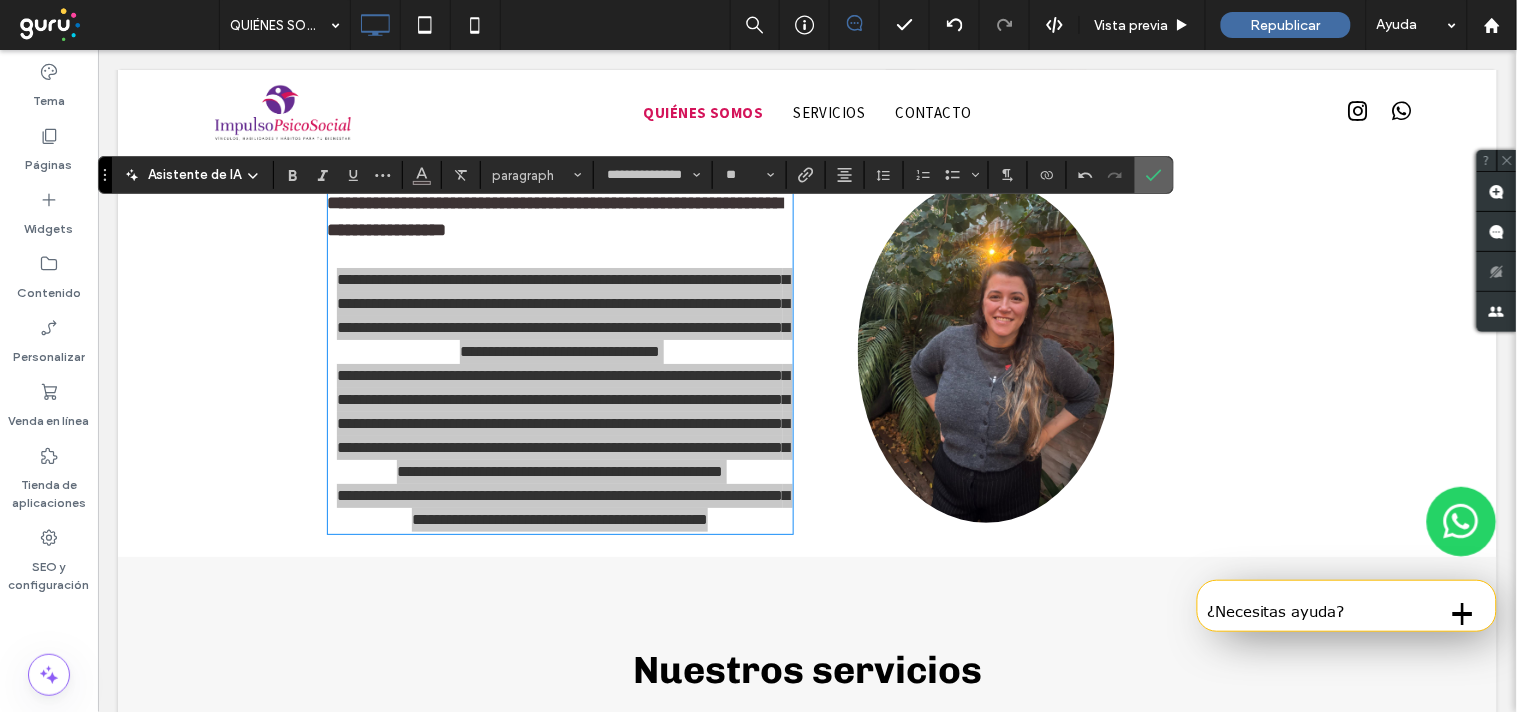 click 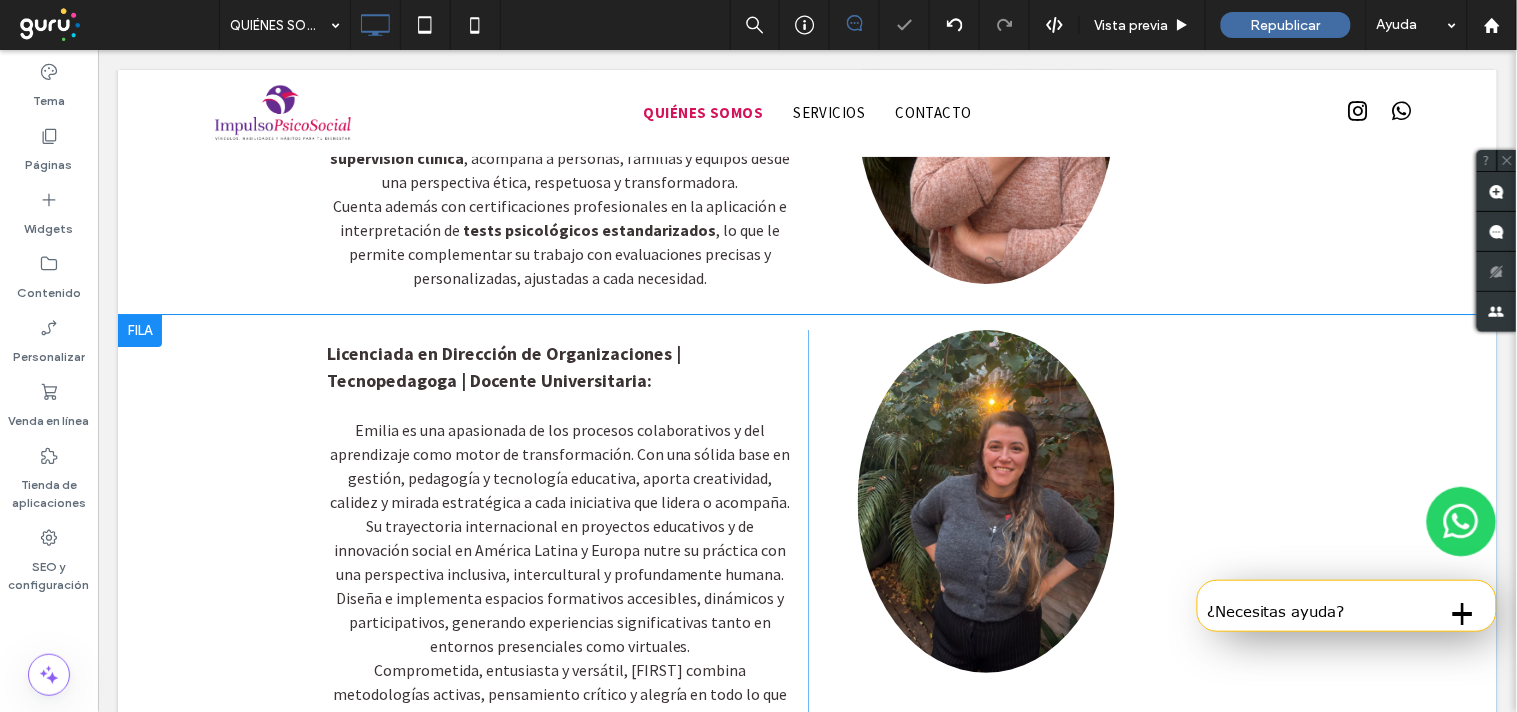 scroll, scrollTop: 1762, scrollLeft: 0, axis: vertical 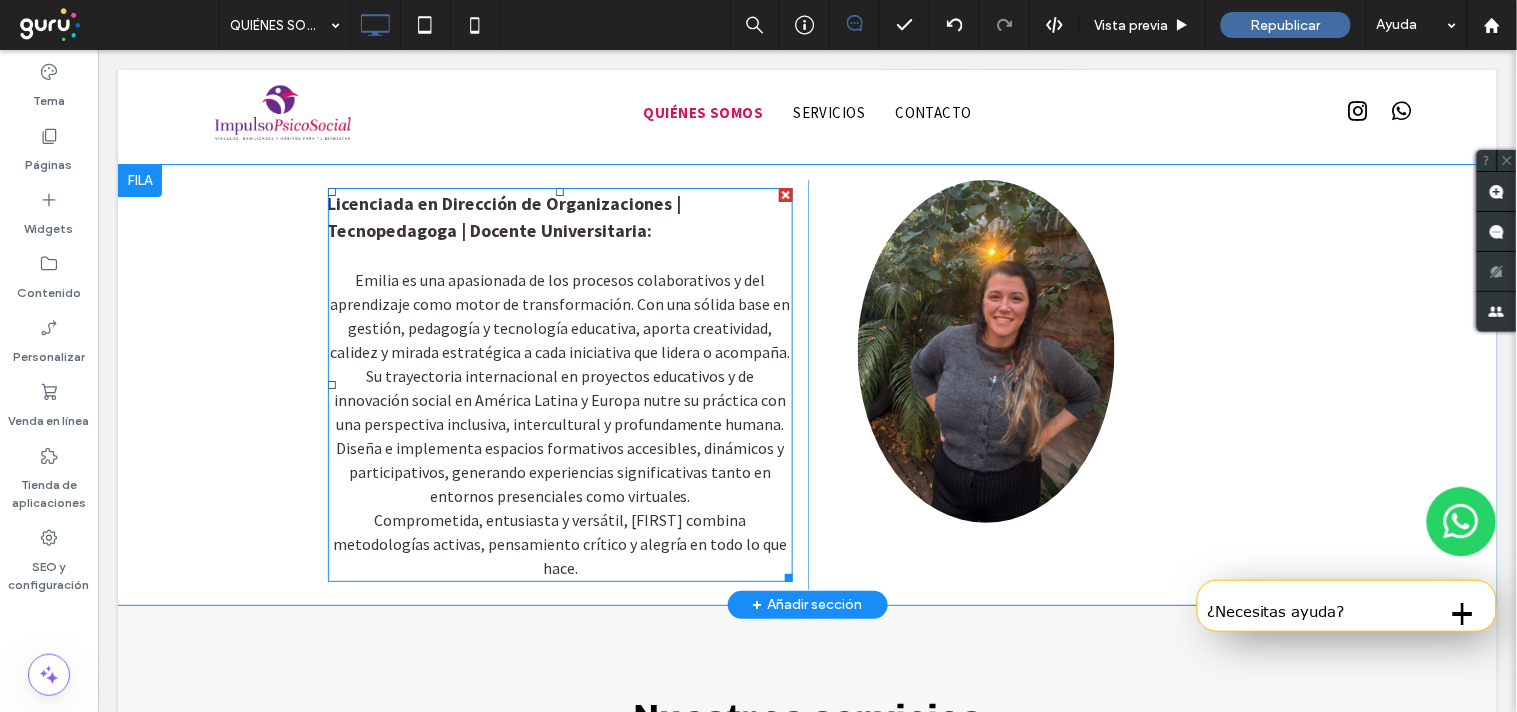 click on "Licenciada en Dirección de Organizaciones | Tecnopedagoga | Docente Universitaria:" at bounding box center (504, 216) 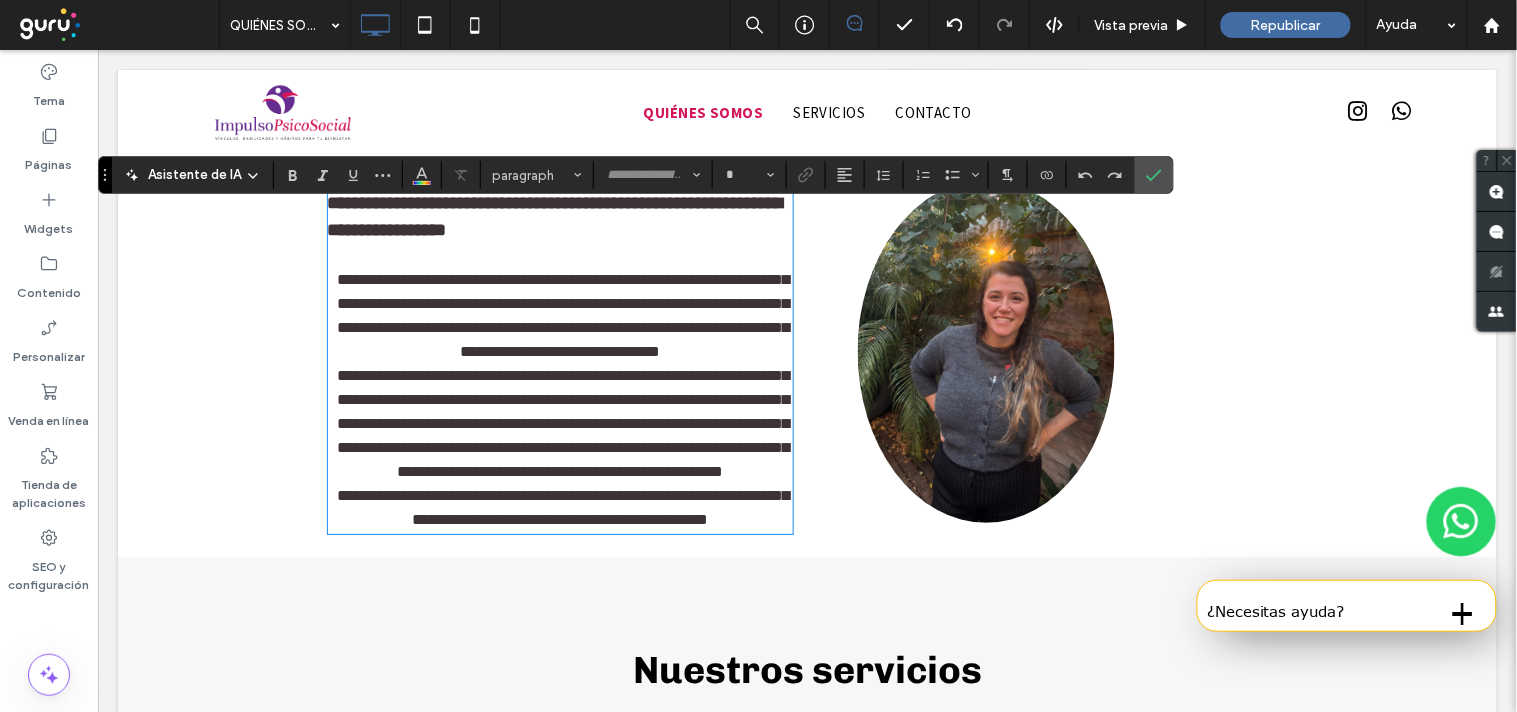 type on "**********" 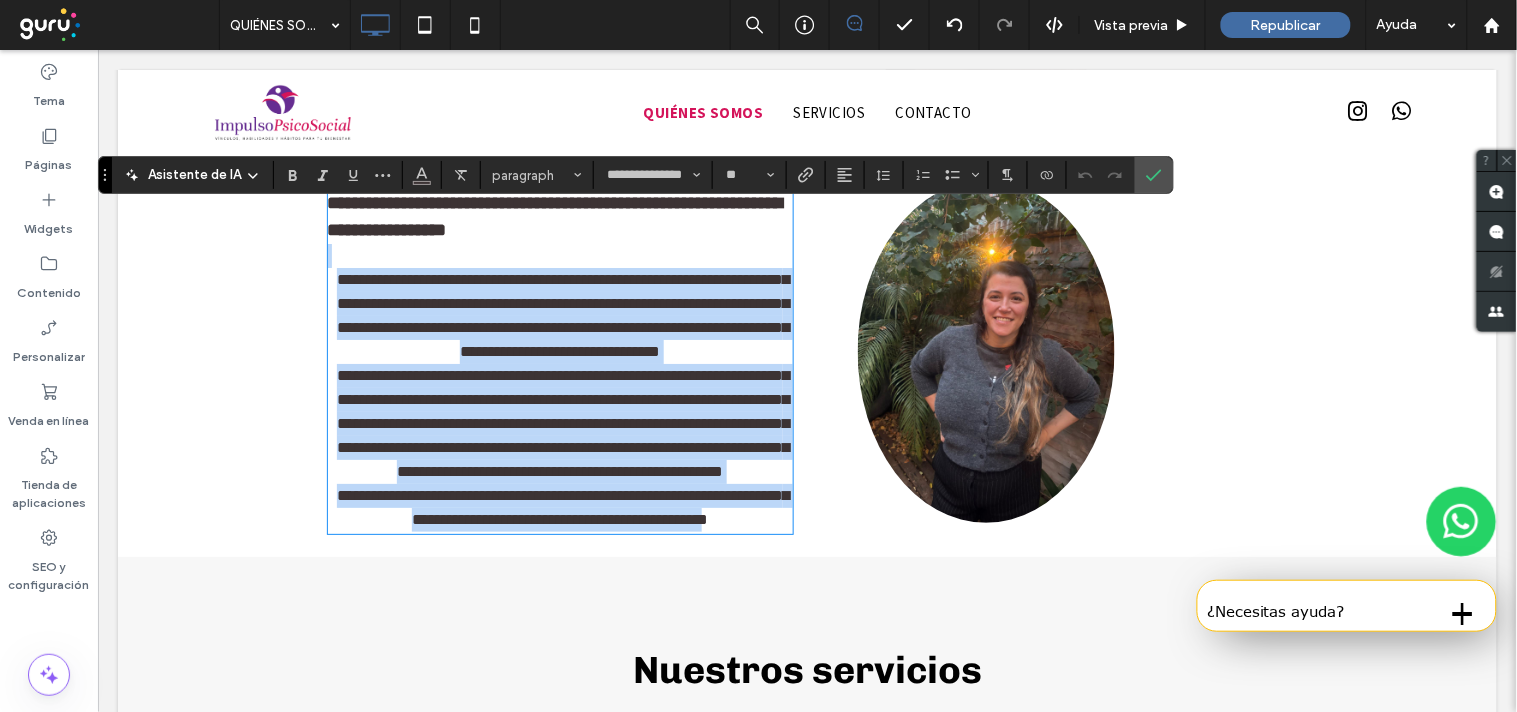 type on "**" 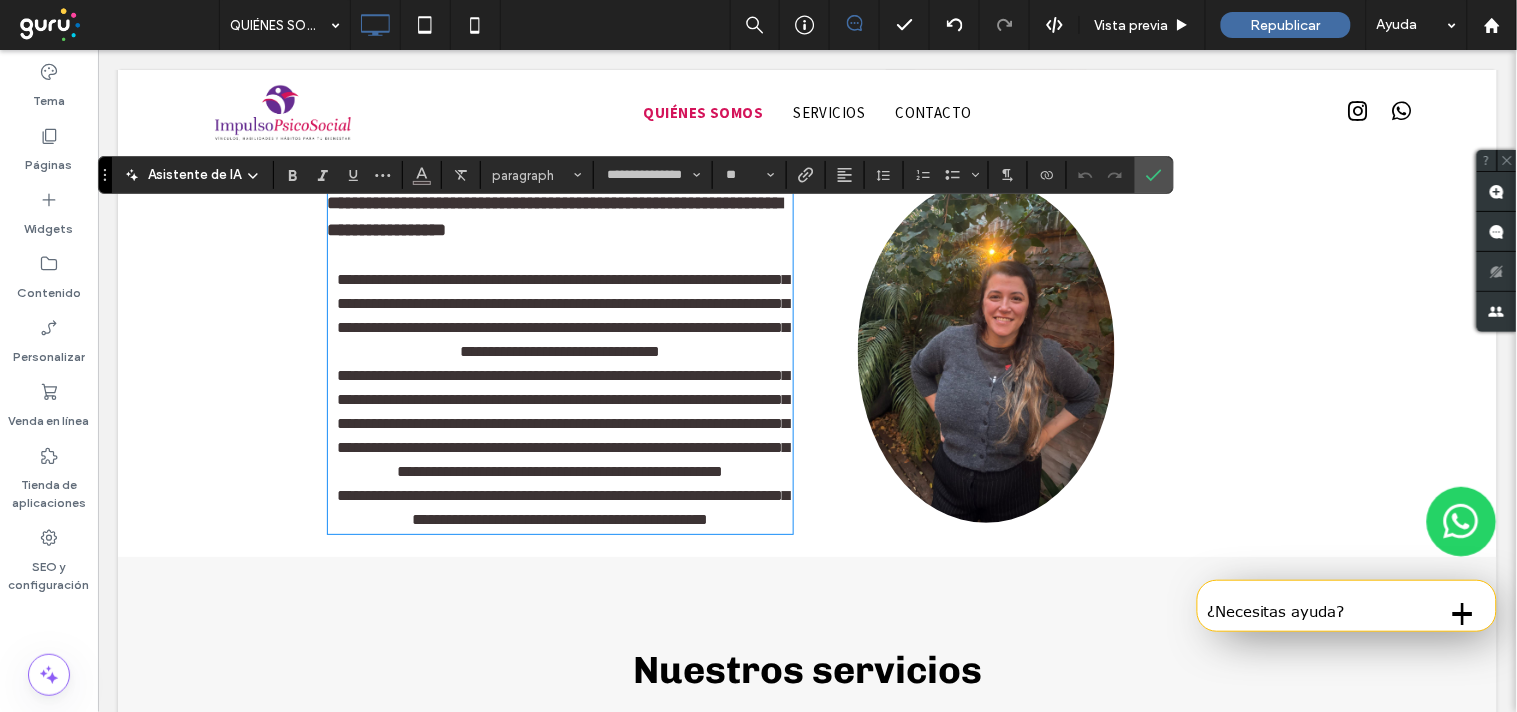 click on "**********" at bounding box center [560, 216] 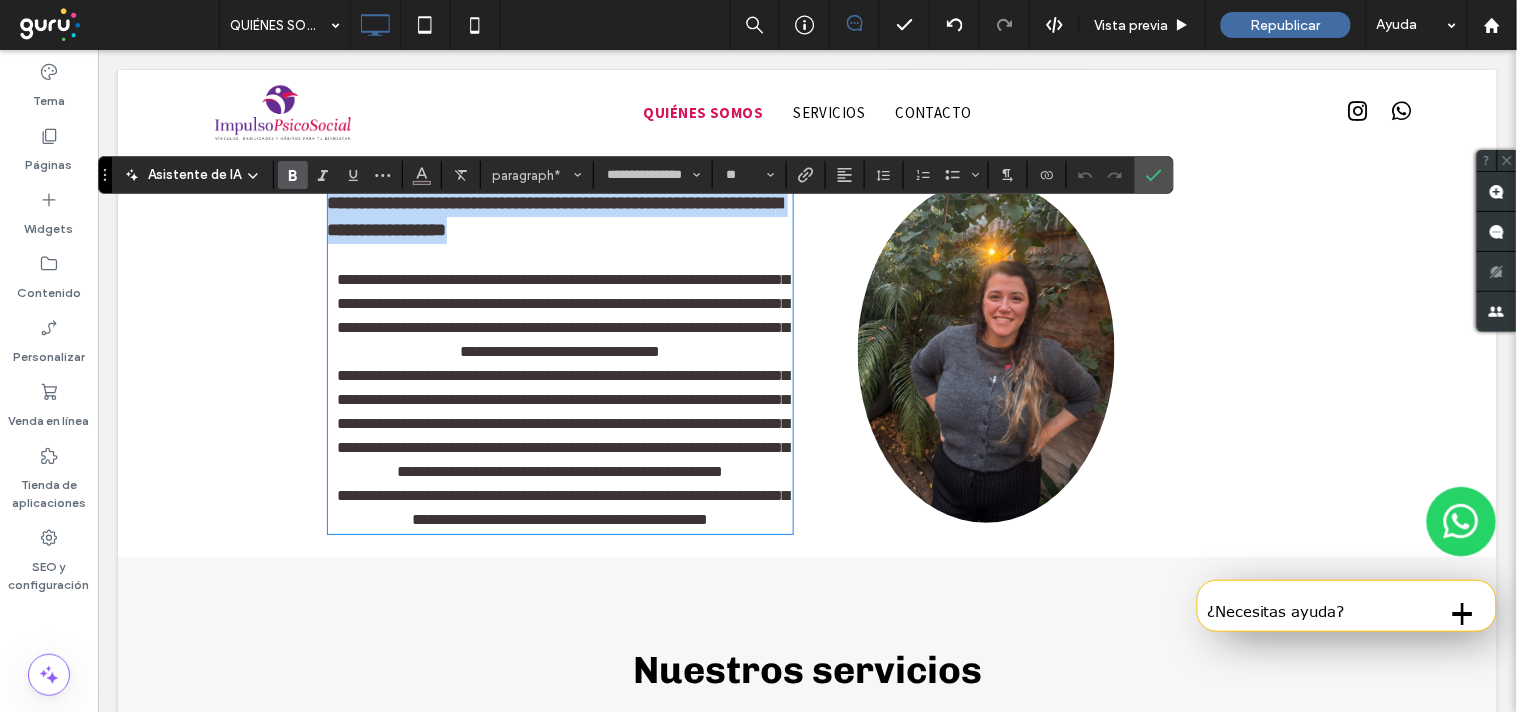 drag, startPoint x: 649, startPoint y: 251, endPoint x: 301, endPoint y: 205, distance: 351.02707 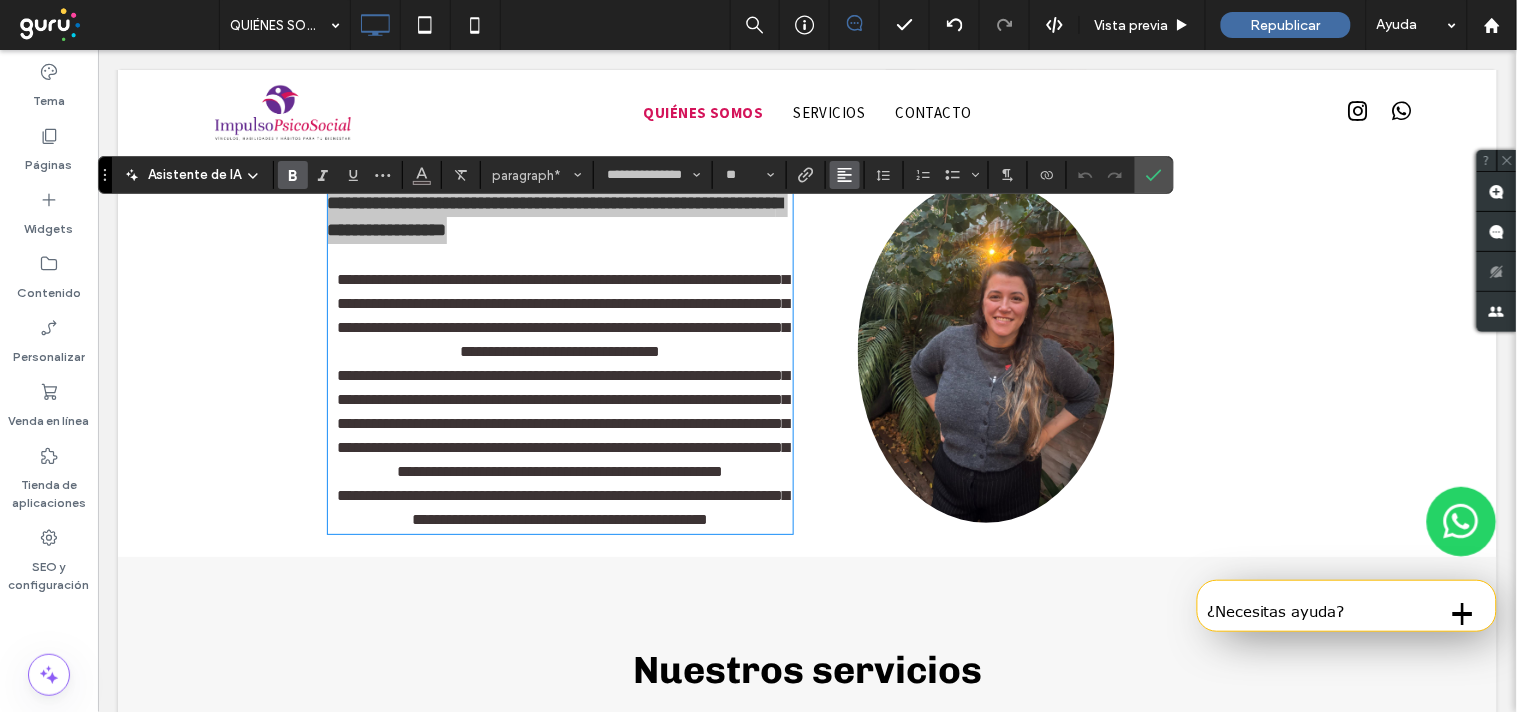 click 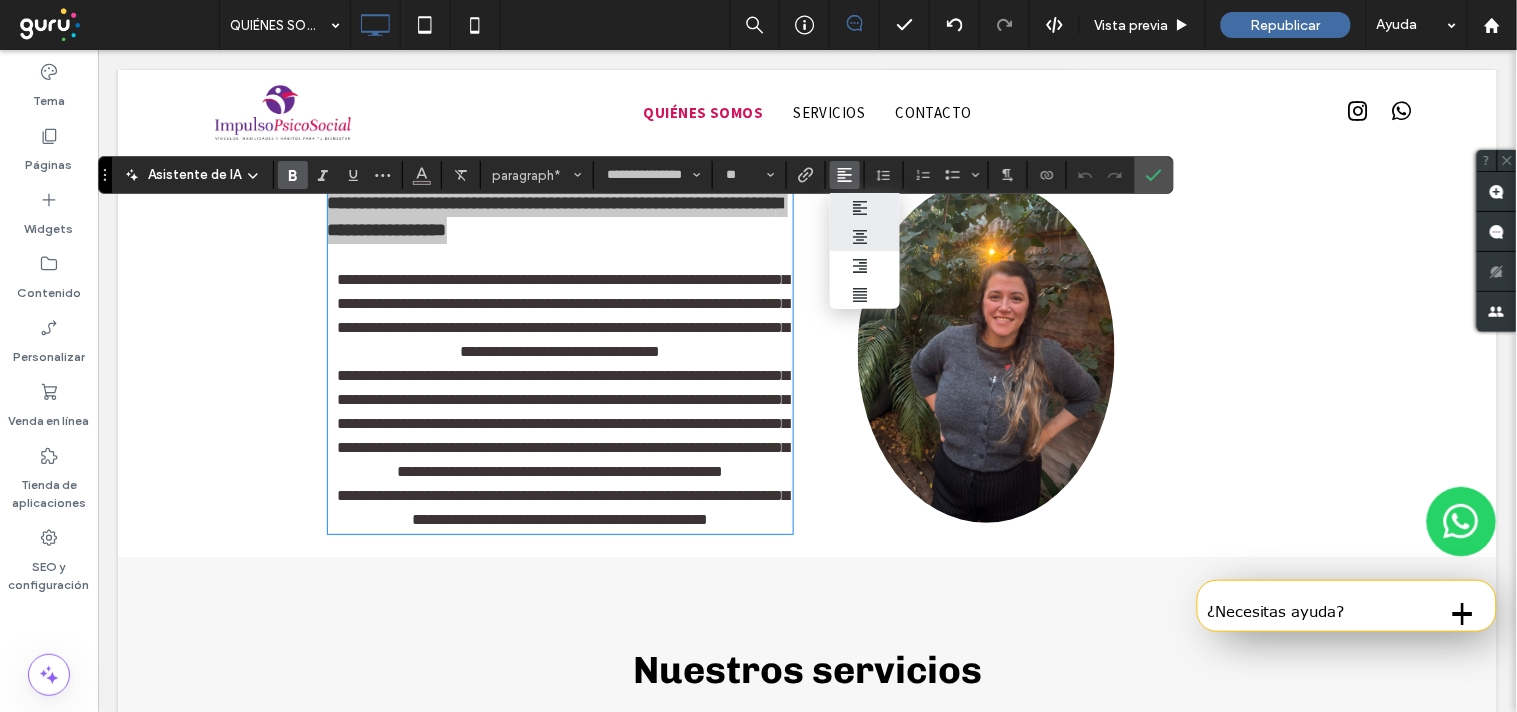 click 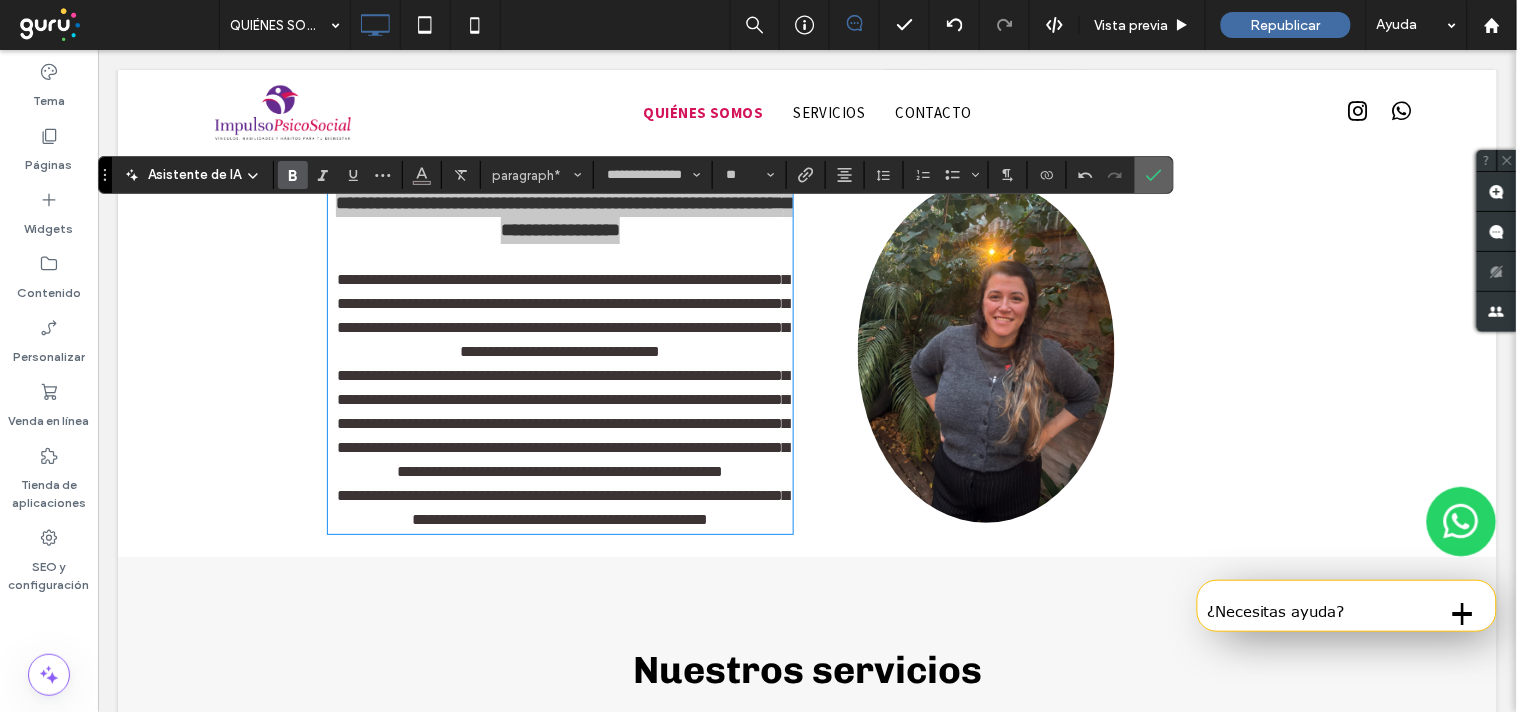 click 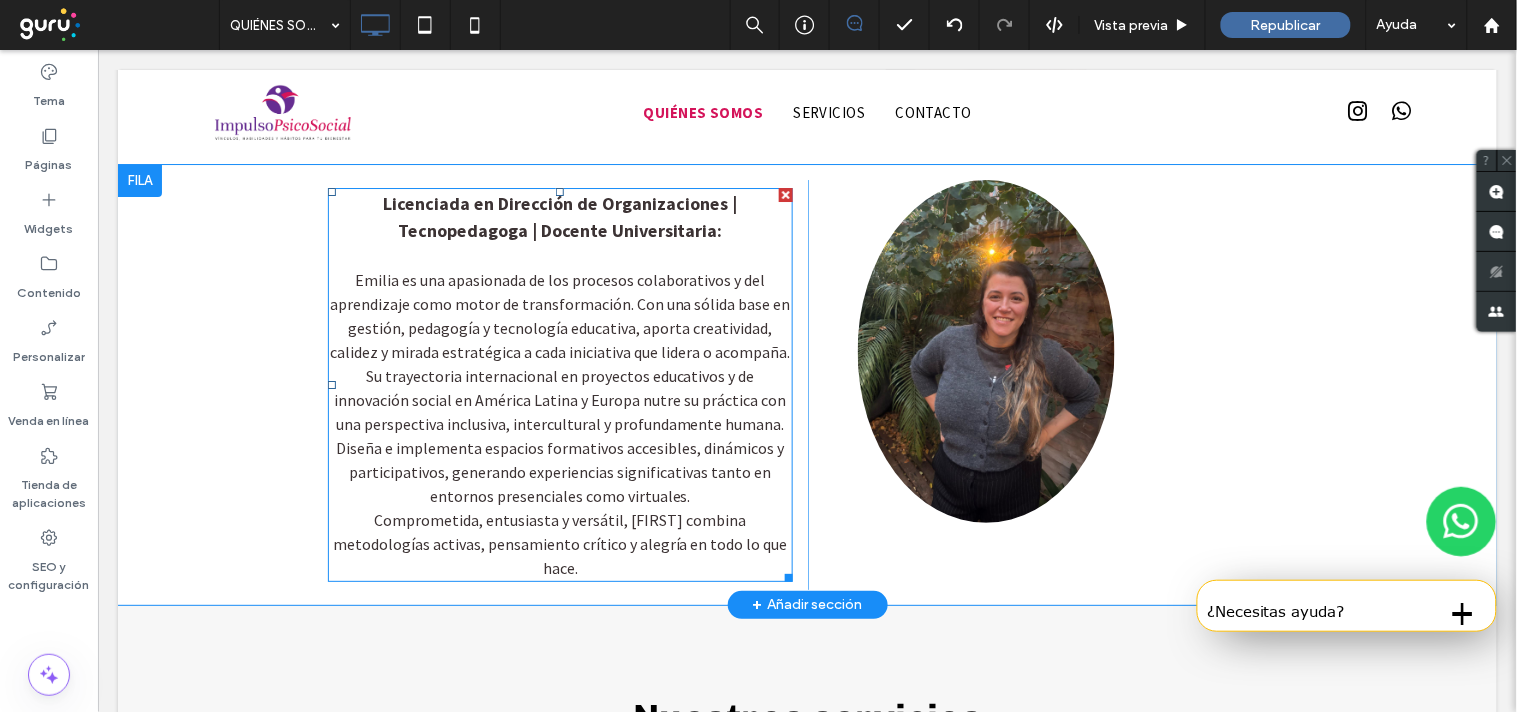 click on "Licenciada en Dirección de Organizaciones | Tecnopedagoga | Docente Universitaria:" at bounding box center (559, 216) 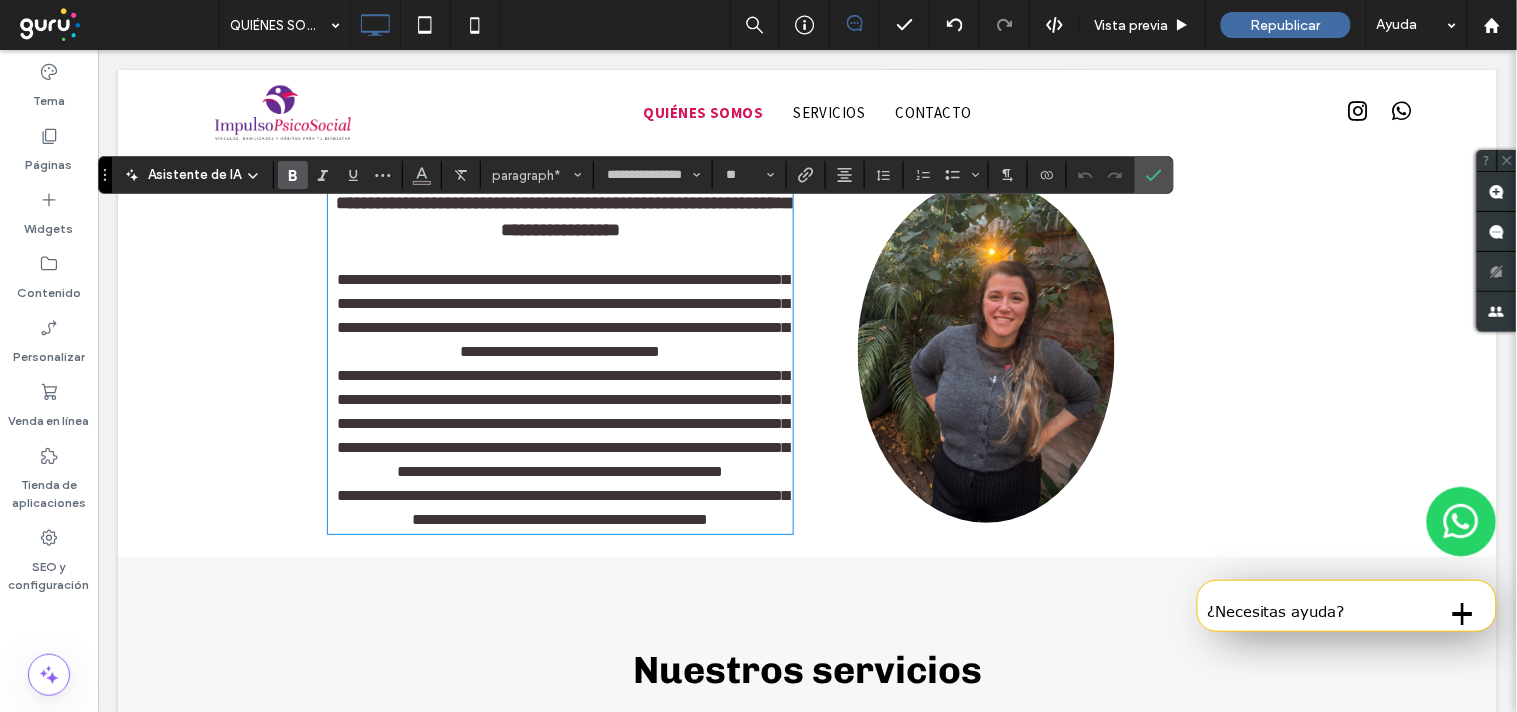 click on "**********" at bounding box center [562, 215] 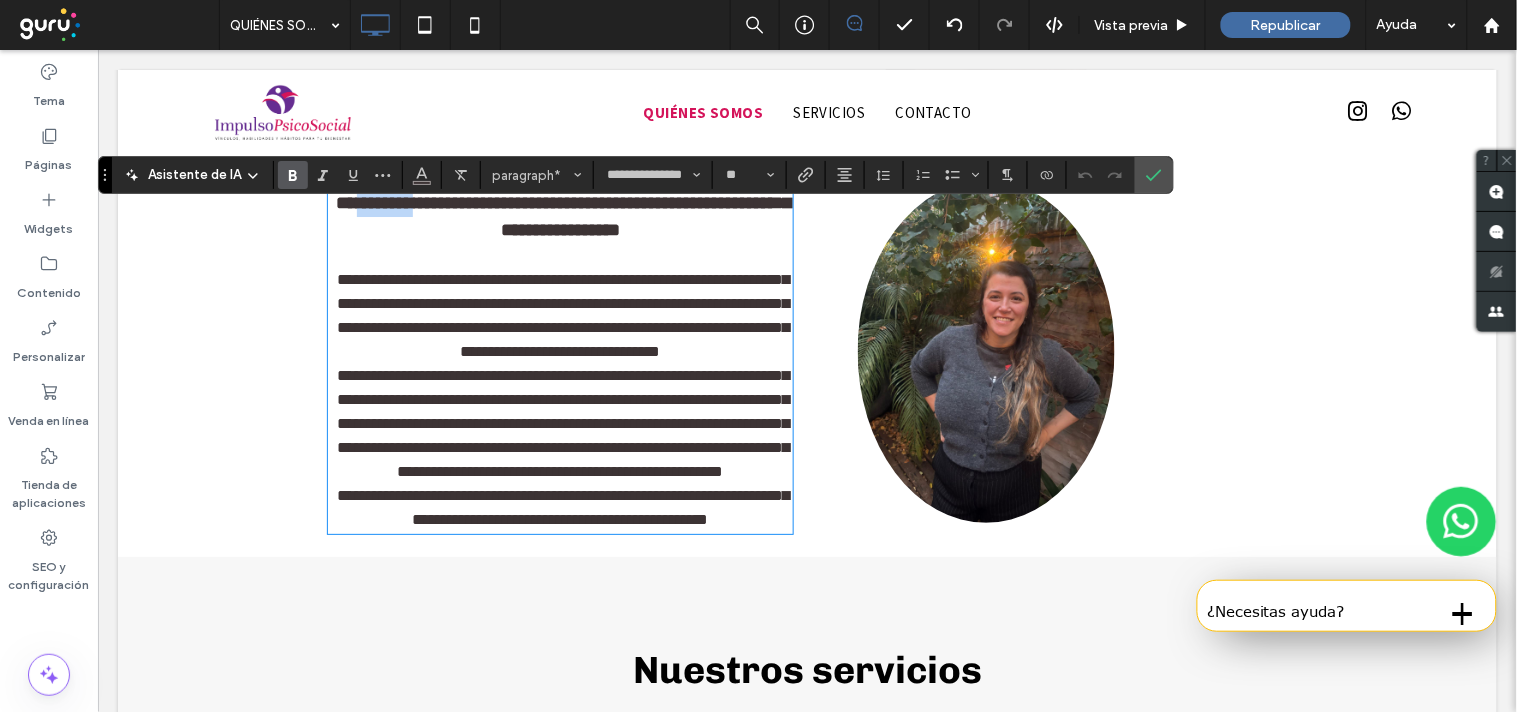 drag, startPoint x: 467, startPoint y: 230, endPoint x: 402, endPoint y: 227, distance: 65.06919 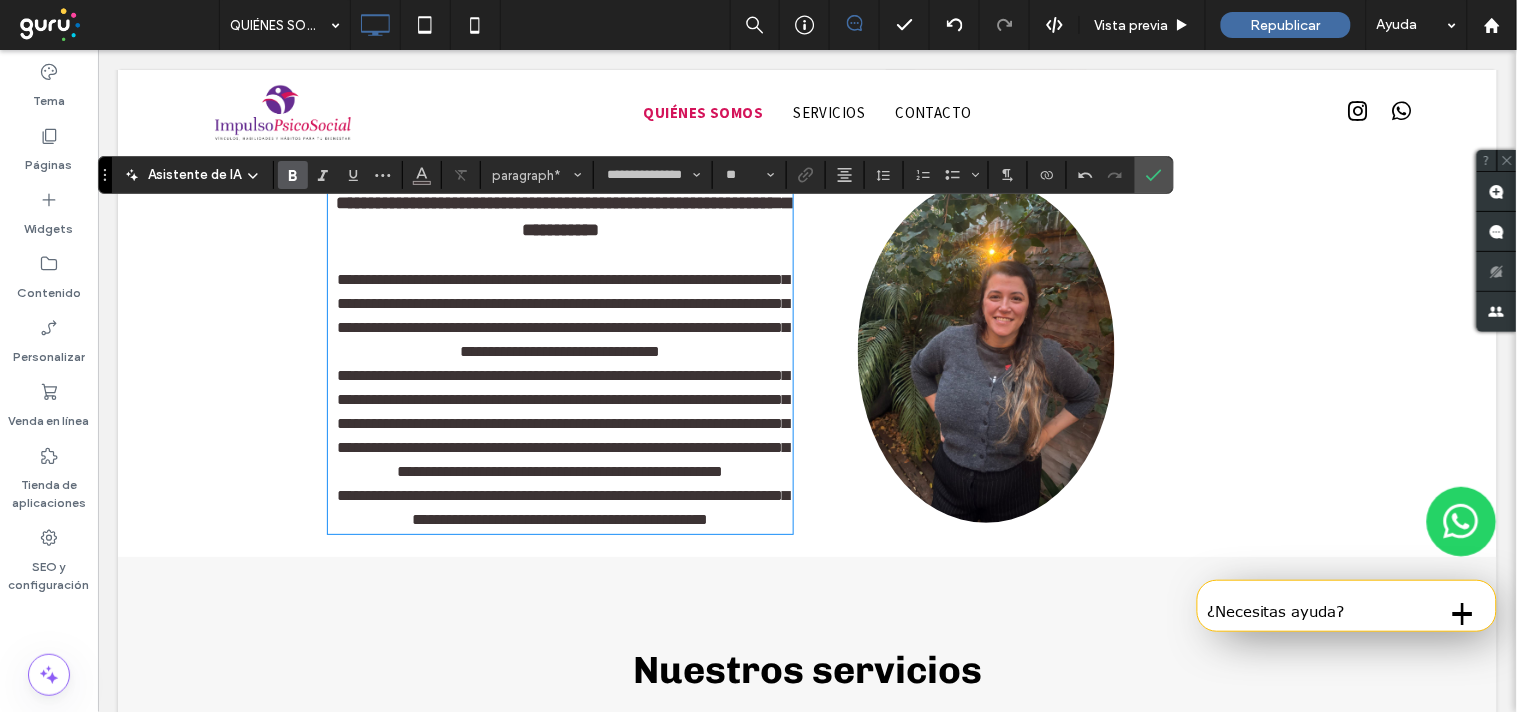 scroll, scrollTop: 0, scrollLeft: 0, axis: both 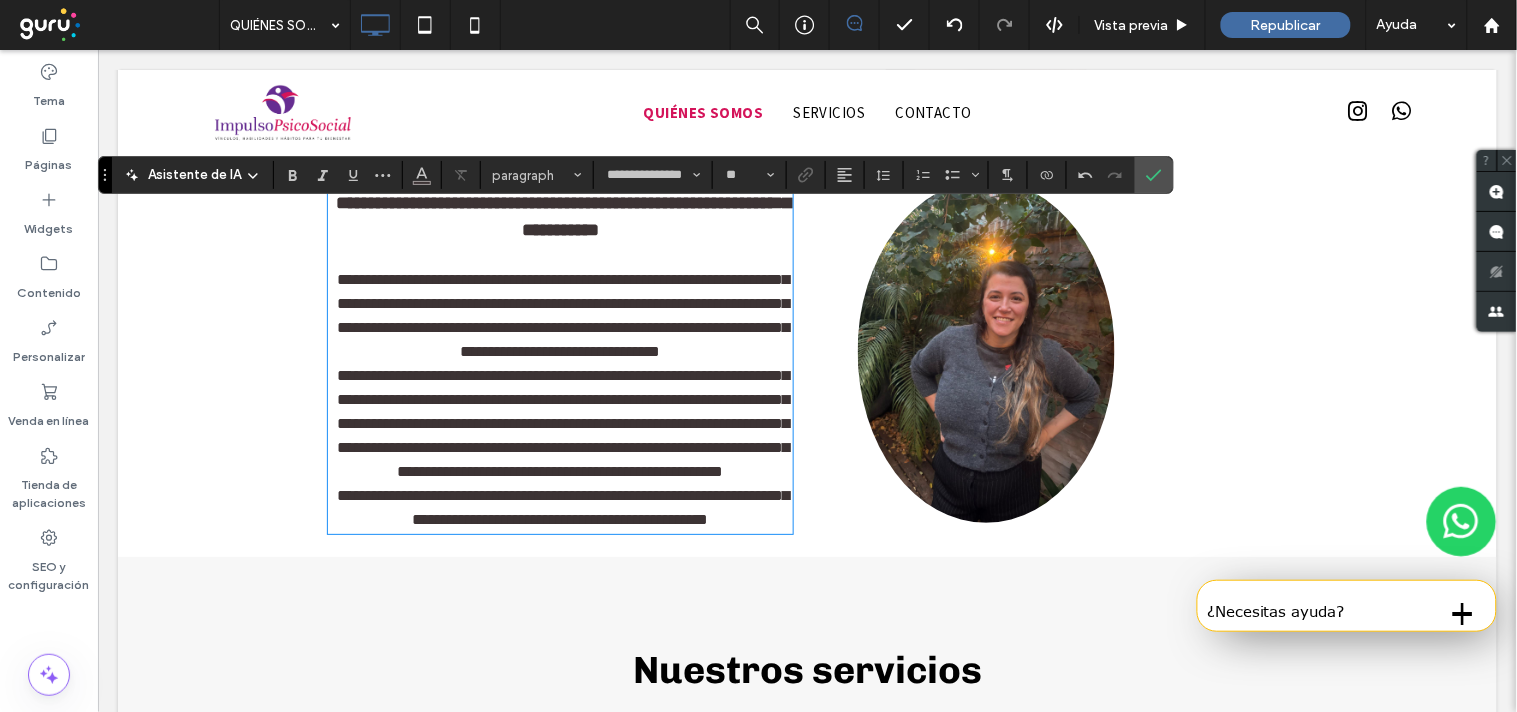 type on "**" 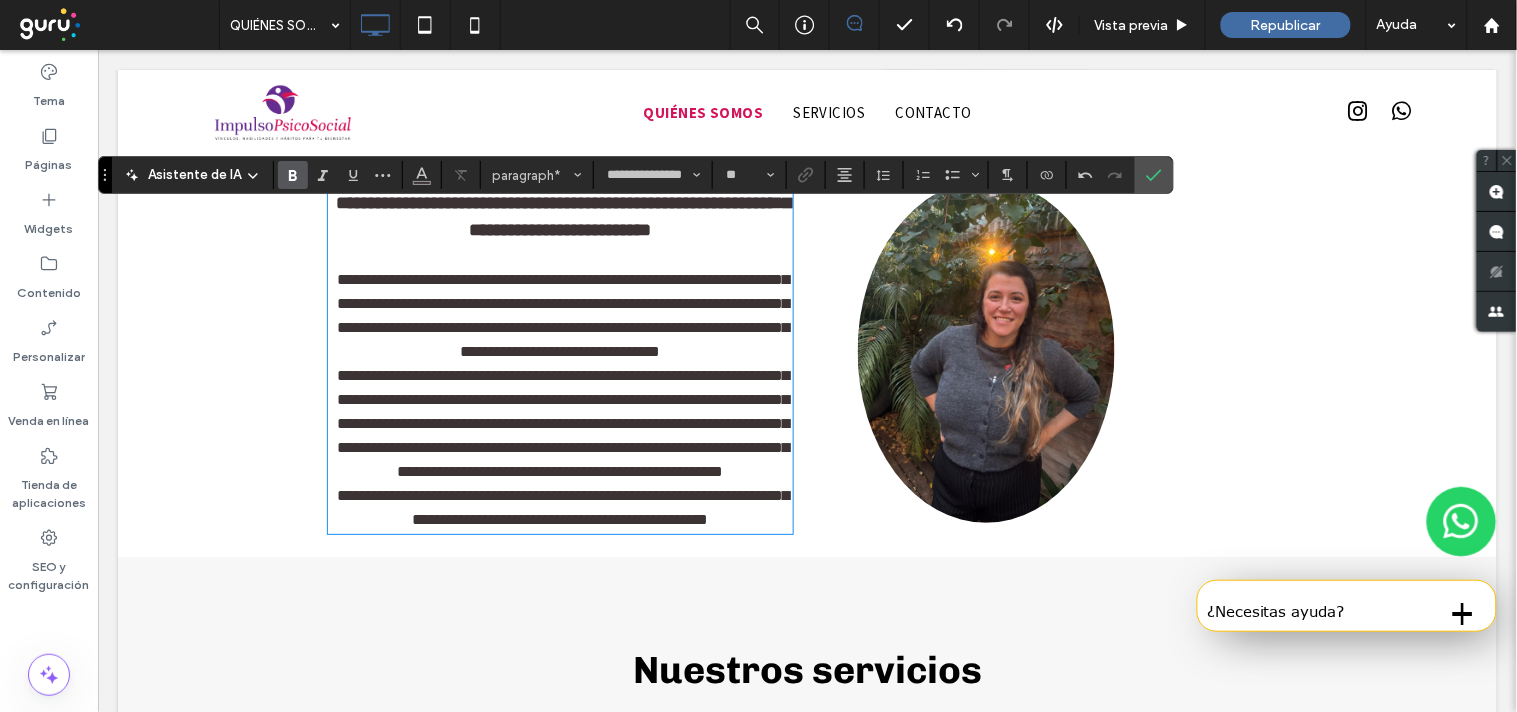 click on "**********" at bounding box center [562, 215] 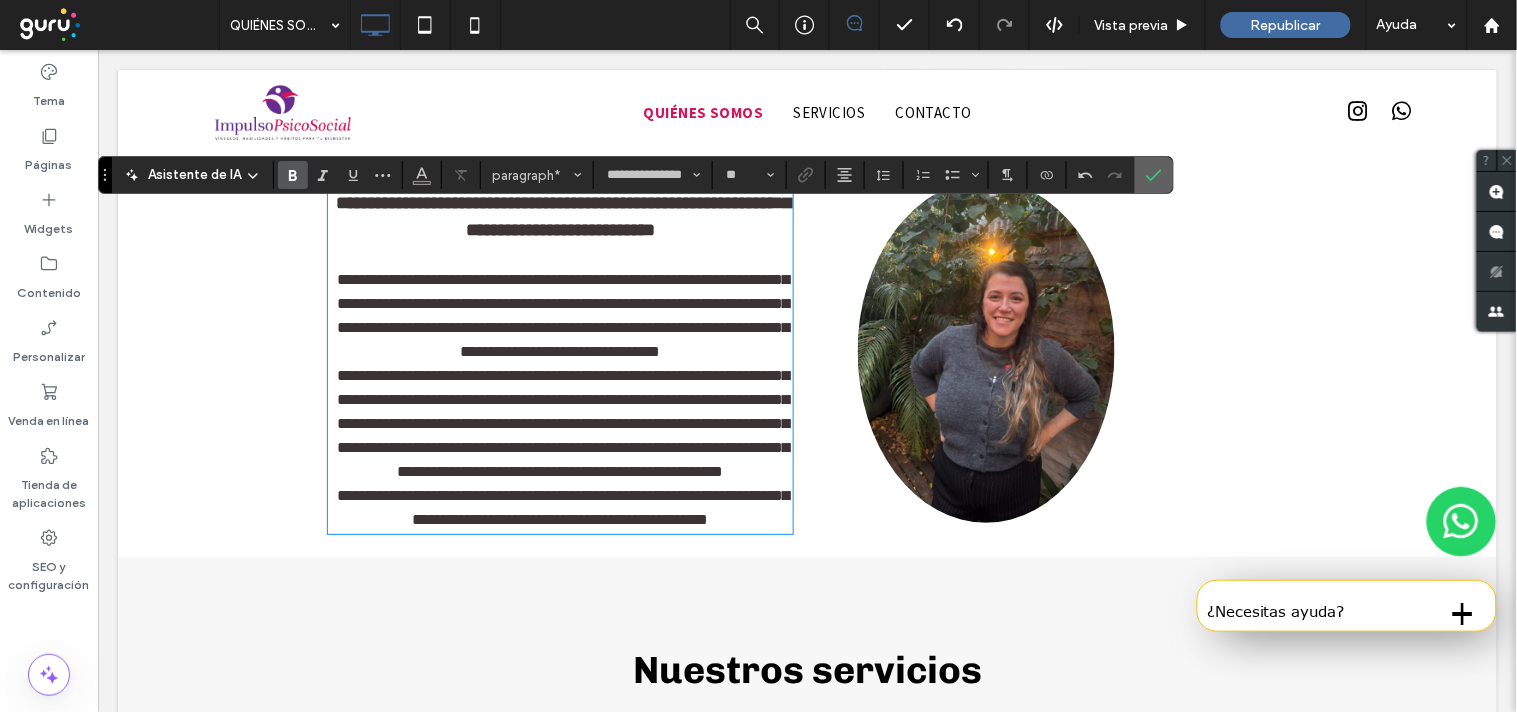 drag, startPoint x: 1146, startPoint y: 187, endPoint x: 1048, endPoint y: 140, distance: 108.68762 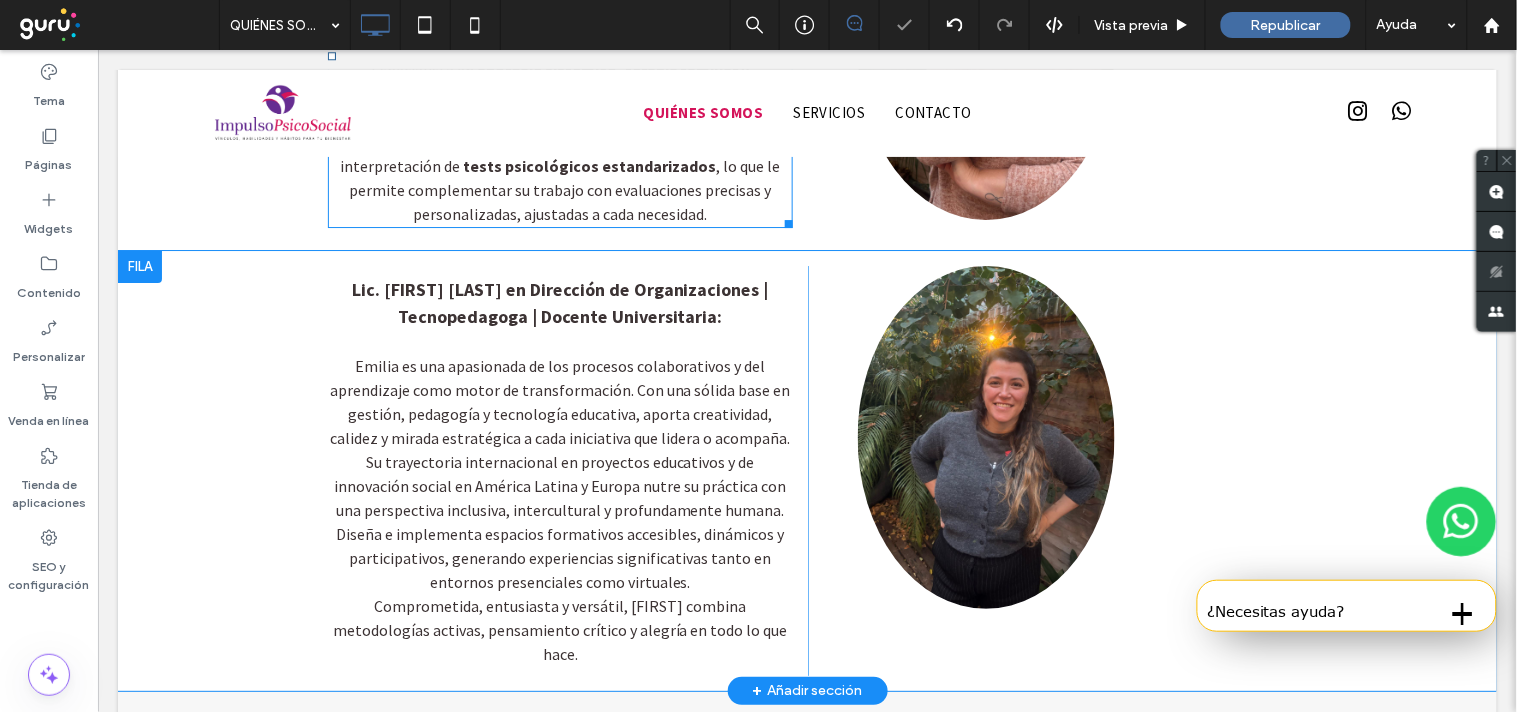 scroll, scrollTop: 1762, scrollLeft: 0, axis: vertical 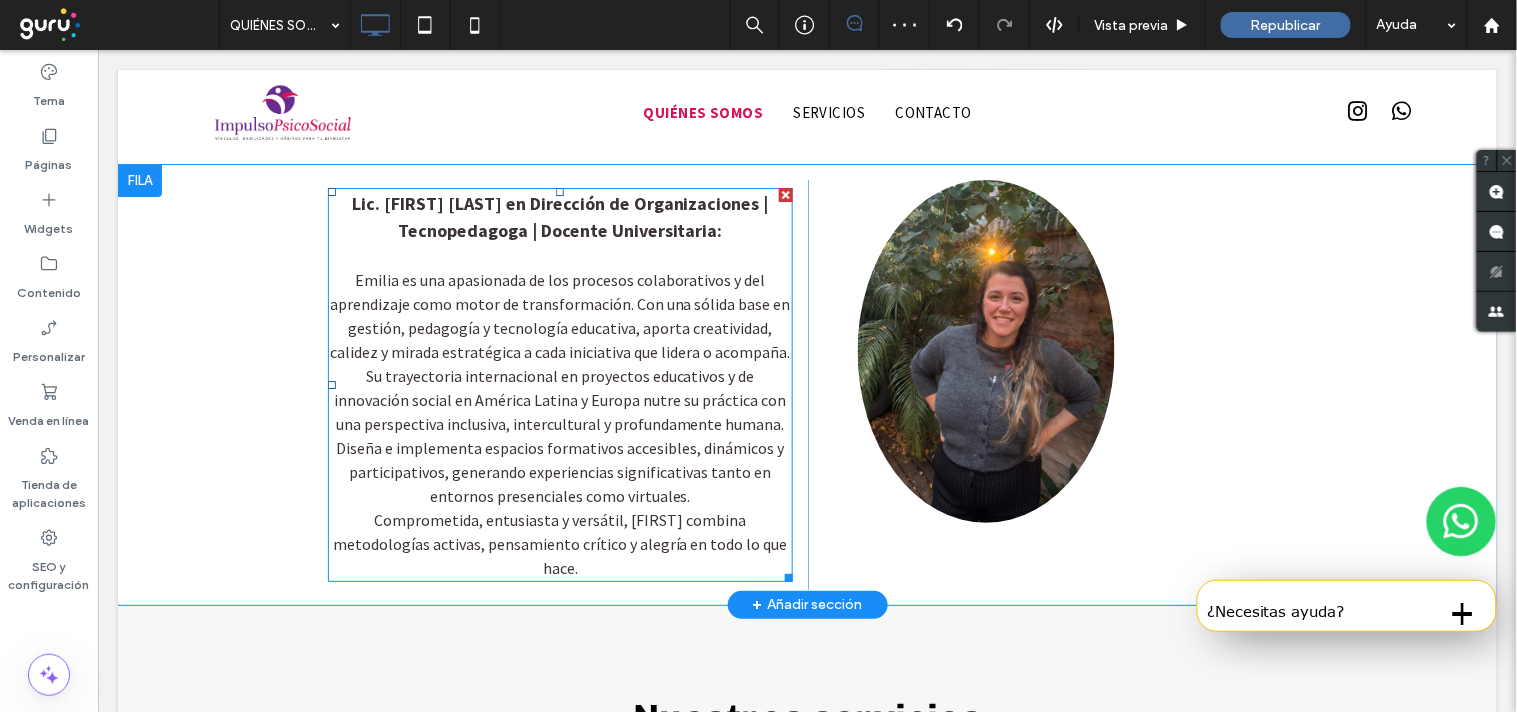 click on "Lic. Emilia Gallegos en Dirección de Organizaciones | Tecnopedagoga | Docente Universitaria:" at bounding box center (559, 216) 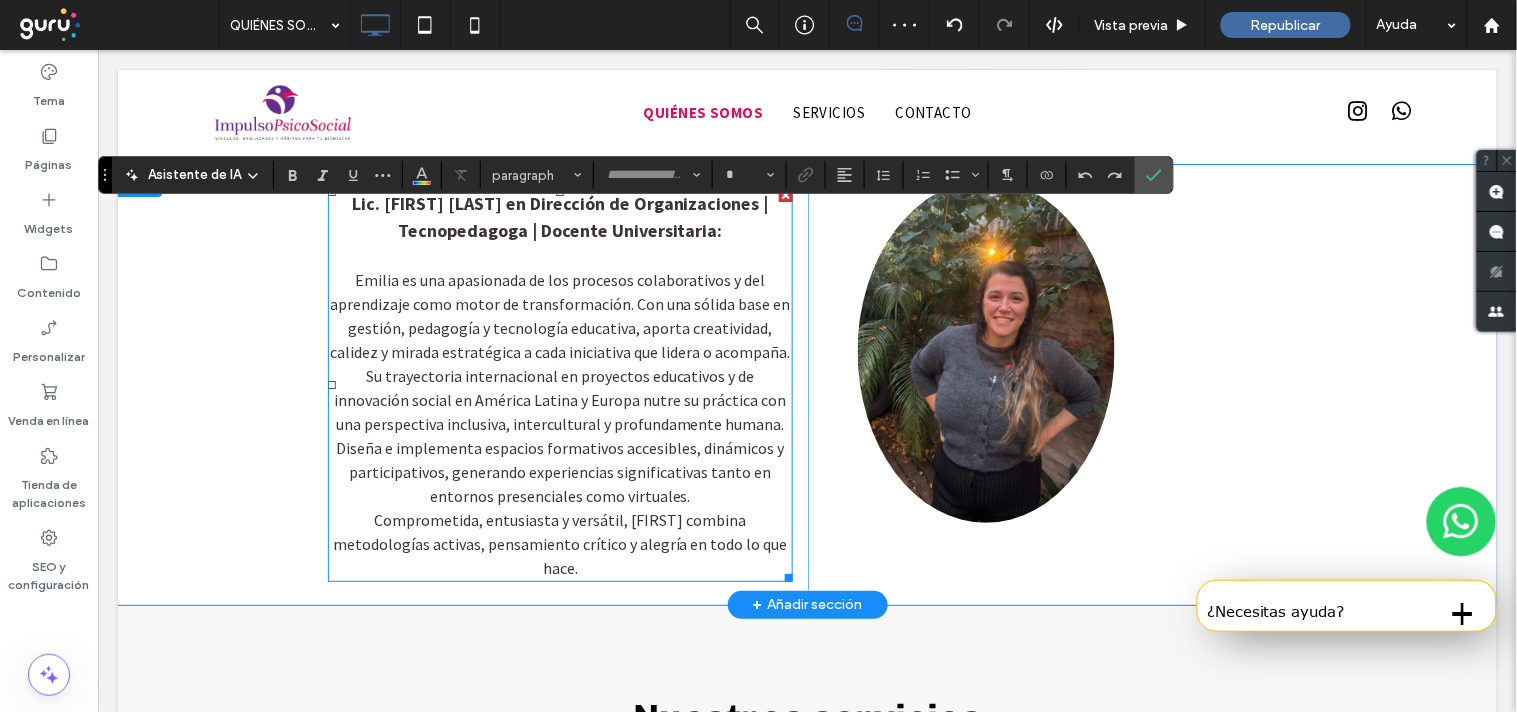 type on "**********" 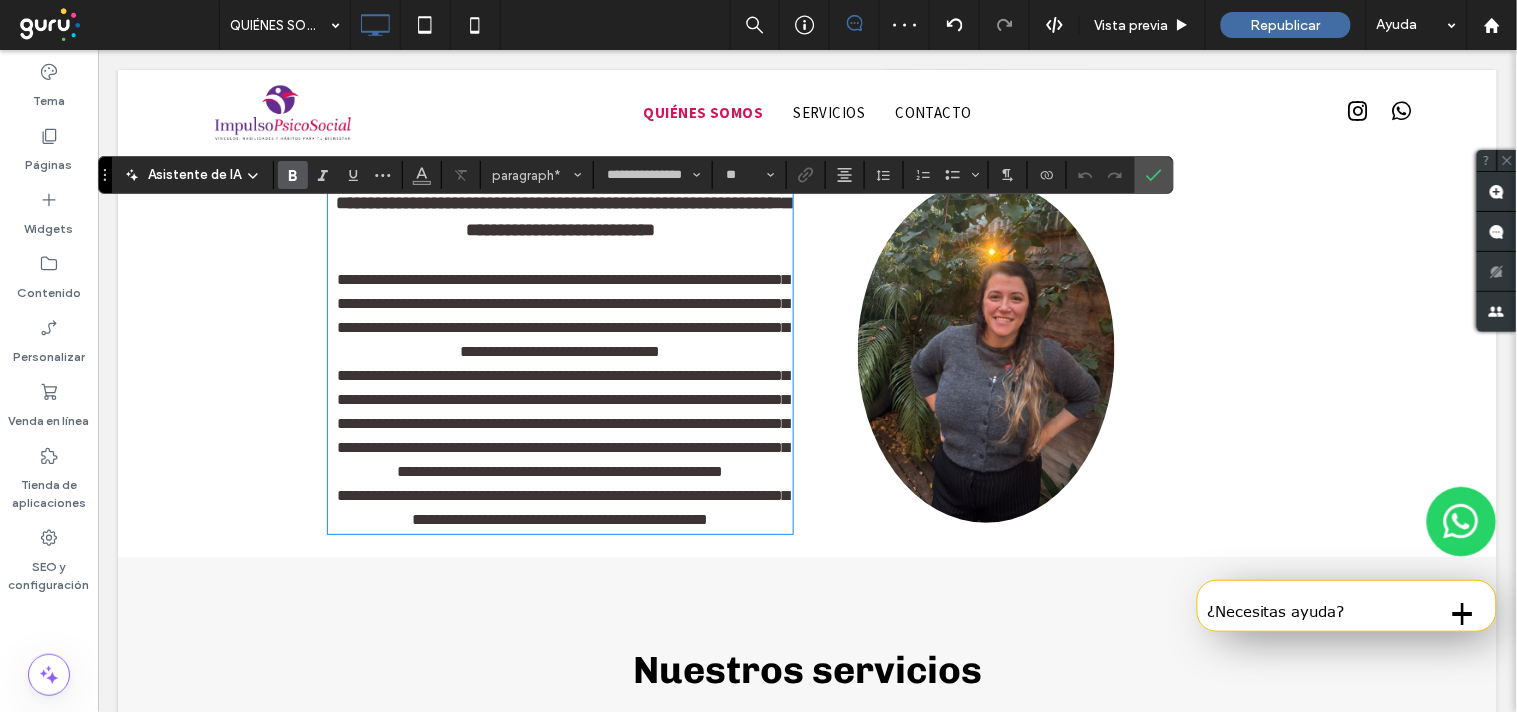 click on "**********" at bounding box center [562, 215] 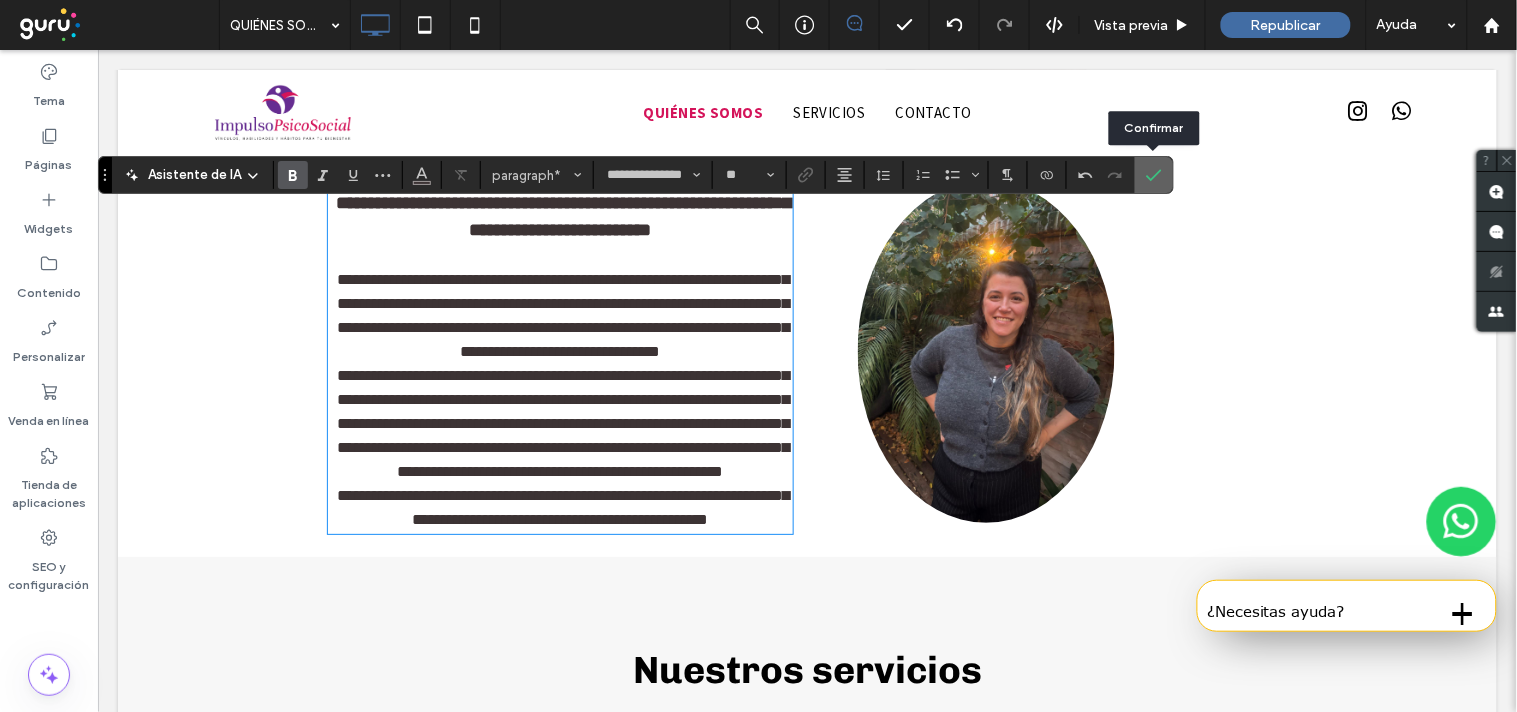 click at bounding box center [1150, 175] 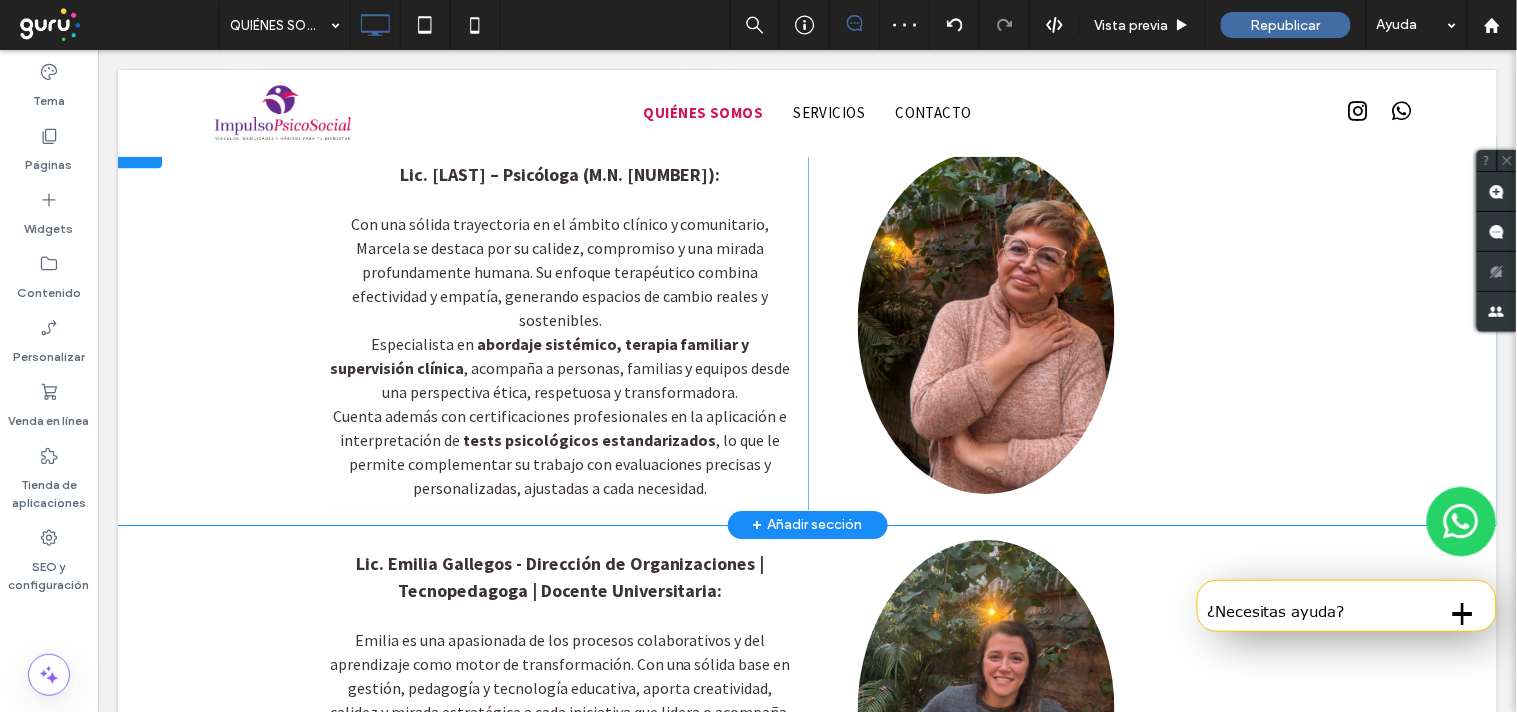 scroll, scrollTop: 1873, scrollLeft: 0, axis: vertical 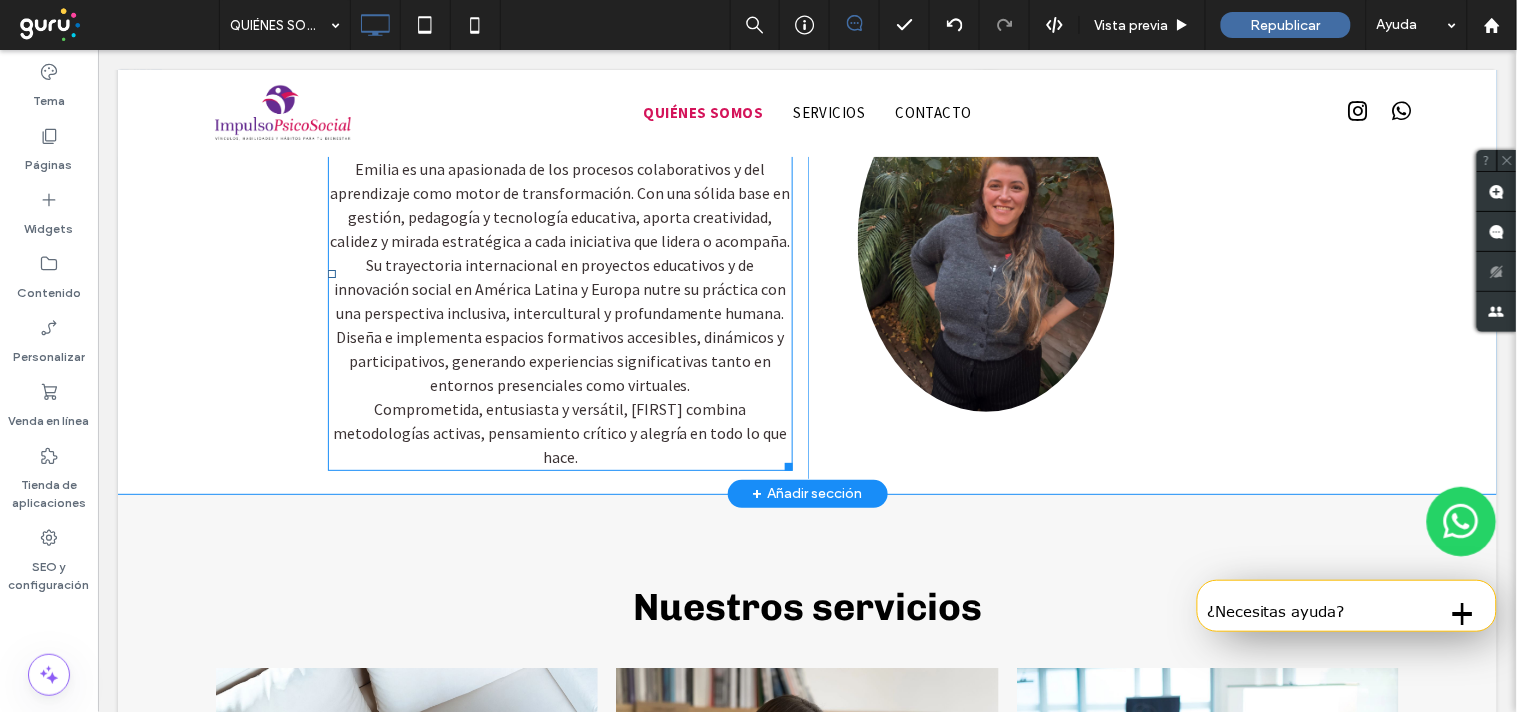 click on "Su trayectoria internacional en proyectos educativos y de innovación social en América Latina y Europa nutre su práctica con una perspectiva inclusiva, intercultural y profundamente humana. Diseña e implementa espacios formativos accesibles, dinámicos y participativos, generando experiencias significativas tanto en entornos presenciales como virtuales." at bounding box center [559, 324] 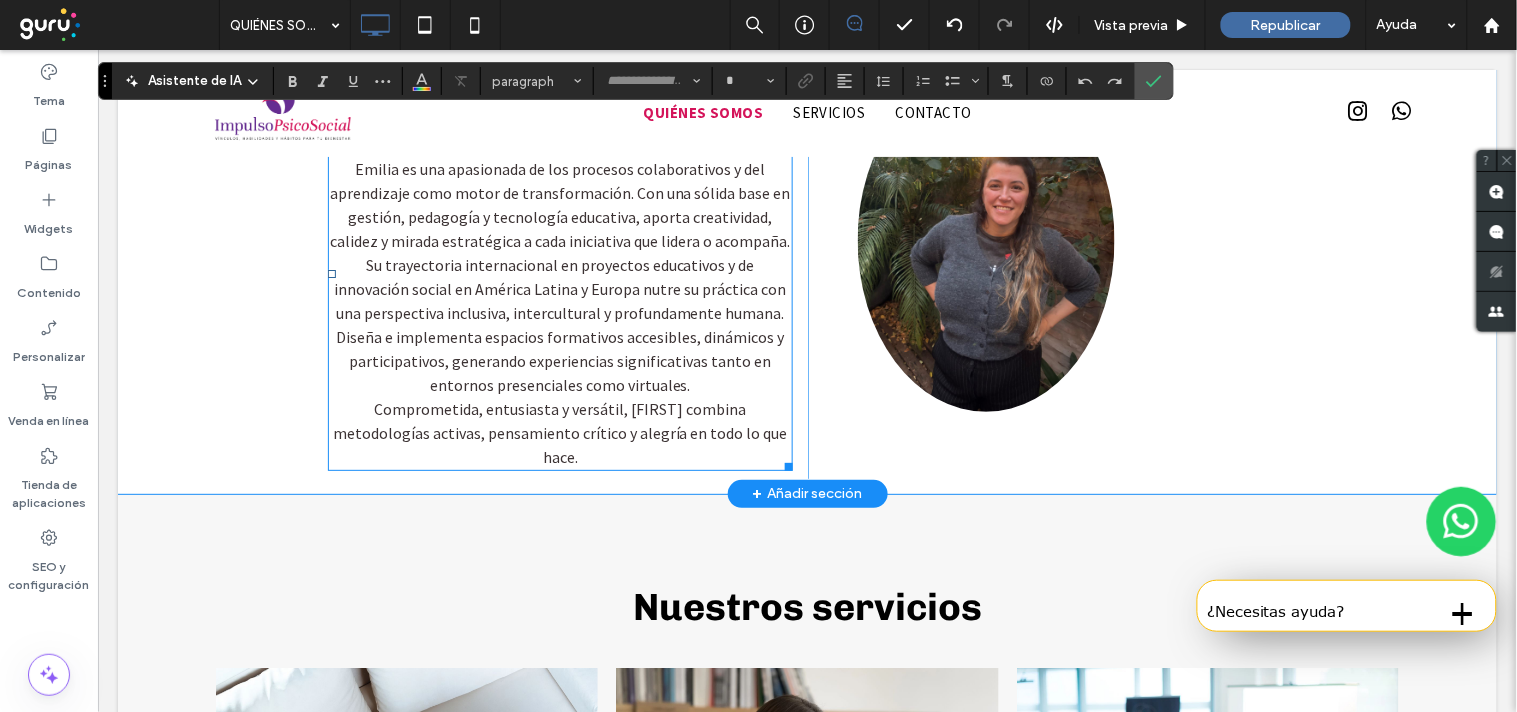 type on "**********" 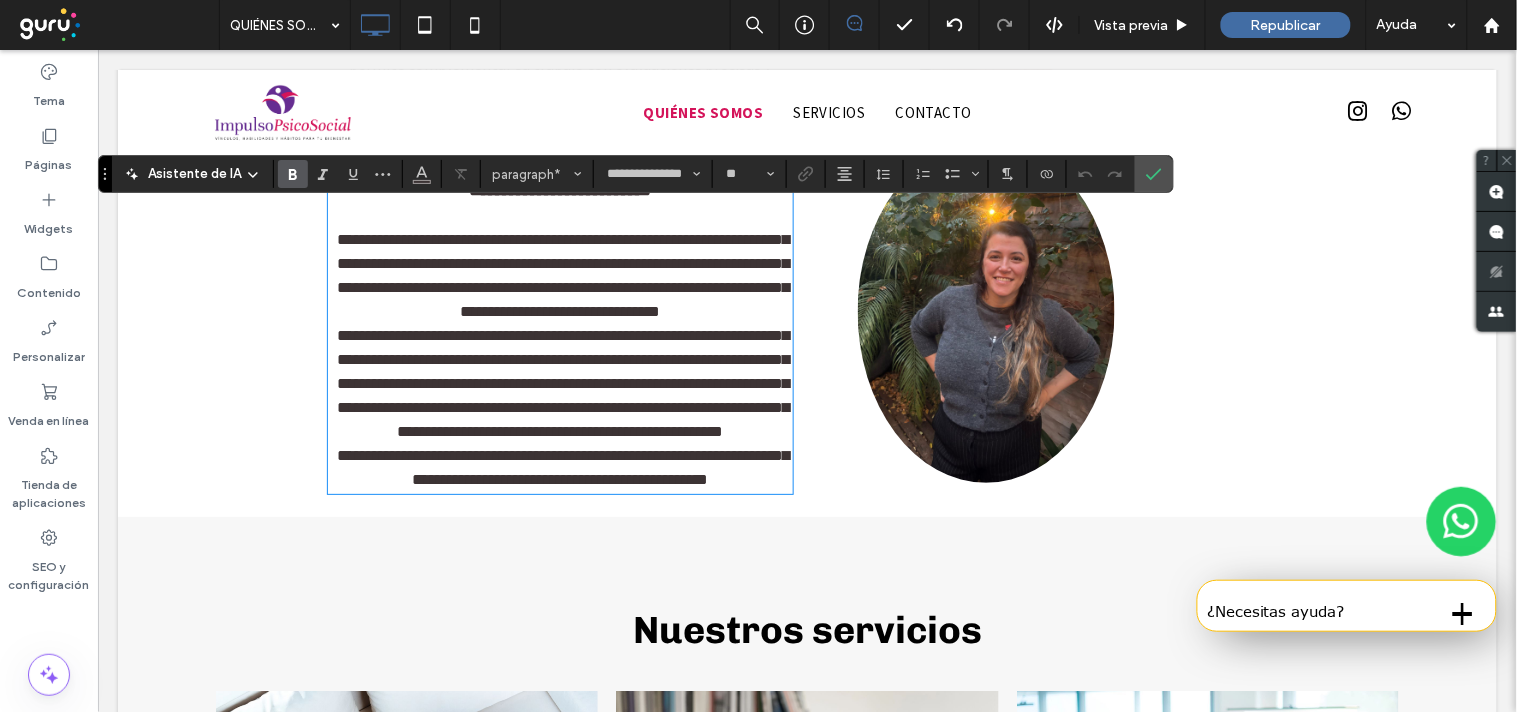 scroll, scrollTop: 1762, scrollLeft: 0, axis: vertical 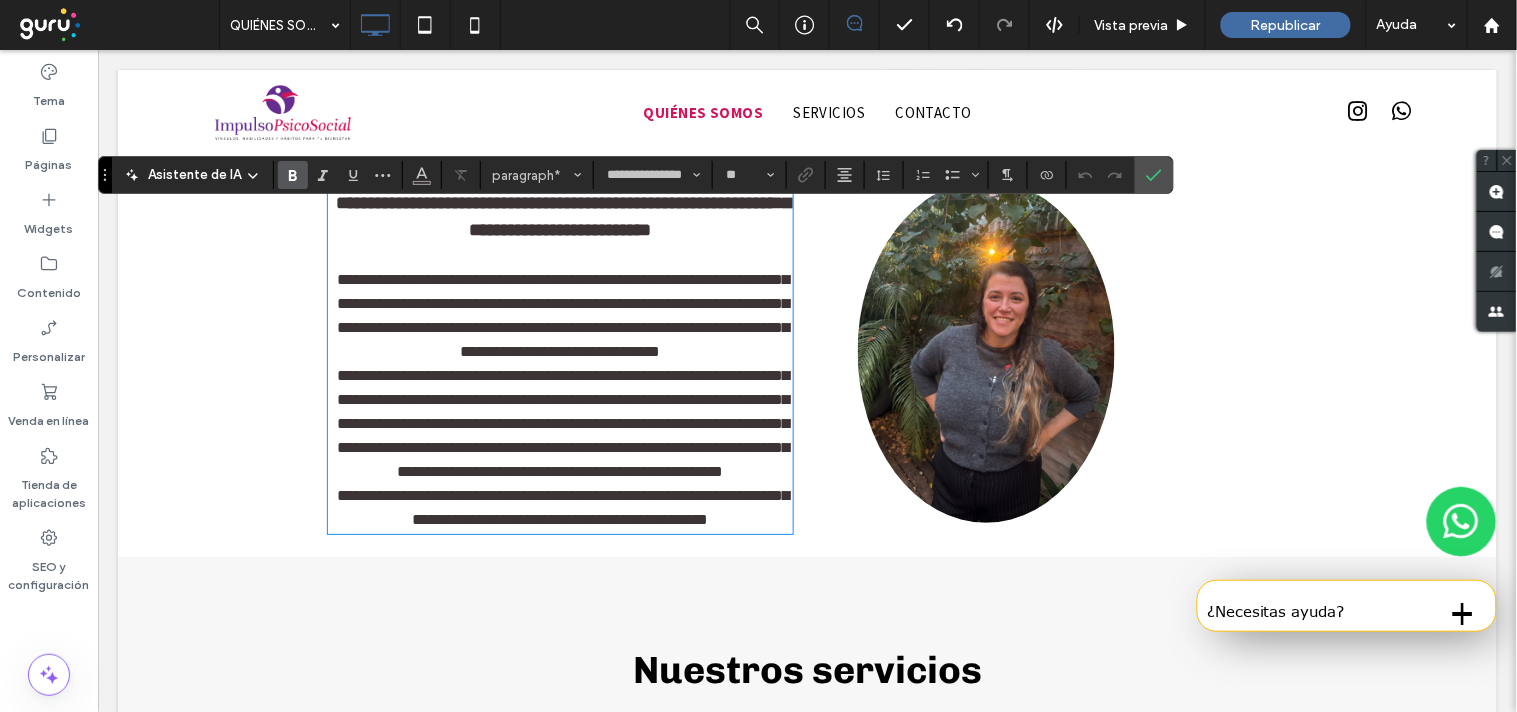 type on "**" 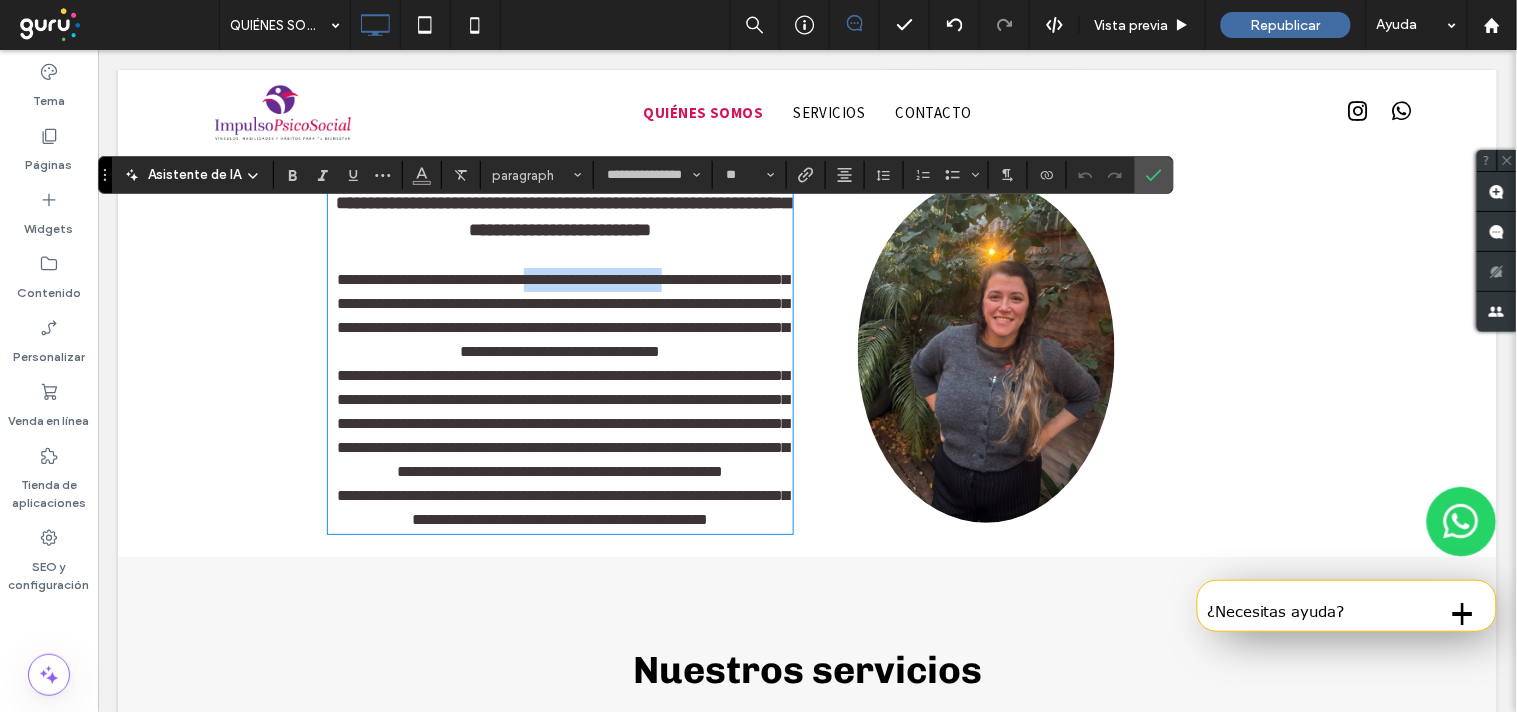 drag, startPoint x: 562, startPoint y: 296, endPoint x: 717, endPoint y: 305, distance: 155.26108 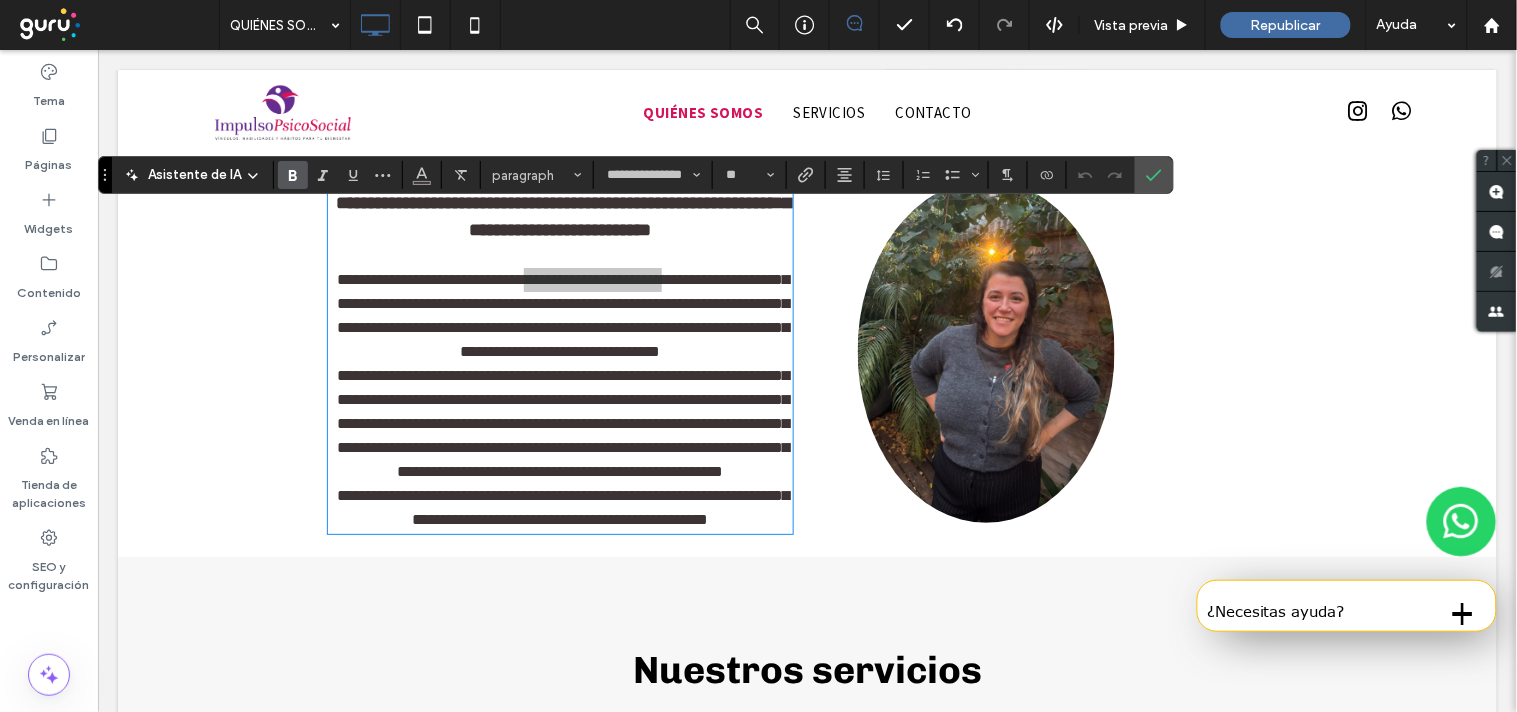 click 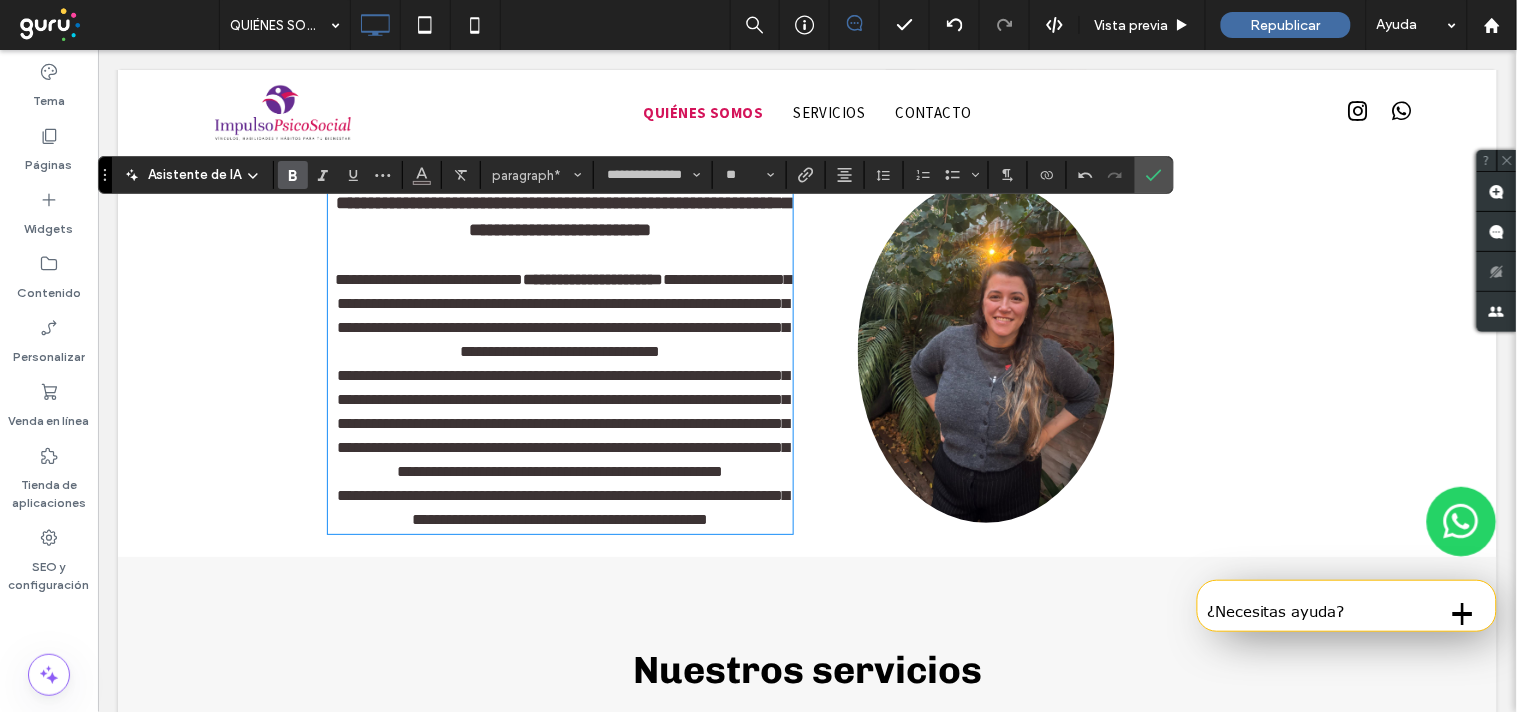 click on "**********" at bounding box center (563, 314) 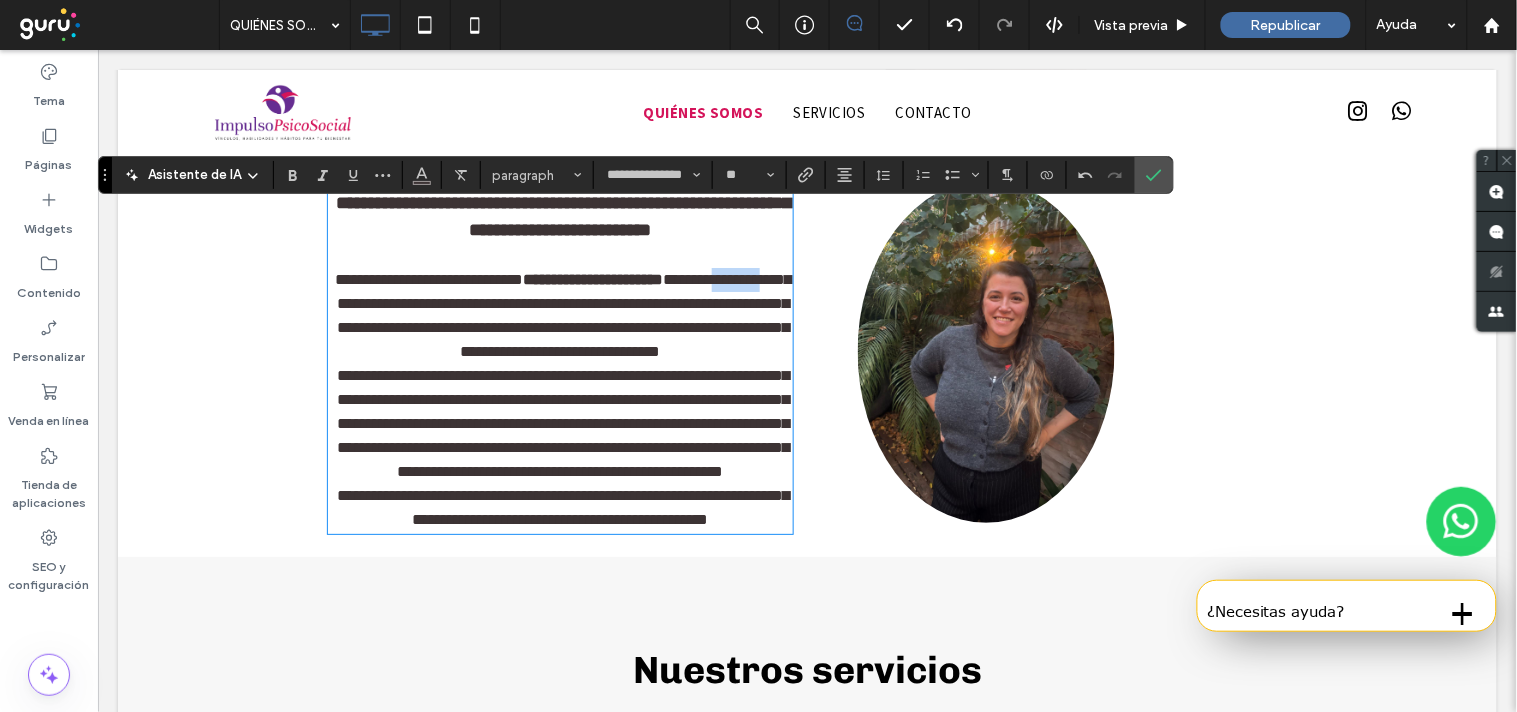 drag, startPoint x: 332, startPoint y: 319, endPoint x: 390, endPoint y: 323, distance: 58.137768 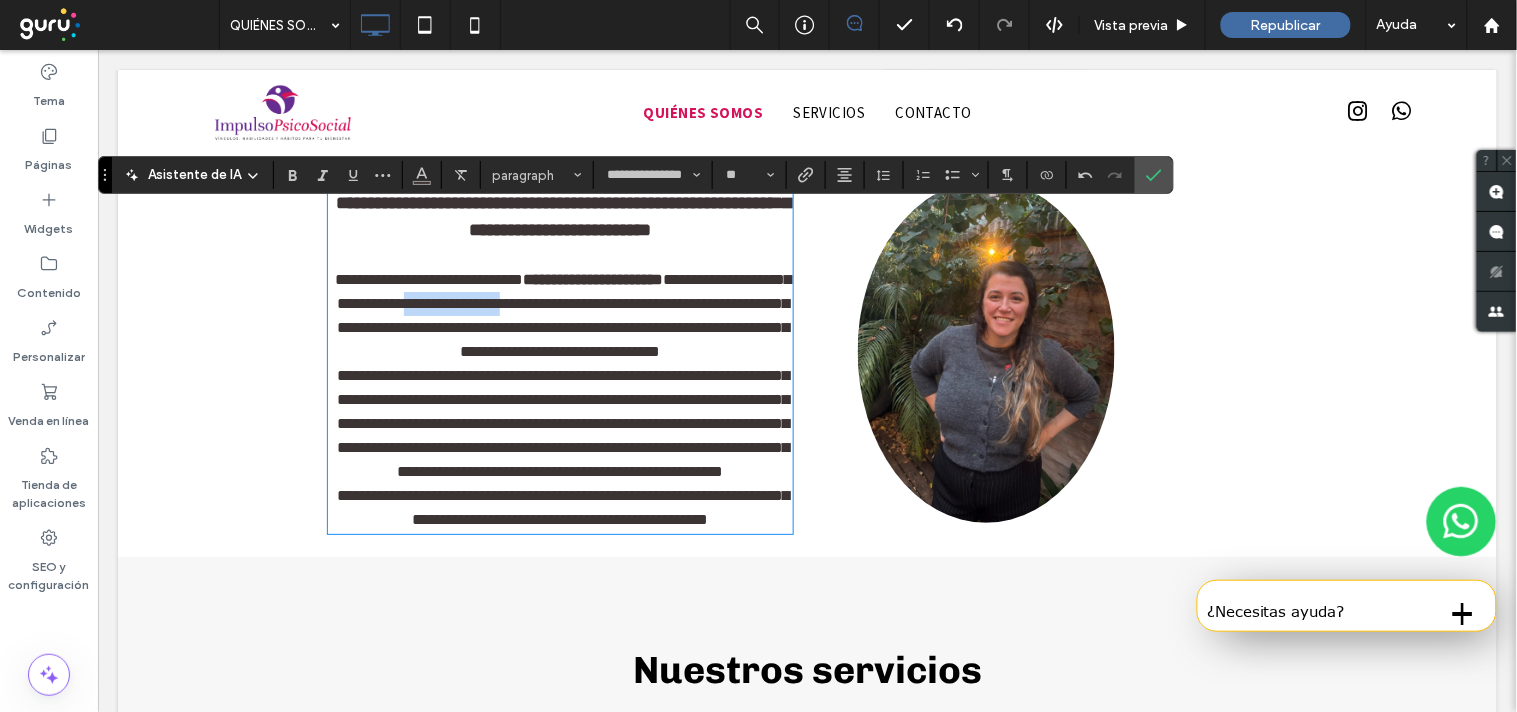 drag, startPoint x: 509, startPoint y: 322, endPoint x: 619, endPoint y: 334, distance: 110.65261 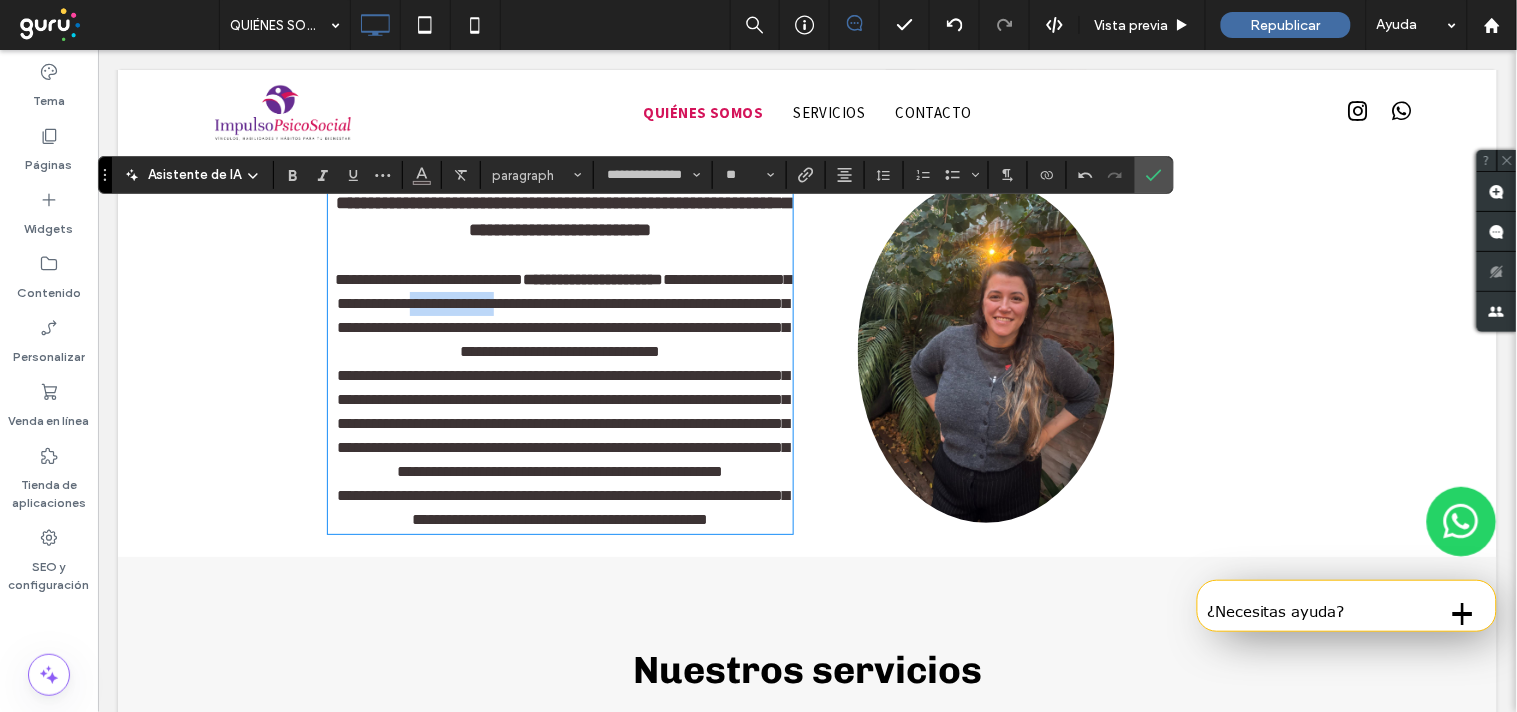 drag, startPoint x: 616, startPoint y: 327, endPoint x: 512, endPoint y: 321, distance: 104.172935 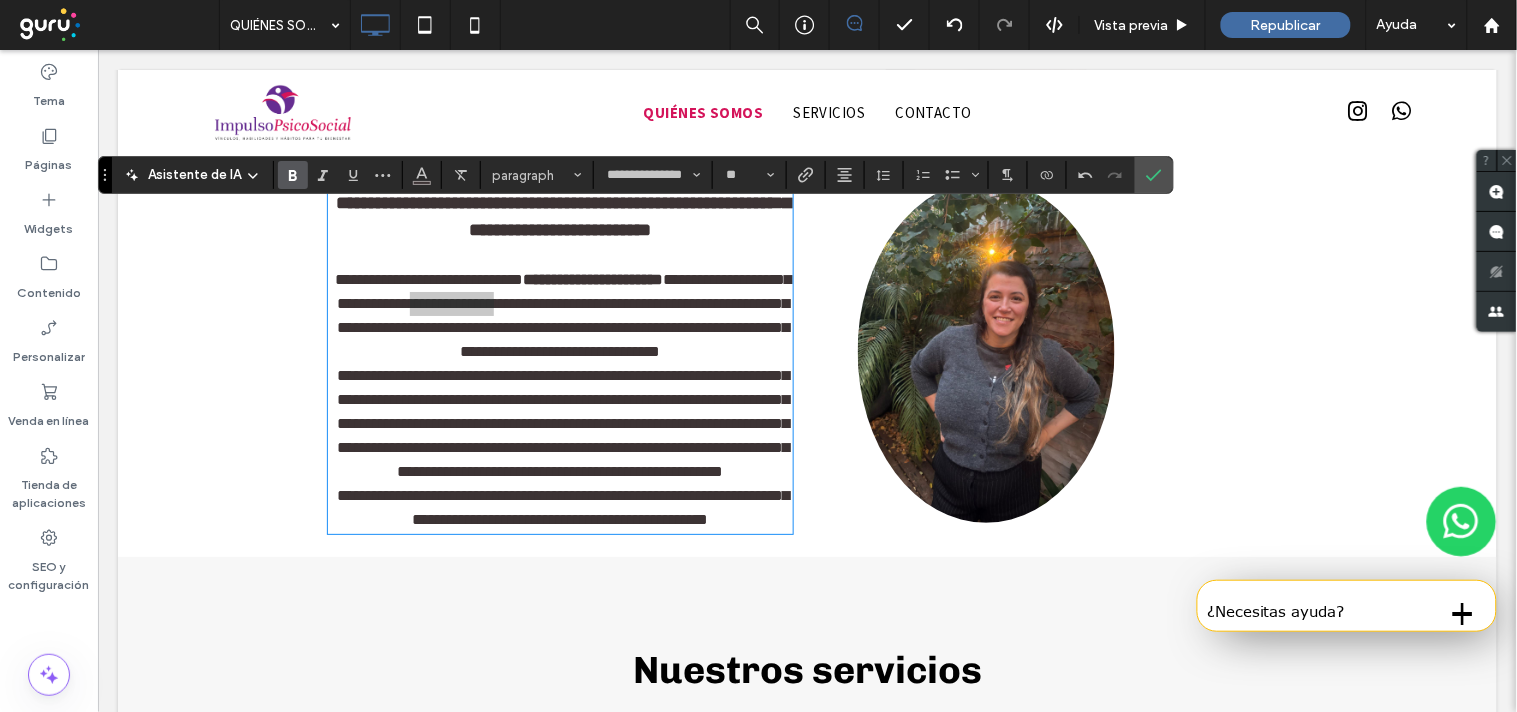 click at bounding box center (293, 175) 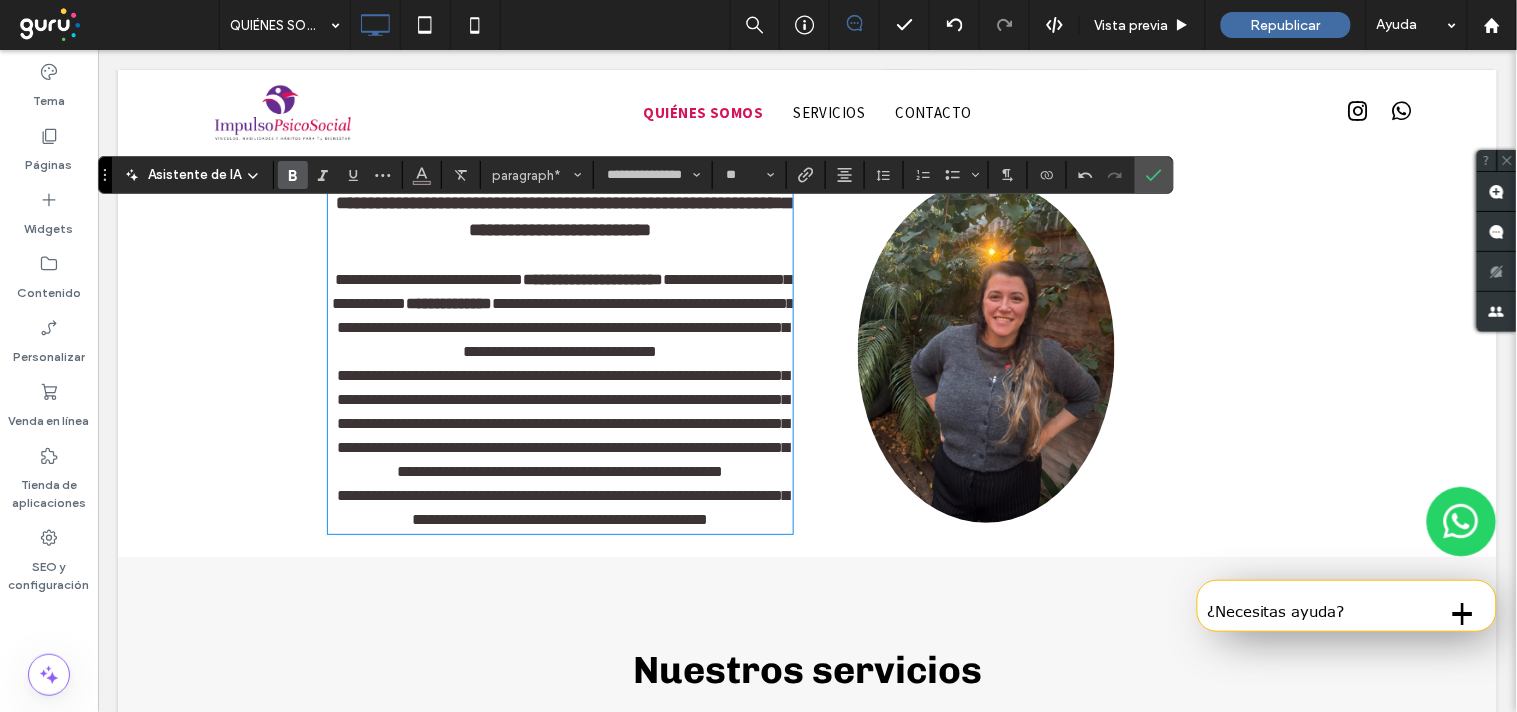click on "**********" at bounding box center [564, 326] 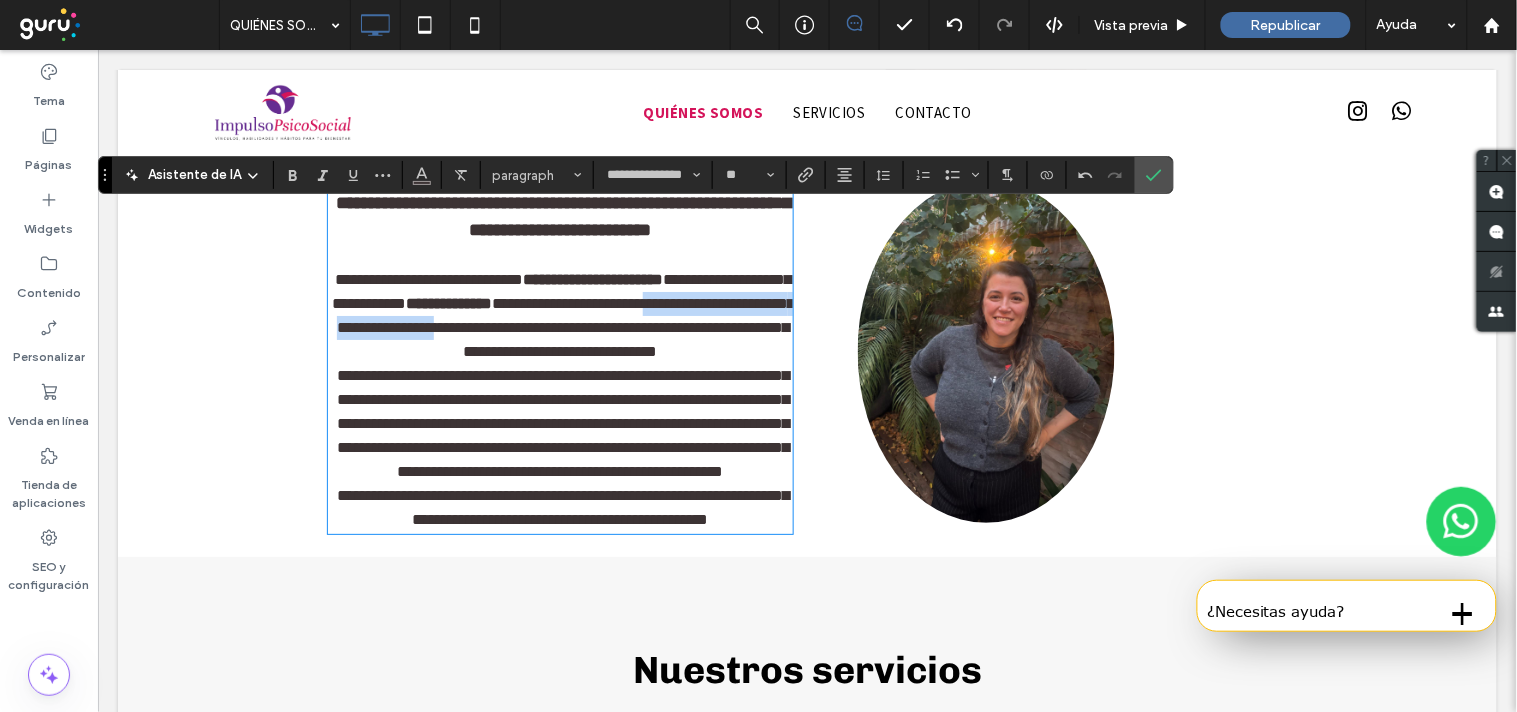 drag, startPoint x: 321, startPoint y: 343, endPoint x: 595, endPoint y: 349, distance: 274.06567 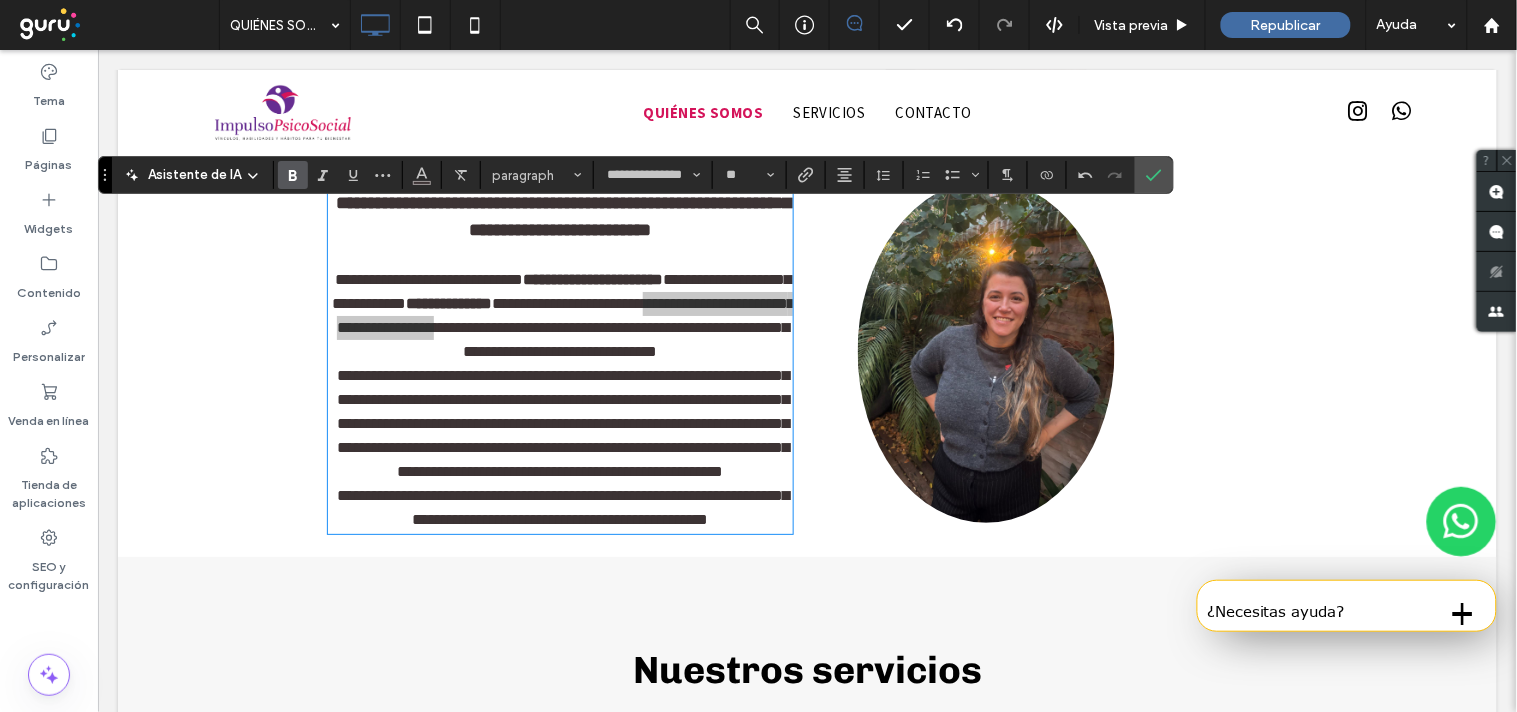 click at bounding box center (293, 175) 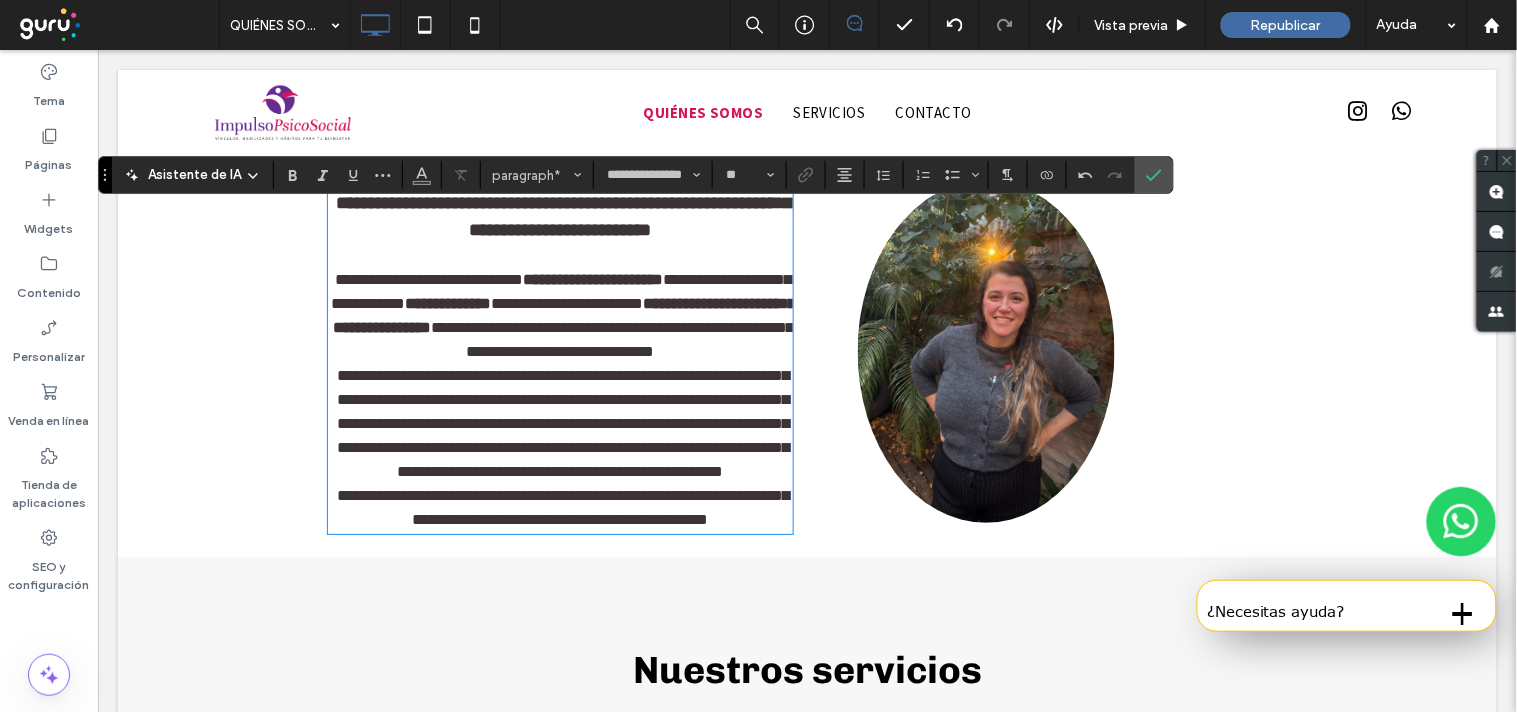 click on "**********" at bounding box center (611, 338) 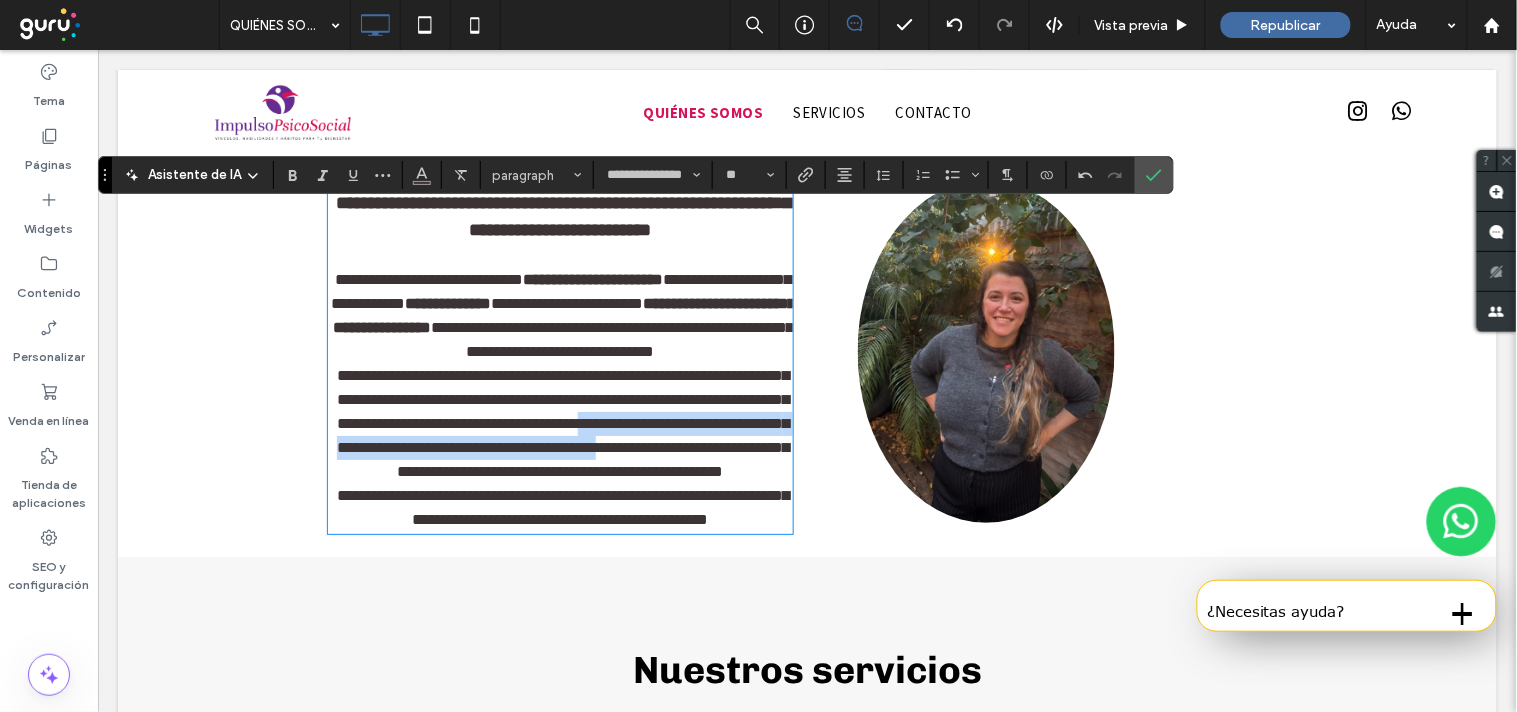 drag, startPoint x: 735, startPoint y: 444, endPoint x: 440, endPoint y: 487, distance: 298.11743 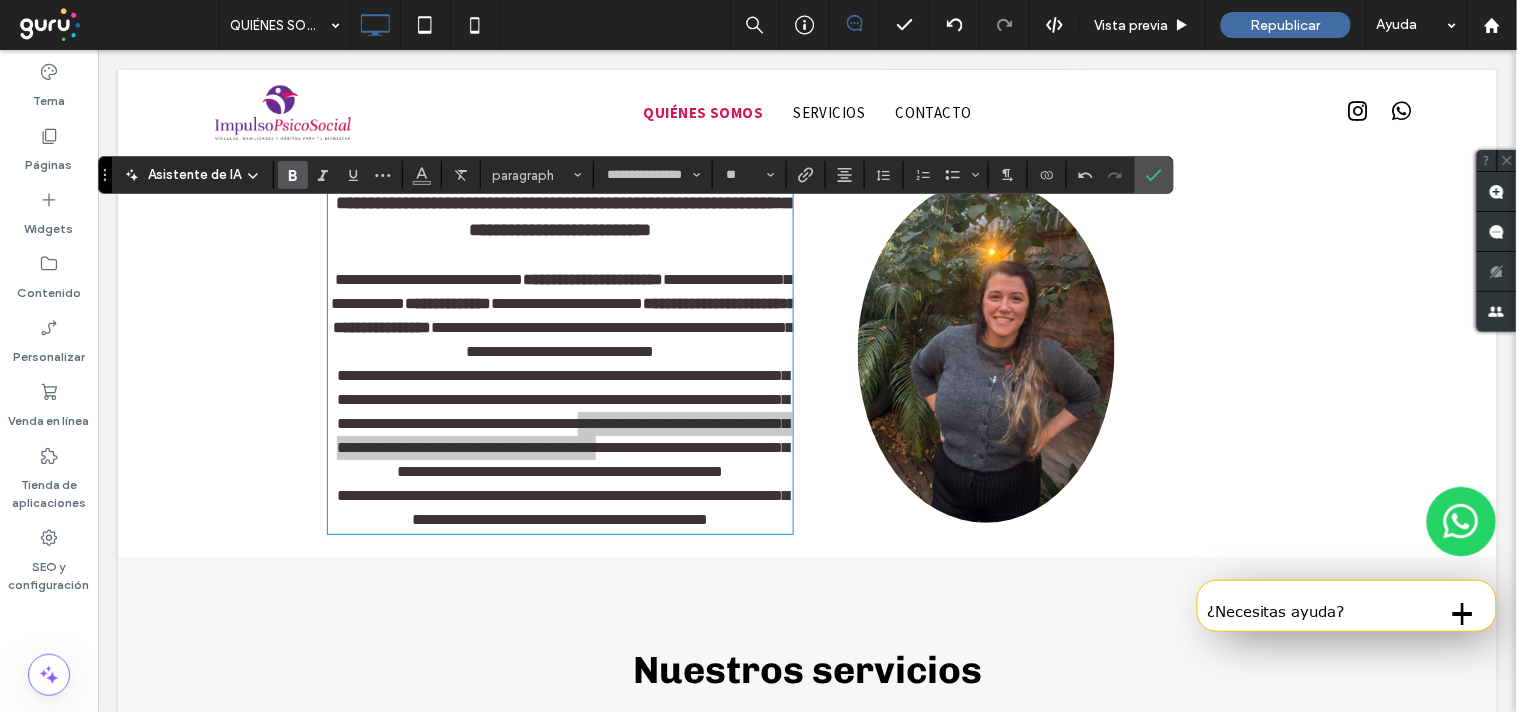click at bounding box center [293, 175] 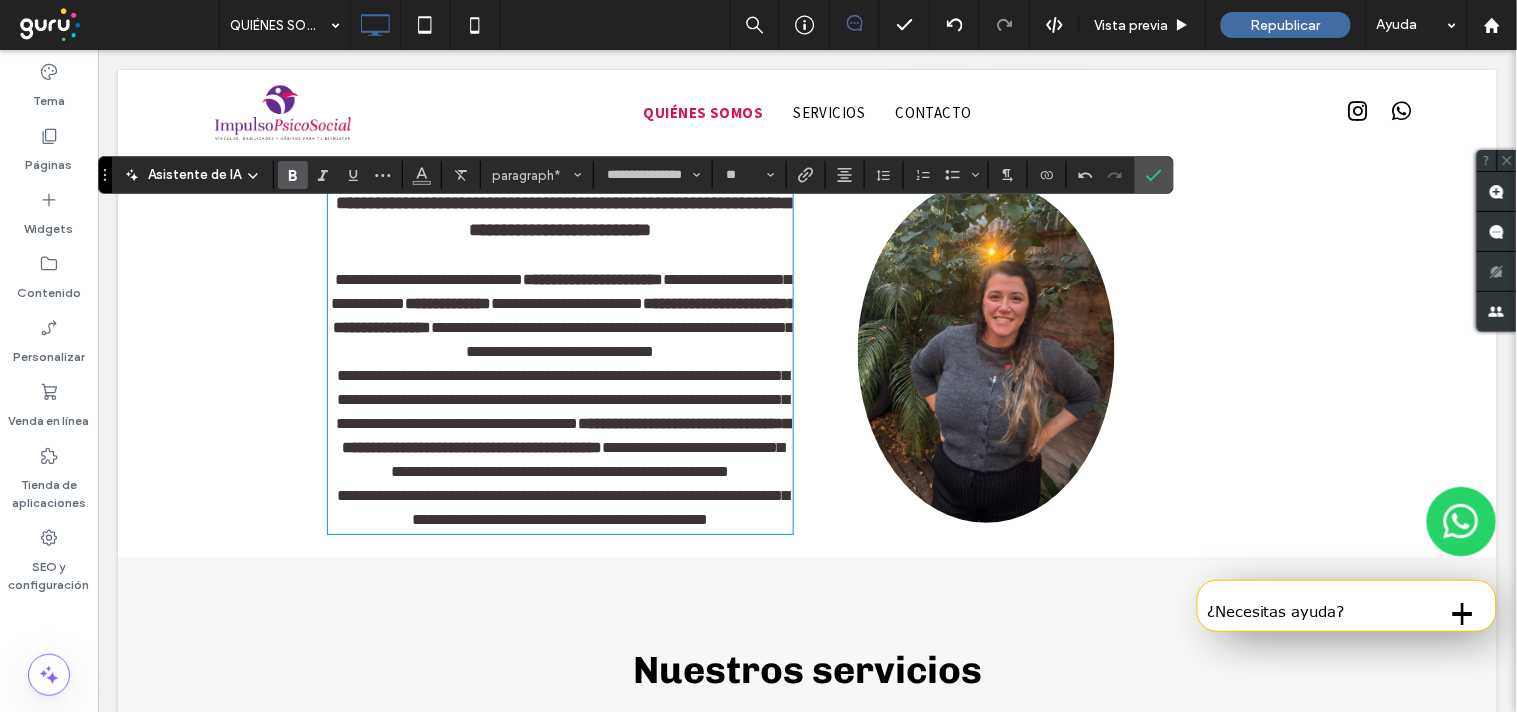click on "**********" at bounding box center (561, 398) 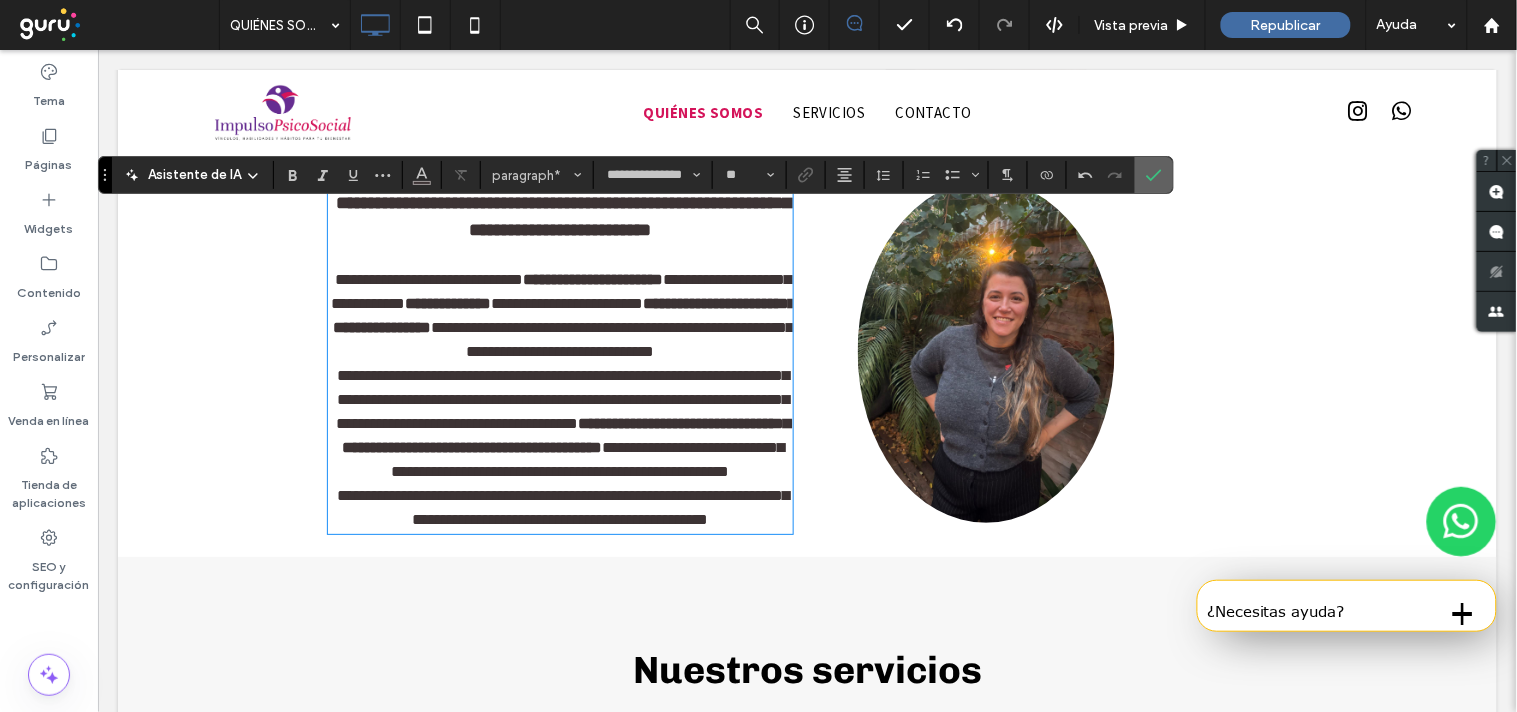 click at bounding box center (1154, 175) 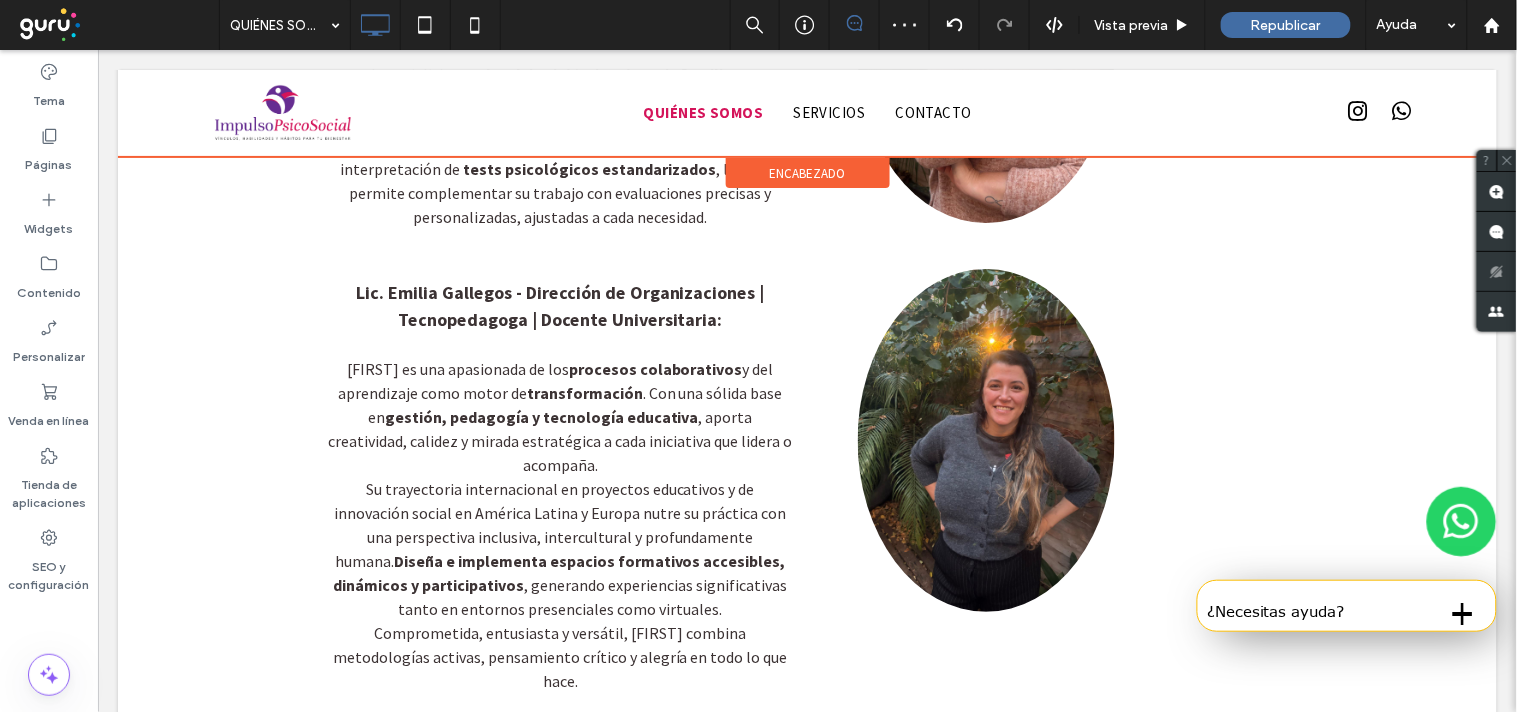 scroll, scrollTop: 1651, scrollLeft: 0, axis: vertical 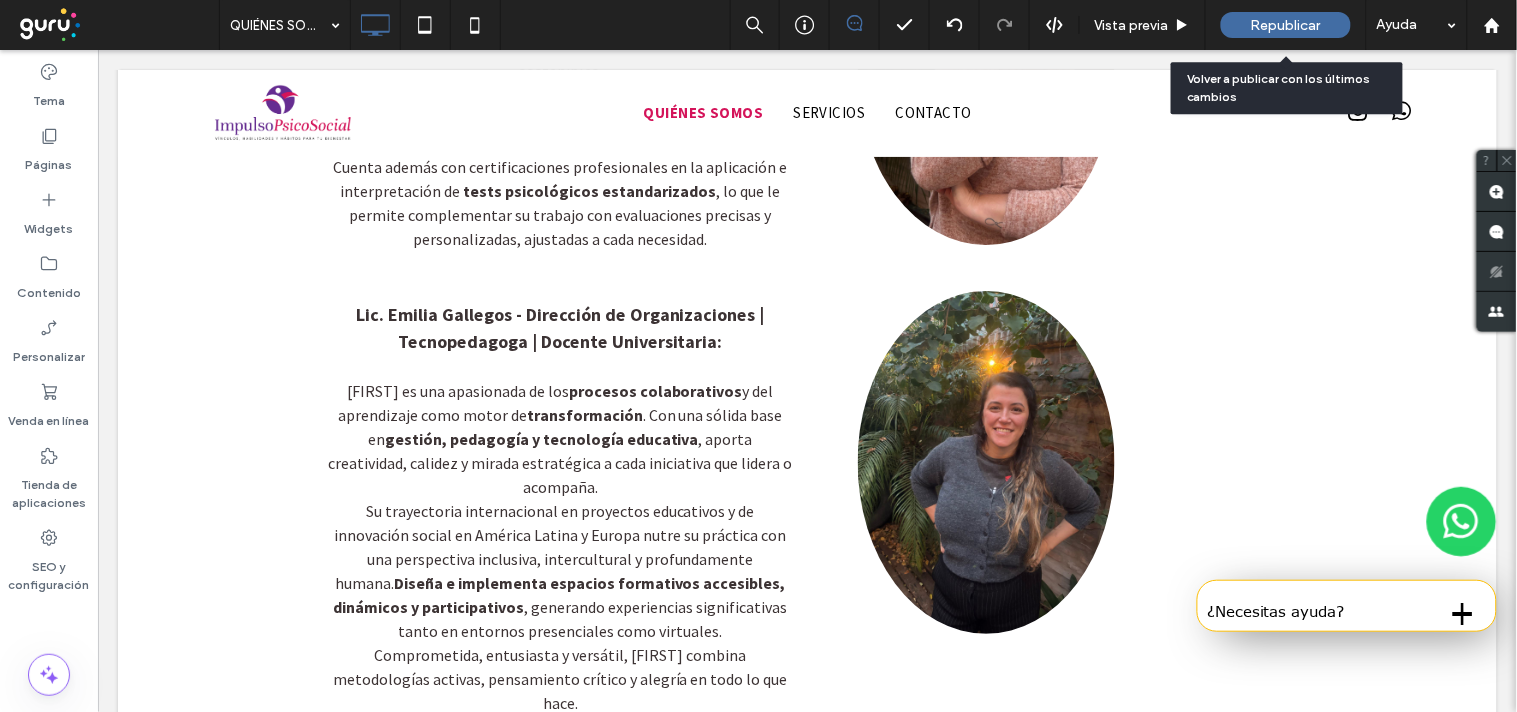 click on "Republicar" at bounding box center [1286, 25] 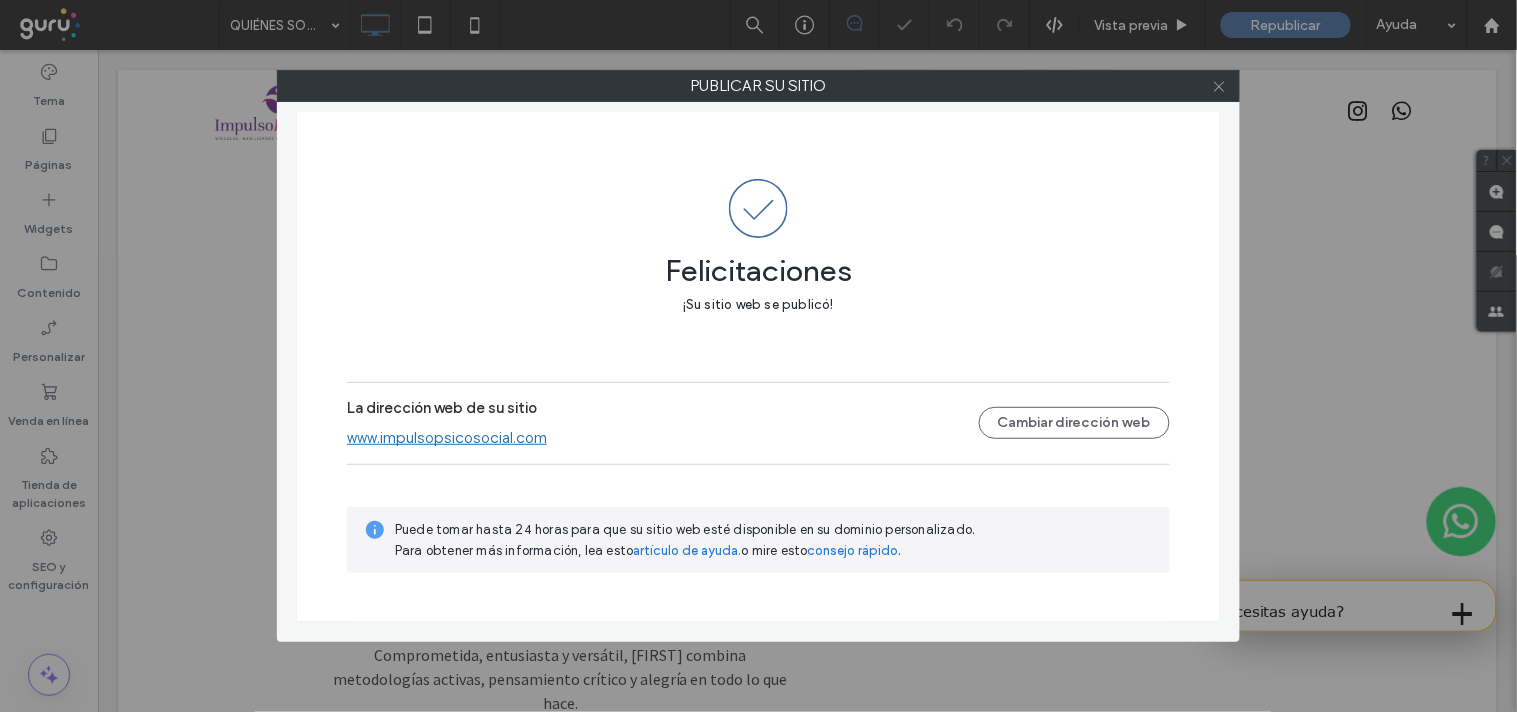 click 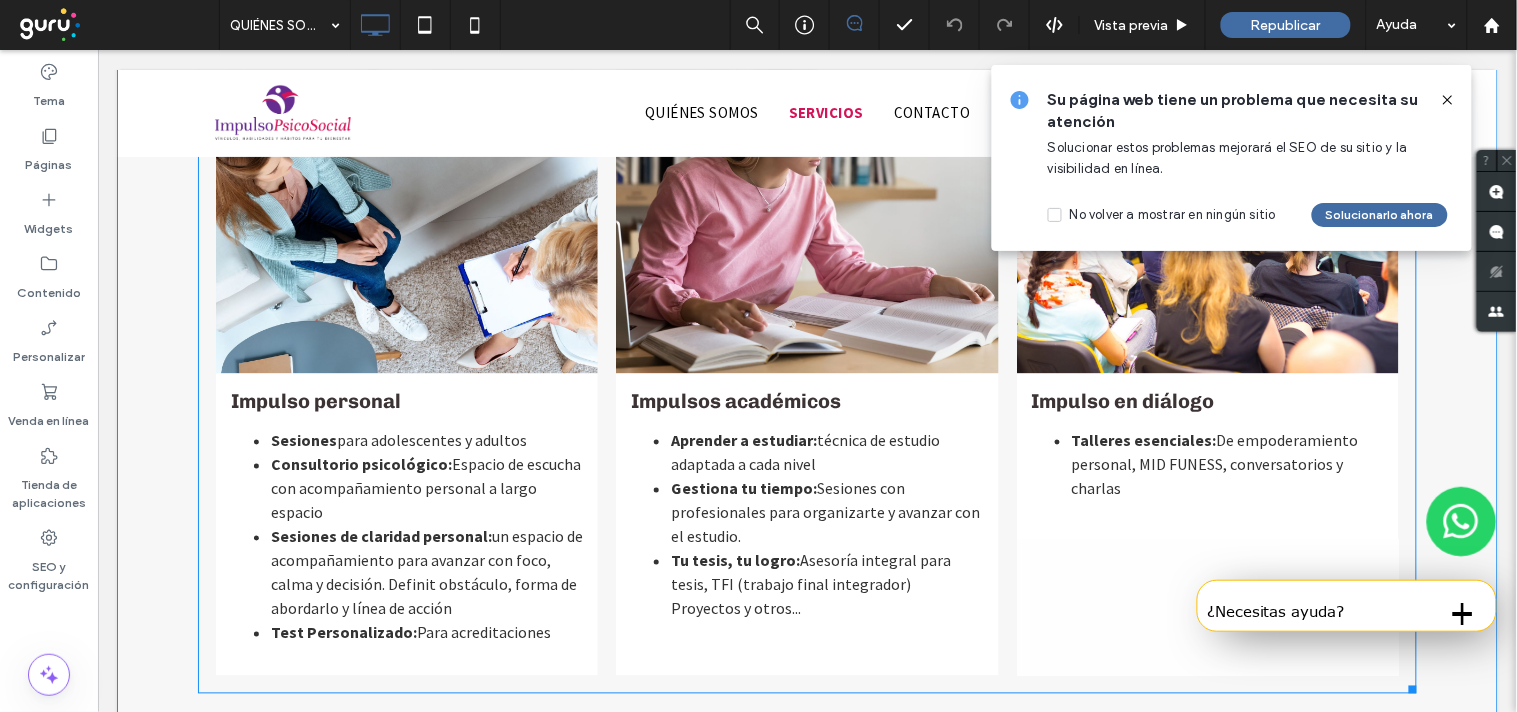 scroll, scrollTop: 2970, scrollLeft: 0, axis: vertical 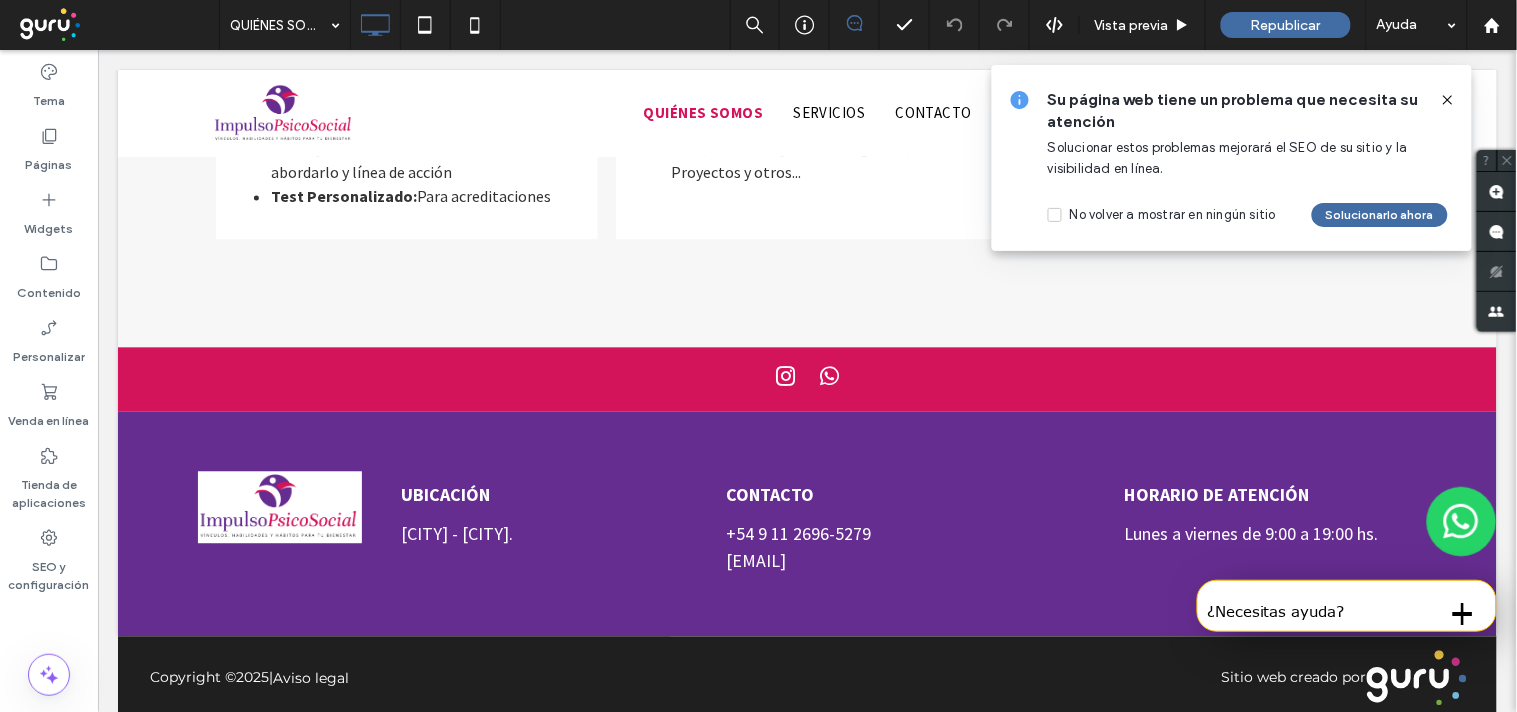 click 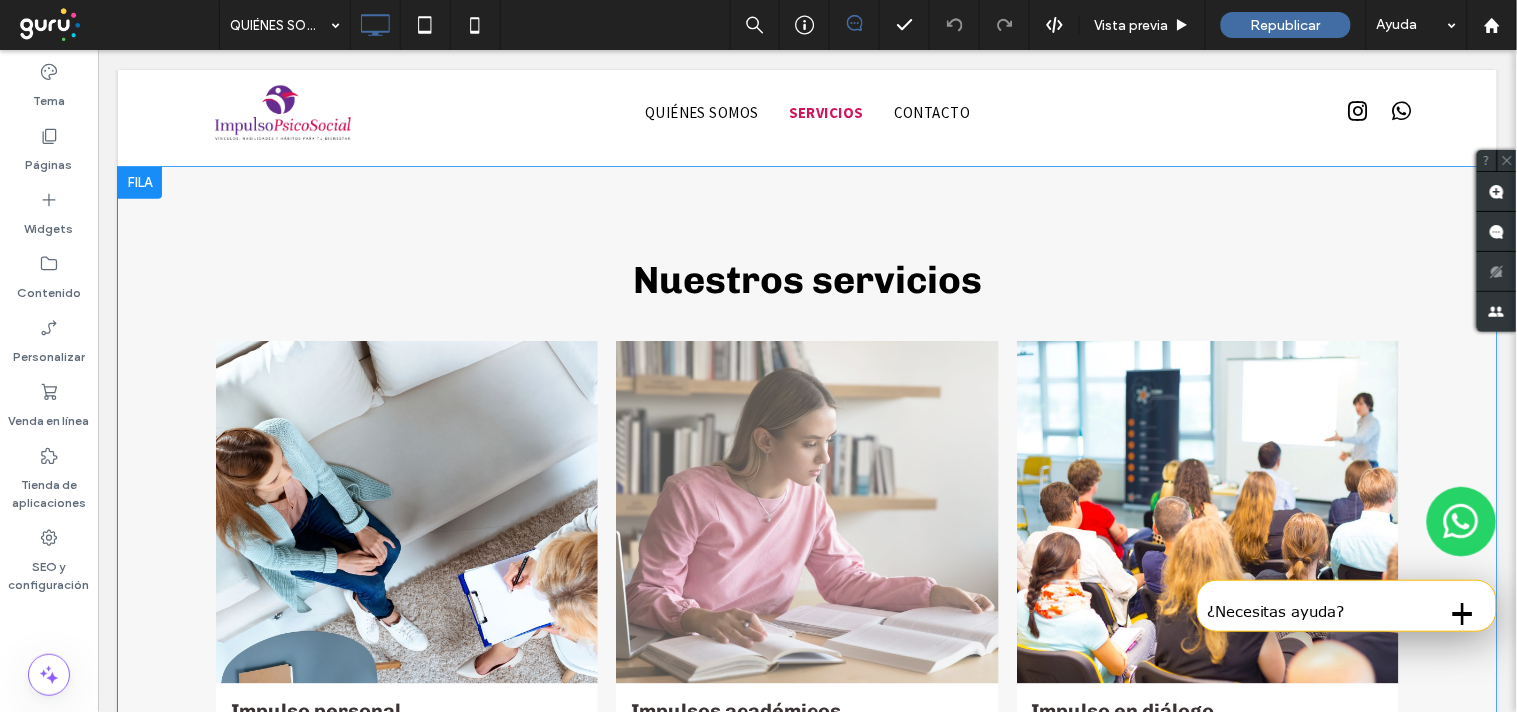 scroll, scrollTop: 2525, scrollLeft: 0, axis: vertical 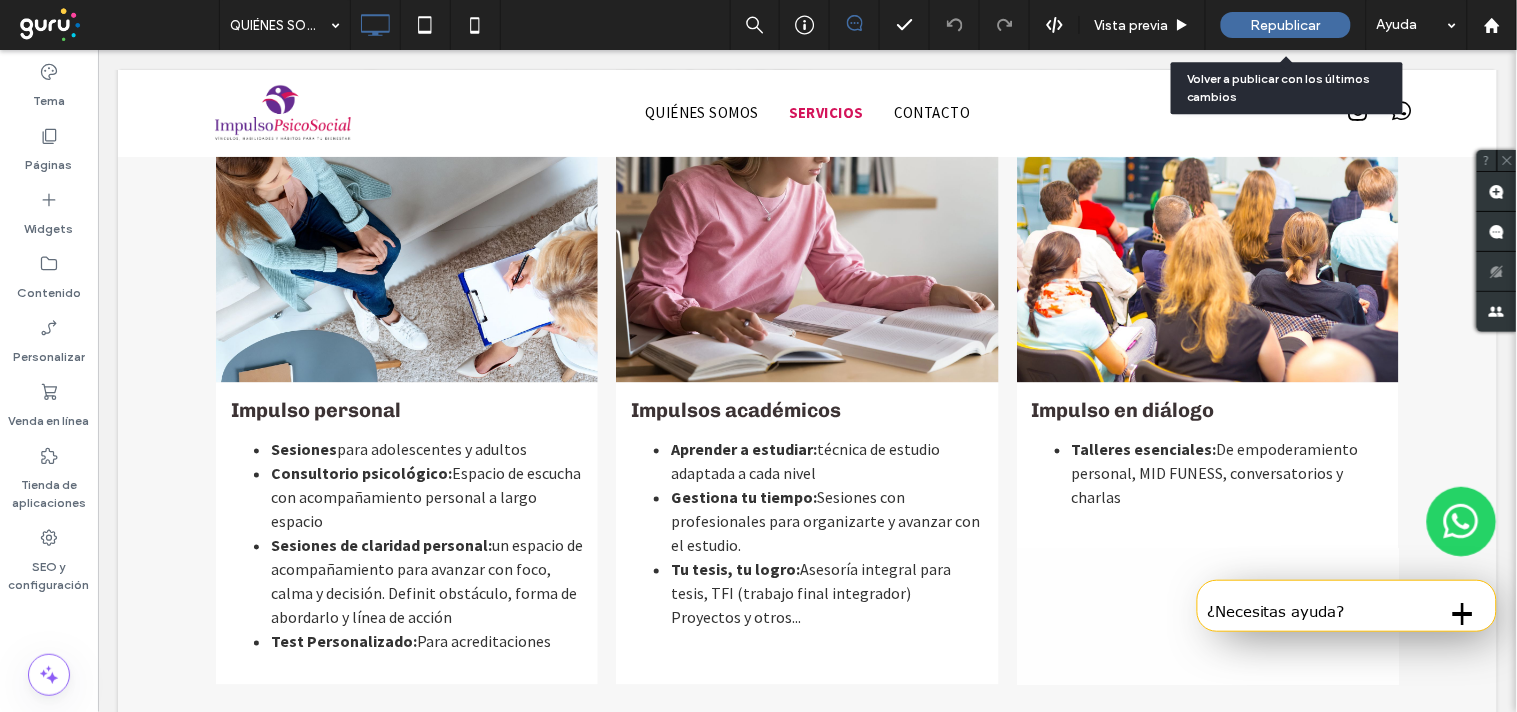 click on "Republicar" at bounding box center (1286, 25) 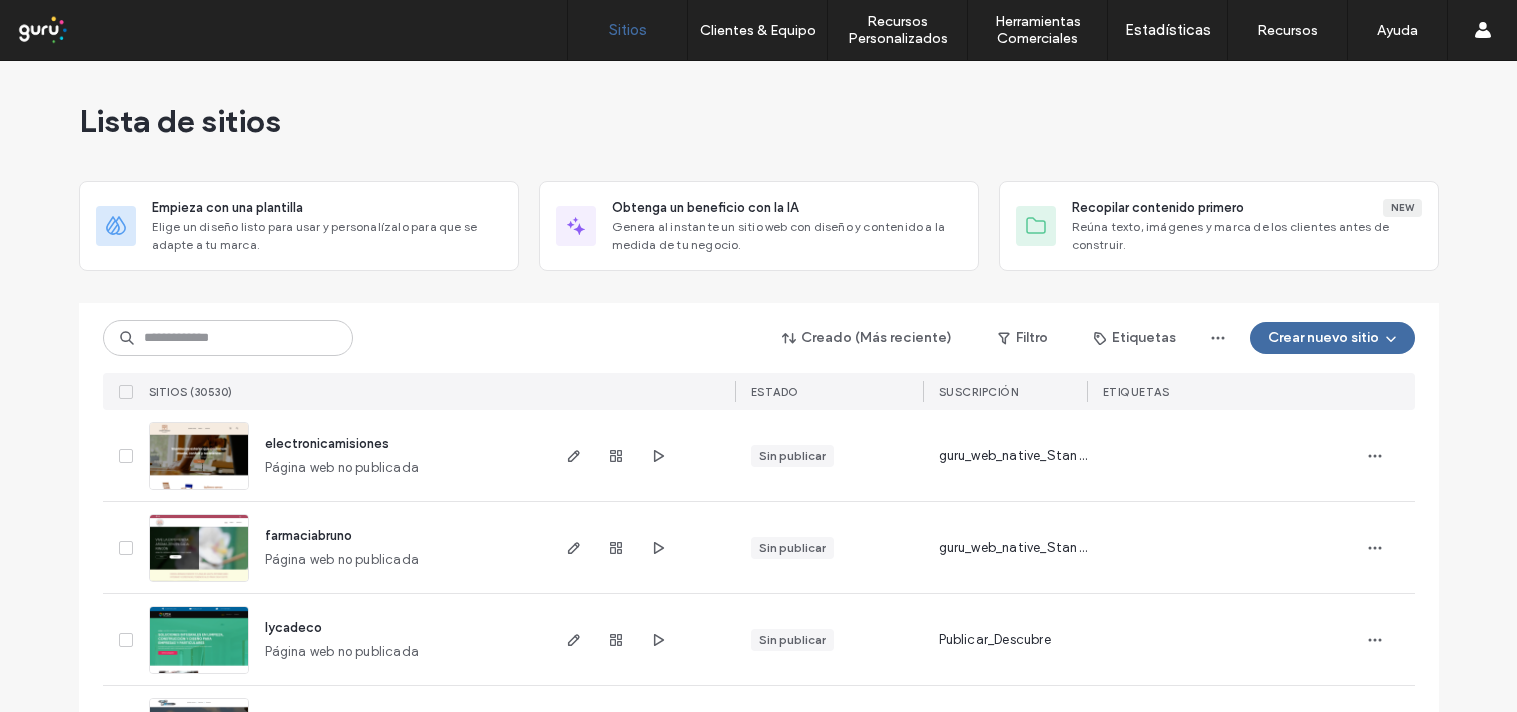 scroll, scrollTop: 0, scrollLeft: 0, axis: both 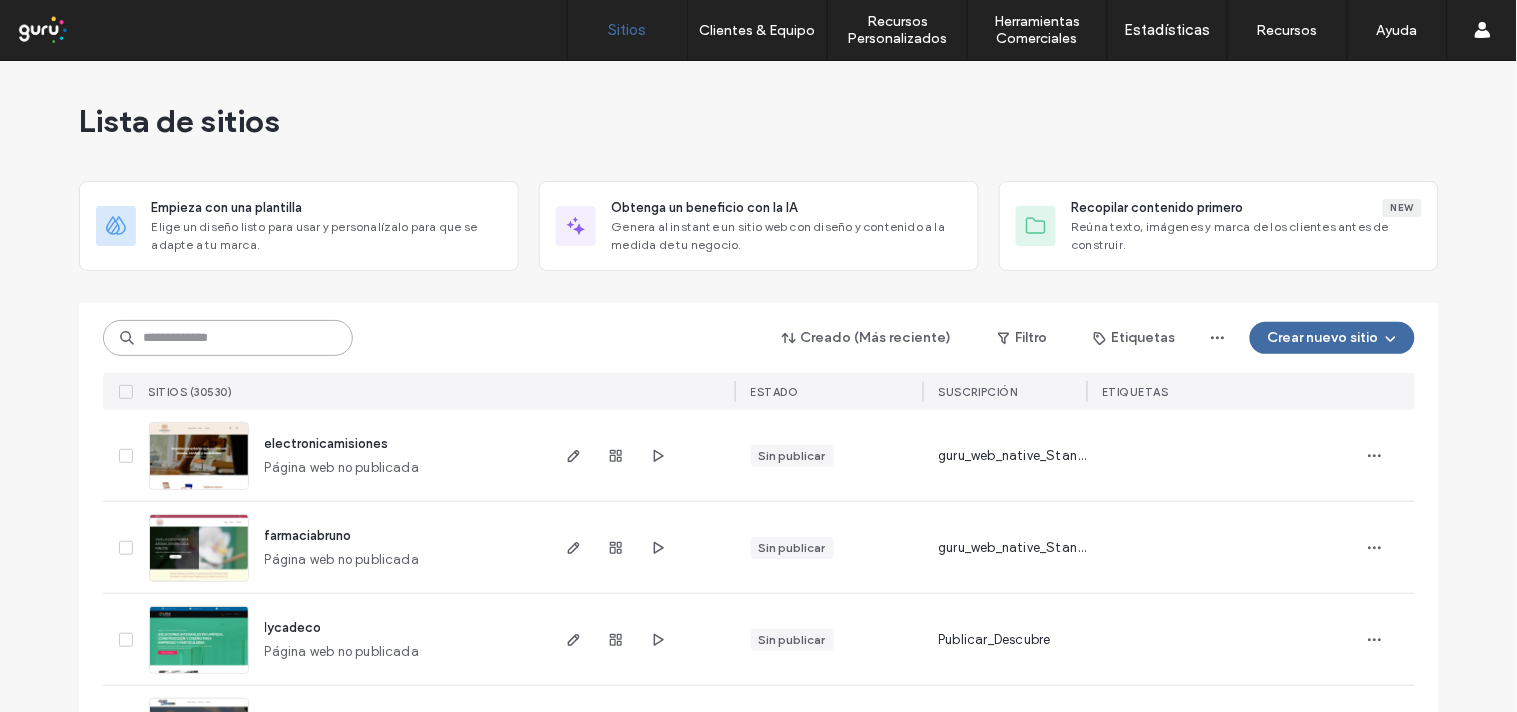 click at bounding box center (228, 338) 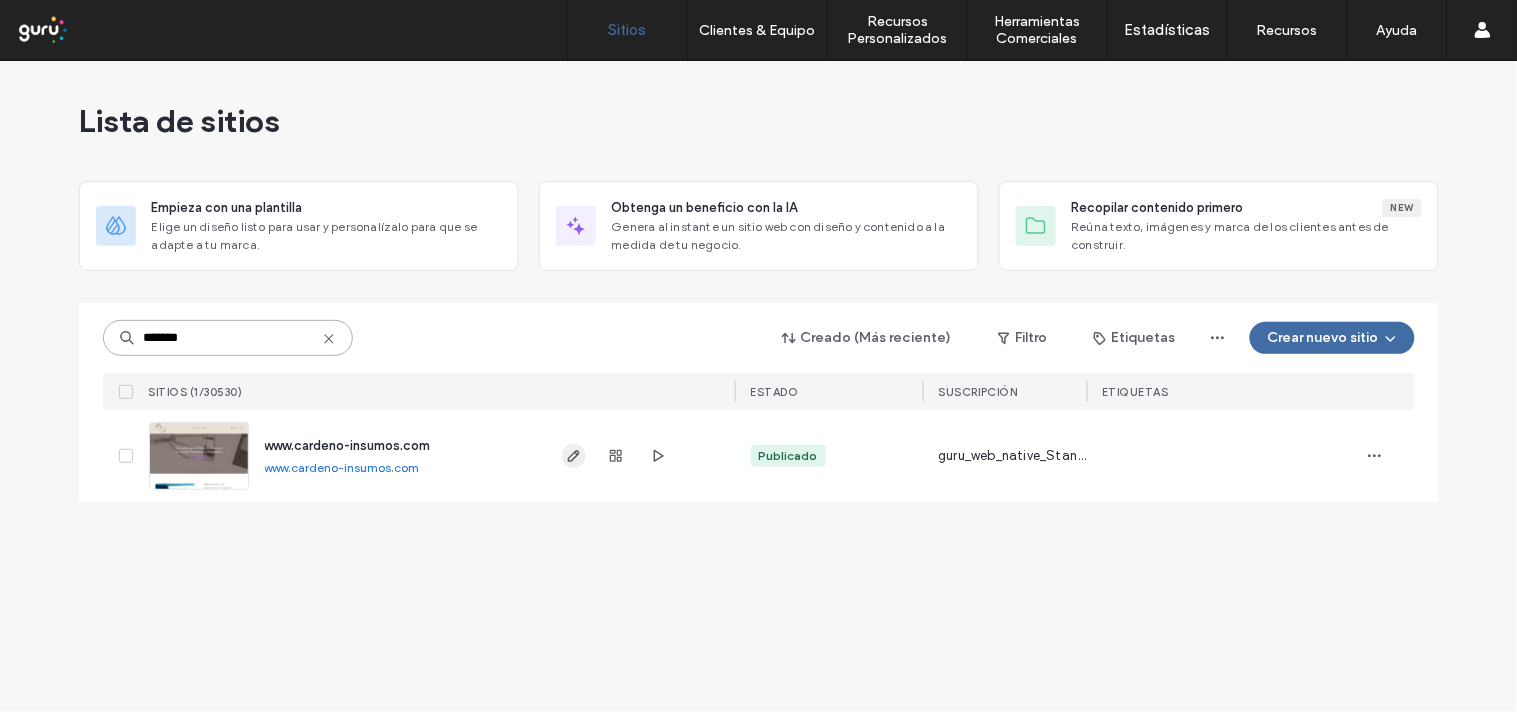 type on "*******" 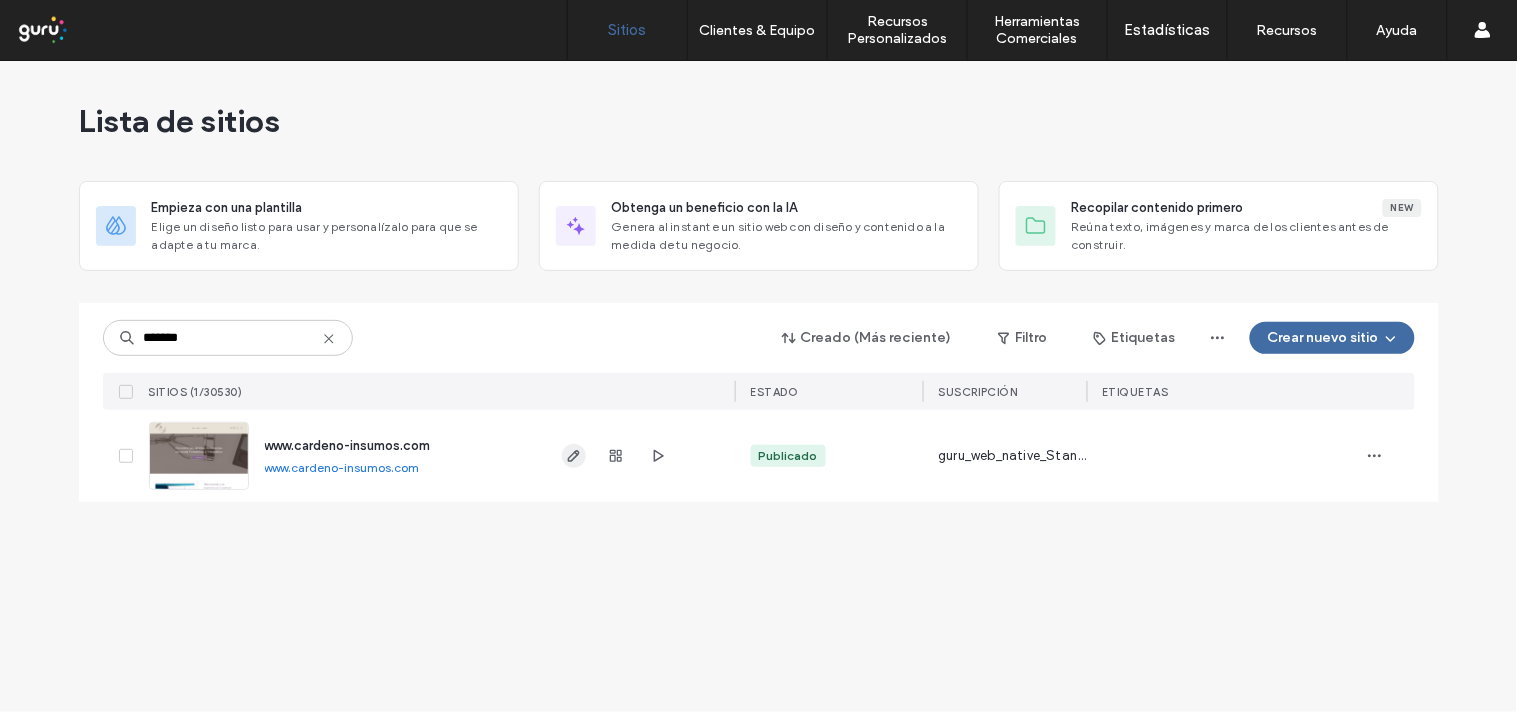 click 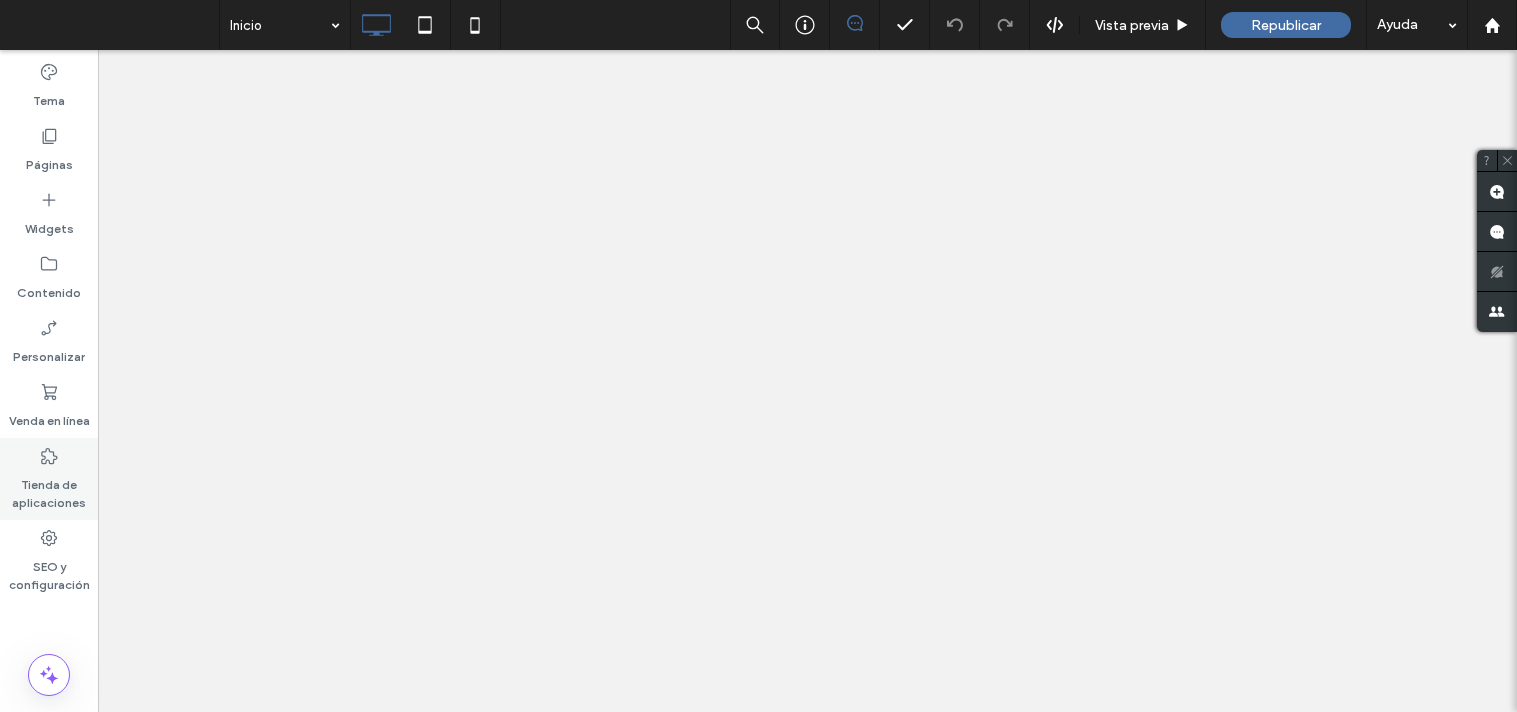 scroll, scrollTop: 0, scrollLeft: 0, axis: both 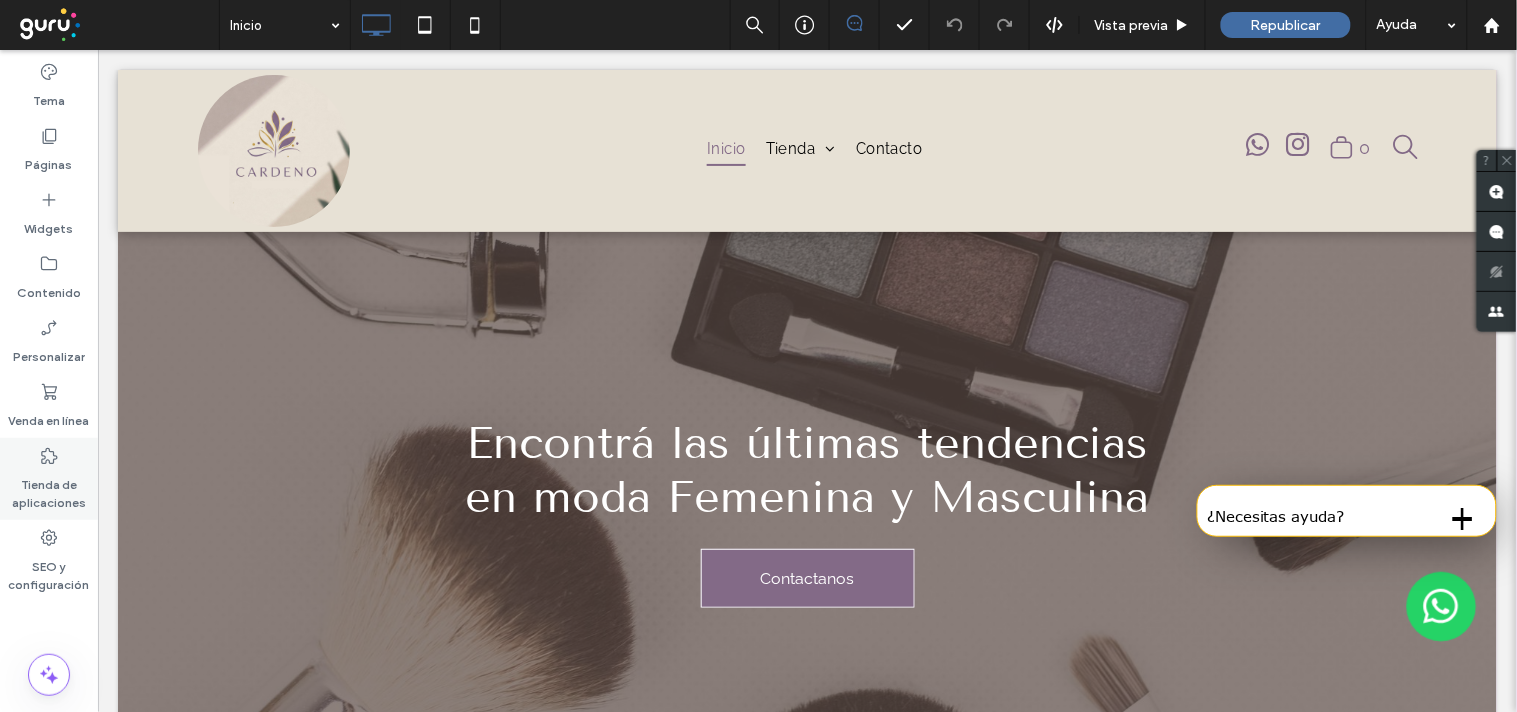 click on "Tienda de aplicaciones" at bounding box center [49, 489] 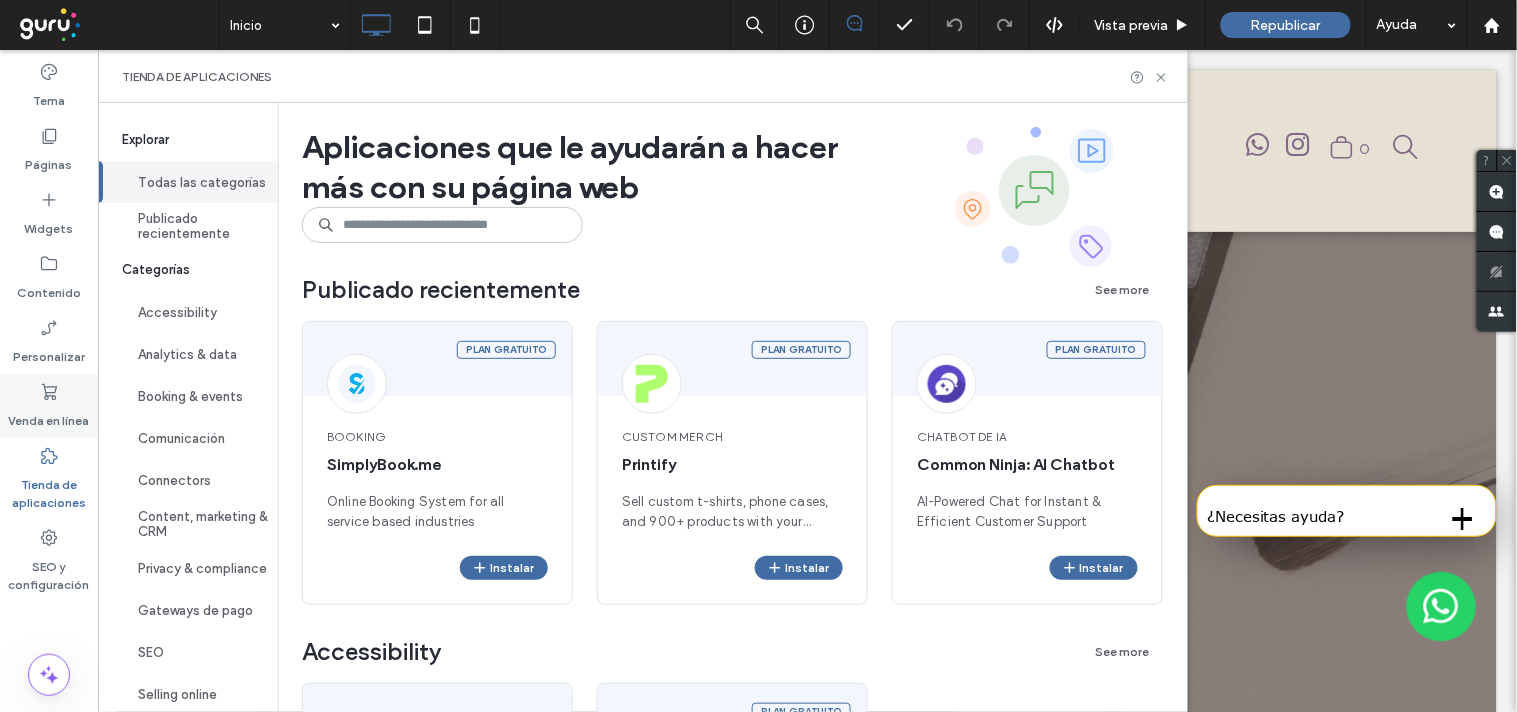 click on "Venda en línea" at bounding box center (49, 406) 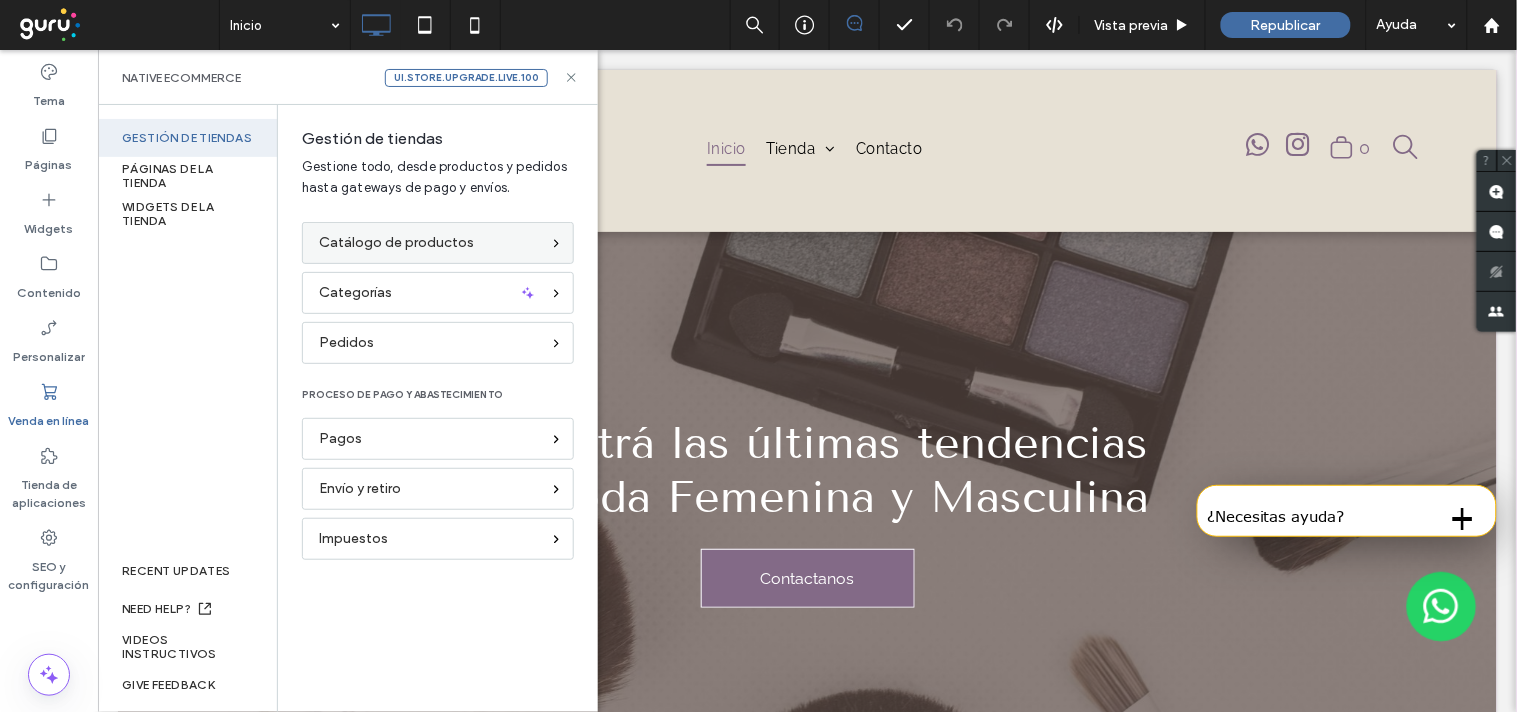 click on "Catálogo de productos" at bounding box center [396, 243] 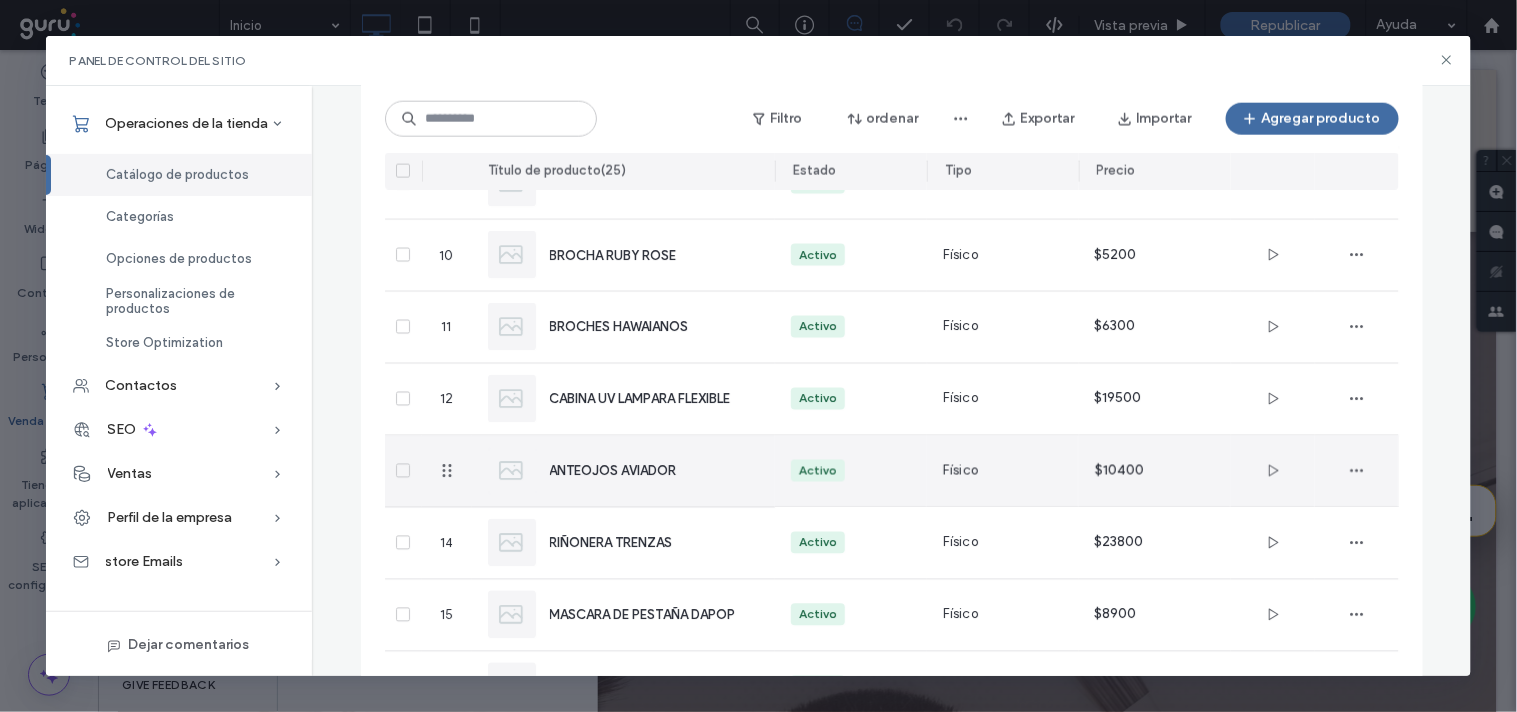 scroll, scrollTop: 756, scrollLeft: 0, axis: vertical 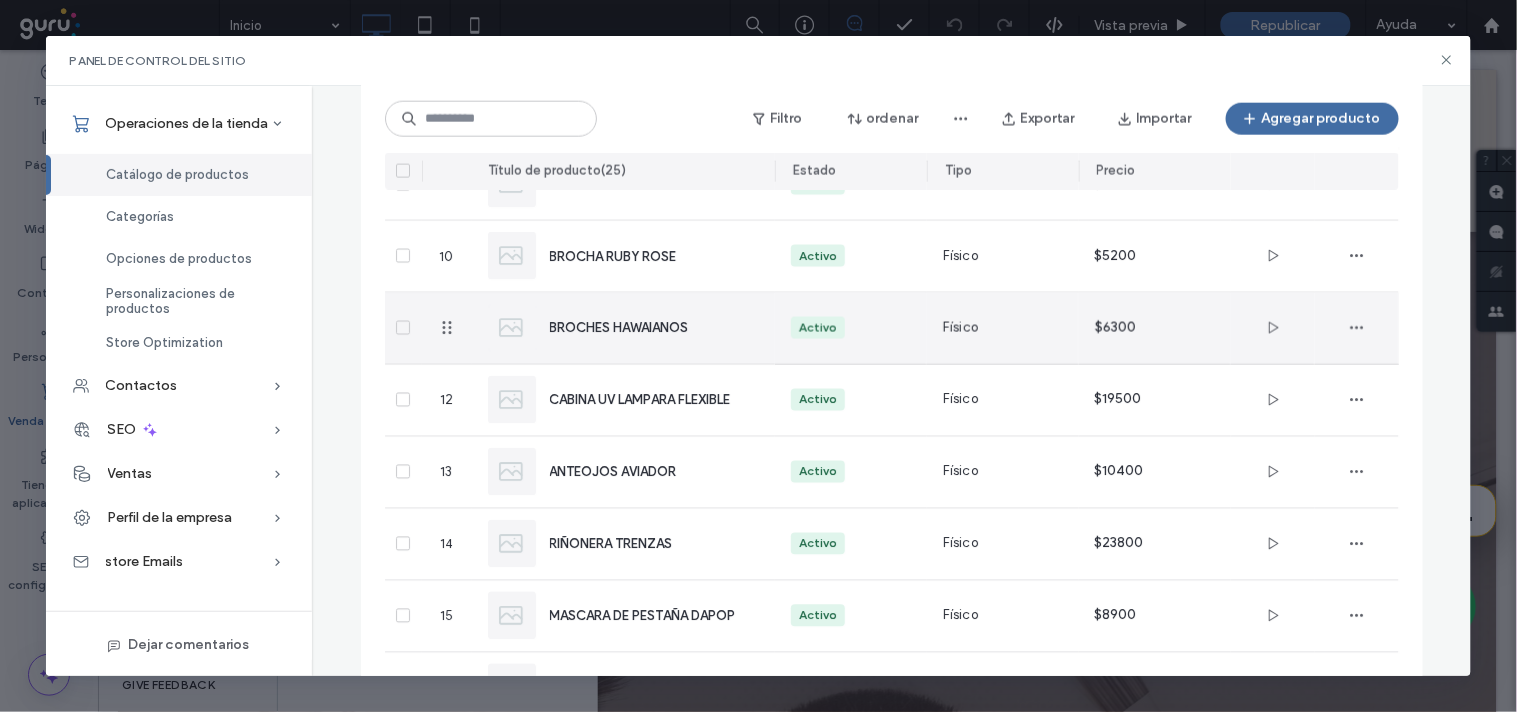 click on "BROCHES HAWAIANOS" at bounding box center (647, 328) 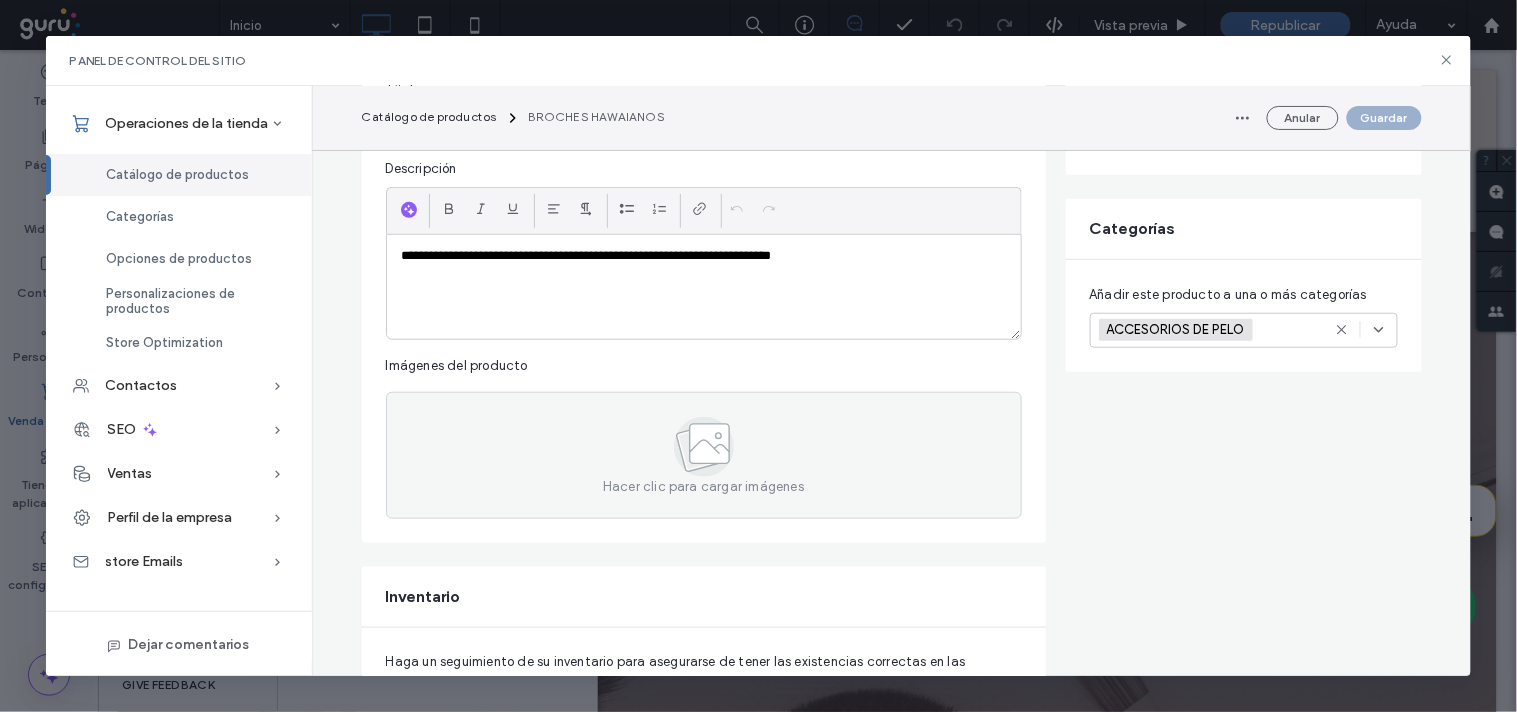 scroll, scrollTop: 333, scrollLeft: 0, axis: vertical 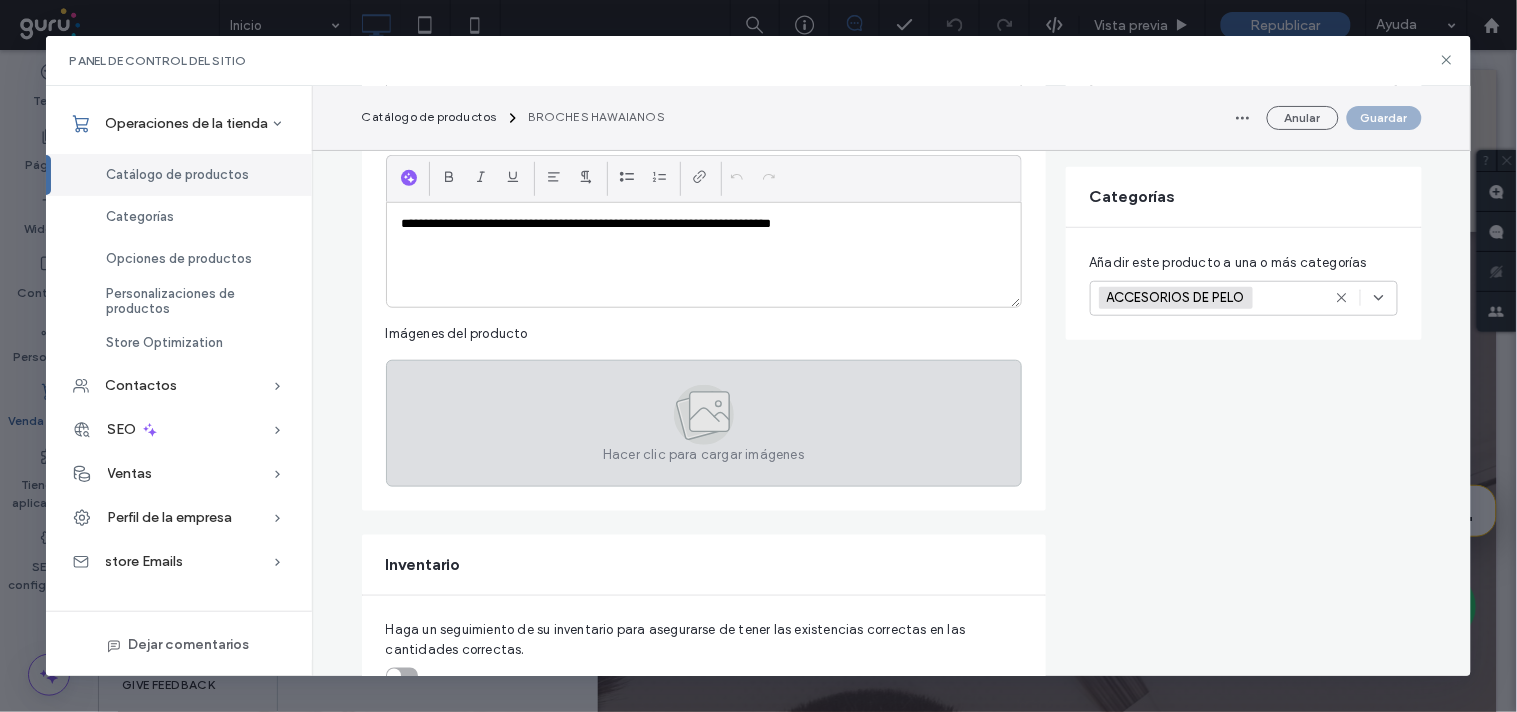 click 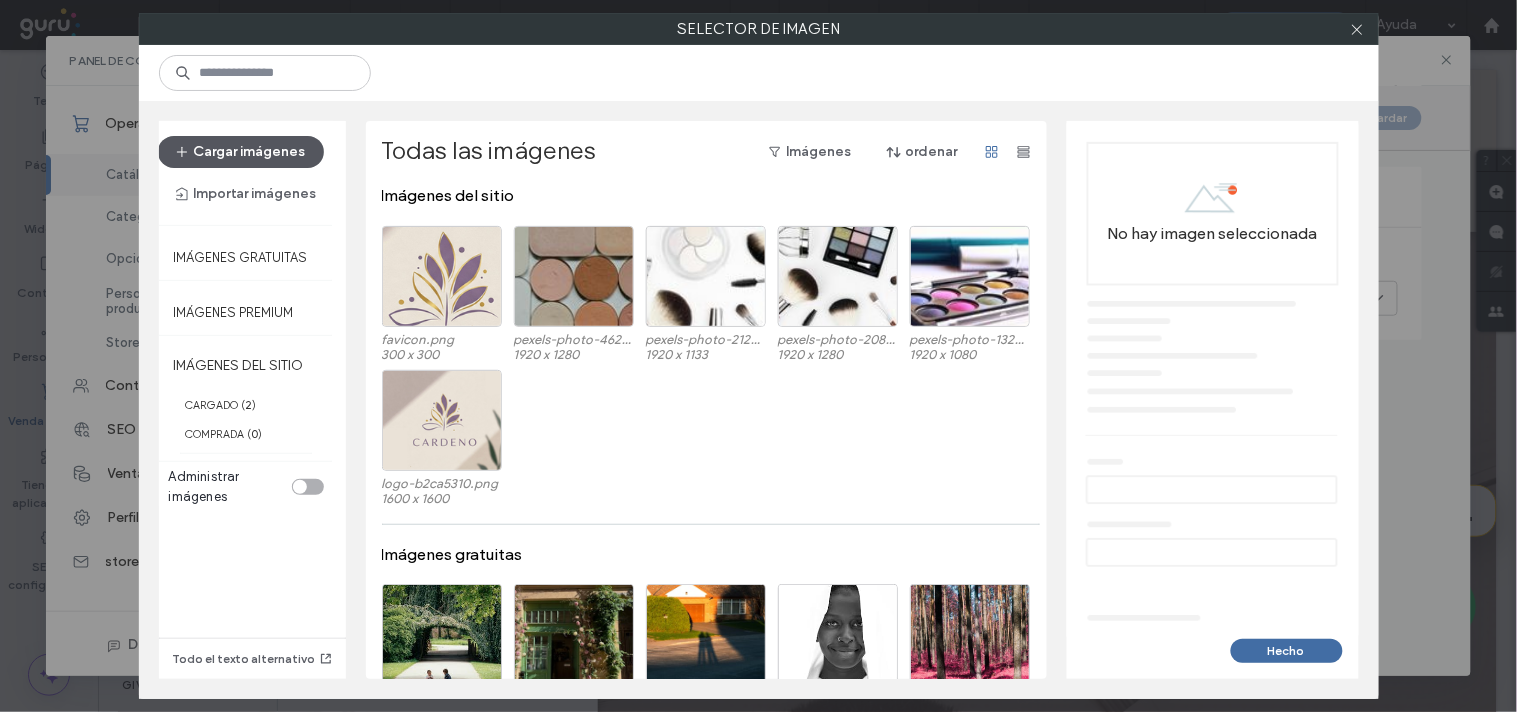 click on "Cargar imágenes" at bounding box center [241, 152] 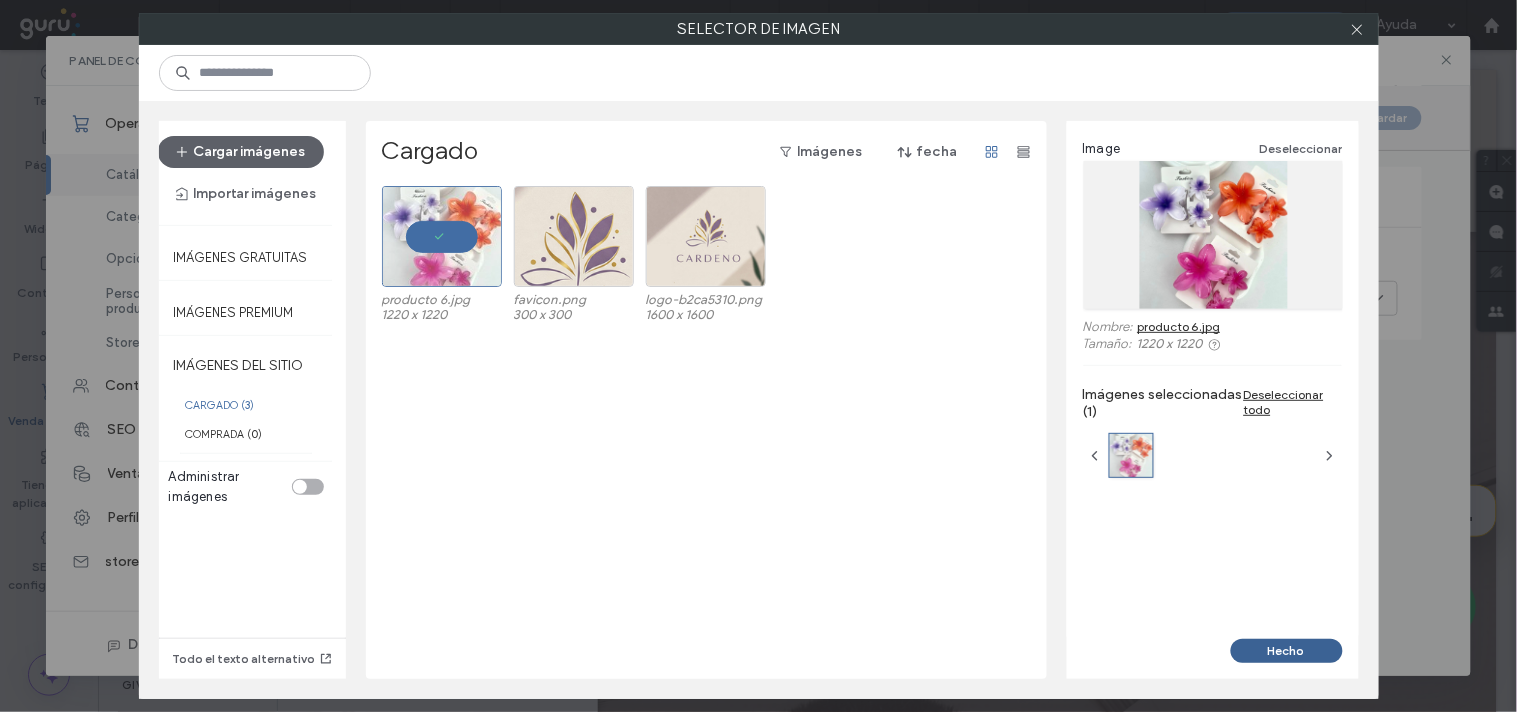click on "Hecho" at bounding box center [1287, 651] 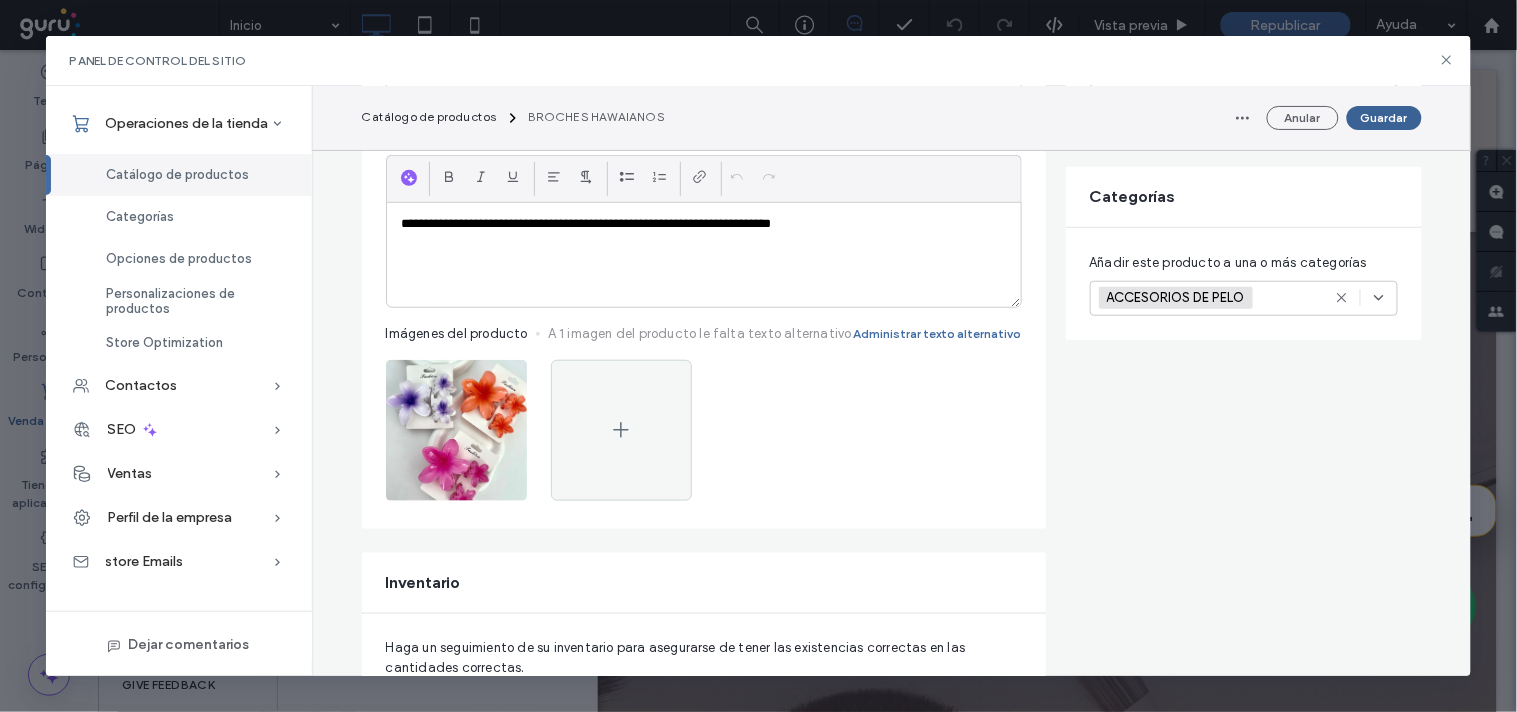 click on "Guardar" at bounding box center [1384, 118] 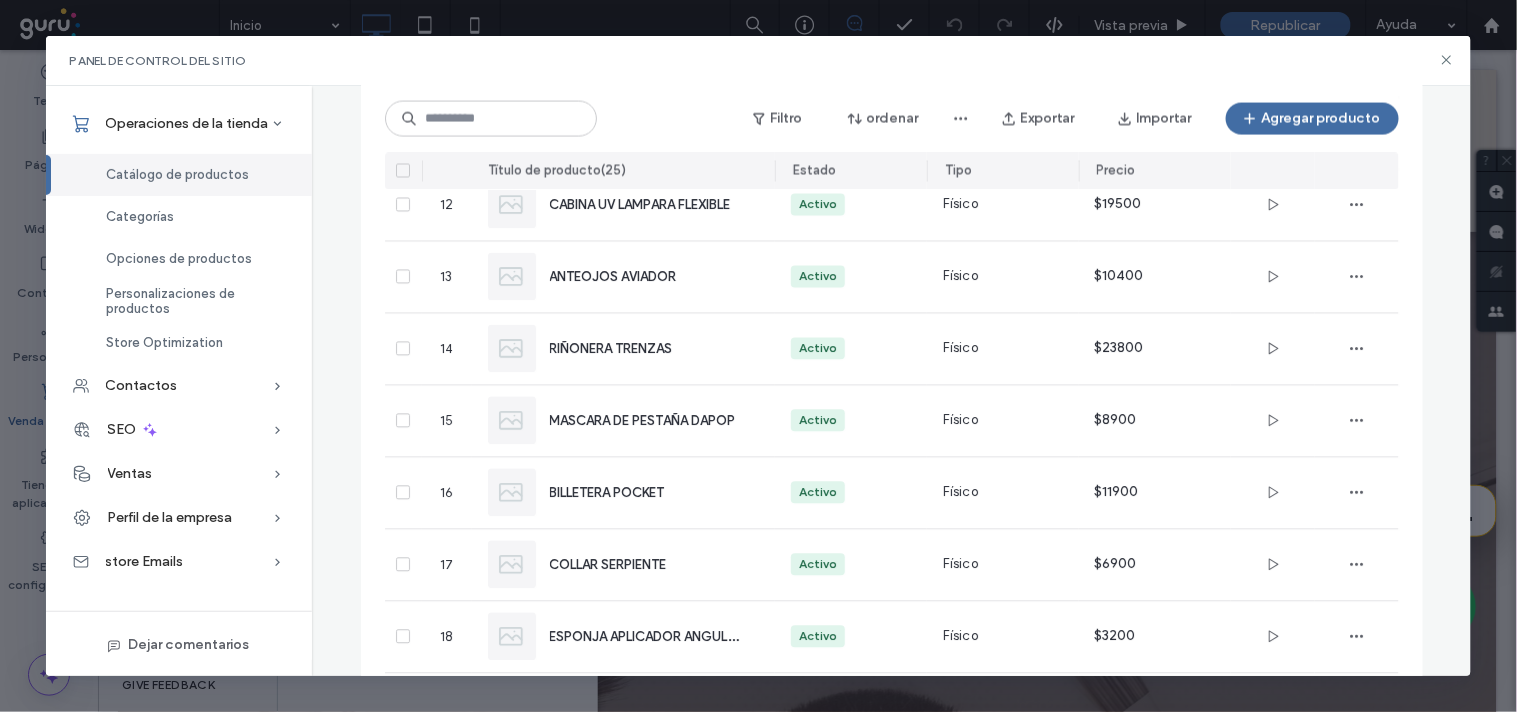 scroll, scrollTop: 1500, scrollLeft: 0, axis: vertical 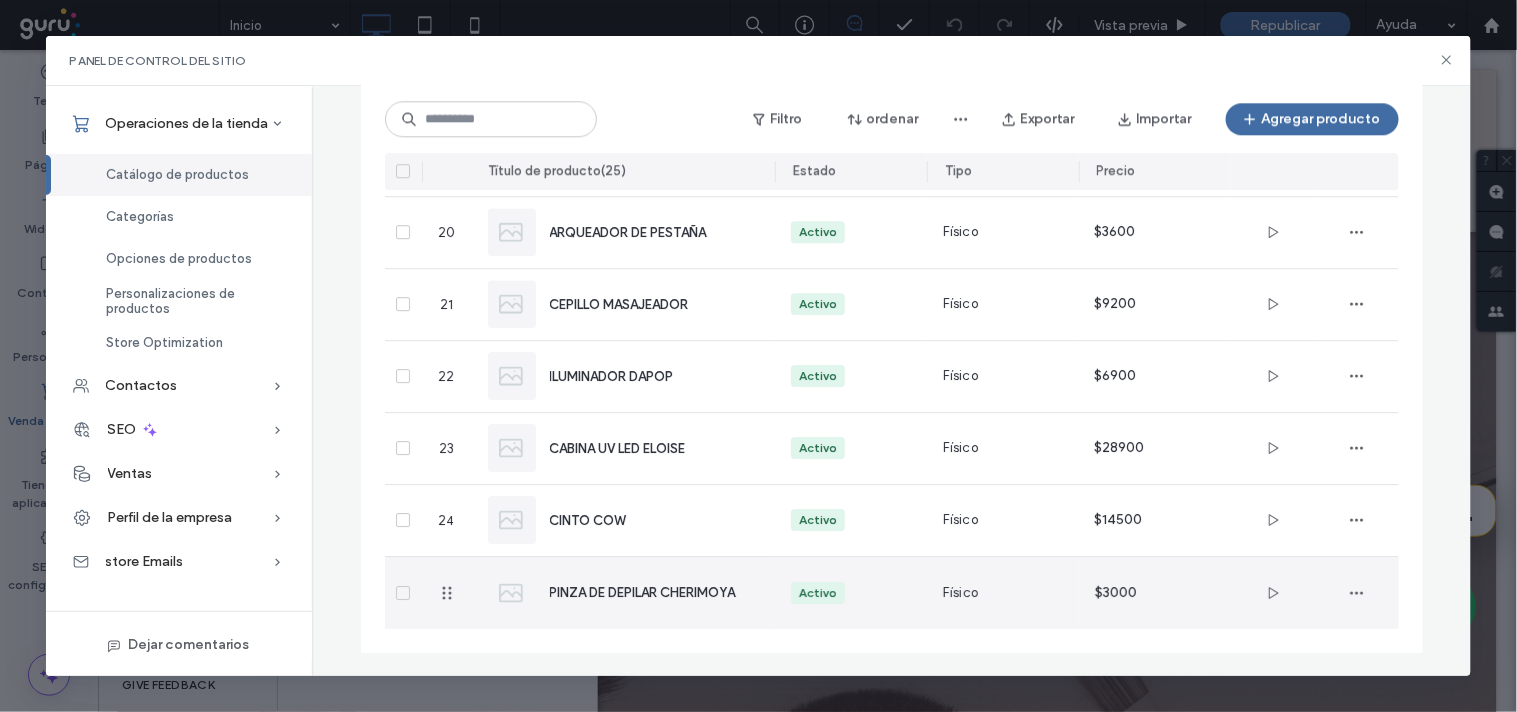 click on "PINZA DE DEPILAR CHERIMOYA" at bounding box center [643, 592] 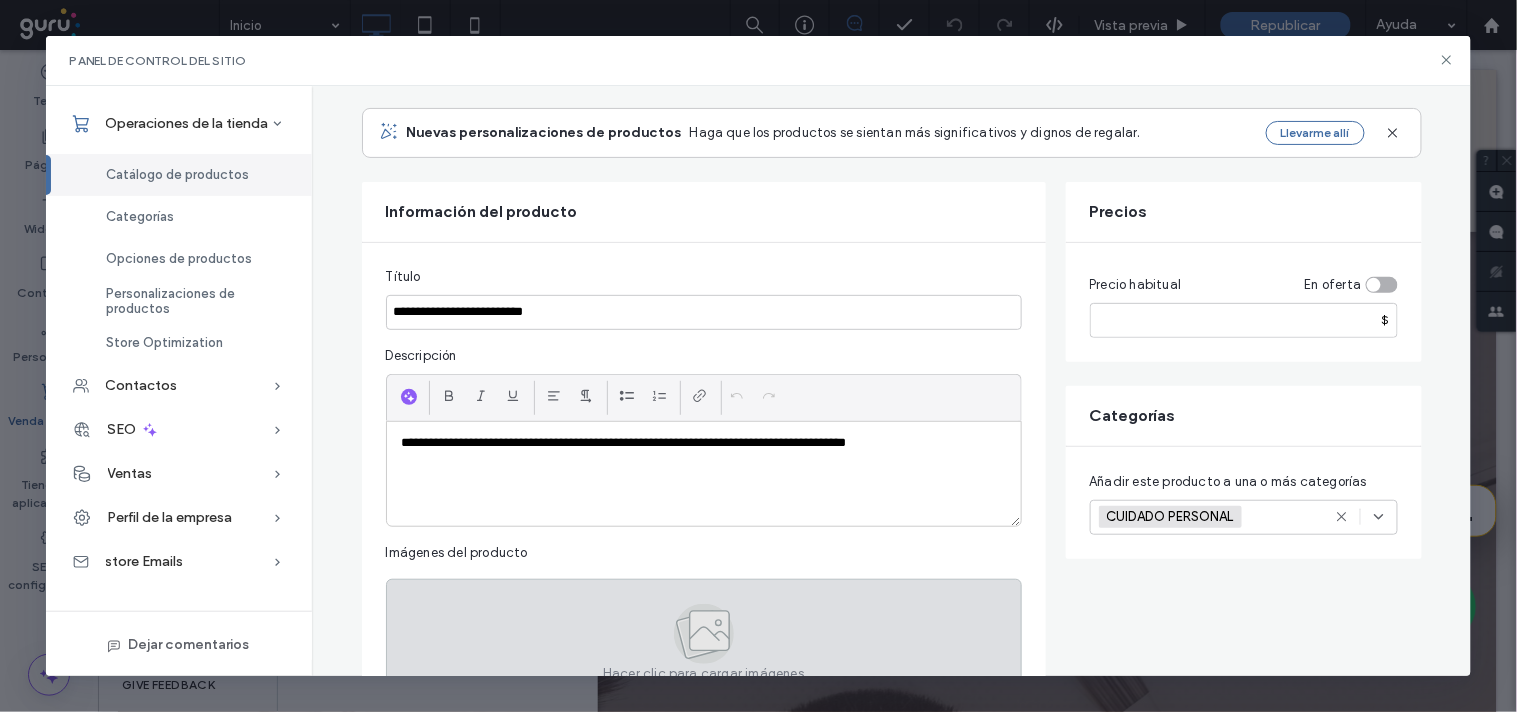 scroll, scrollTop: 333, scrollLeft: 0, axis: vertical 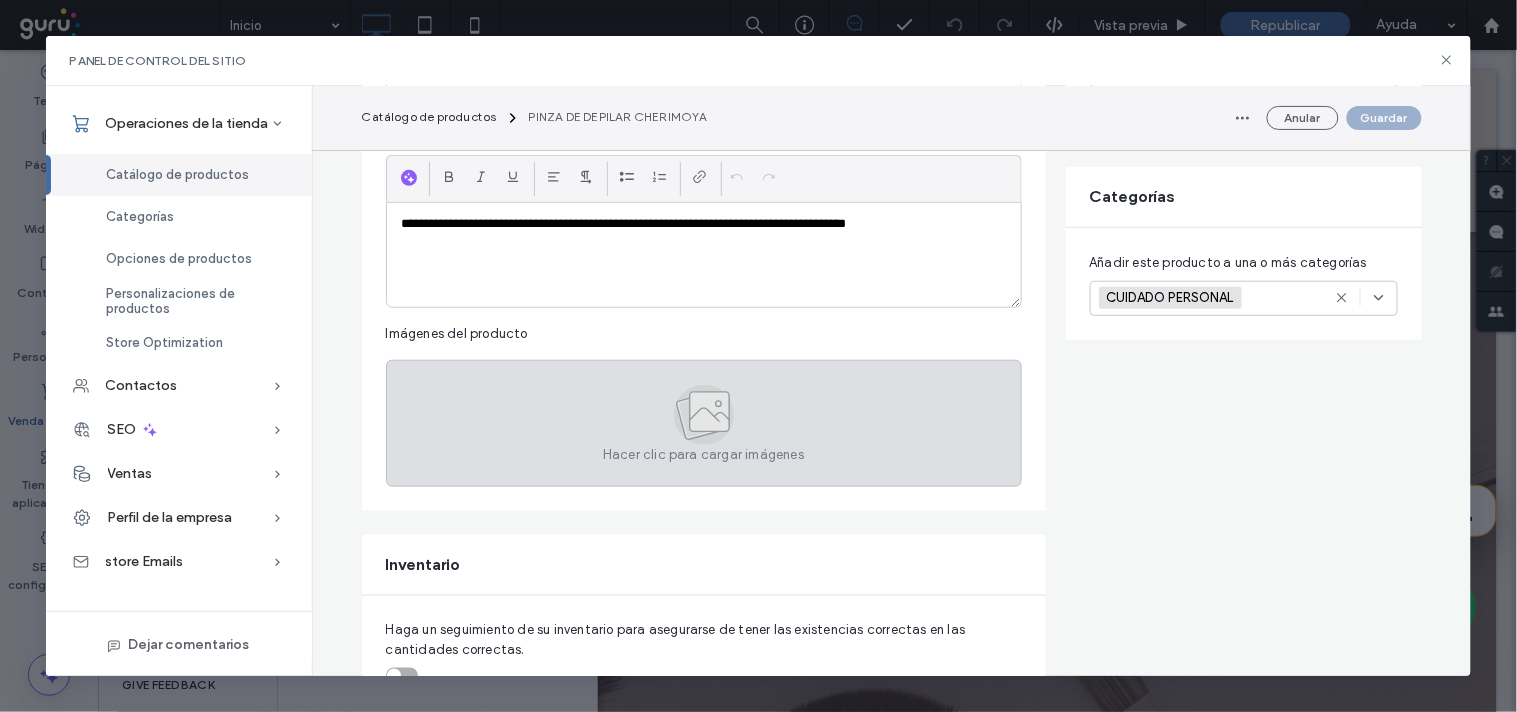 click on "Hacer clic para cargar imágenes" at bounding box center [704, 423] 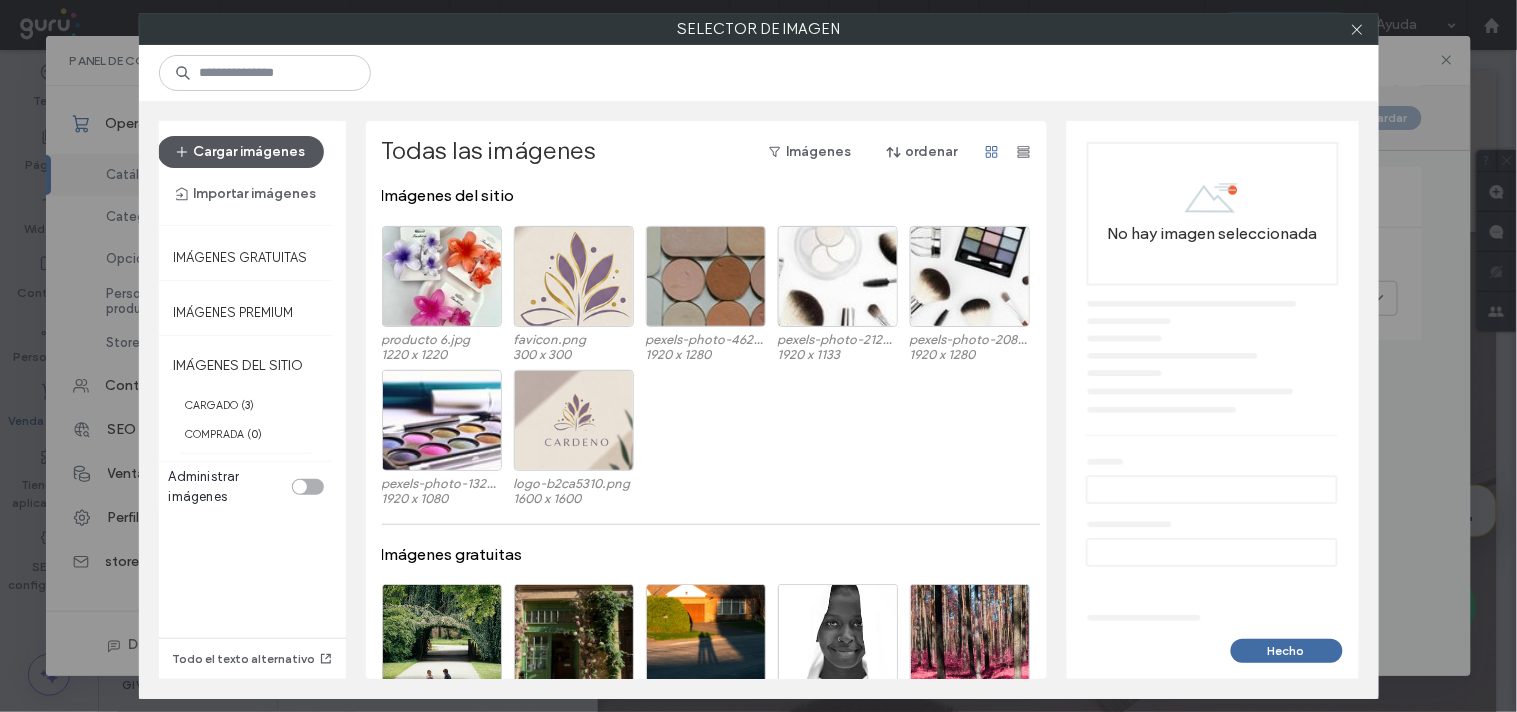 click on "Cargar imágenes" at bounding box center (241, 152) 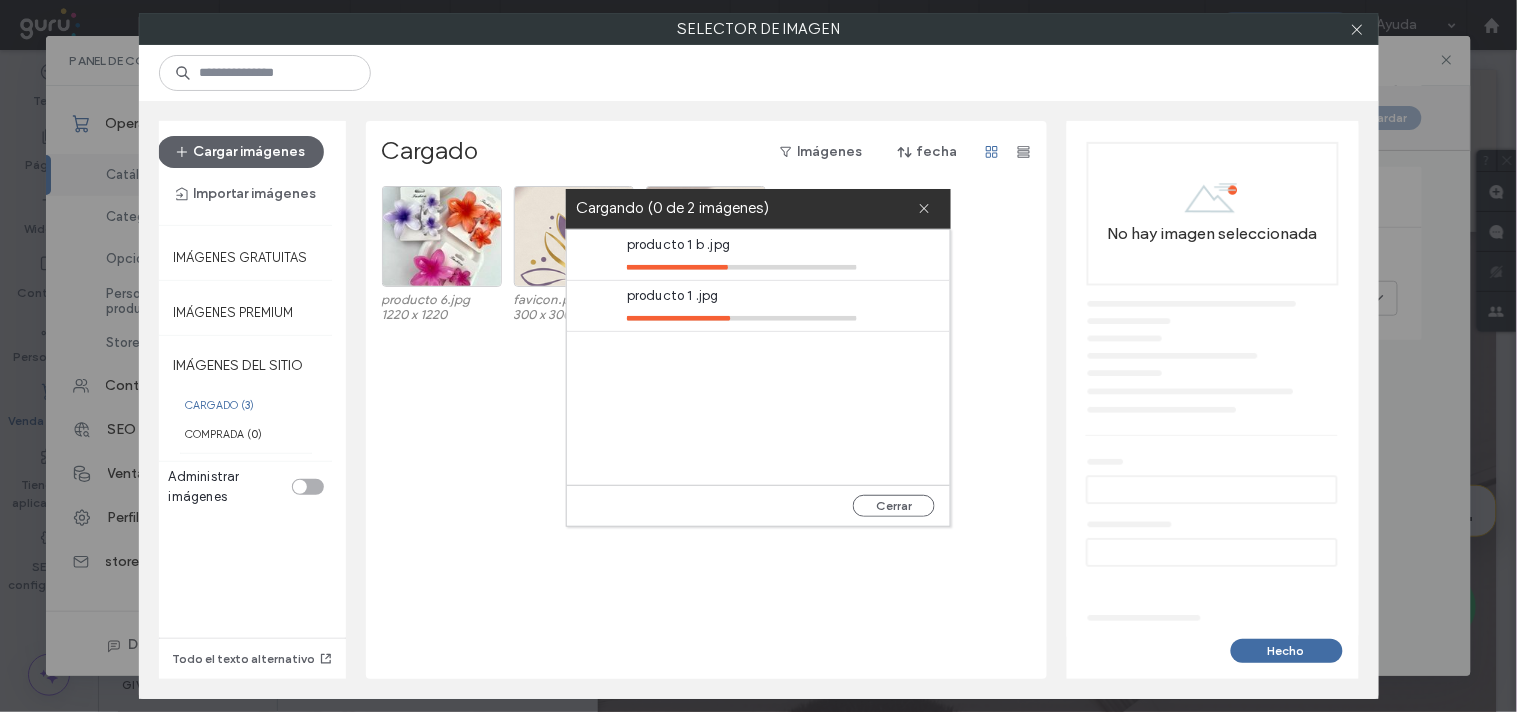 click on "producto 1 b .jpg producto 1 .jpg" at bounding box center (758, 357) 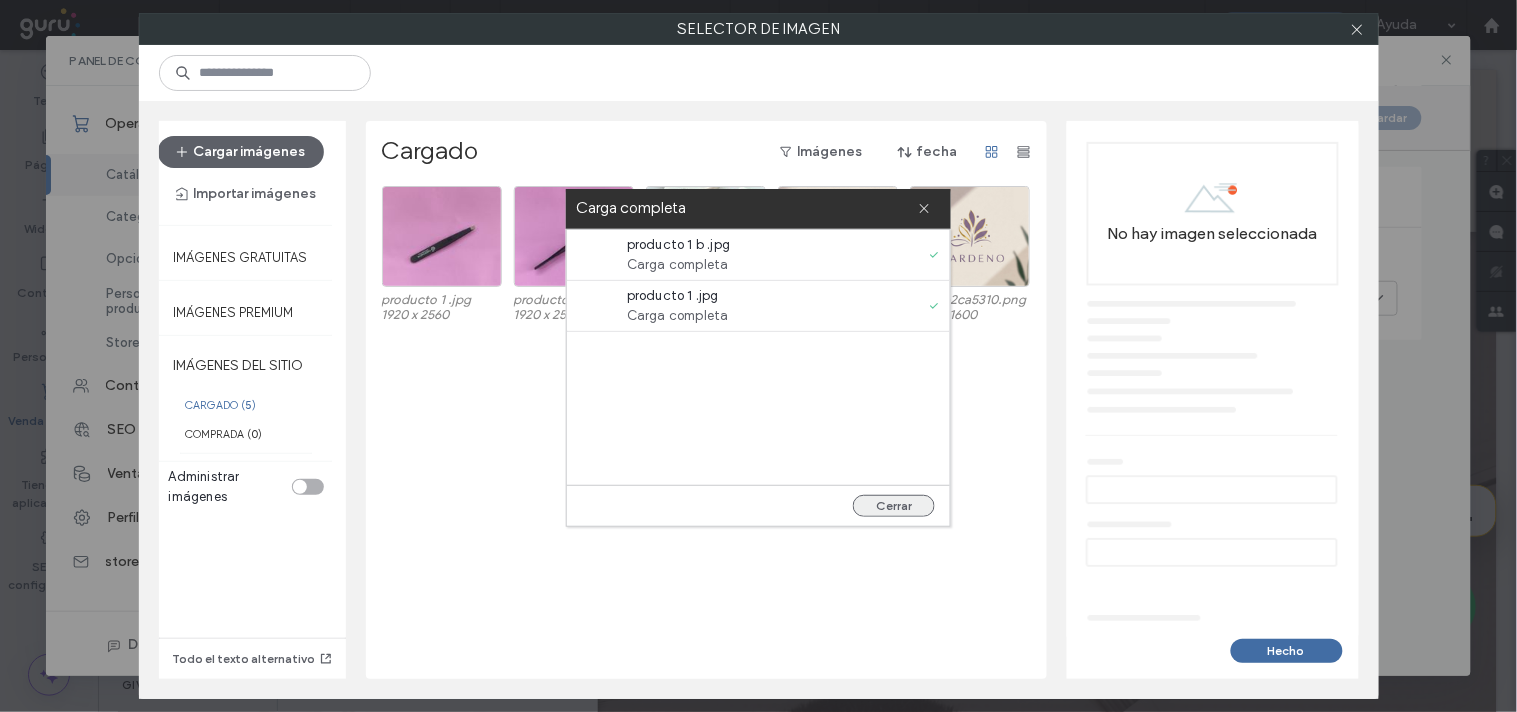 click on "Cerrar" at bounding box center (894, 506) 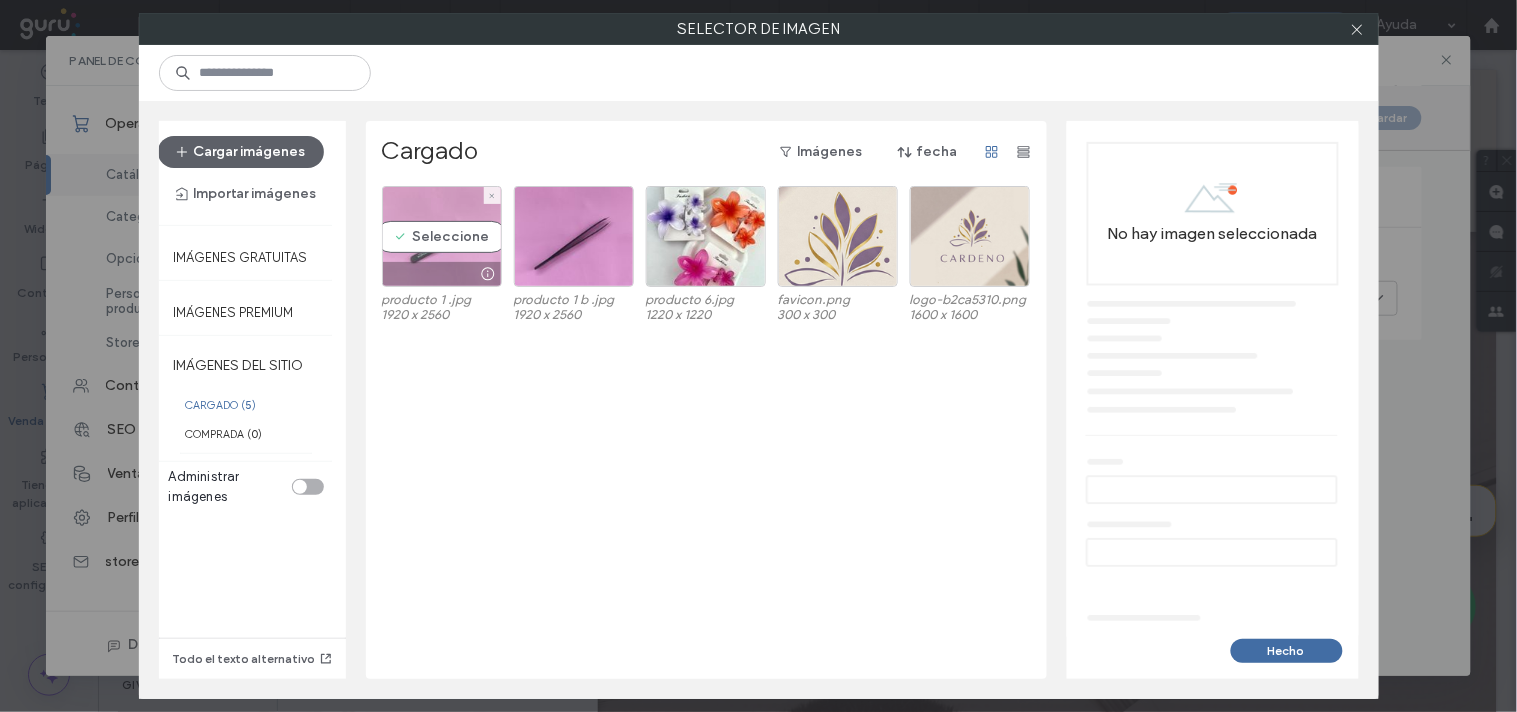 click on "Seleccione" at bounding box center (442, 236) 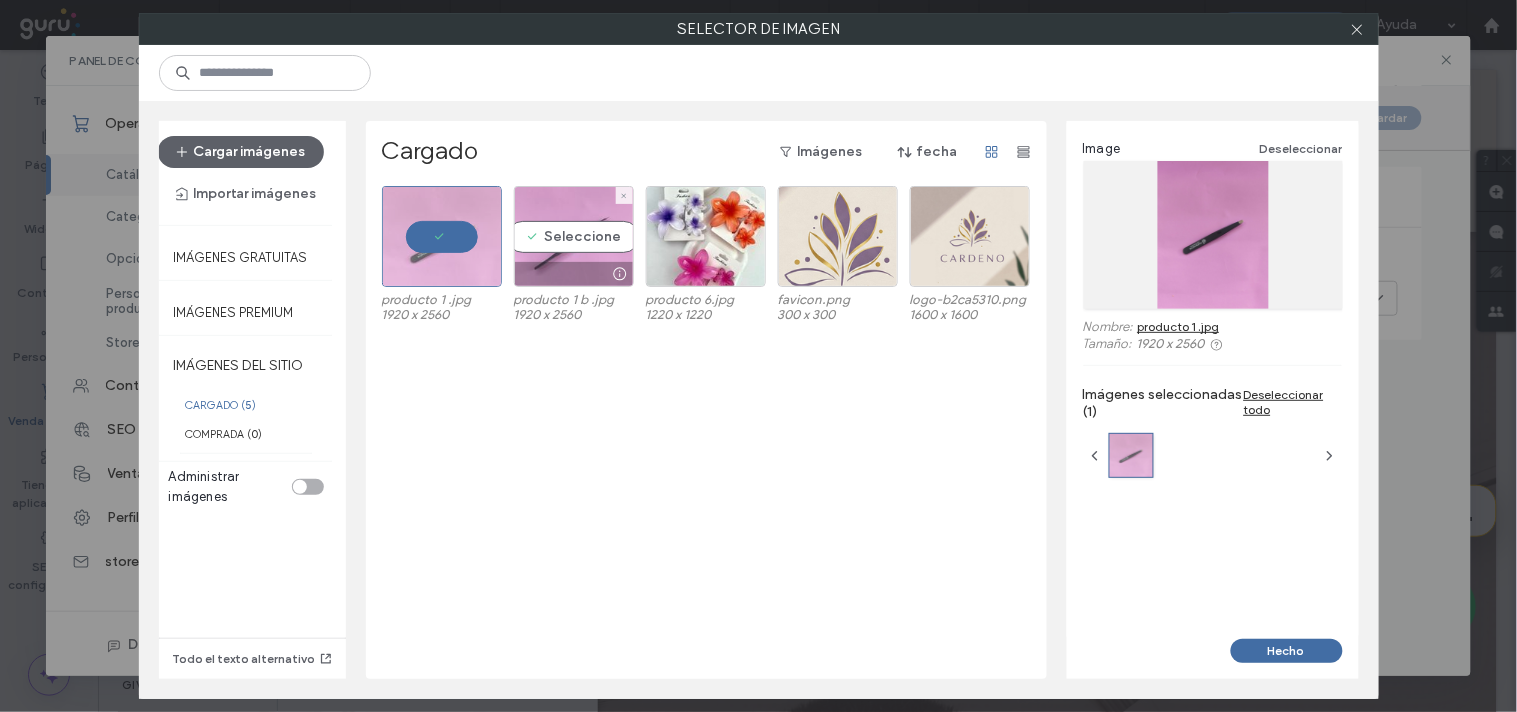 click on "Seleccione" at bounding box center (574, 236) 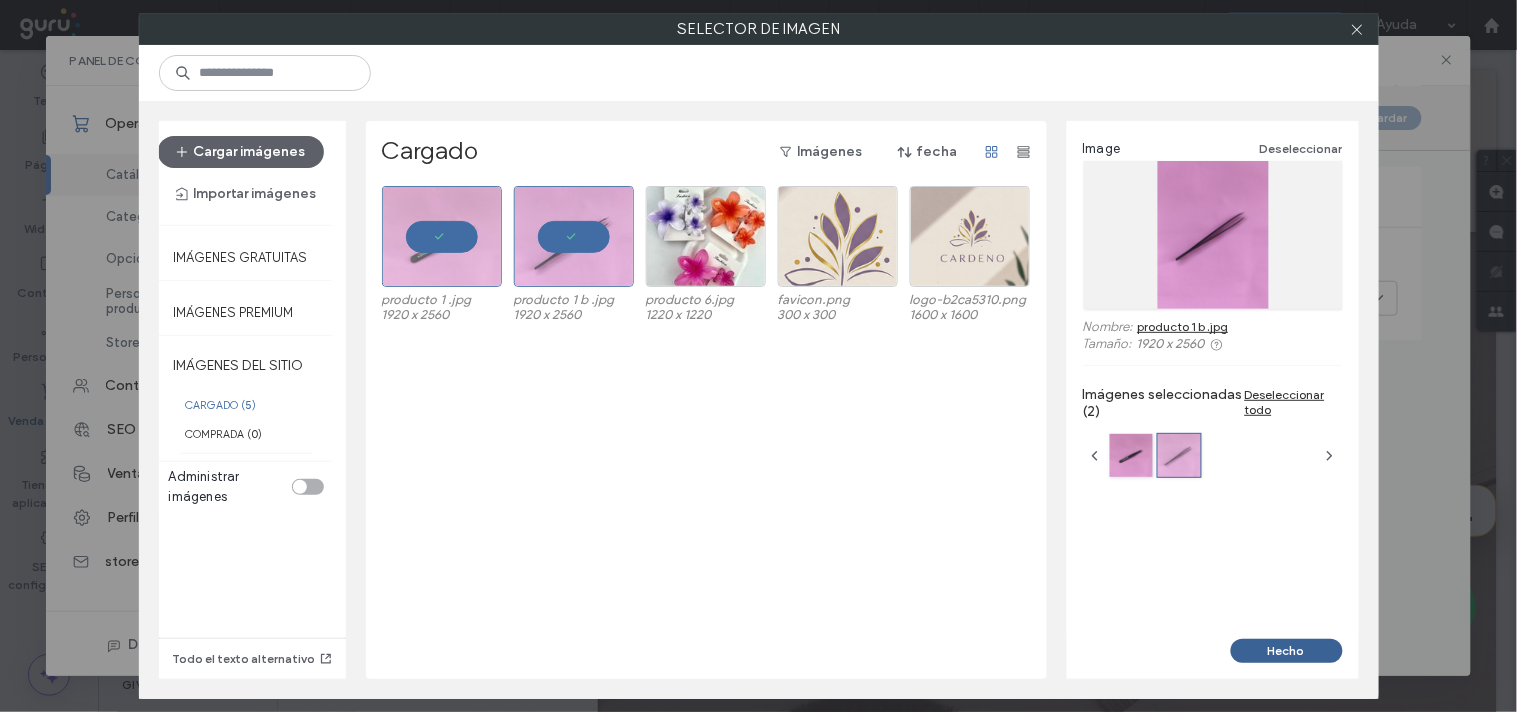 click on "Hecho" at bounding box center [1287, 651] 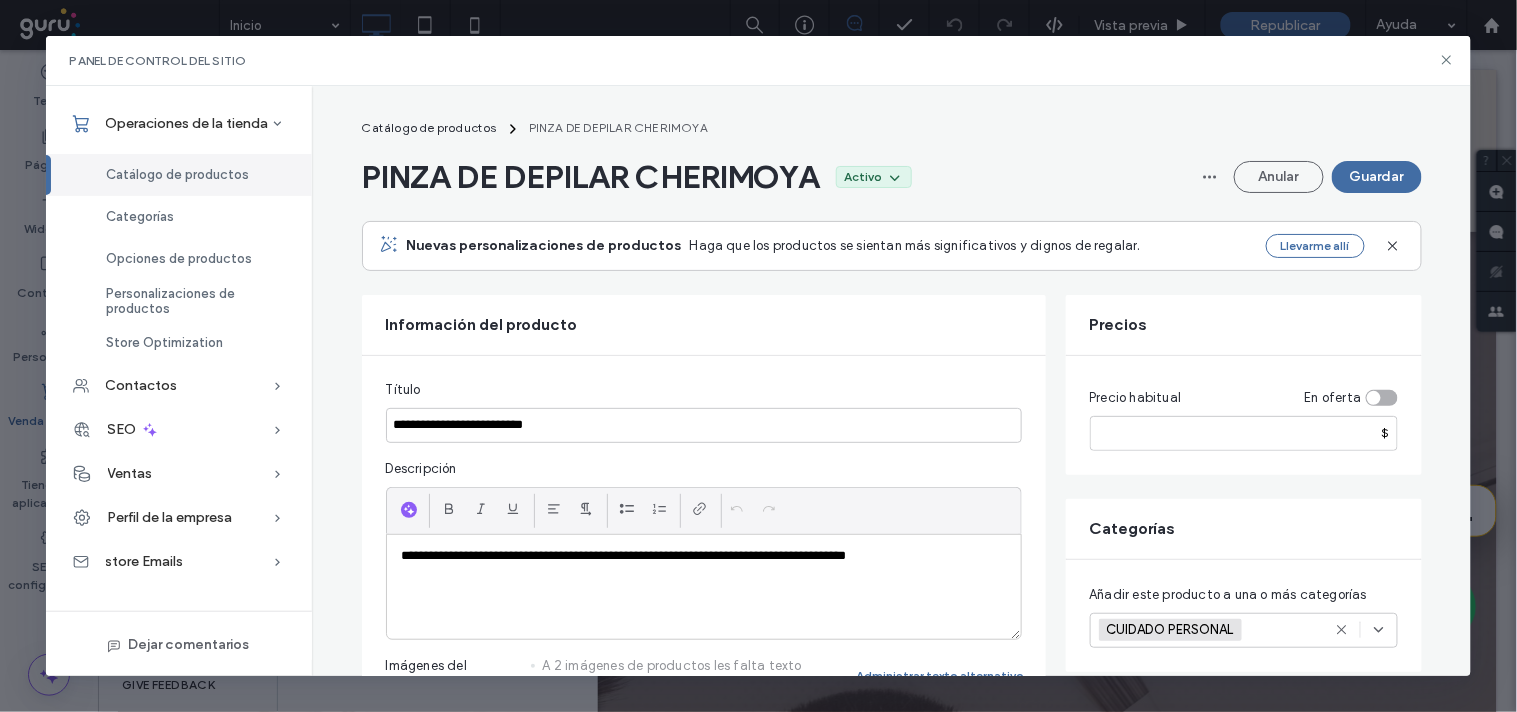 scroll, scrollTop: 0, scrollLeft: 0, axis: both 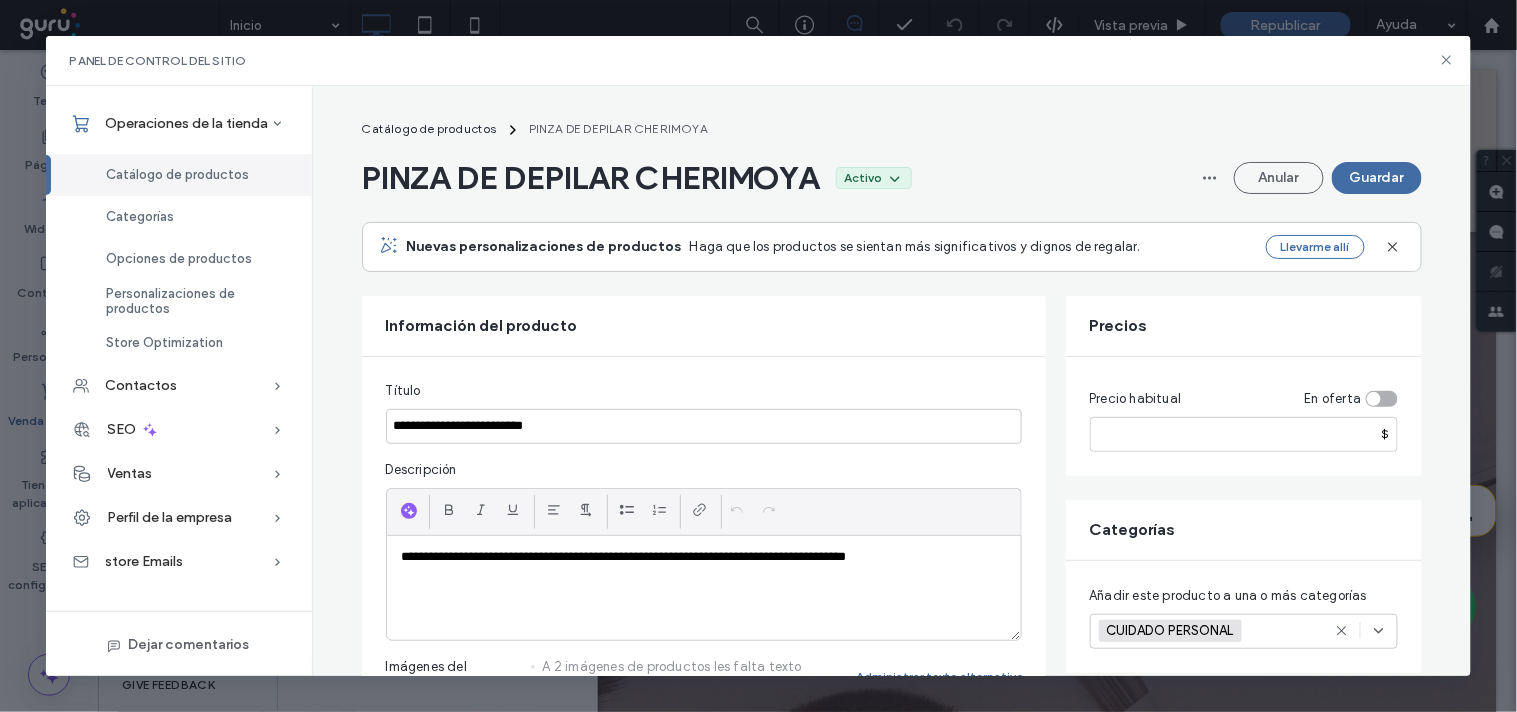 click on "Guardar" at bounding box center [1377, 178] 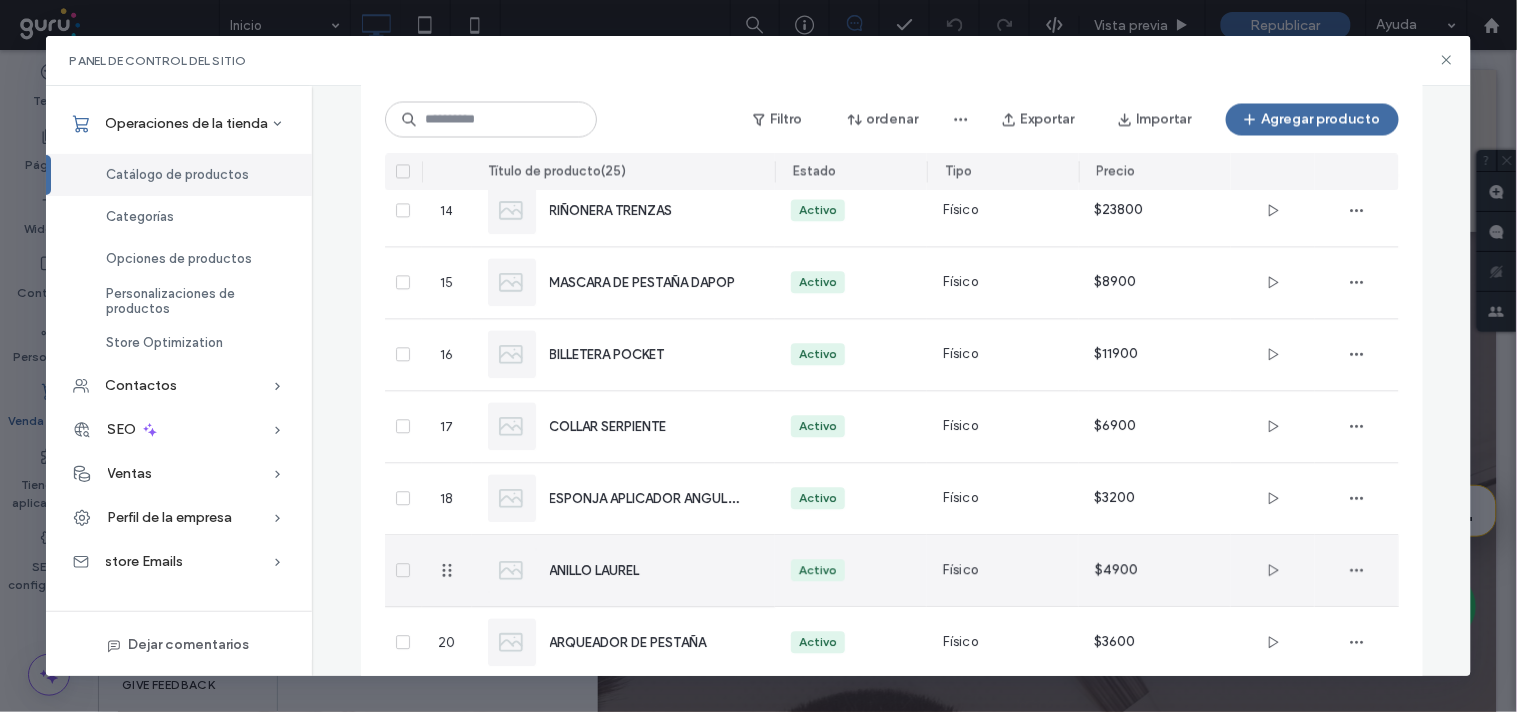 scroll, scrollTop: 1201, scrollLeft: 0, axis: vertical 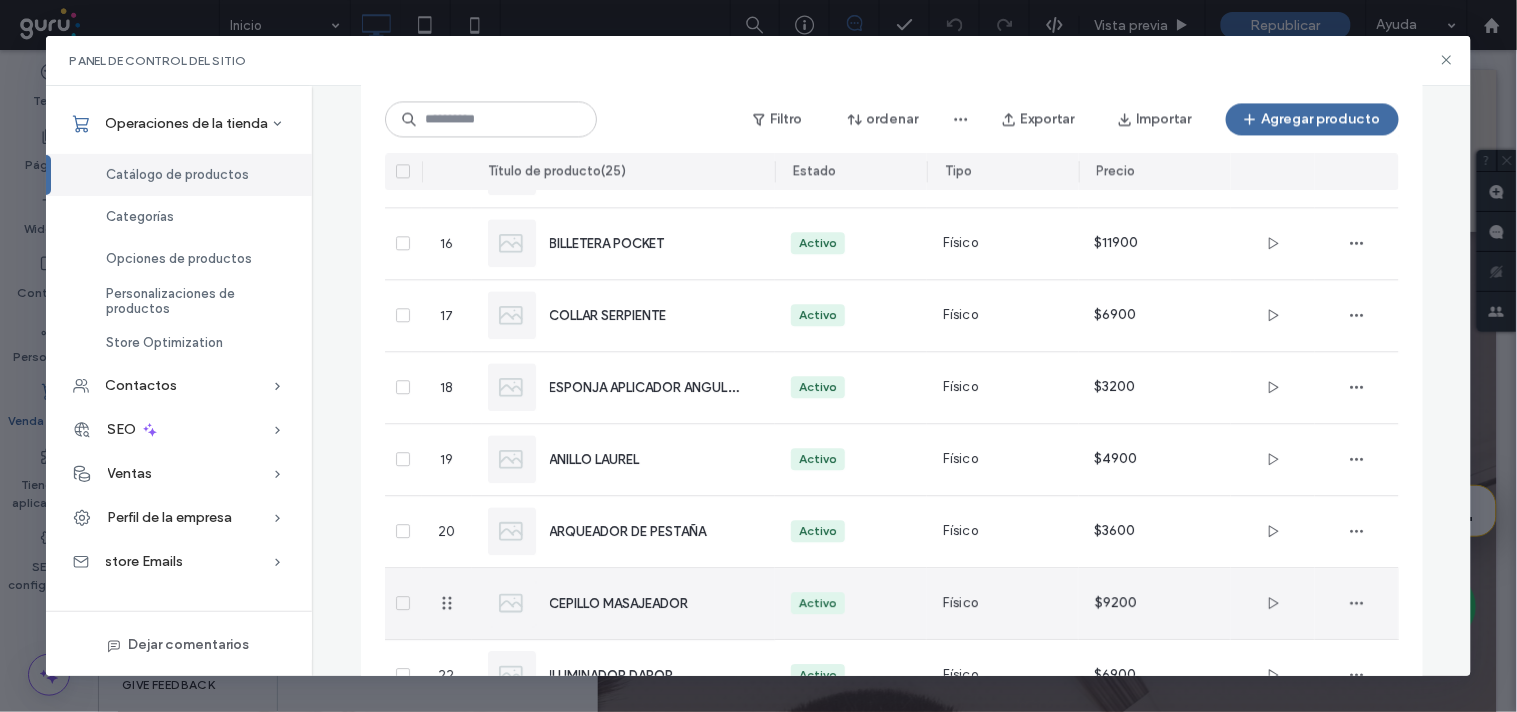 click on "CEPILLO MASAJEADOR" at bounding box center [647, 603] 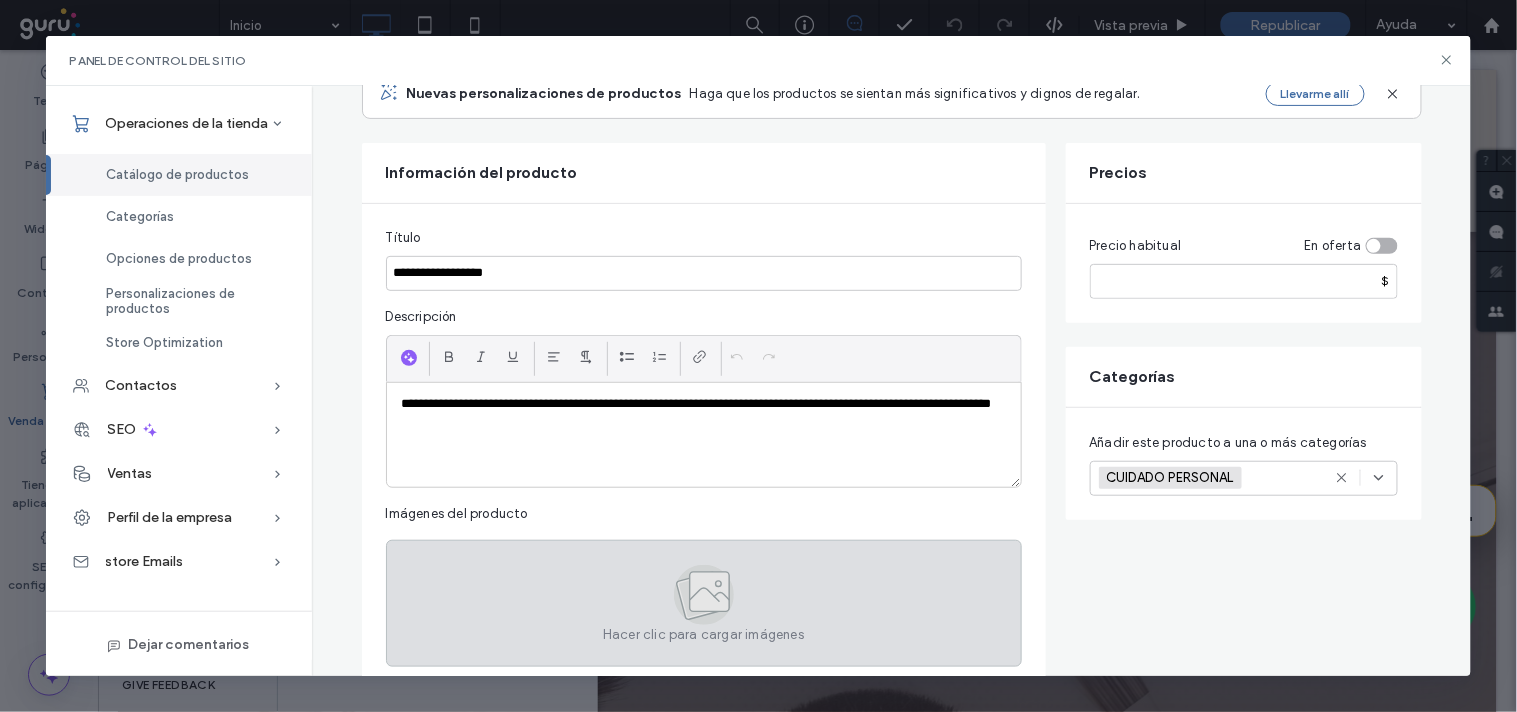 scroll, scrollTop: 222, scrollLeft: 0, axis: vertical 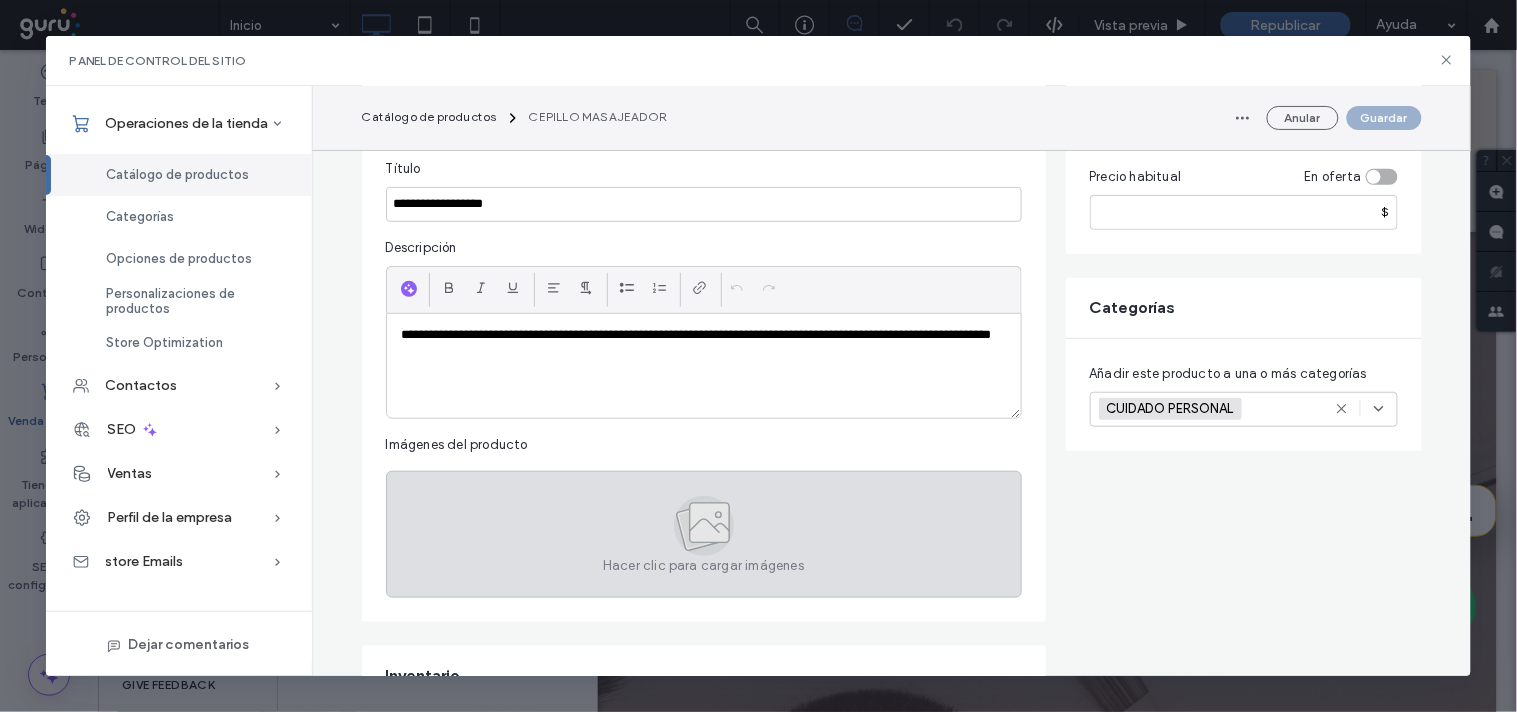 click on "Hacer clic para cargar imágenes" at bounding box center (704, 534) 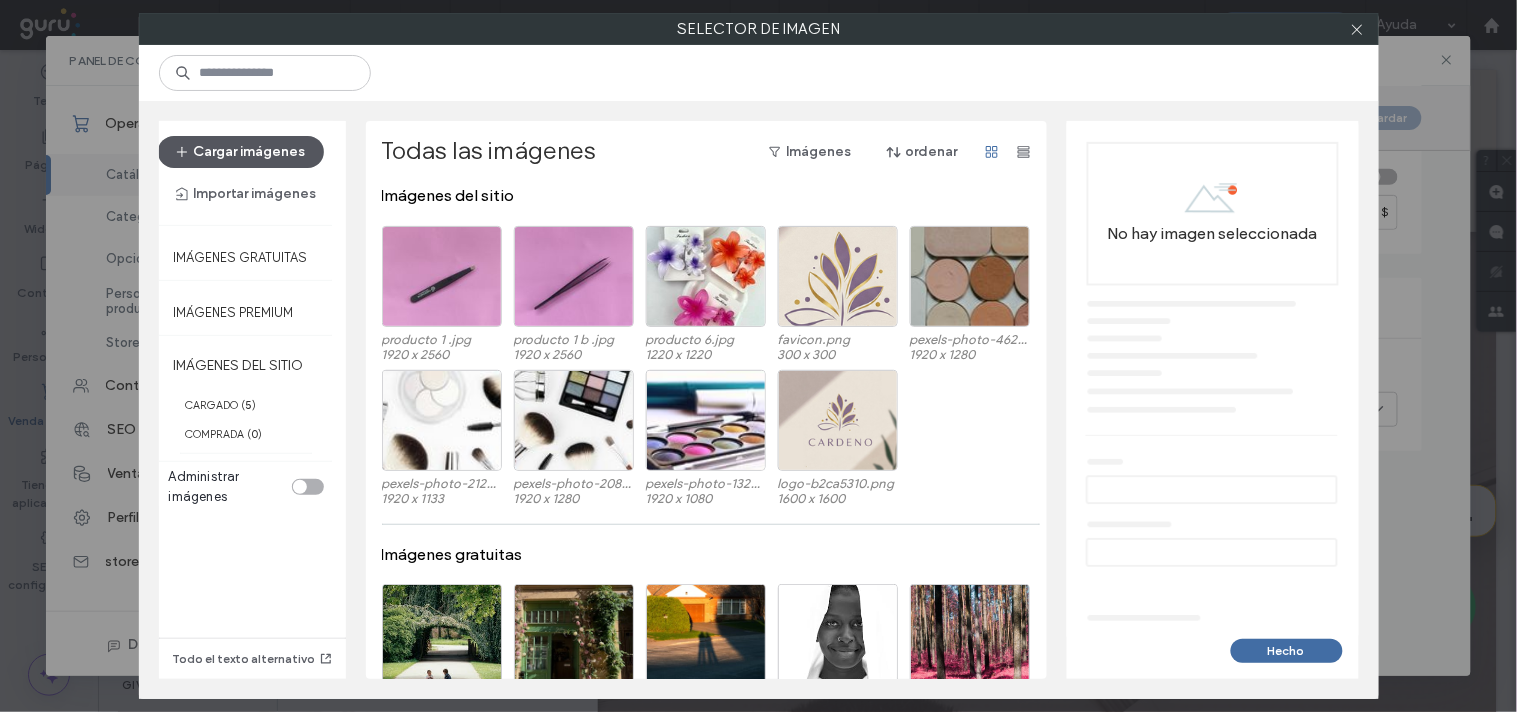 click on "Cargar imágenes" at bounding box center (241, 152) 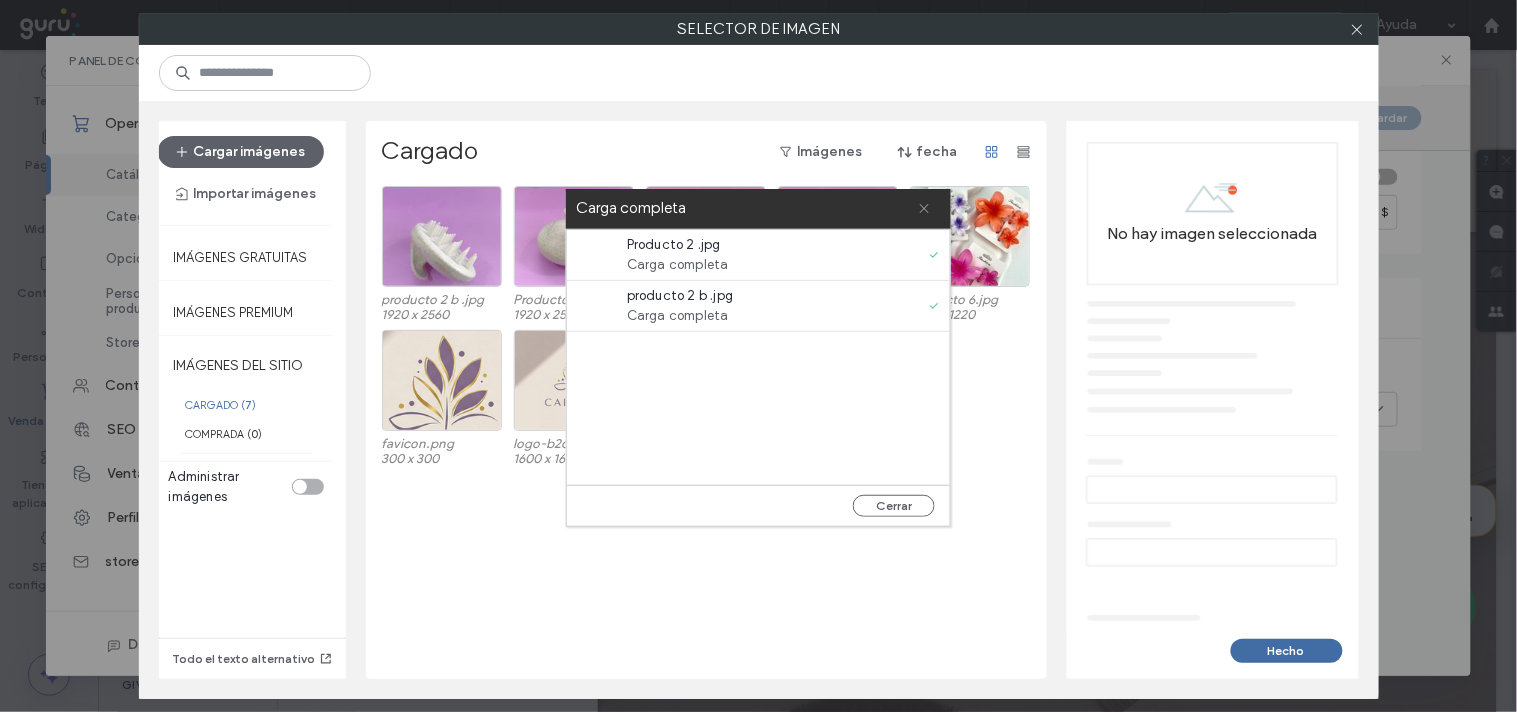 click 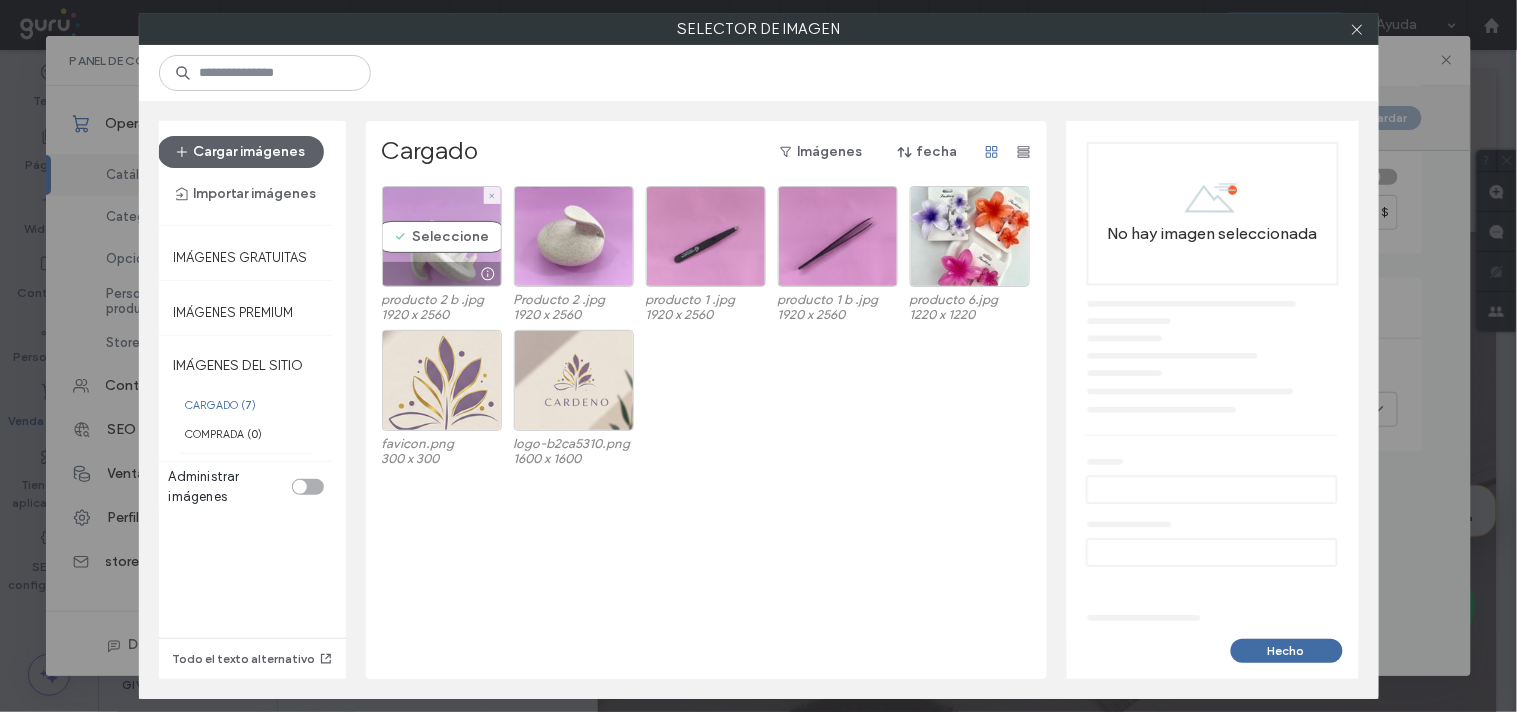 click on "Seleccione" at bounding box center (442, 236) 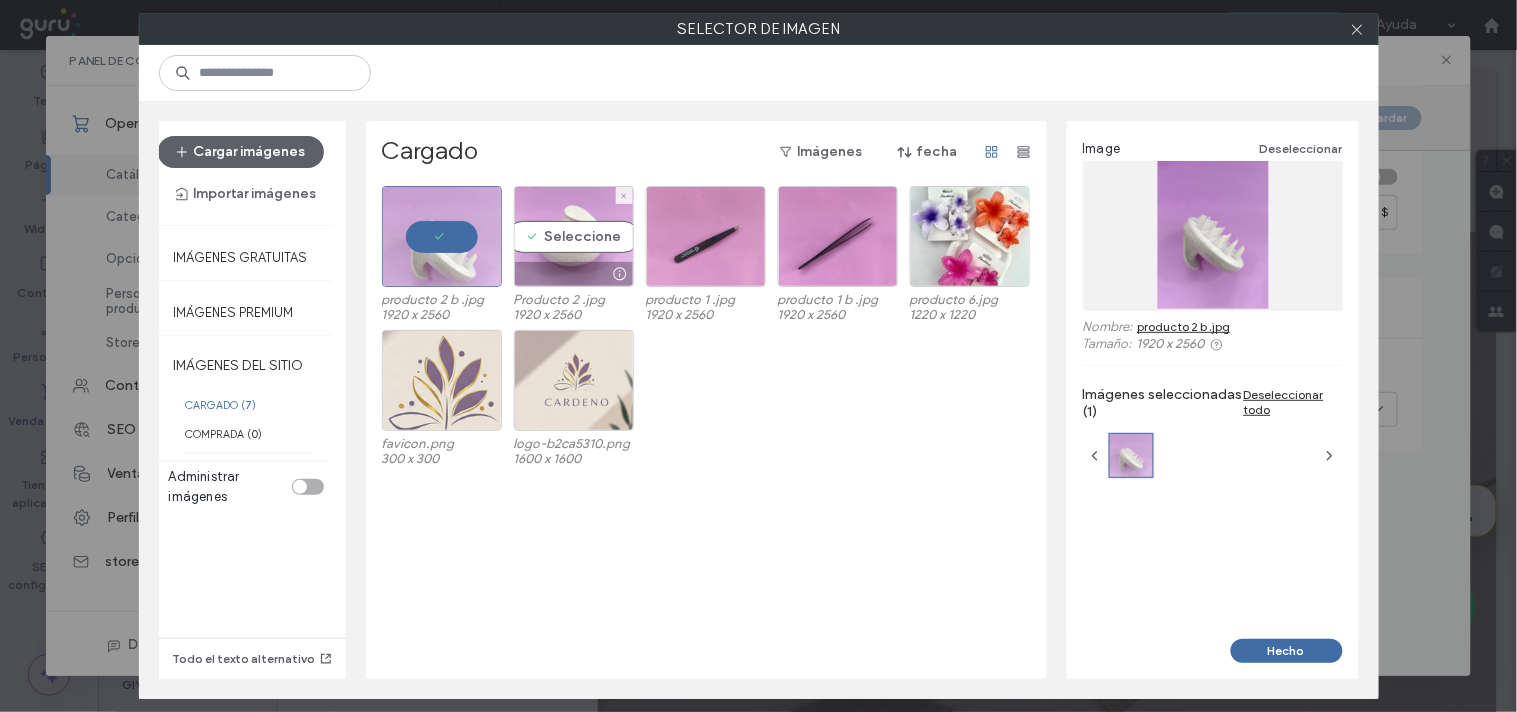 click on "Seleccione" at bounding box center [574, 236] 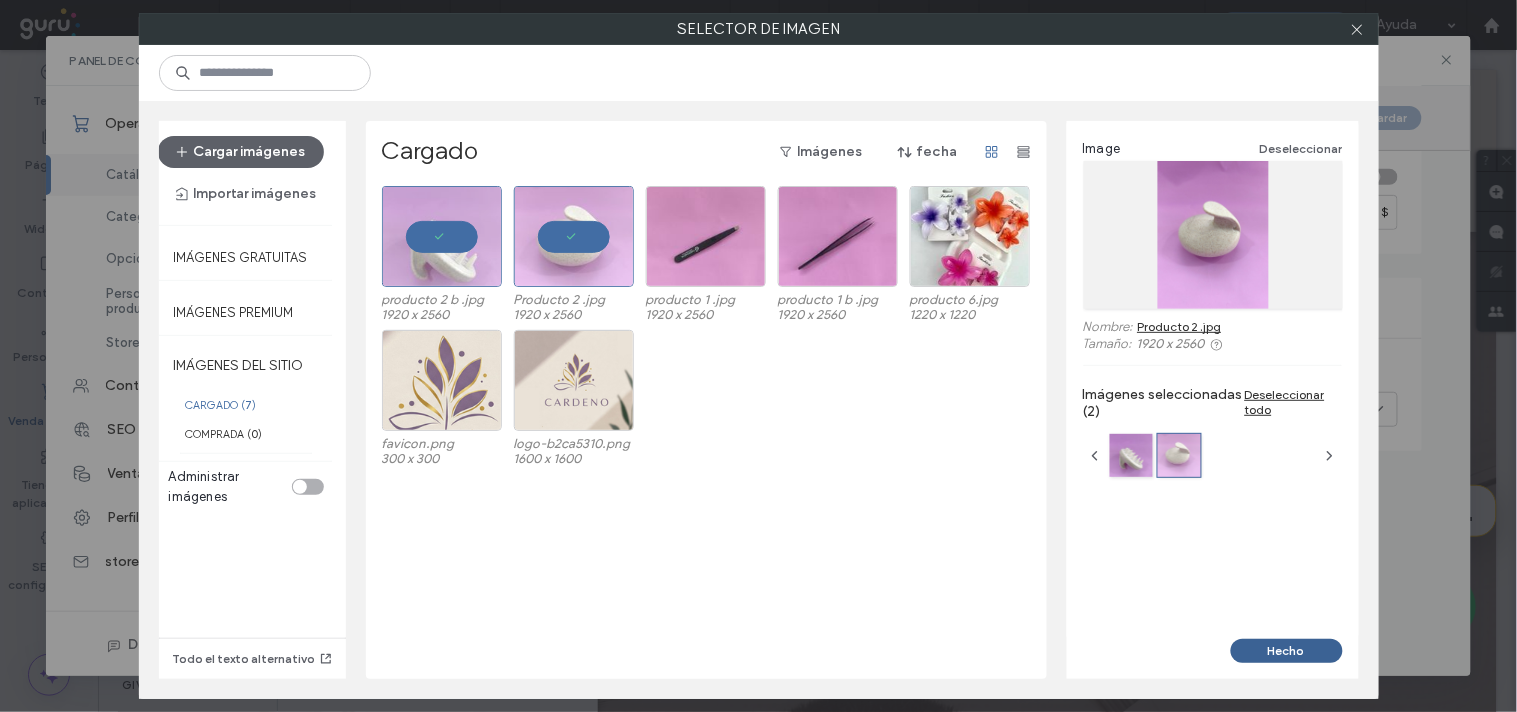 click on "Hecho" at bounding box center (1287, 651) 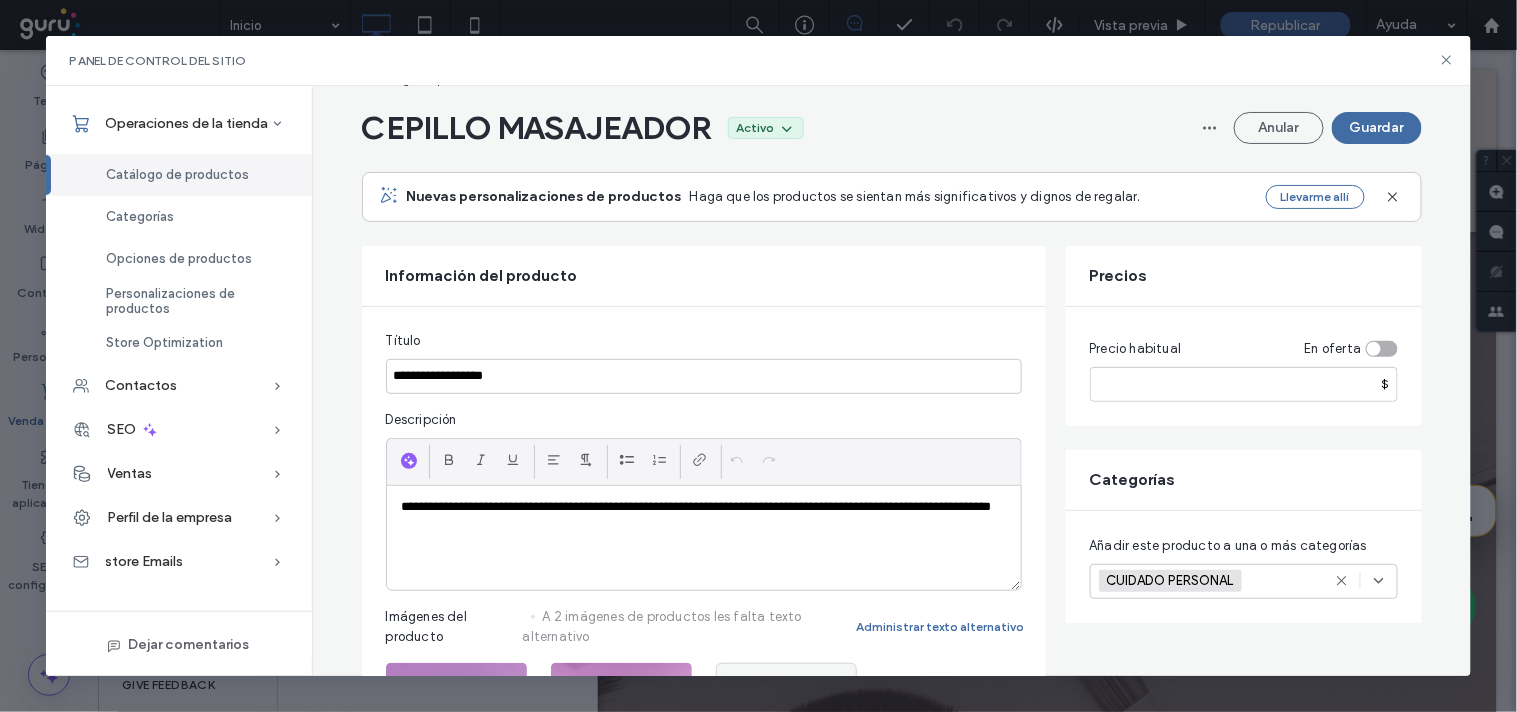scroll, scrollTop: 0, scrollLeft: 0, axis: both 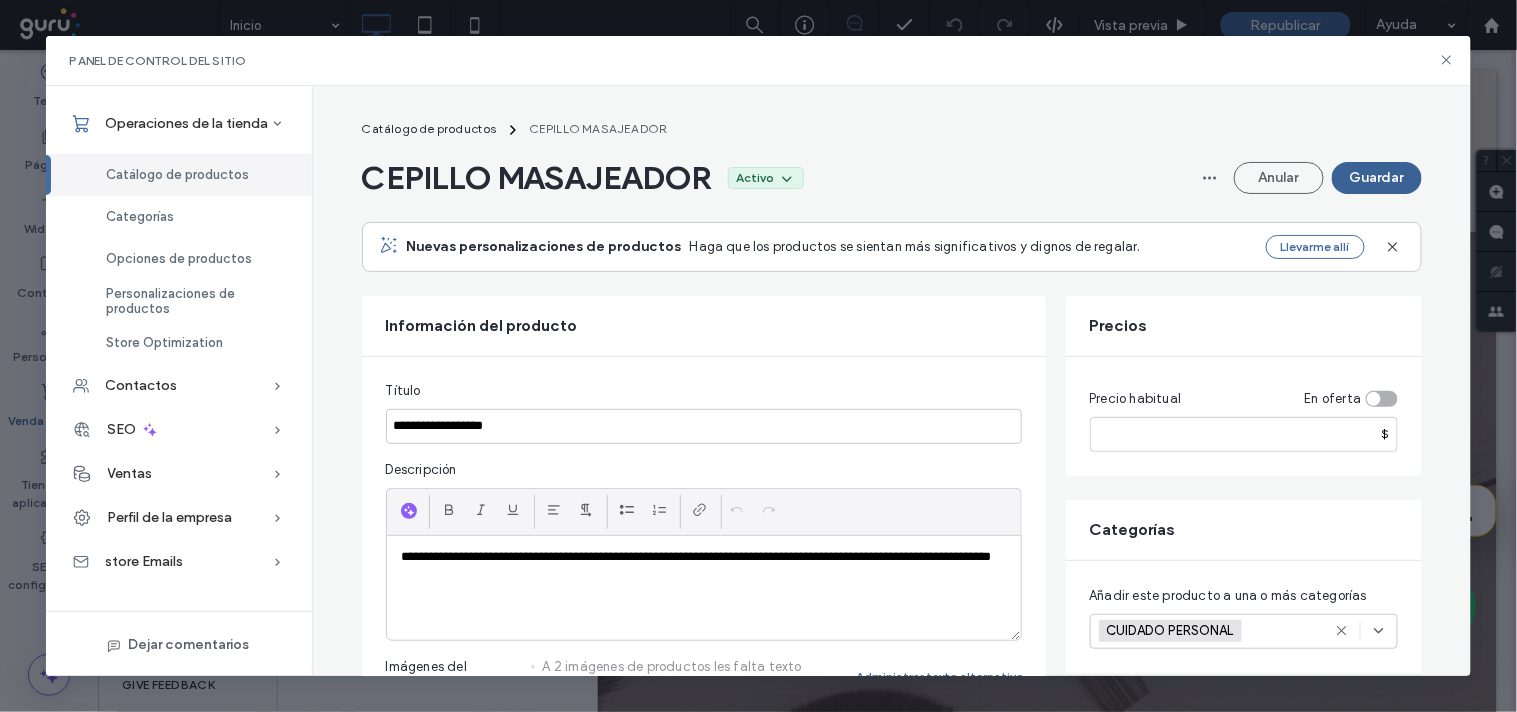 click on "Guardar" at bounding box center (1377, 178) 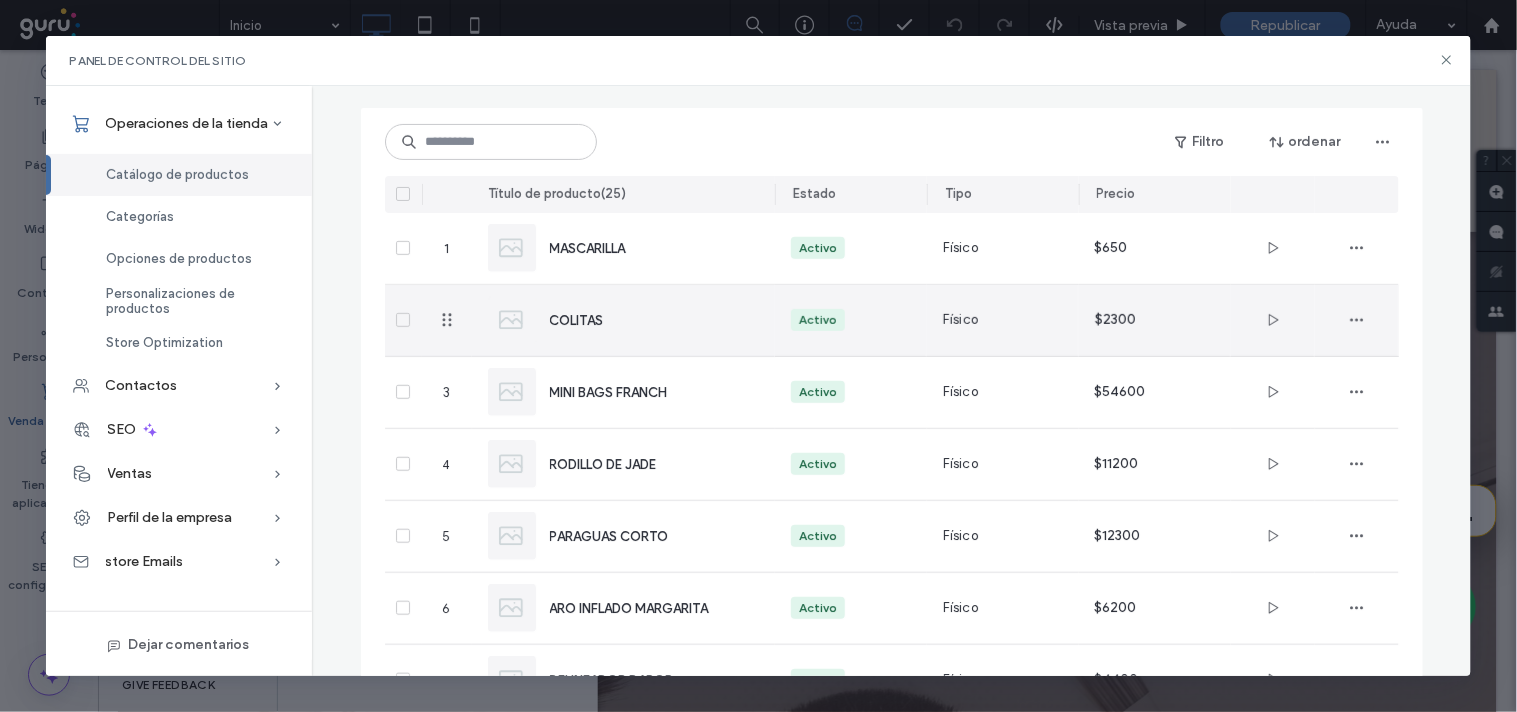 scroll, scrollTop: 76, scrollLeft: 0, axis: vertical 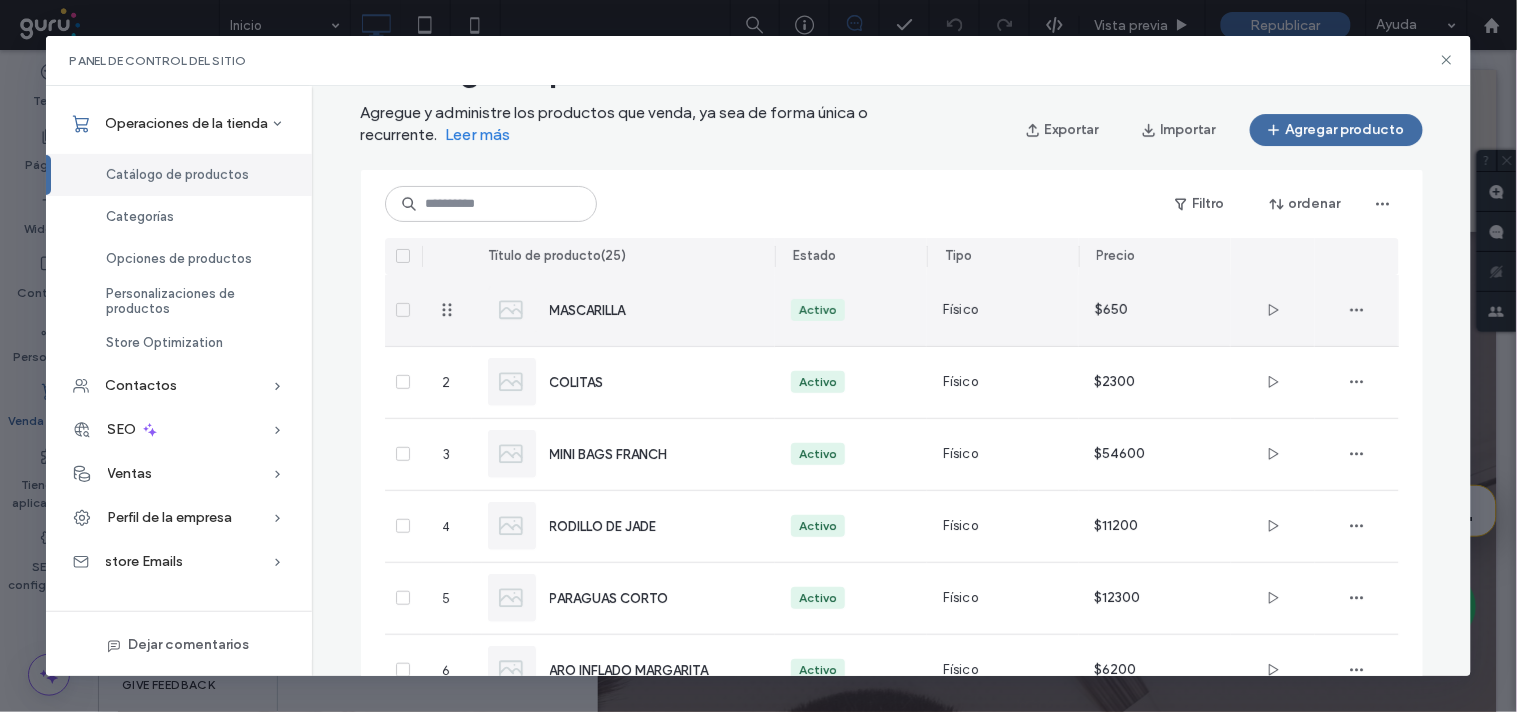 click on "MASCARILLA" at bounding box center (624, 310) 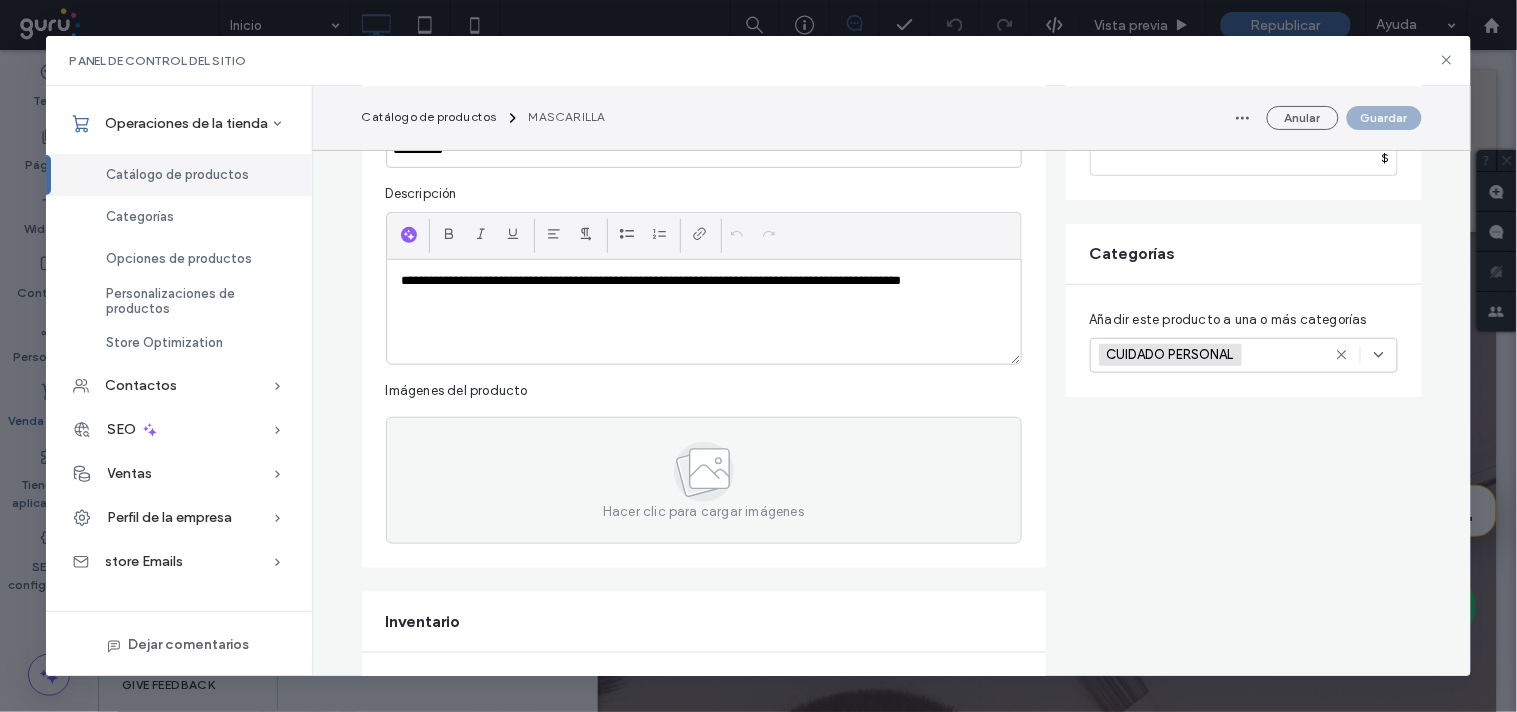scroll, scrollTop: 333, scrollLeft: 0, axis: vertical 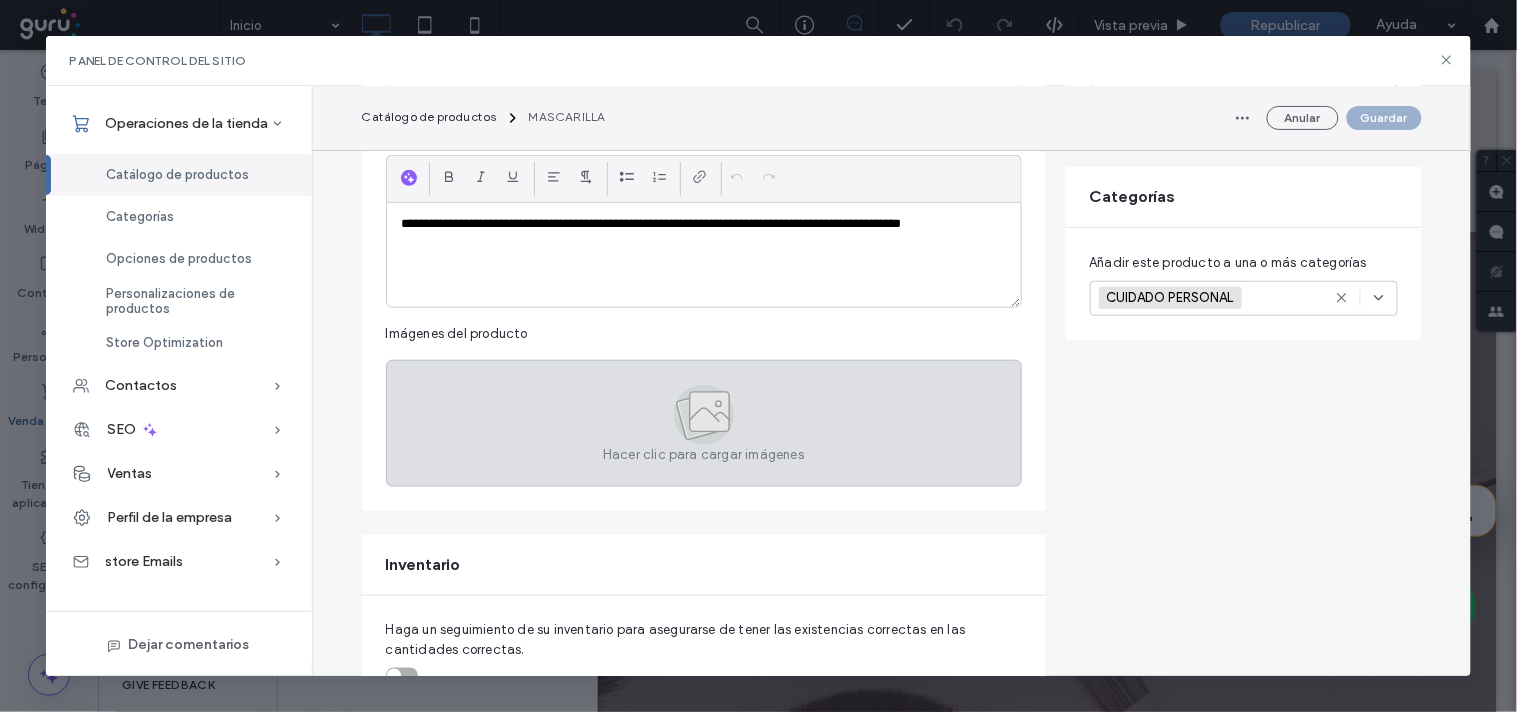 click on "Hacer clic para cargar imágenes" at bounding box center (704, 423) 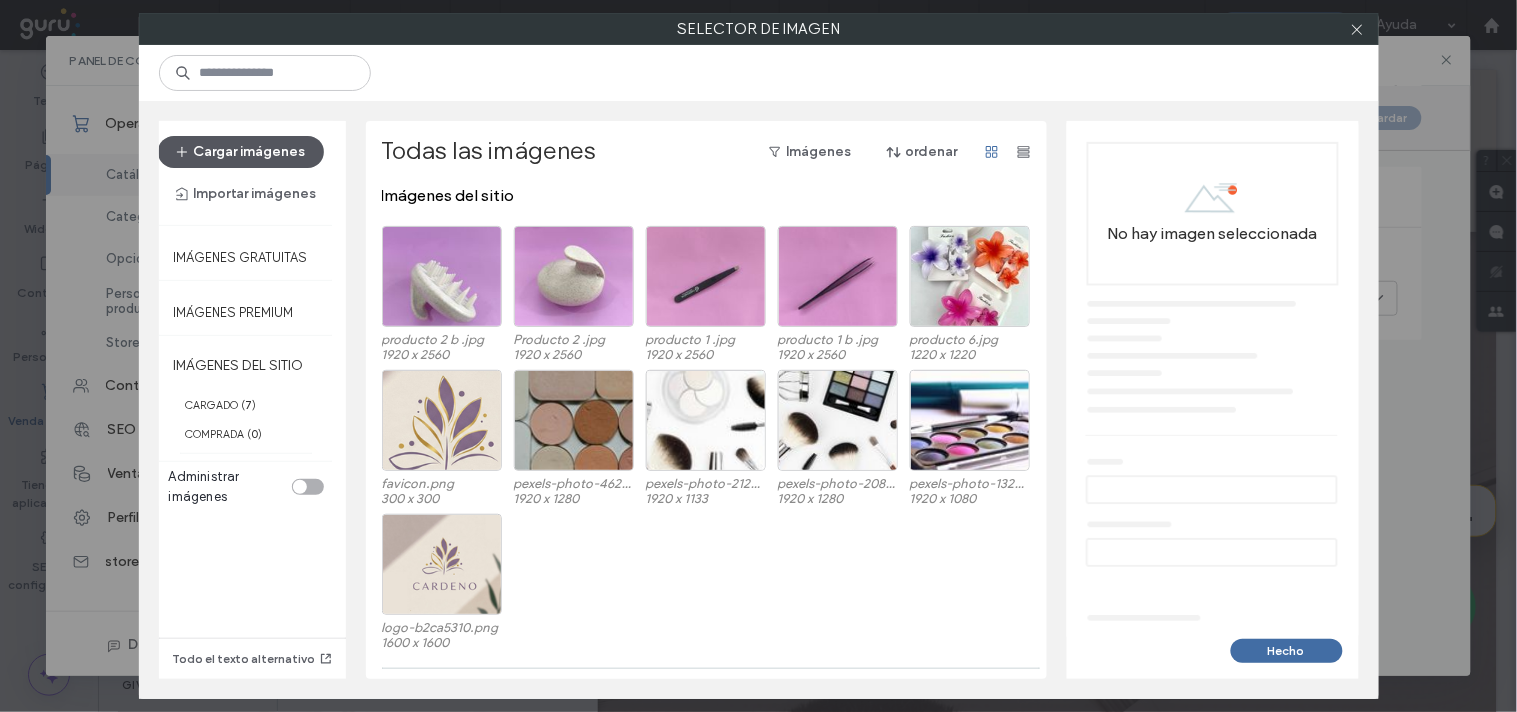 click on "Cargar imágenes" at bounding box center [241, 152] 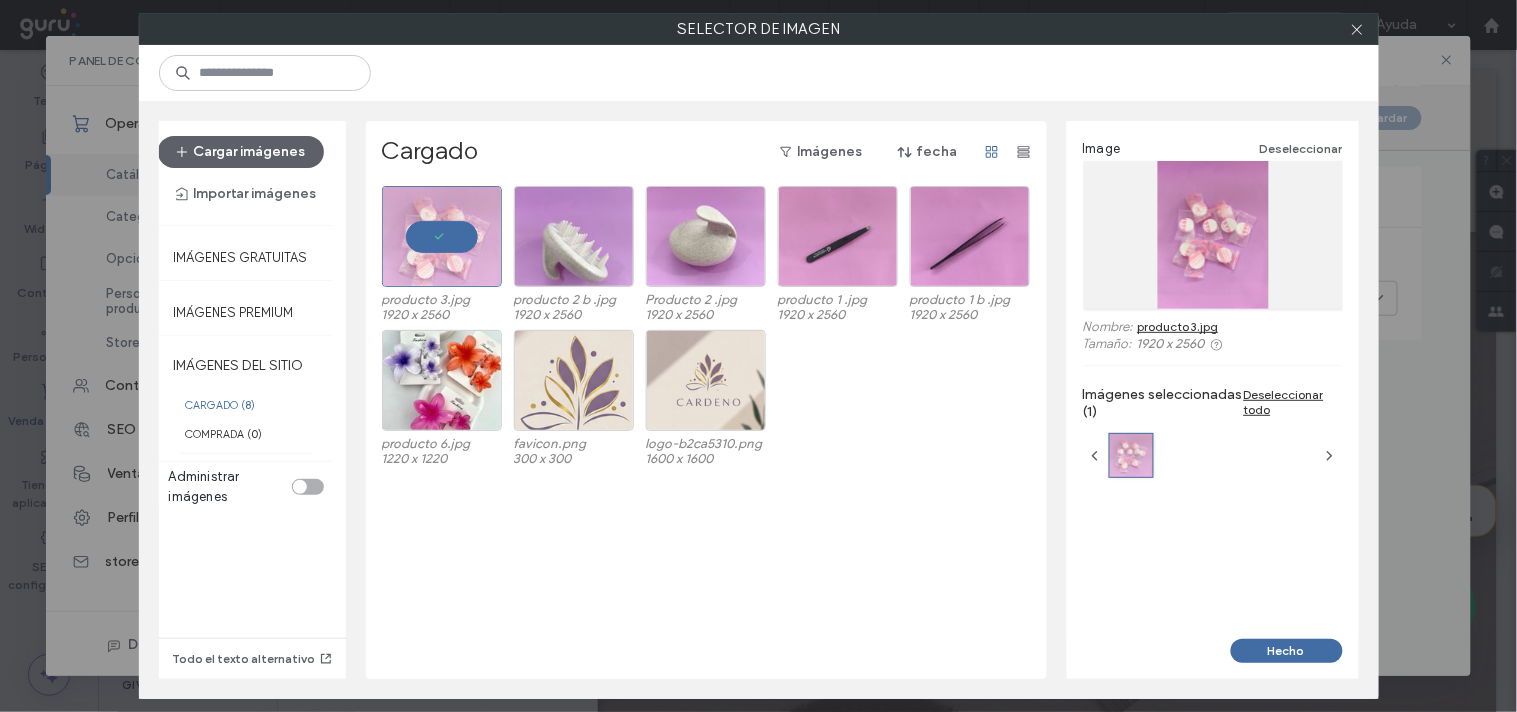 drag, startPoint x: 1294, startPoint y: 655, endPoint x: 1274, endPoint y: 632, distance: 30.479502 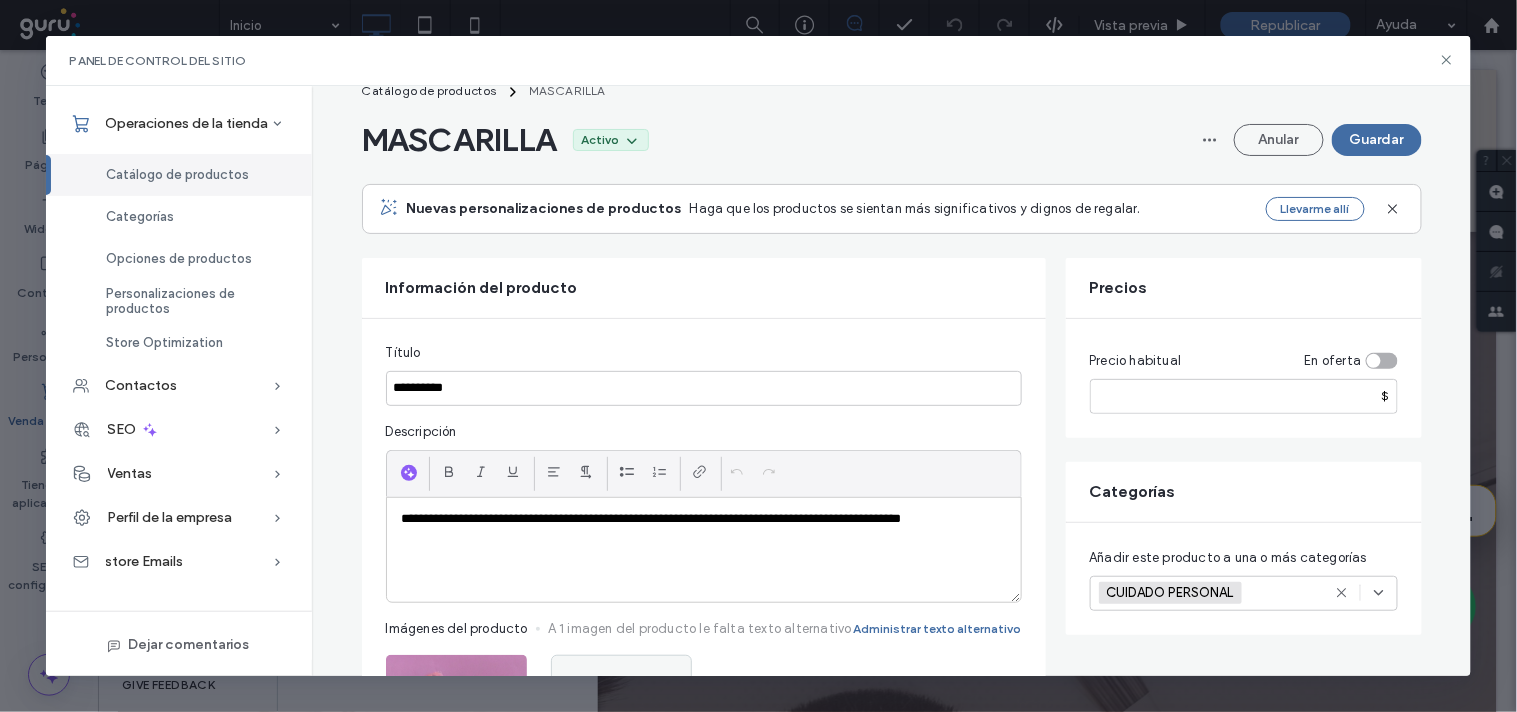scroll, scrollTop: 0, scrollLeft: 0, axis: both 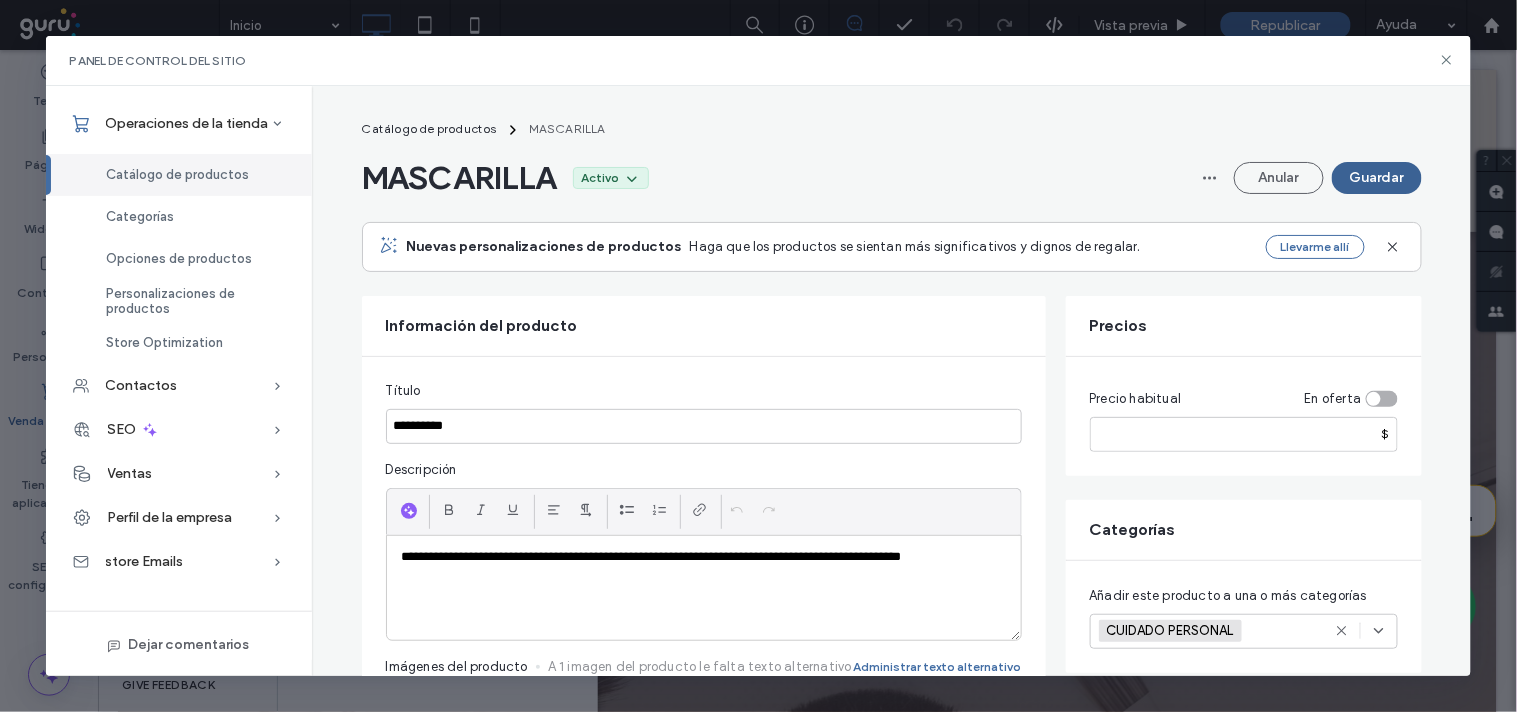 click on "Guardar" at bounding box center (1377, 178) 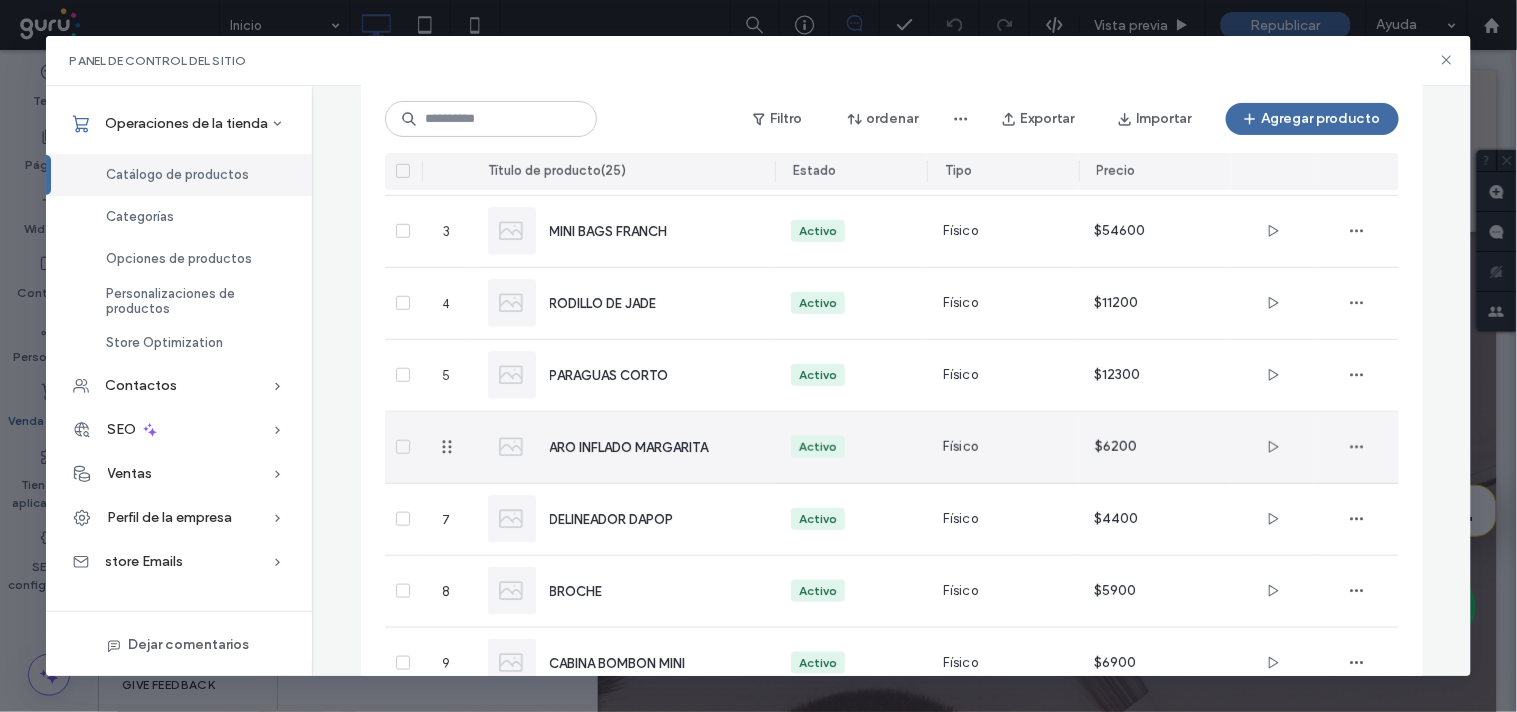 scroll, scrollTop: 166, scrollLeft: 0, axis: vertical 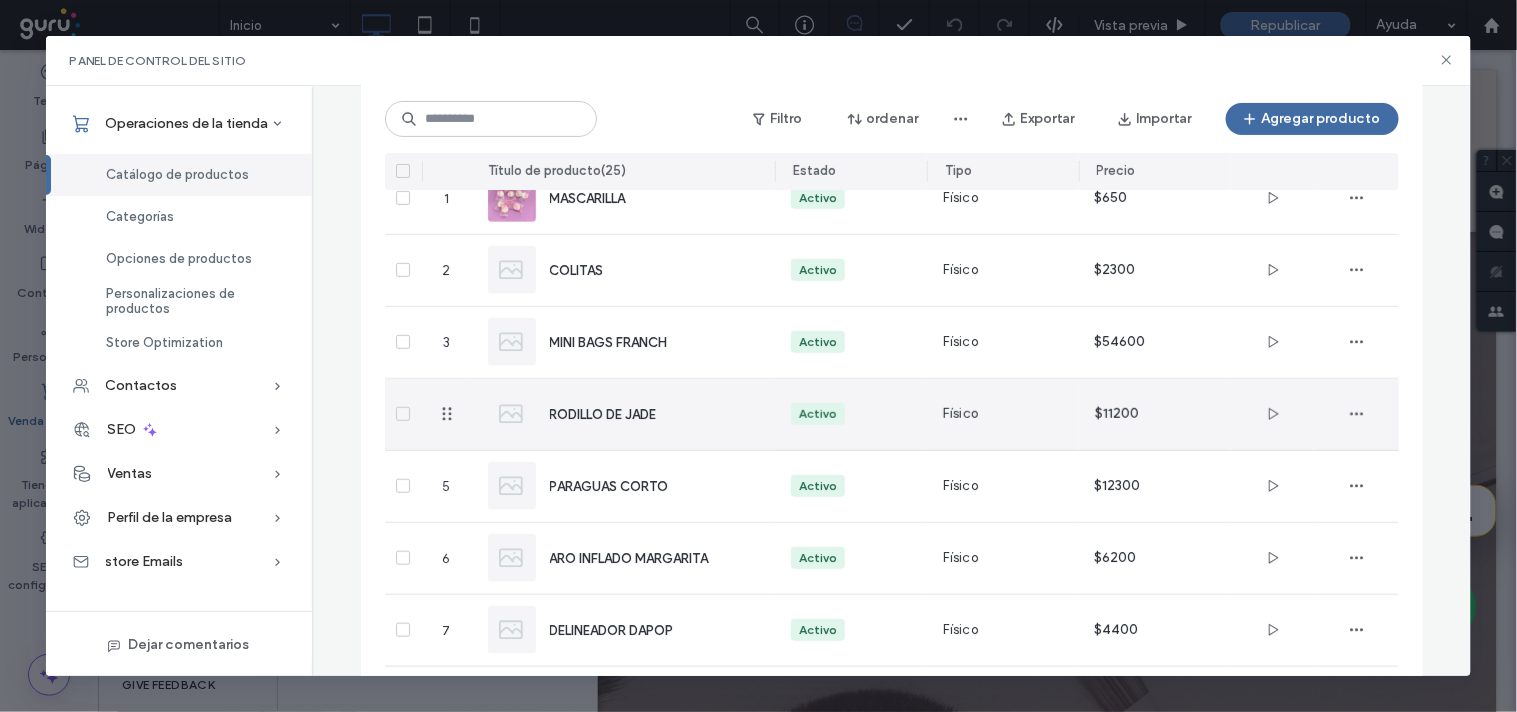 click on "RODILLO DE JADE" at bounding box center [624, 414] 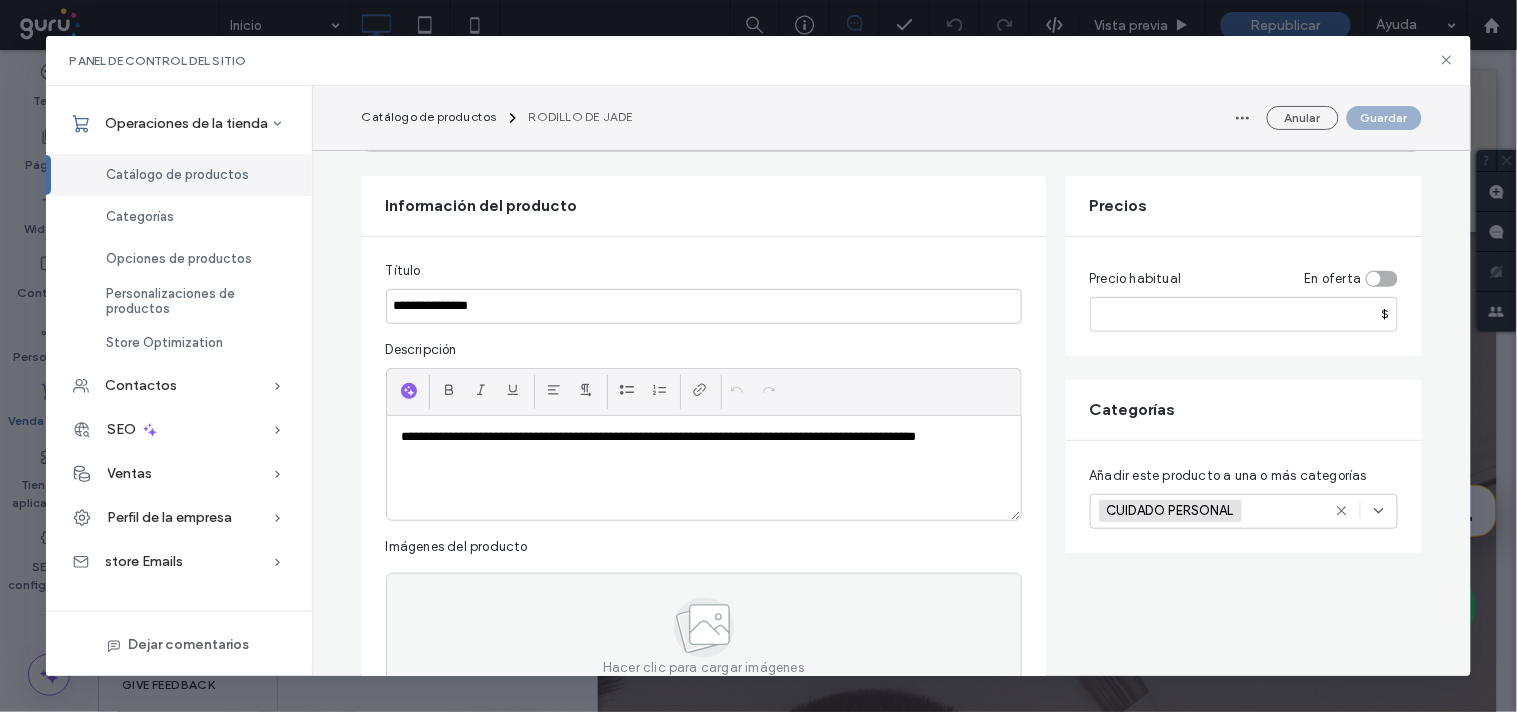 scroll, scrollTop: 222, scrollLeft: 0, axis: vertical 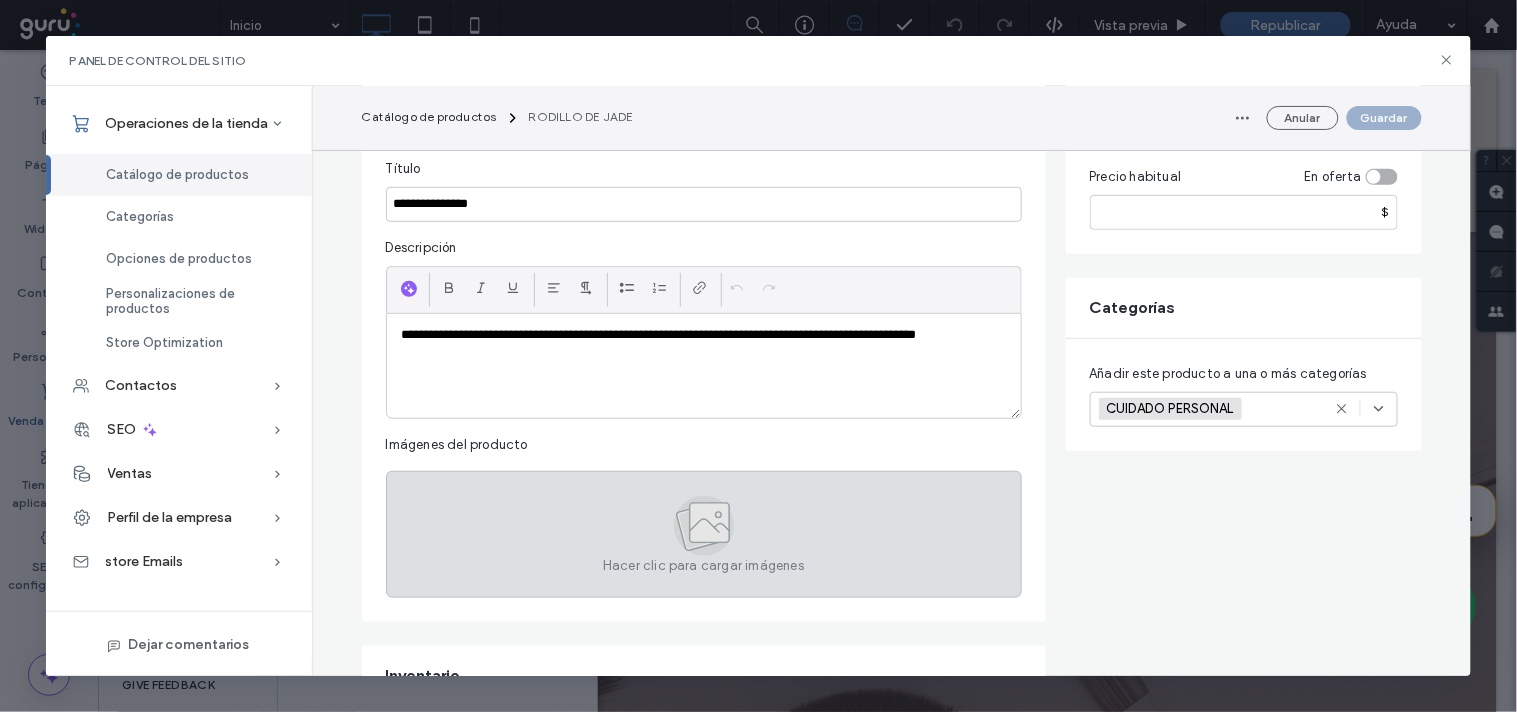 click on "Hacer clic para cargar imágenes" at bounding box center [704, 534] 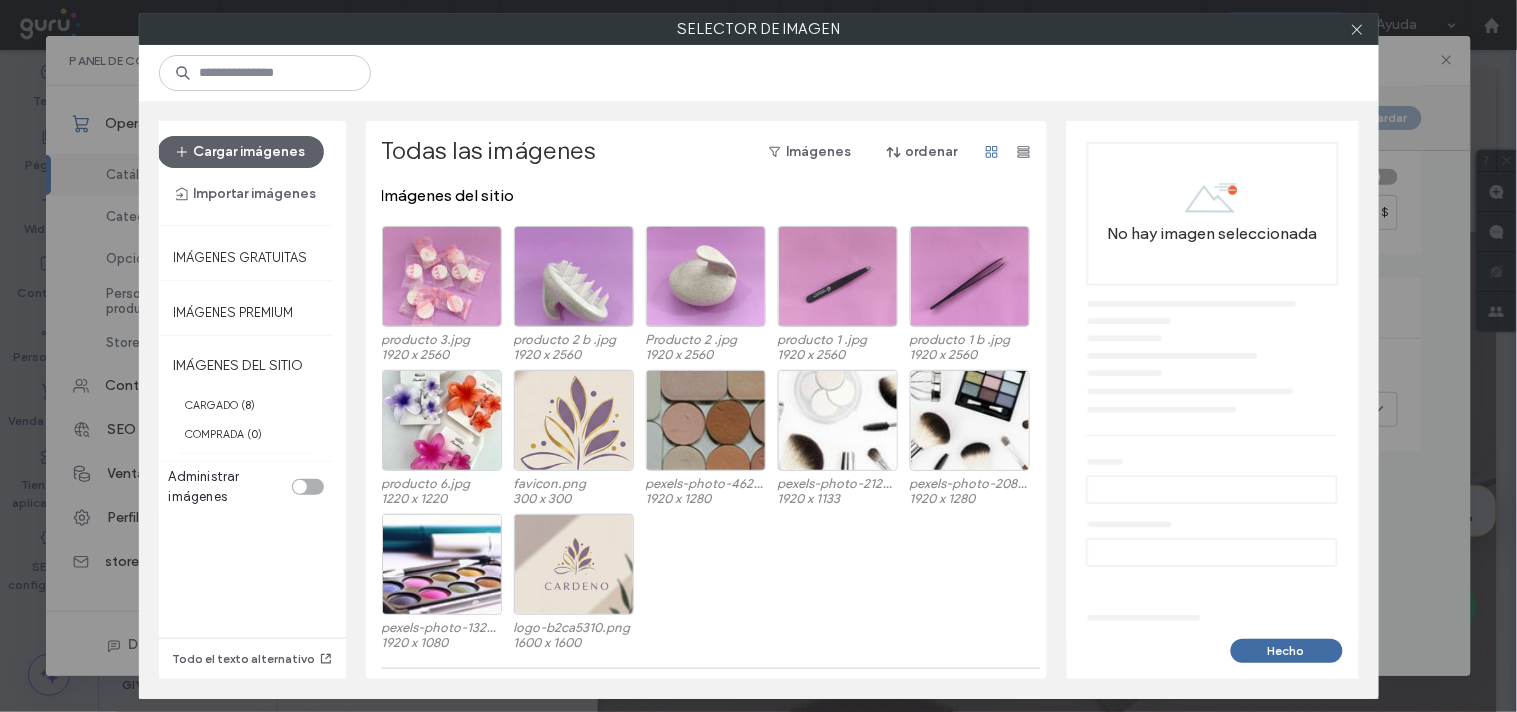 click on "Cargar imágenes Importar imágenes" at bounding box center (246, 173) 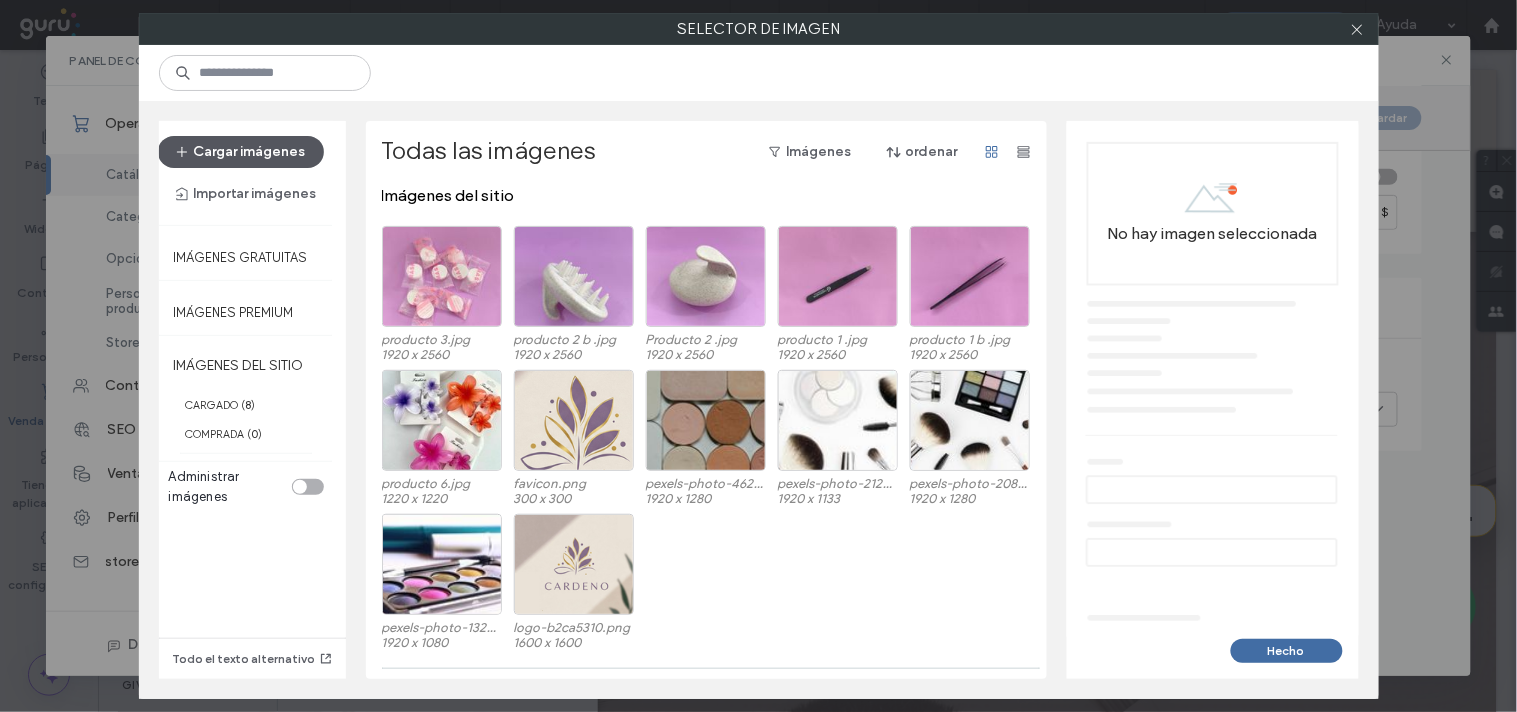 click on "Cargar imágenes" at bounding box center (241, 152) 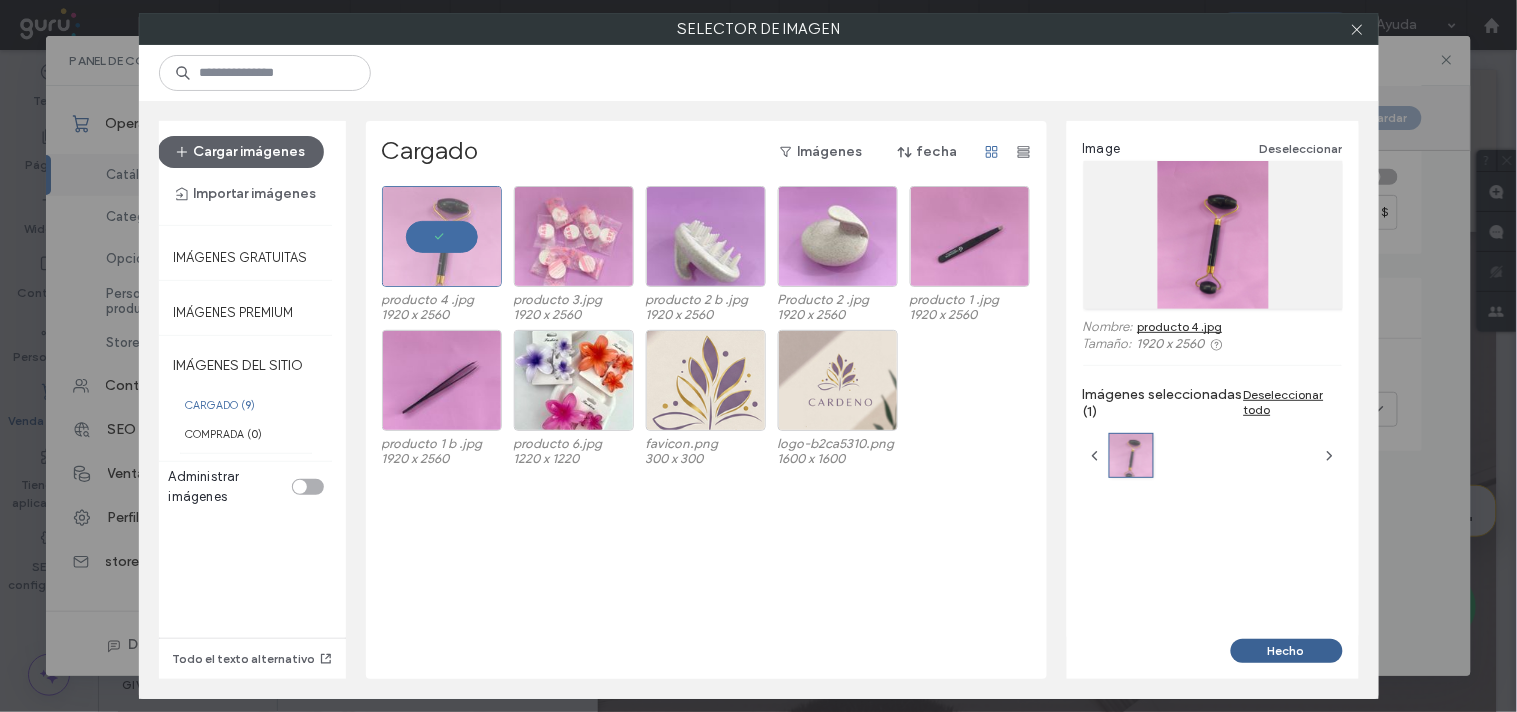 click on "Hecho" at bounding box center (1287, 651) 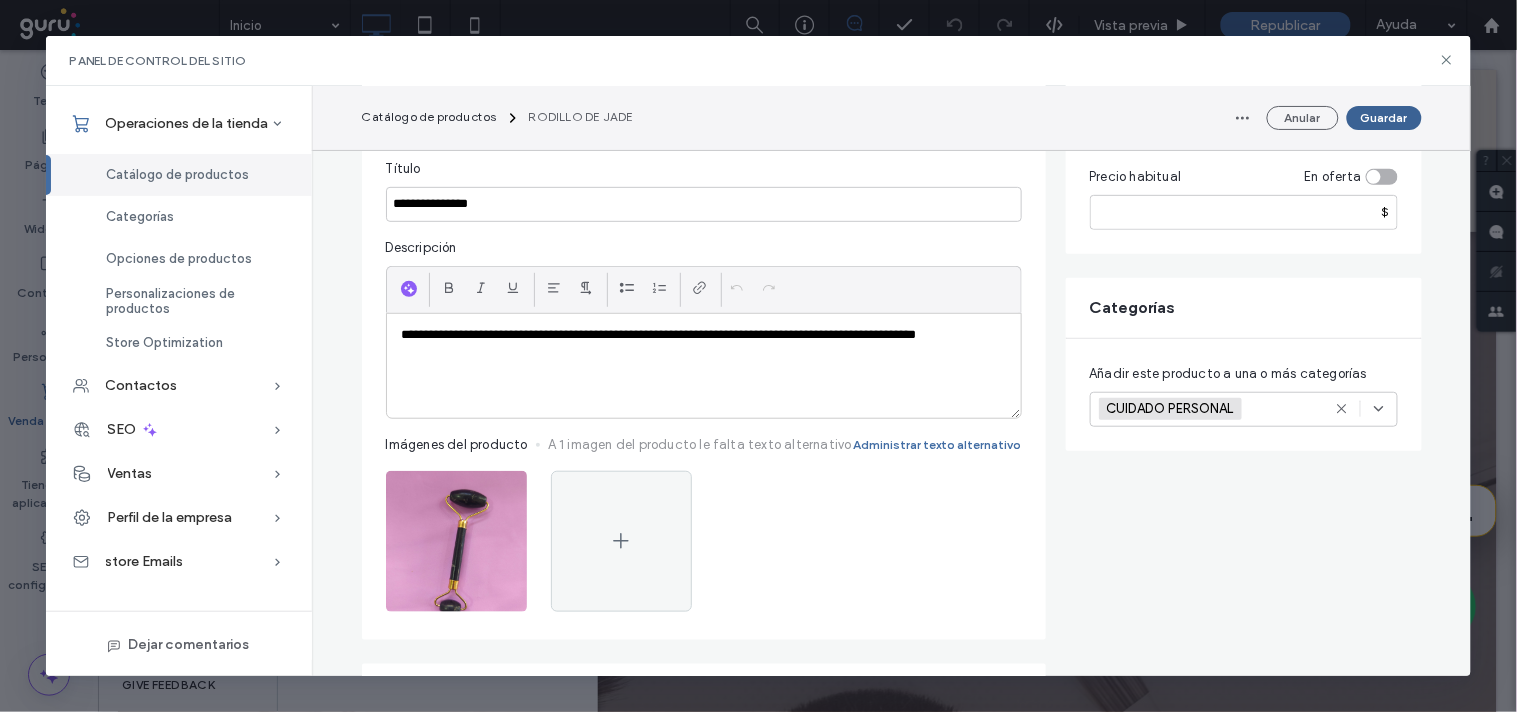 click on "Guardar" at bounding box center [1384, 118] 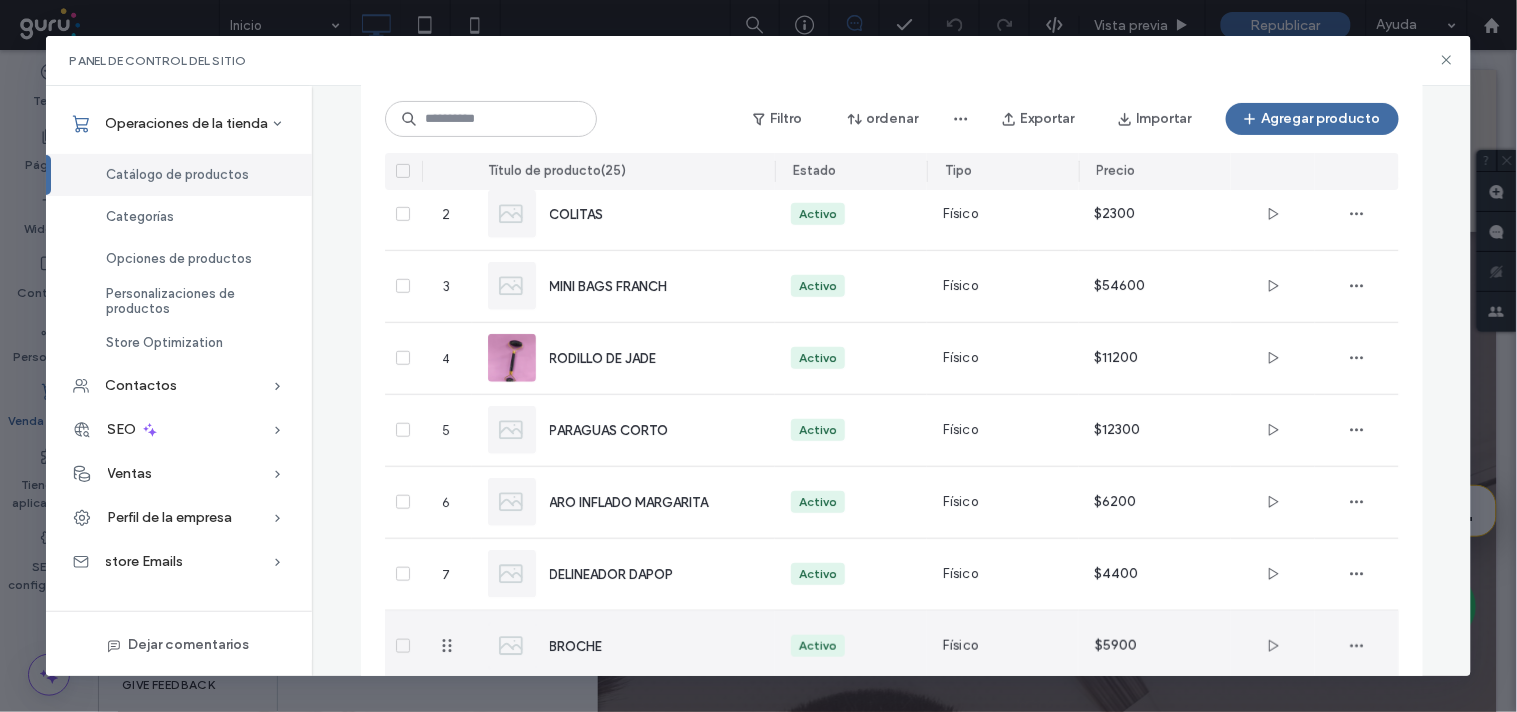 click on "BROCHE" at bounding box center [624, 646] 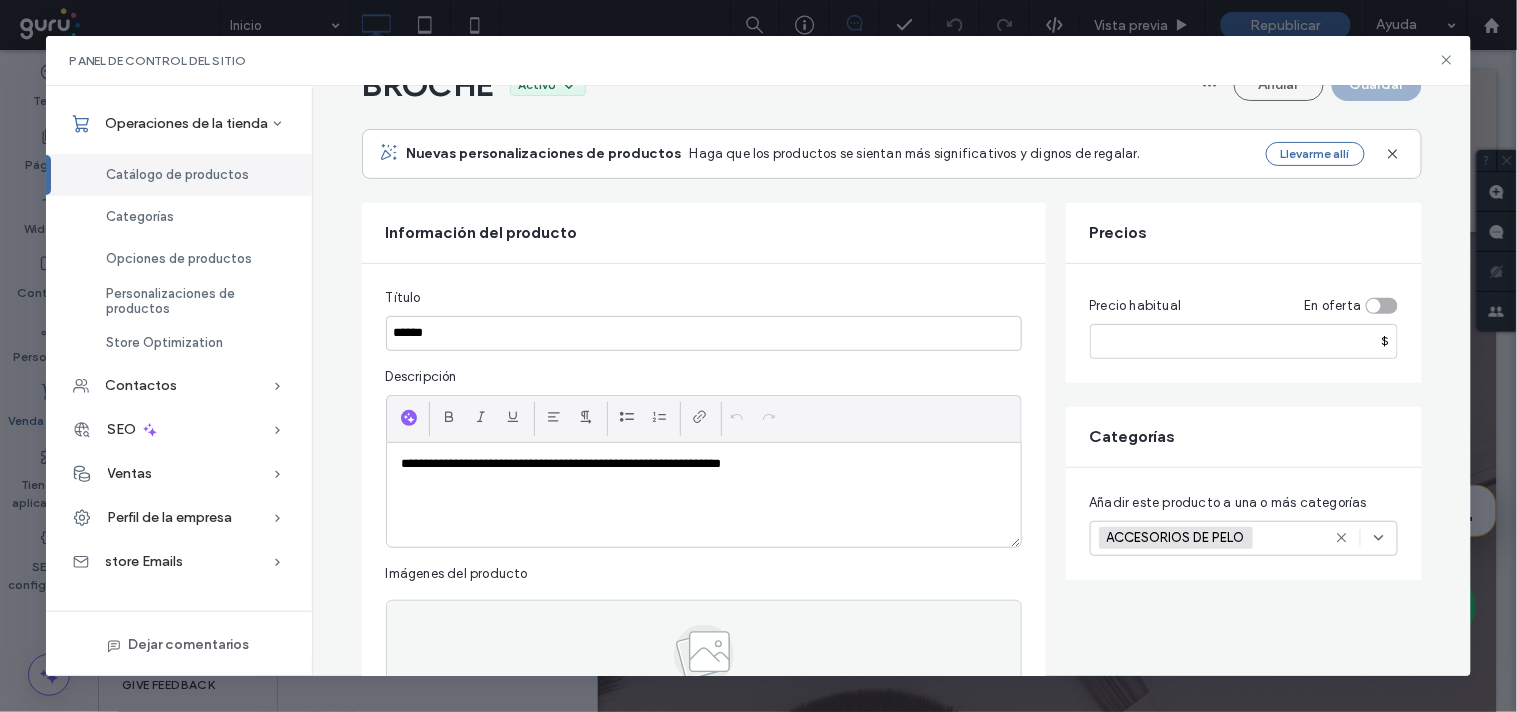 scroll, scrollTop: 222, scrollLeft: 0, axis: vertical 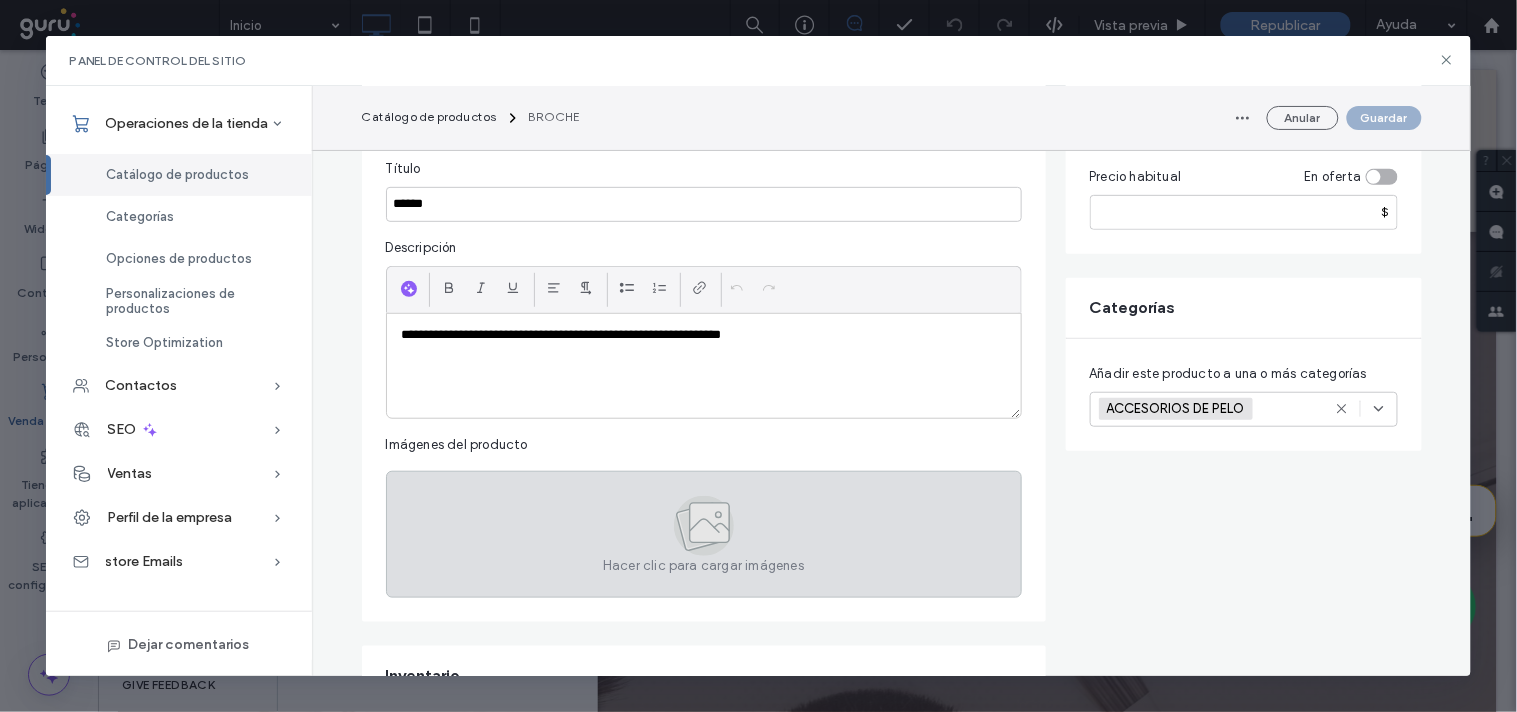 click on "Hacer clic para cargar imágenes" at bounding box center (704, 534) 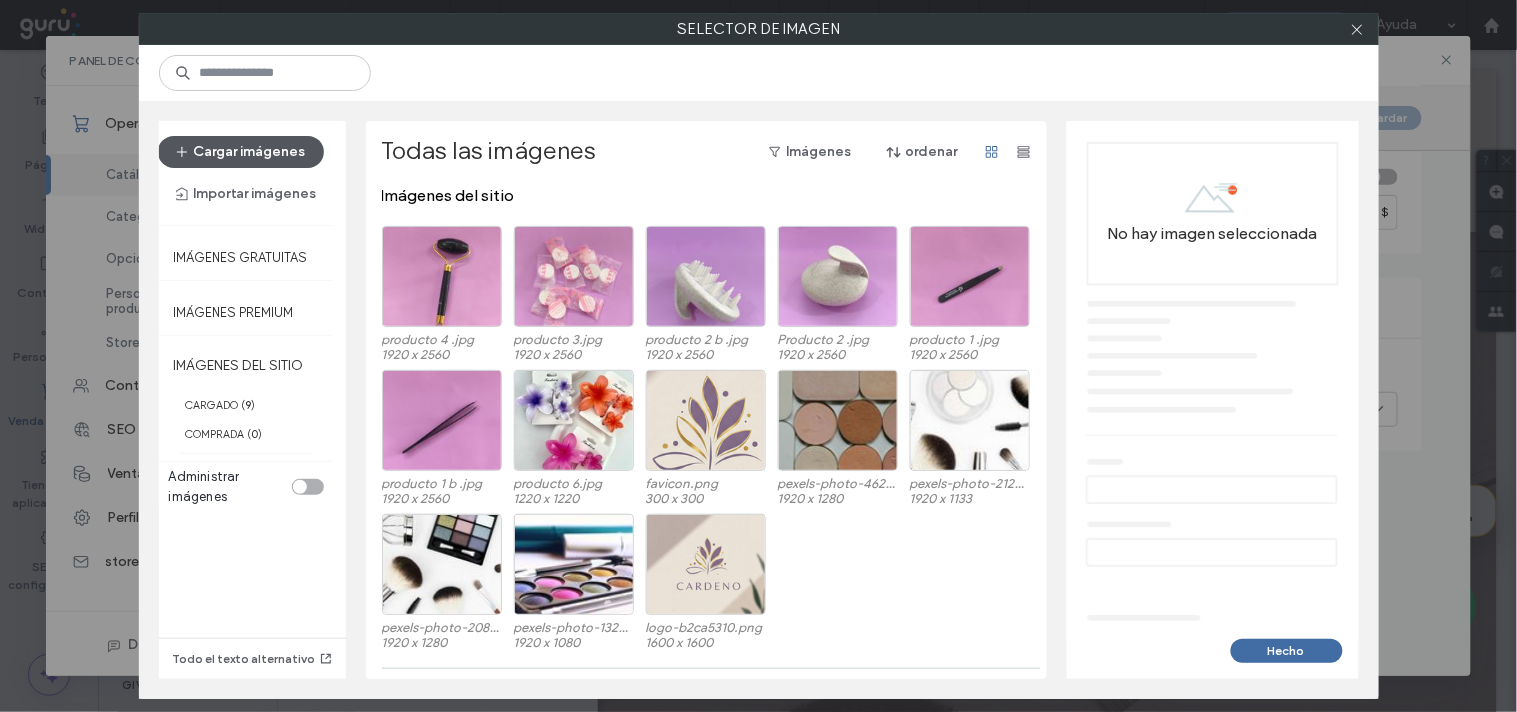 click on "Cargar imágenes" at bounding box center [241, 152] 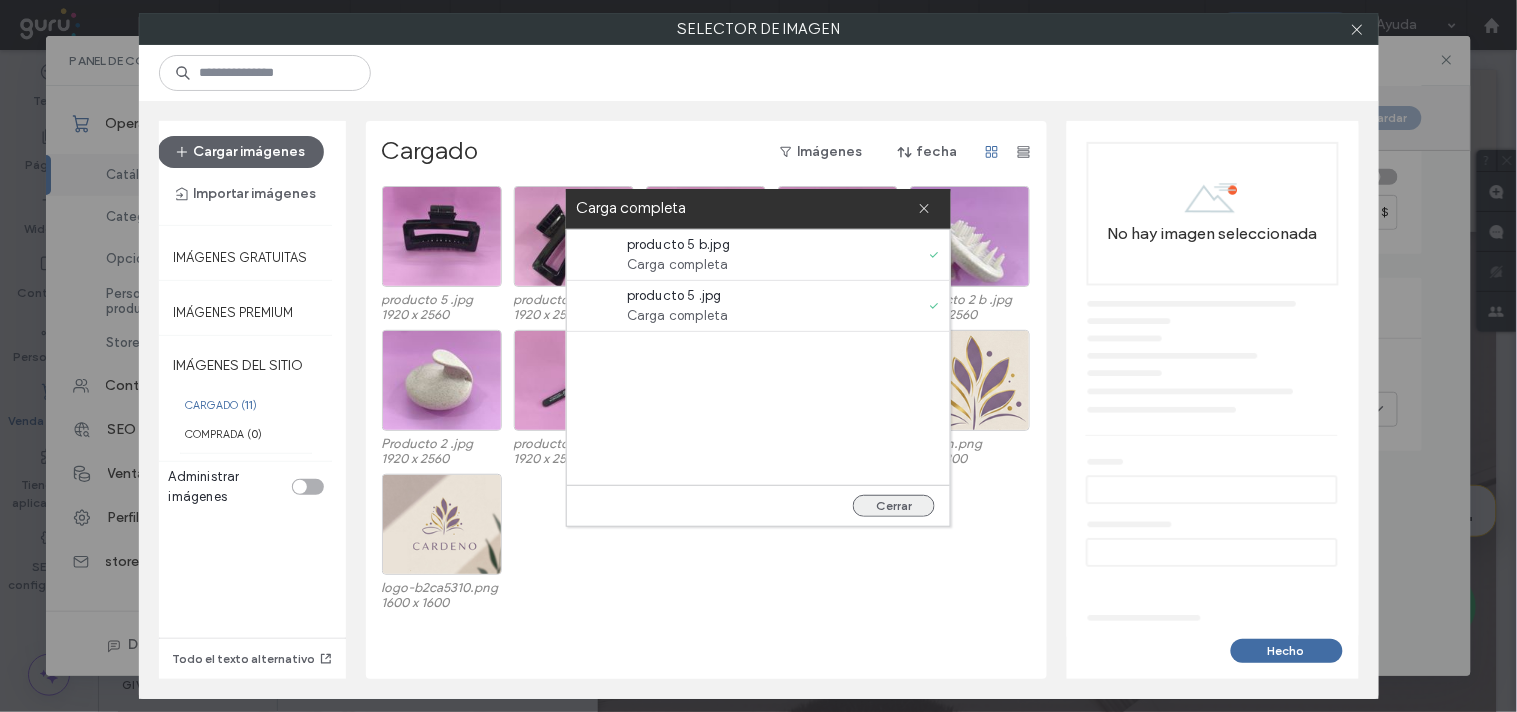 click on "Cerrar" at bounding box center (894, 506) 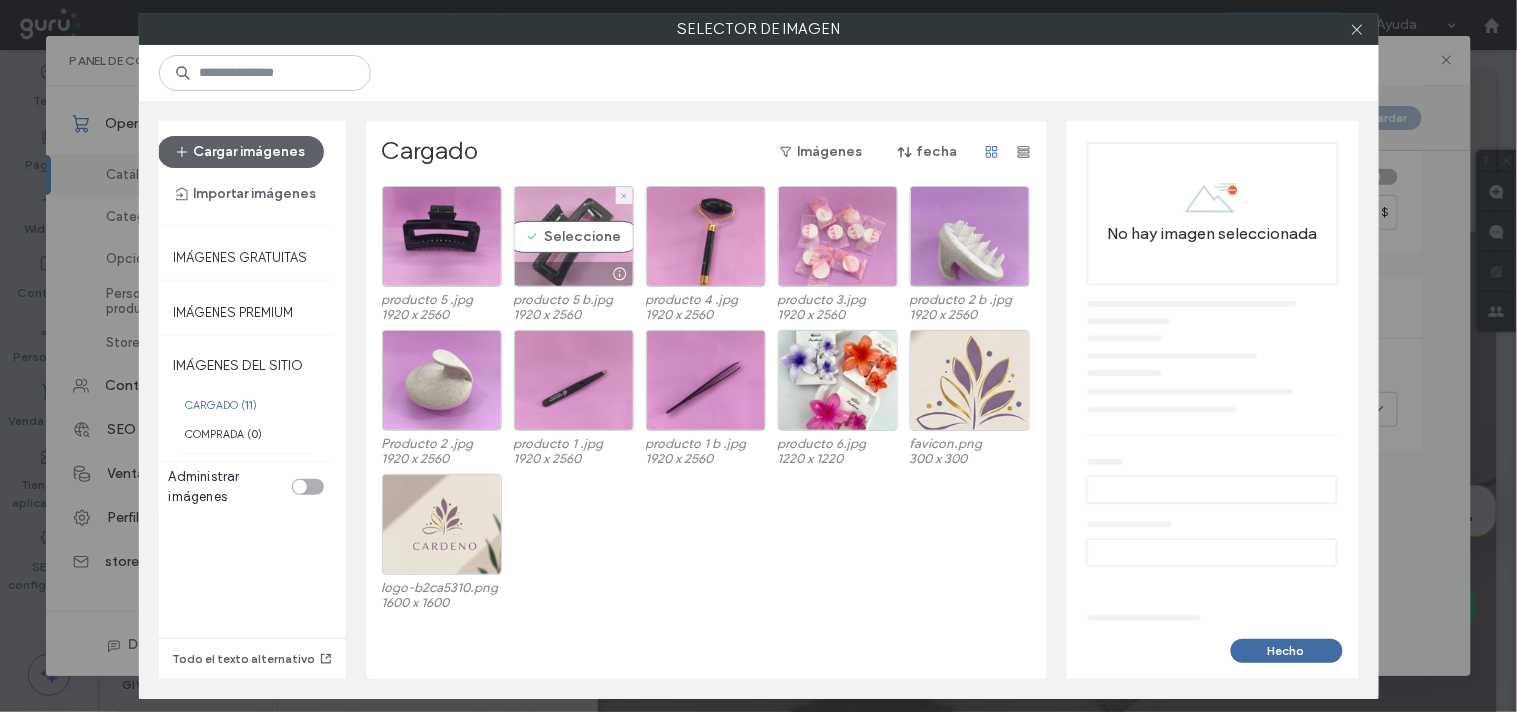 click on "Seleccione" at bounding box center [574, 236] 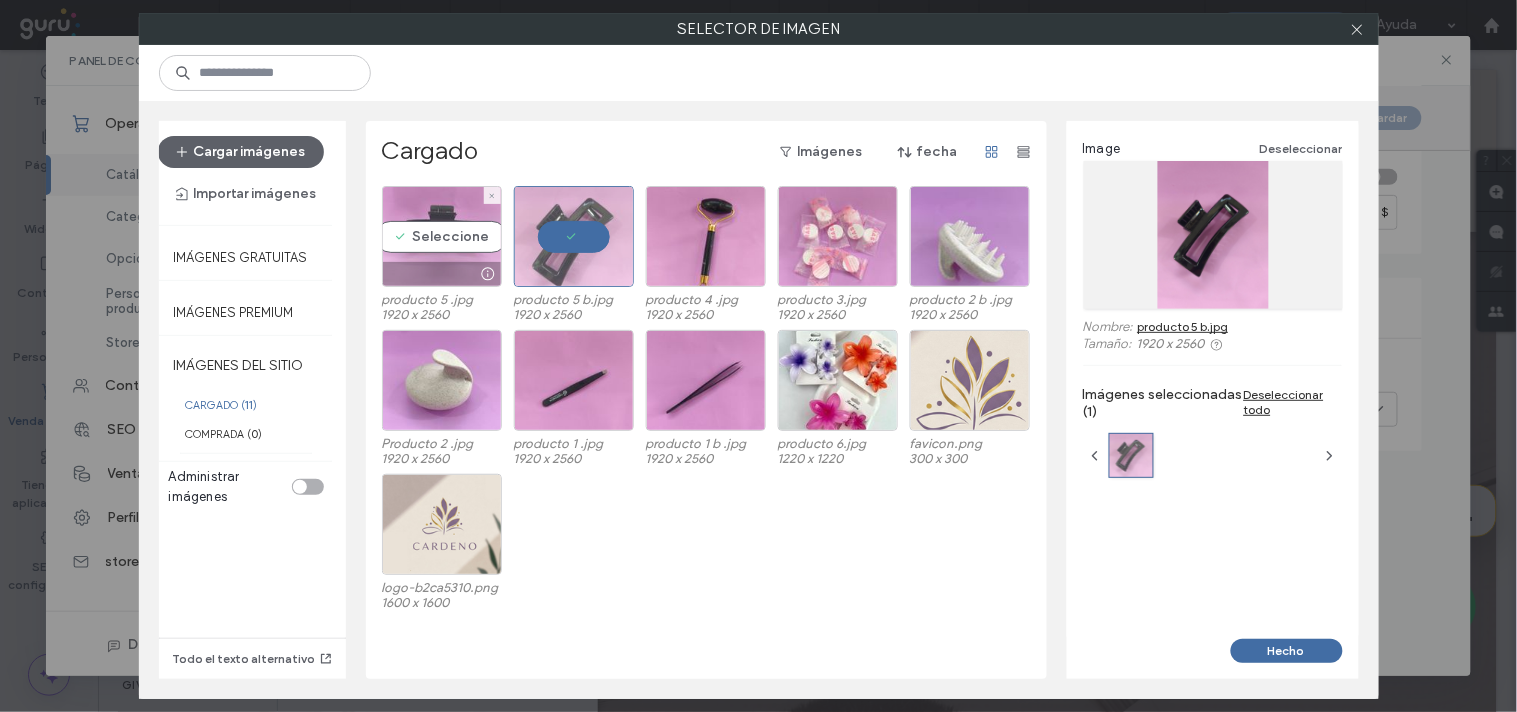 click on "Seleccione" at bounding box center (442, 236) 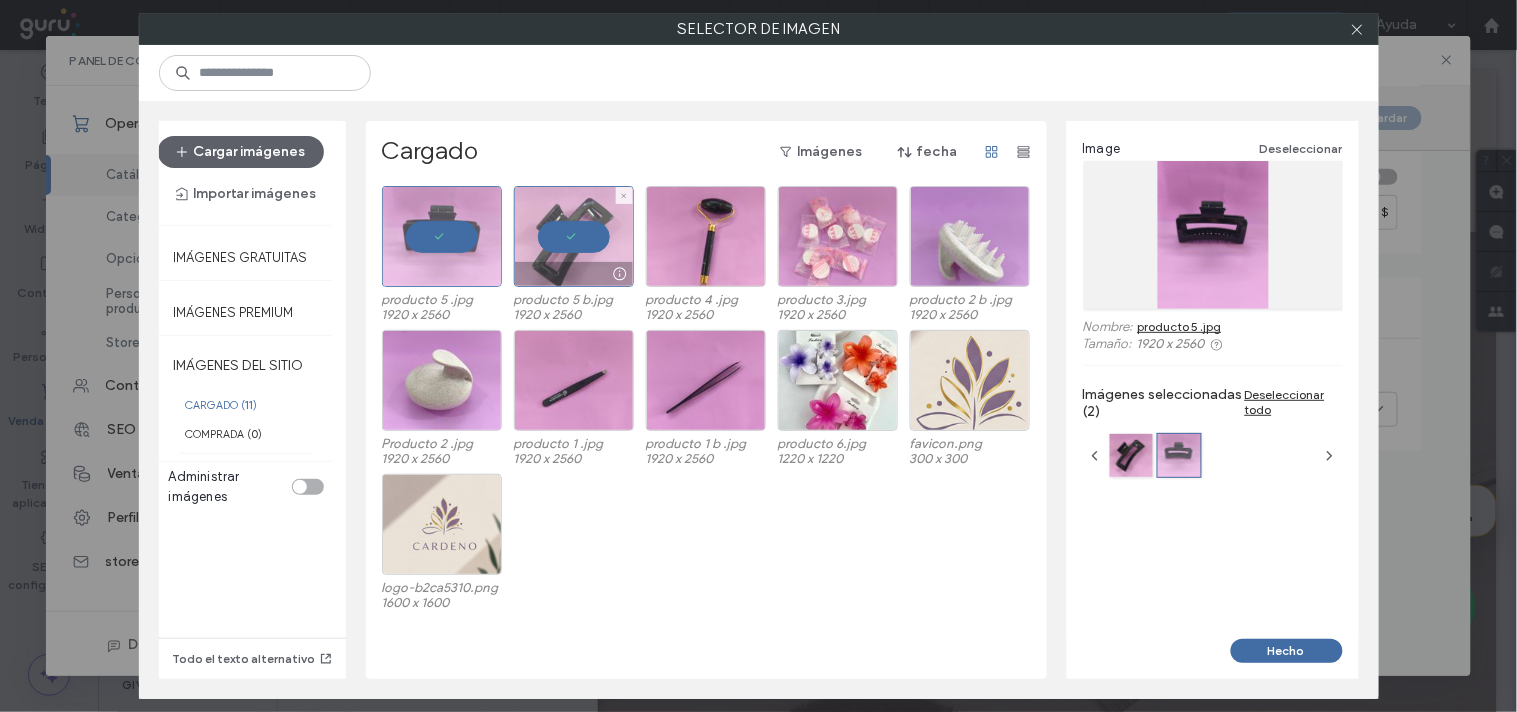 click at bounding box center [574, 236] 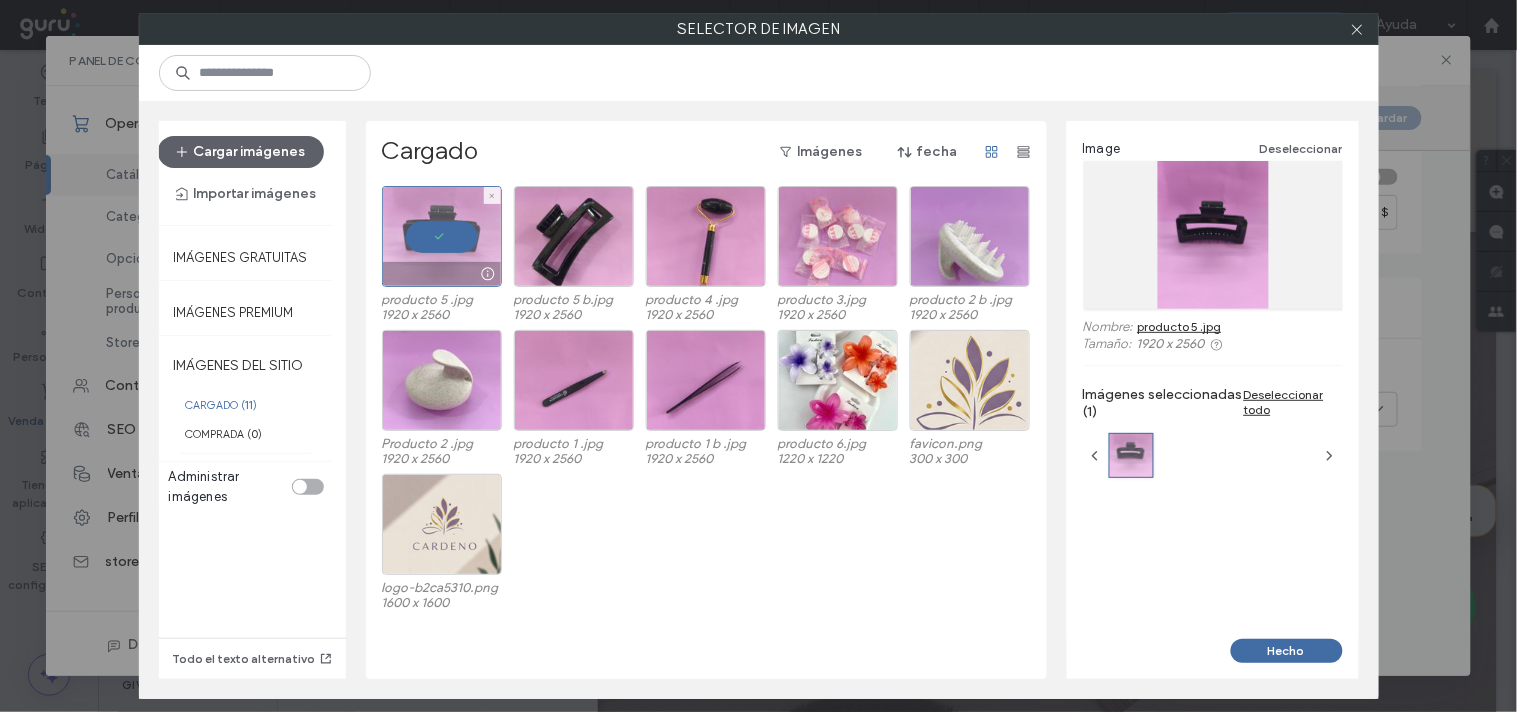 click at bounding box center (442, 236) 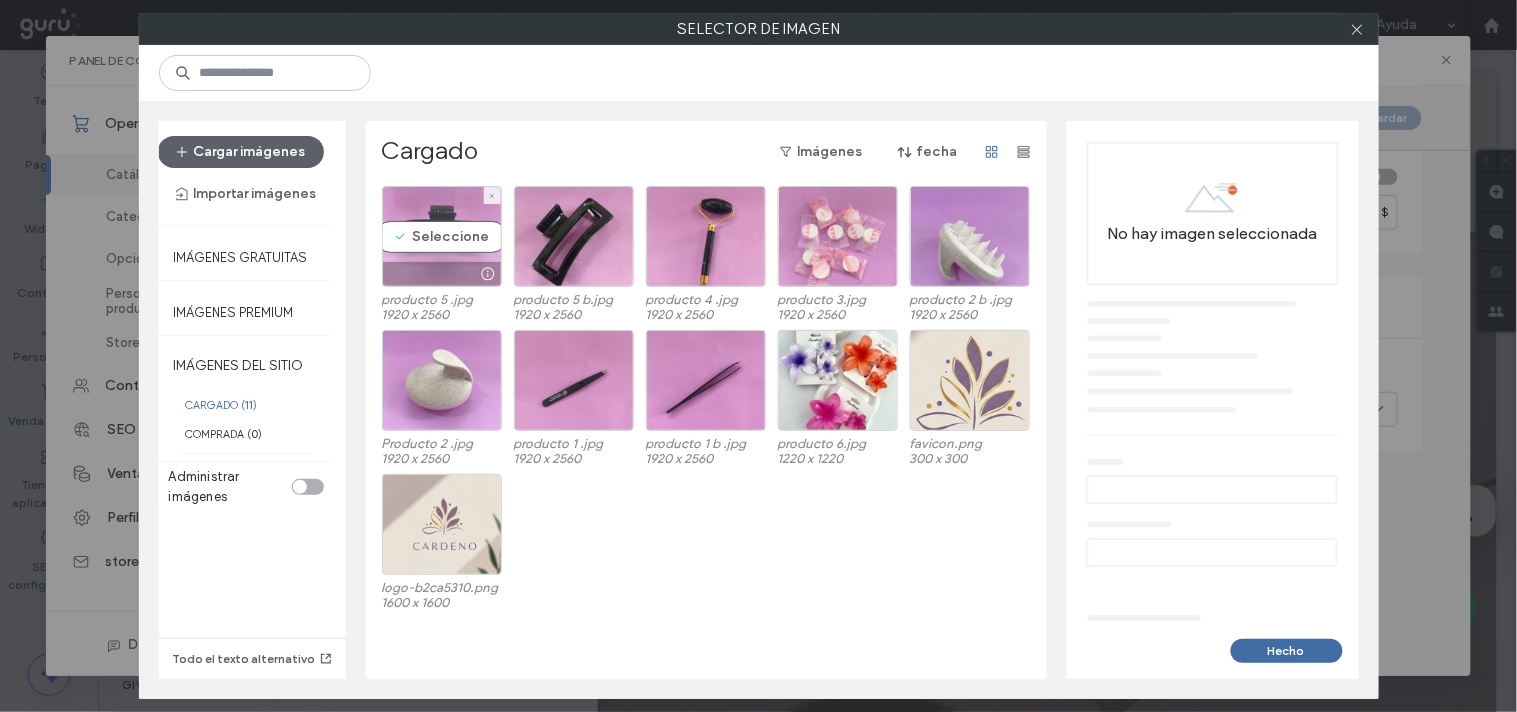 click on "Seleccione" at bounding box center (442, 236) 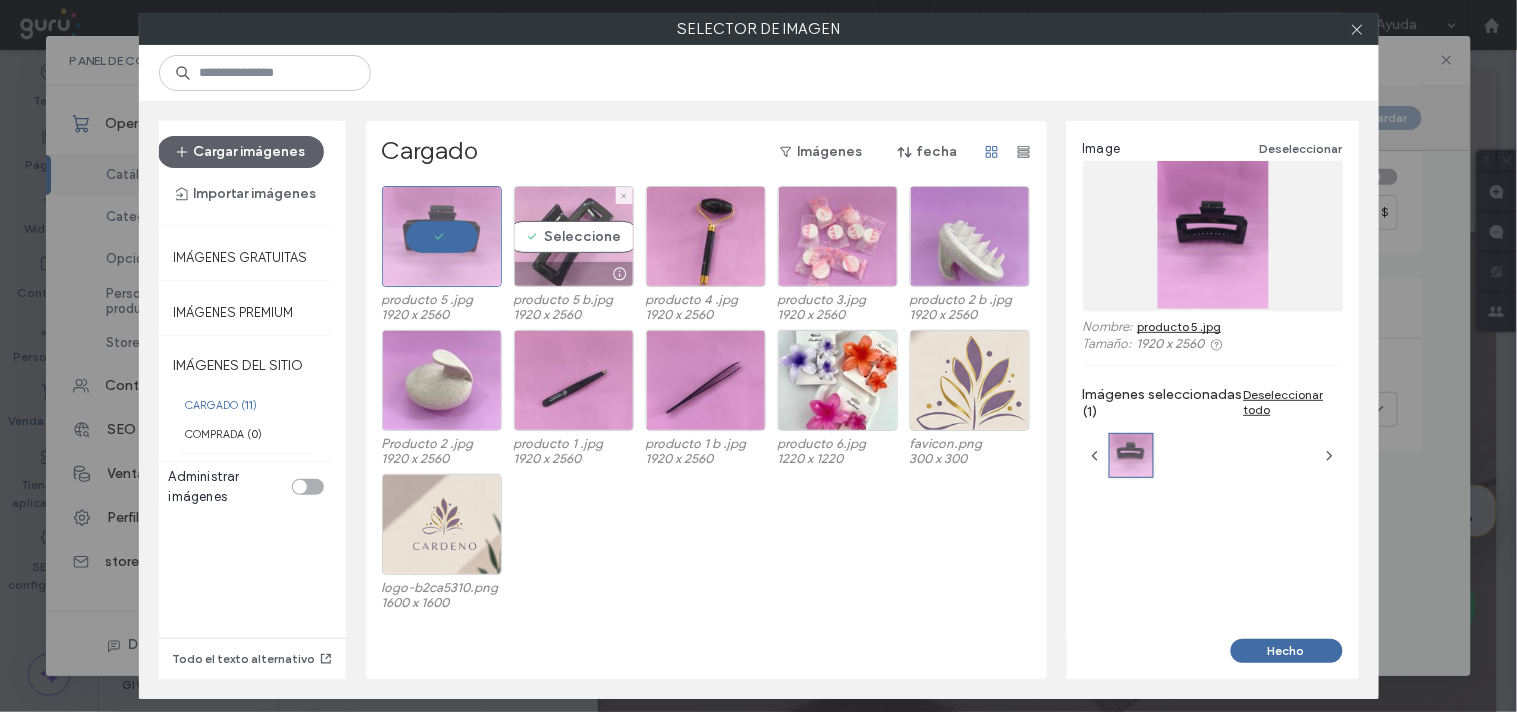 click on "Seleccione" at bounding box center [574, 236] 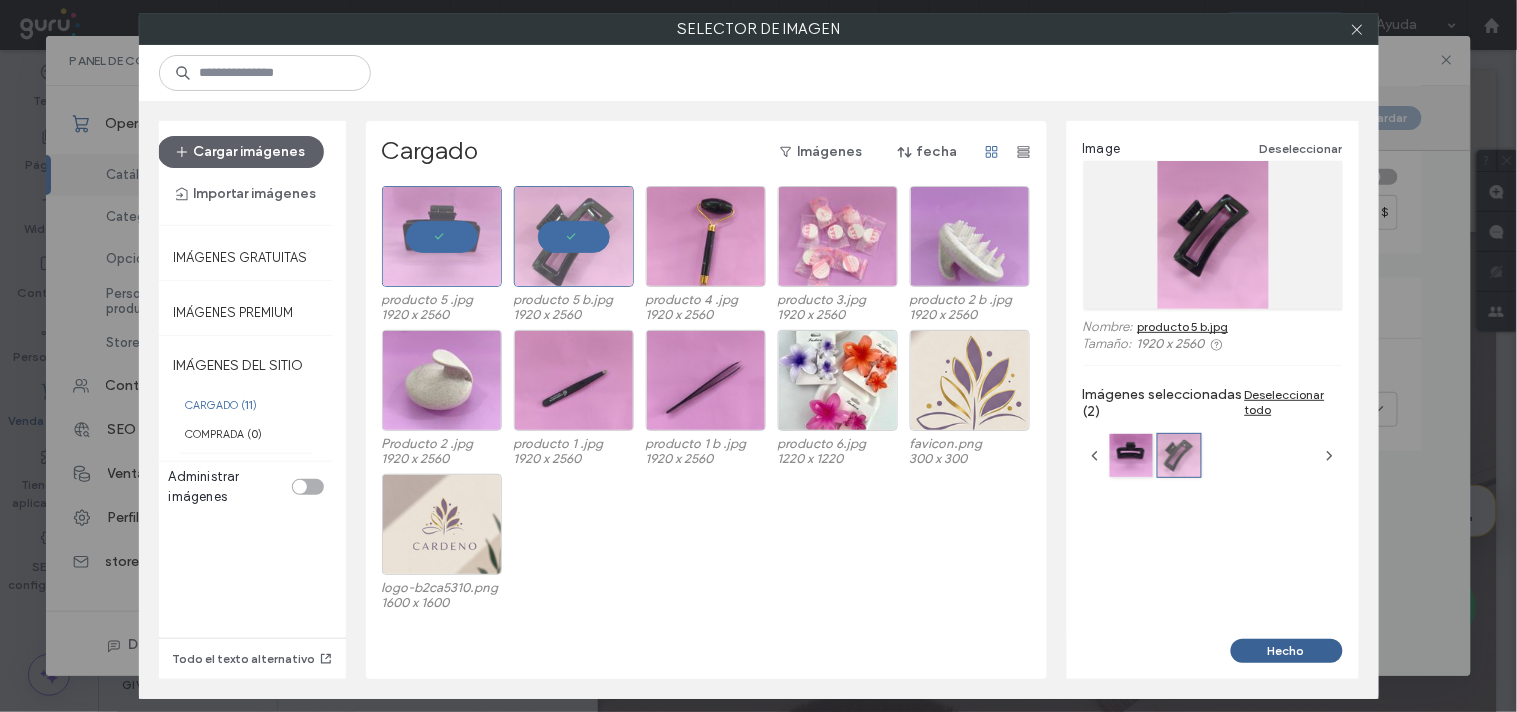 click on "Hecho" at bounding box center (1287, 651) 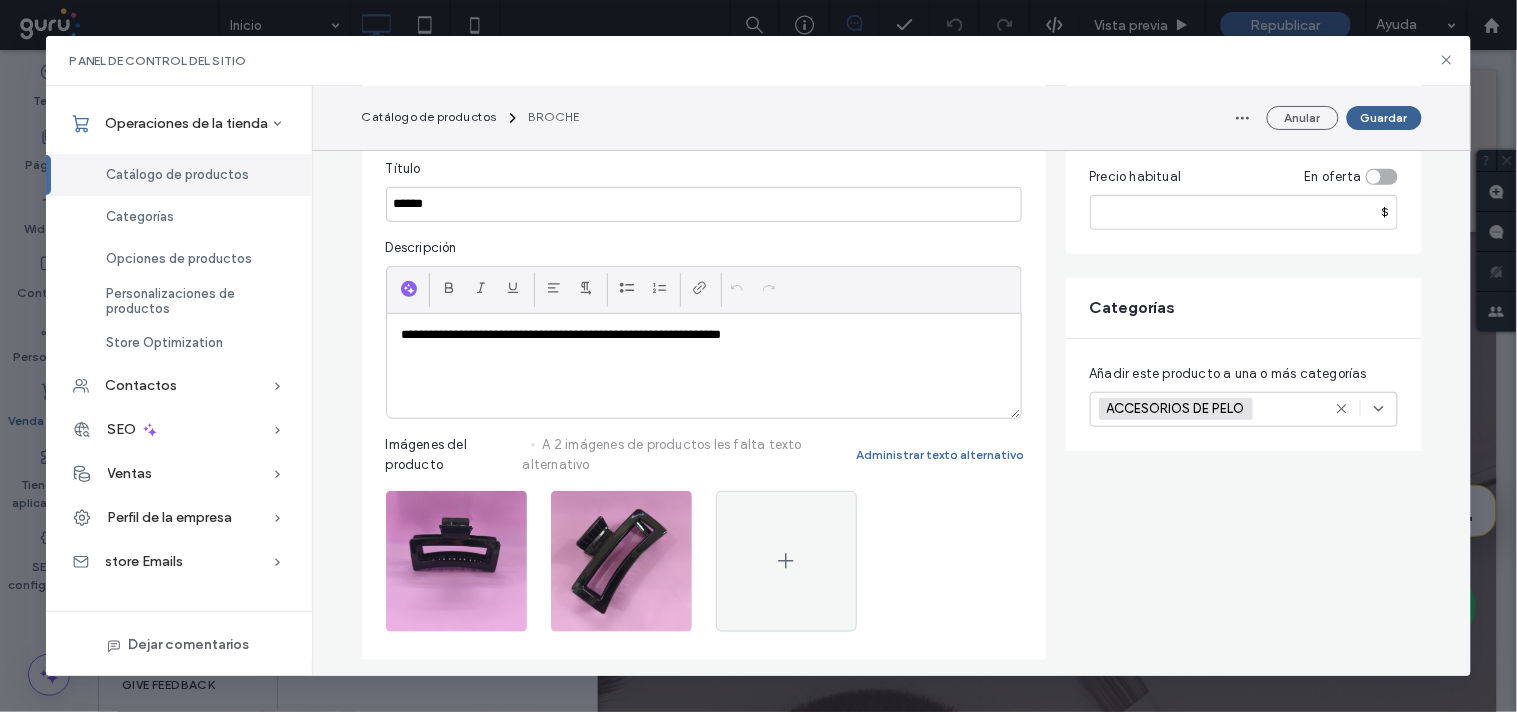 click on "Guardar" at bounding box center [1384, 118] 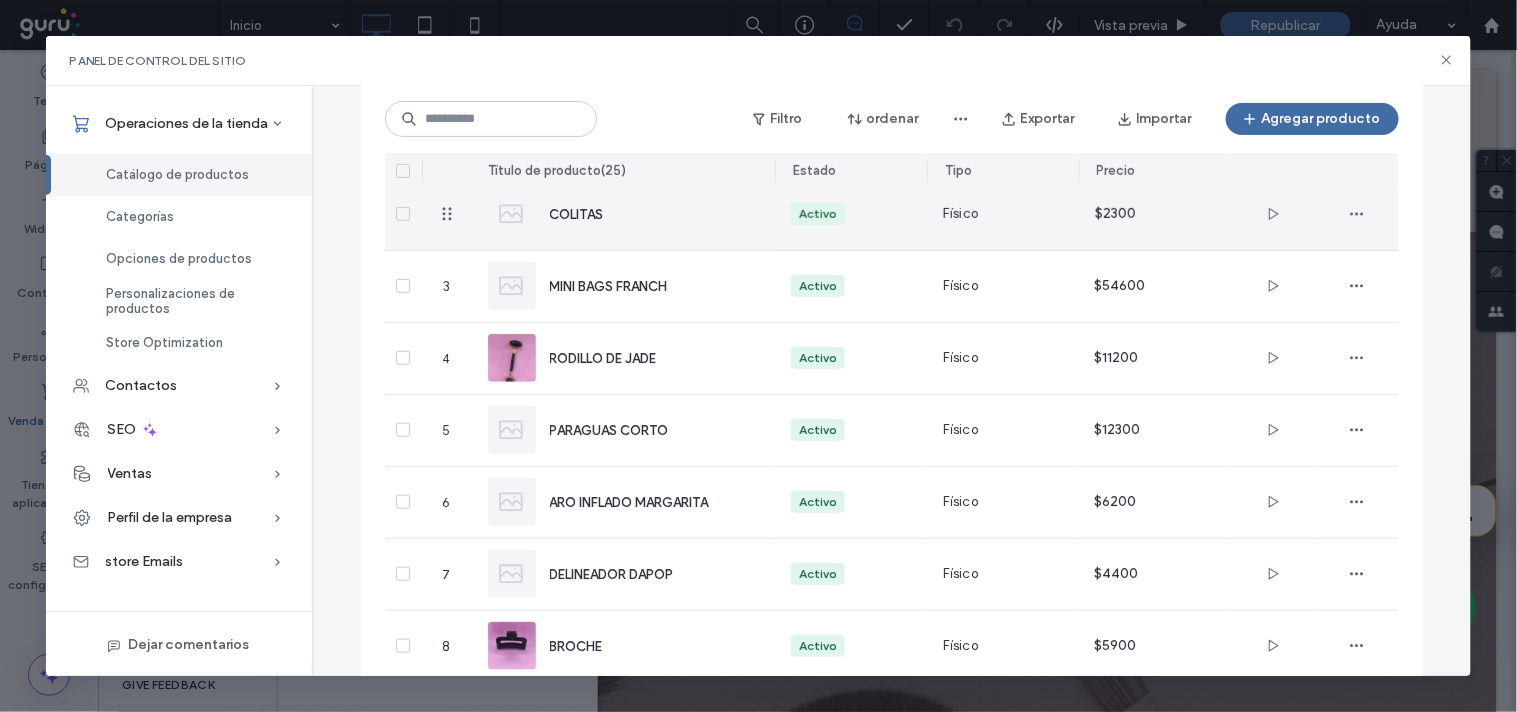 click on "COLITAS" at bounding box center [577, 214] 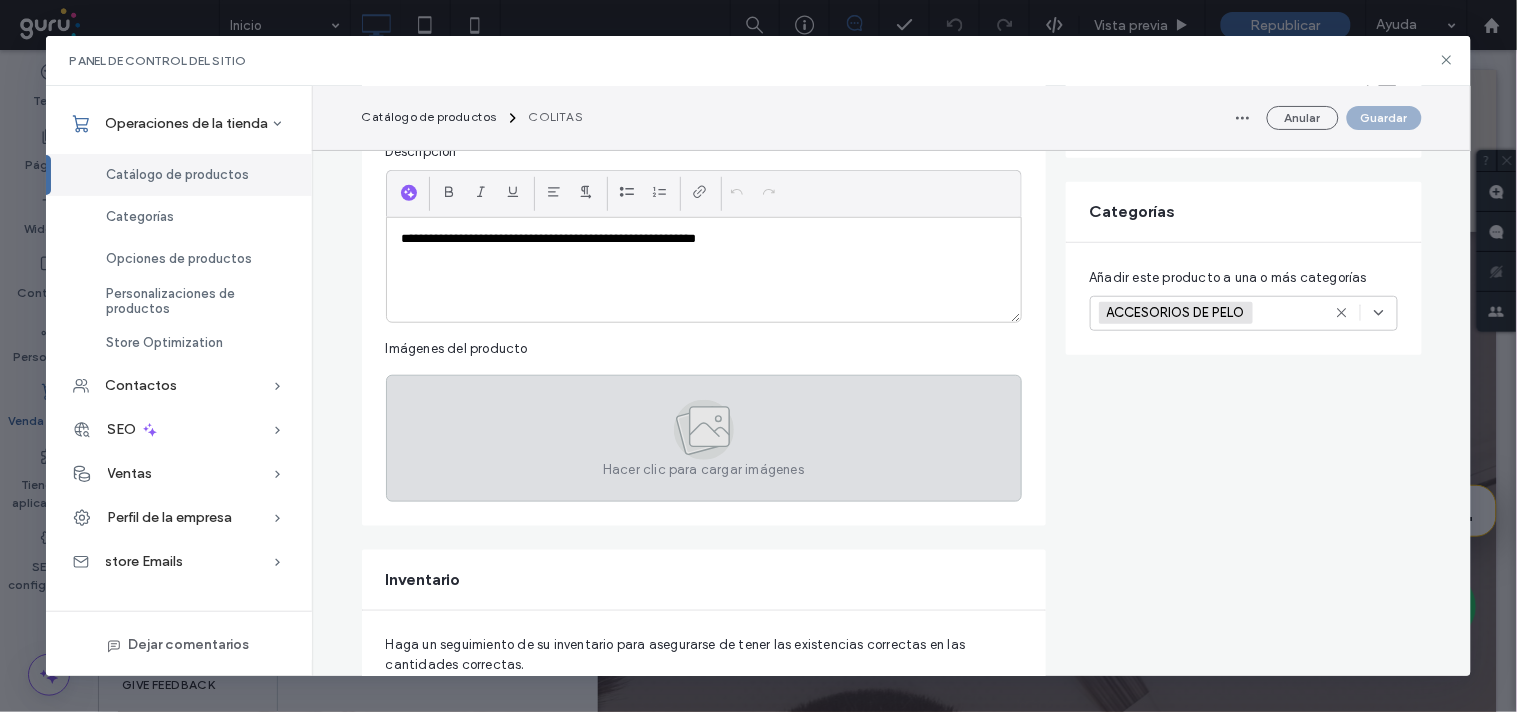scroll, scrollTop: 333, scrollLeft: 0, axis: vertical 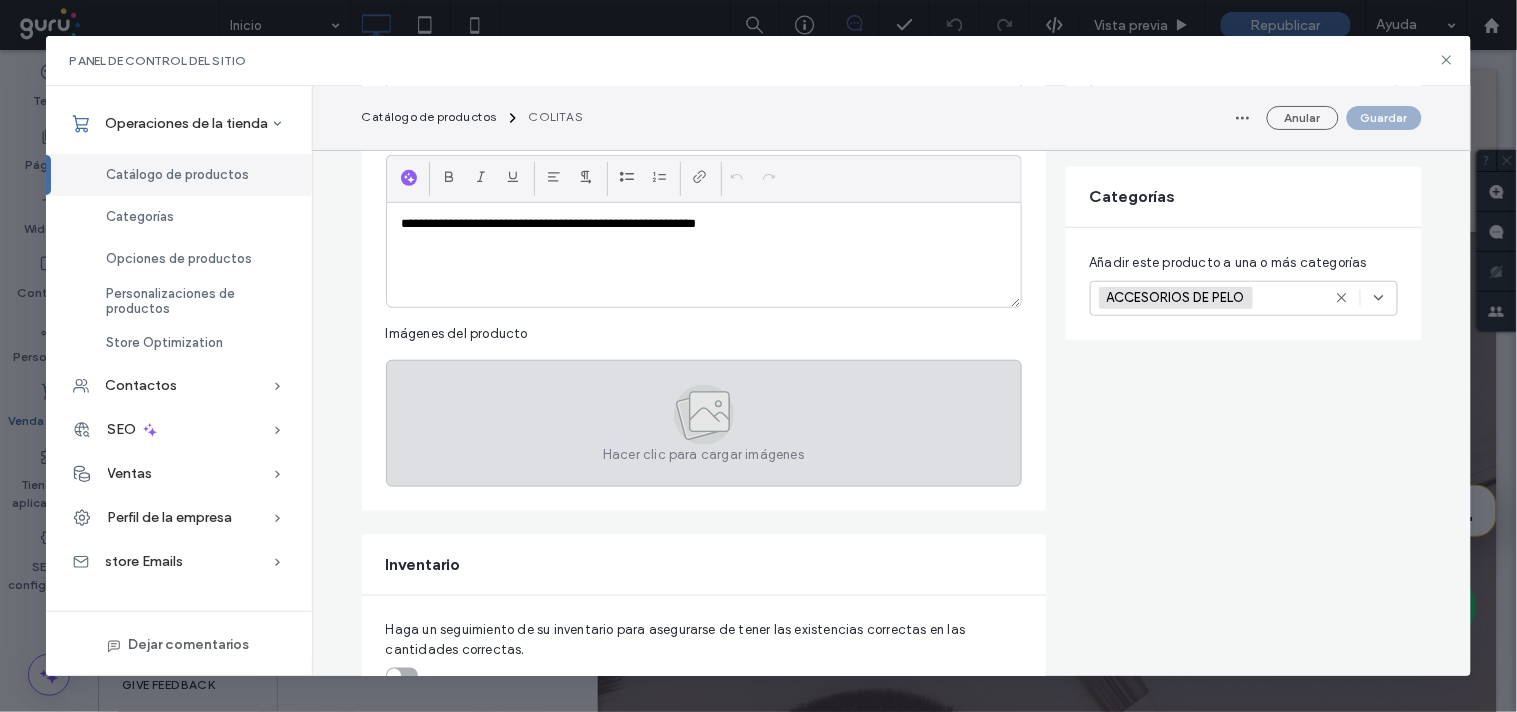 click on "Hacer clic para cargar imágenes" at bounding box center [703, 455] 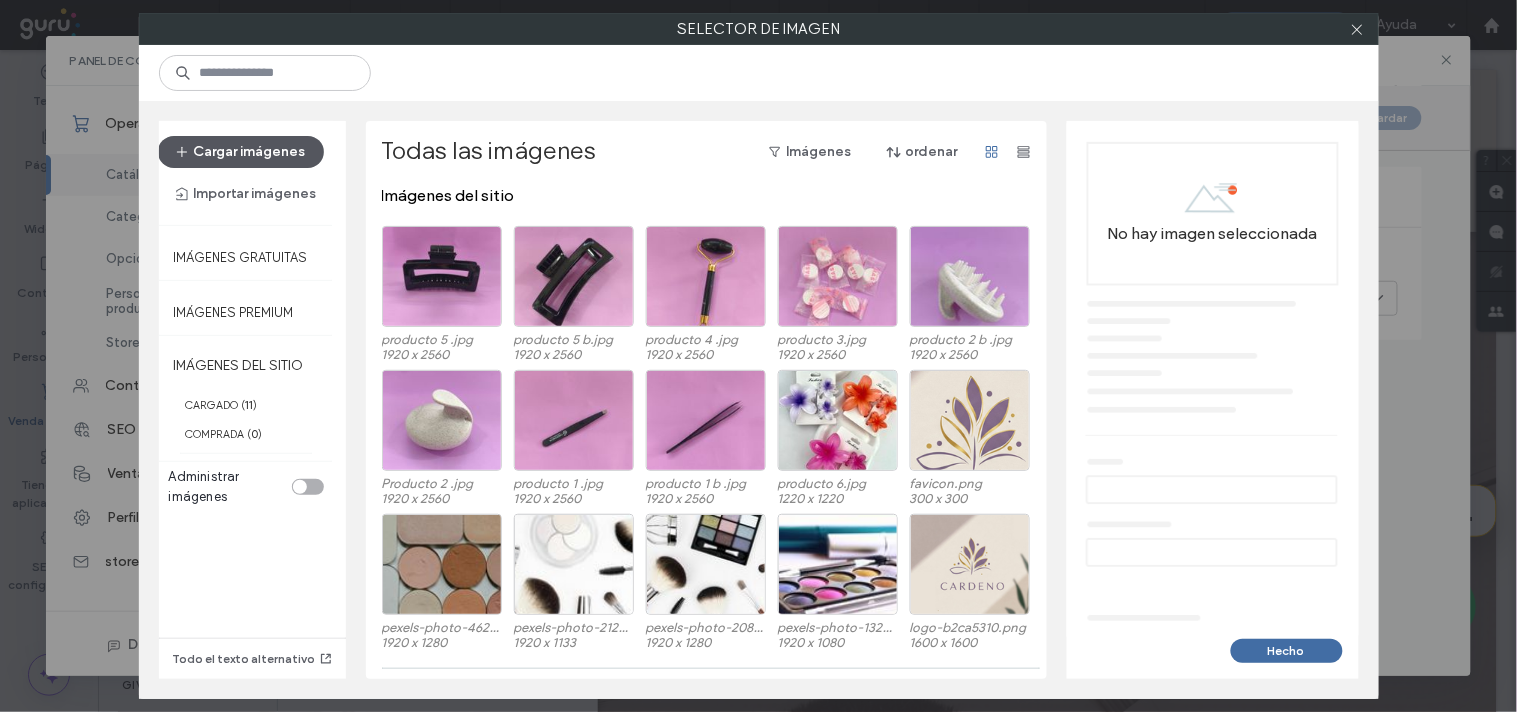 click on "Cargar imágenes" at bounding box center [241, 152] 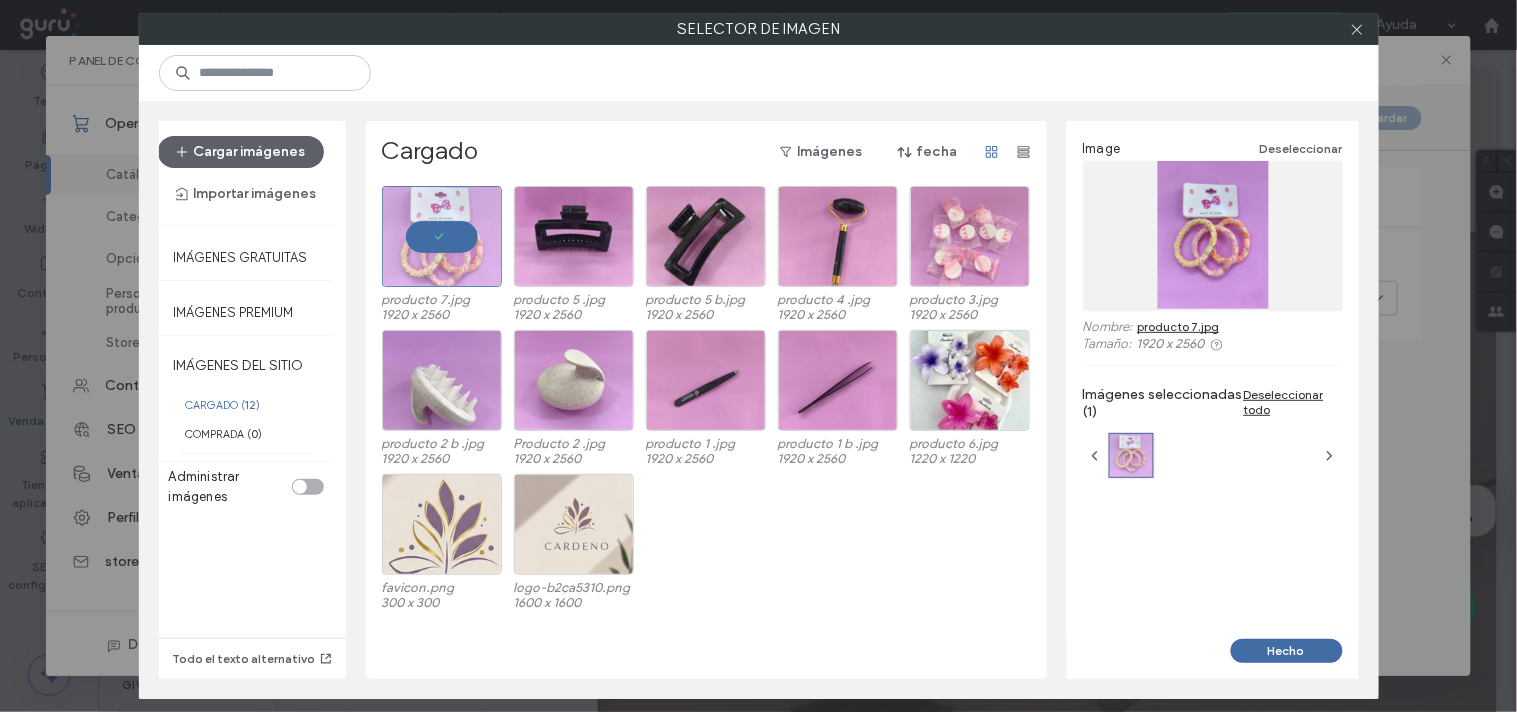drag, startPoint x: 1265, startPoint y: 654, endPoint x: 1137, endPoint y: 310, distance: 367.04224 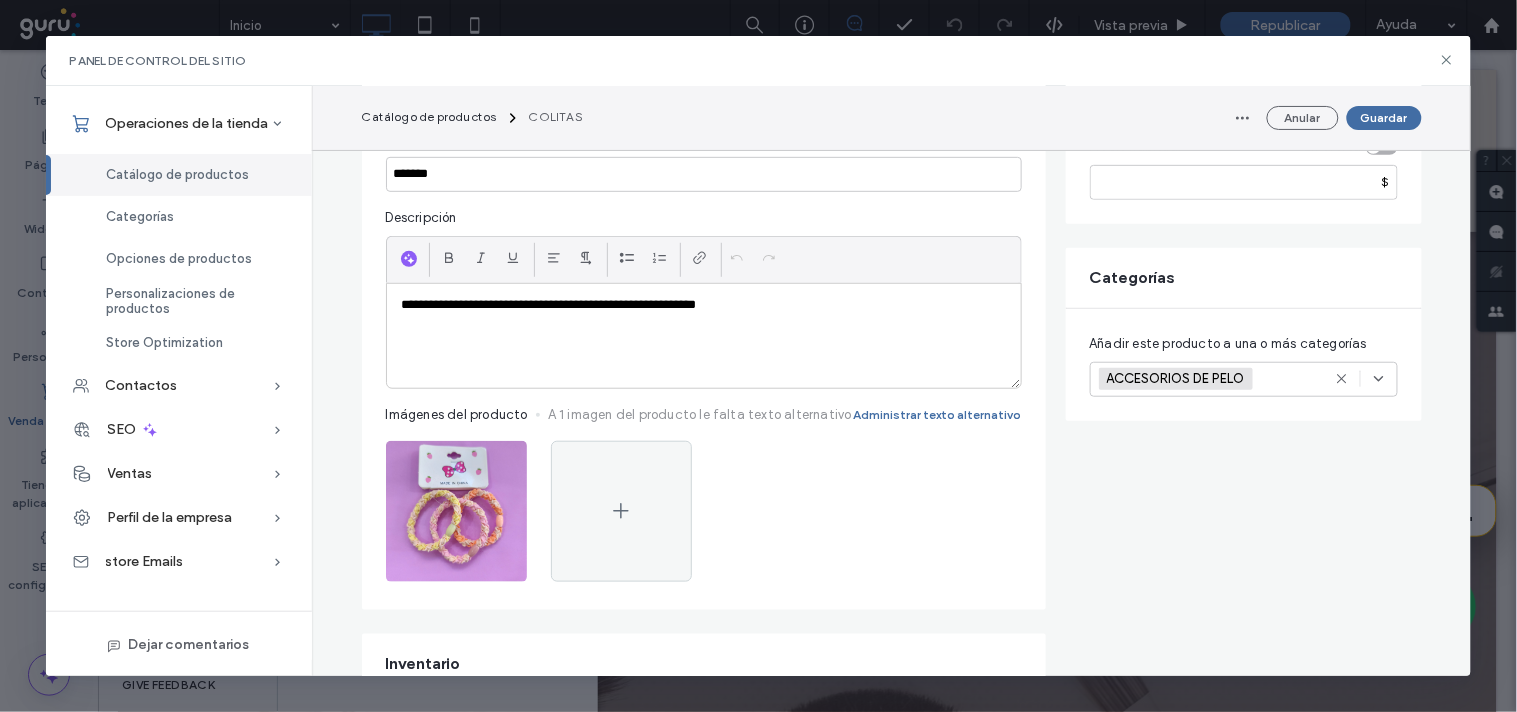 scroll, scrollTop: 0, scrollLeft: 0, axis: both 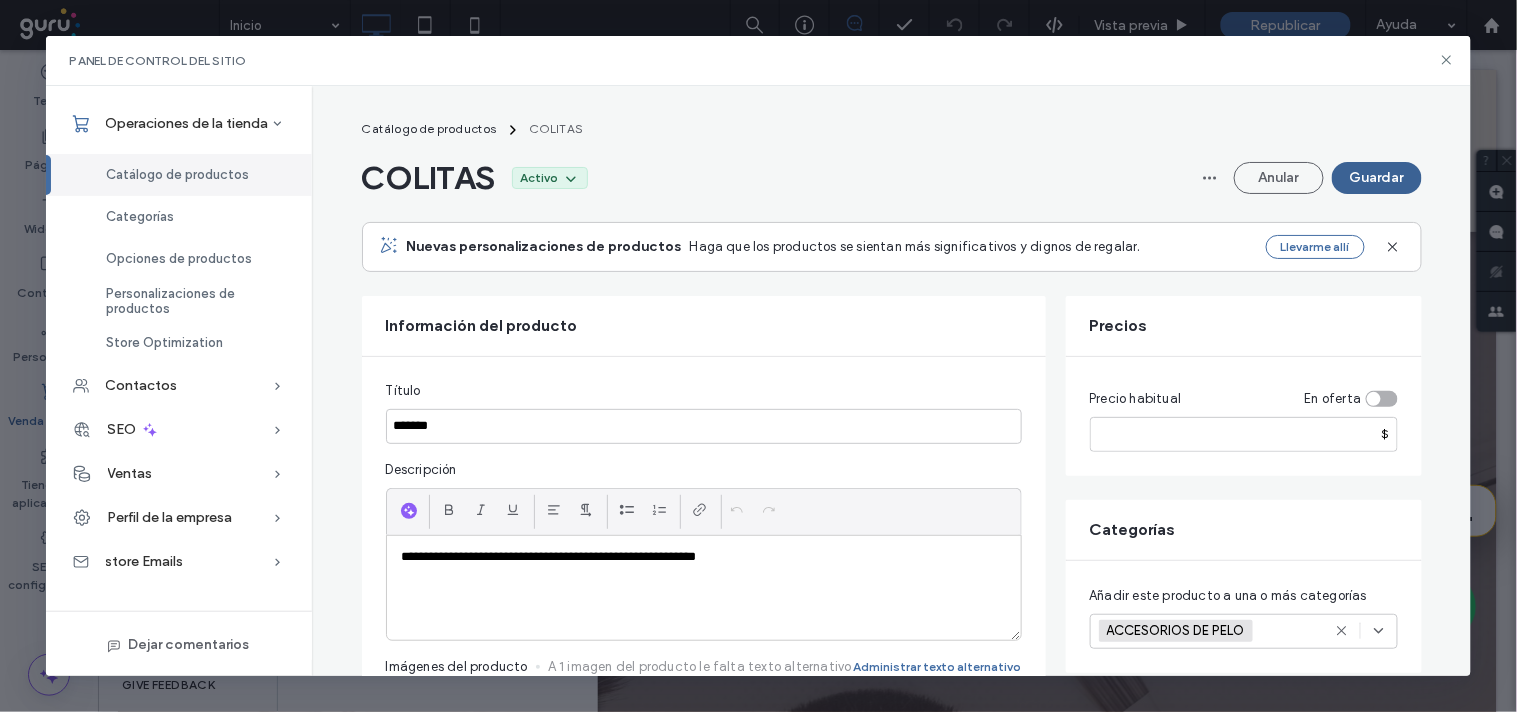 click on "Guardar" at bounding box center (1377, 178) 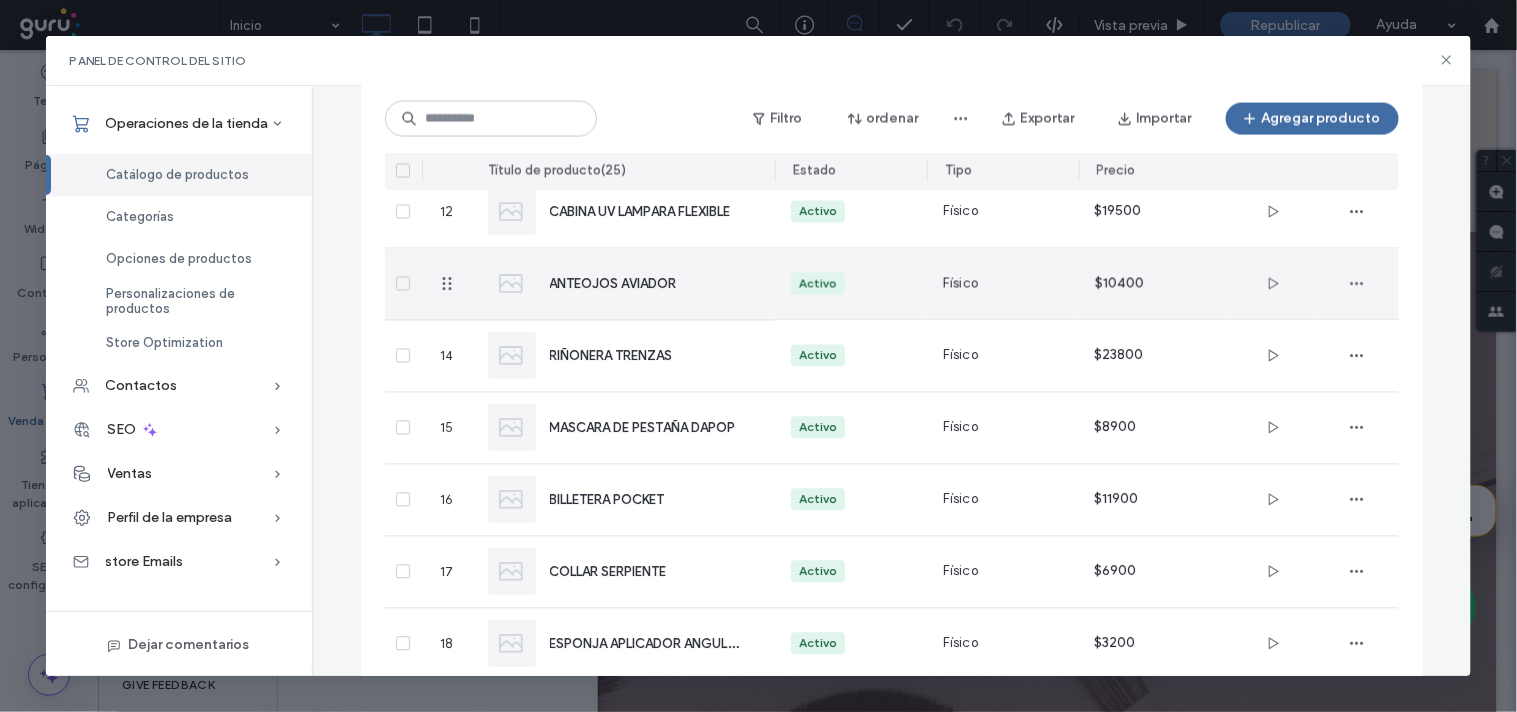scroll, scrollTop: 978, scrollLeft: 0, axis: vertical 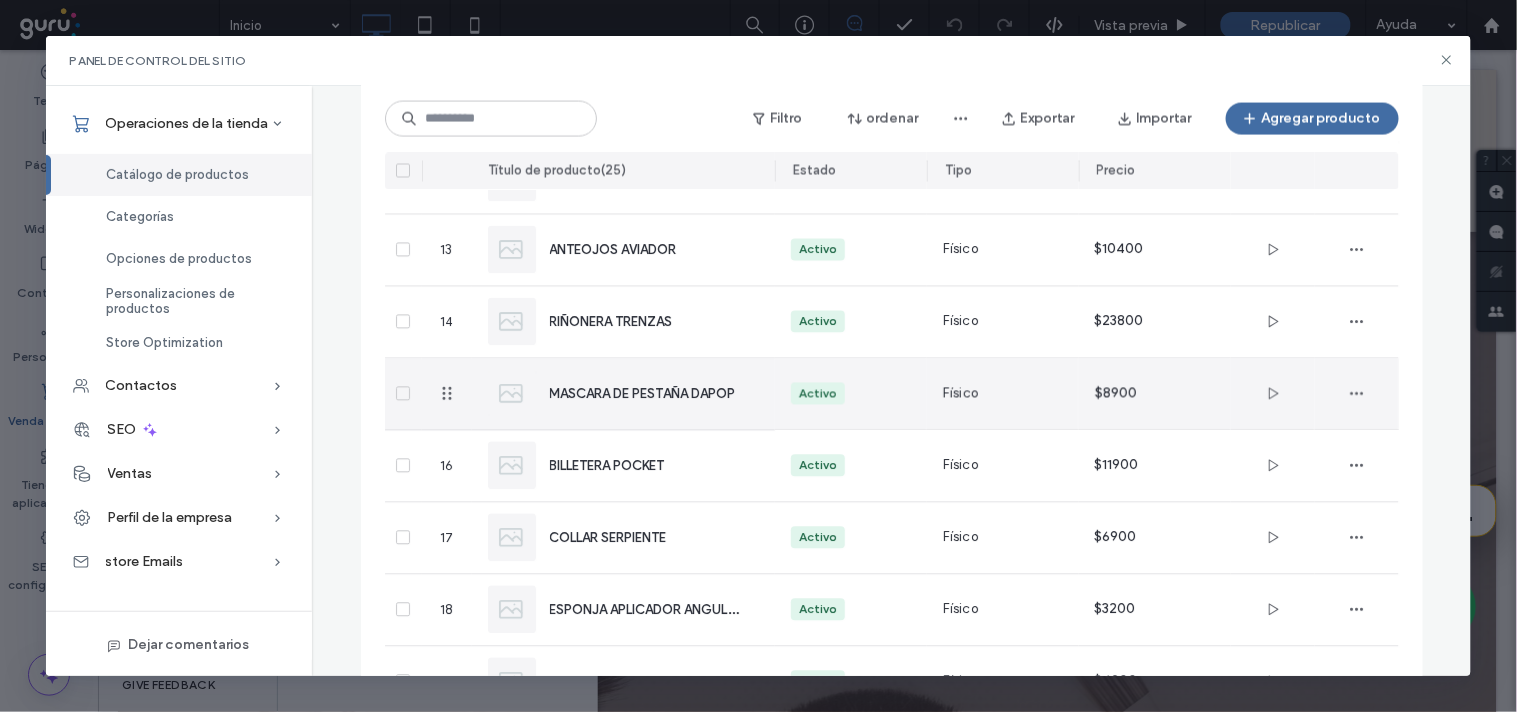 click on "MASCARA DE PESTAÑA DAPOP" at bounding box center [624, 394] 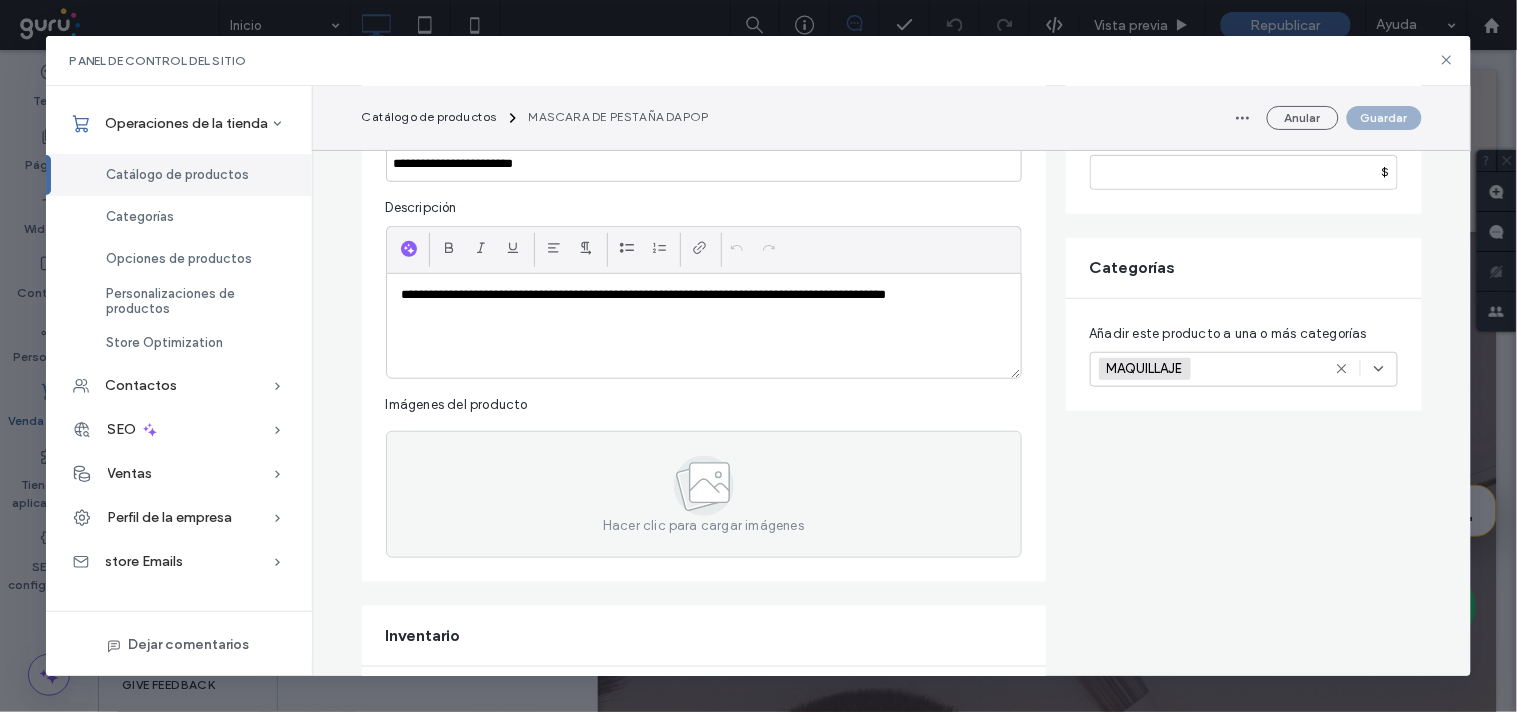 scroll, scrollTop: 222, scrollLeft: 0, axis: vertical 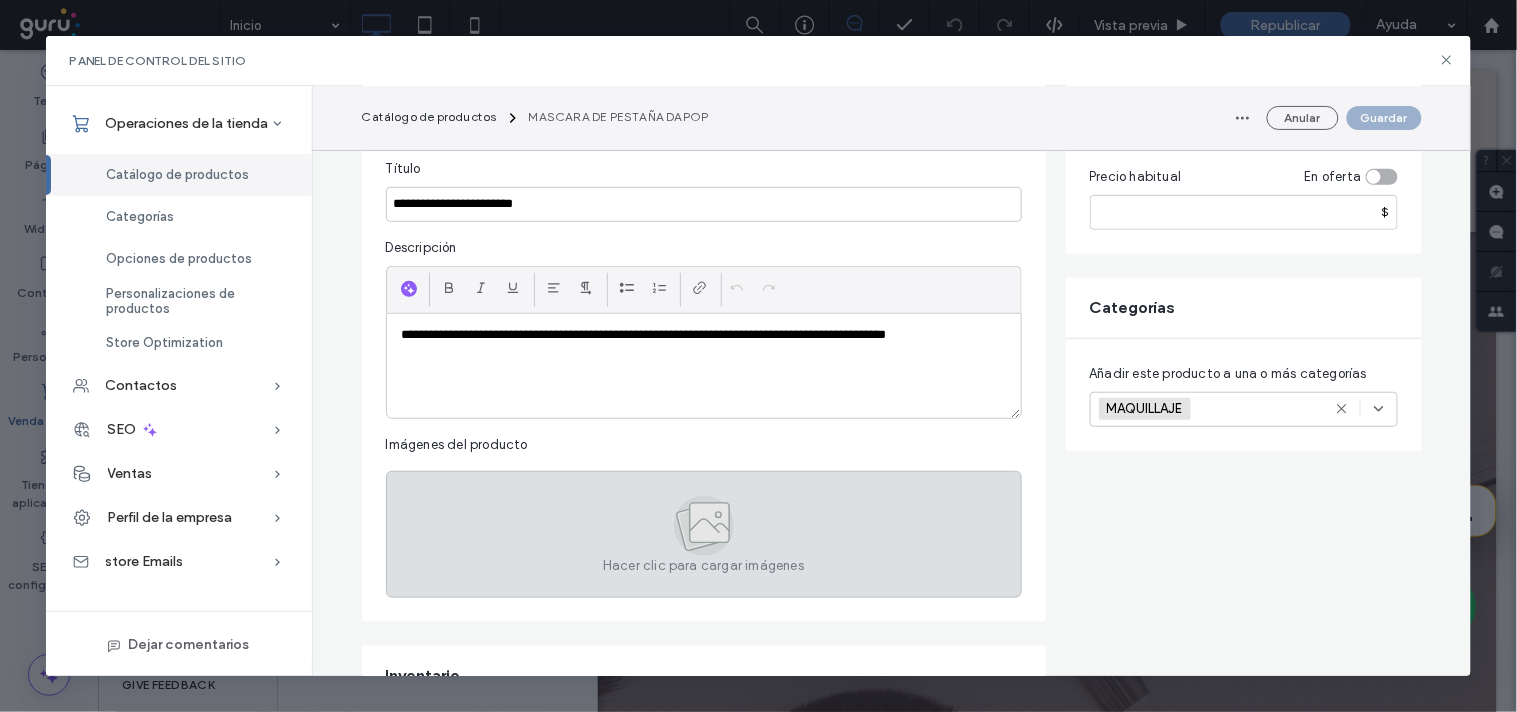 click on "Hacer clic para cargar imágenes" at bounding box center (704, 534) 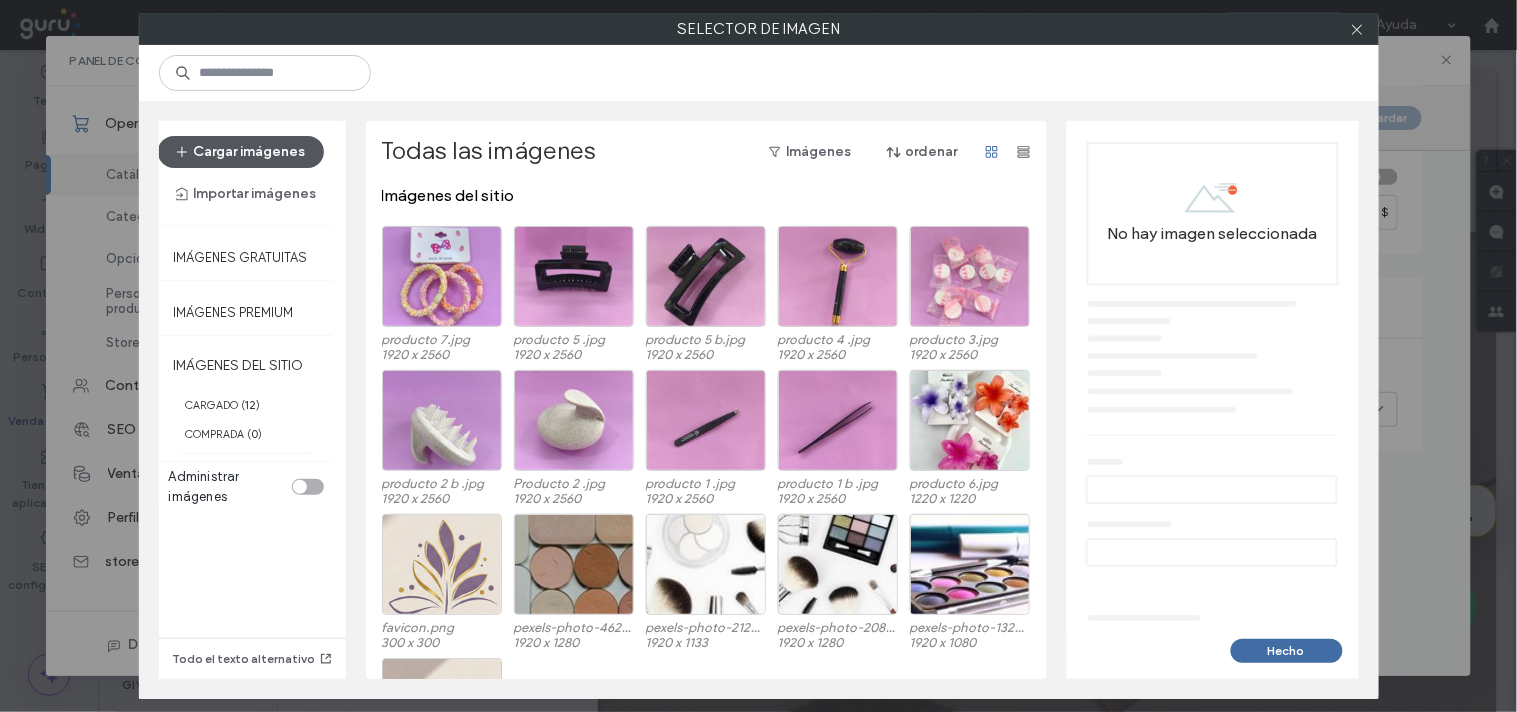 click on "Cargar imágenes" at bounding box center [241, 152] 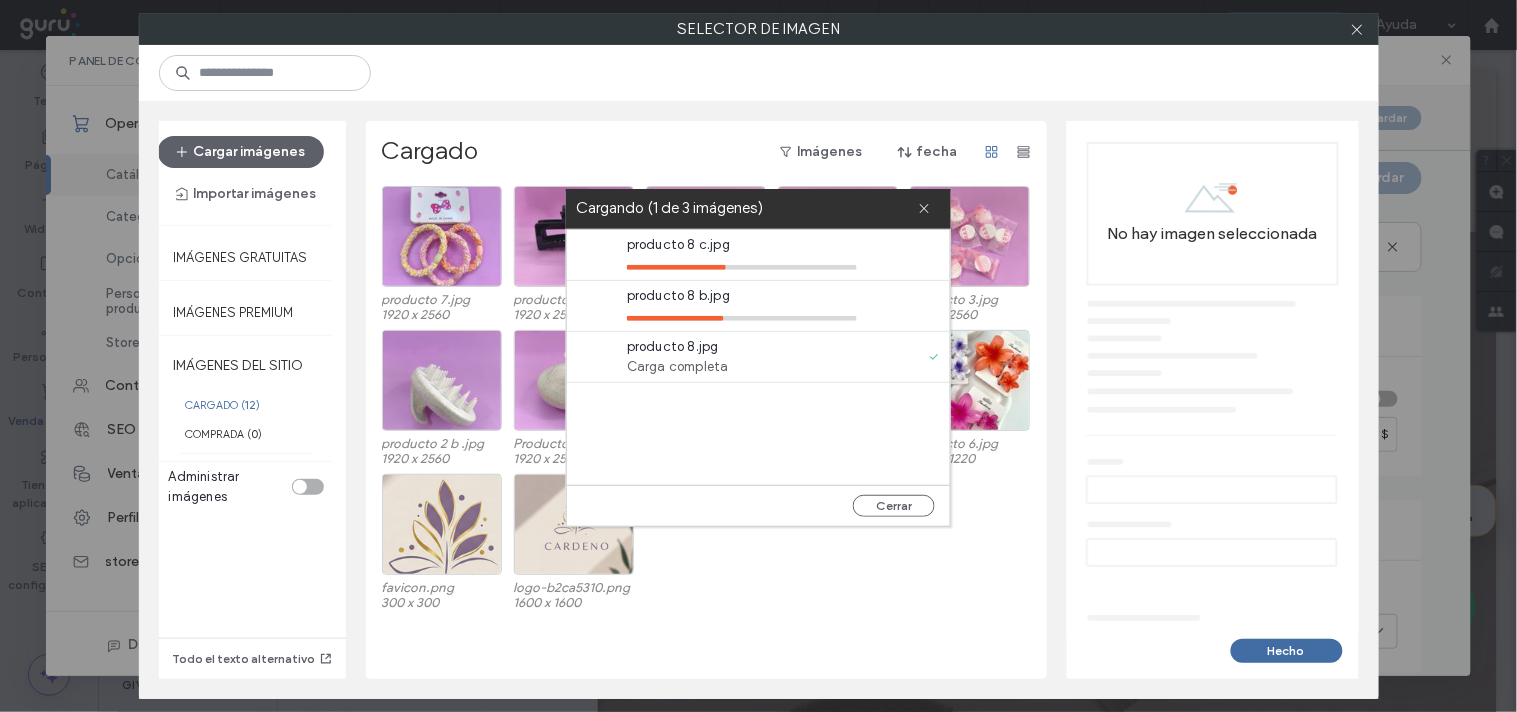scroll, scrollTop: 0, scrollLeft: 0, axis: both 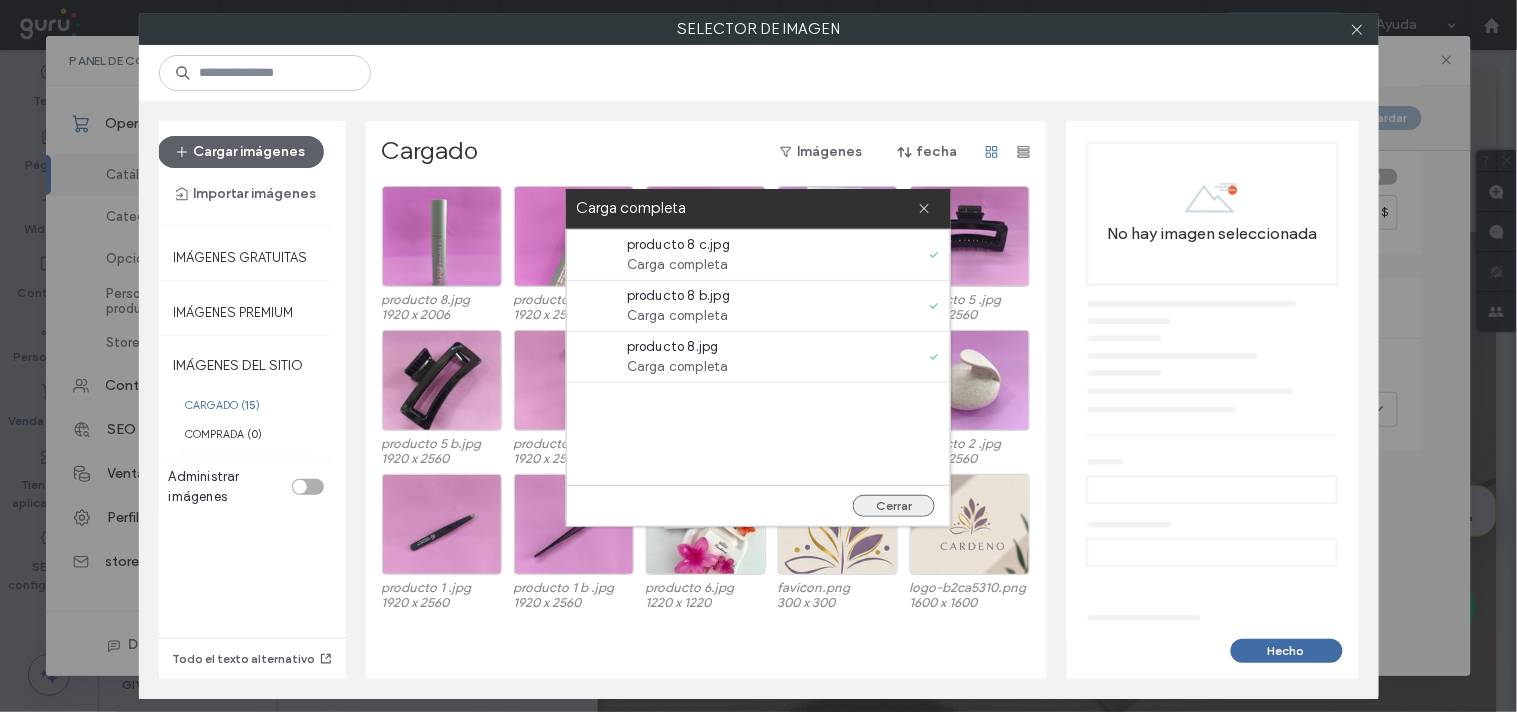 click on "Cerrar" at bounding box center [894, 506] 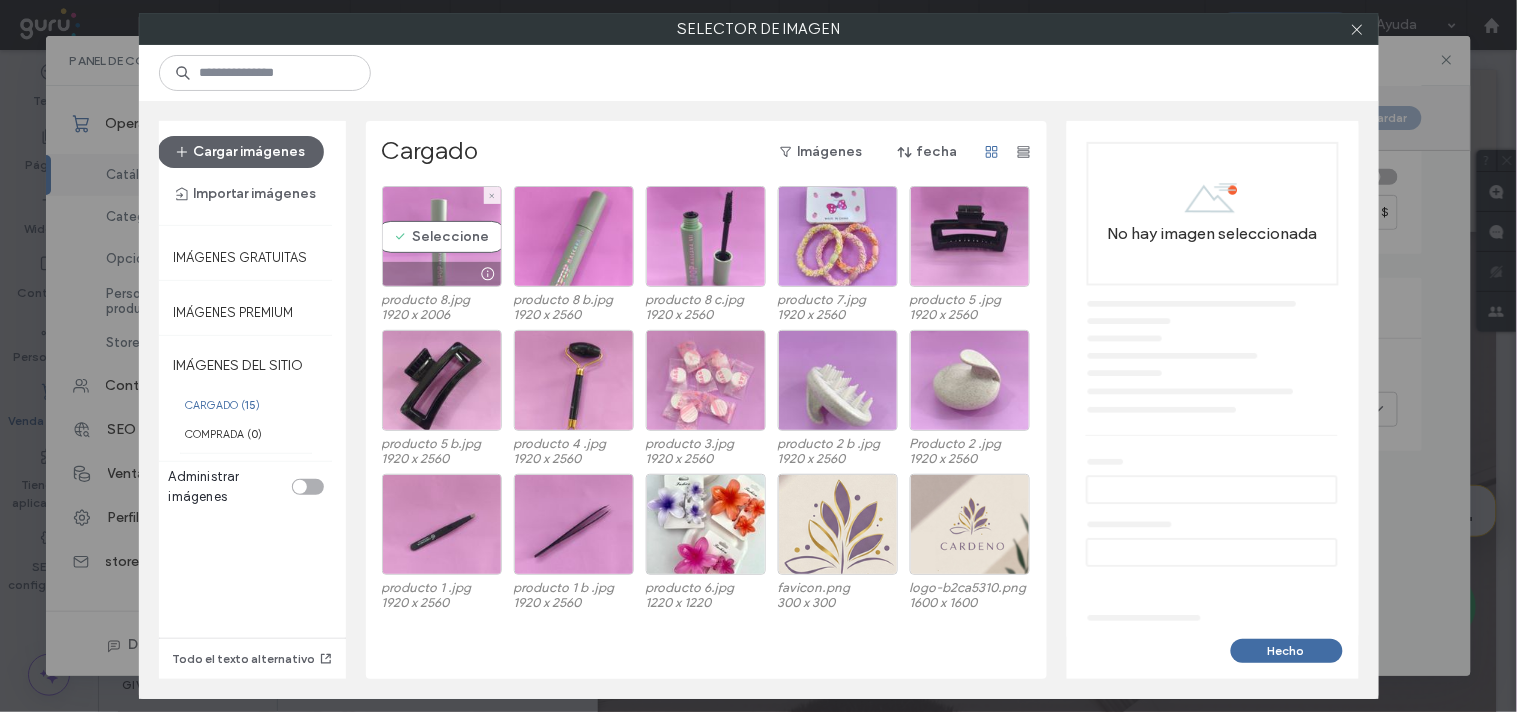 click on "Seleccione" at bounding box center [442, 236] 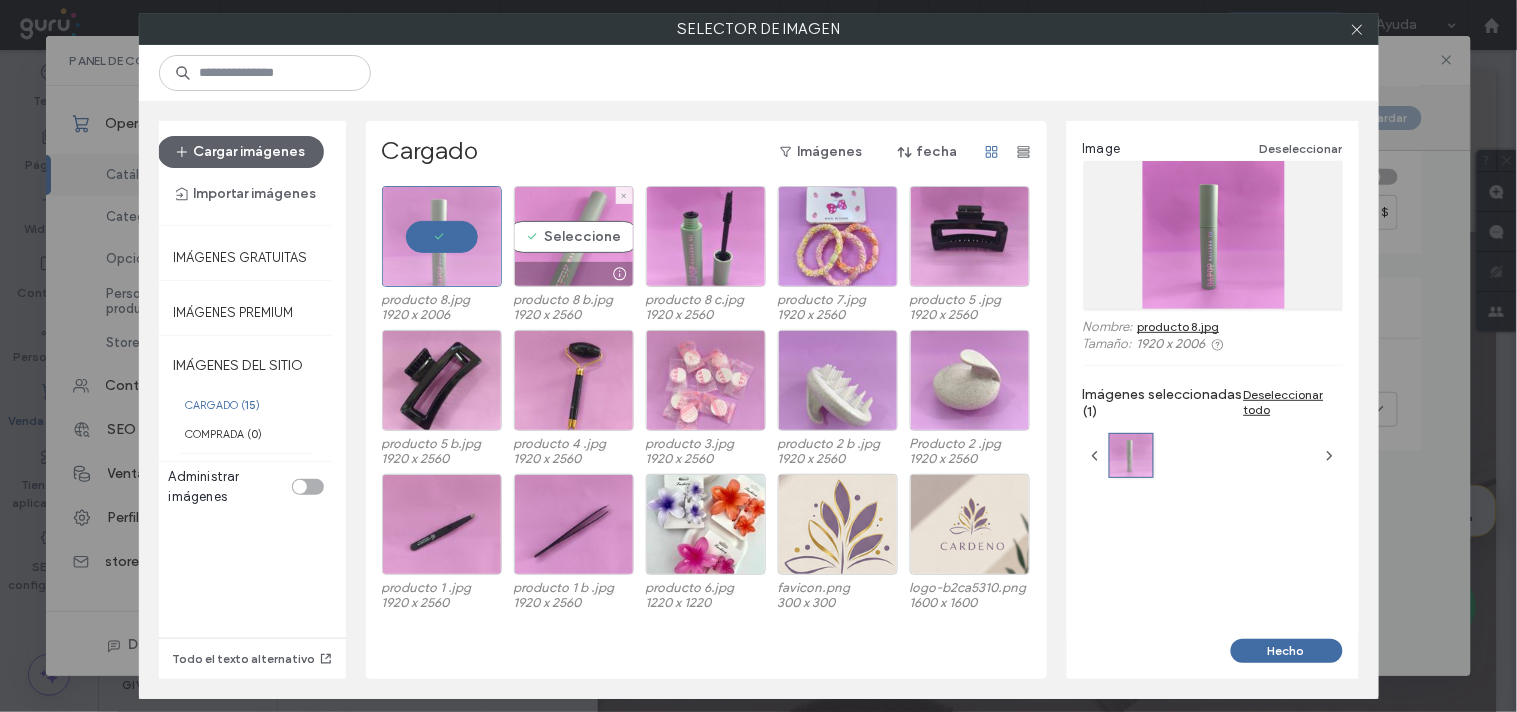click on "Seleccione" at bounding box center (574, 236) 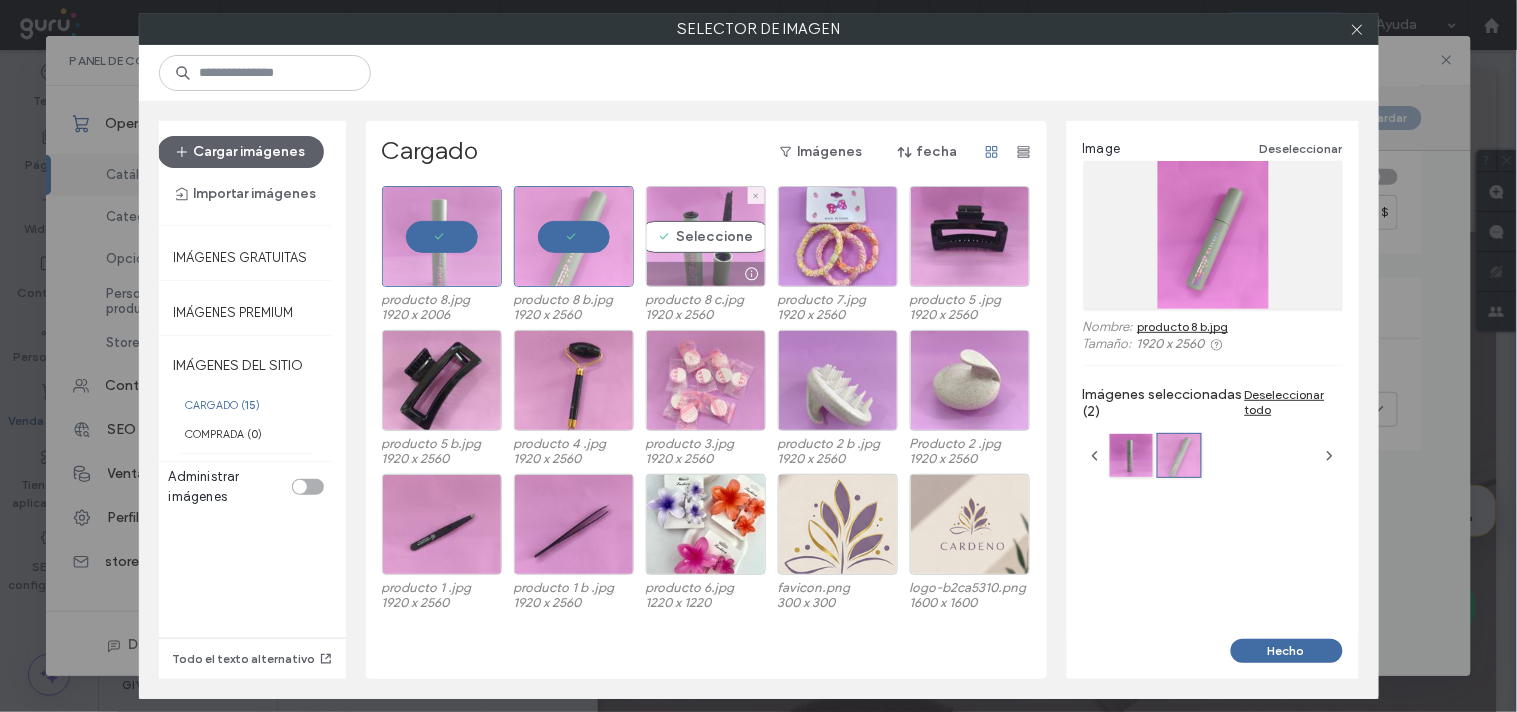 click on "Seleccione" at bounding box center (706, 236) 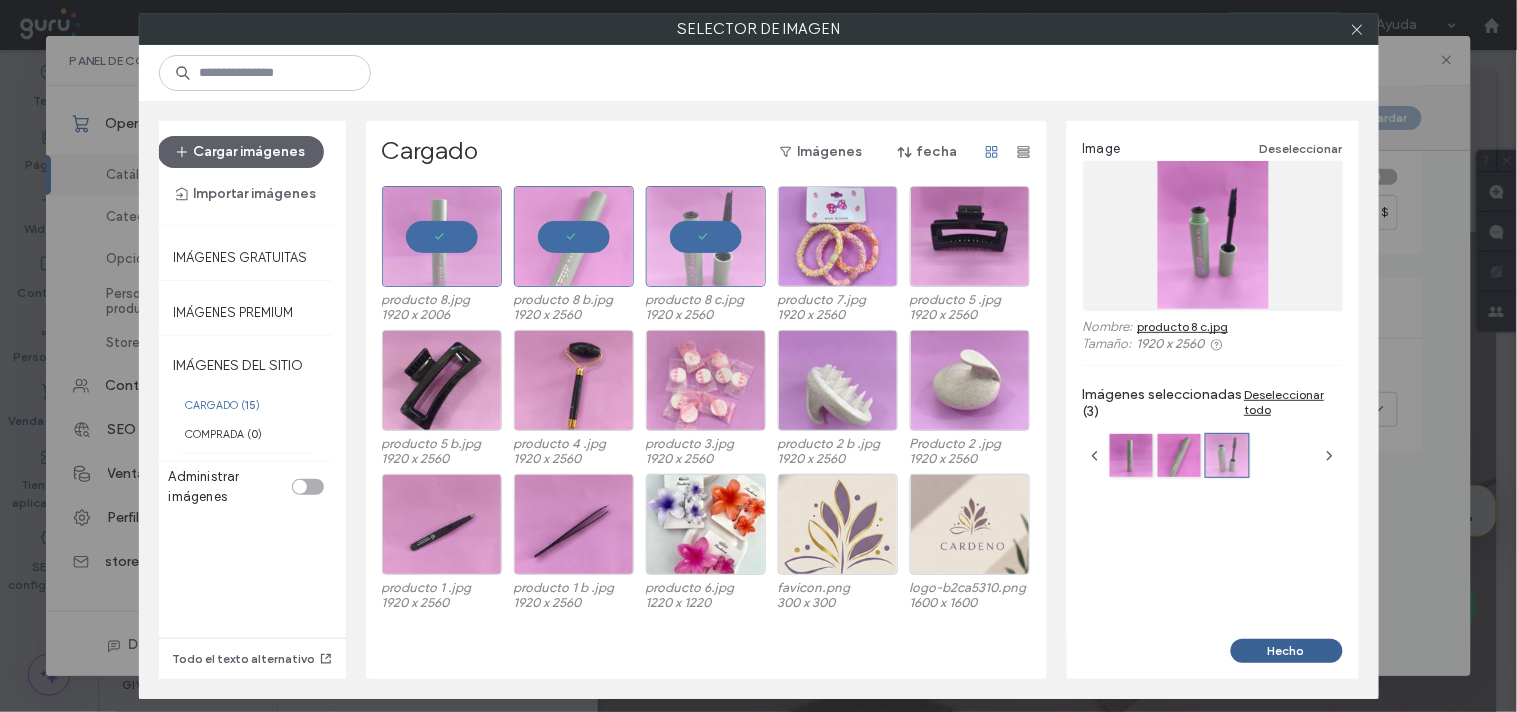 click on "Hecho" at bounding box center (1287, 651) 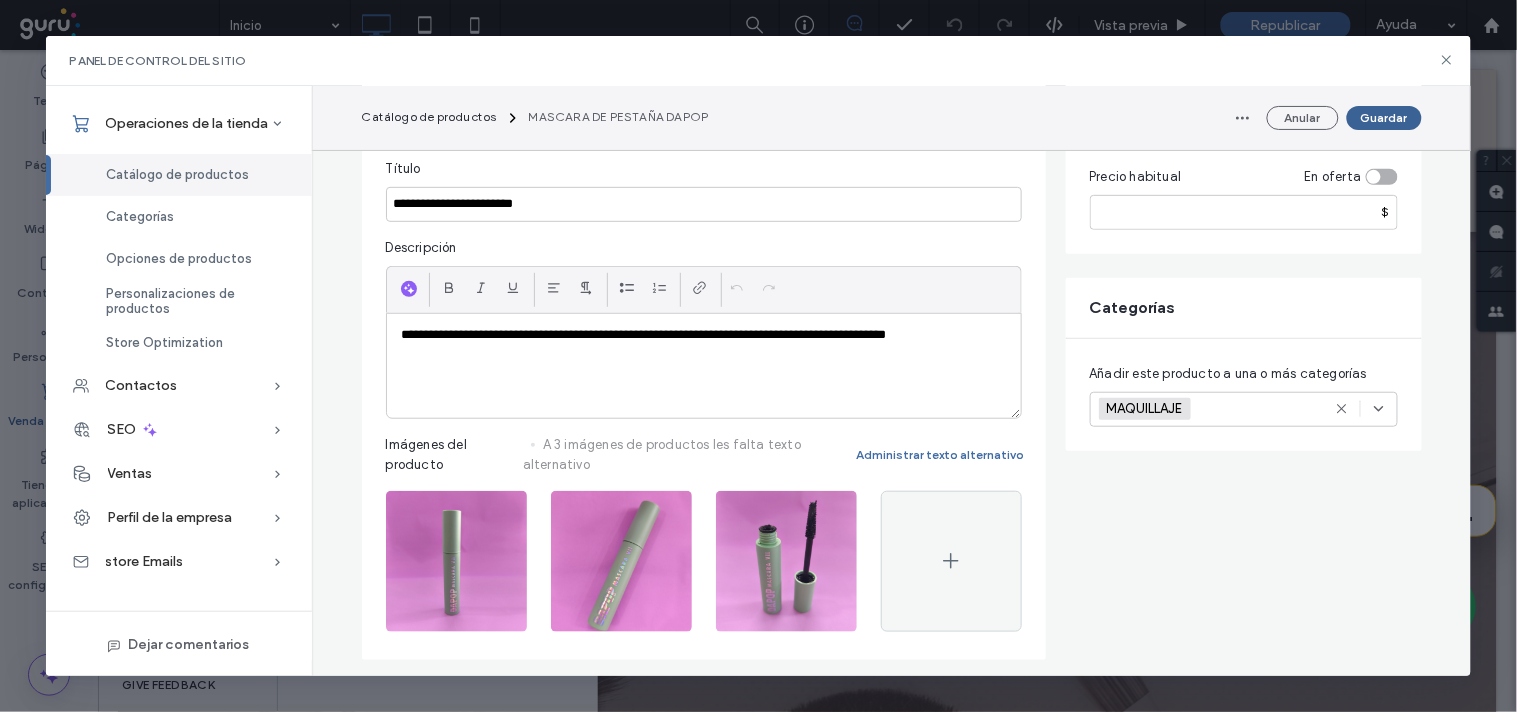 click on "Guardar" at bounding box center (1384, 118) 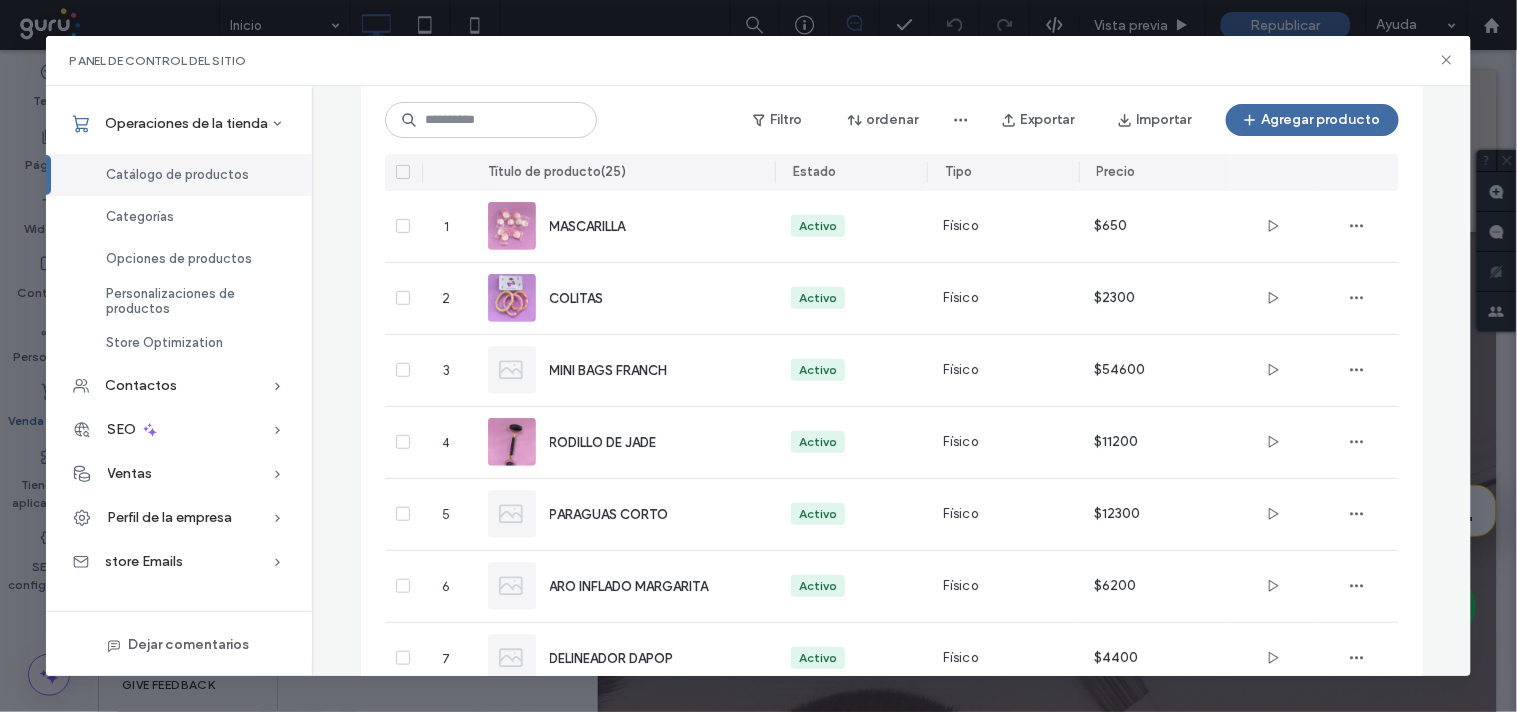 scroll, scrollTop: 312, scrollLeft: 0, axis: vertical 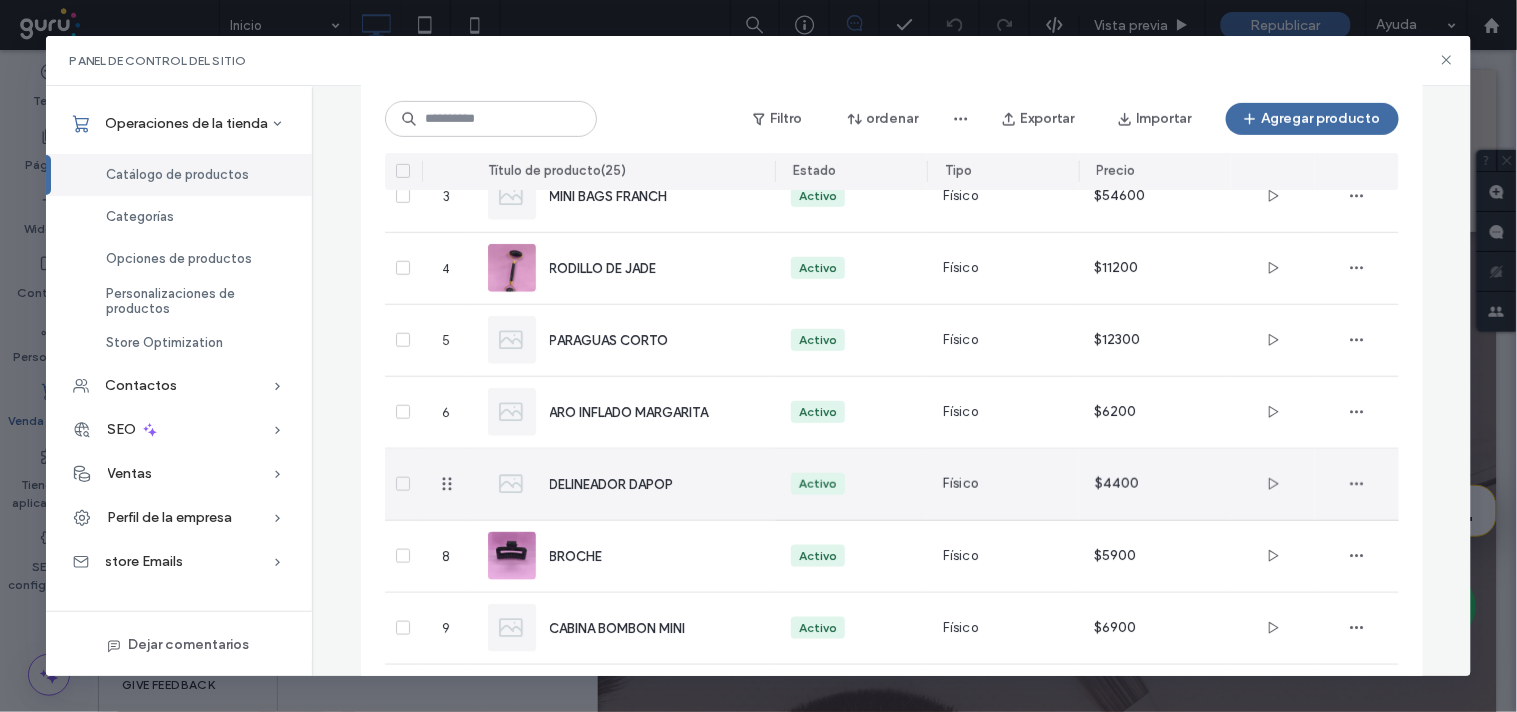 click on "DELINEADOR DAPOP" at bounding box center (612, 484) 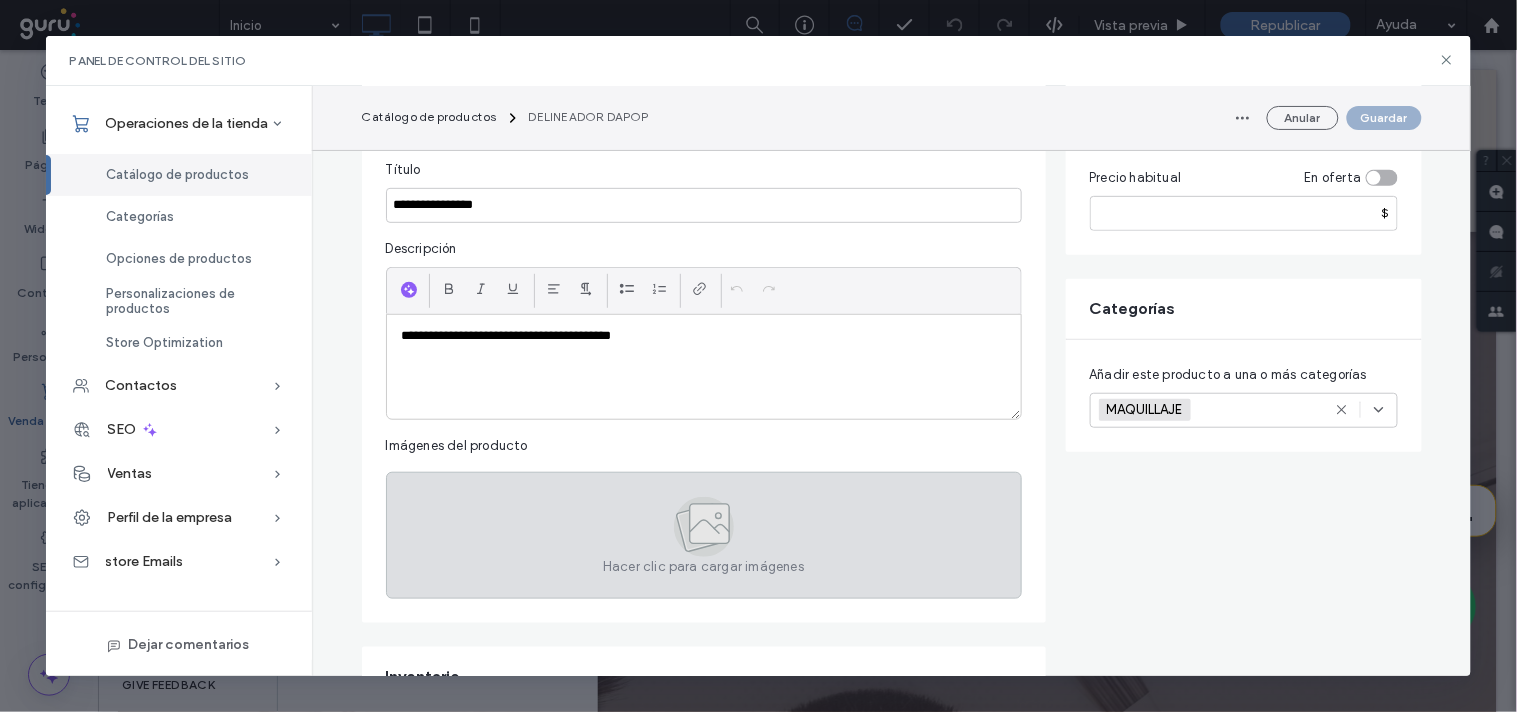 scroll, scrollTop: 222, scrollLeft: 0, axis: vertical 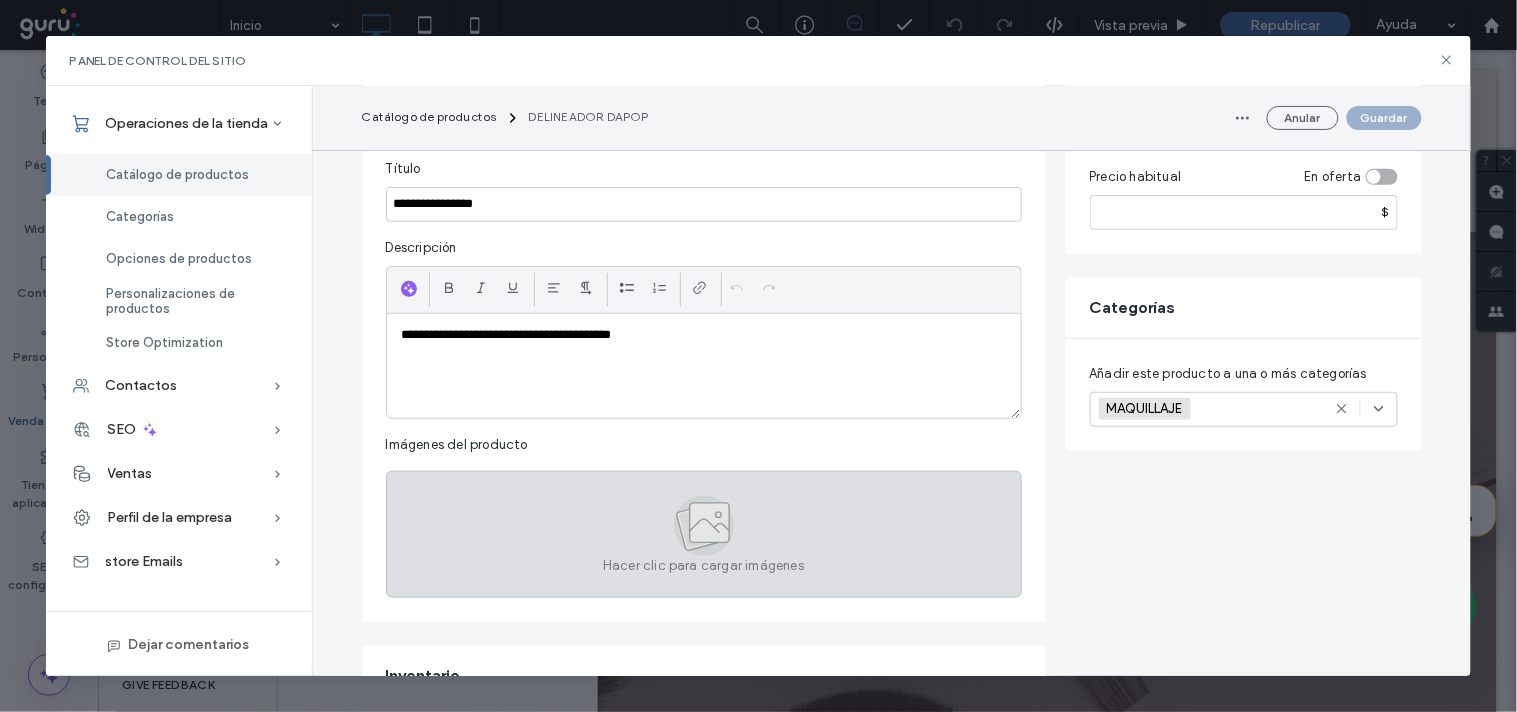 click 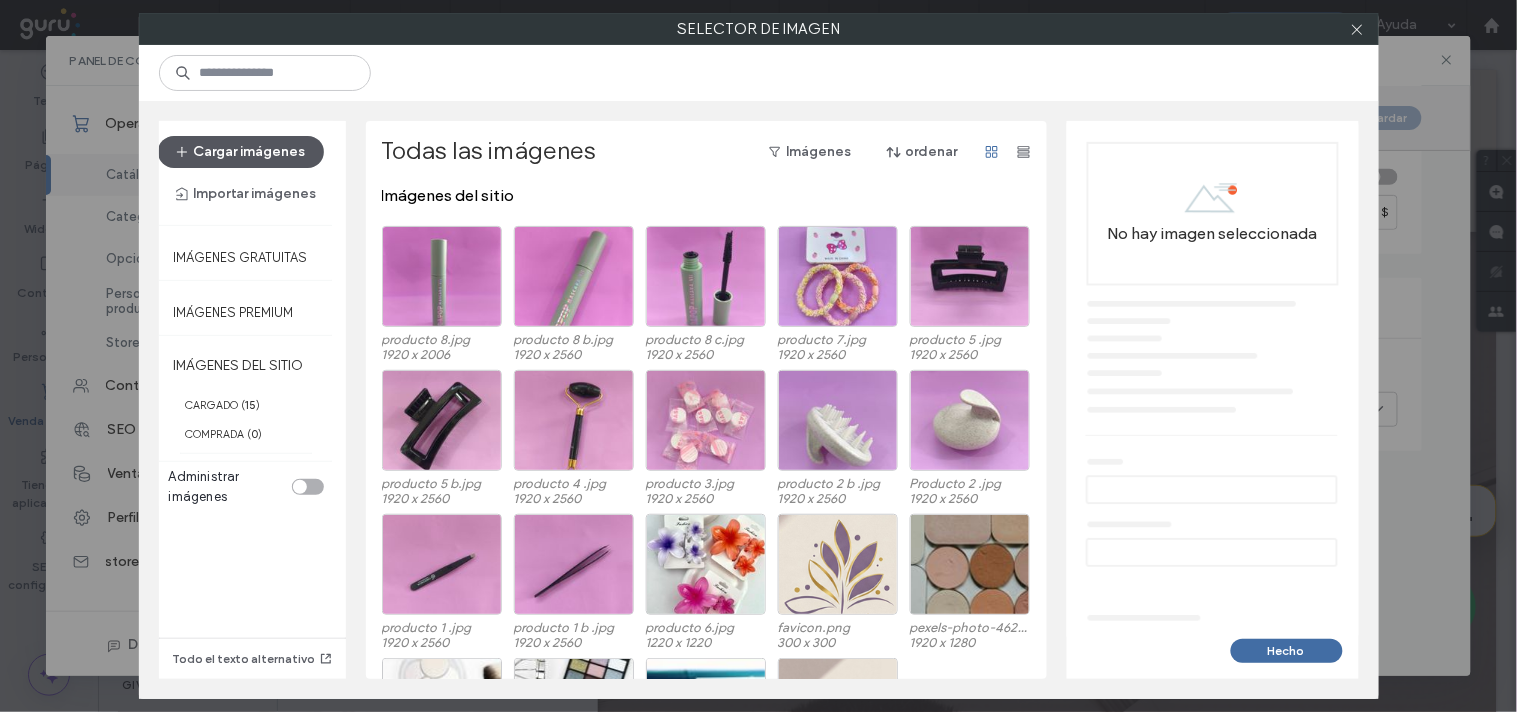 click on "Cargar imágenes" at bounding box center [241, 152] 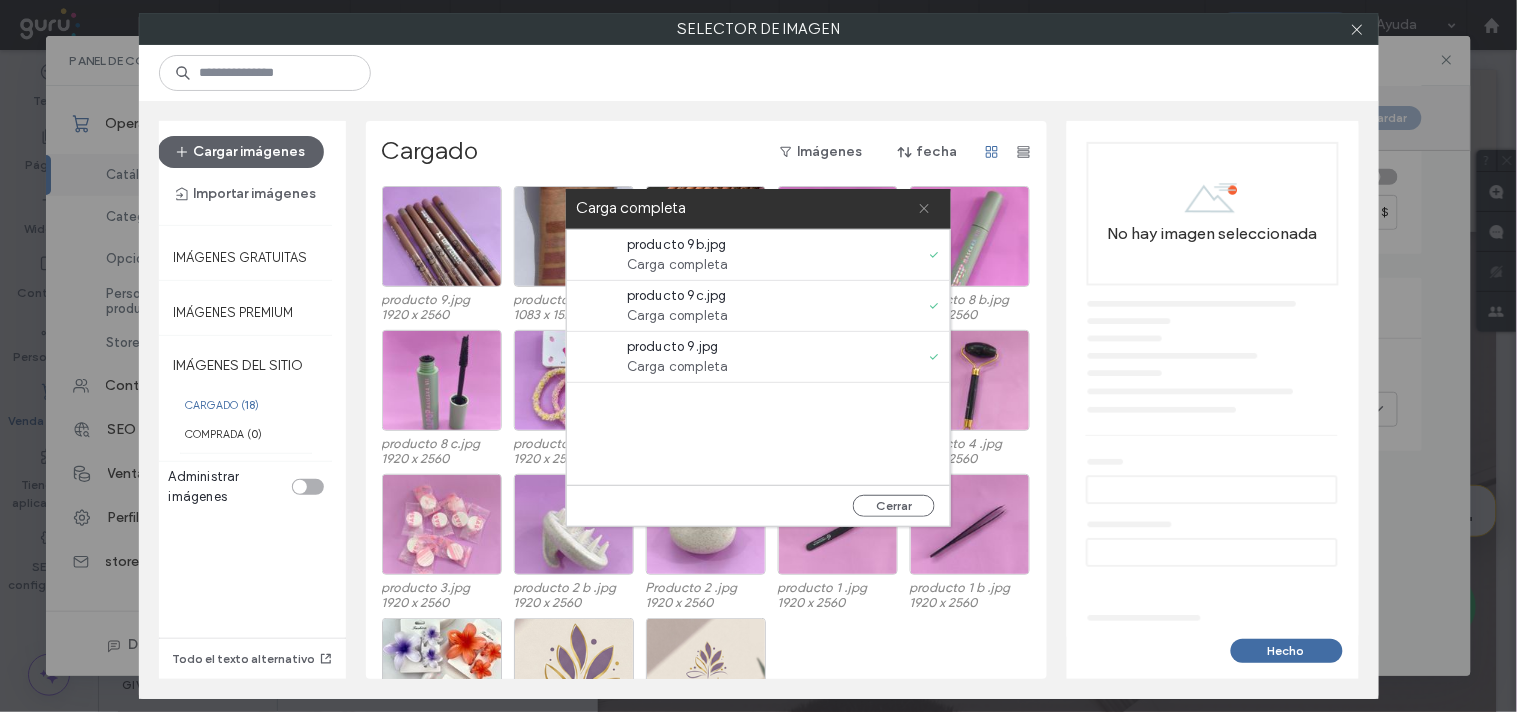 click 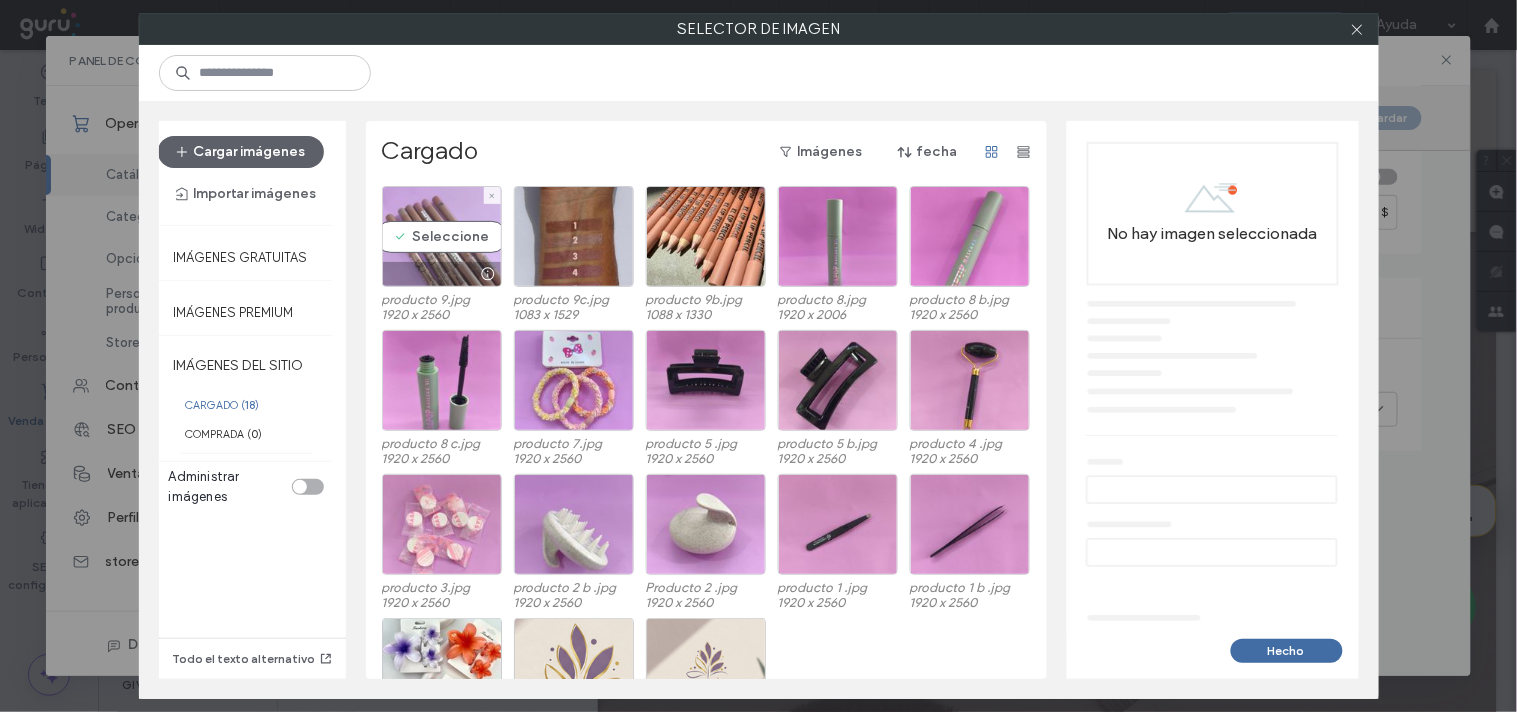 click on "Seleccione" at bounding box center [442, 236] 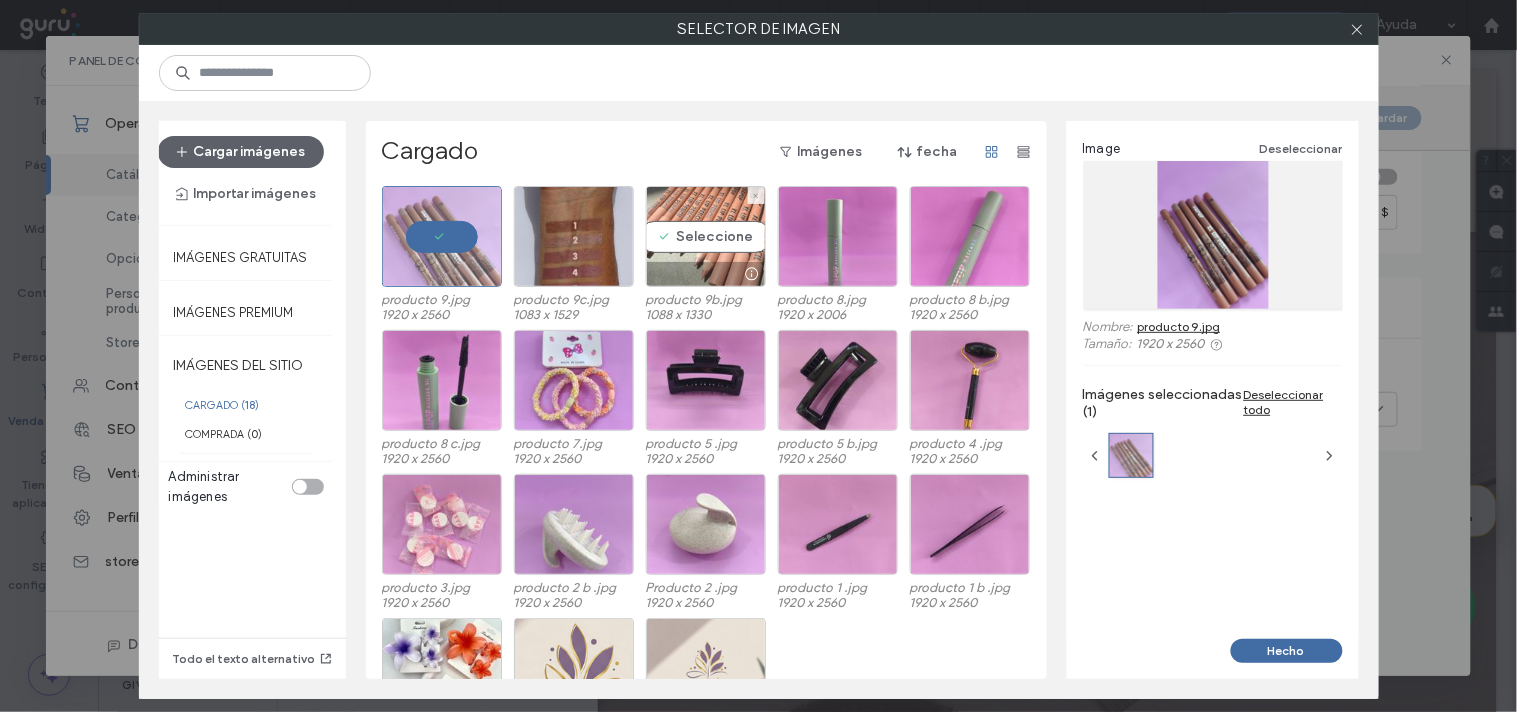 click on "Seleccione" at bounding box center (706, 236) 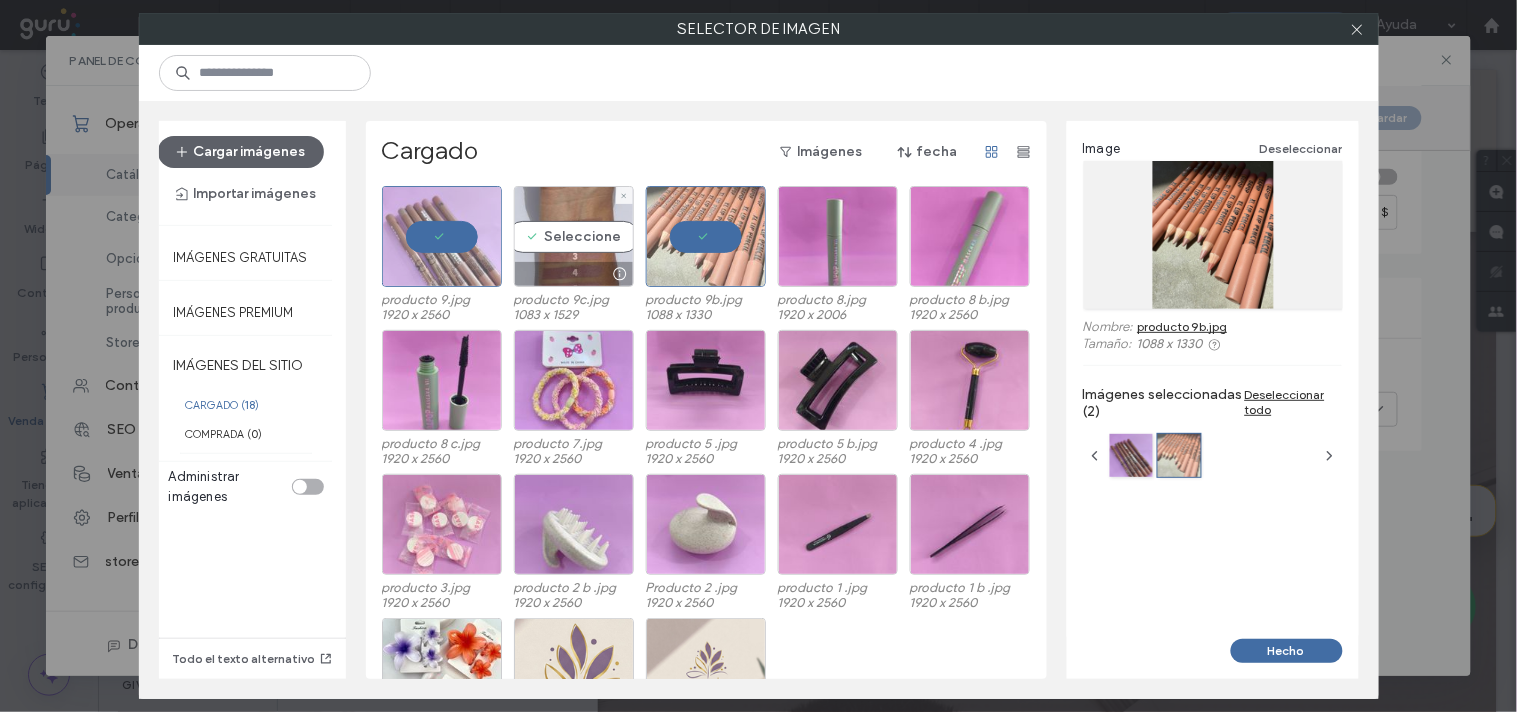 click on "Seleccione" at bounding box center (574, 236) 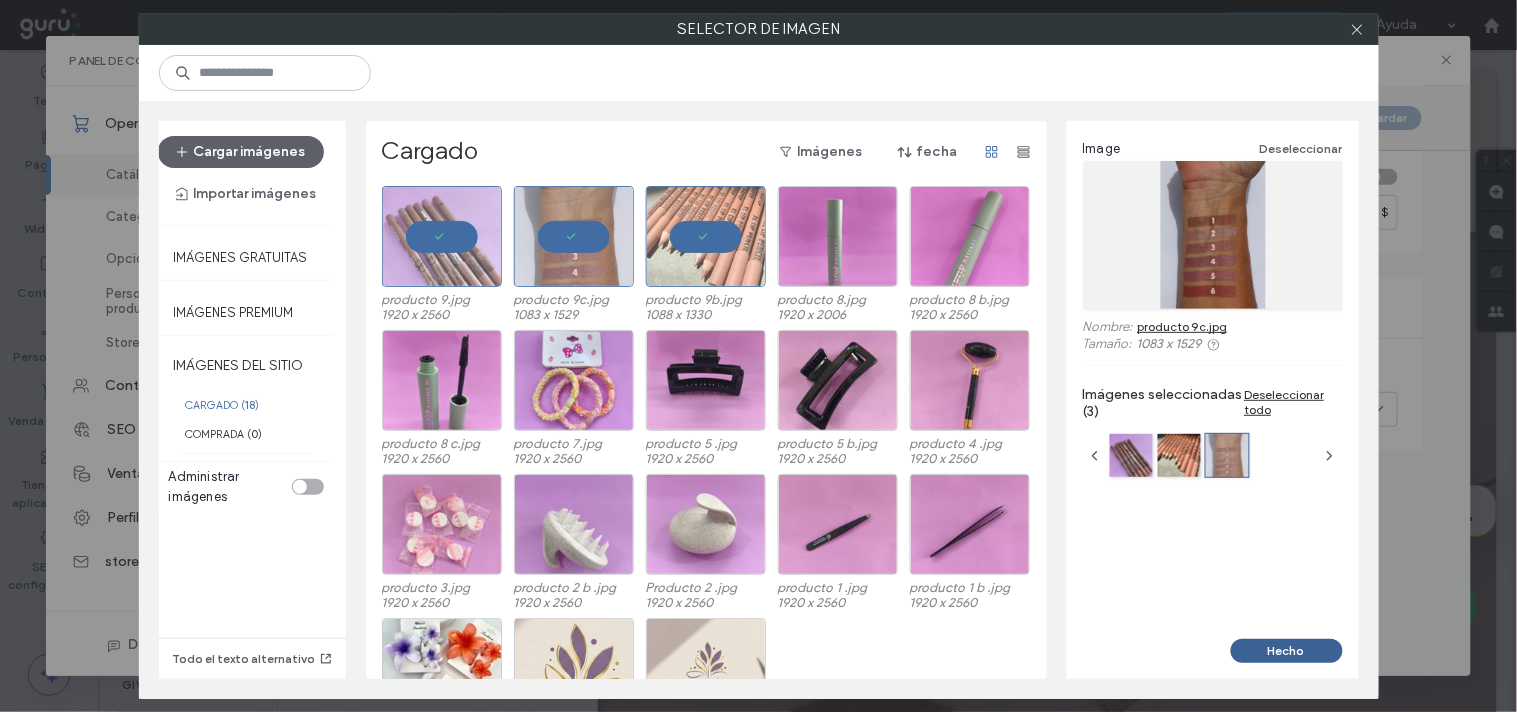 click on "Hecho" at bounding box center [1287, 651] 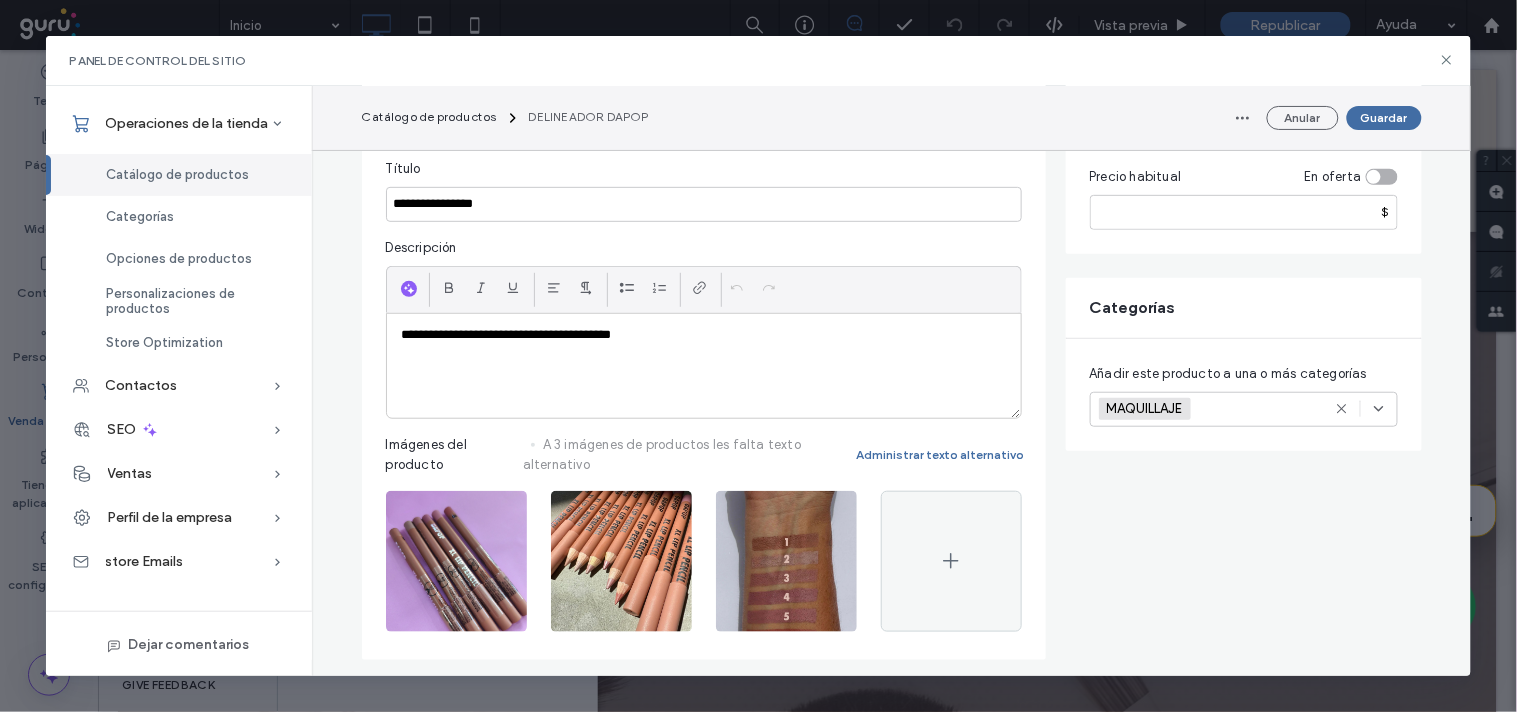 click on "Guardar" at bounding box center [1384, 118] 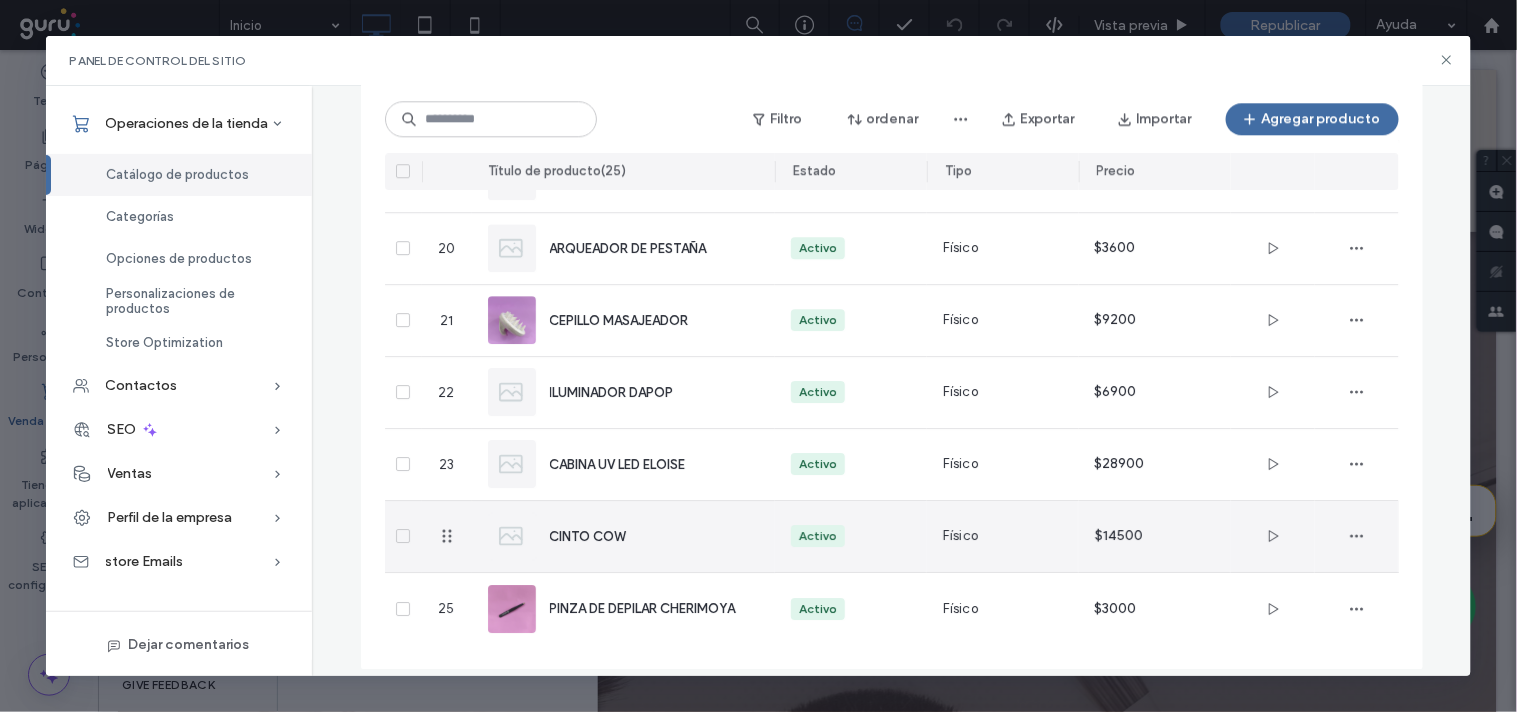 scroll, scrollTop: 1500, scrollLeft: 0, axis: vertical 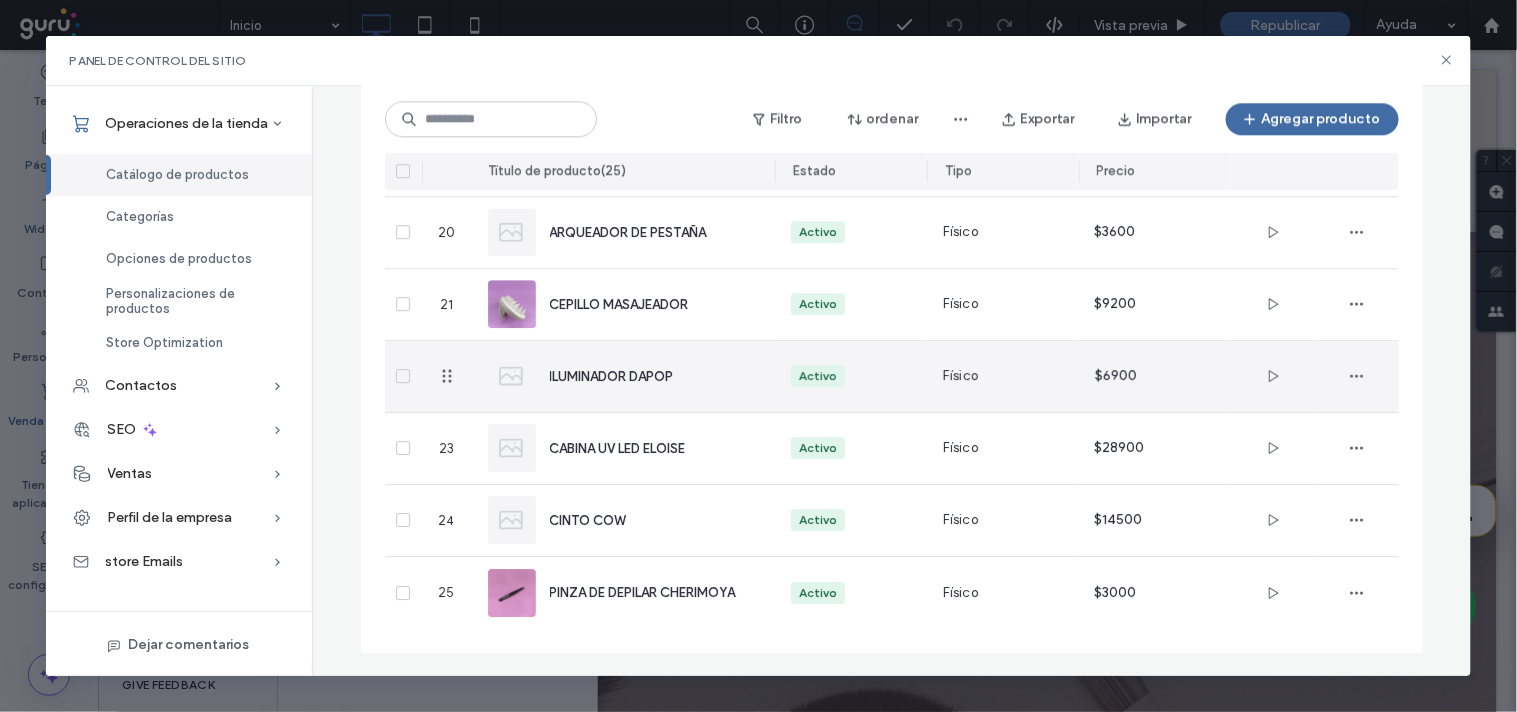 click on "ILUMINADOR DAPOP" at bounding box center [647, 376] 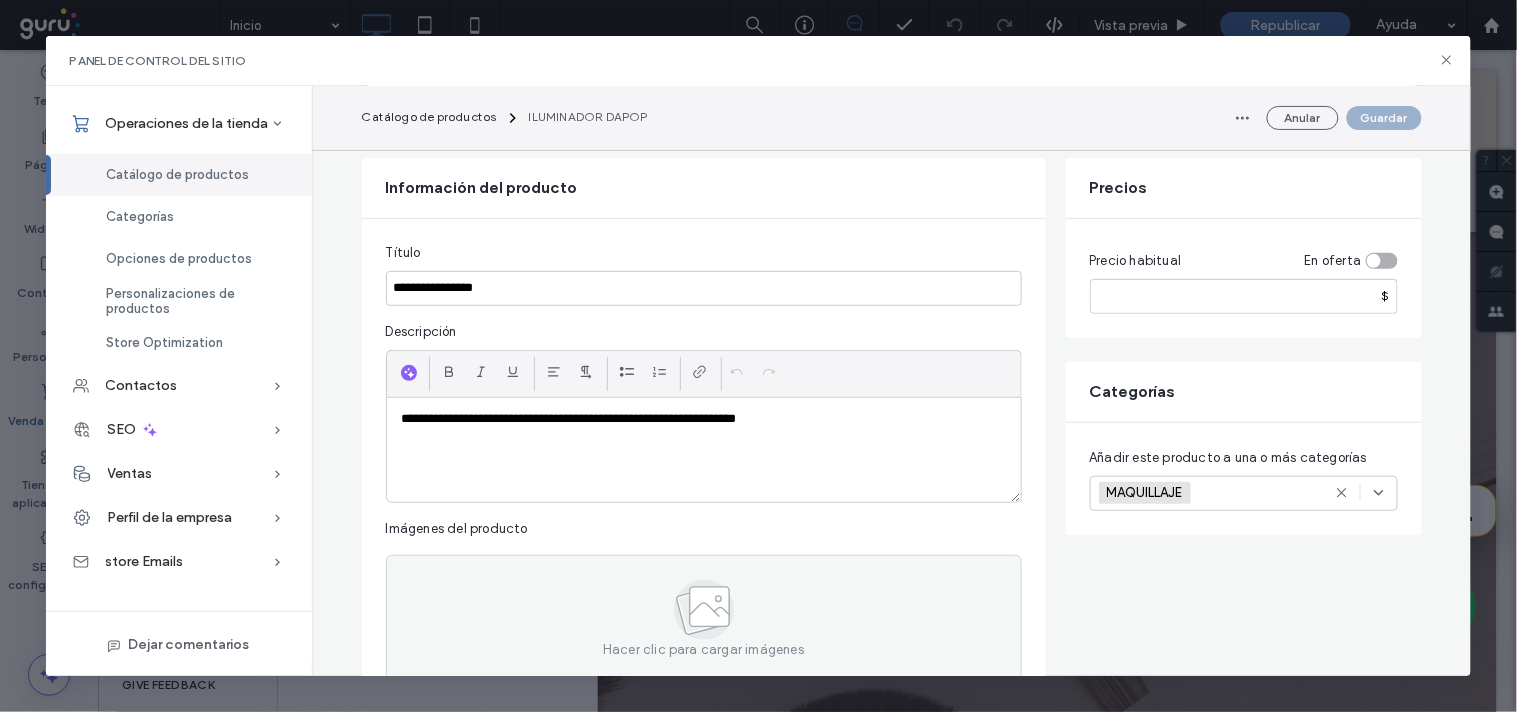 scroll, scrollTop: 333, scrollLeft: 0, axis: vertical 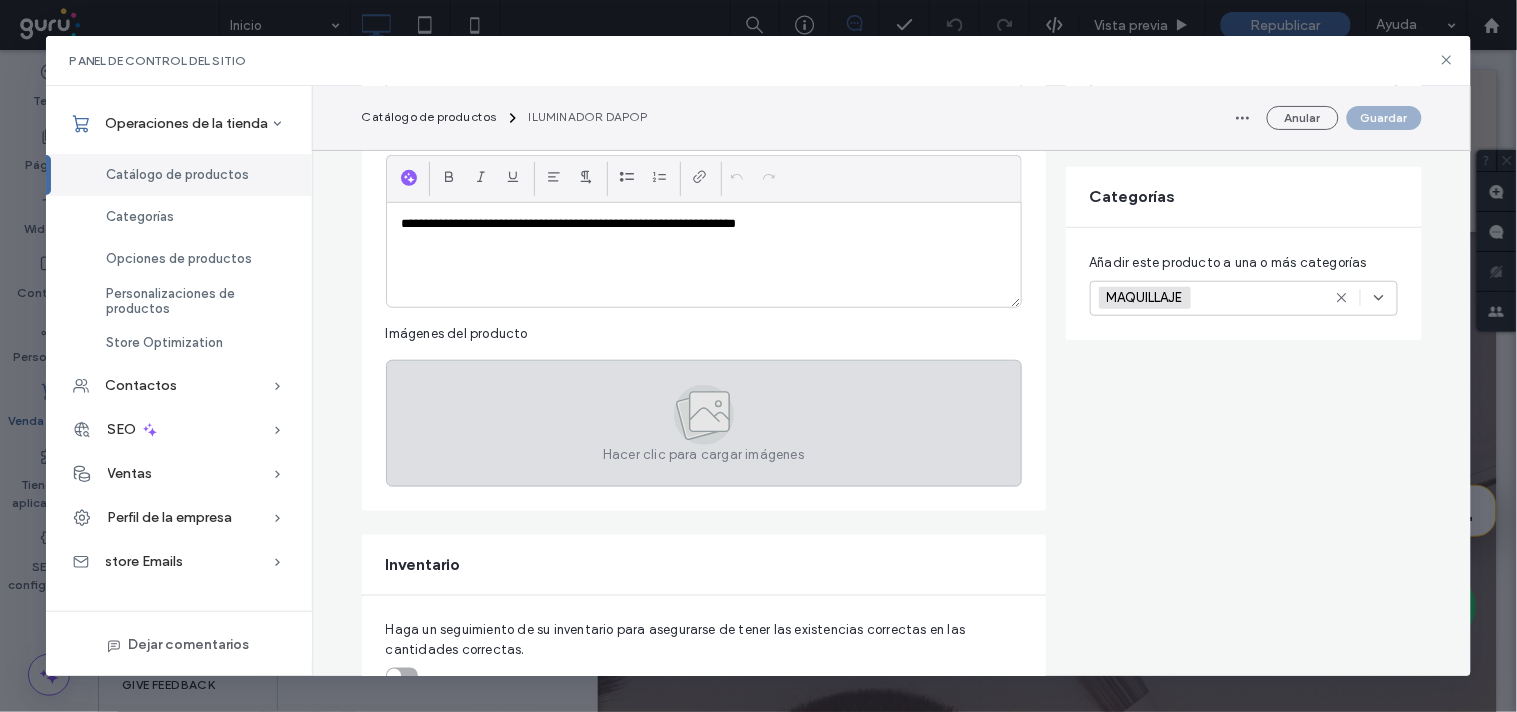 click on "Hacer clic para cargar imágenes" at bounding box center [704, 423] 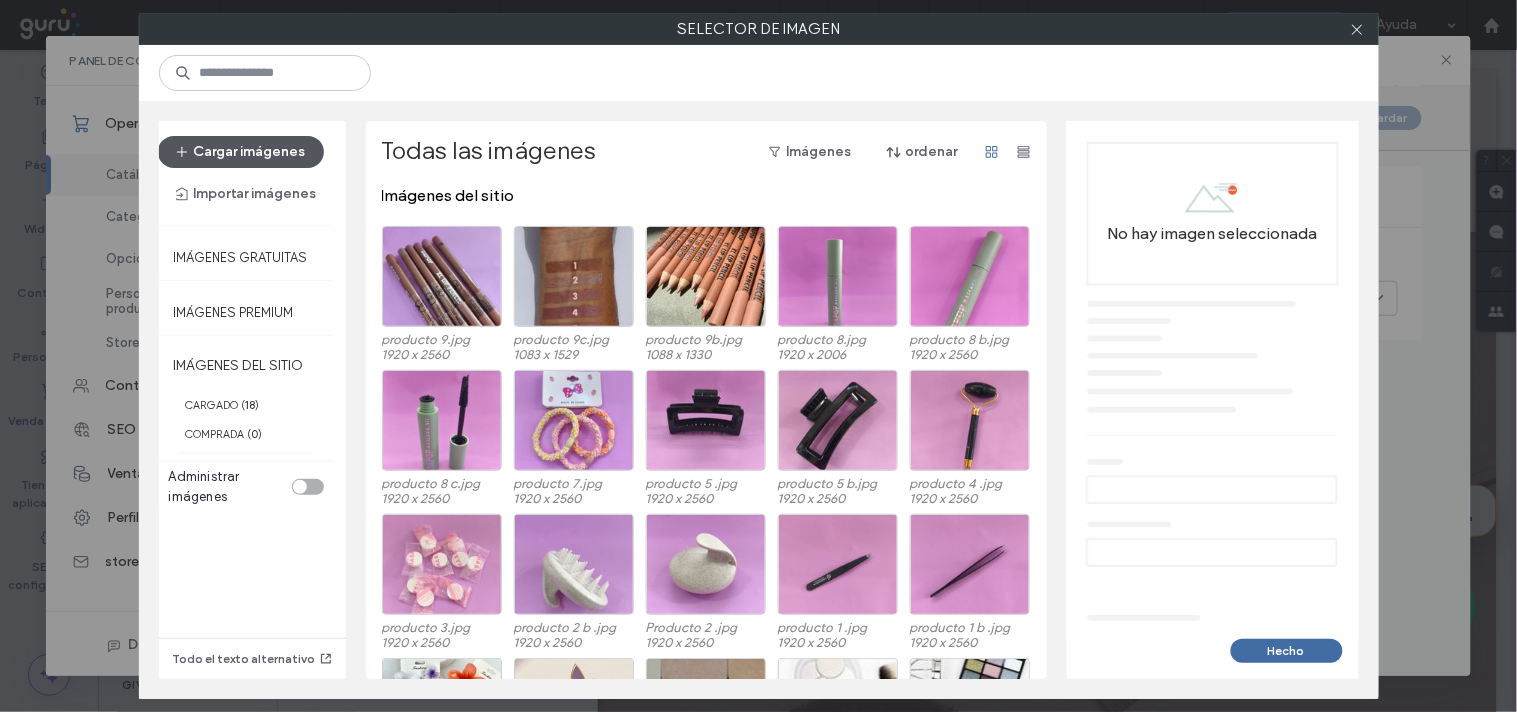 click on "Cargar imágenes" at bounding box center [241, 152] 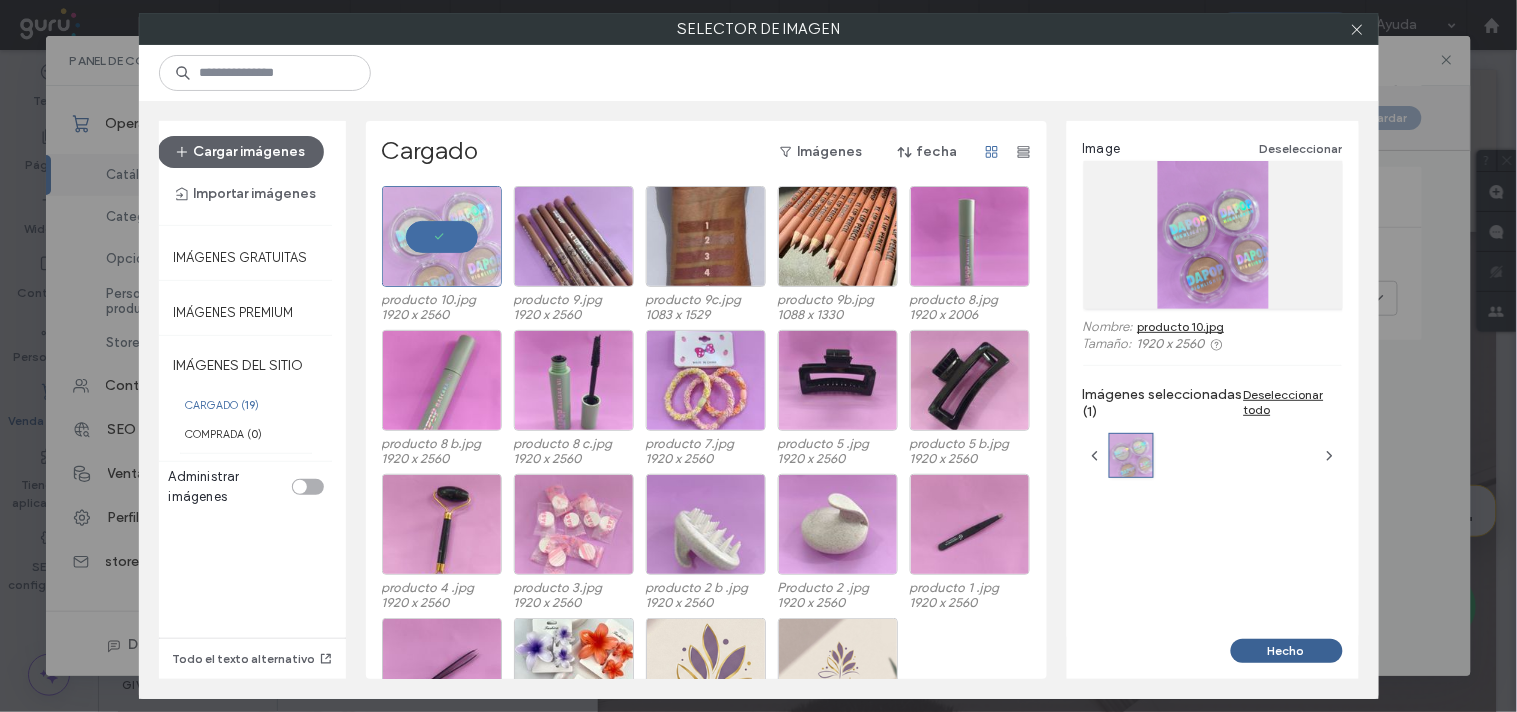 click on "Hecho" at bounding box center [1287, 651] 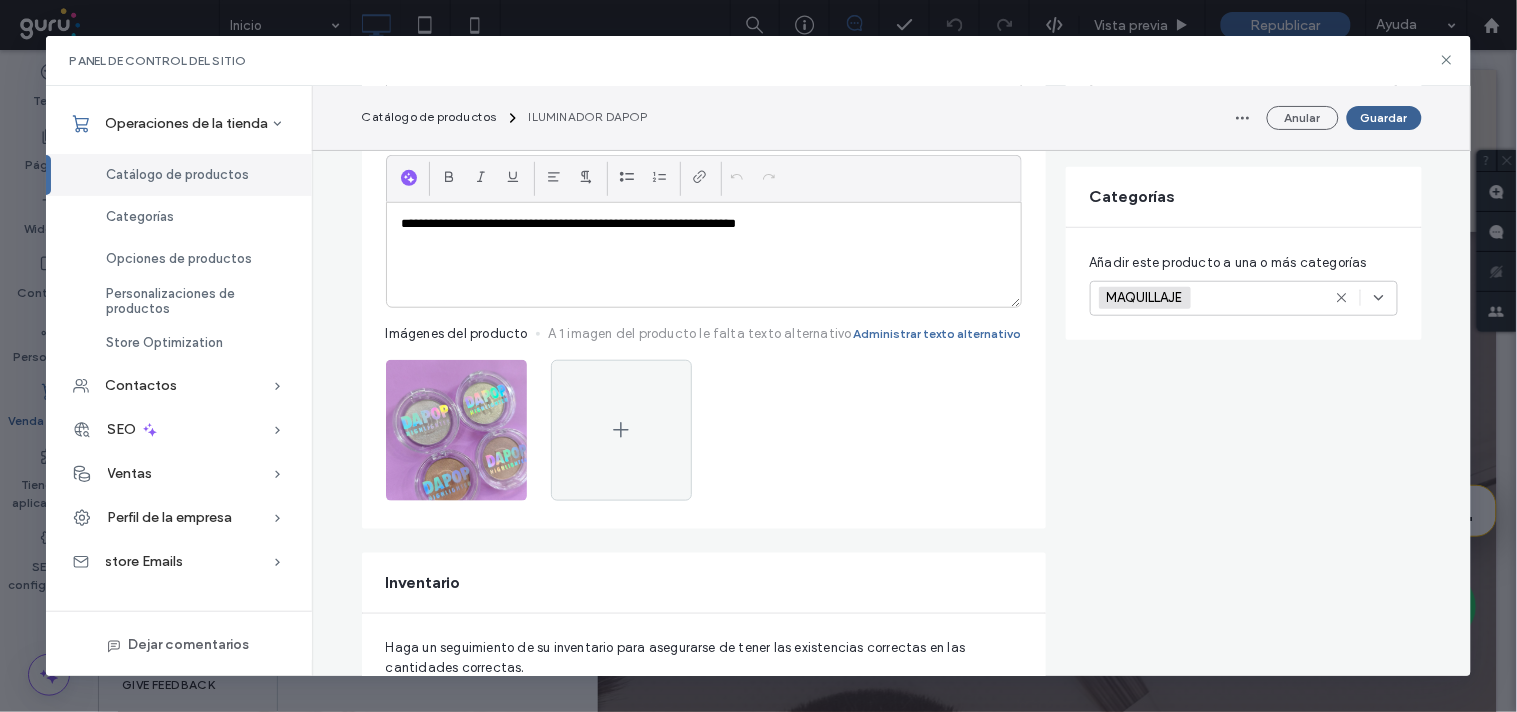click on "Guardar" at bounding box center (1384, 118) 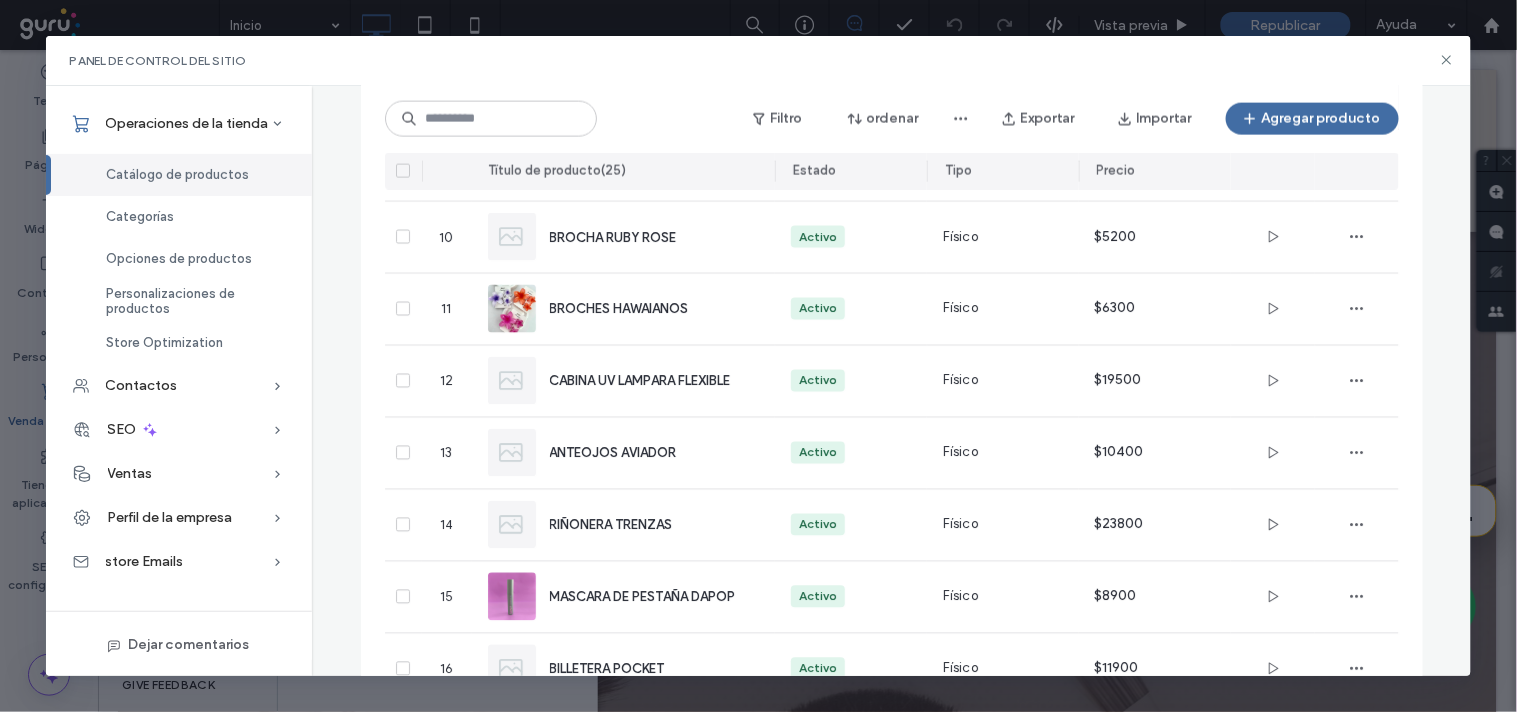 scroll, scrollTop: 777, scrollLeft: 0, axis: vertical 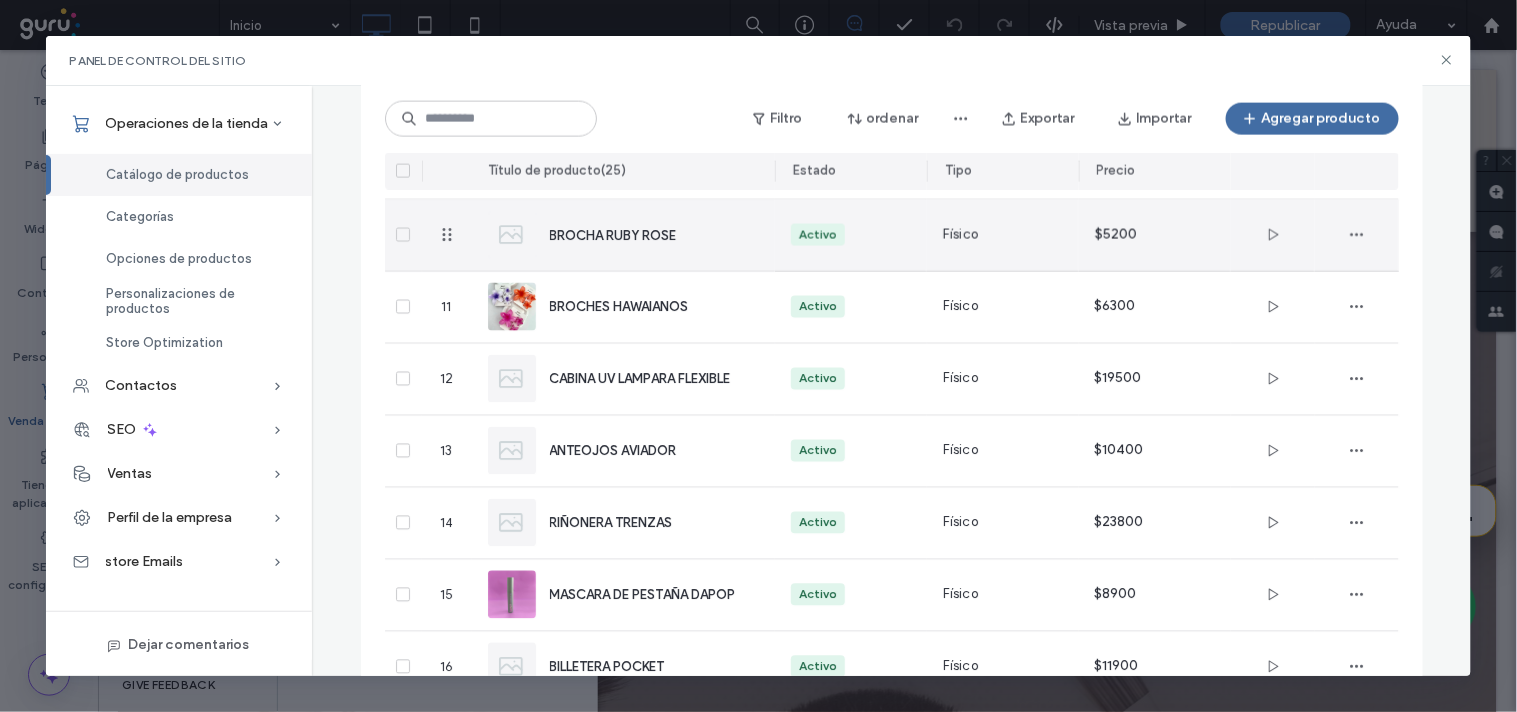 click on "BROCHA RUBY ROSE" at bounding box center (647, 235) 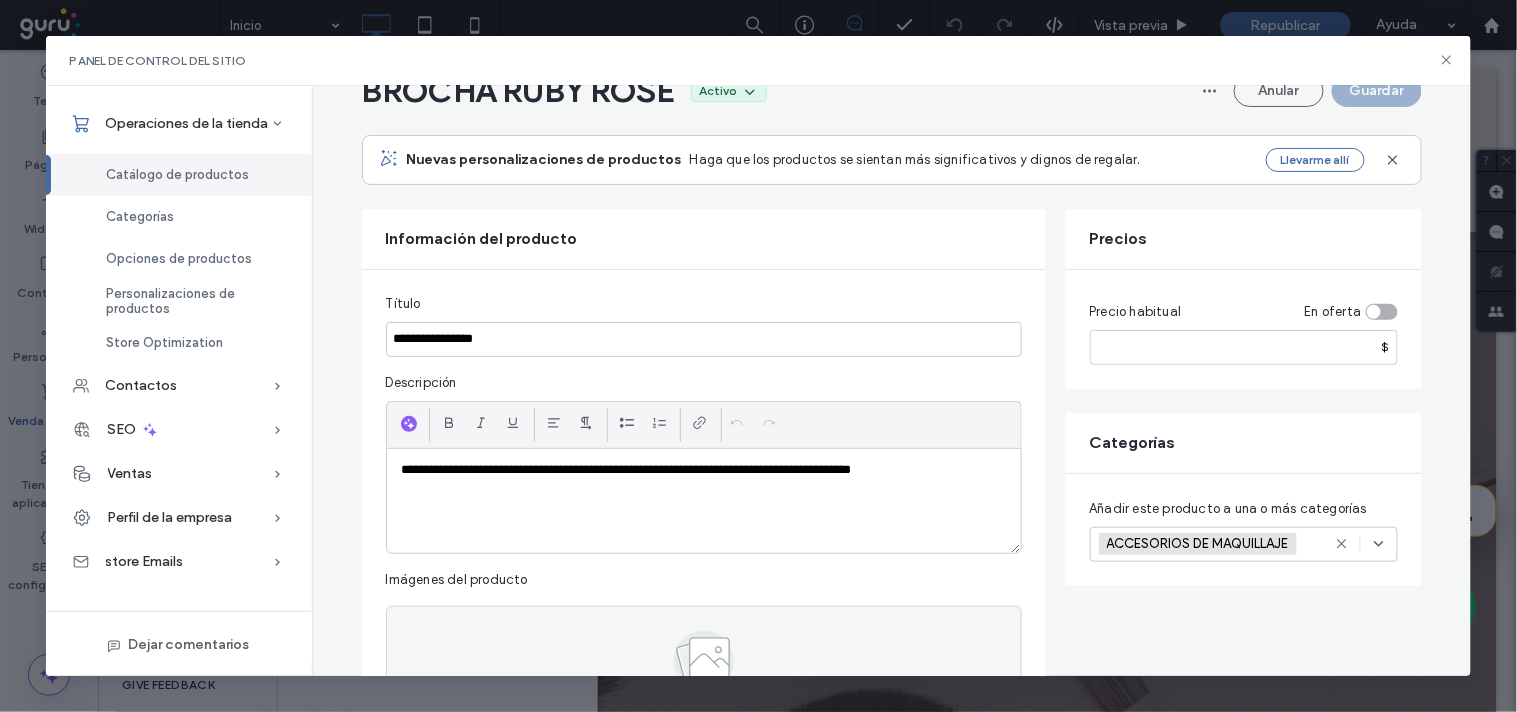 scroll, scrollTop: 222, scrollLeft: 0, axis: vertical 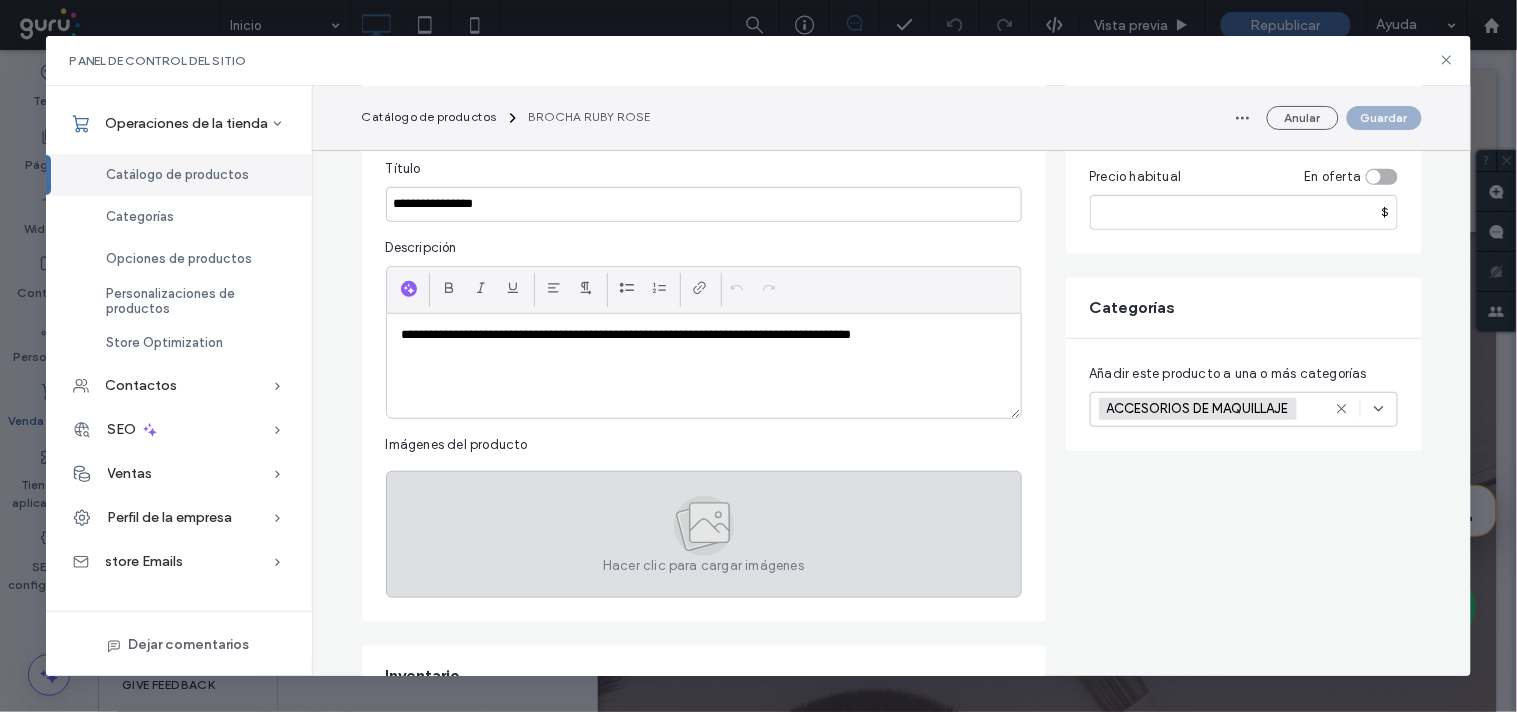 click on "Hacer clic para cargar imágenes" at bounding box center [704, 534] 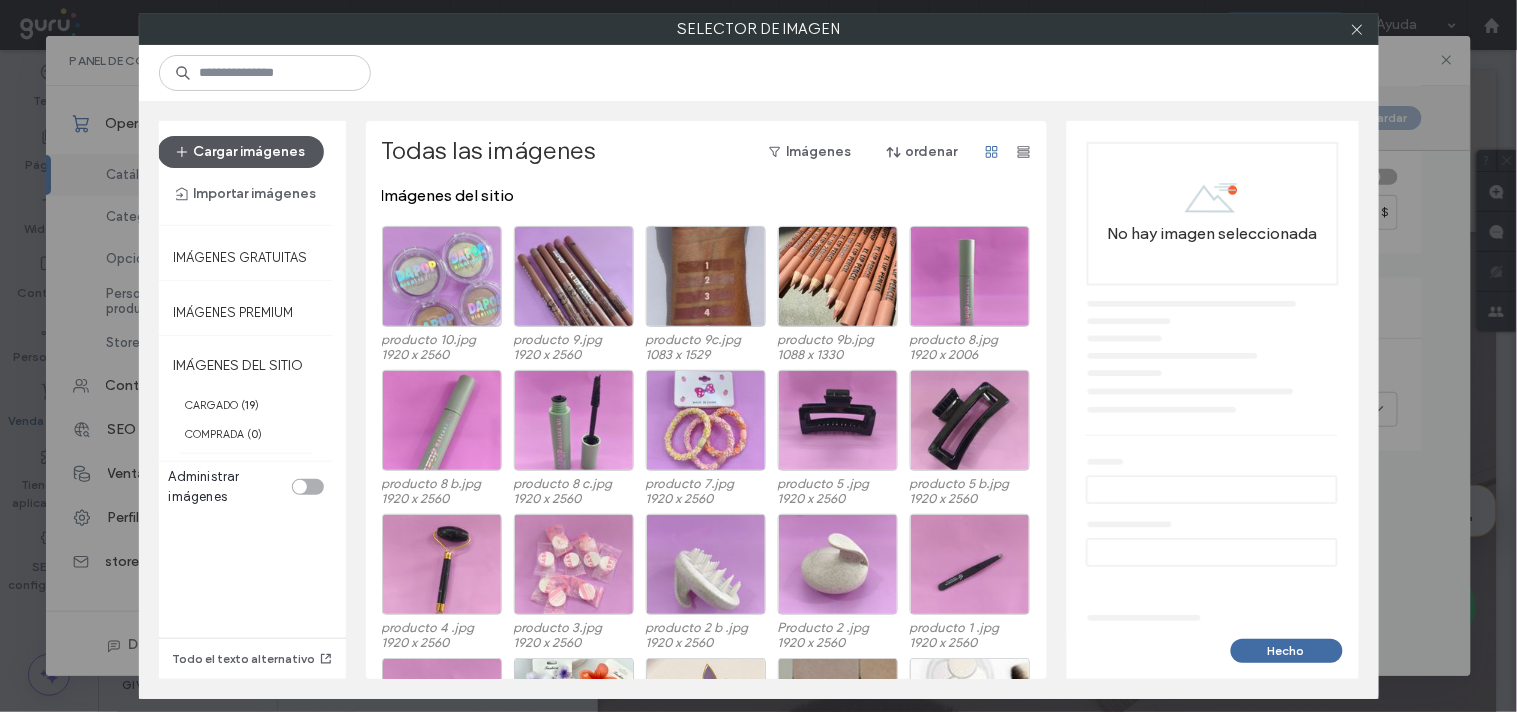 click on "Cargar imágenes" at bounding box center [241, 152] 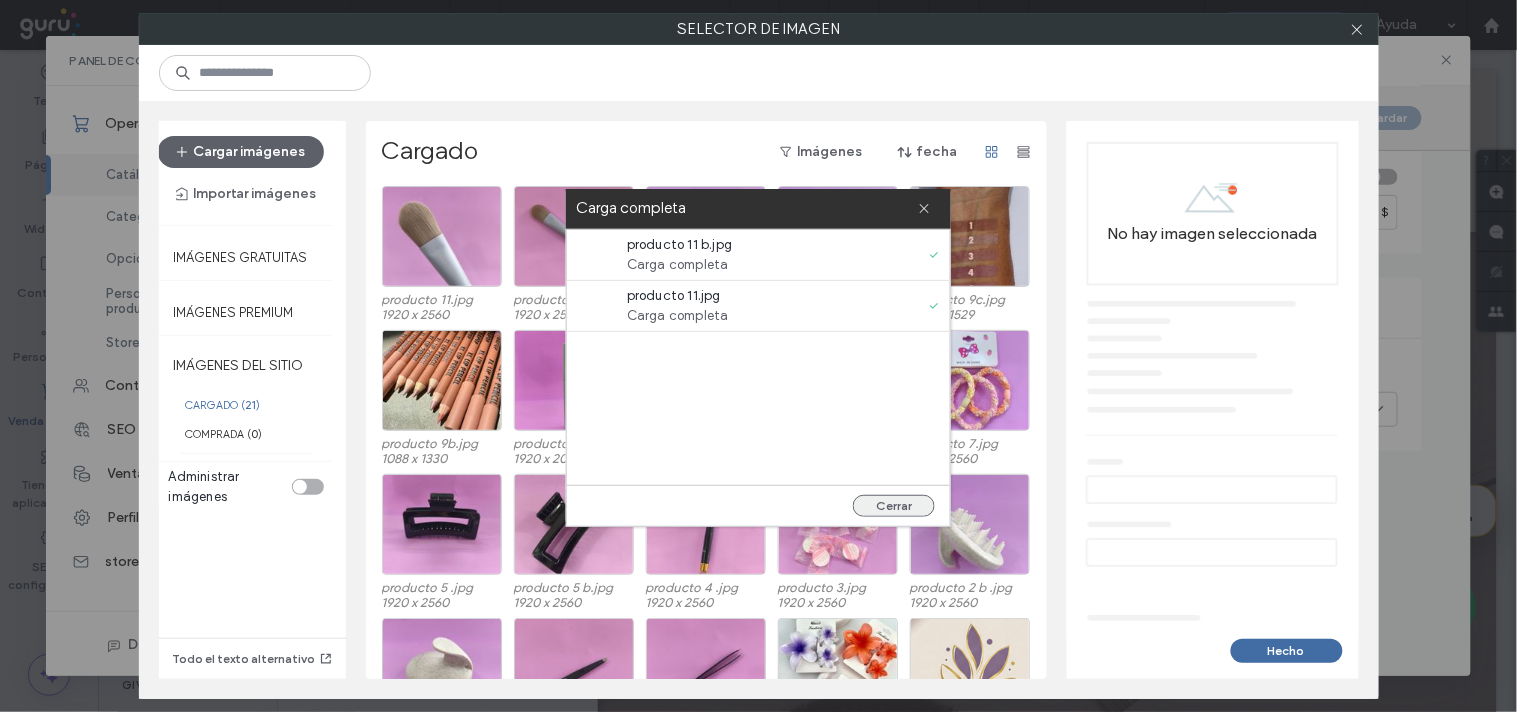 click on "Cerrar" at bounding box center [894, 506] 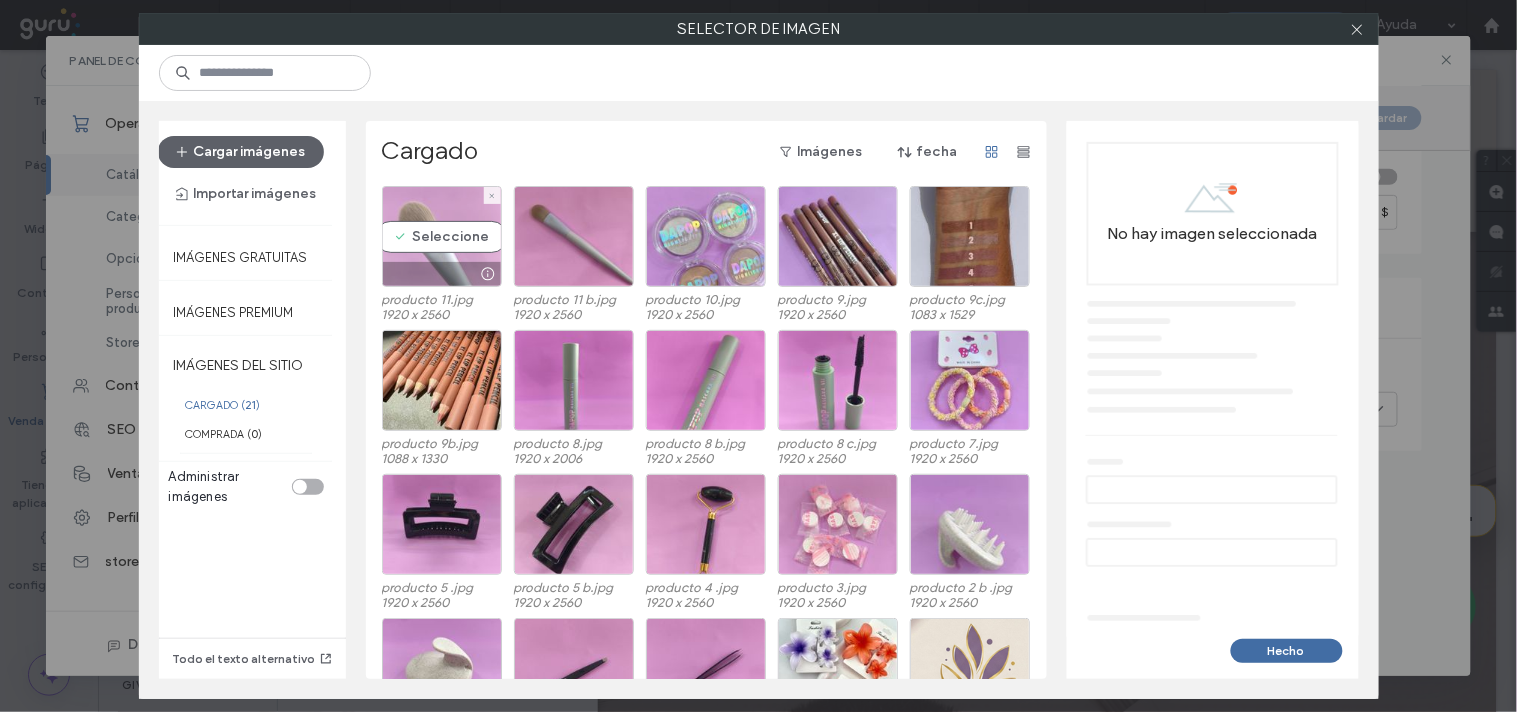 click on "Seleccione" at bounding box center [442, 236] 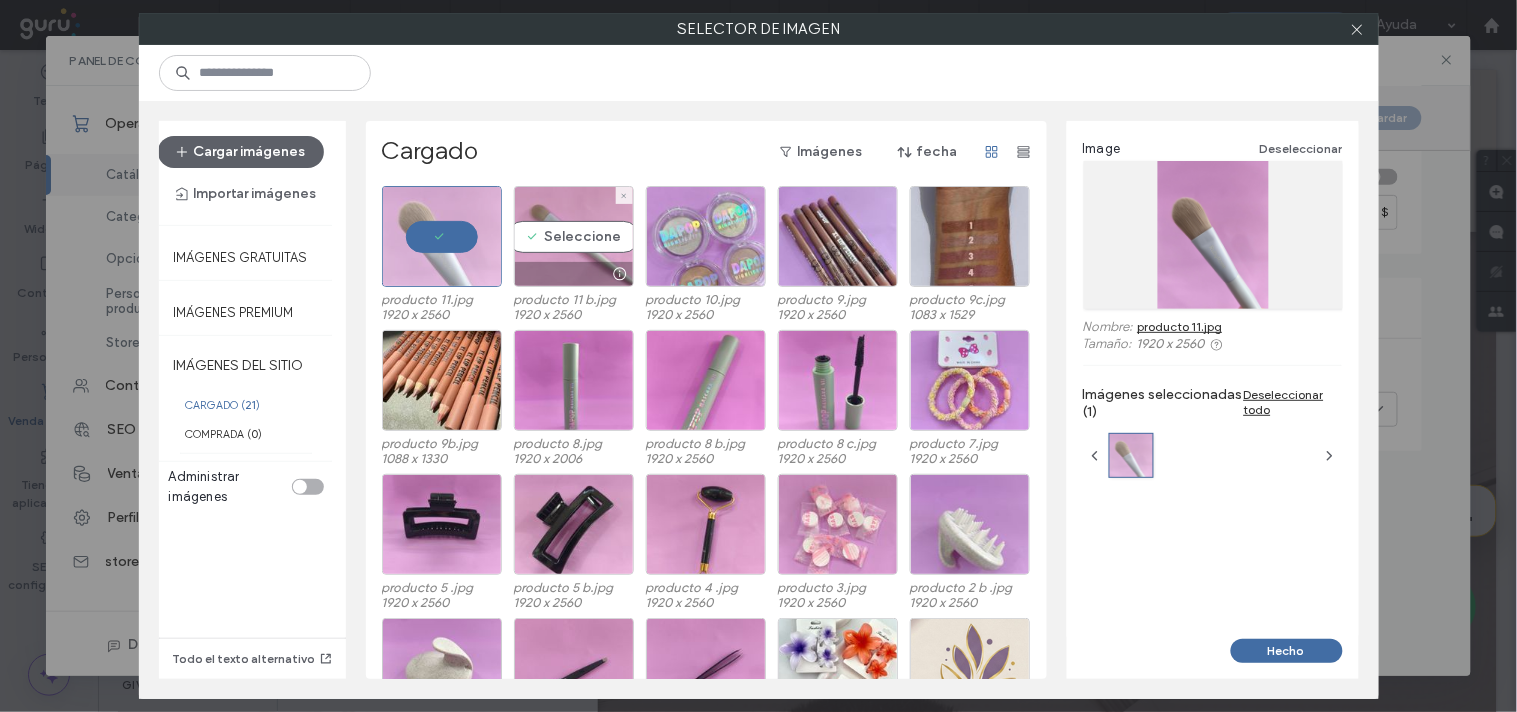 click on "Seleccione" at bounding box center [574, 236] 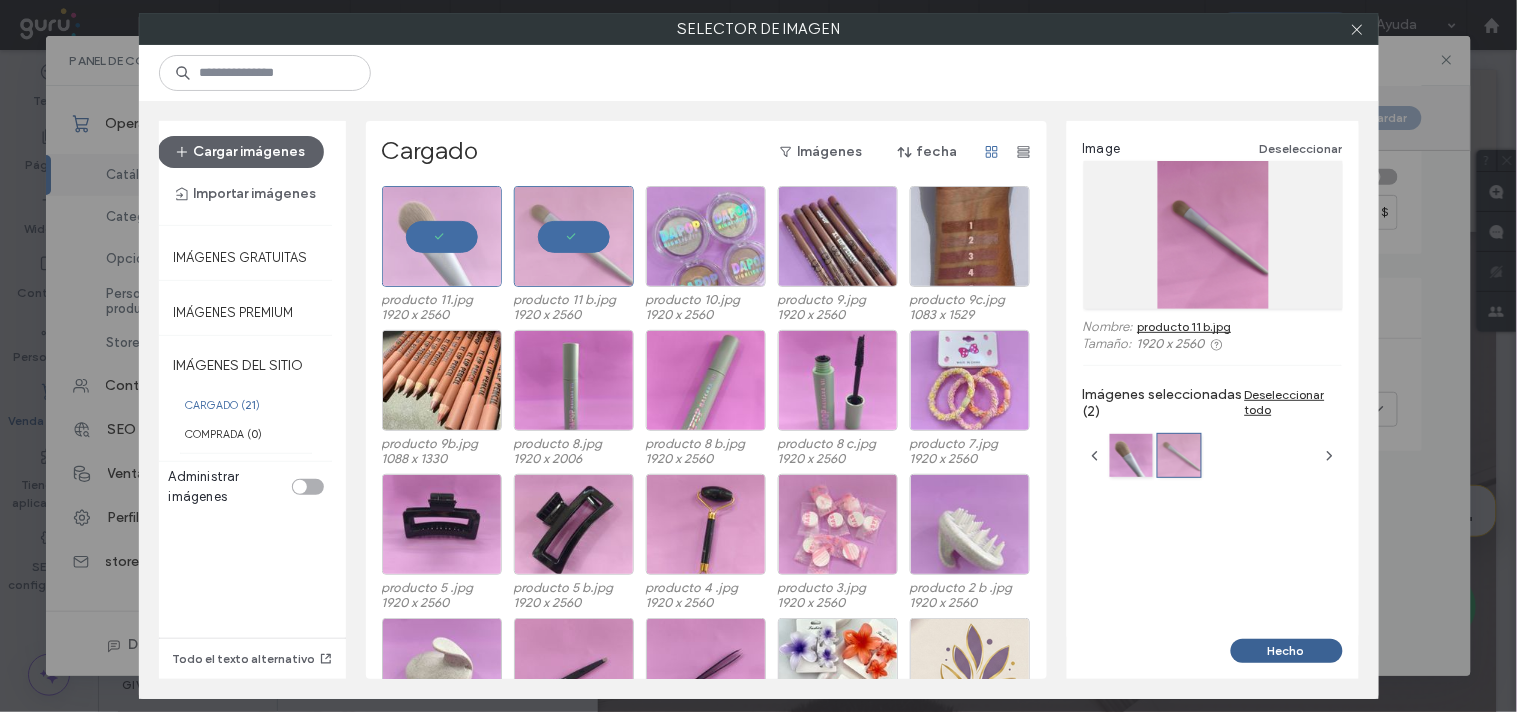 click on "Hecho" at bounding box center [1287, 651] 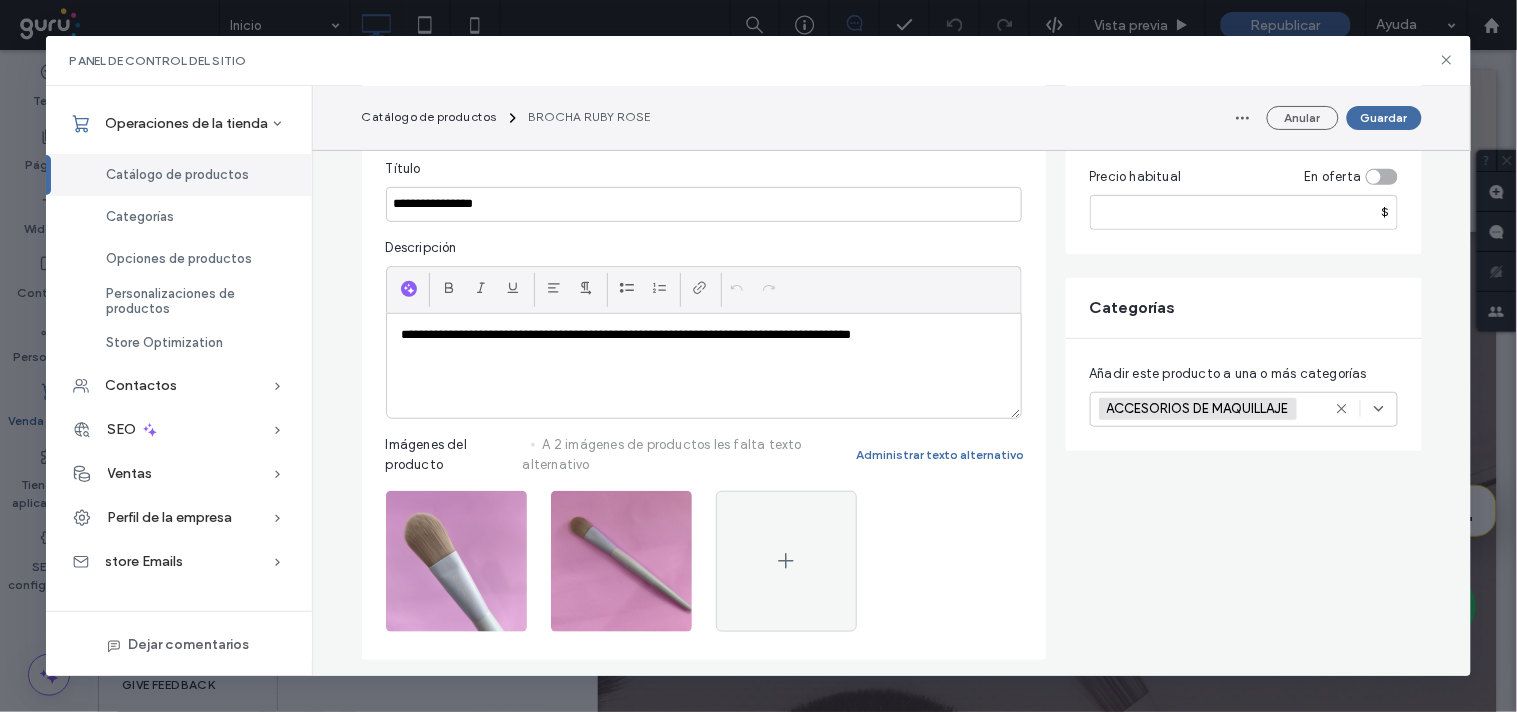 click on "**********" at bounding box center [704, 335] 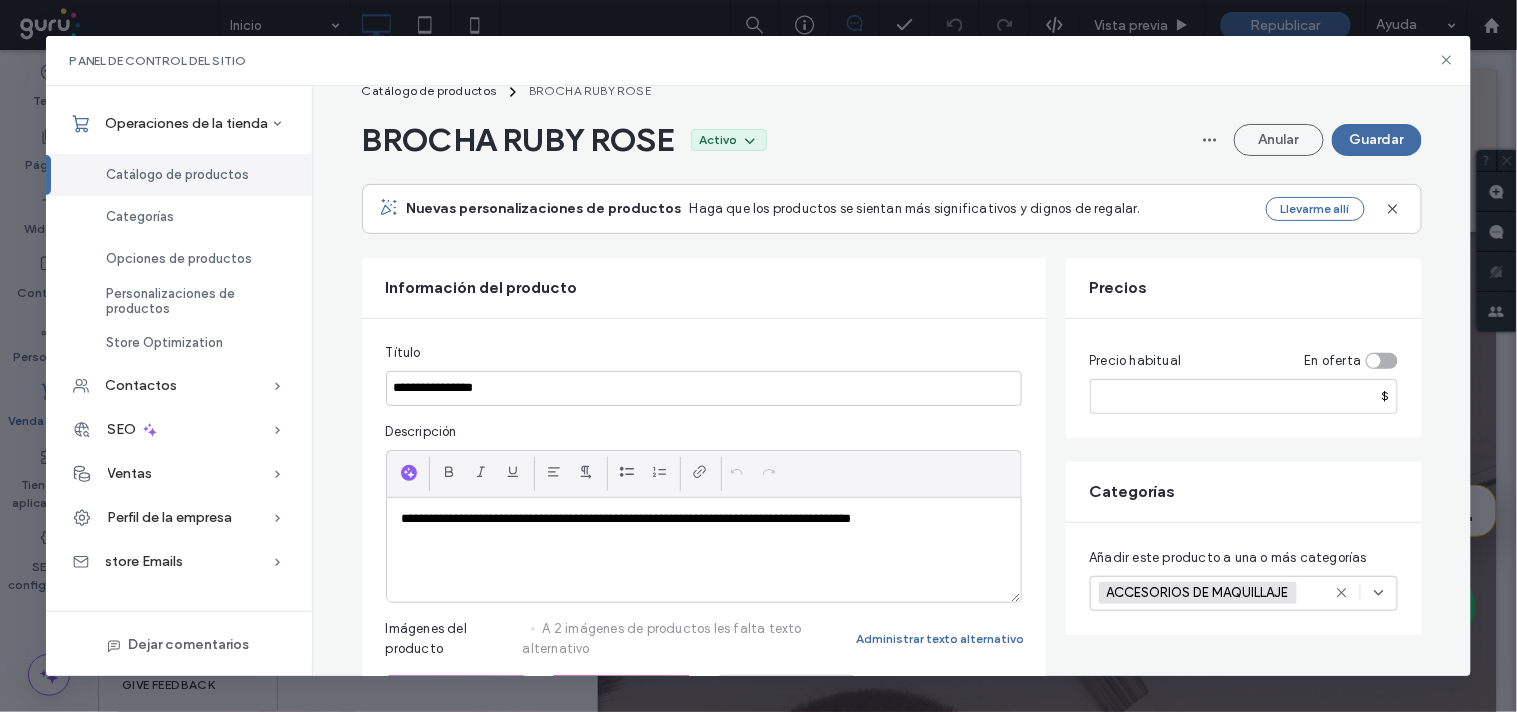 scroll, scrollTop: 0, scrollLeft: 0, axis: both 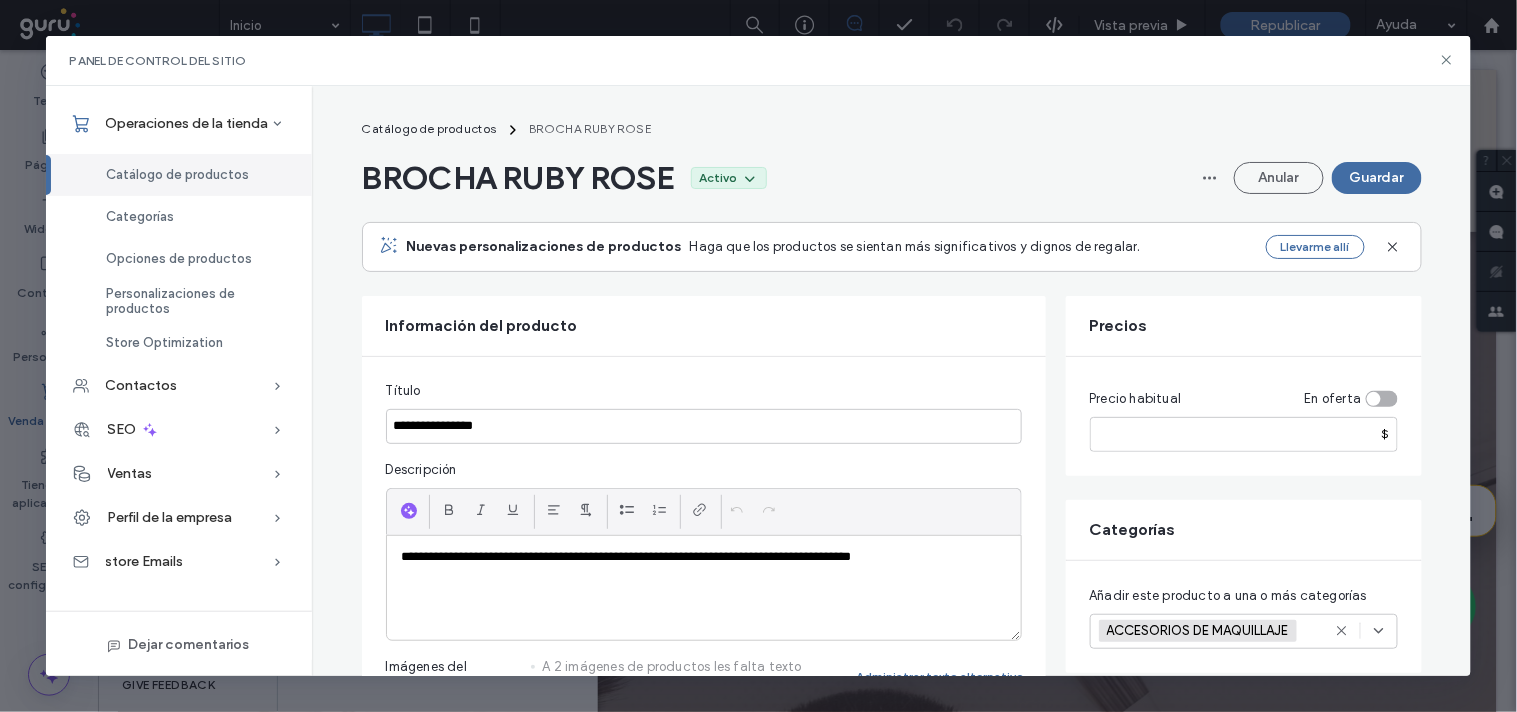 click on "Guardar" at bounding box center (1377, 178) 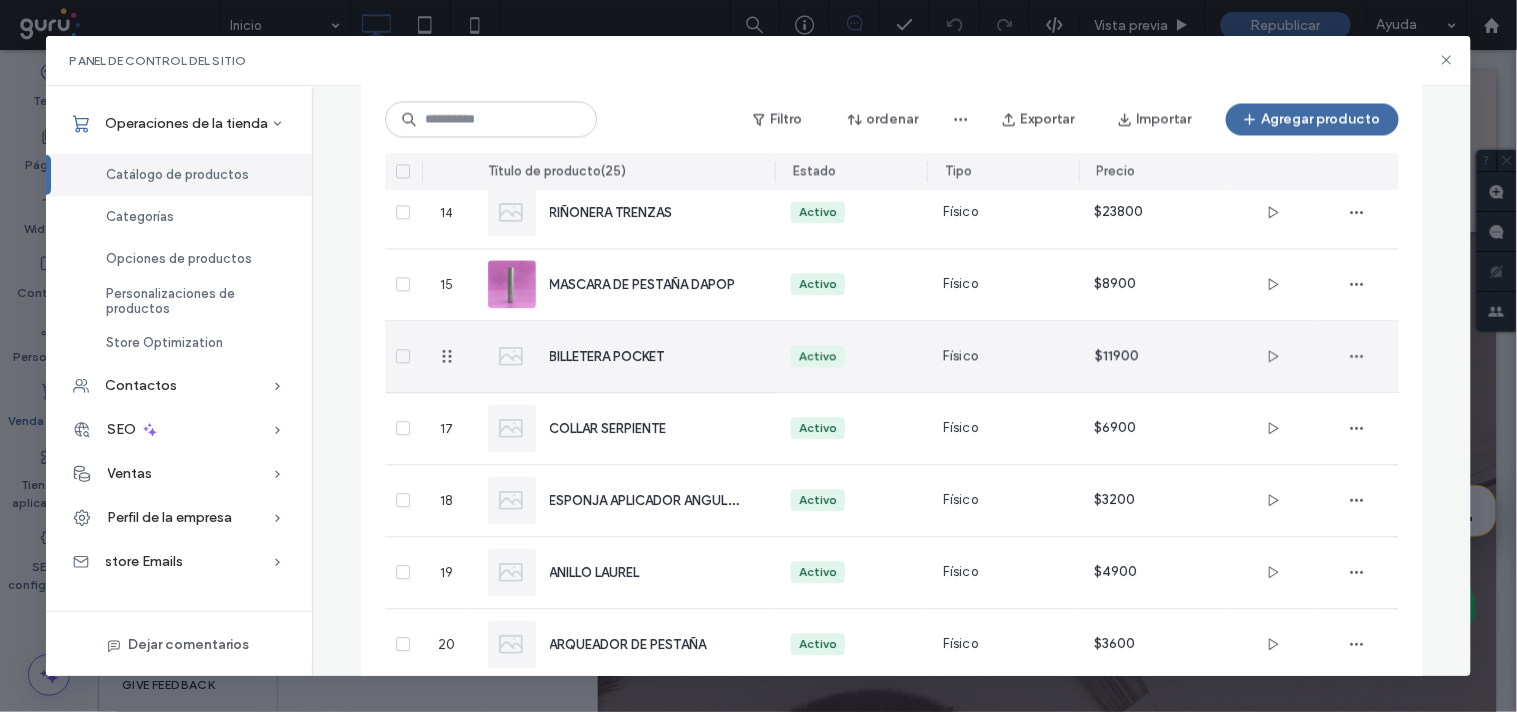 scroll, scrollTop: 1090, scrollLeft: 0, axis: vertical 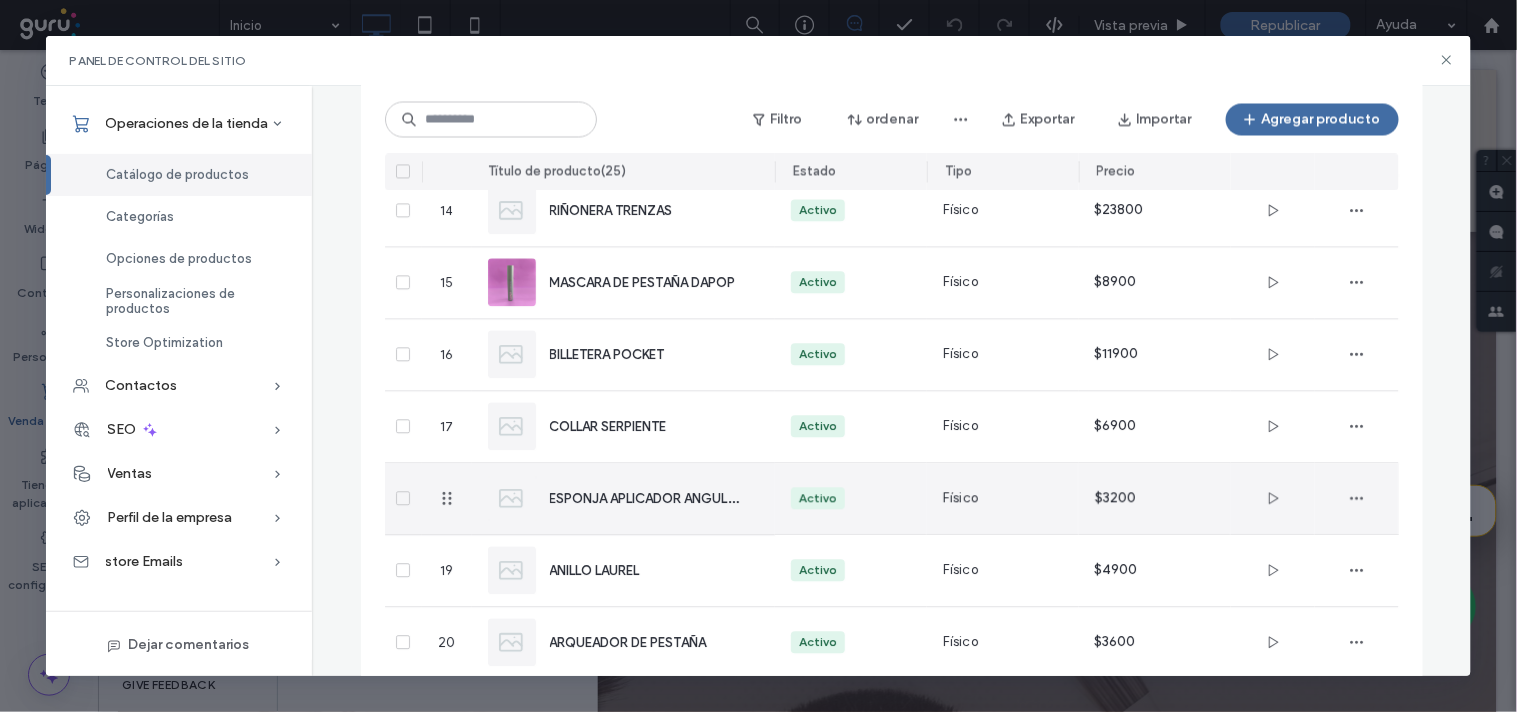 click on "ESPONJA APLICADOR ANGULAR RUBY ROSE" at bounding box center (683, 497) 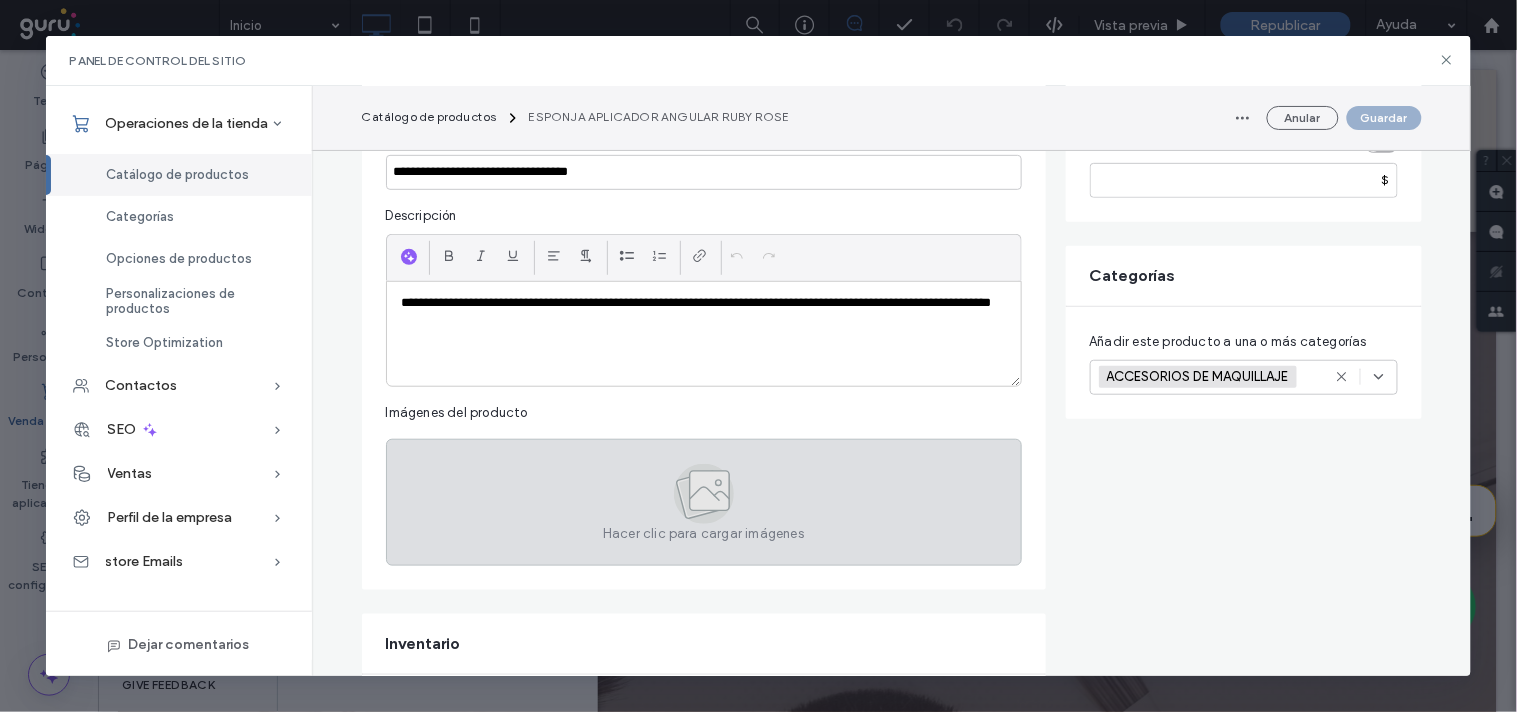scroll, scrollTop: 333, scrollLeft: 0, axis: vertical 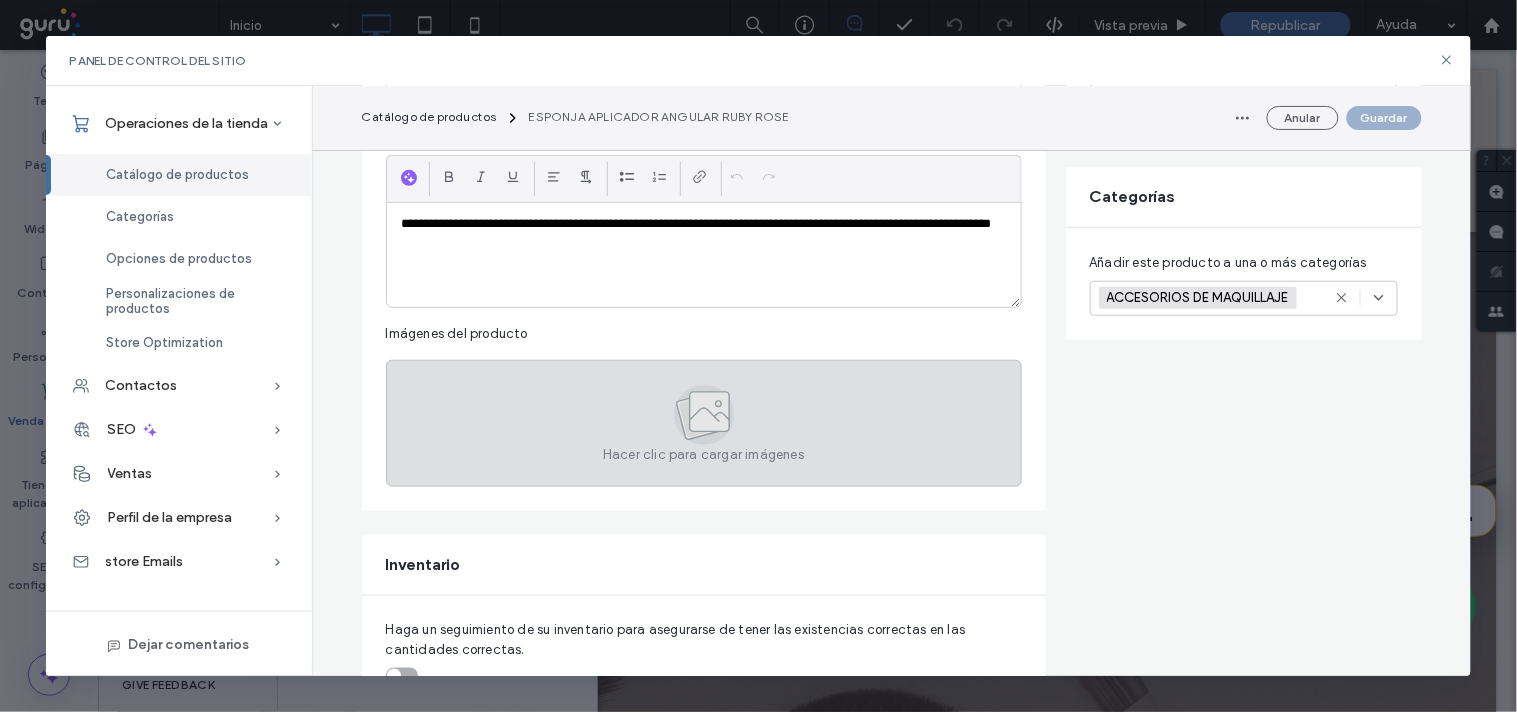 click on "Hacer clic para cargar imágenes" at bounding box center [703, 455] 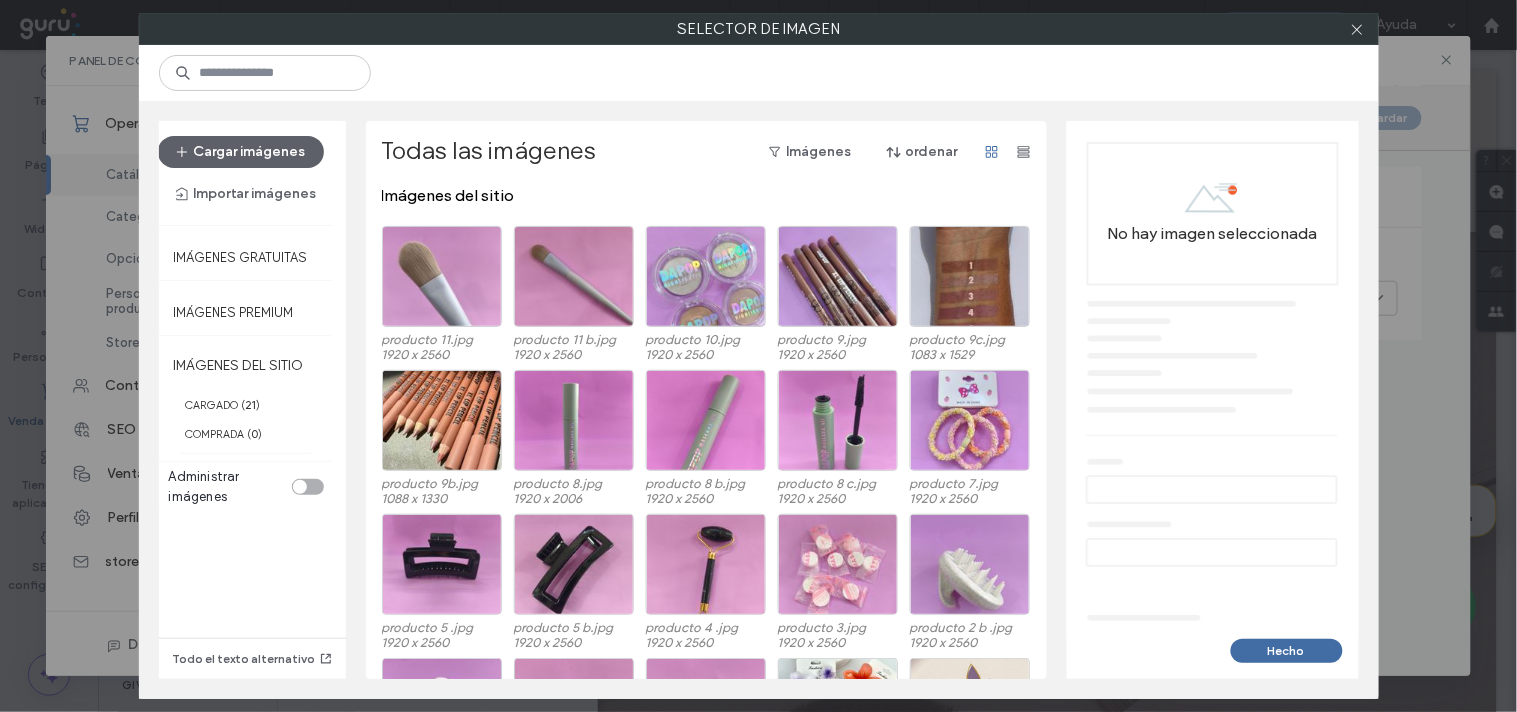 click on "Cargar imágenes Importar imágenes" at bounding box center [246, 173] 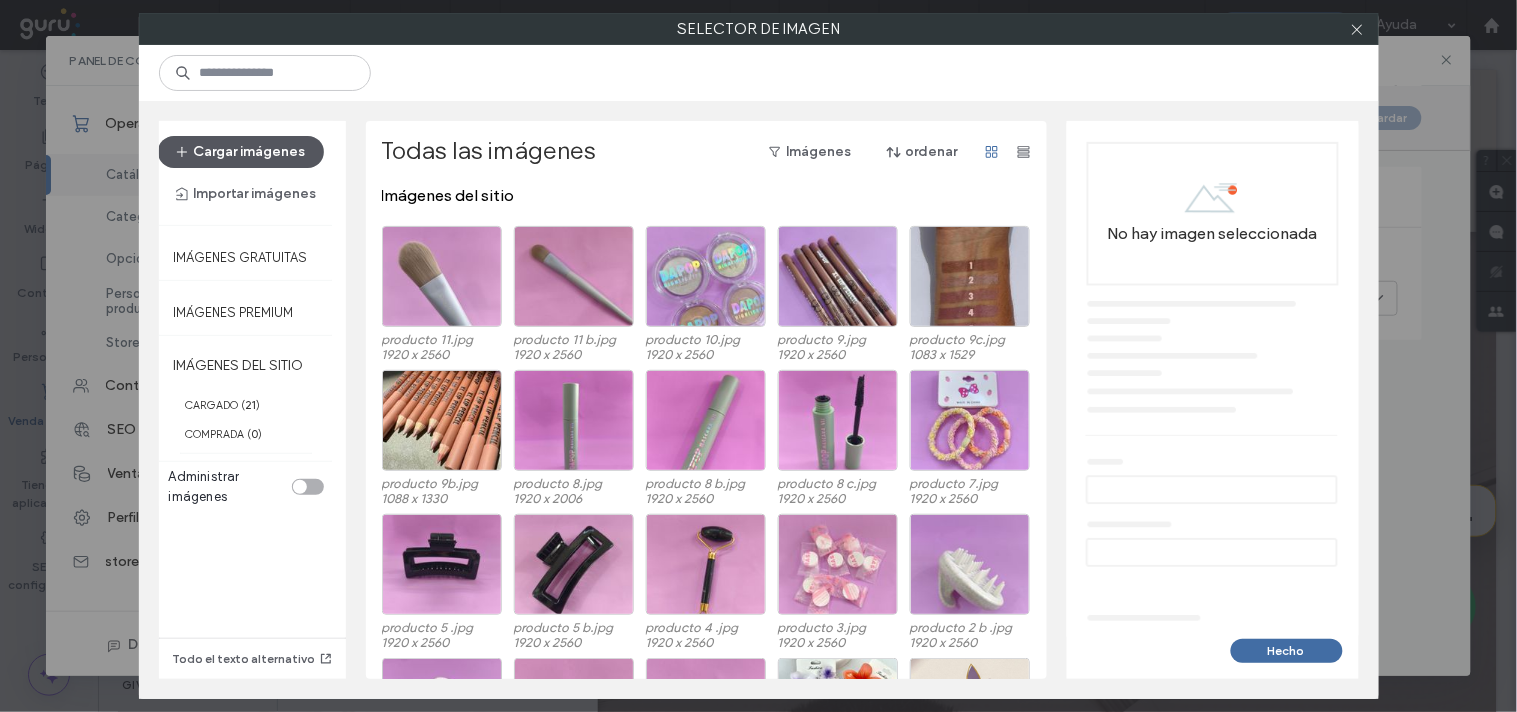 click on "Cargar imágenes" at bounding box center [241, 152] 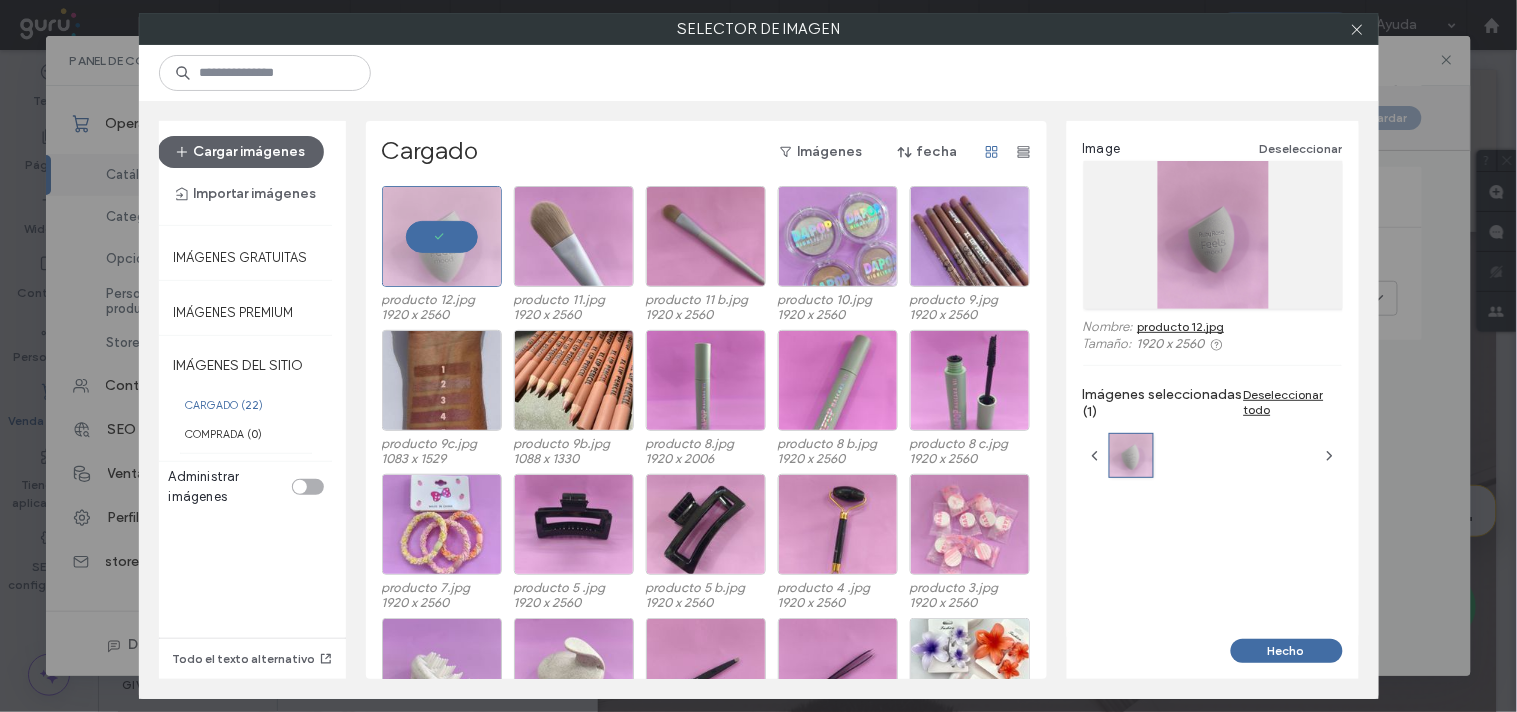 drag, startPoint x: 1258, startPoint y: 661, endPoint x: 1274, endPoint y: 432, distance: 229.55827 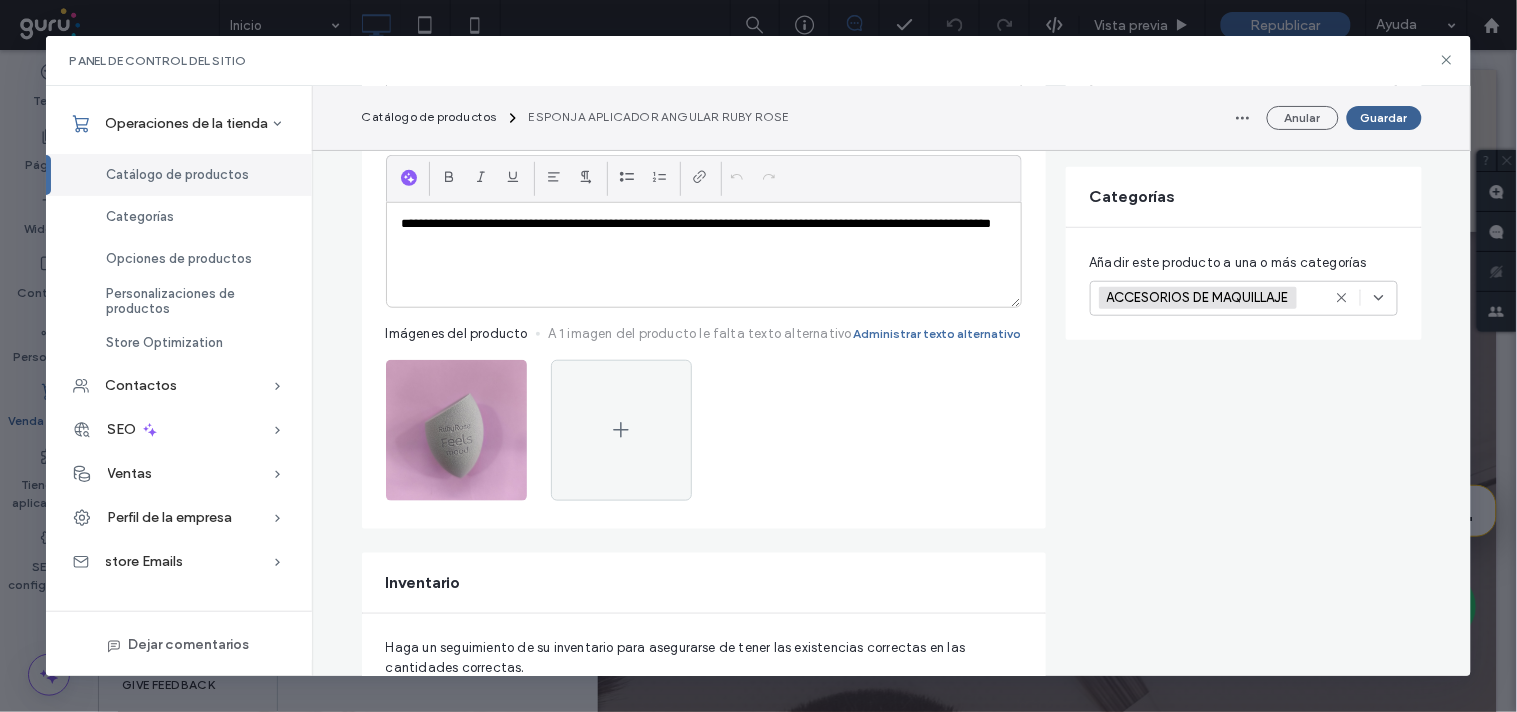 click on "Guardar" at bounding box center (1384, 118) 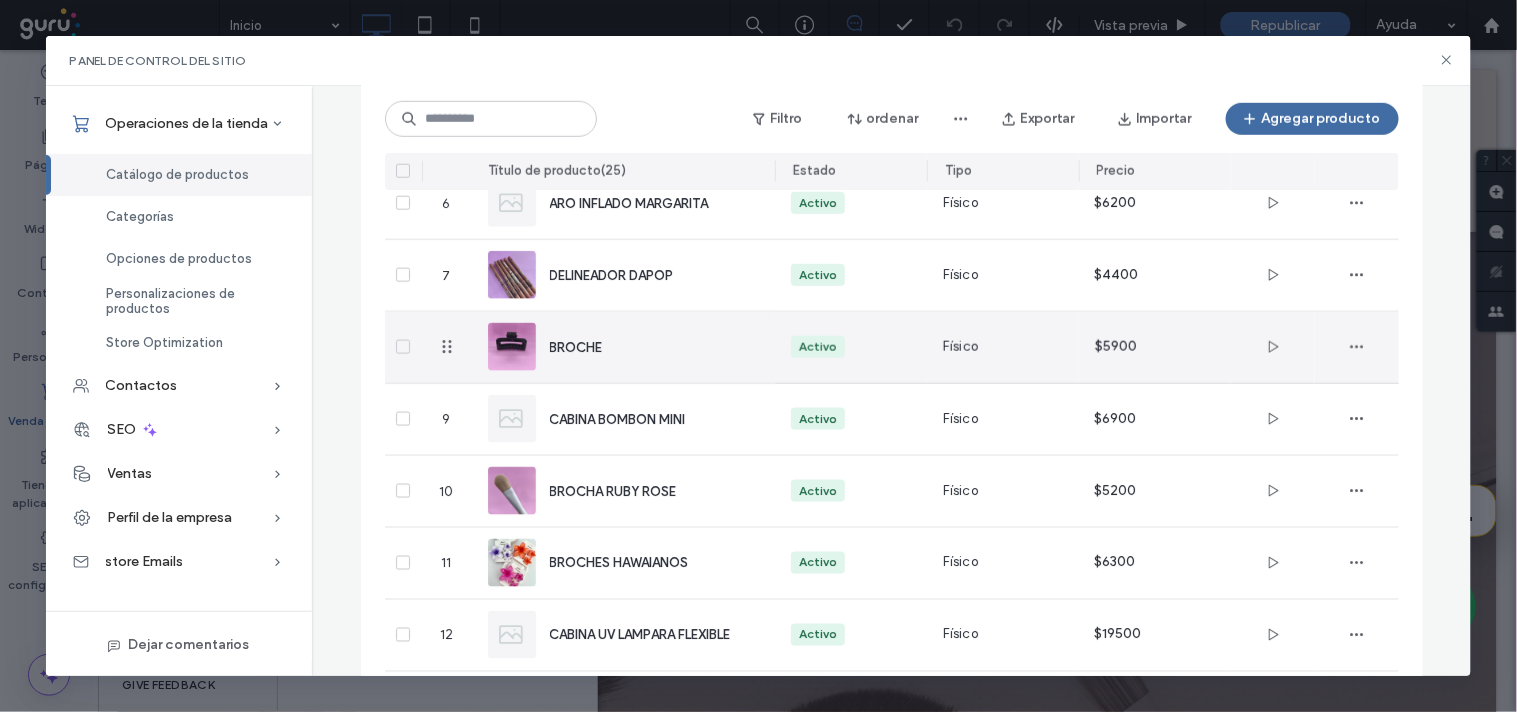 scroll, scrollTop: 555, scrollLeft: 0, axis: vertical 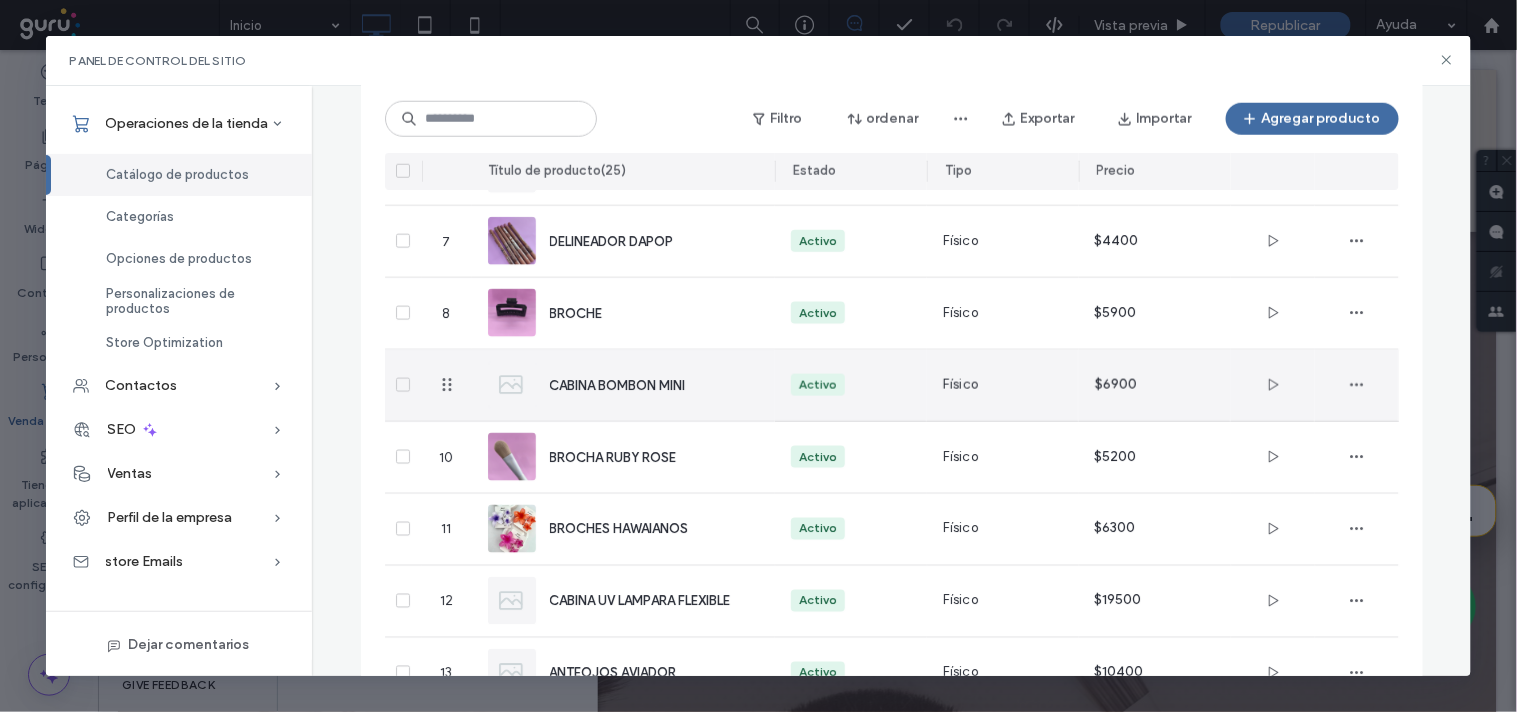 click on "CABINA BOMBON MINI" at bounding box center [618, 385] 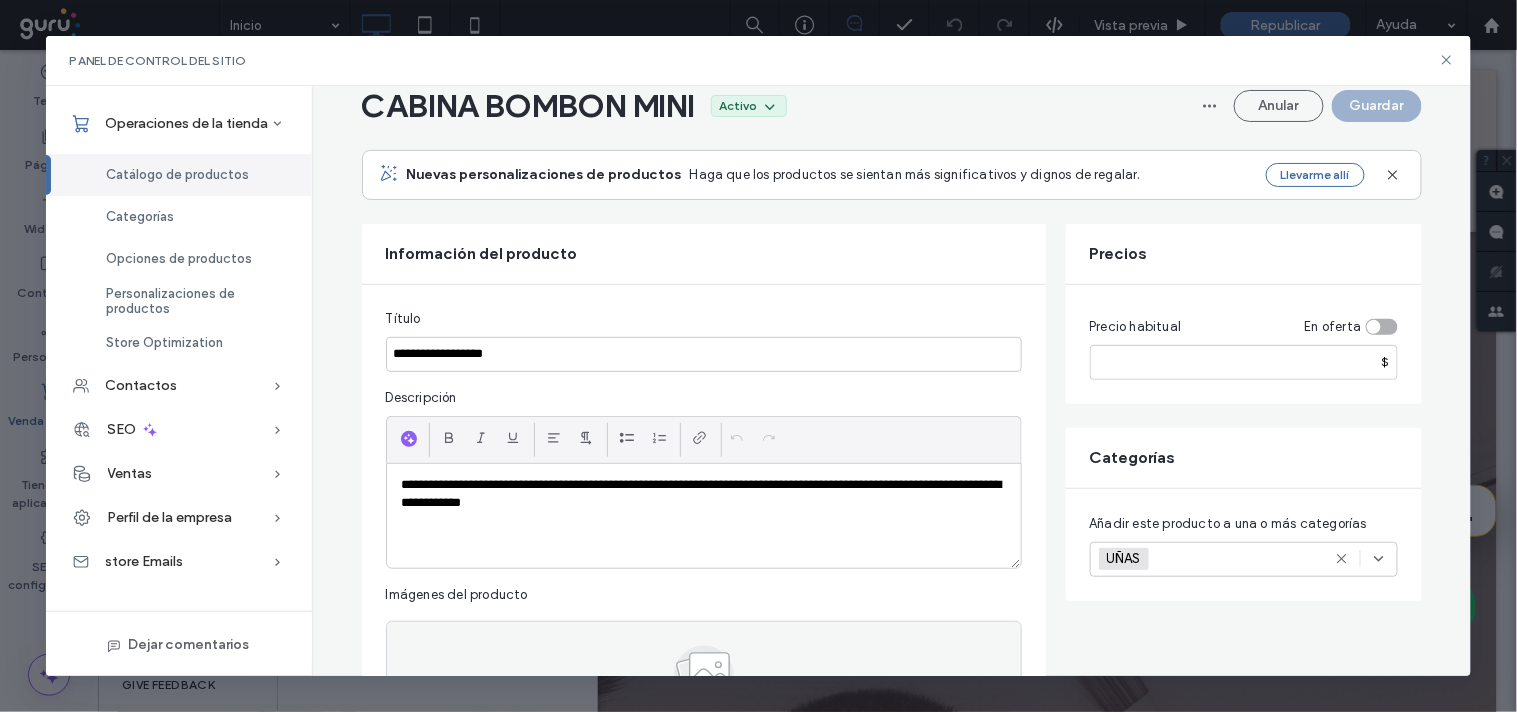 scroll, scrollTop: 111, scrollLeft: 0, axis: vertical 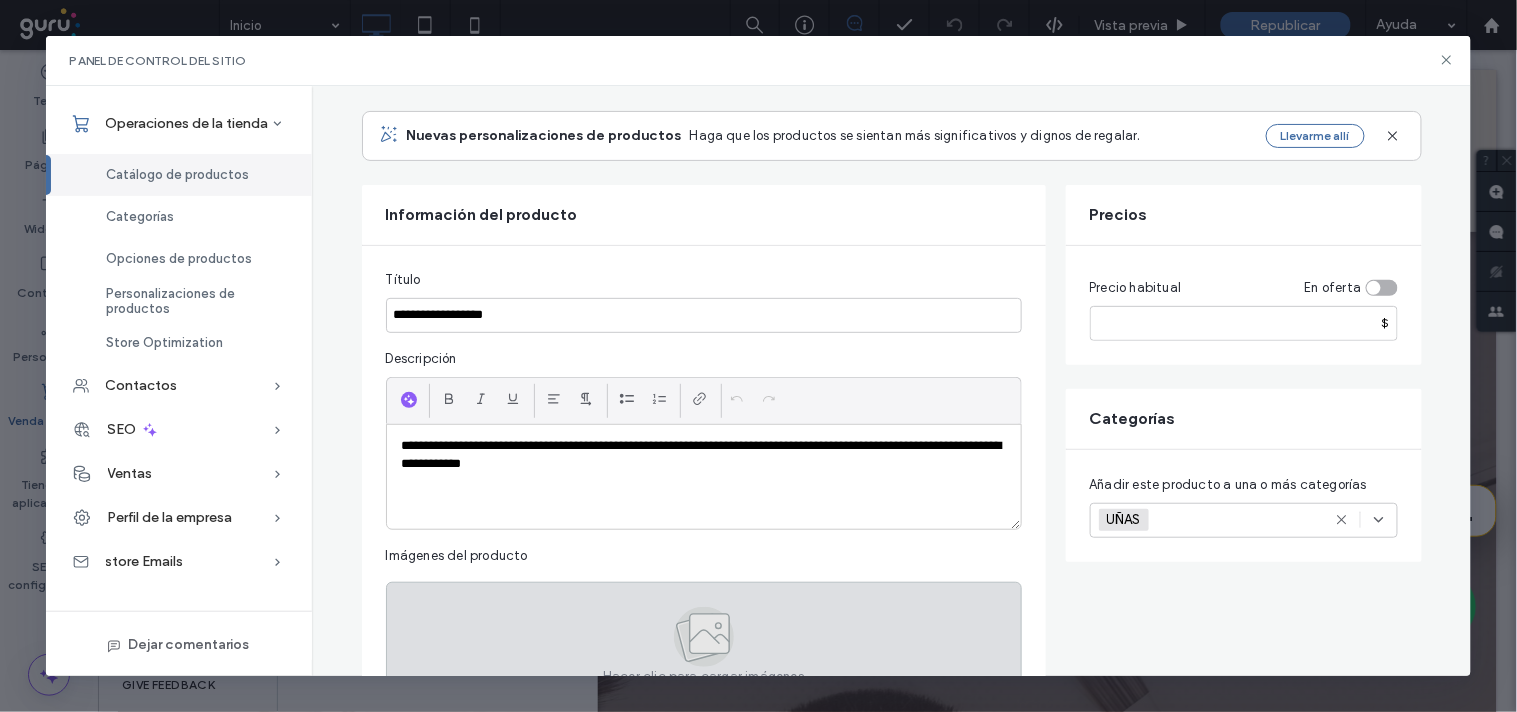 click on "Hacer clic para cargar imágenes" at bounding box center (704, 645) 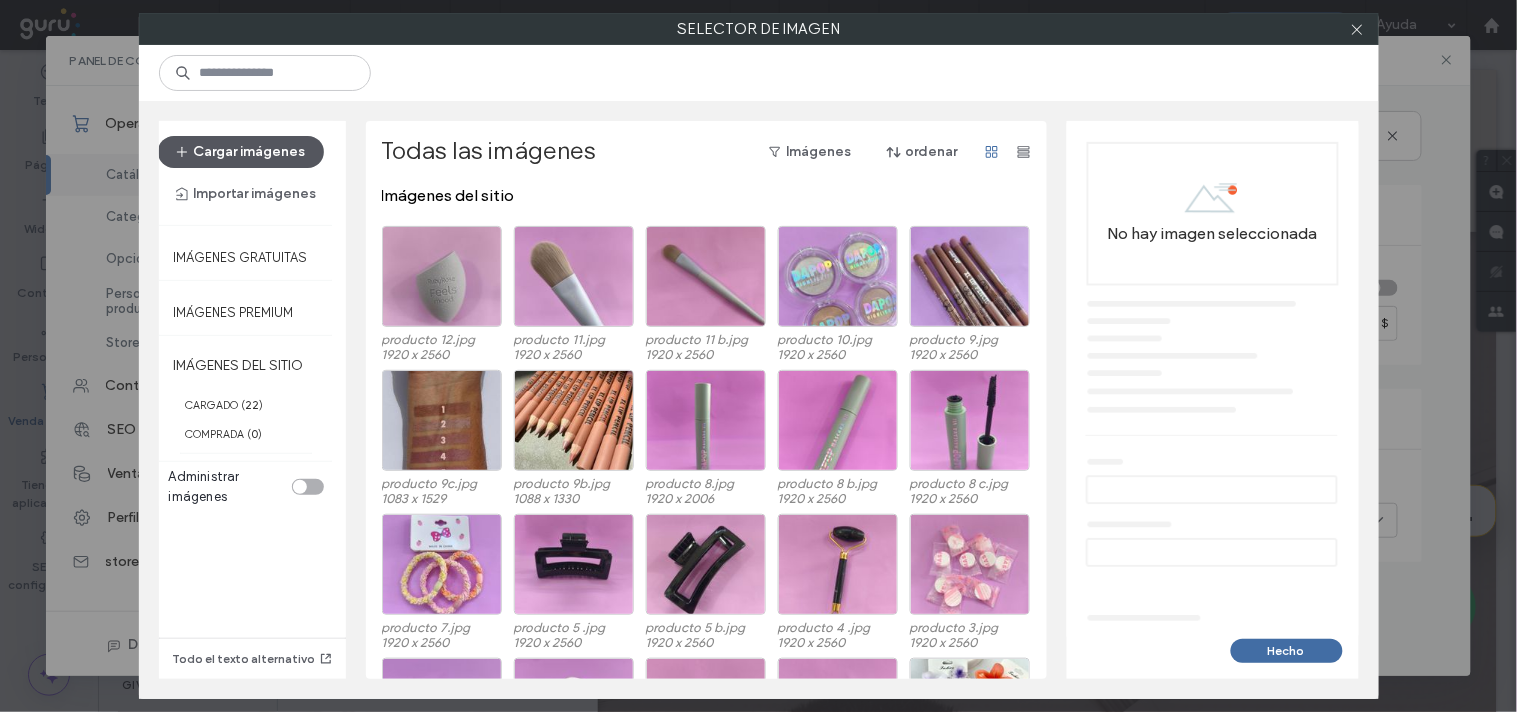 click on "Cargar imágenes" at bounding box center [241, 152] 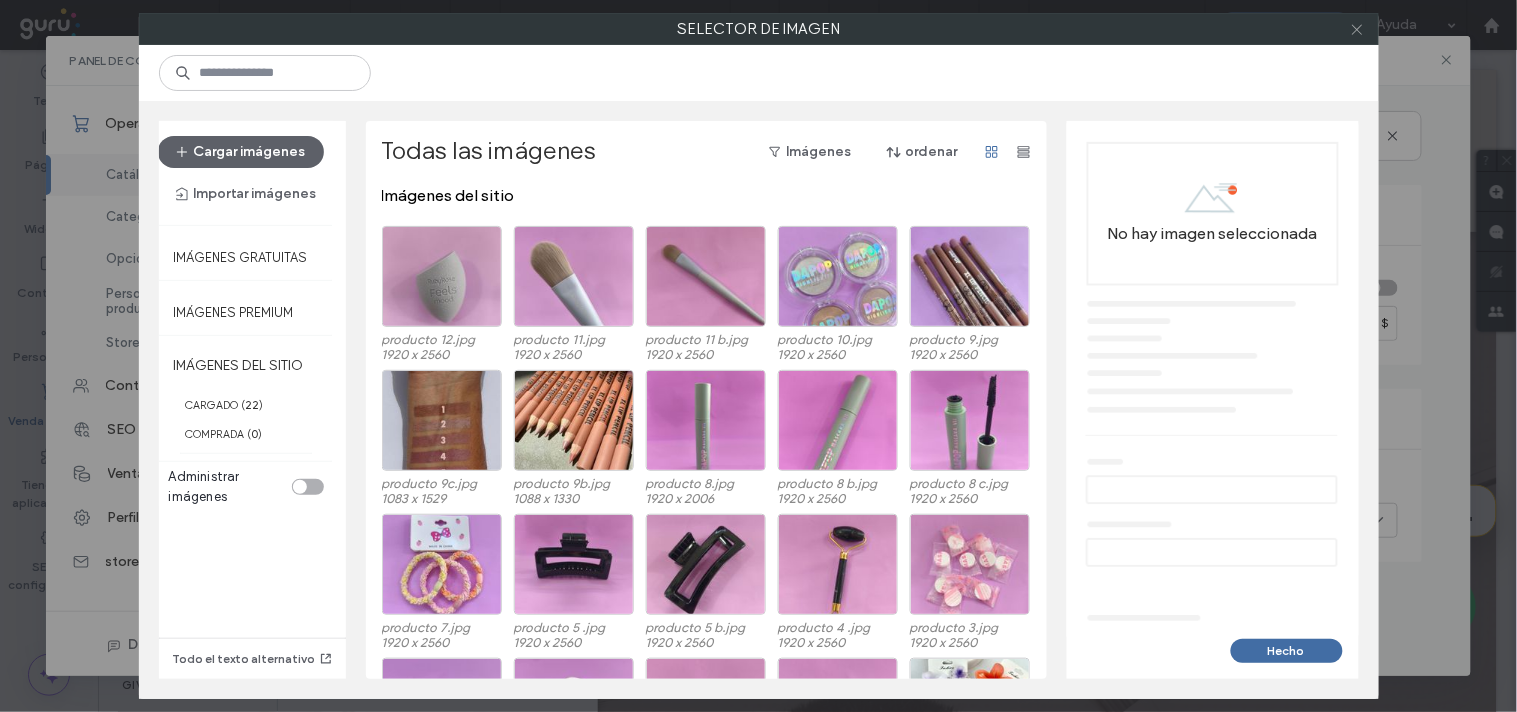 click 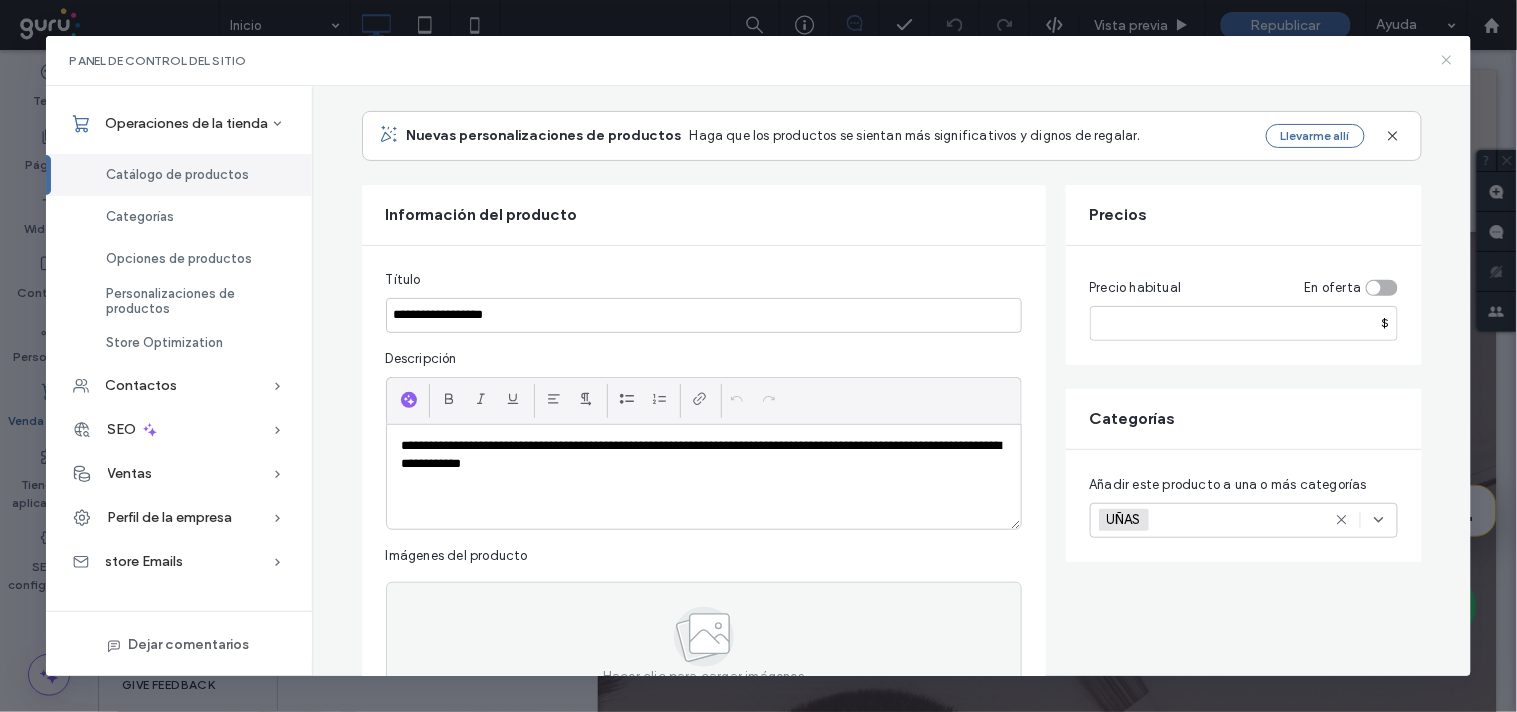 click 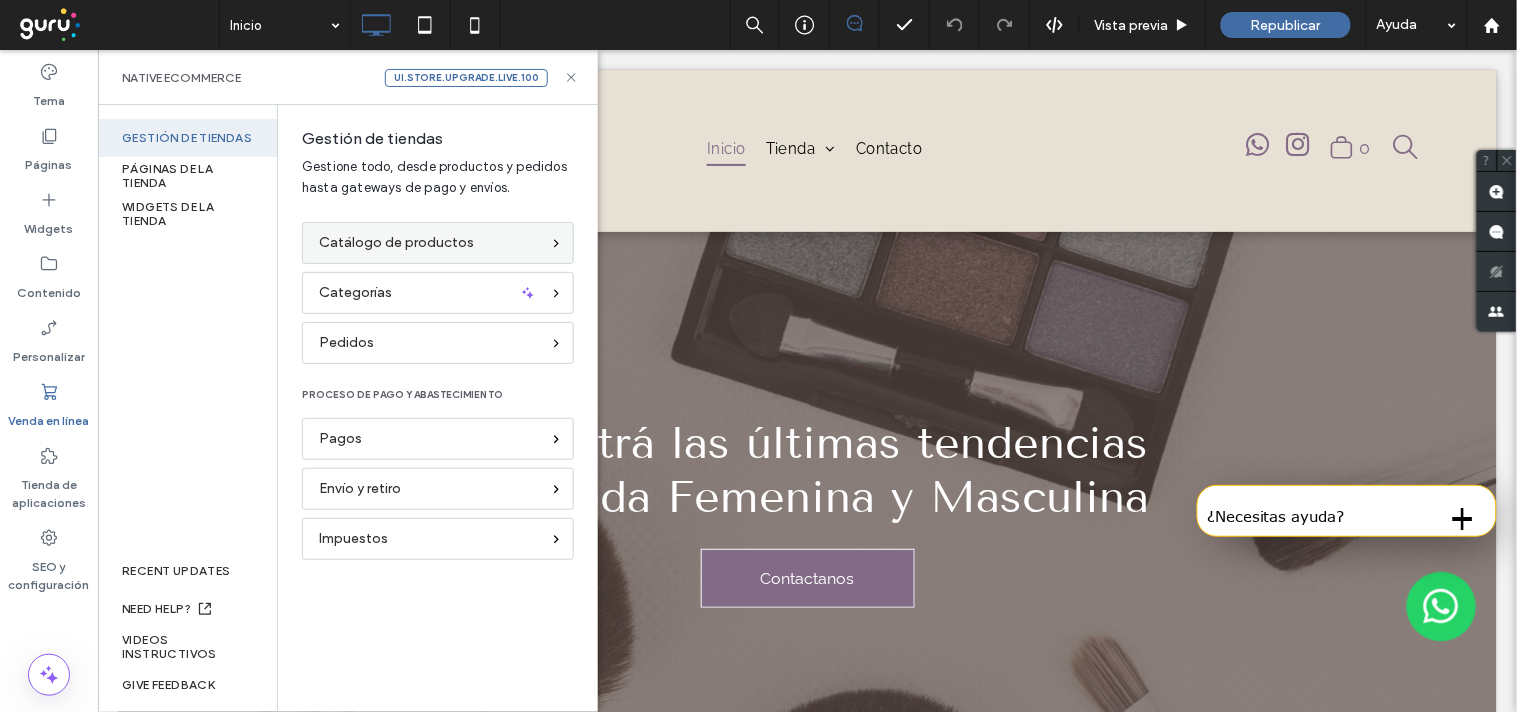 click on "Catálogo de productos" at bounding box center (396, 243) 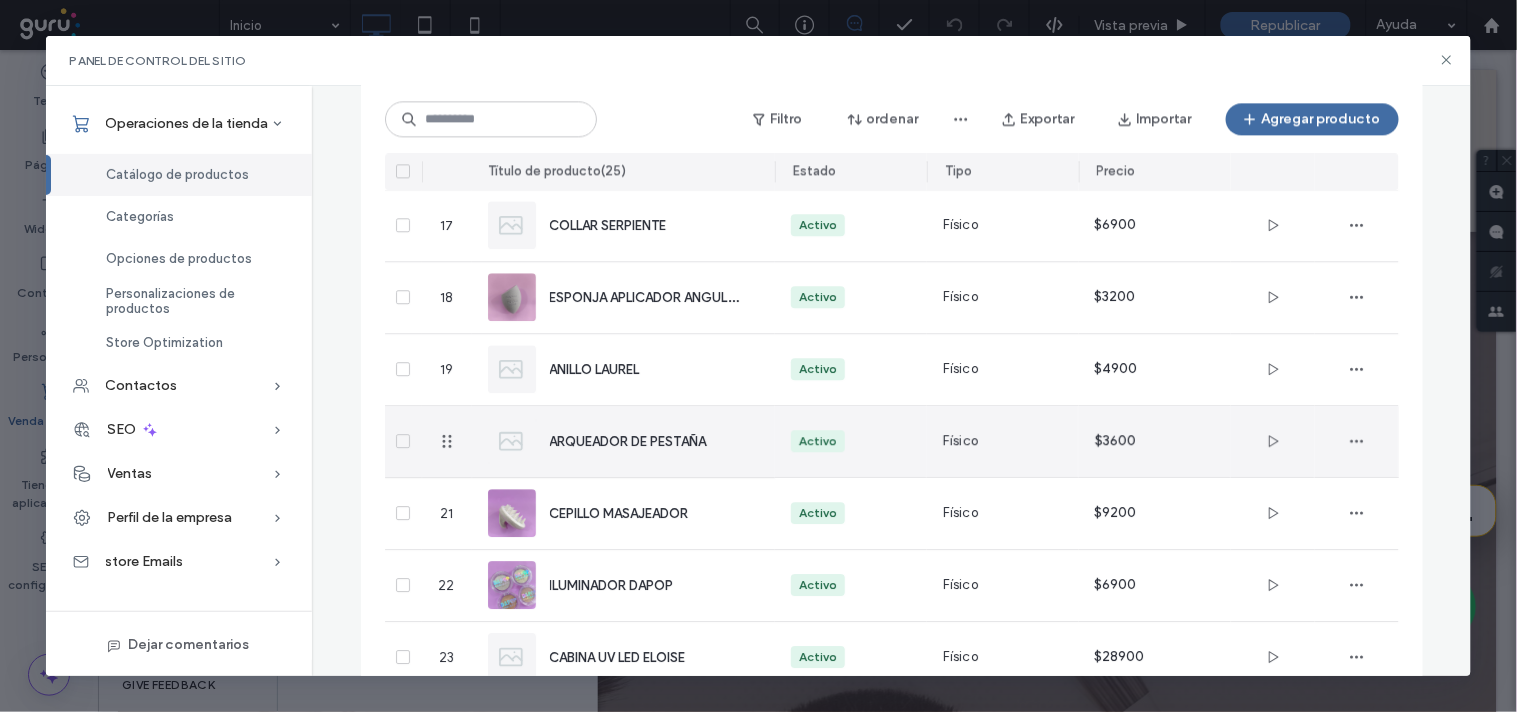 scroll, scrollTop: 1312, scrollLeft: 0, axis: vertical 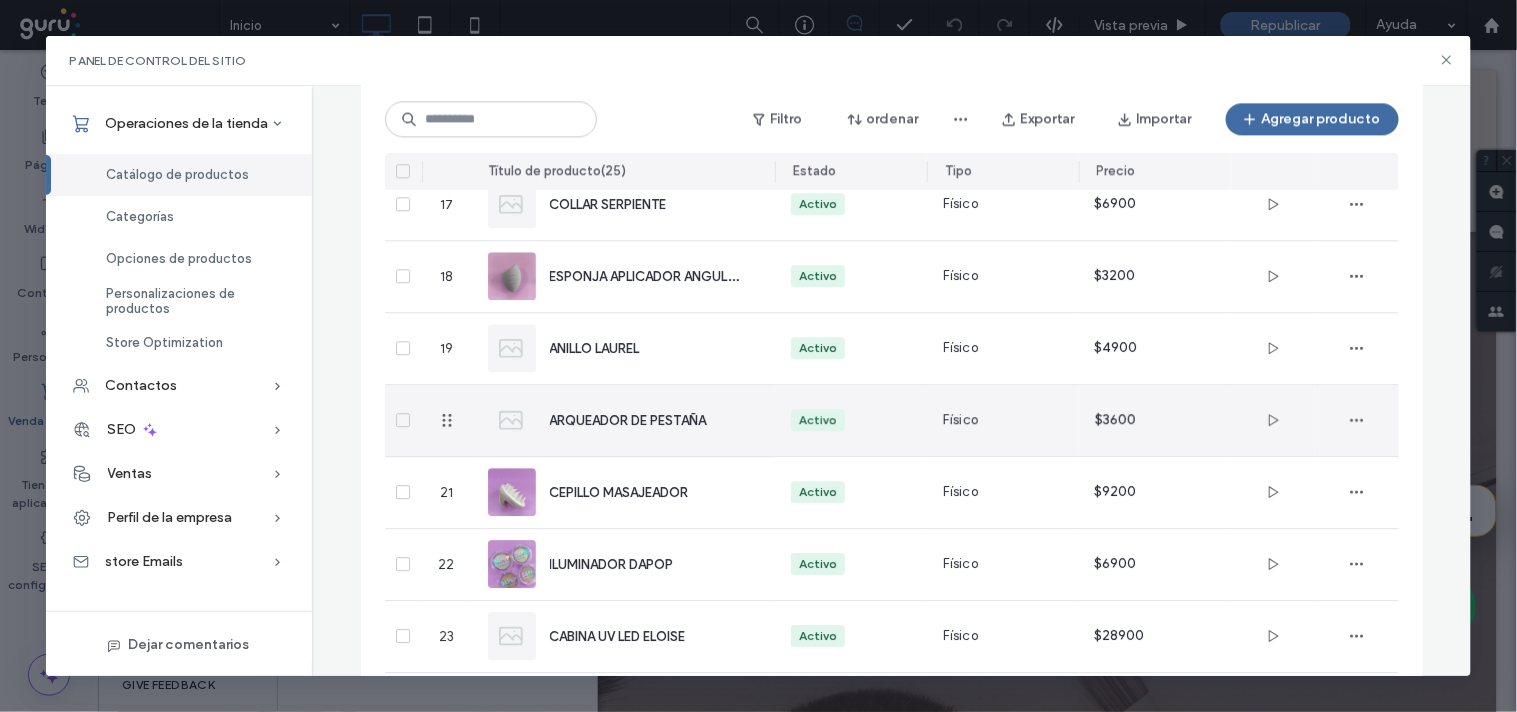 click on "ARQUEADOR DE PESTAÑA" at bounding box center [647, 420] 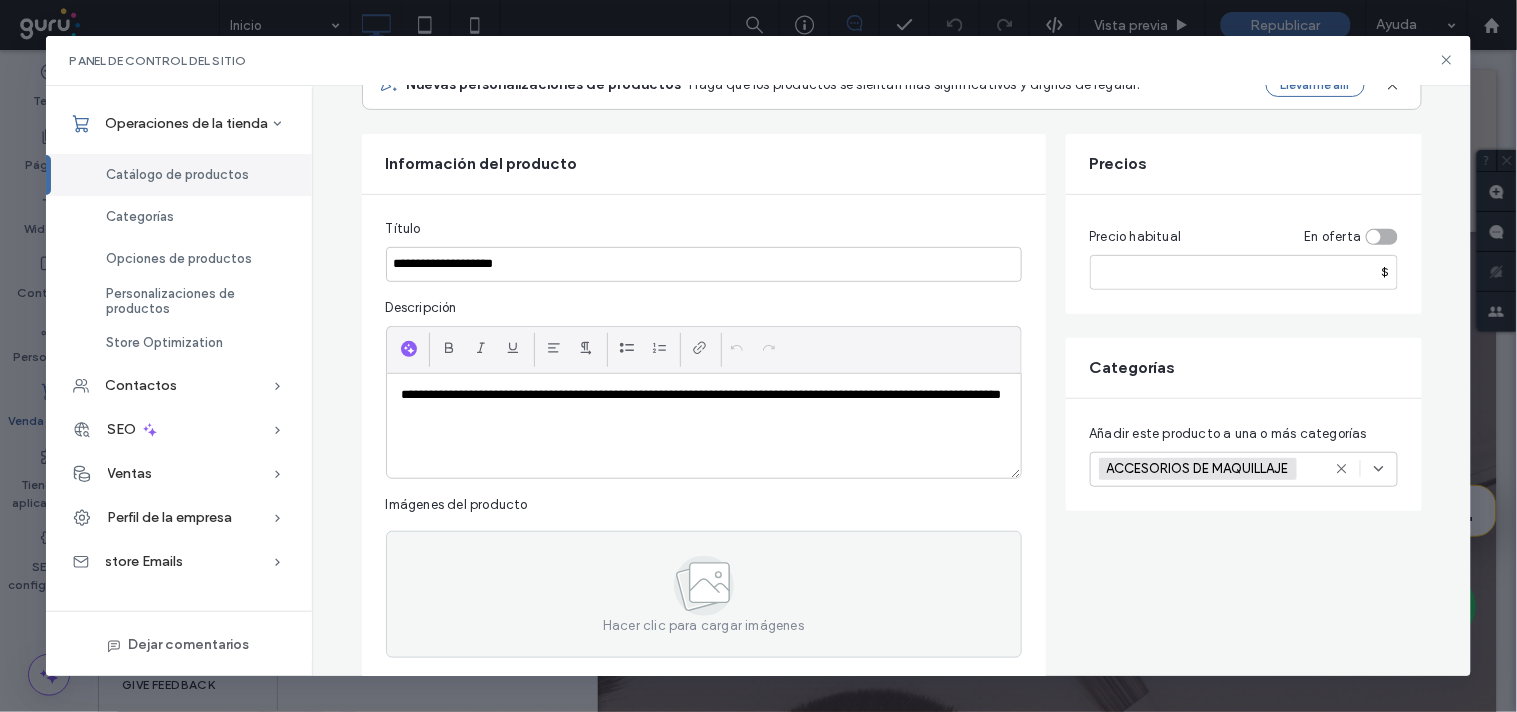 scroll, scrollTop: 333, scrollLeft: 0, axis: vertical 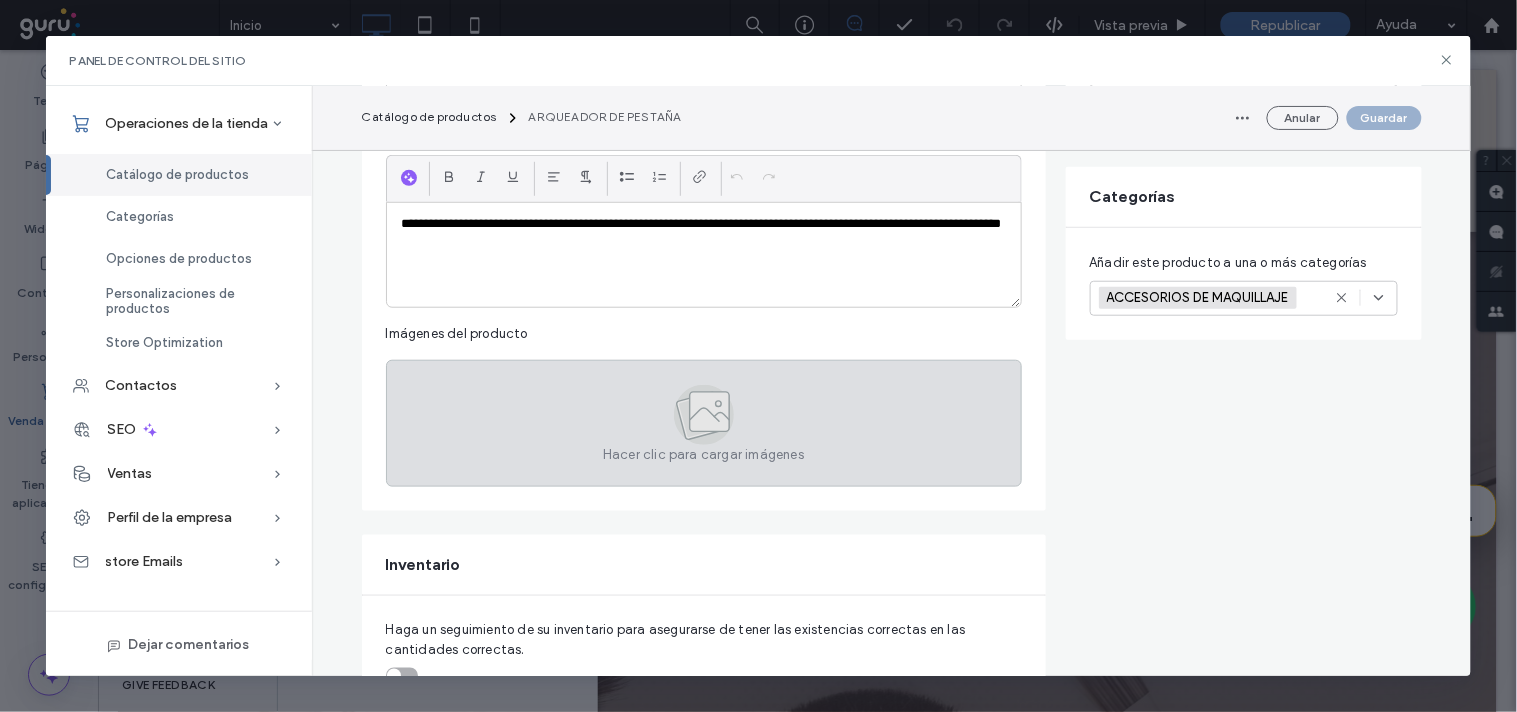 click 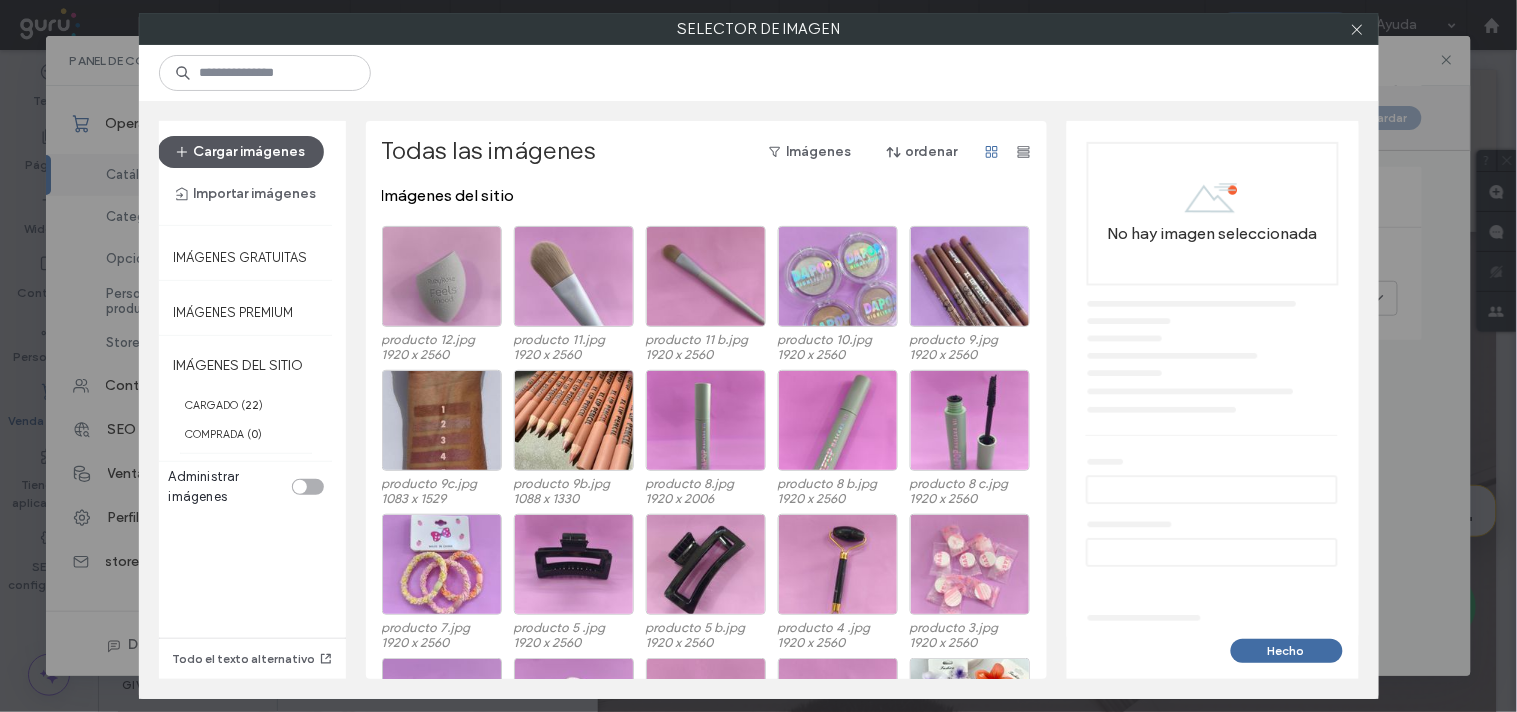 click on "Cargar imágenes" at bounding box center (241, 152) 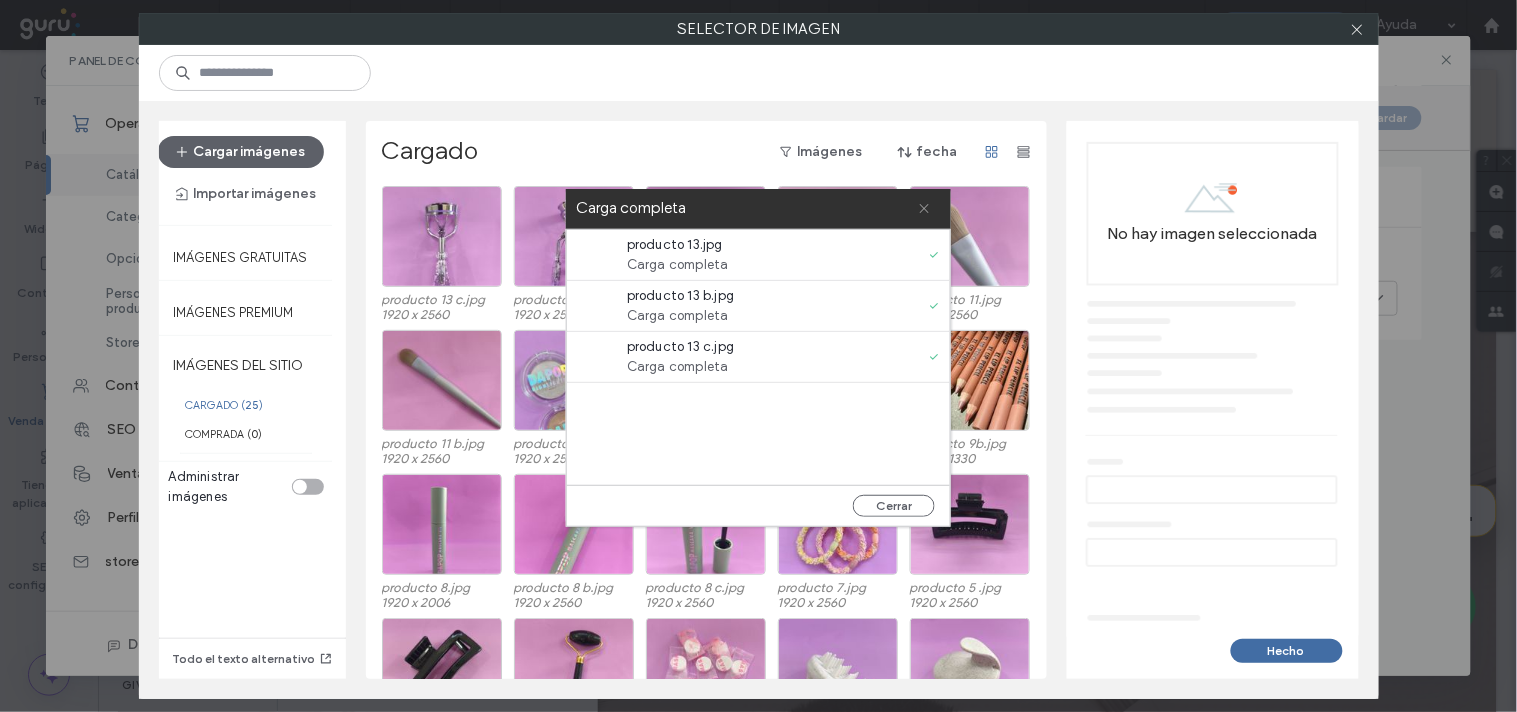 click 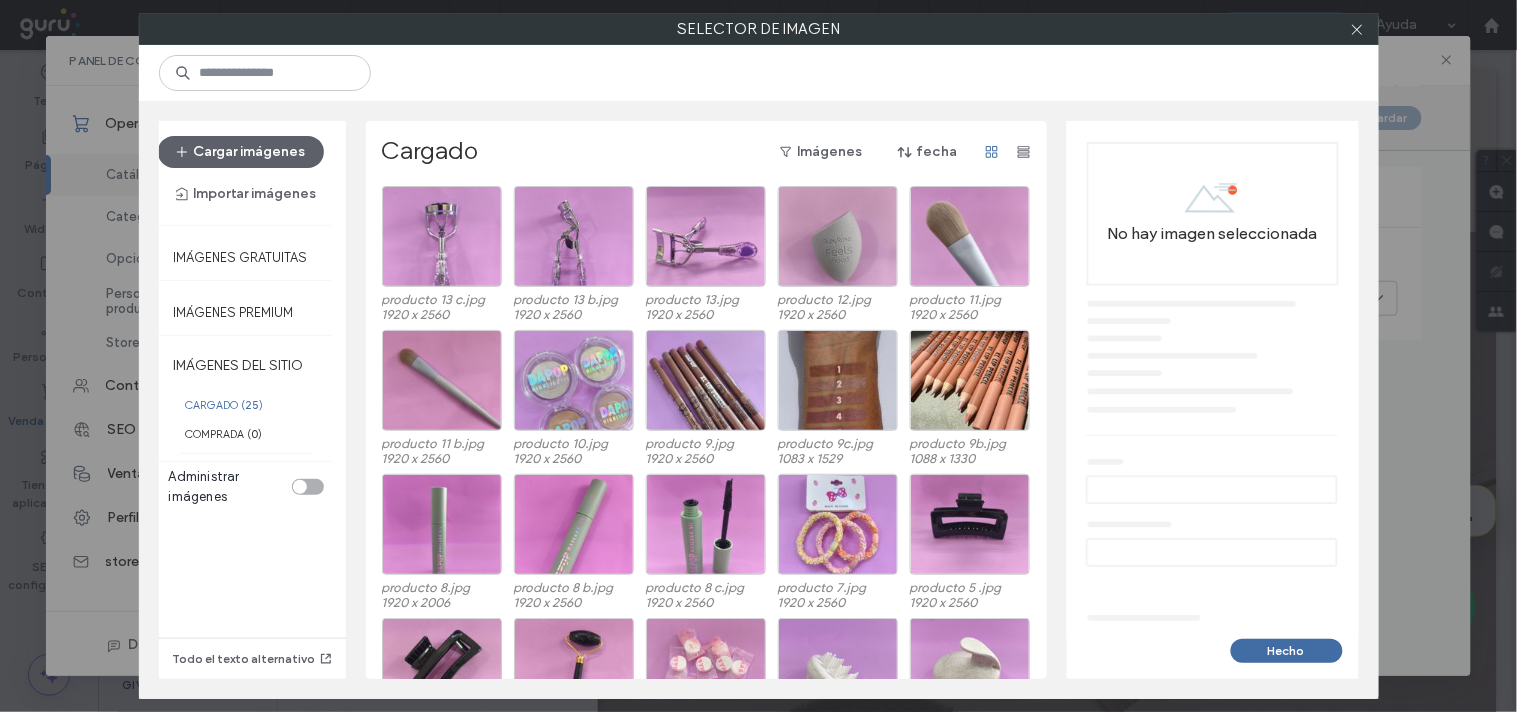click on "No hay imagen seleccionada" at bounding box center [1213, 380] 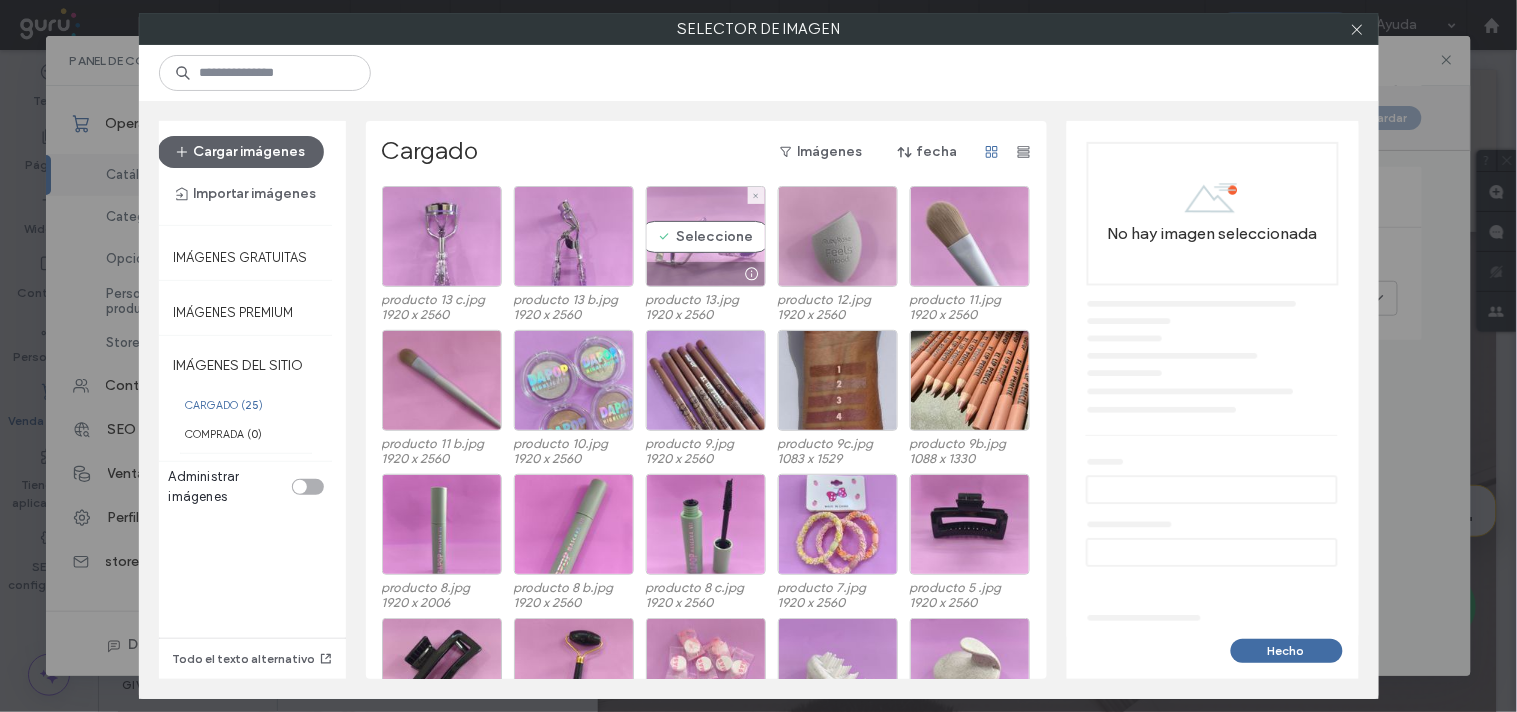 click on "Seleccione" at bounding box center [706, 236] 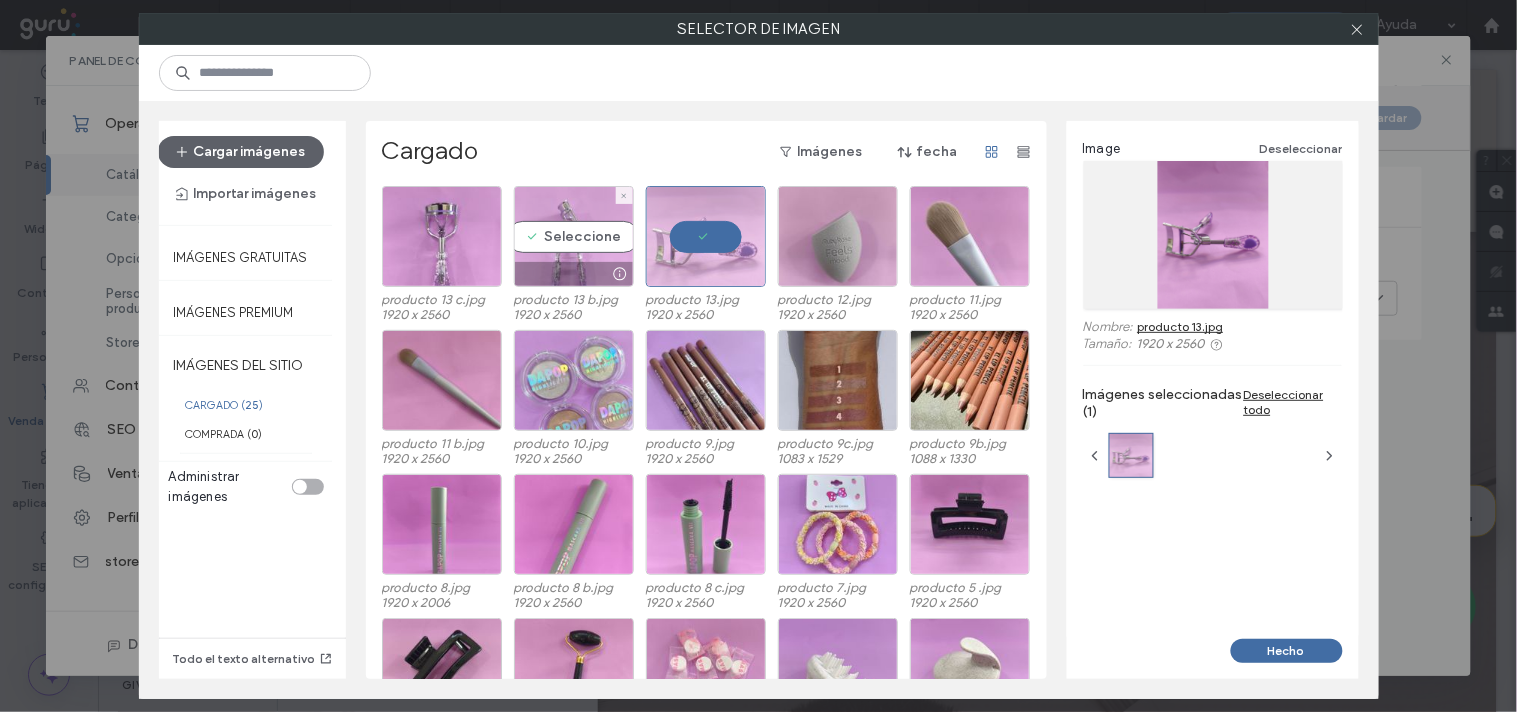click on "Seleccione" at bounding box center [574, 236] 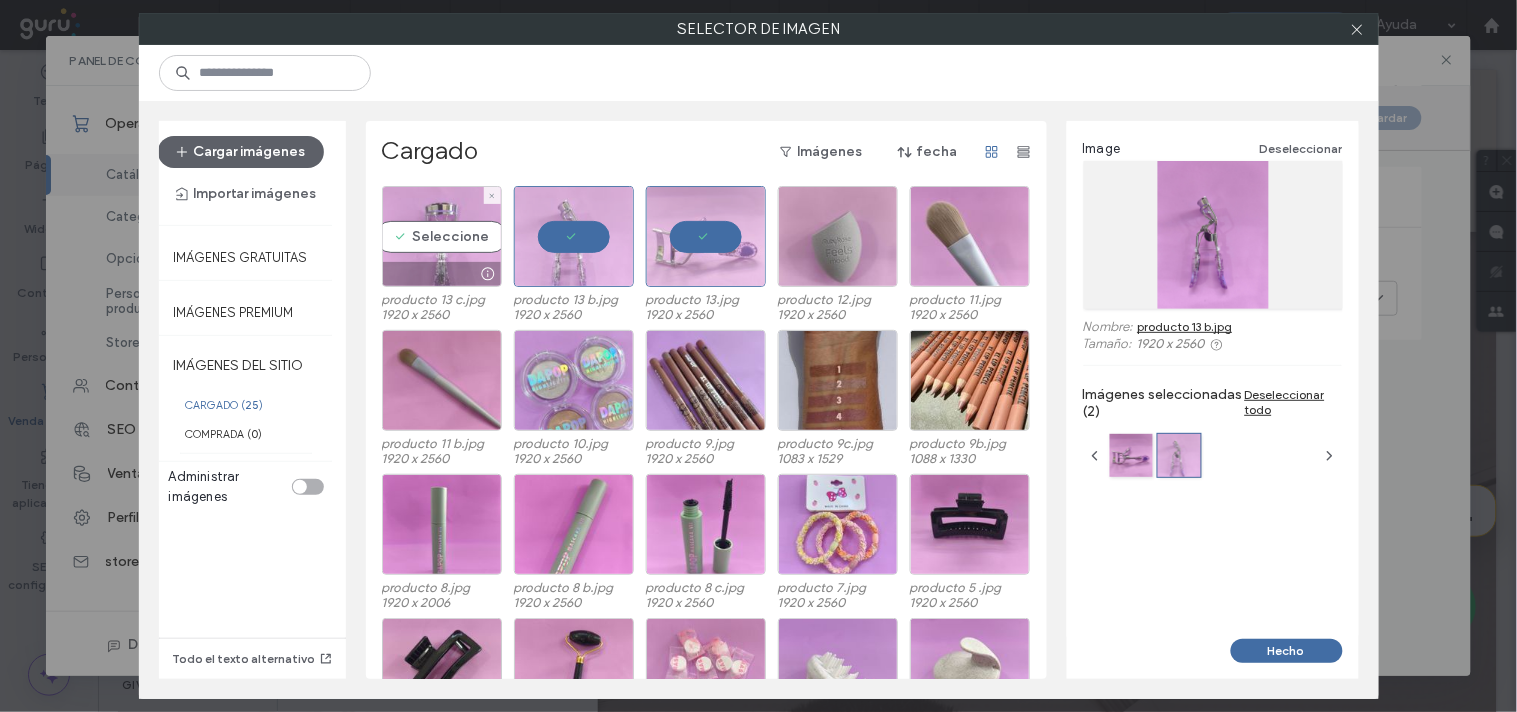 click on "Seleccione" at bounding box center [442, 236] 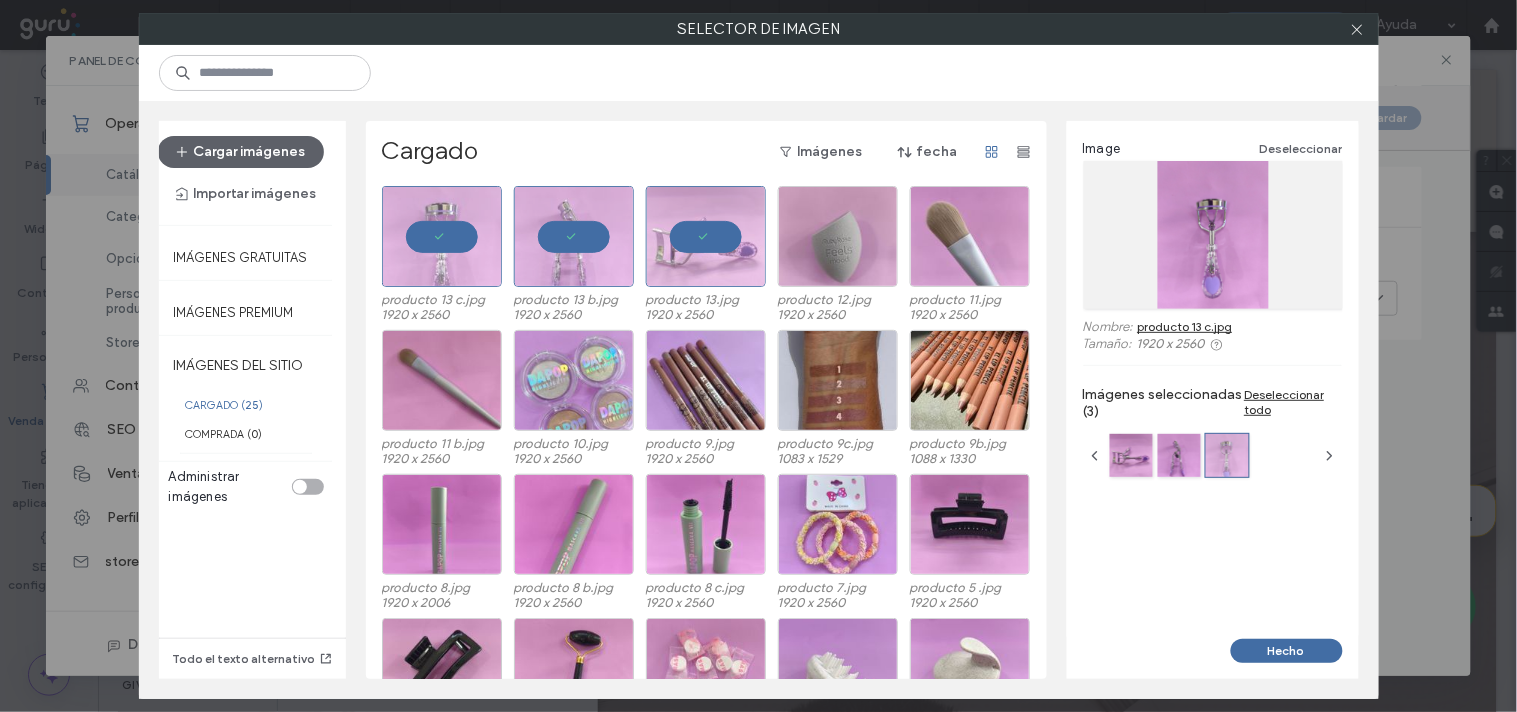 click on "Hecho" at bounding box center (1287, 651) 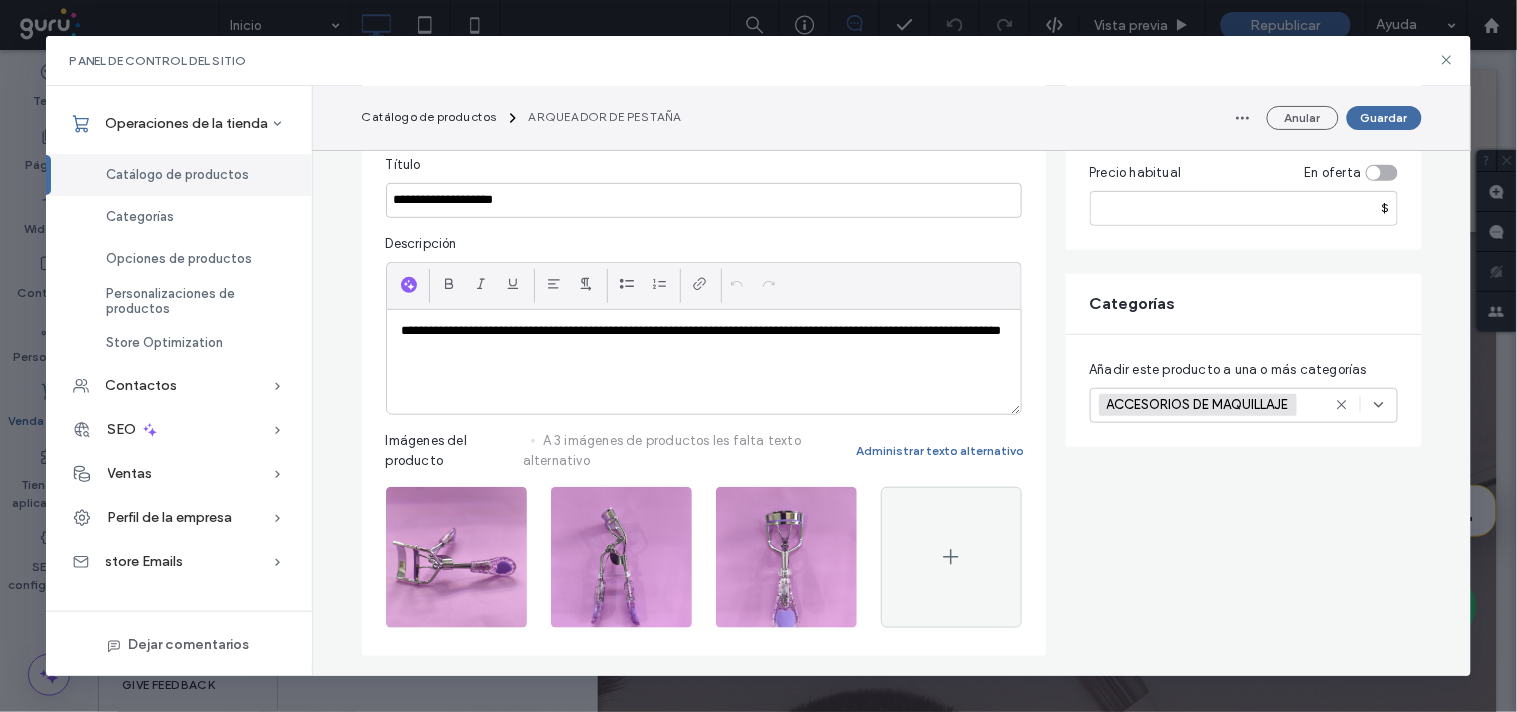 scroll, scrollTop: 222, scrollLeft: 0, axis: vertical 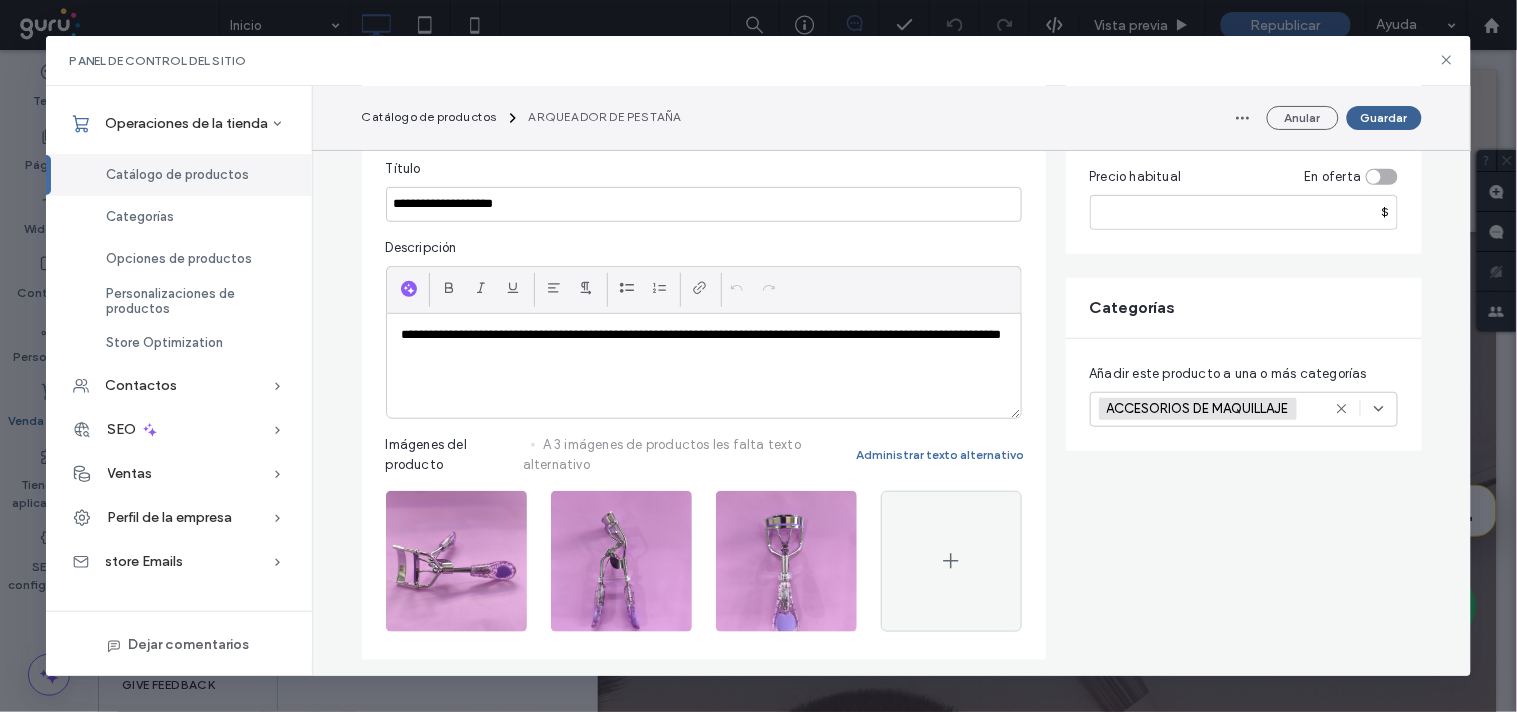 click on "Guardar" at bounding box center [1384, 118] 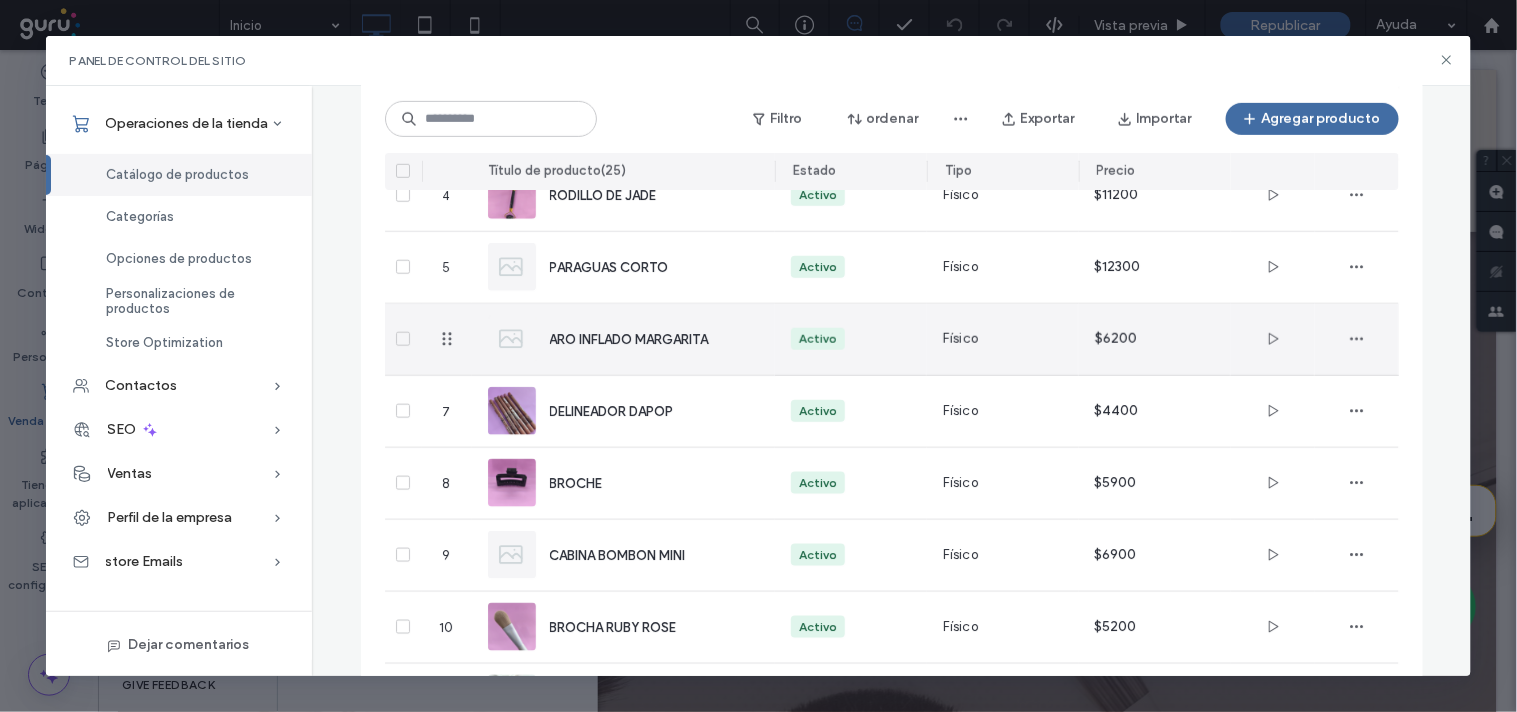 scroll, scrollTop: 534, scrollLeft: 0, axis: vertical 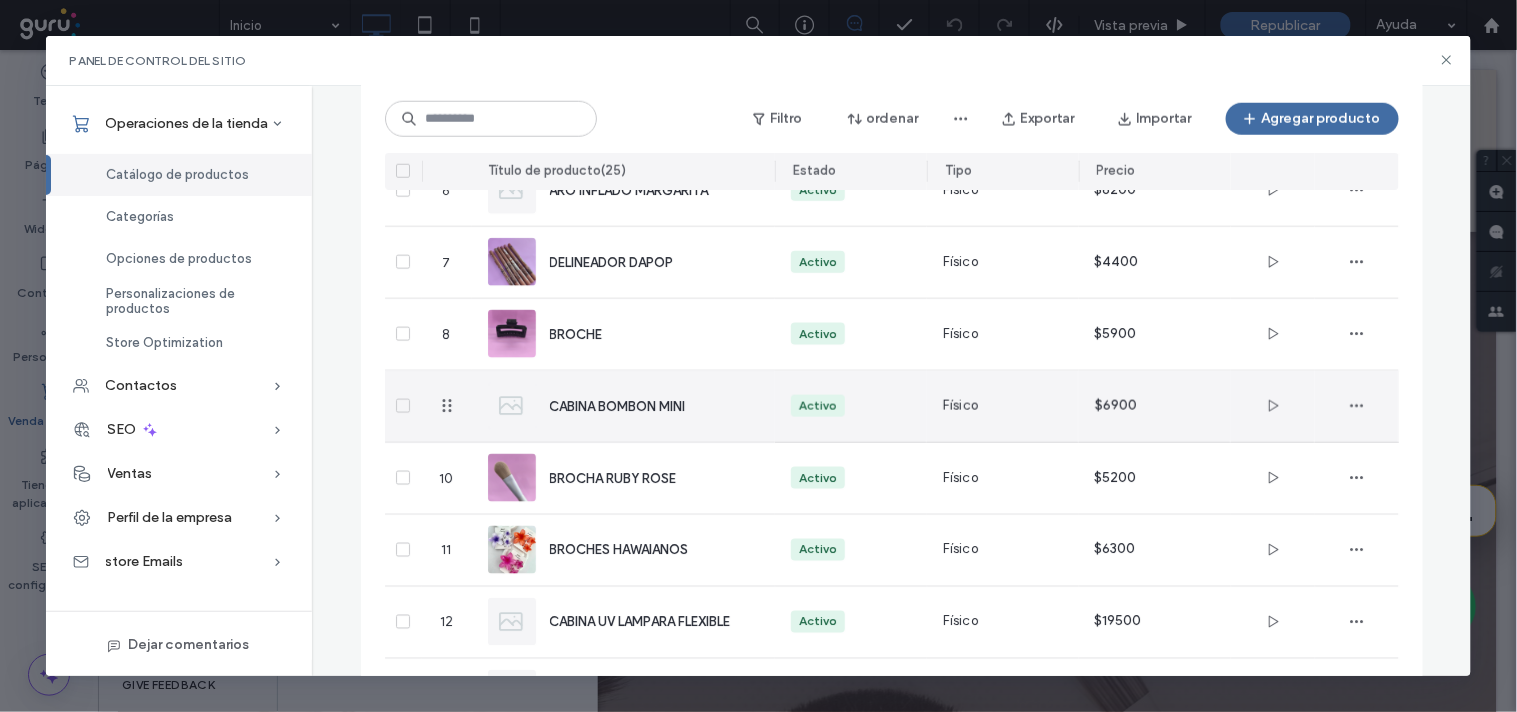 click on "CABINA BOMBON MINI" at bounding box center [618, 406] 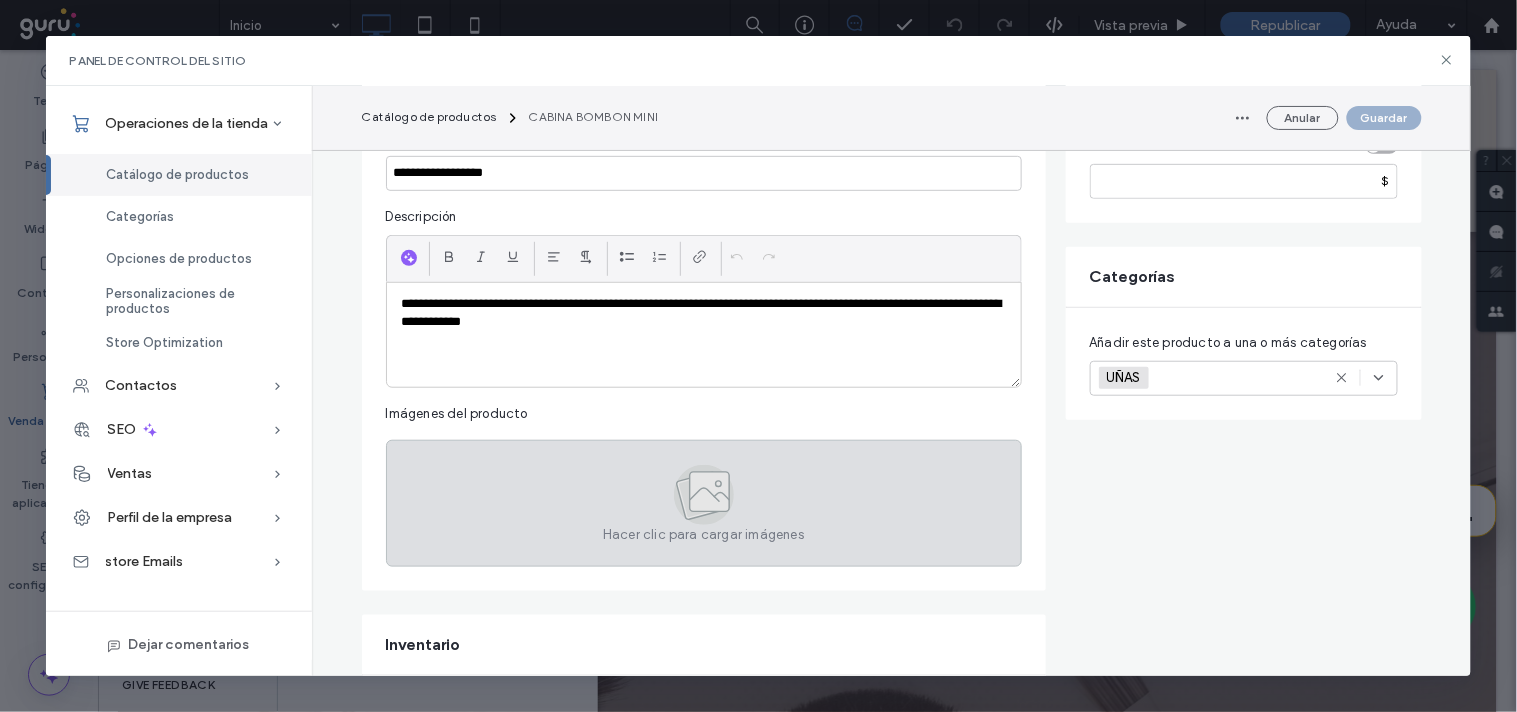 scroll, scrollTop: 444, scrollLeft: 0, axis: vertical 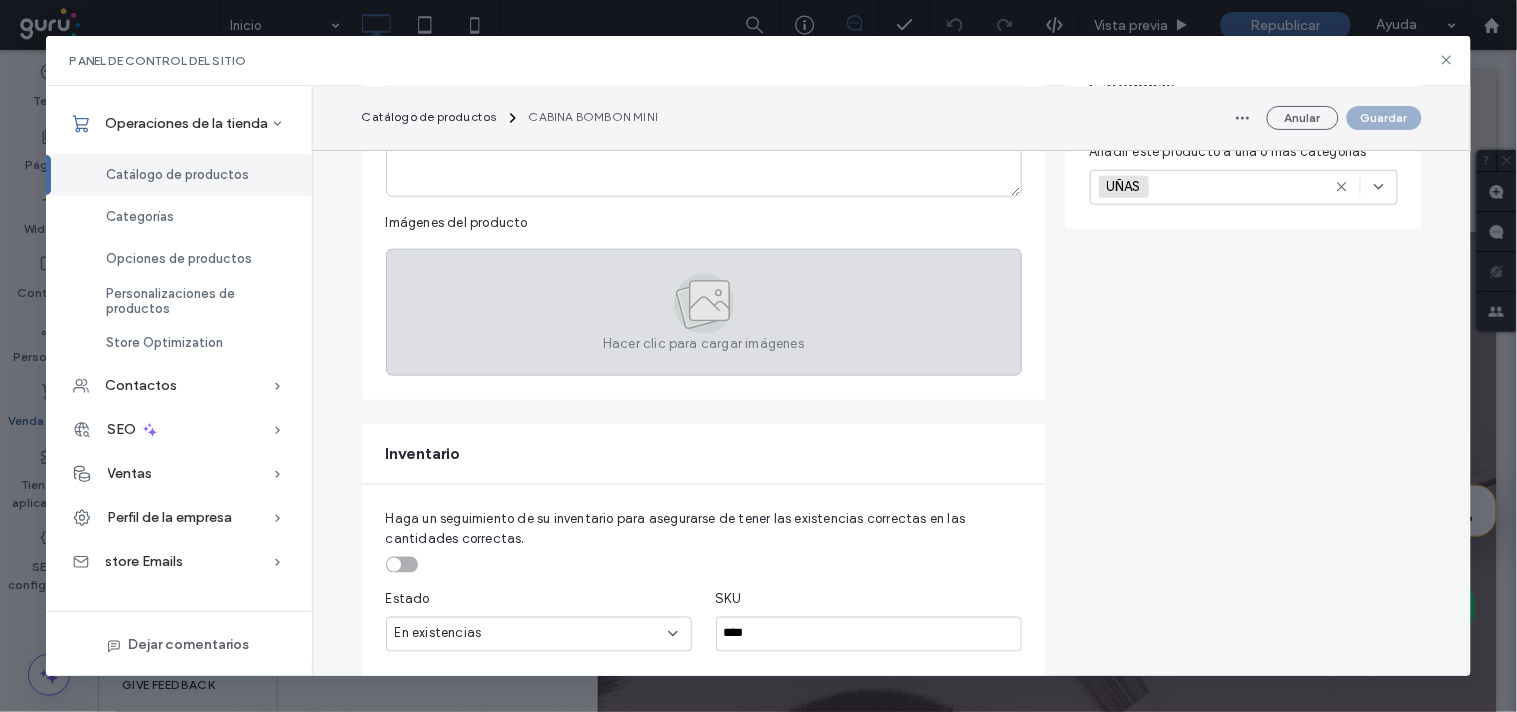 click on "Hacer clic para cargar imágenes" at bounding box center [703, 344] 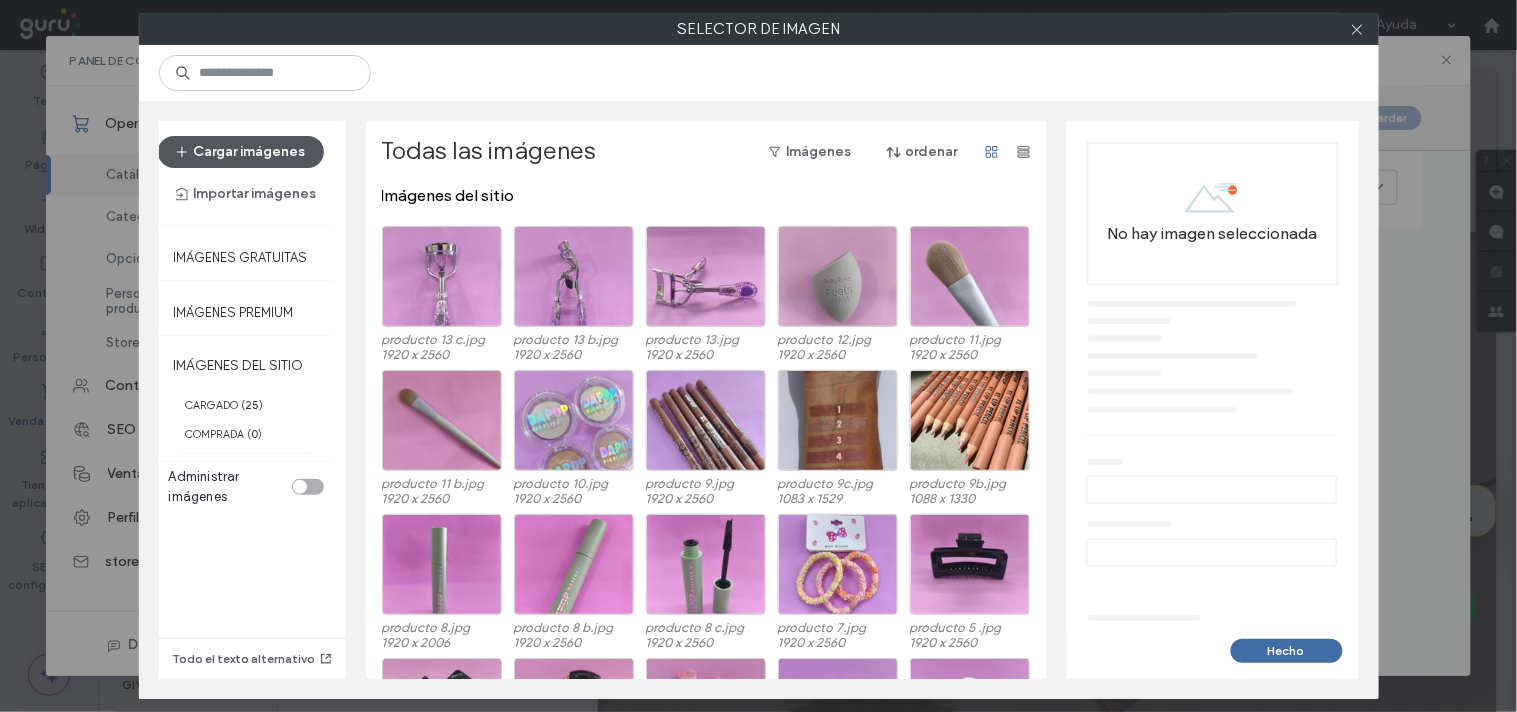 click on "Cargar imágenes" at bounding box center (241, 152) 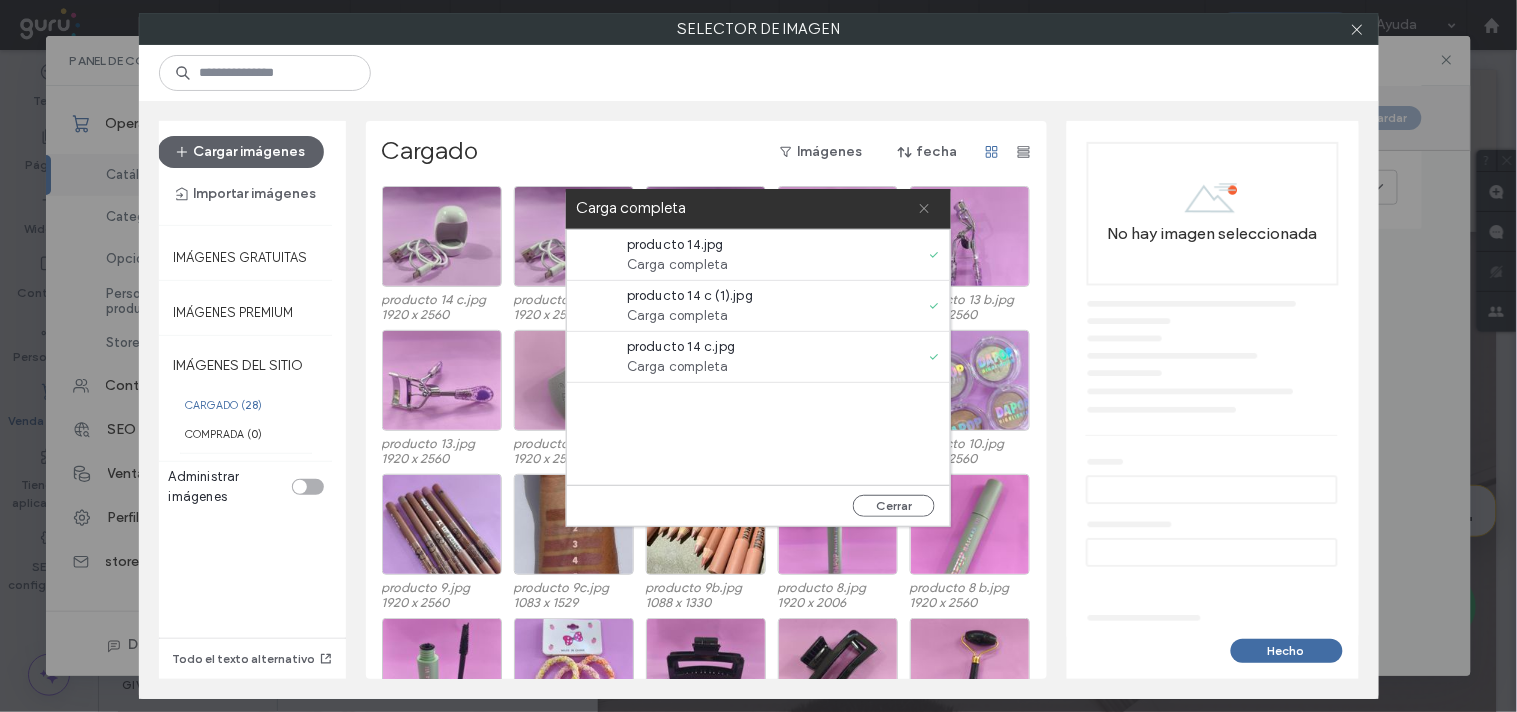 click 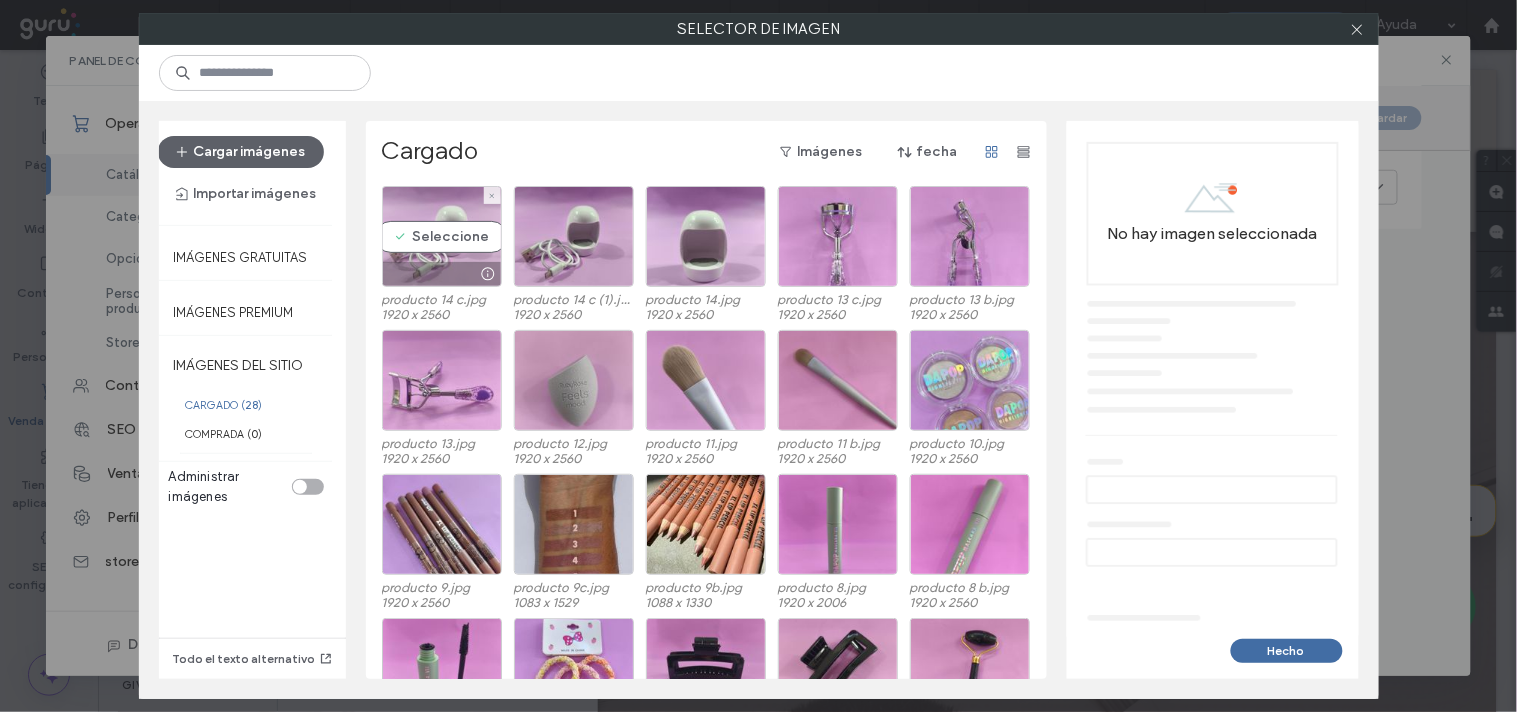 click on "Seleccione" at bounding box center [442, 236] 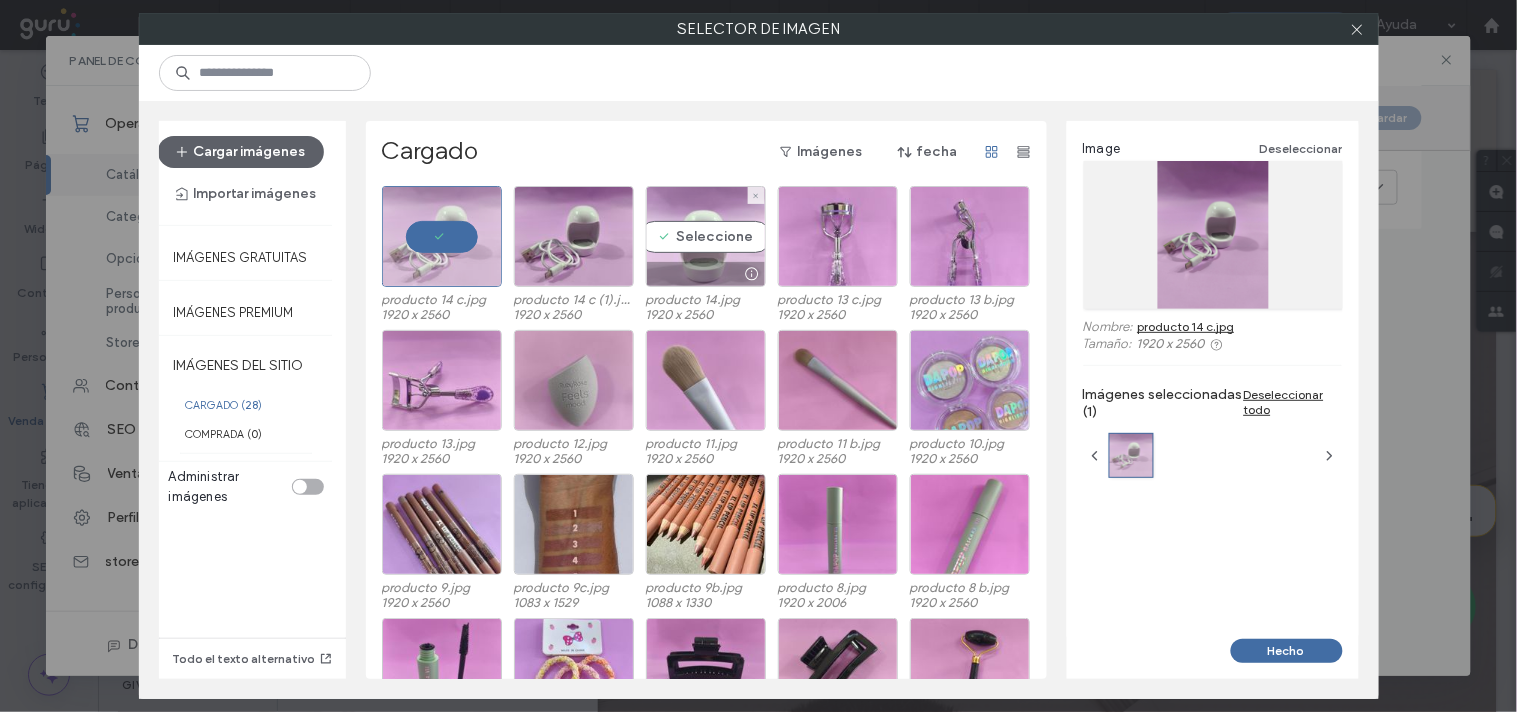 click on "Seleccione" at bounding box center [706, 236] 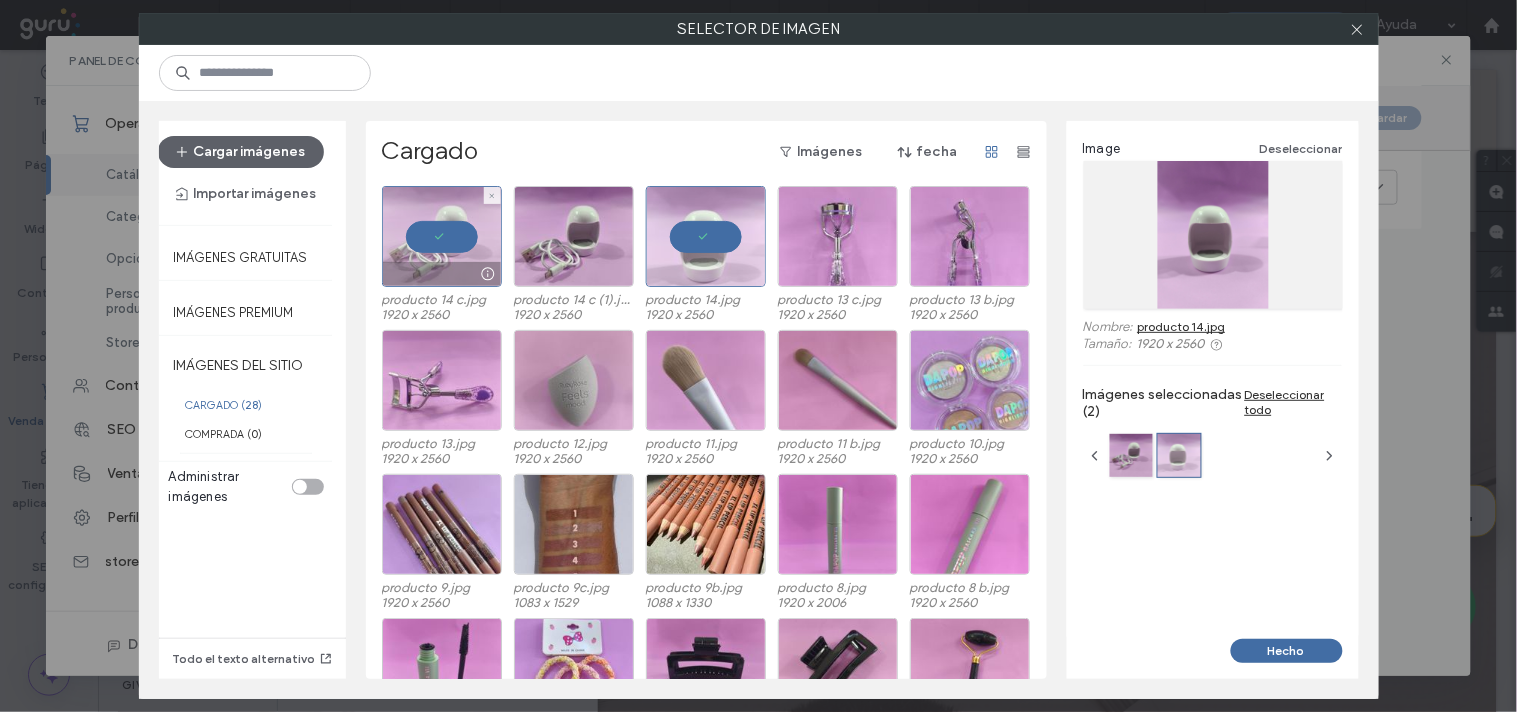 click at bounding box center (442, 236) 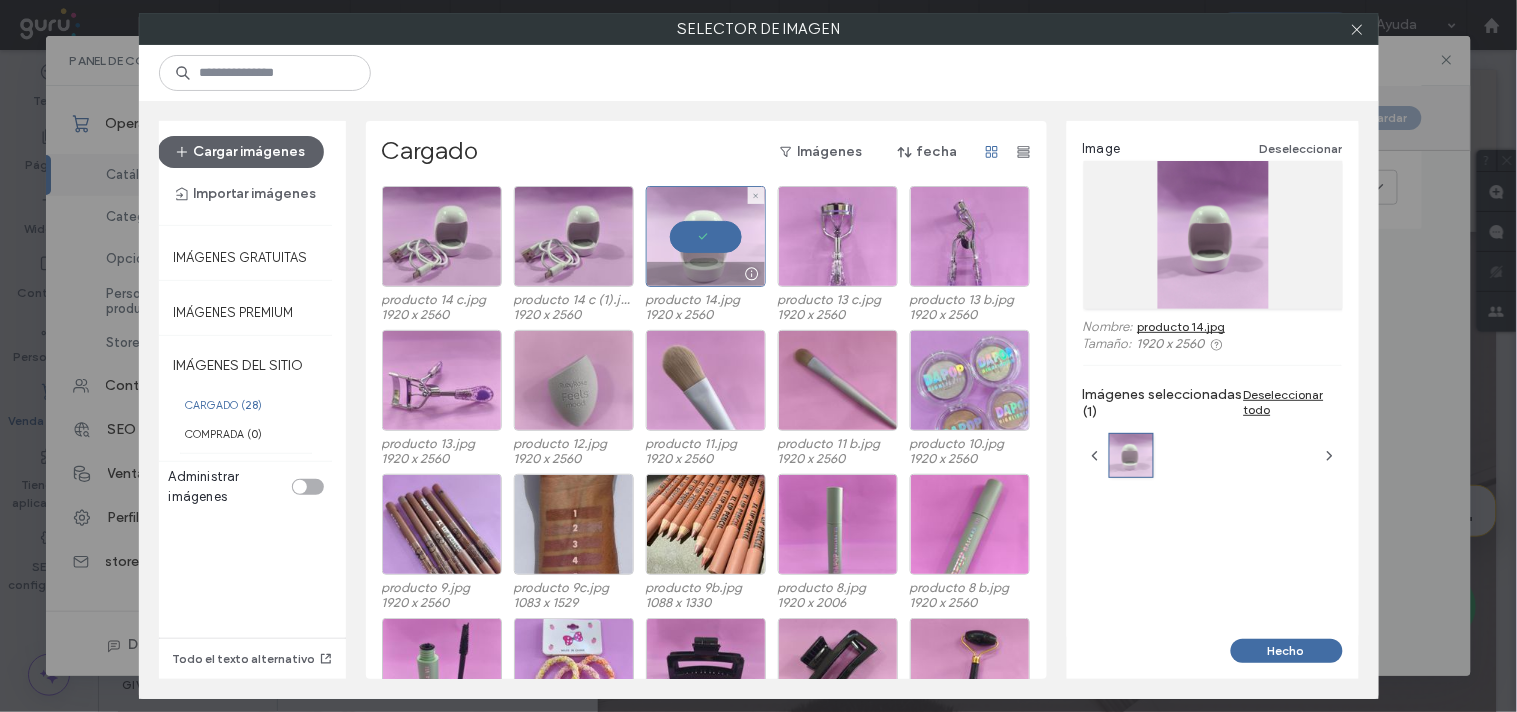 click at bounding box center [706, 236] 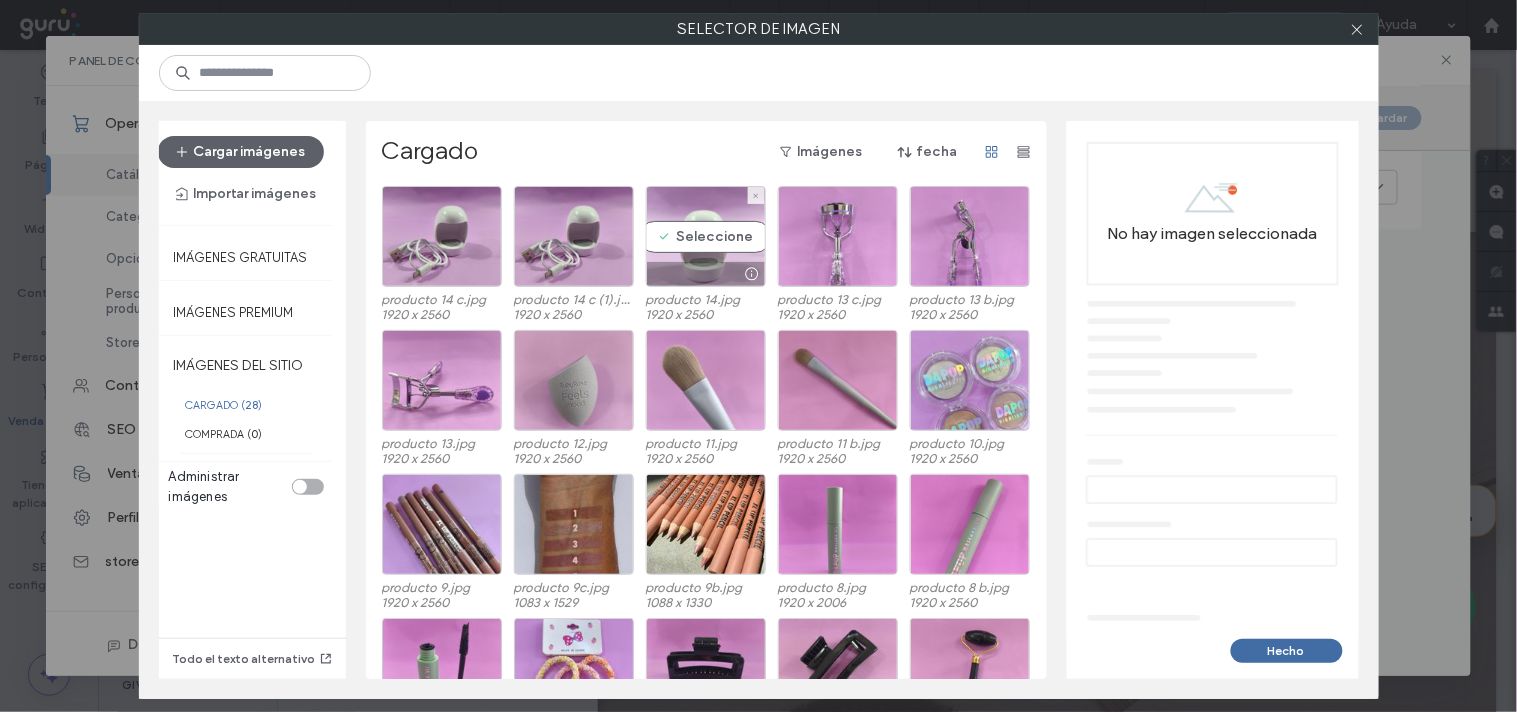 click on "Seleccione" at bounding box center (706, 236) 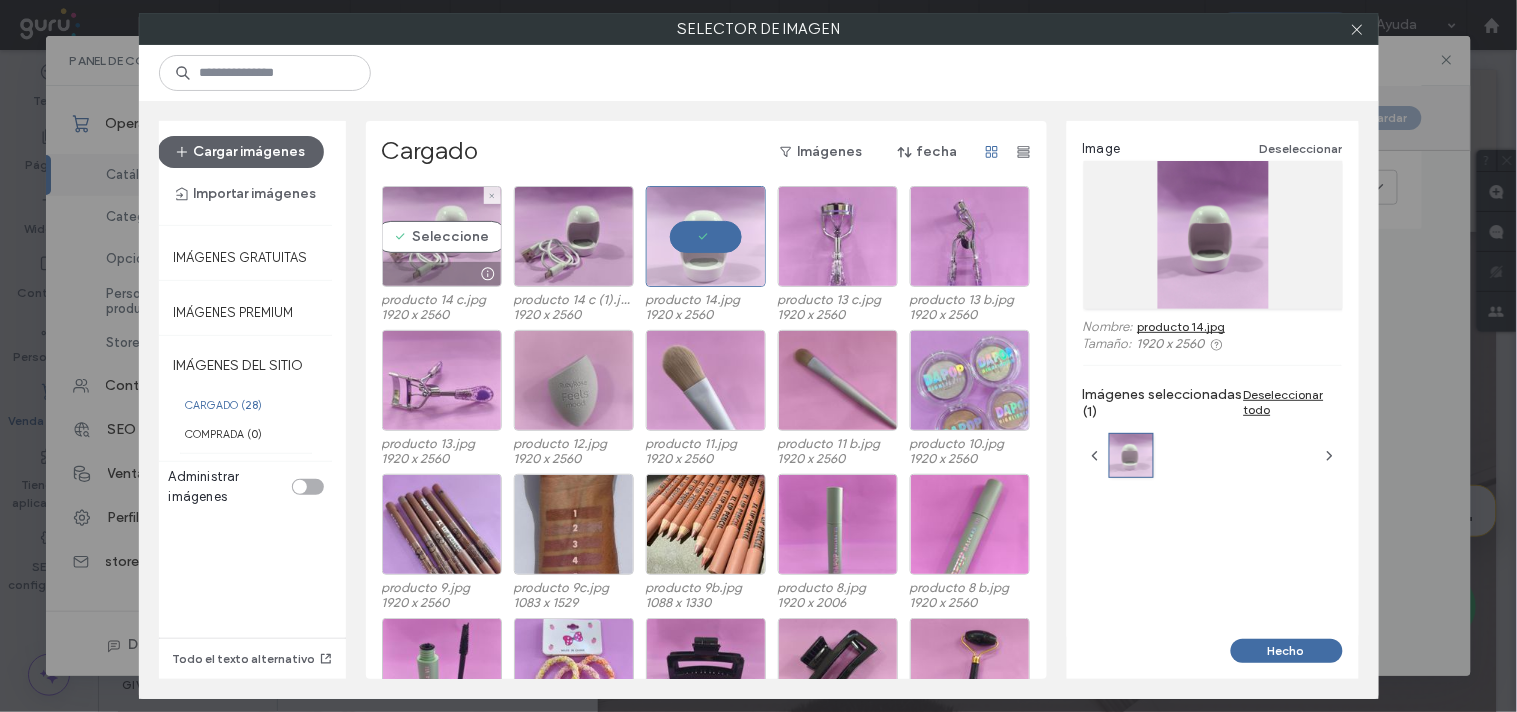 click on "Seleccione" at bounding box center (442, 236) 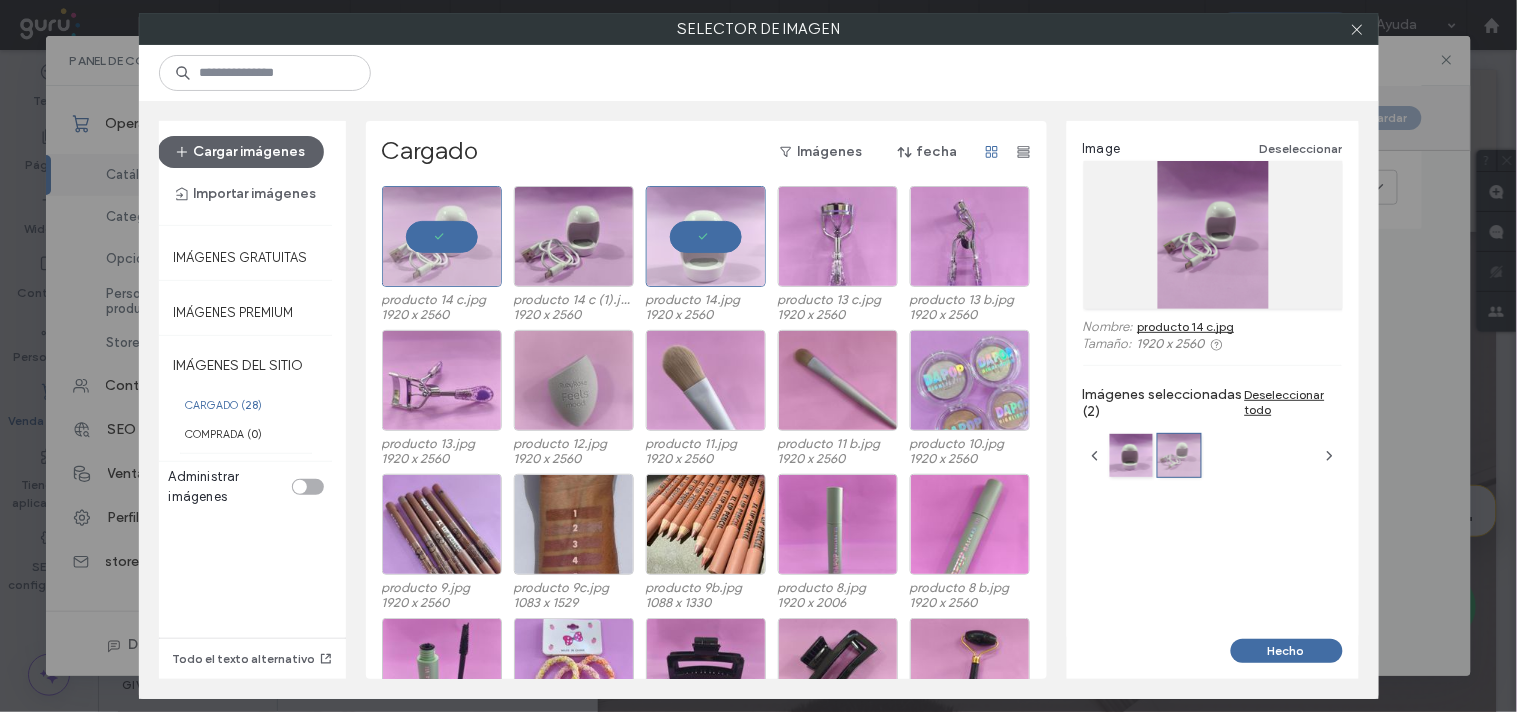 drag, startPoint x: 1256, startPoint y: 642, endPoint x: 1032, endPoint y: 435, distance: 305 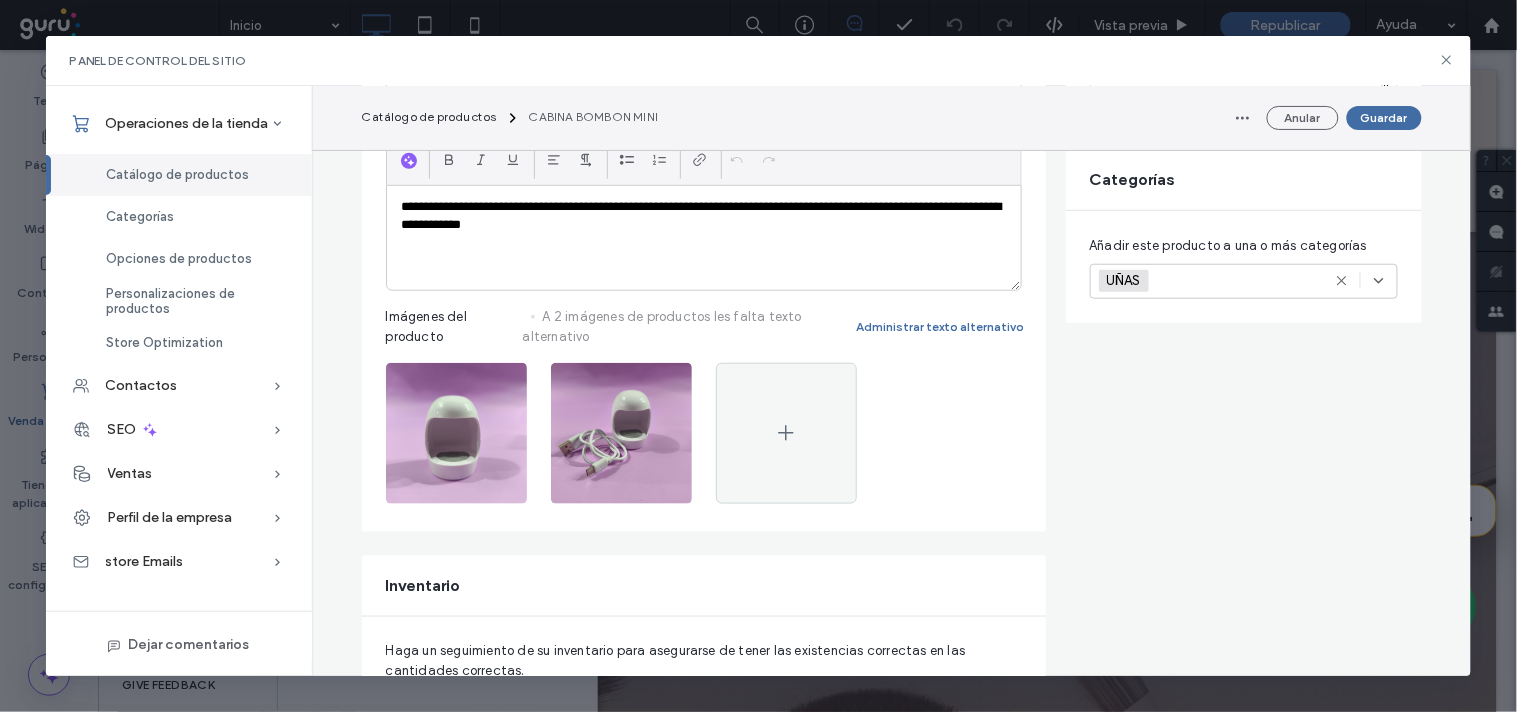 scroll, scrollTop: 222, scrollLeft: 0, axis: vertical 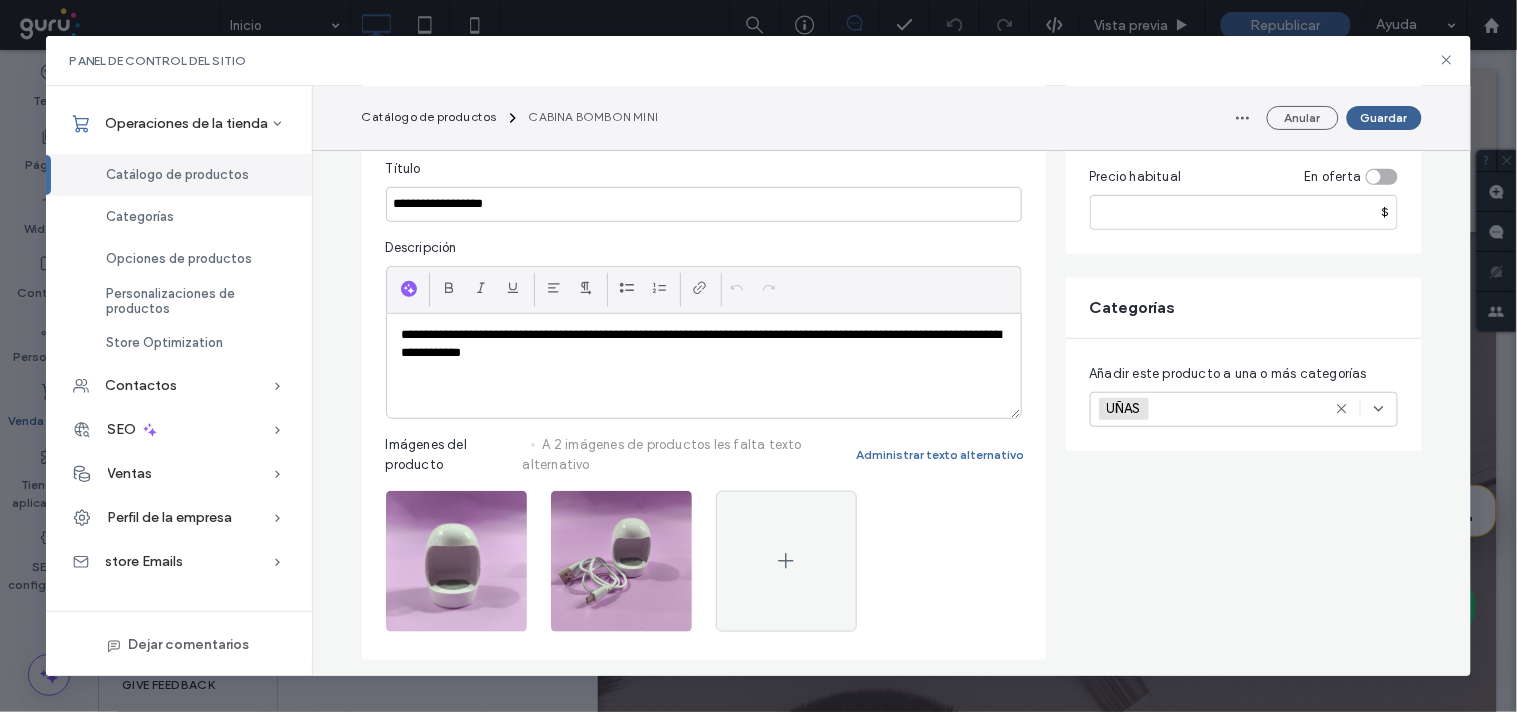 click on "Guardar" at bounding box center (1384, 118) 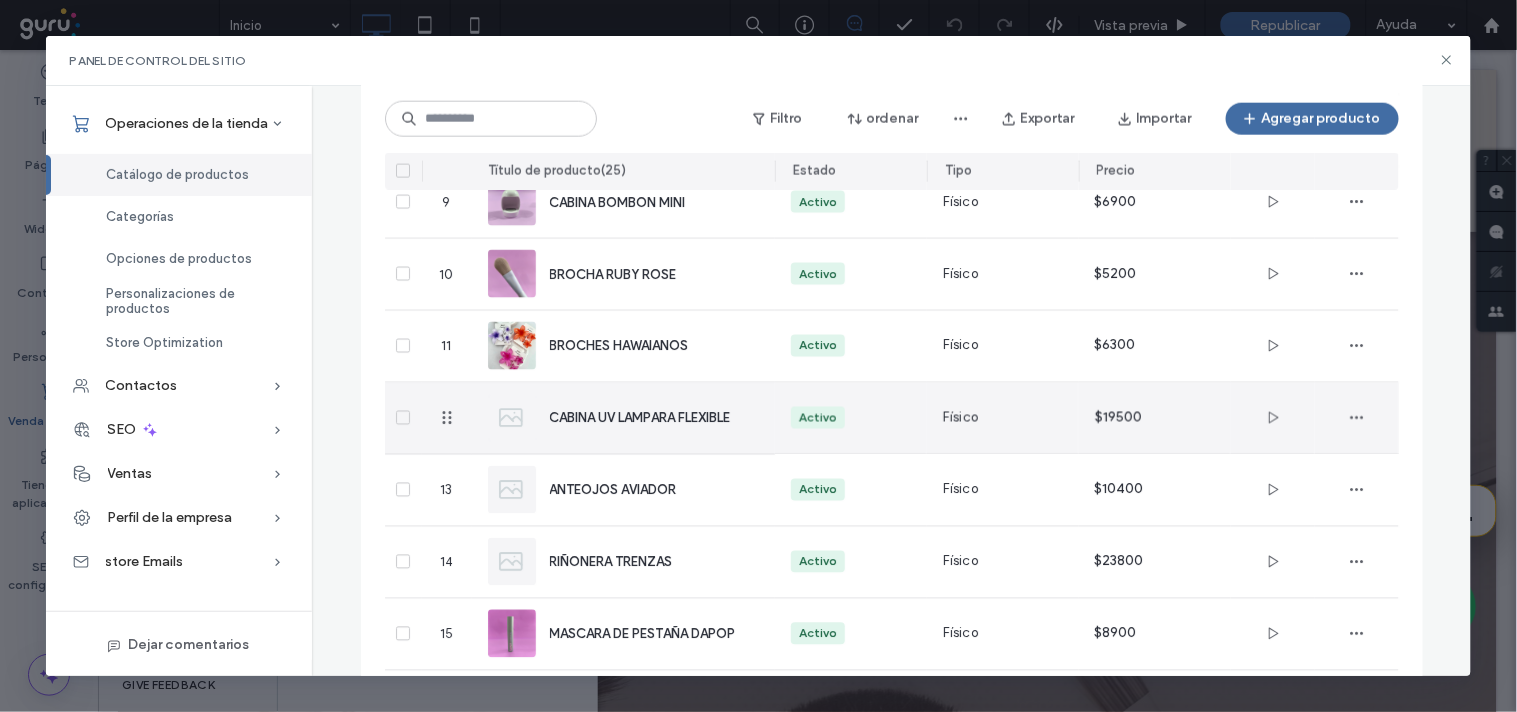 scroll, scrollTop: 777, scrollLeft: 0, axis: vertical 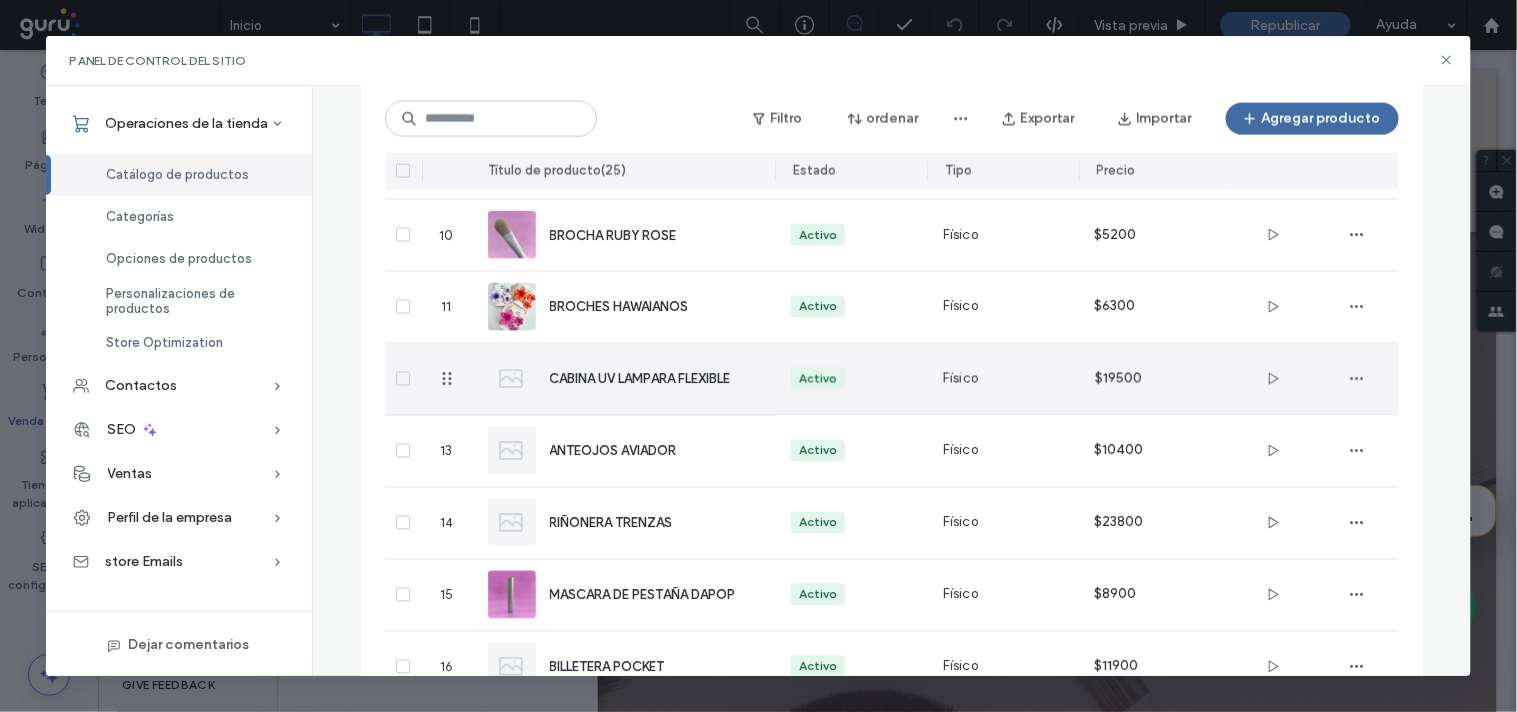 click on "CABINA UV LAMPARA FLEXIBLE" at bounding box center [624, 379] 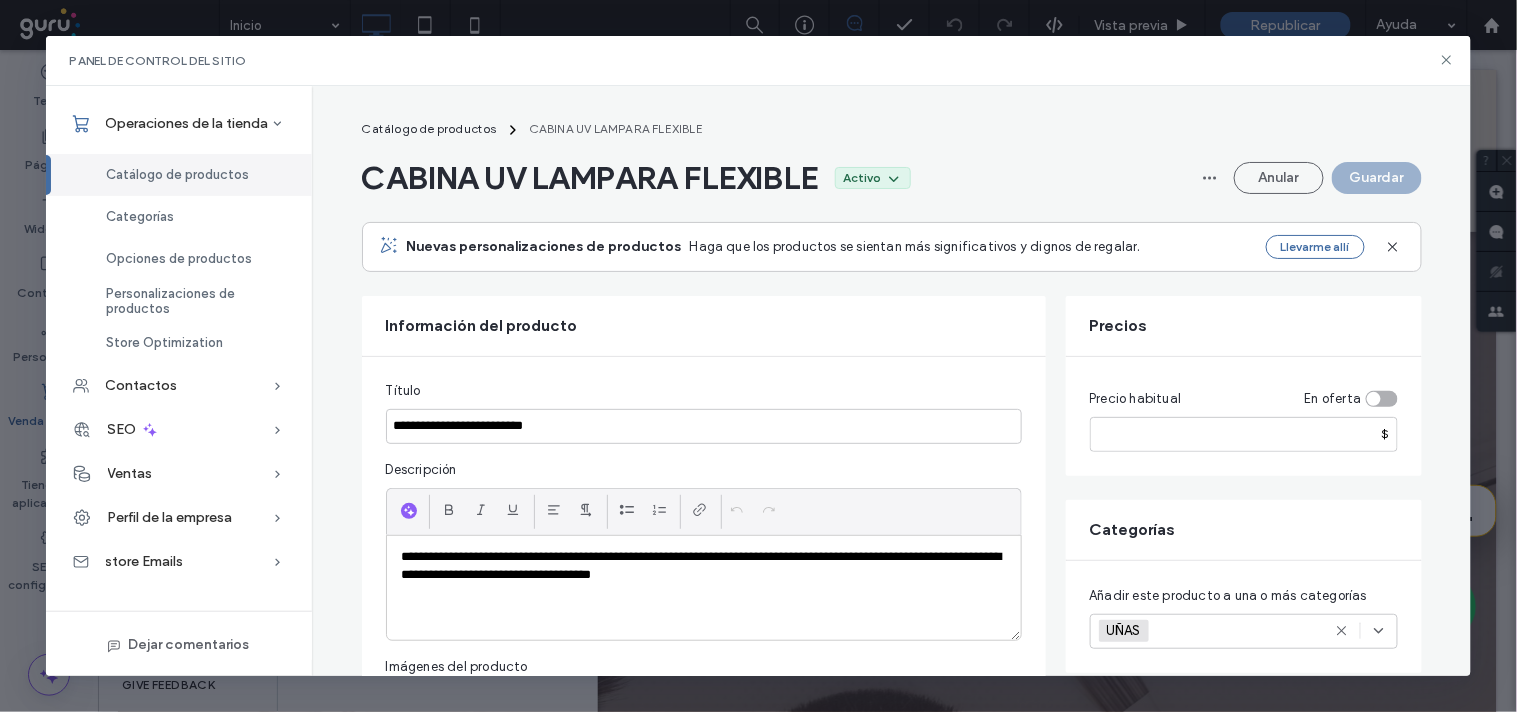 scroll, scrollTop: 222, scrollLeft: 0, axis: vertical 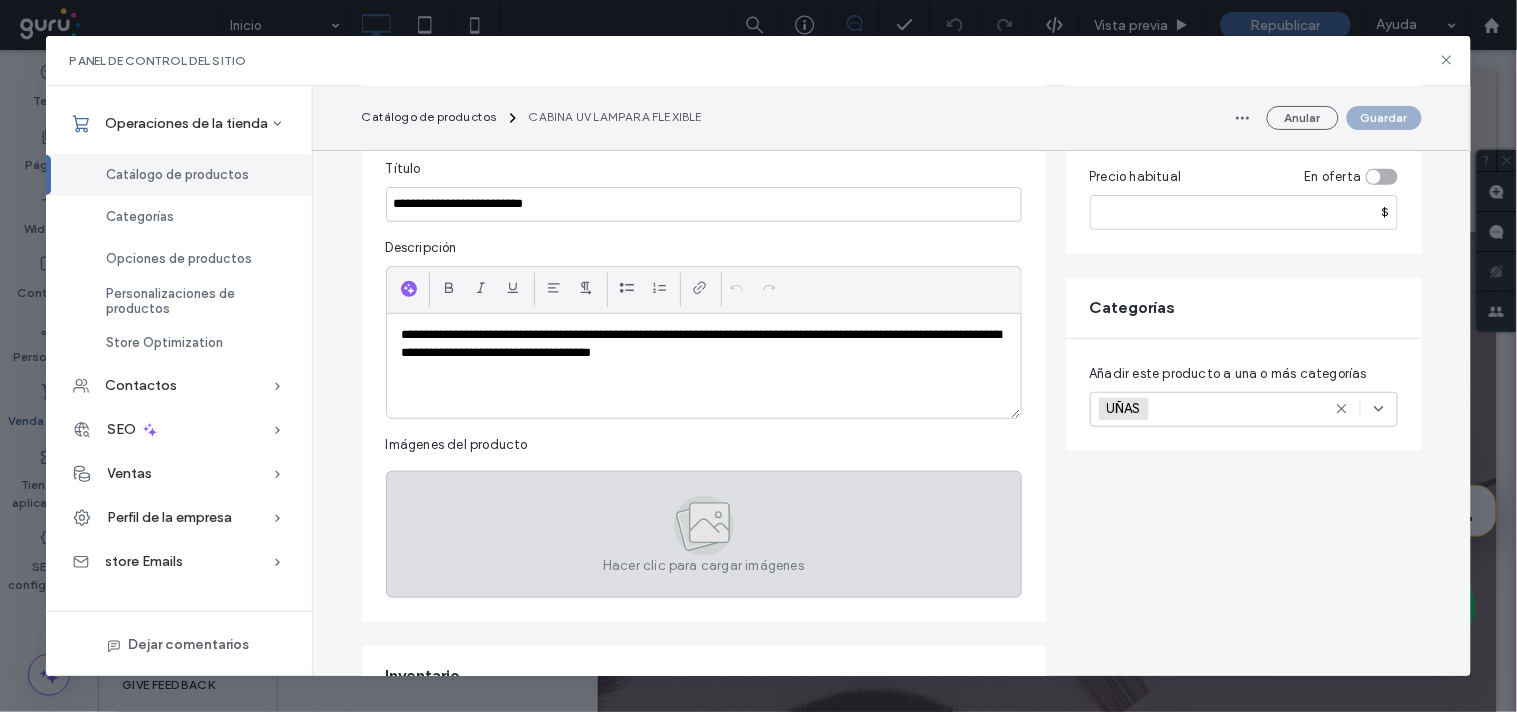 click on "Hacer clic para cargar imágenes" at bounding box center (704, 534) 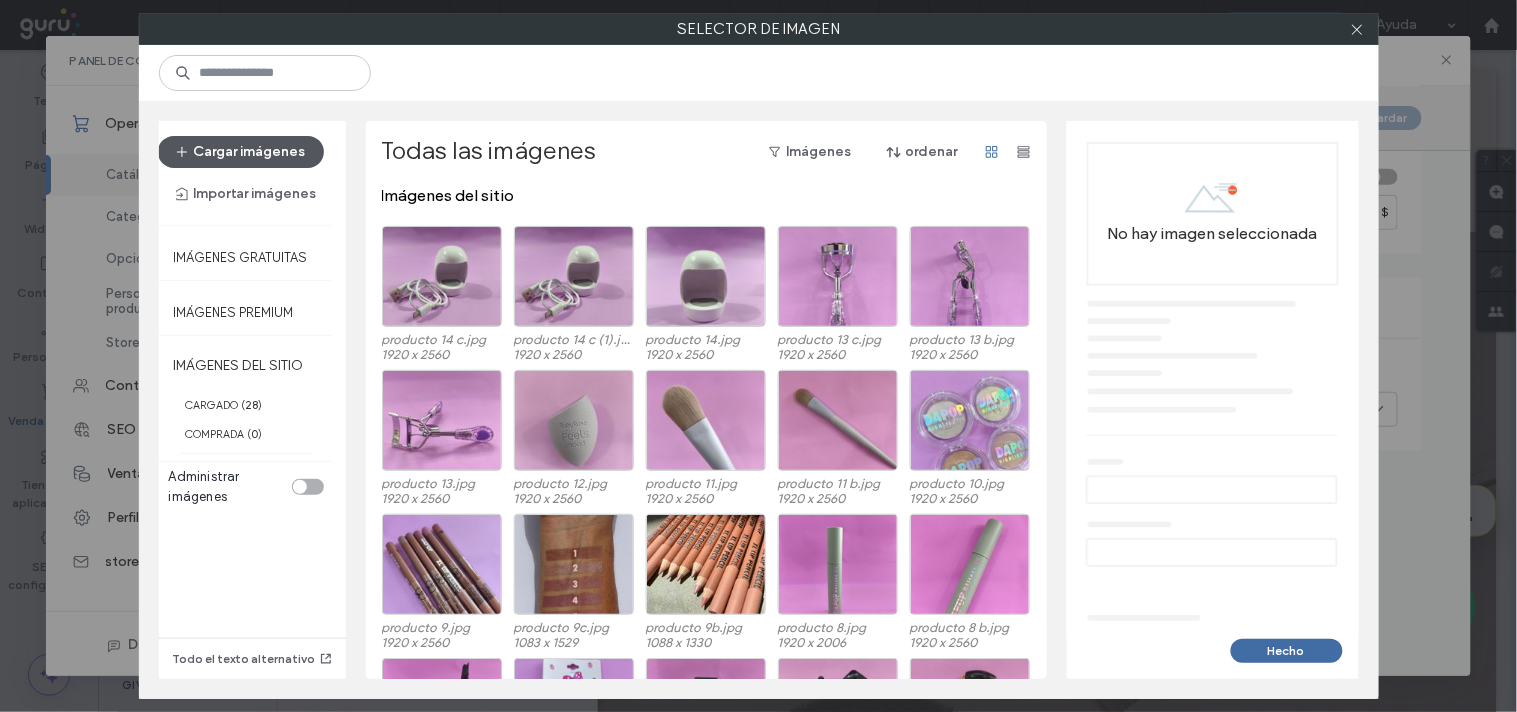 click on "Cargar imágenes" at bounding box center (241, 152) 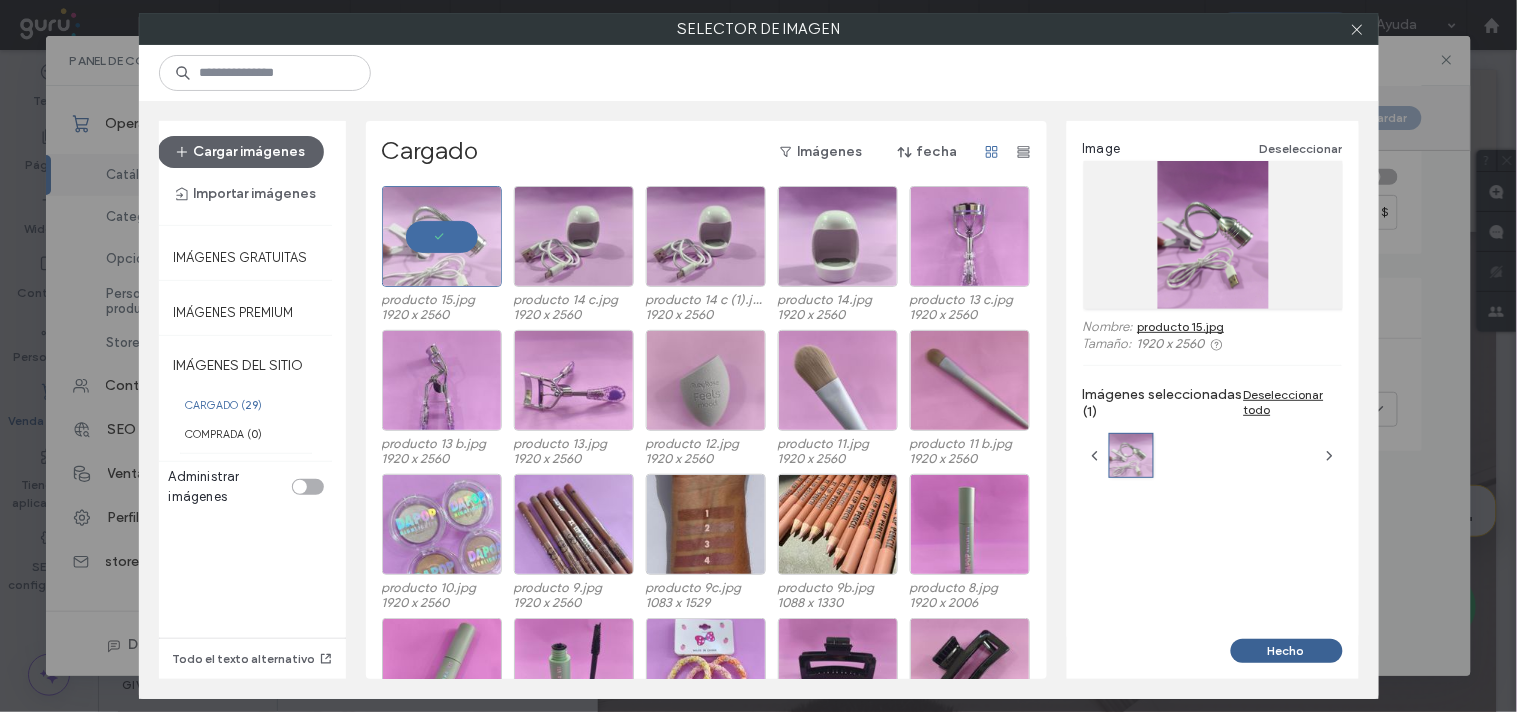 click on "Hecho" at bounding box center (1287, 651) 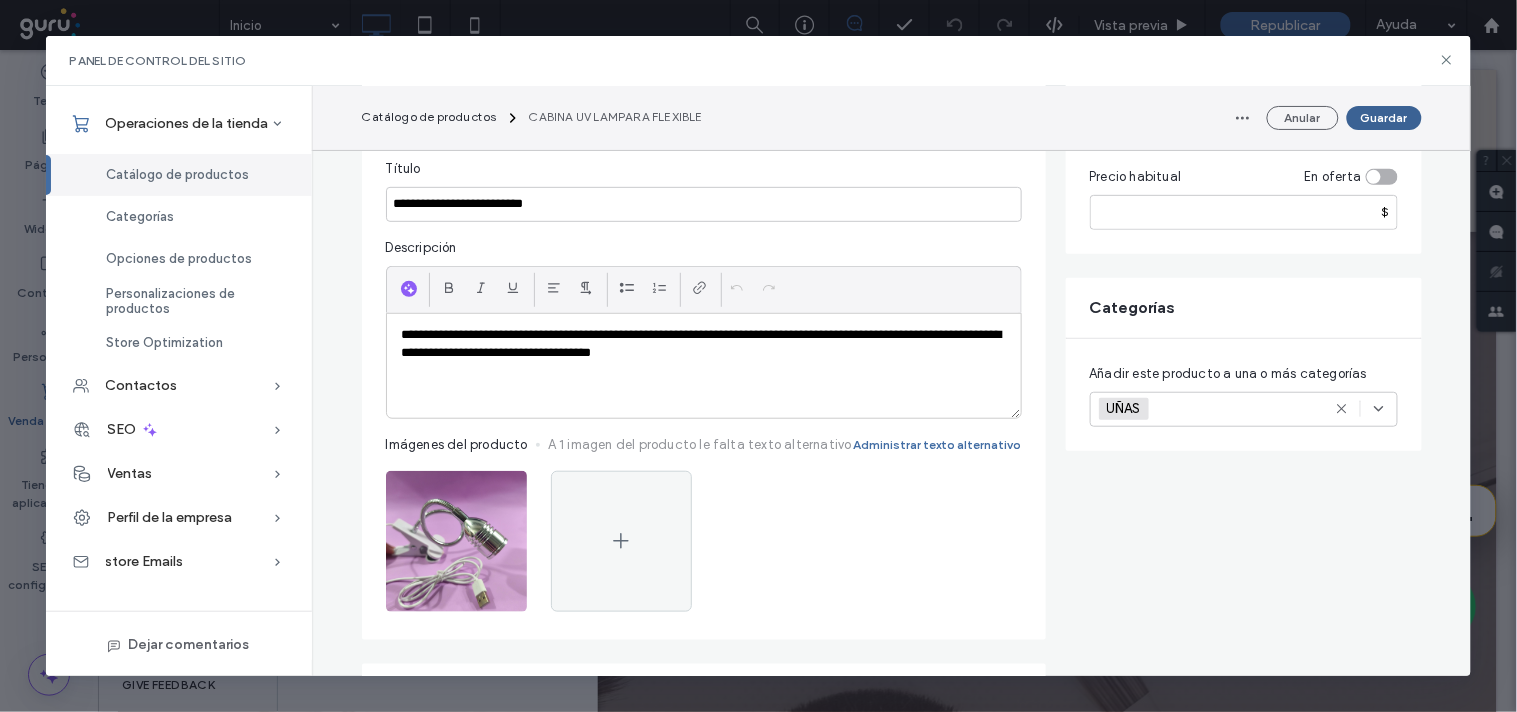 click on "Guardar" at bounding box center (1384, 118) 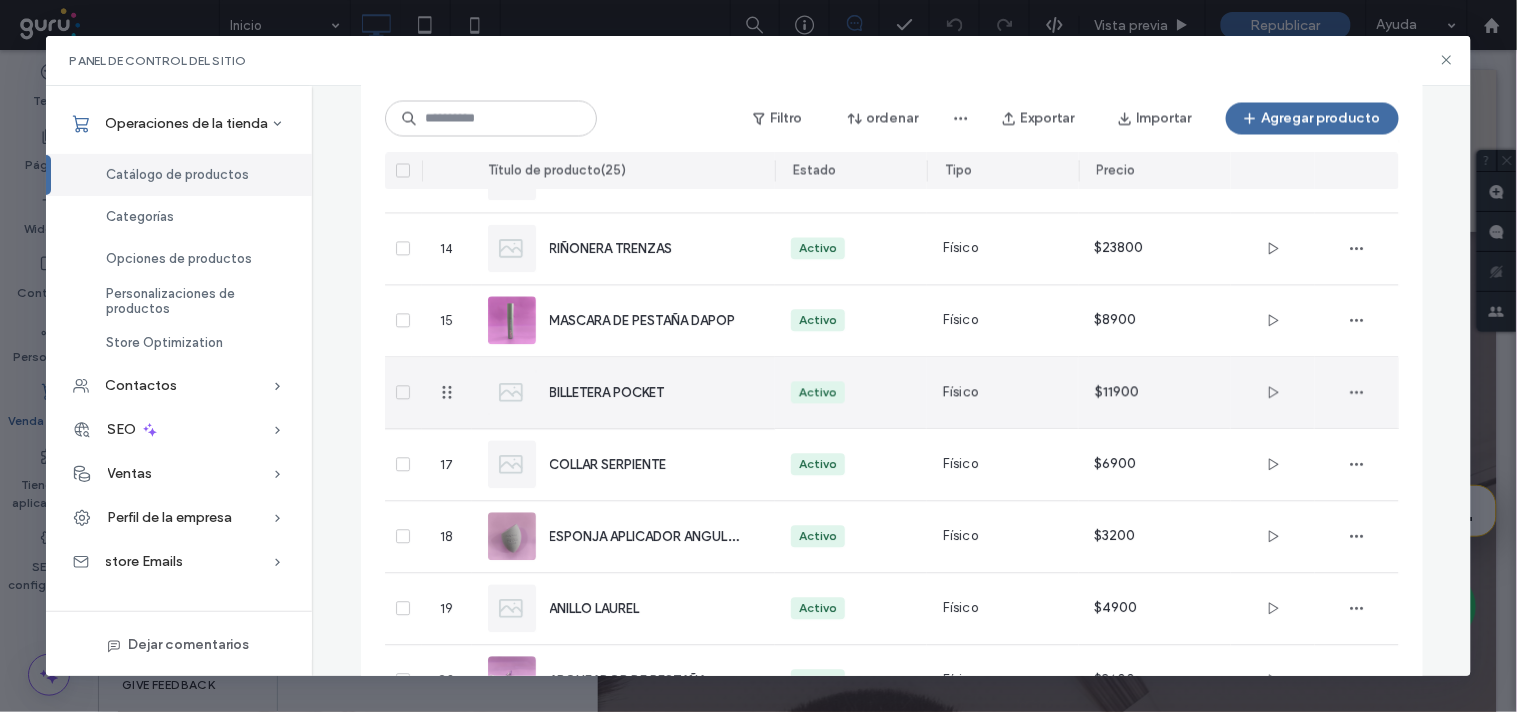 scroll, scrollTop: 1090, scrollLeft: 0, axis: vertical 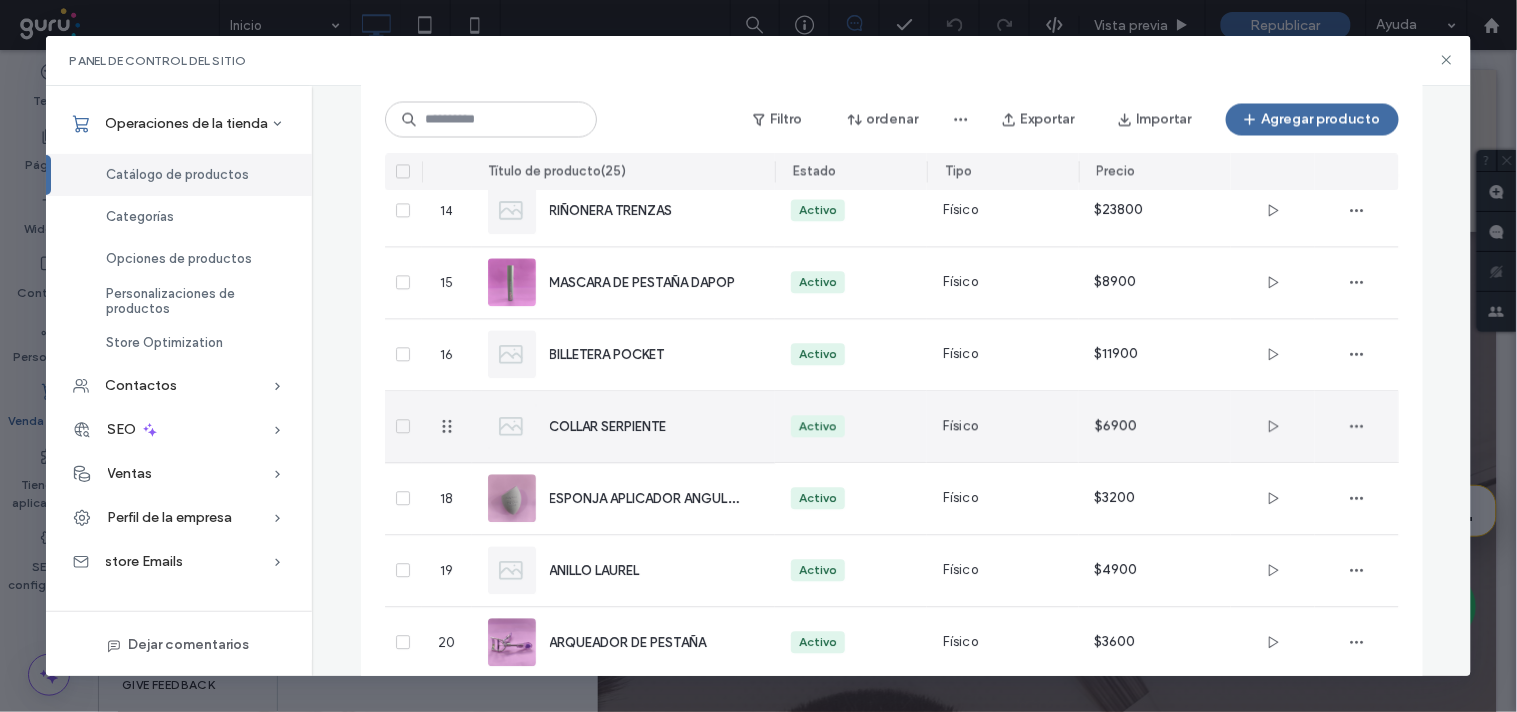 click on "COLLAR SERPIENTE" at bounding box center [647, 426] 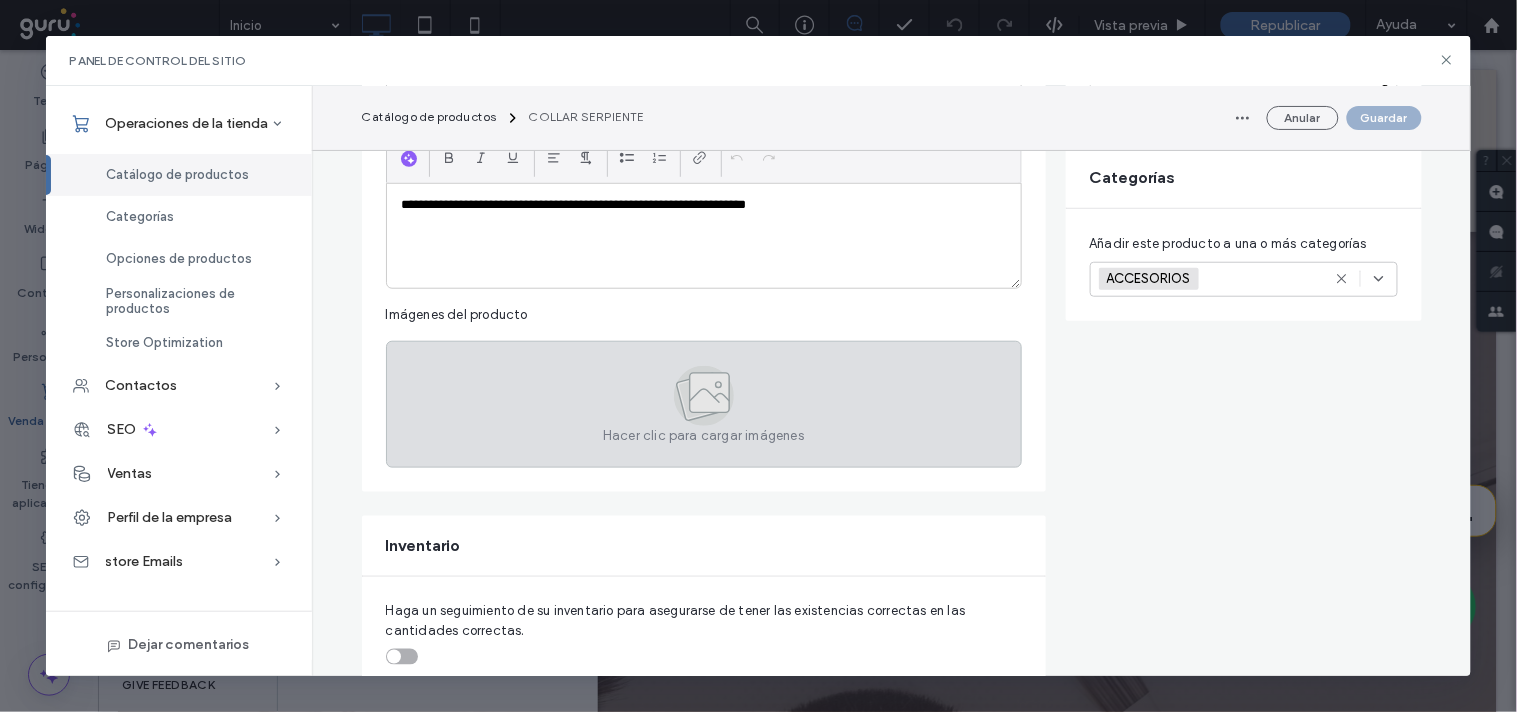 scroll, scrollTop: 555, scrollLeft: 0, axis: vertical 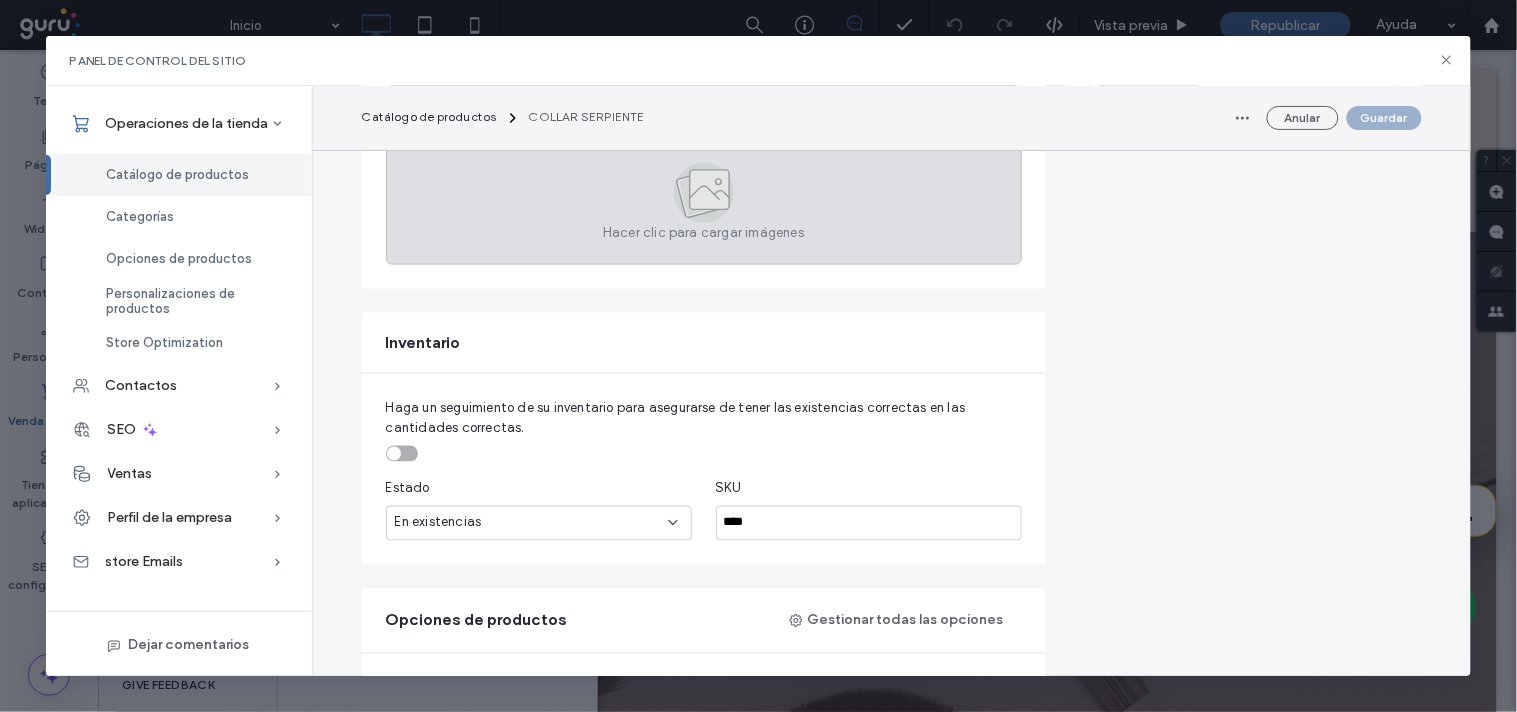 click on "Hacer clic para cargar imágenes" at bounding box center (703, 233) 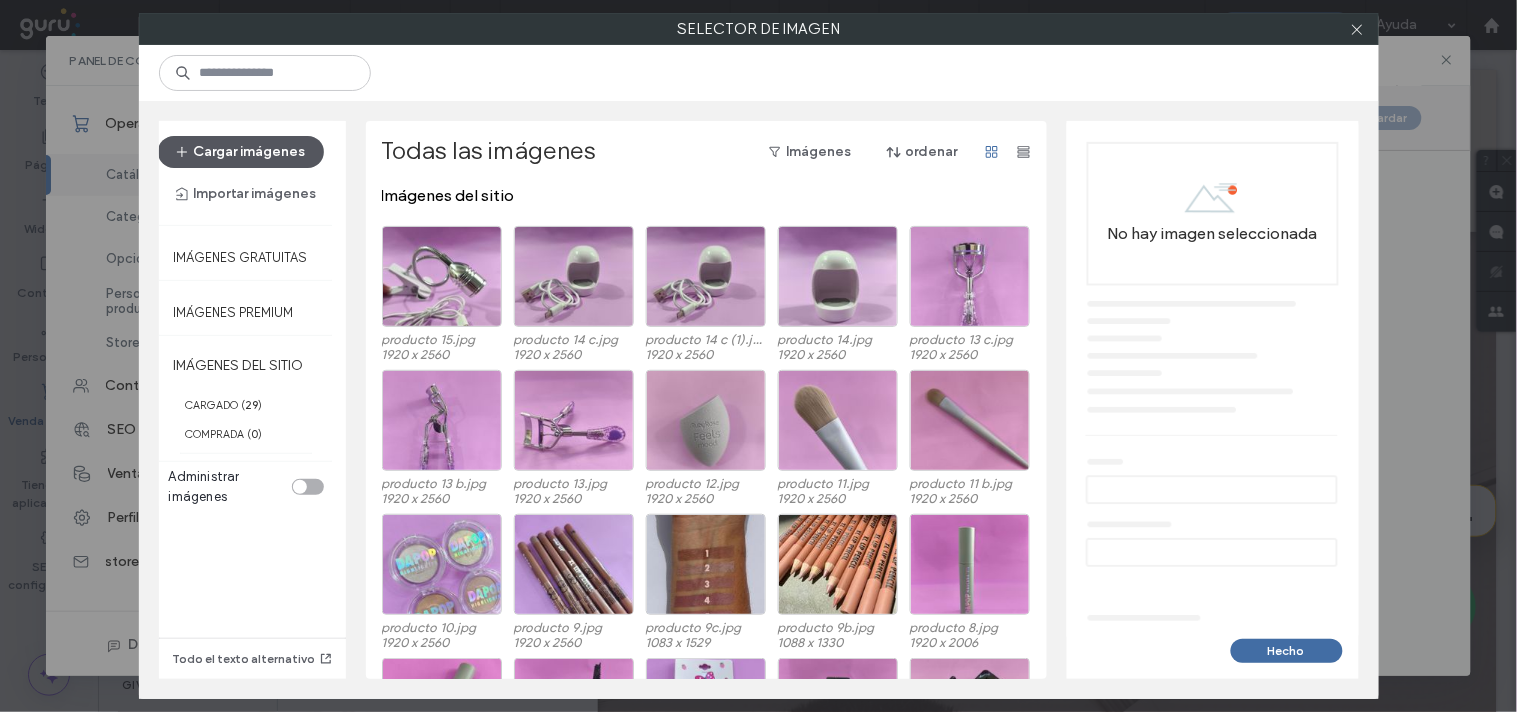 click on "Cargar imágenes" at bounding box center (241, 152) 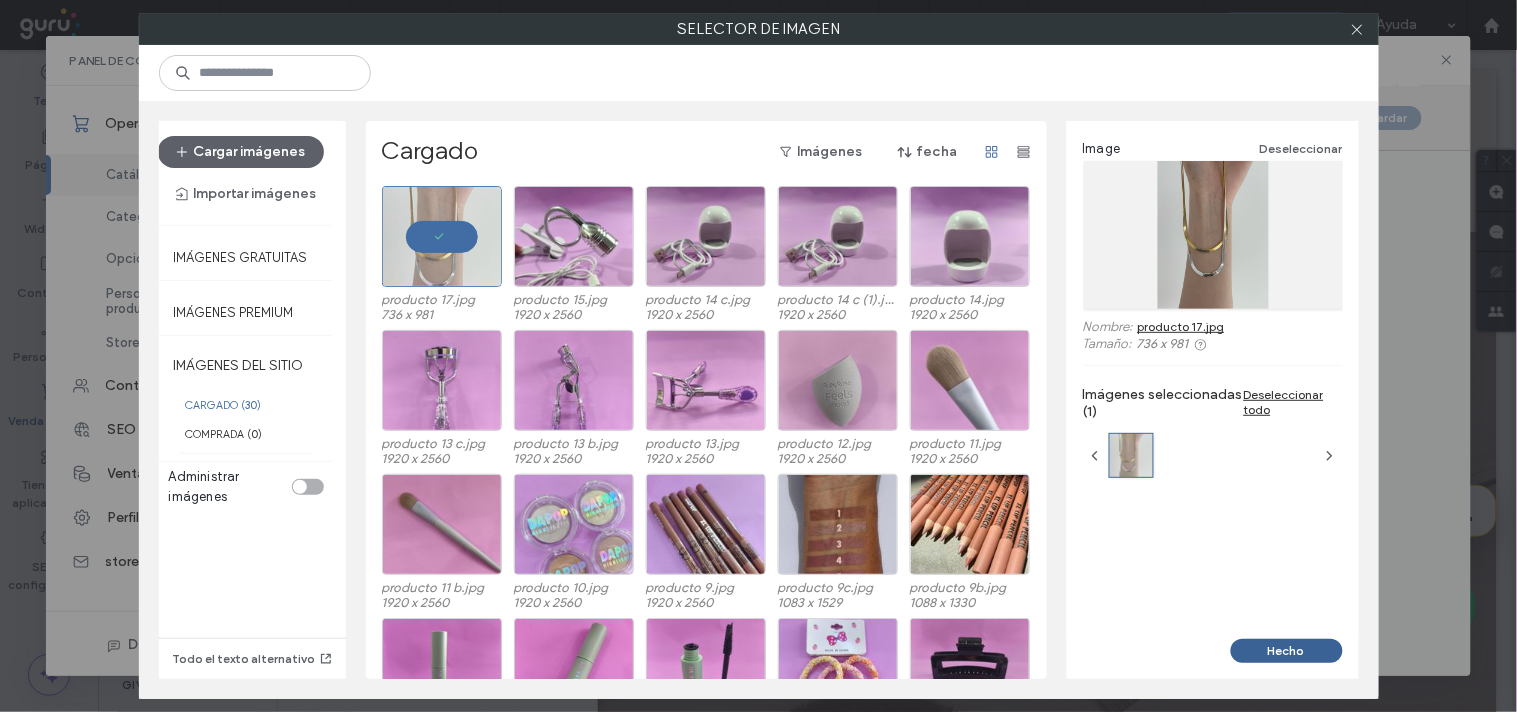 click on "Hecho" at bounding box center (1287, 651) 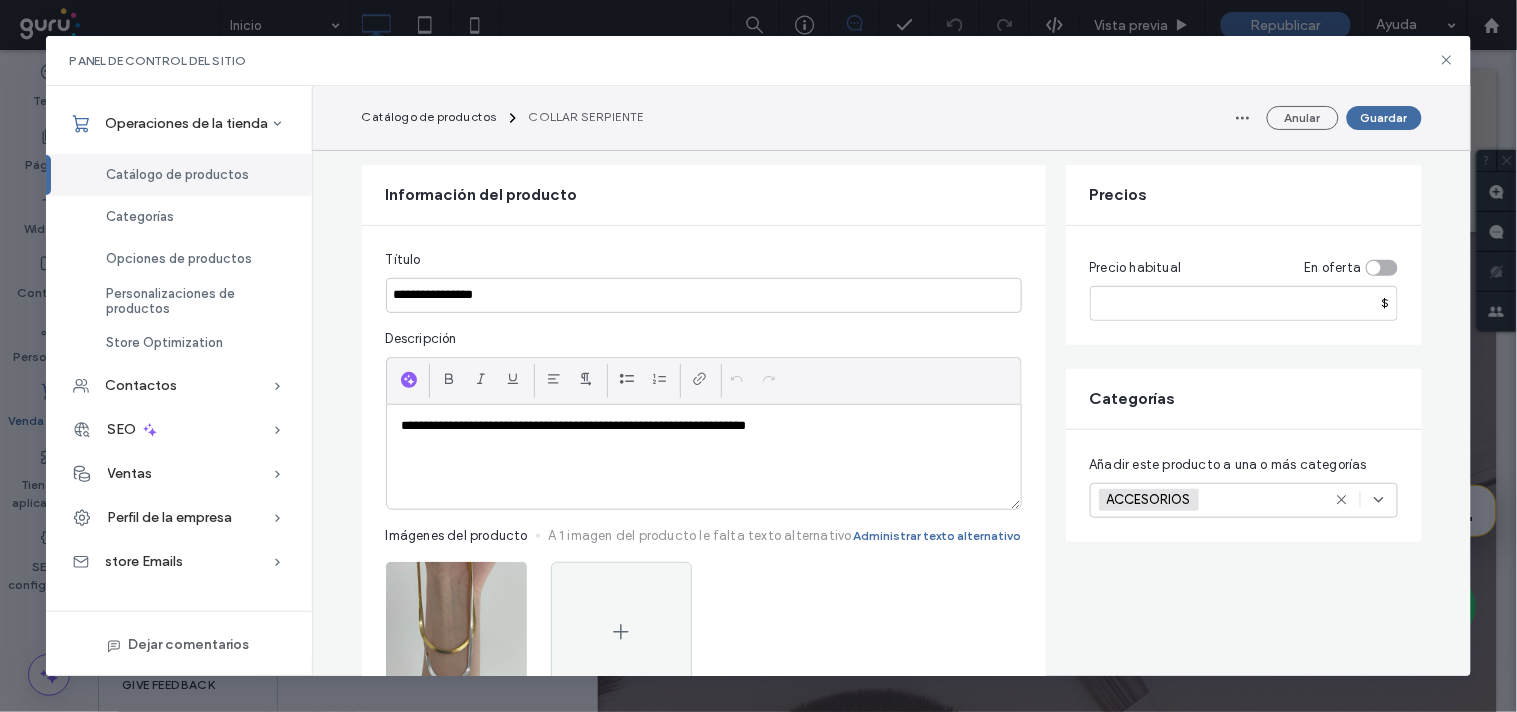 scroll, scrollTop: 111, scrollLeft: 0, axis: vertical 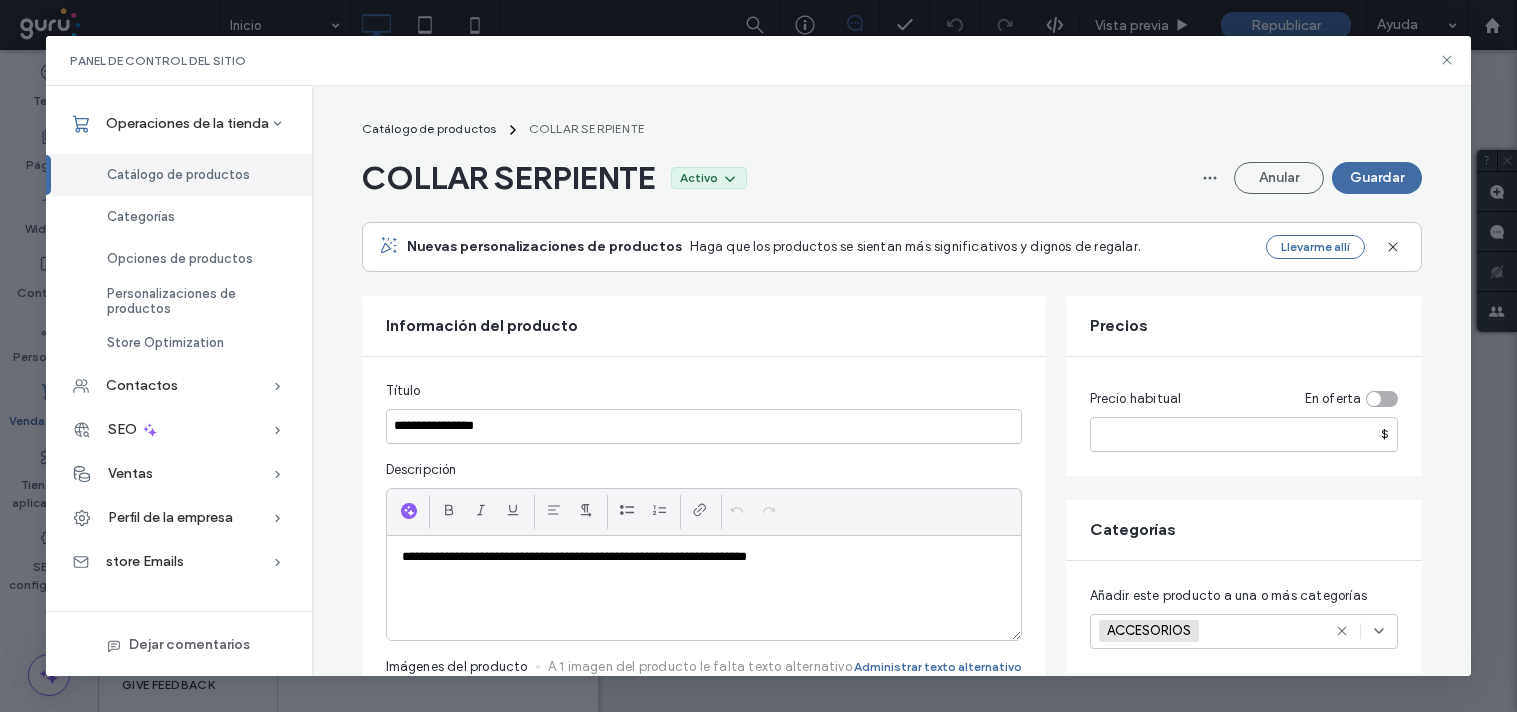 click on "Guardar" at bounding box center [1377, 178] 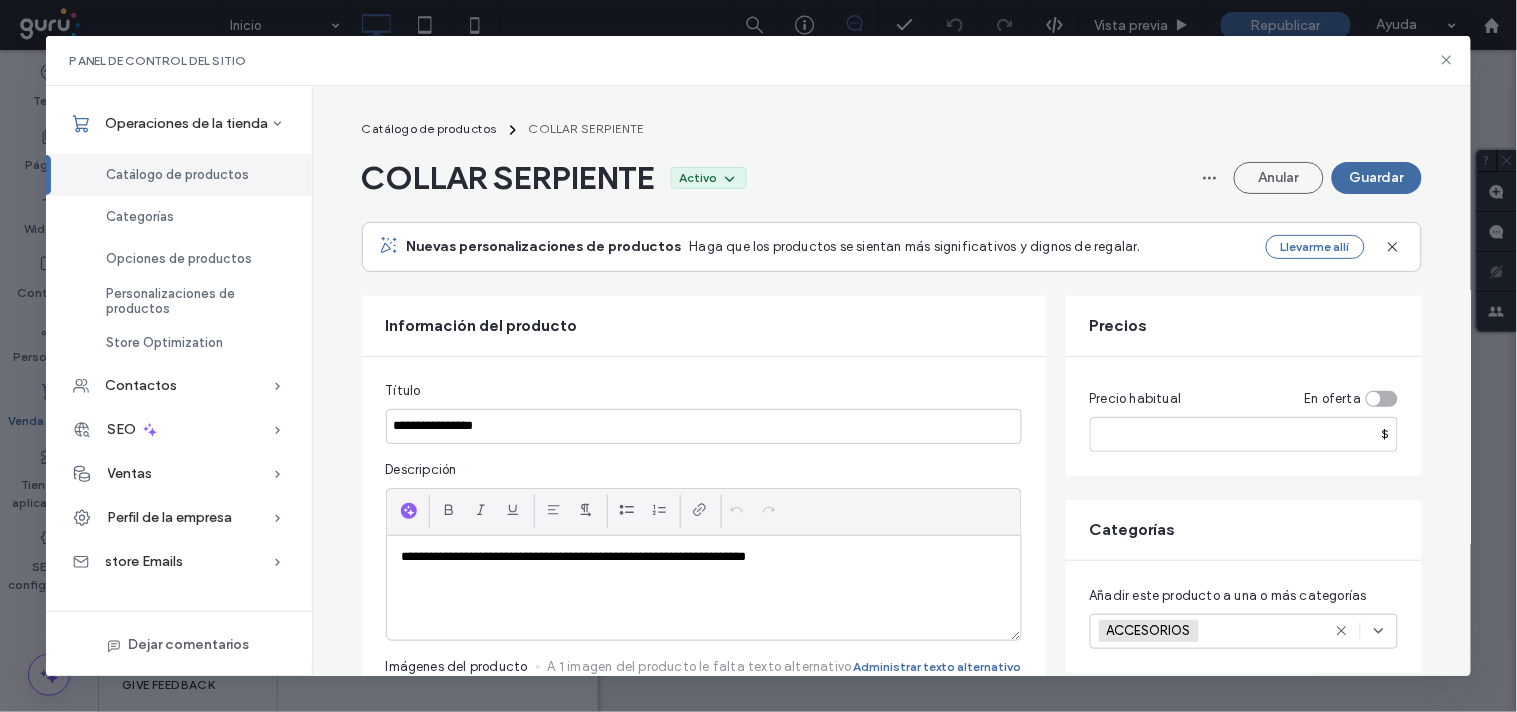 scroll, scrollTop: 0, scrollLeft: 0, axis: both 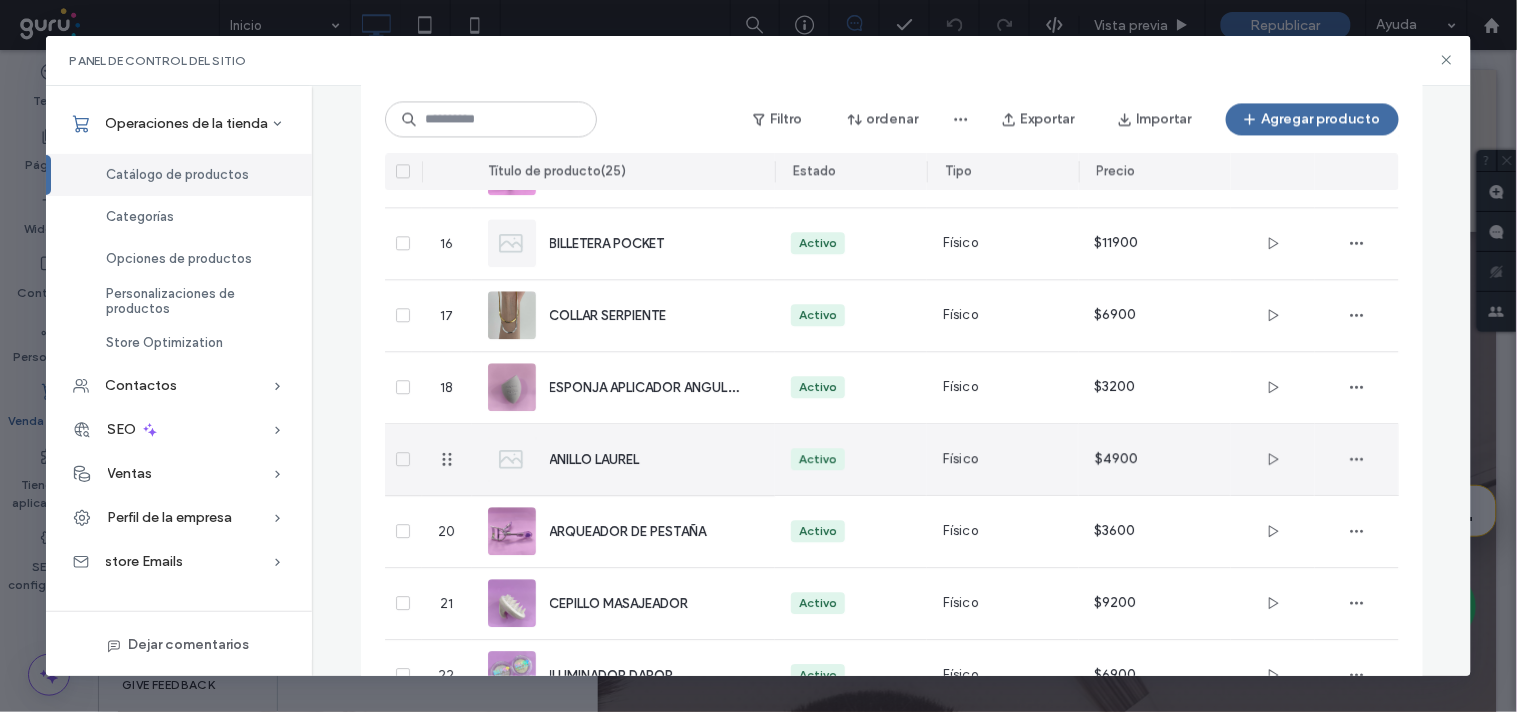 click on "ANILLO LAUREL" at bounding box center [624, 459] 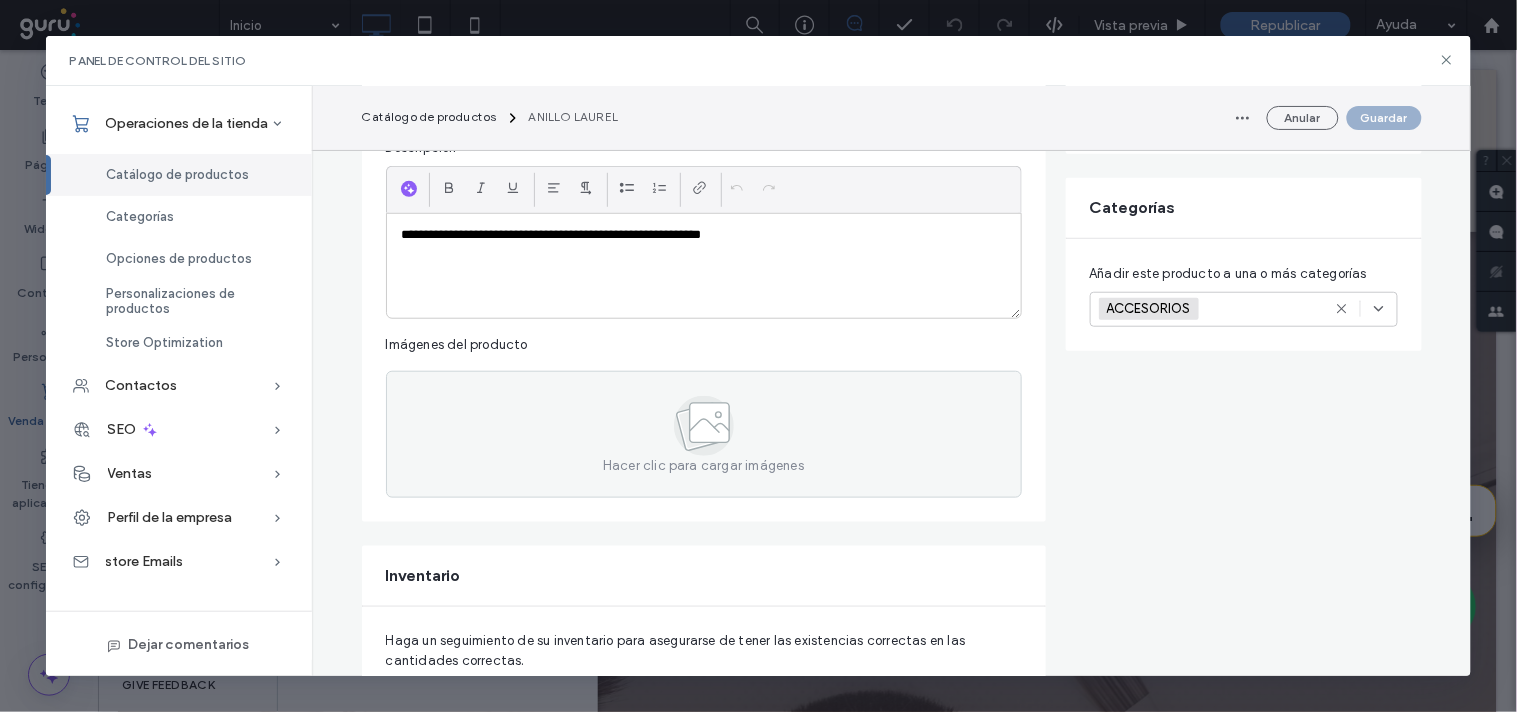 scroll, scrollTop: 333, scrollLeft: 0, axis: vertical 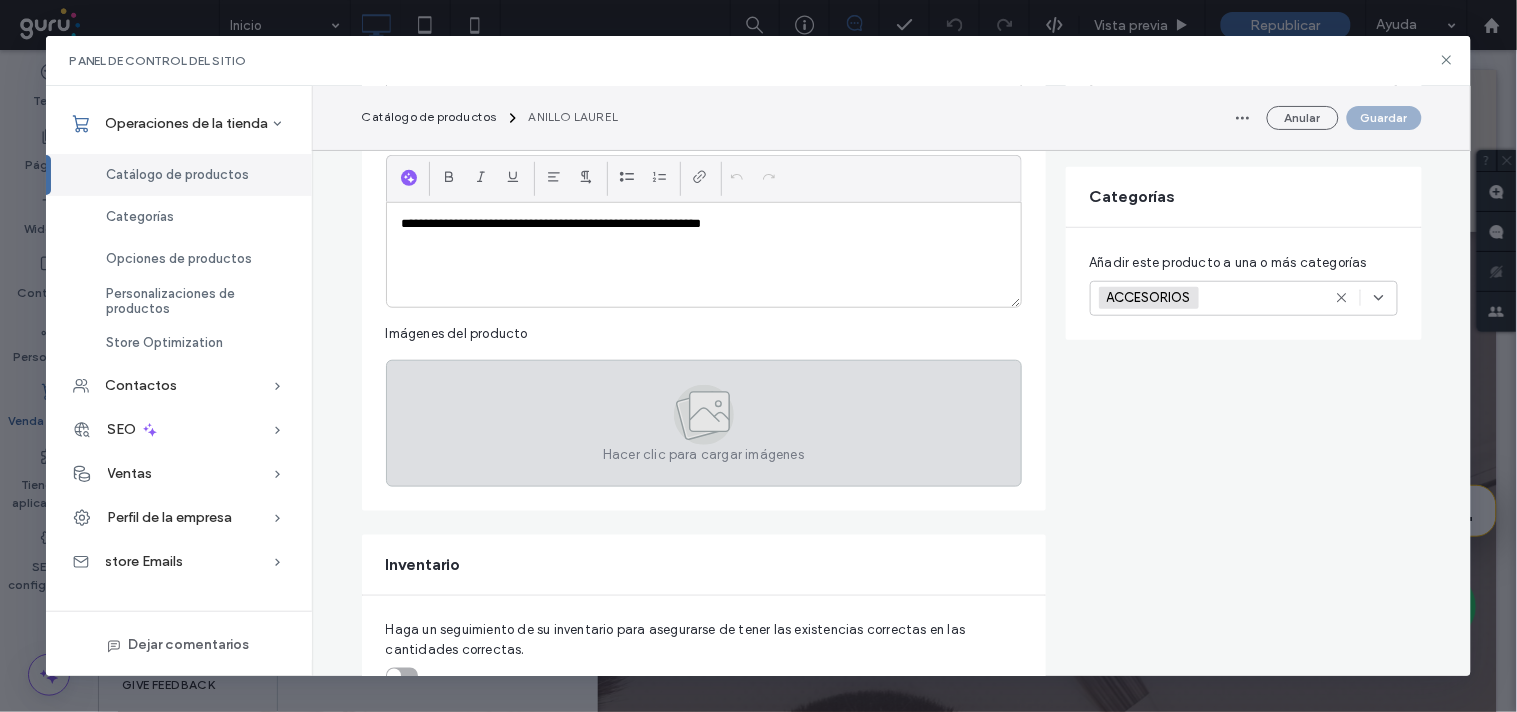 click on "Hacer clic para cargar imágenes" at bounding box center [704, 423] 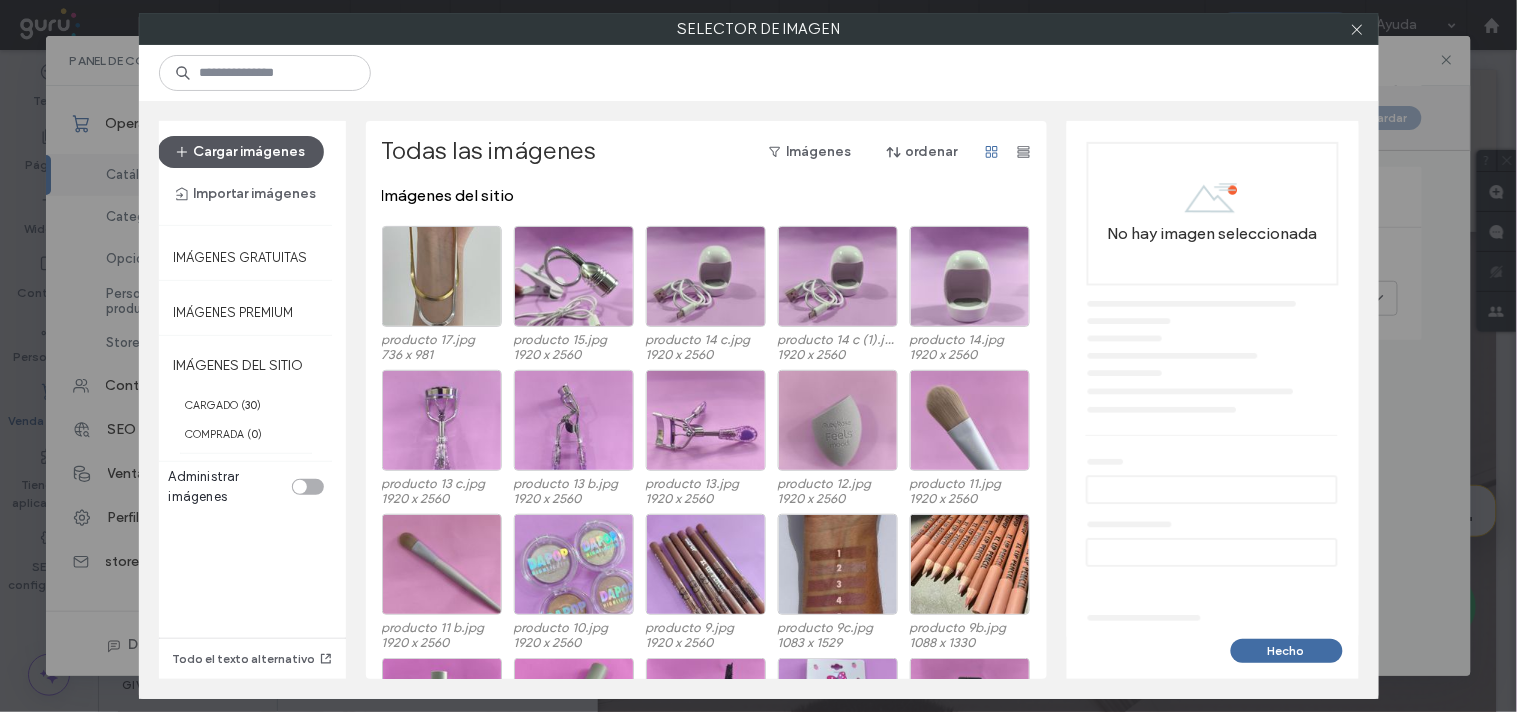 click on "Cargar imágenes" at bounding box center (241, 152) 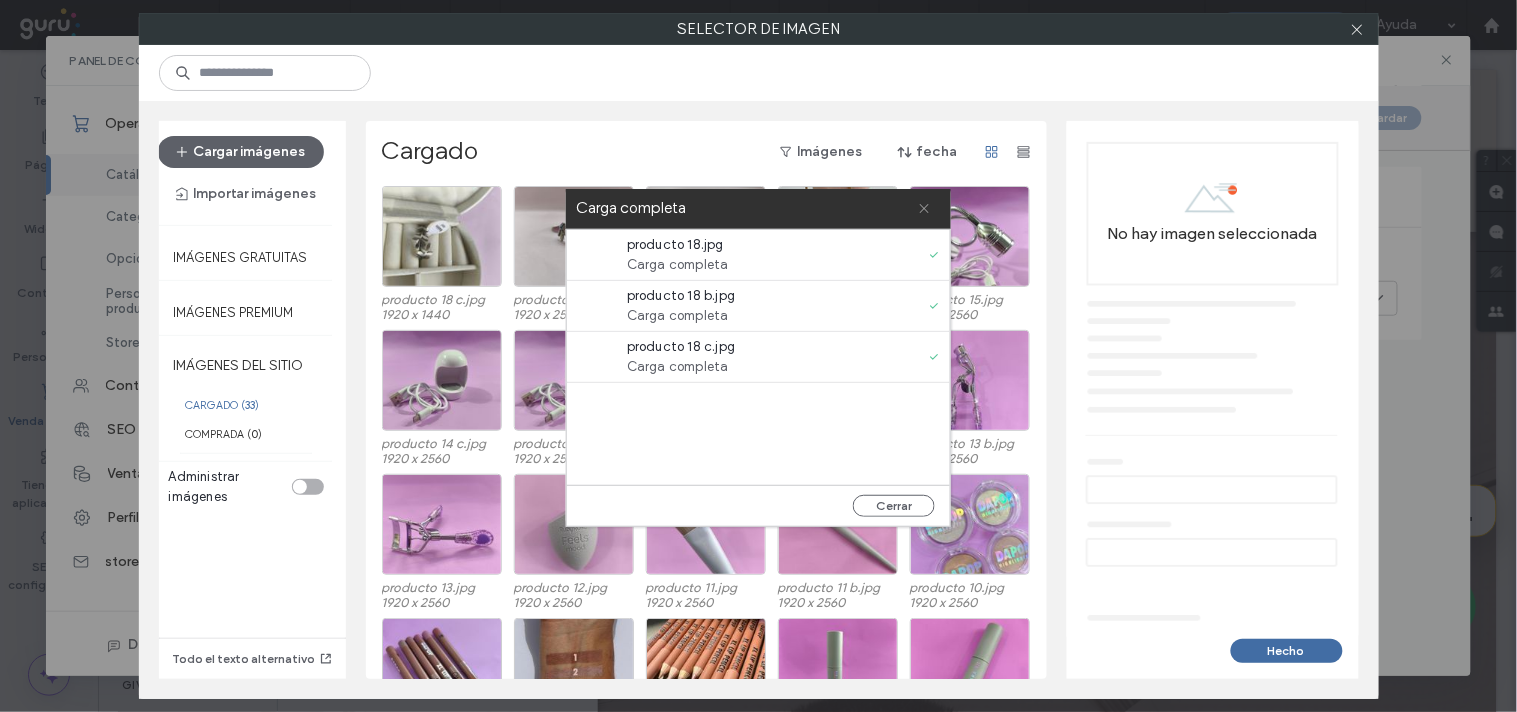 click 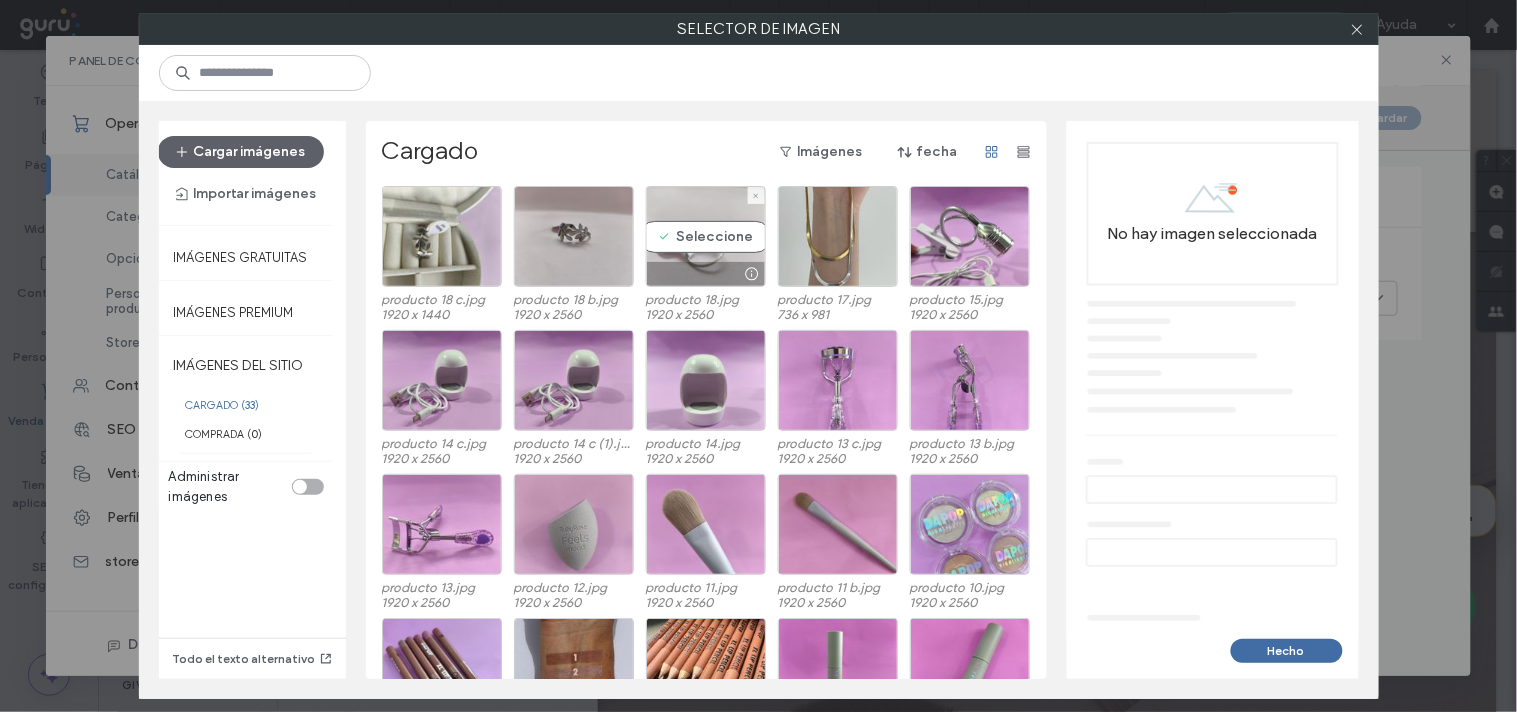 click on "Seleccione" at bounding box center [706, 236] 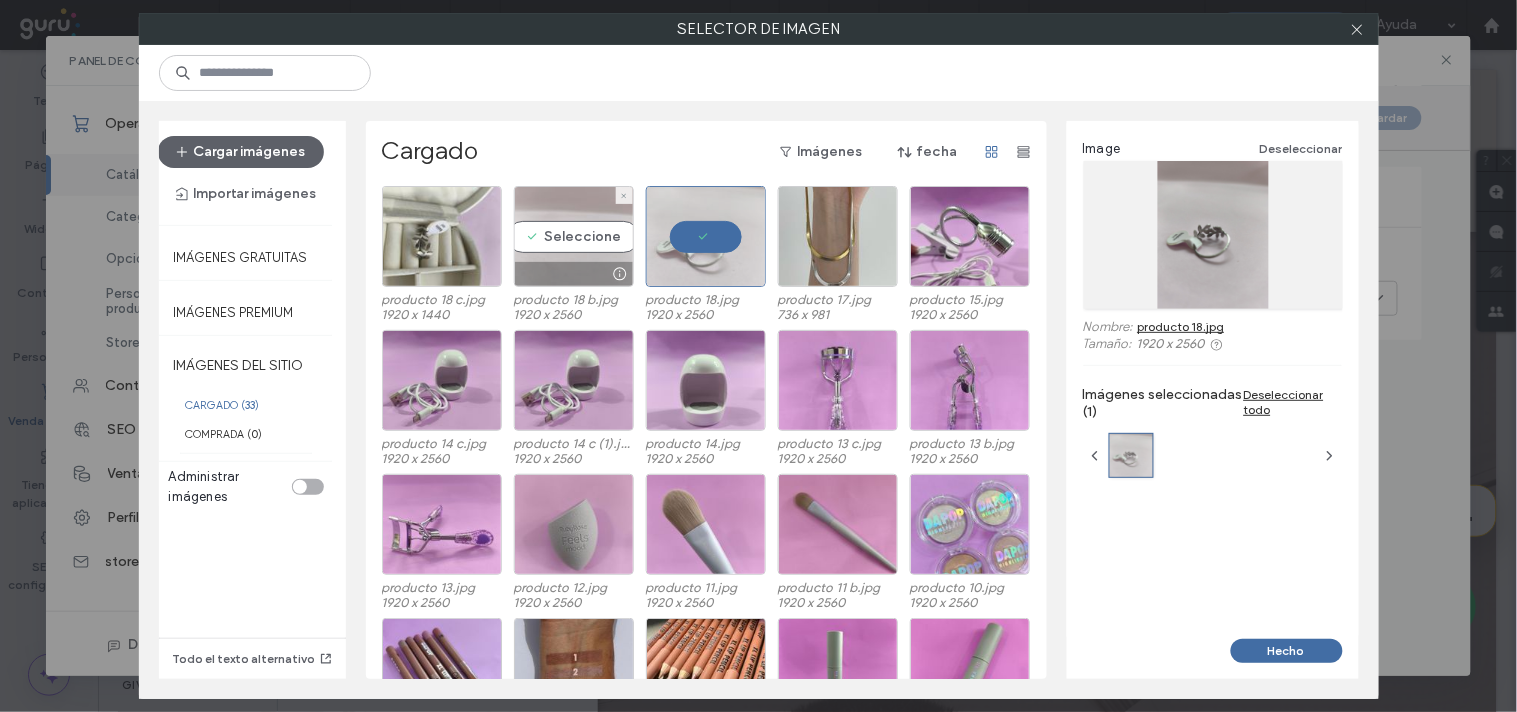 click on "Seleccione" at bounding box center [574, 236] 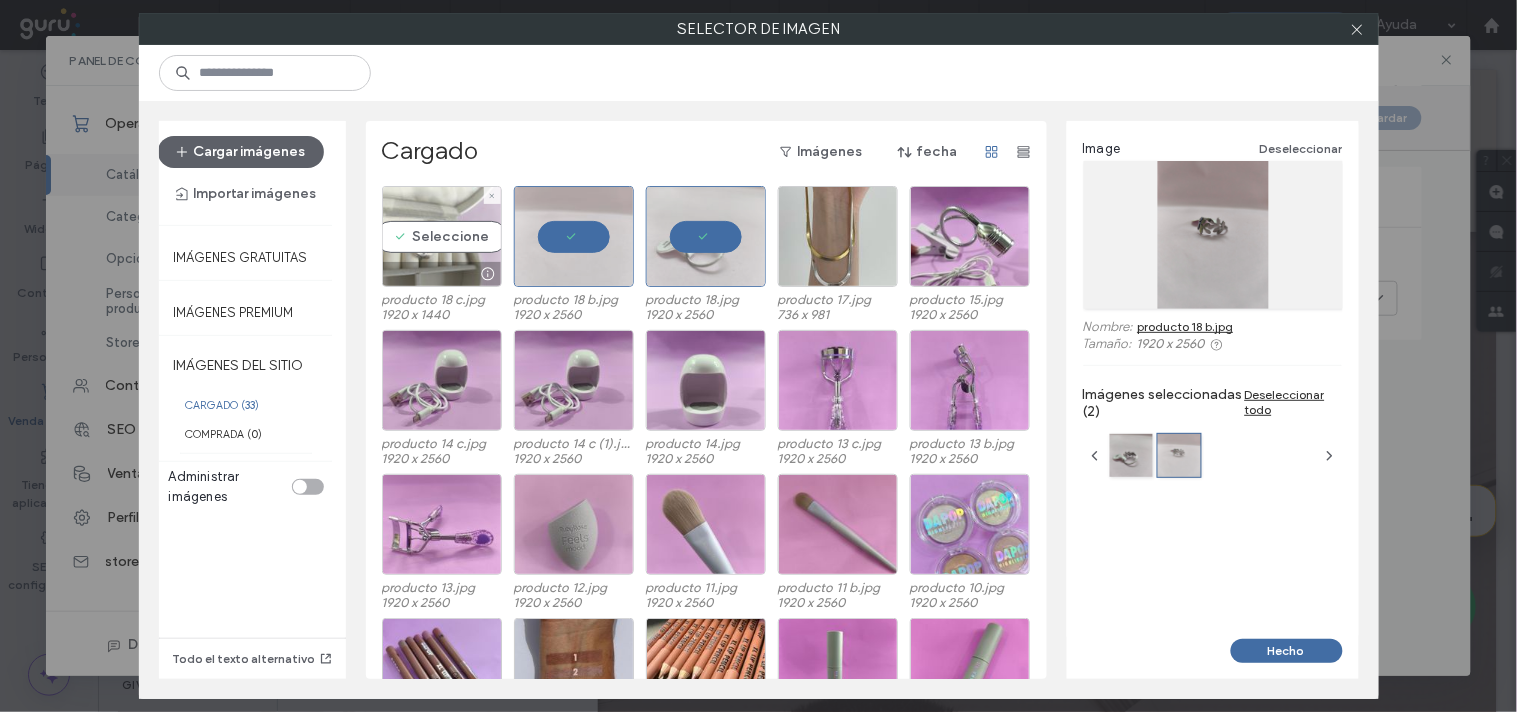 click on "Seleccione" at bounding box center [442, 236] 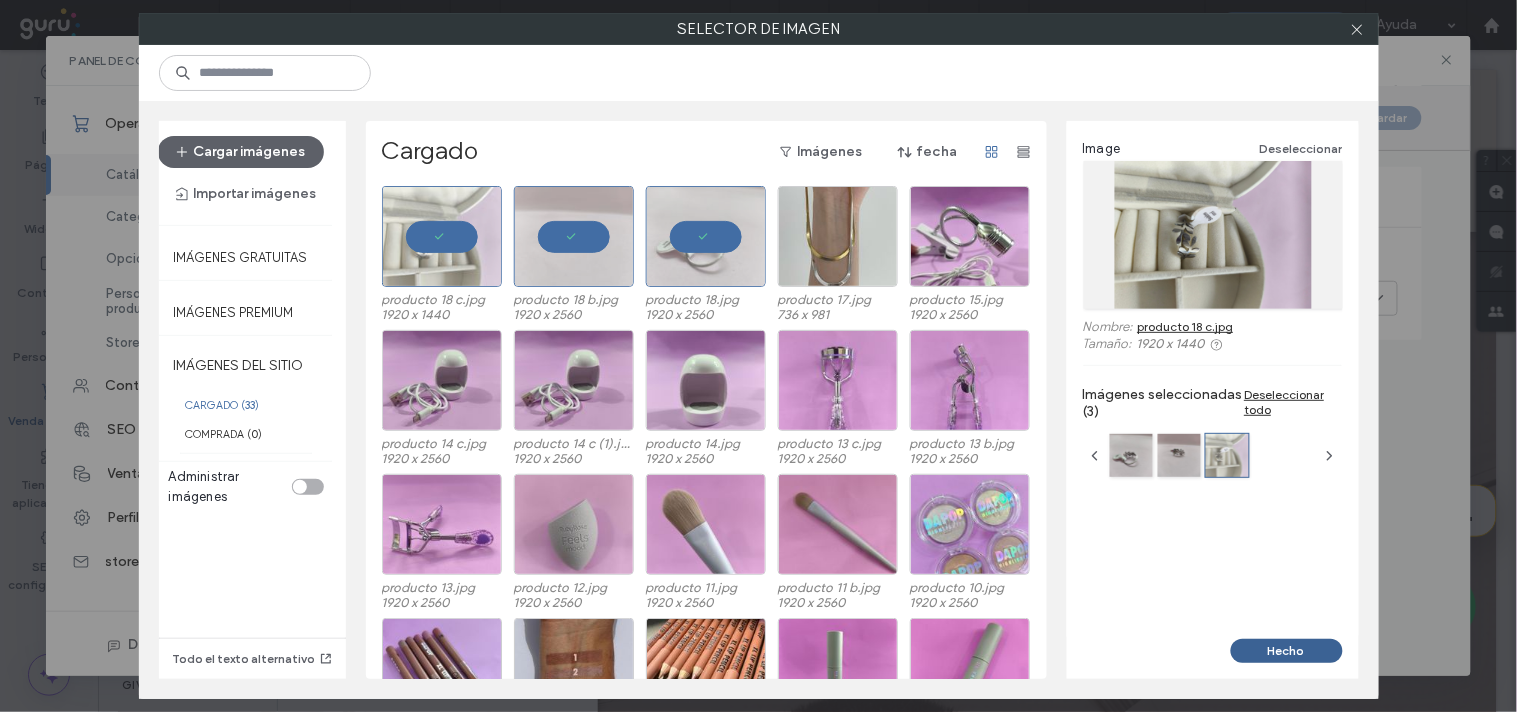 click on "Hecho" at bounding box center [1287, 651] 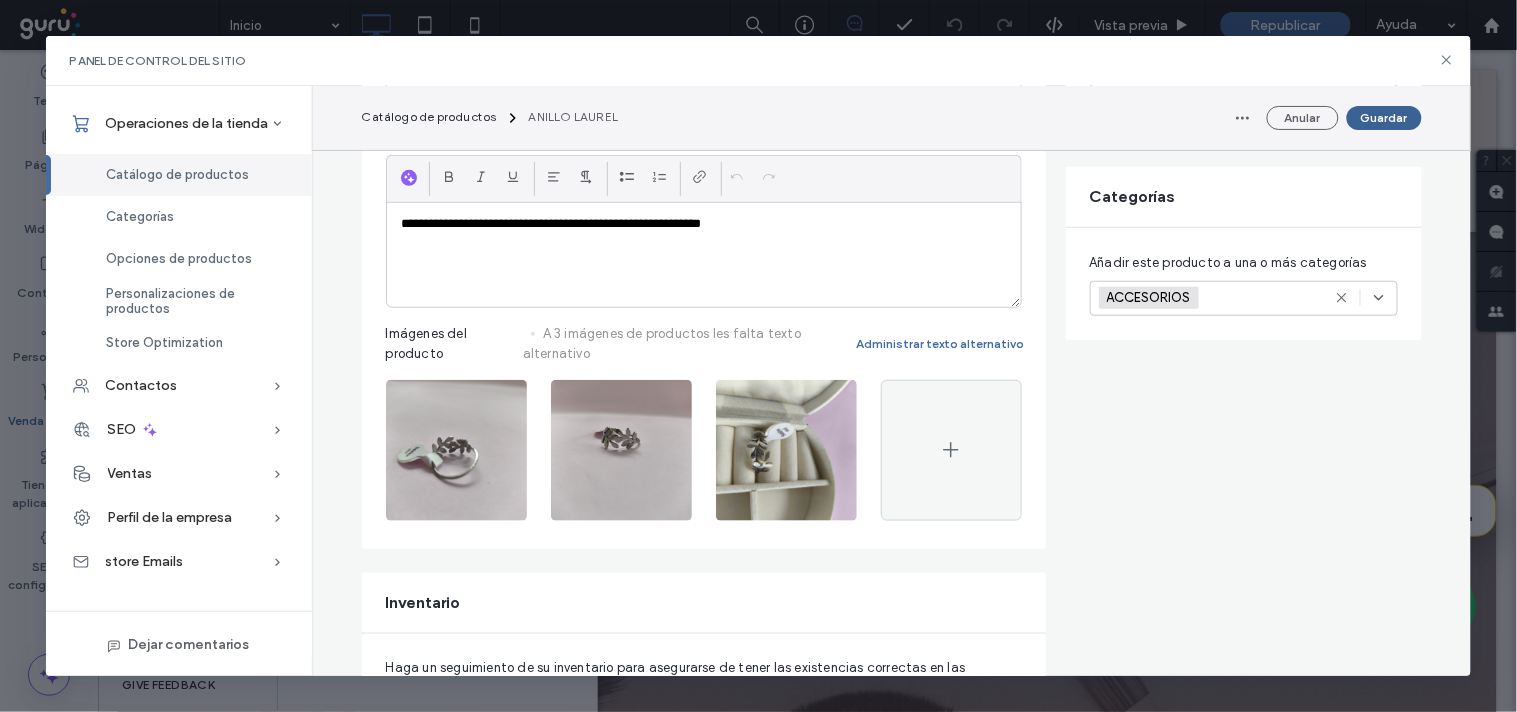 click on "Guardar" at bounding box center (1384, 118) 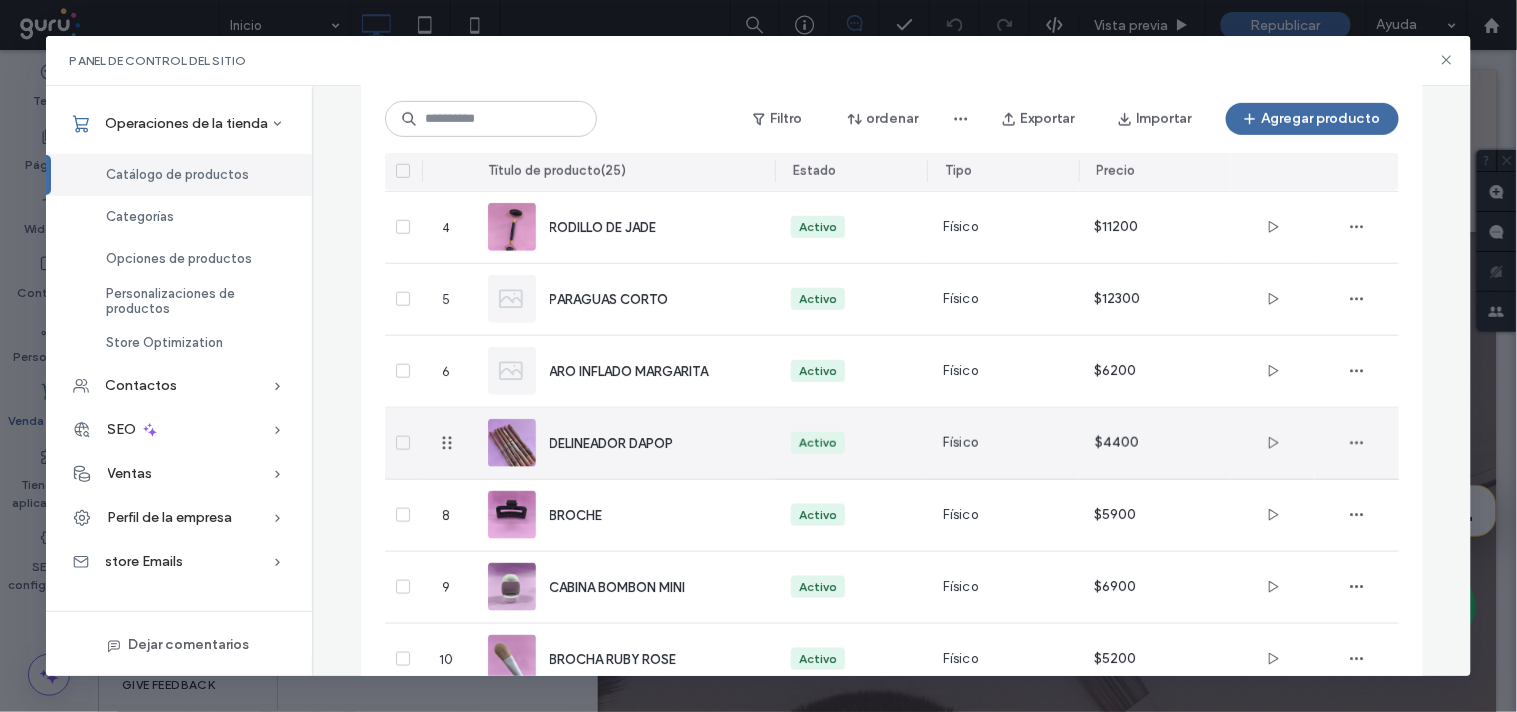 scroll, scrollTop: 333, scrollLeft: 0, axis: vertical 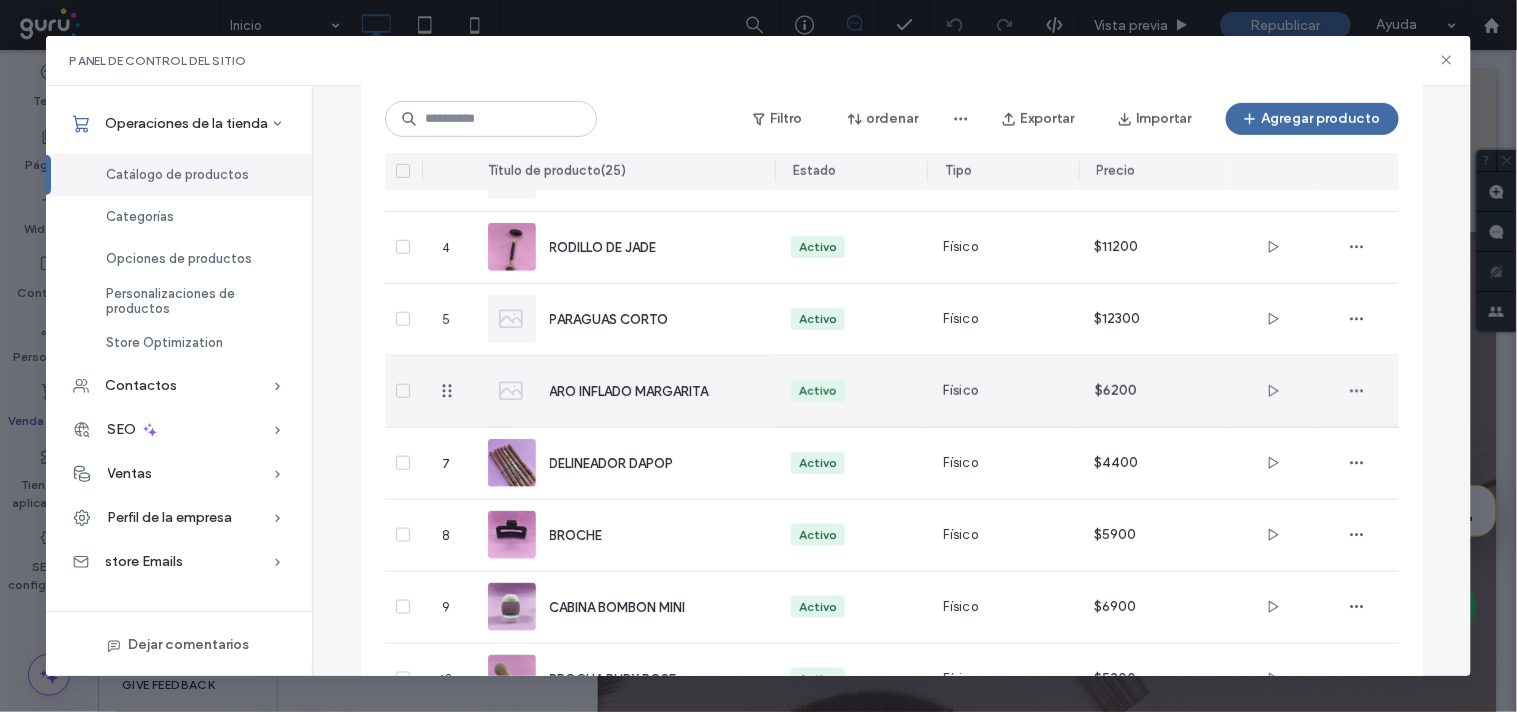 click on "ARO INFLADO MARGARITA" at bounding box center (624, 391) 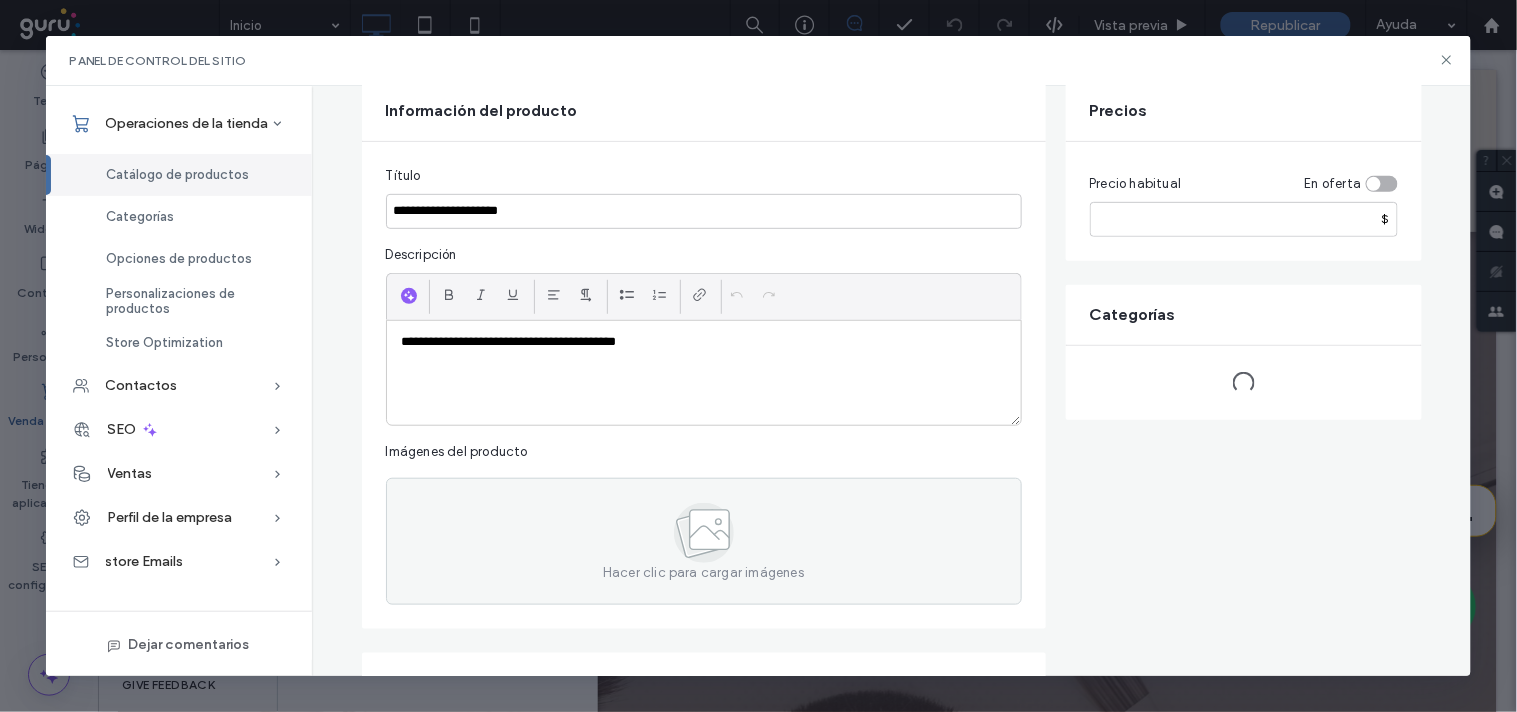 scroll, scrollTop: 222, scrollLeft: 0, axis: vertical 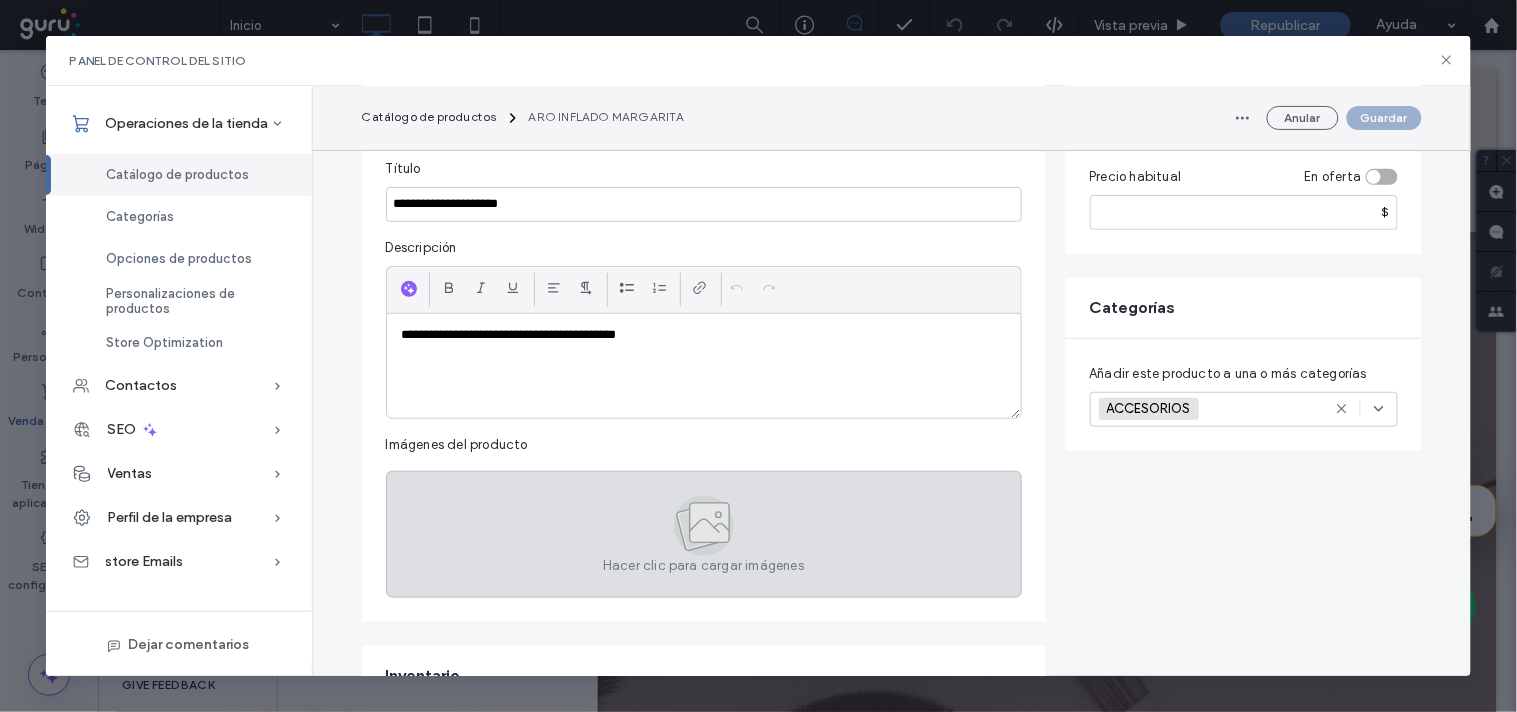 click 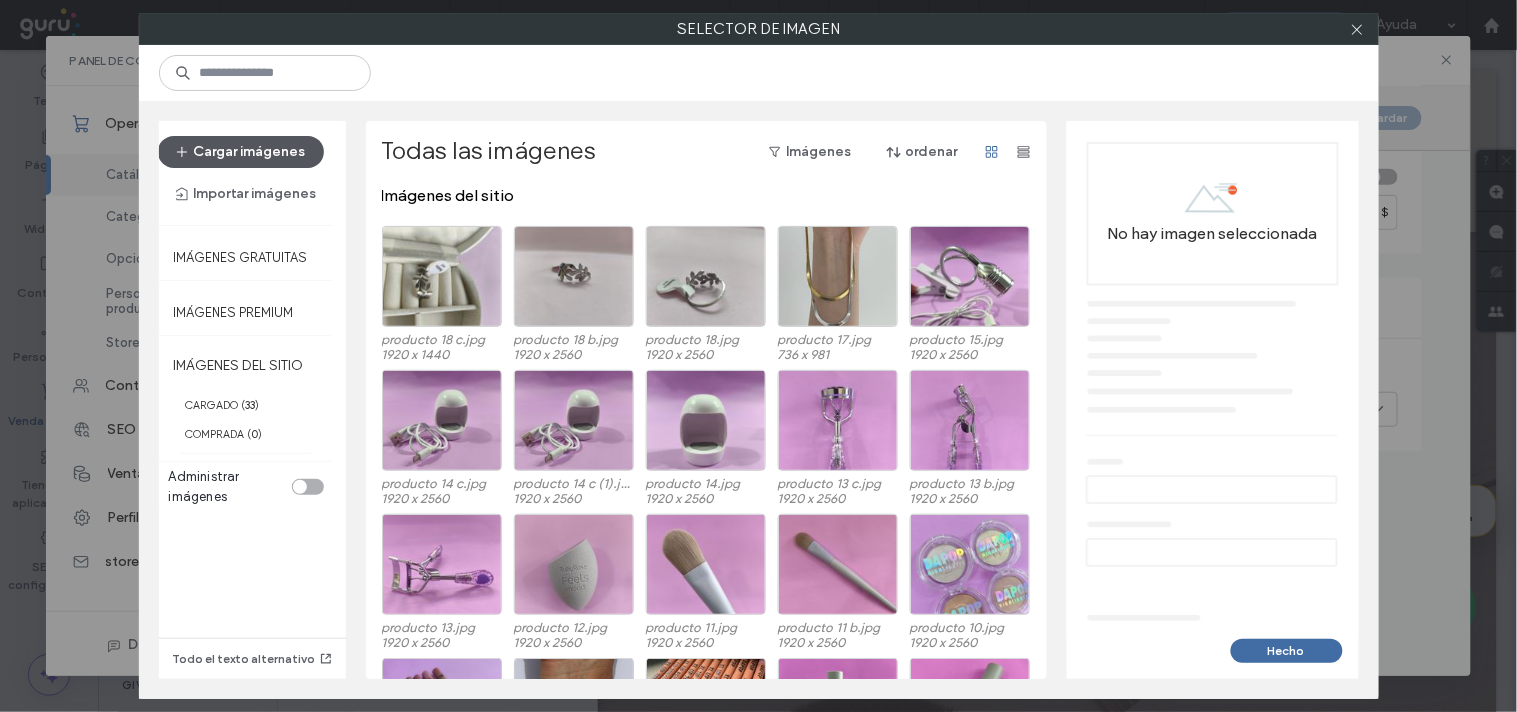 click on "Cargar imágenes" at bounding box center (241, 152) 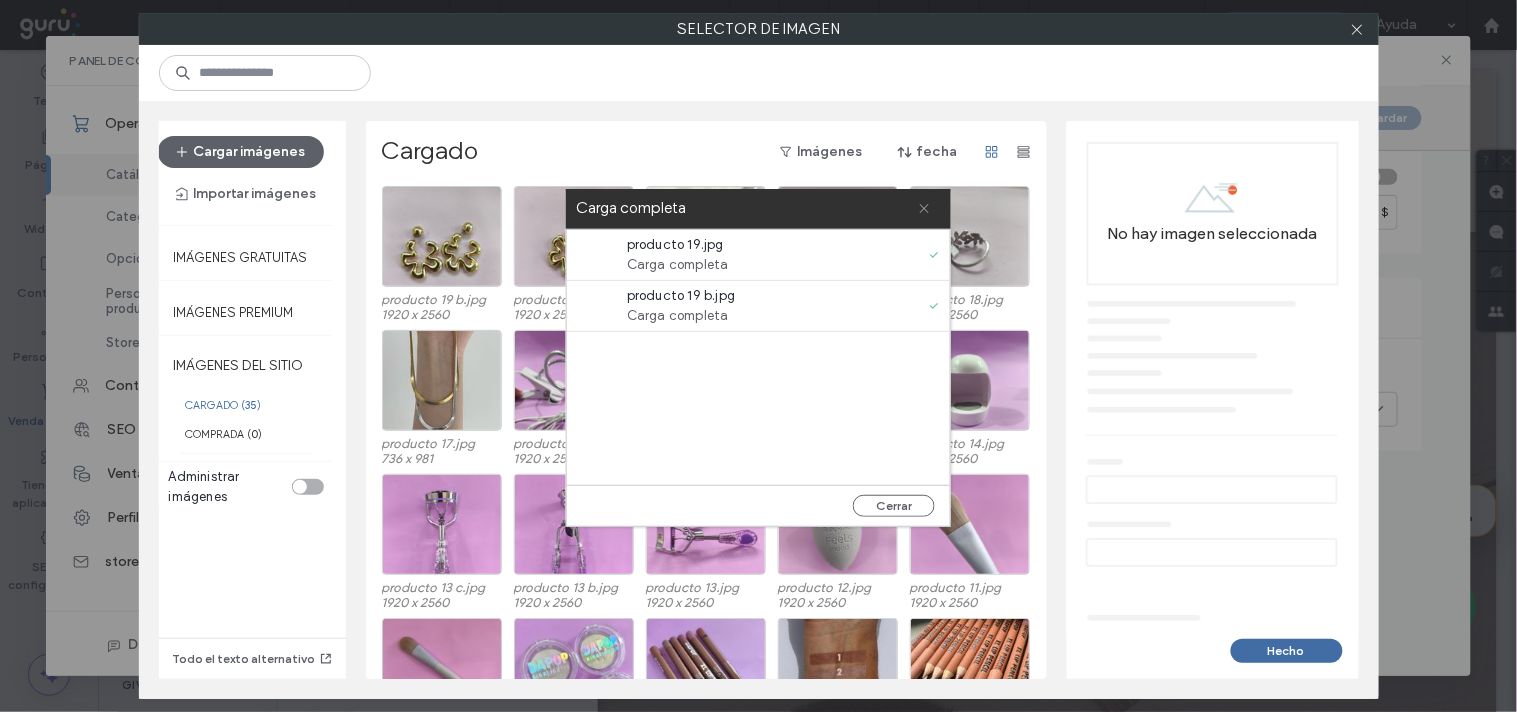 click 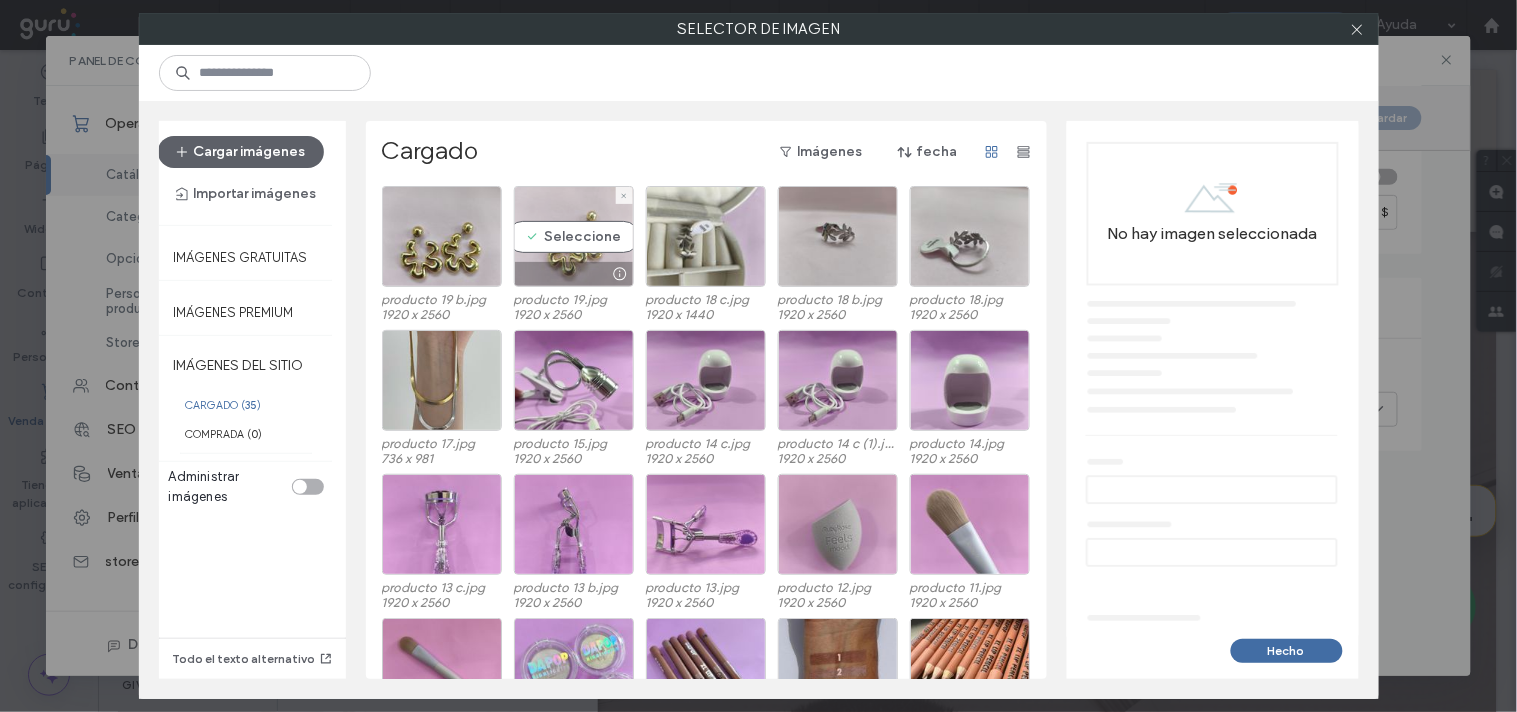 click on "Seleccione" at bounding box center [574, 236] 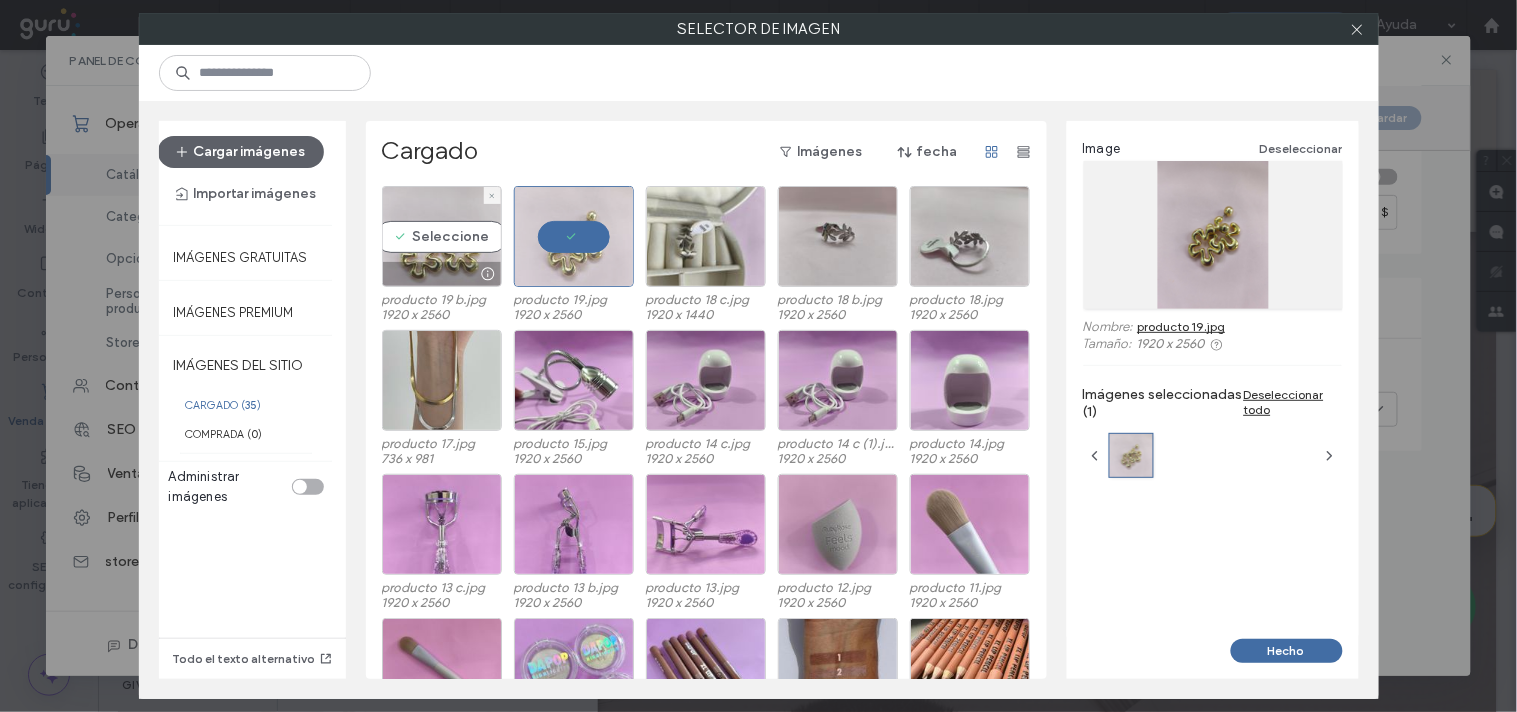 click on "Seleccione" at bounding box center [442, 236] 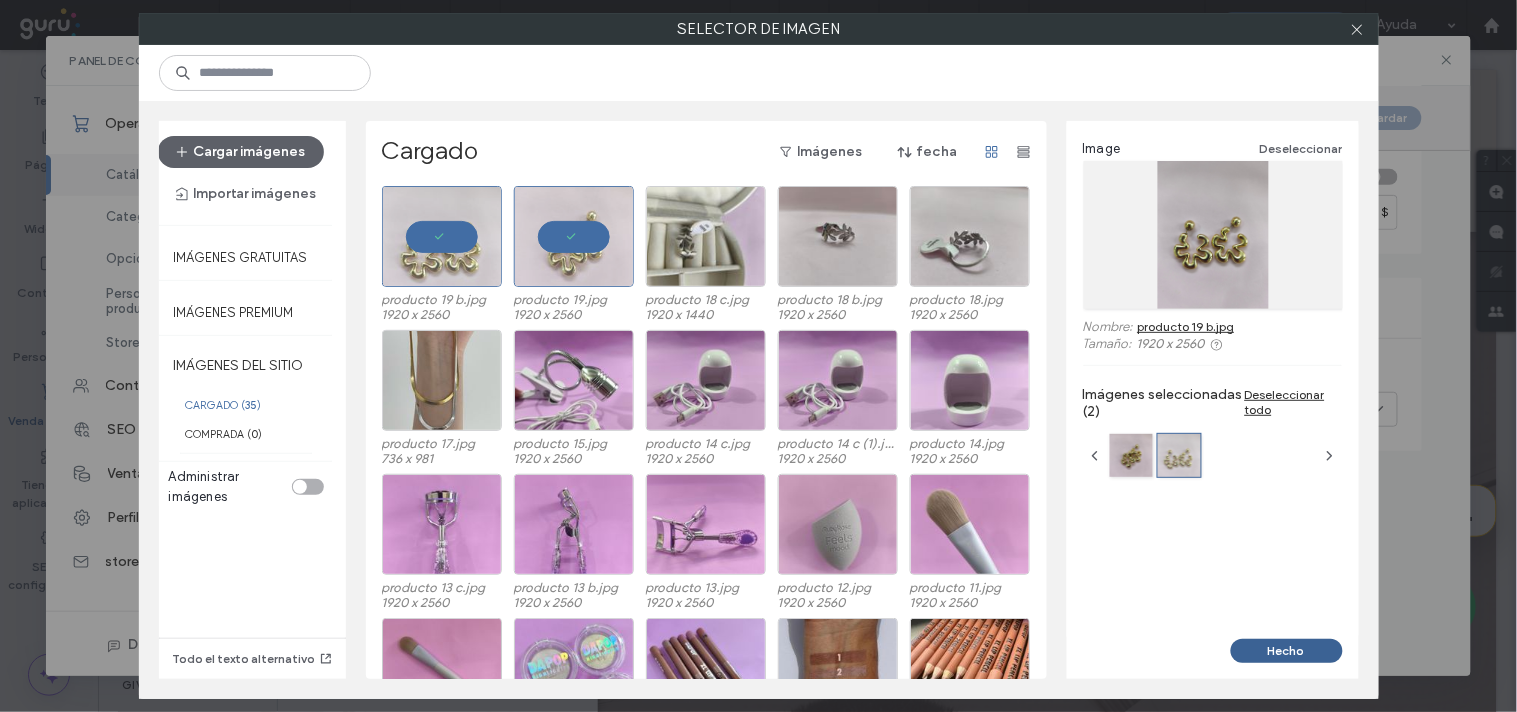 click on "Hecho" at bounding box center (1287, 651) 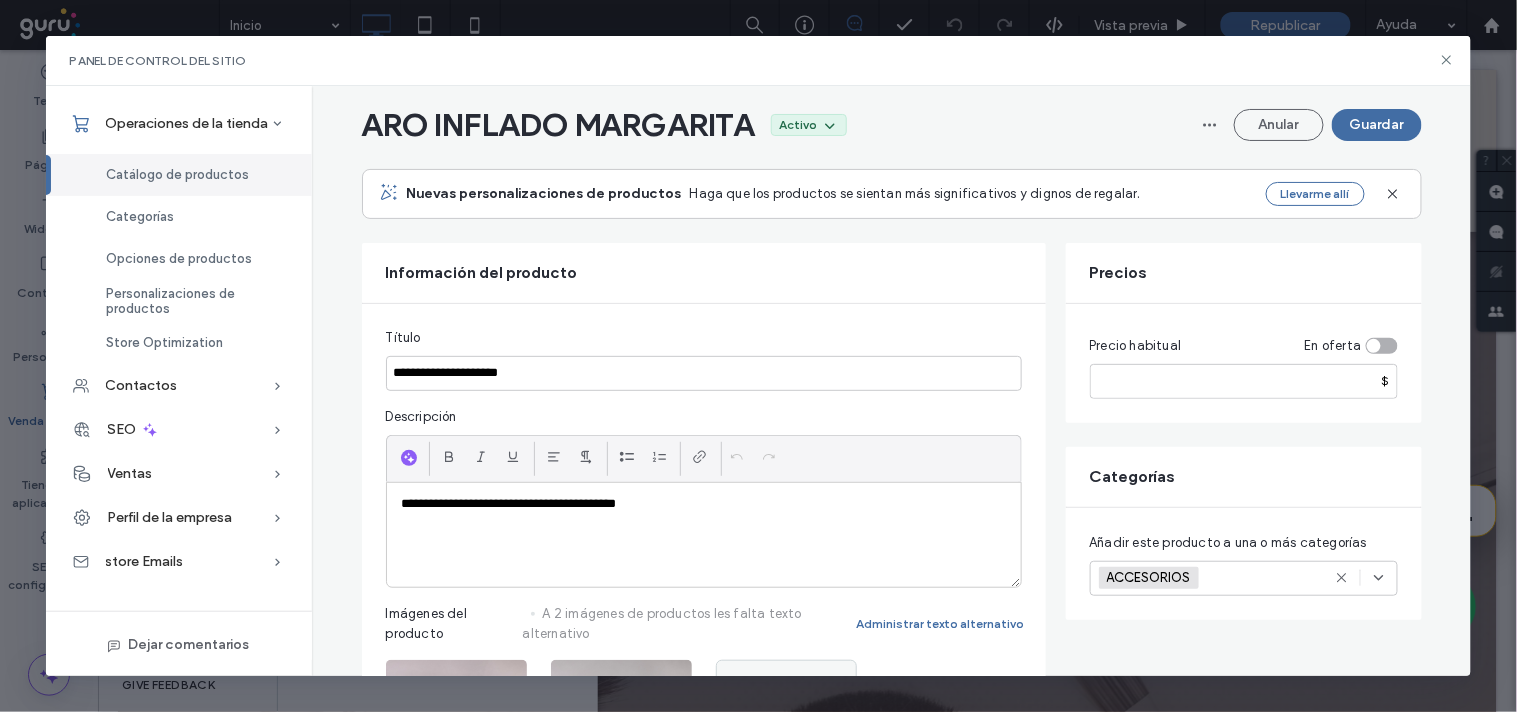 scroll, scrollTop: 0, scrollLeft: 0, axis: both 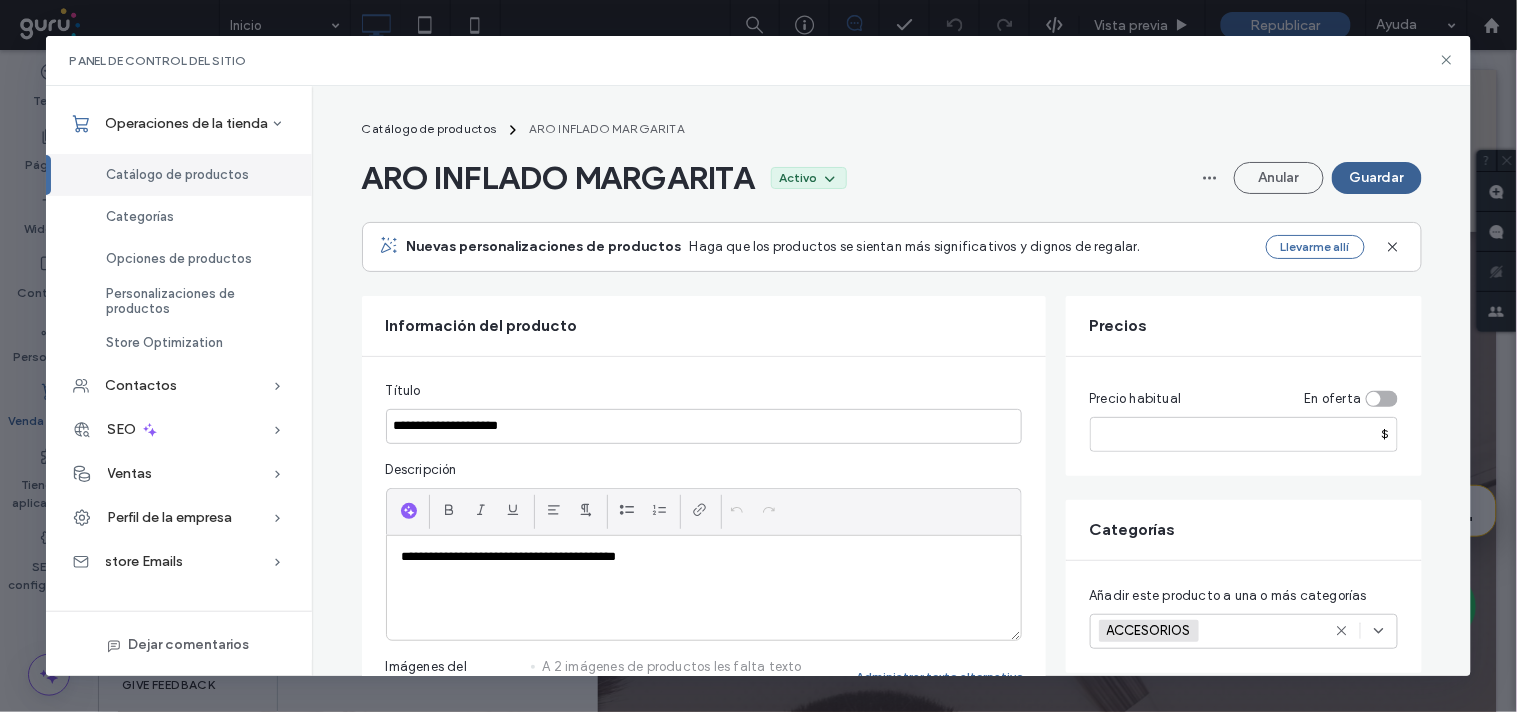 click on "Guardar" at bounding box center (1377, 178) 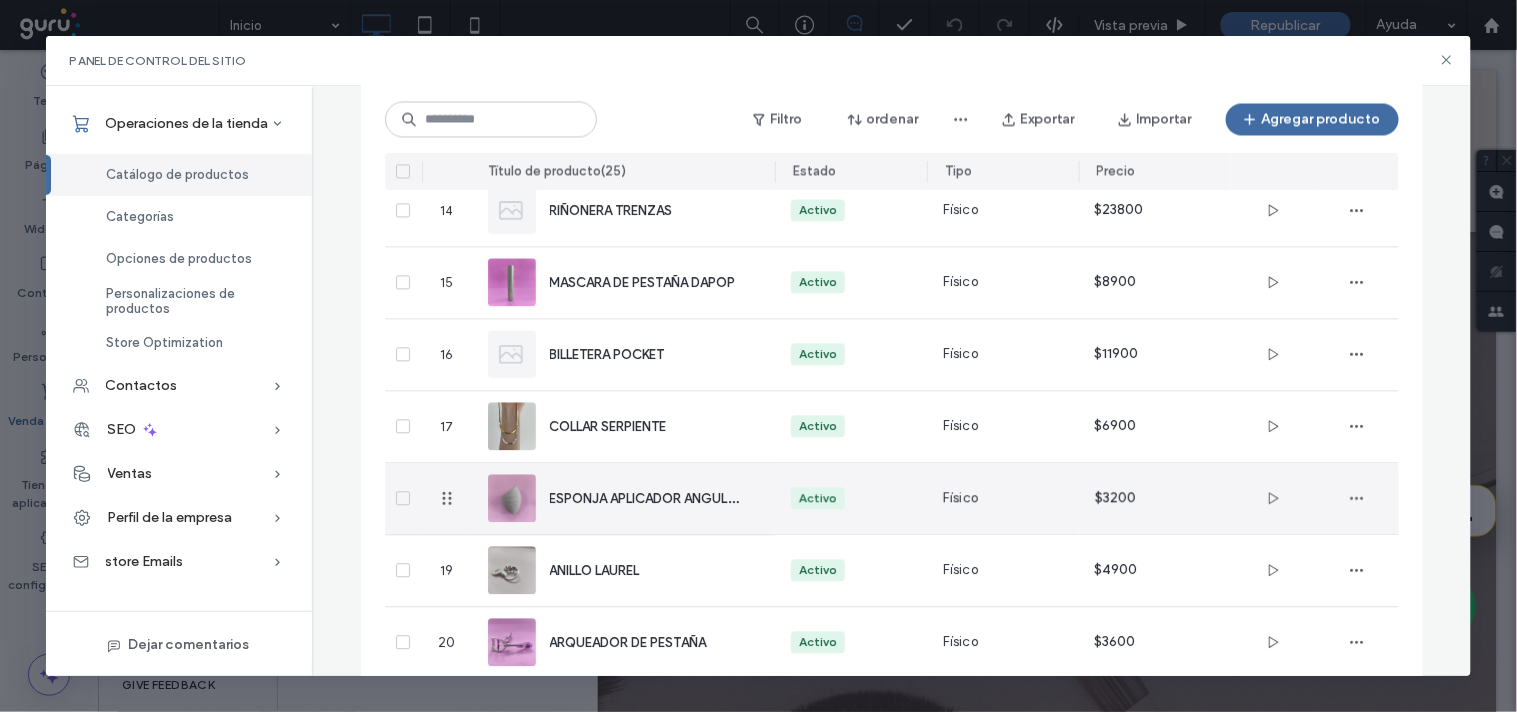 scroll, scrollTop: 978, scrollLeft: 0, axis: vertical 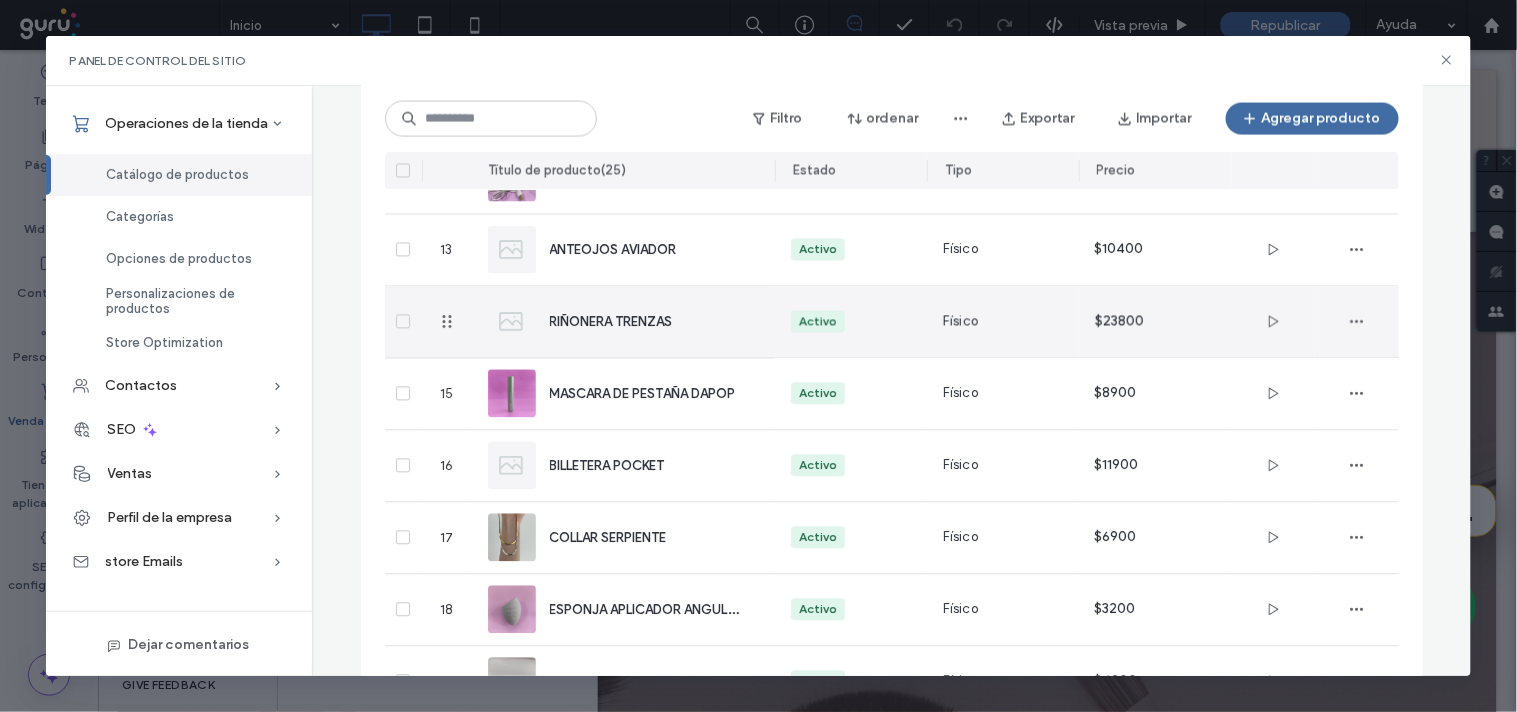 click on "RIÑONERA TRENZAS" at bounding box center [624, 322] 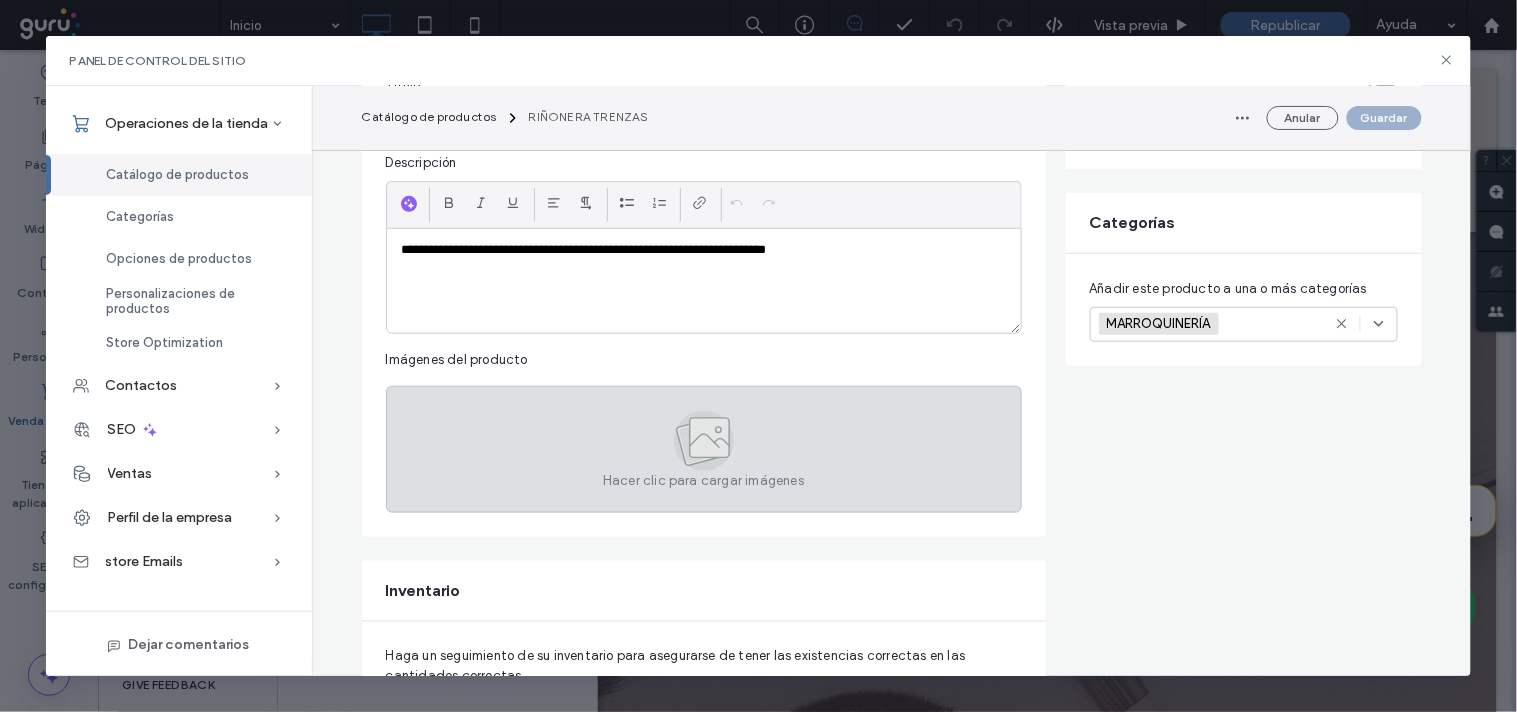 scroll, scrollTop: 333, scrollLeft: 0, axis: vertical 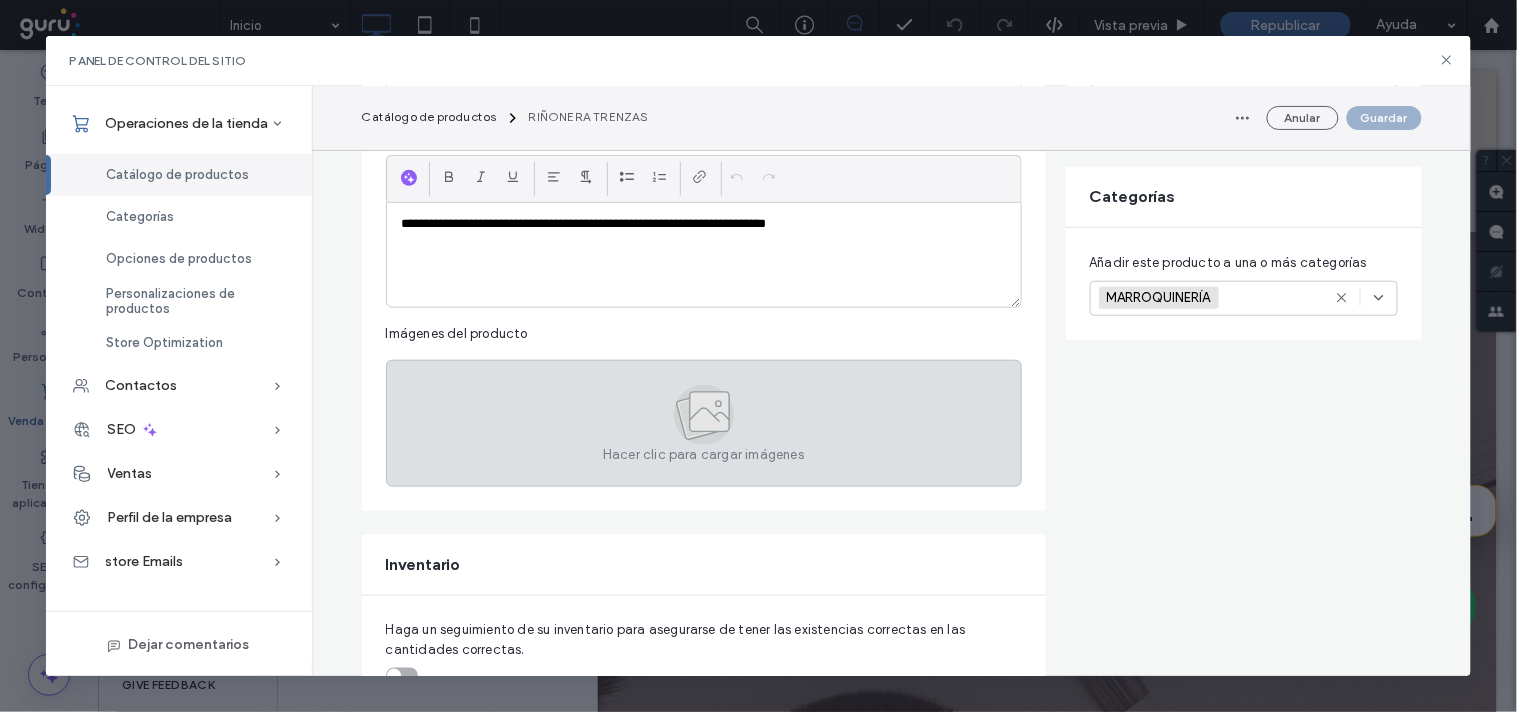 click on "Hacer clic para cargar imágenes" at bounding box center [704, 423] 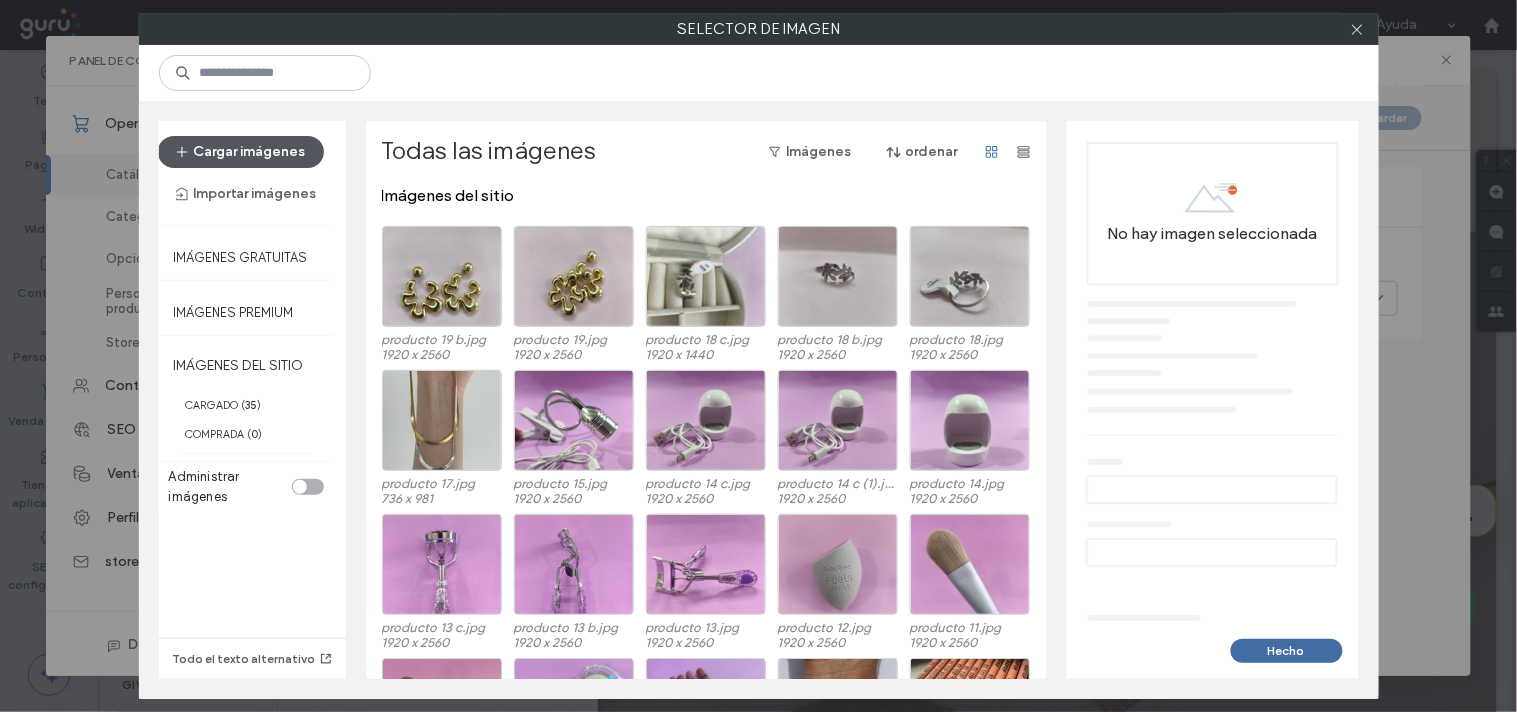 click on "Cargar imágenes" at bounding box center (241, 152) 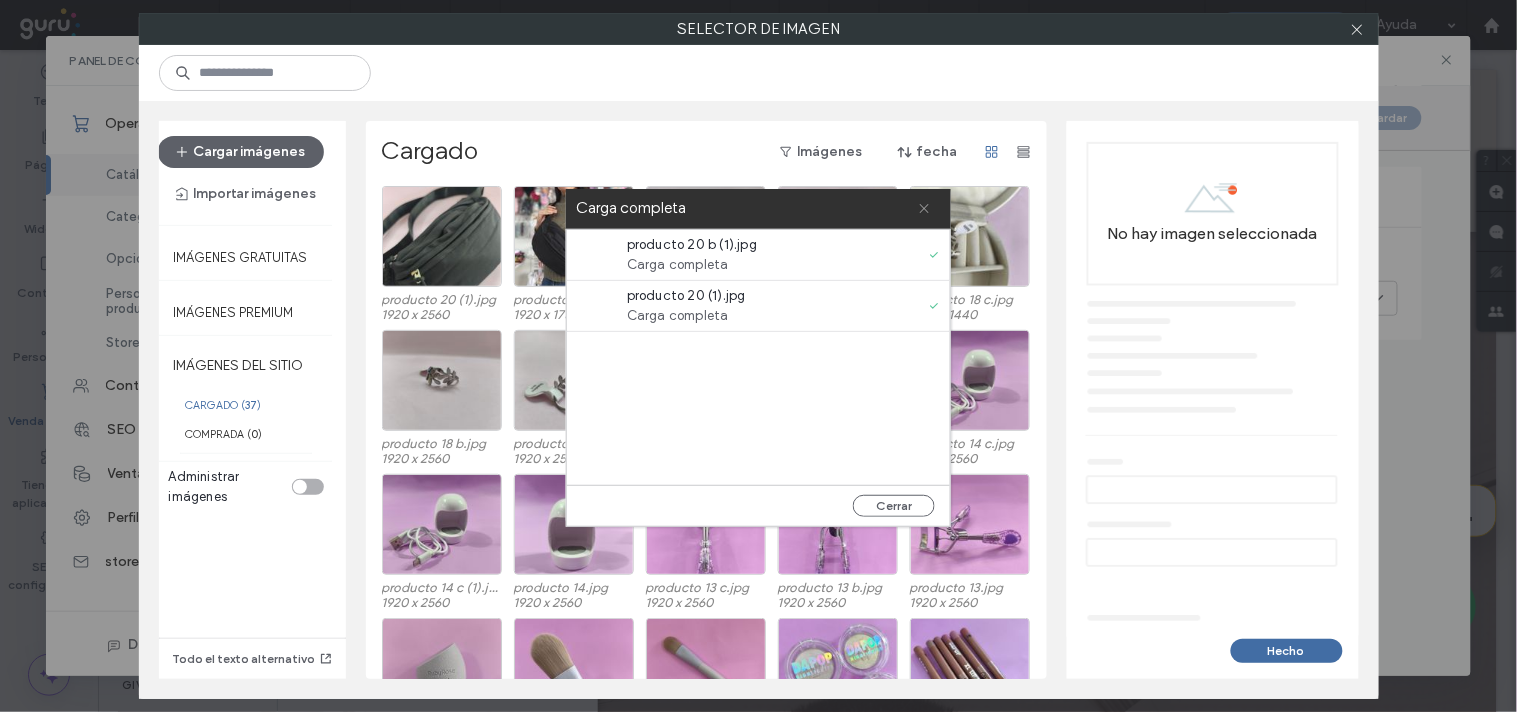 click 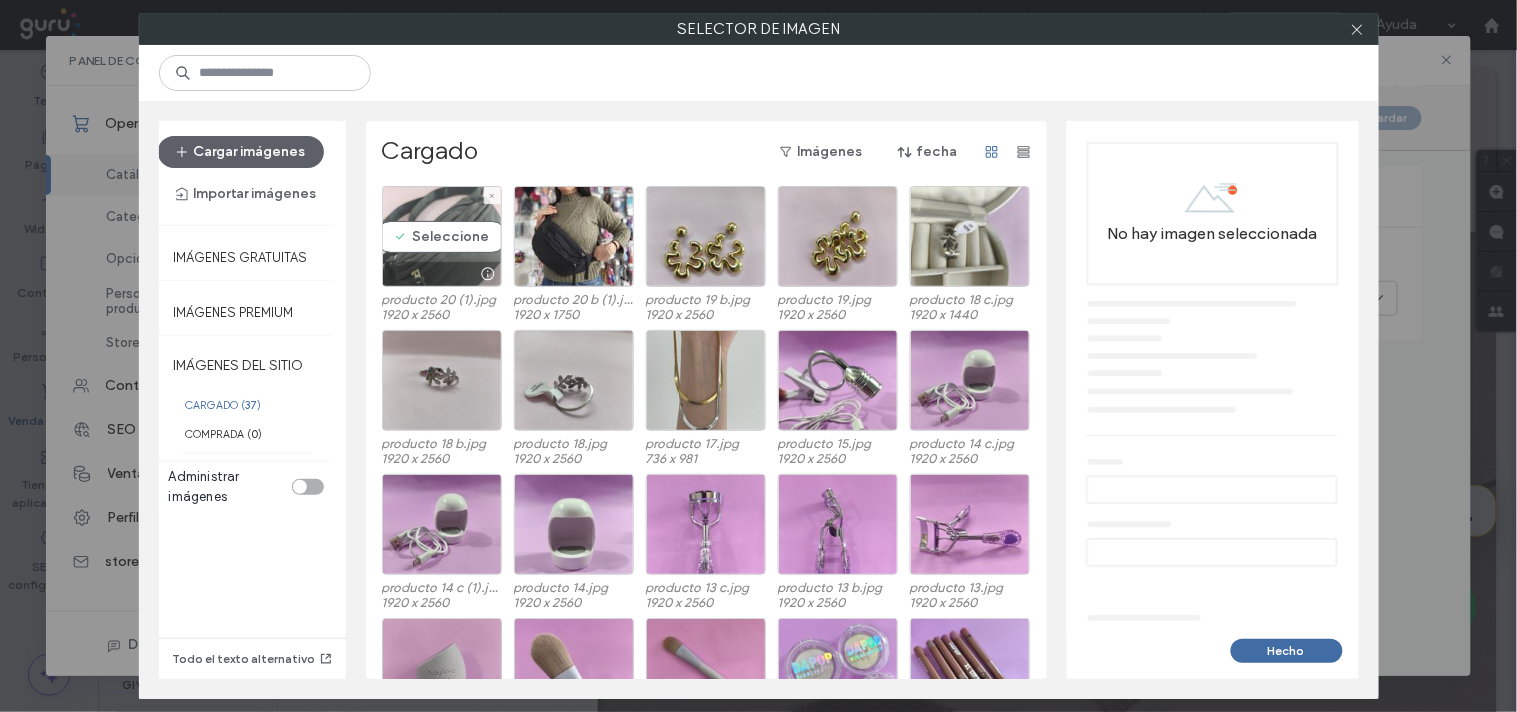 click on "Seleccione" at bounding box center (442, 236) 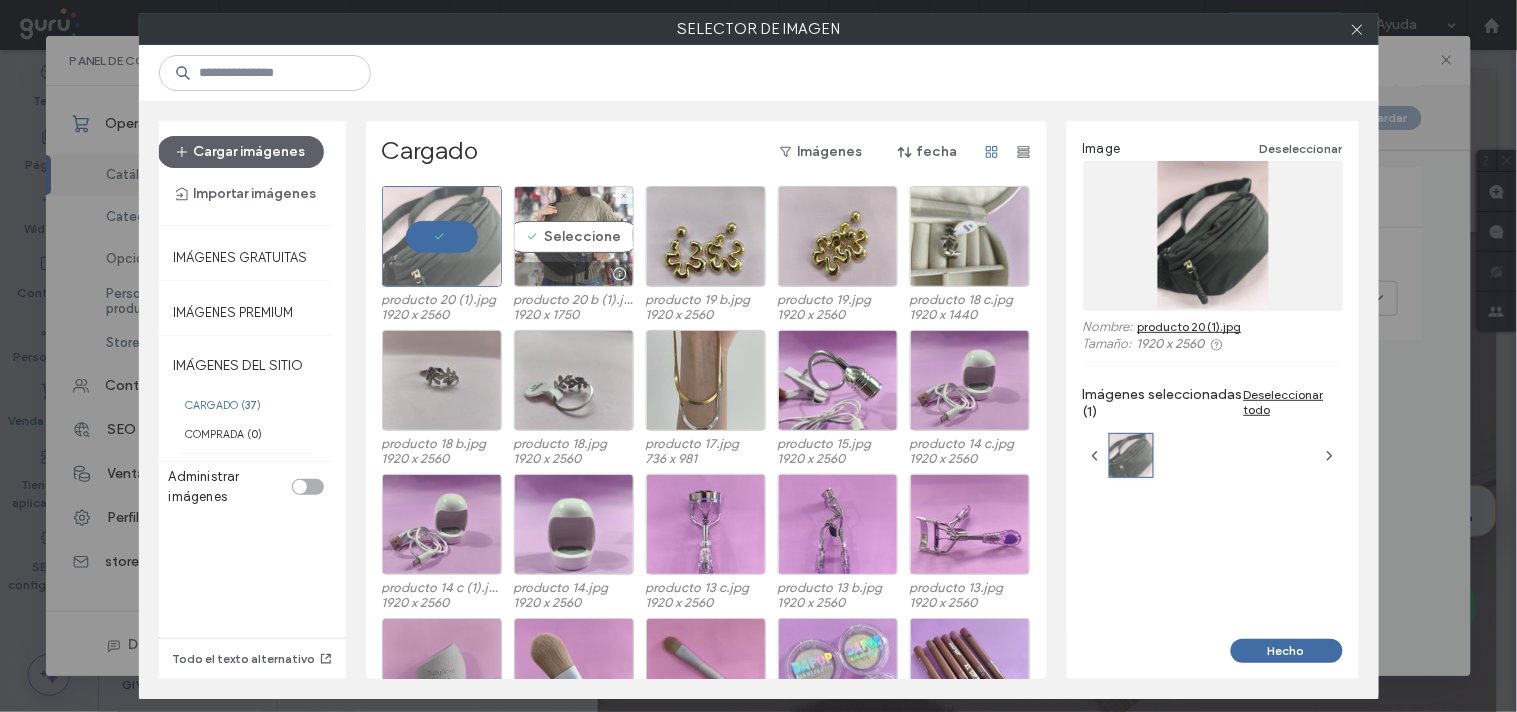 click on "Seleccione" at bounding box center (574, 236) 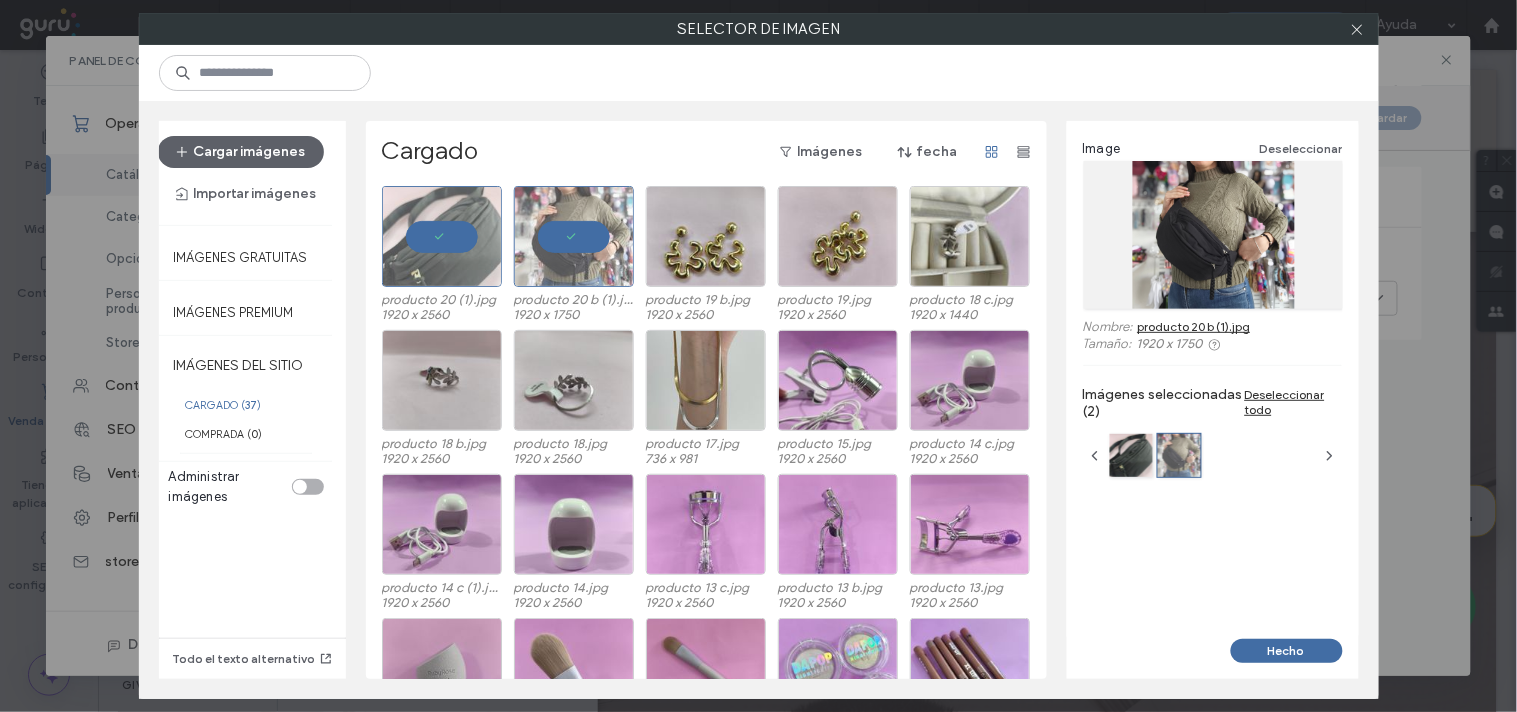 click on "Hecho" at bounding box center (1287, 651) 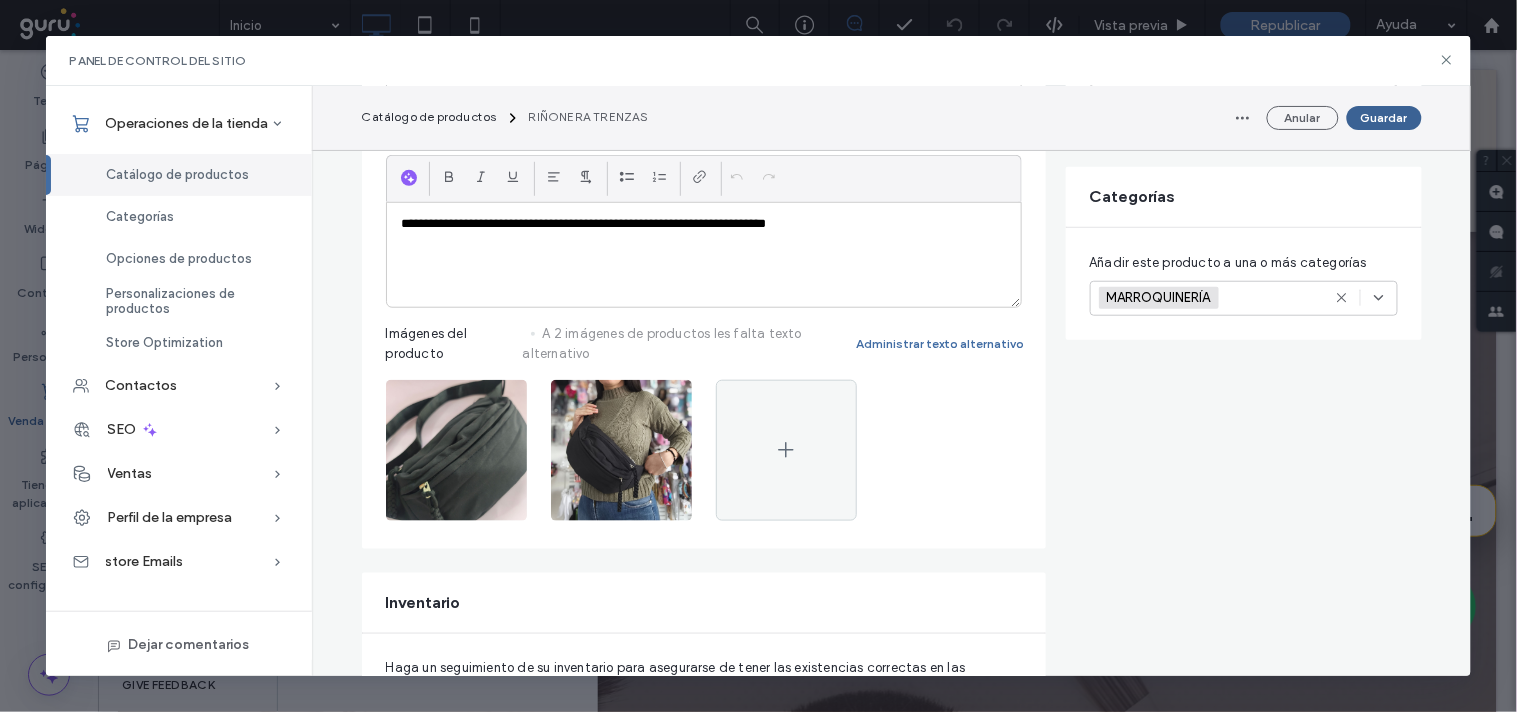 click on "Guardar" at bounding box center [1384, 118] 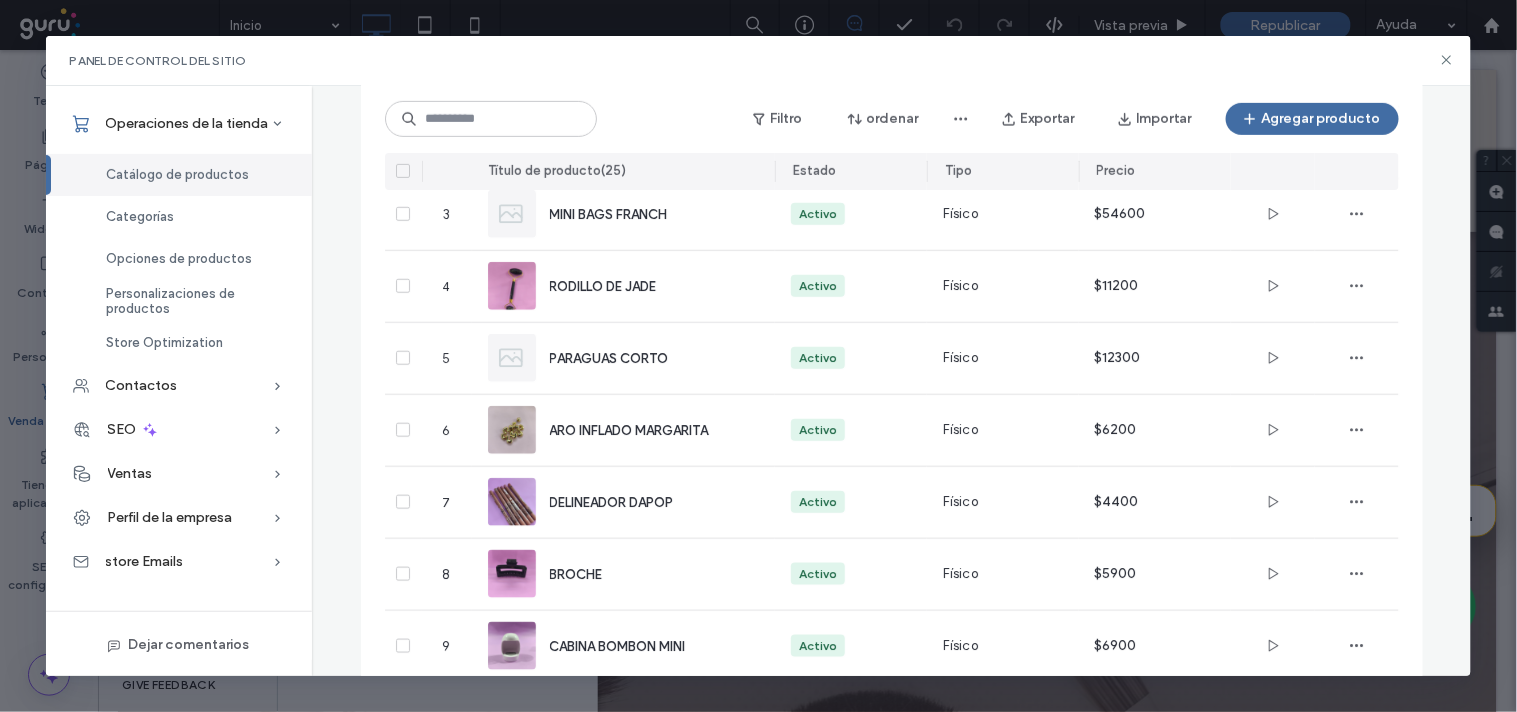 scroll, scrollTop: 166, scrollLeft: 0, axis: vertical 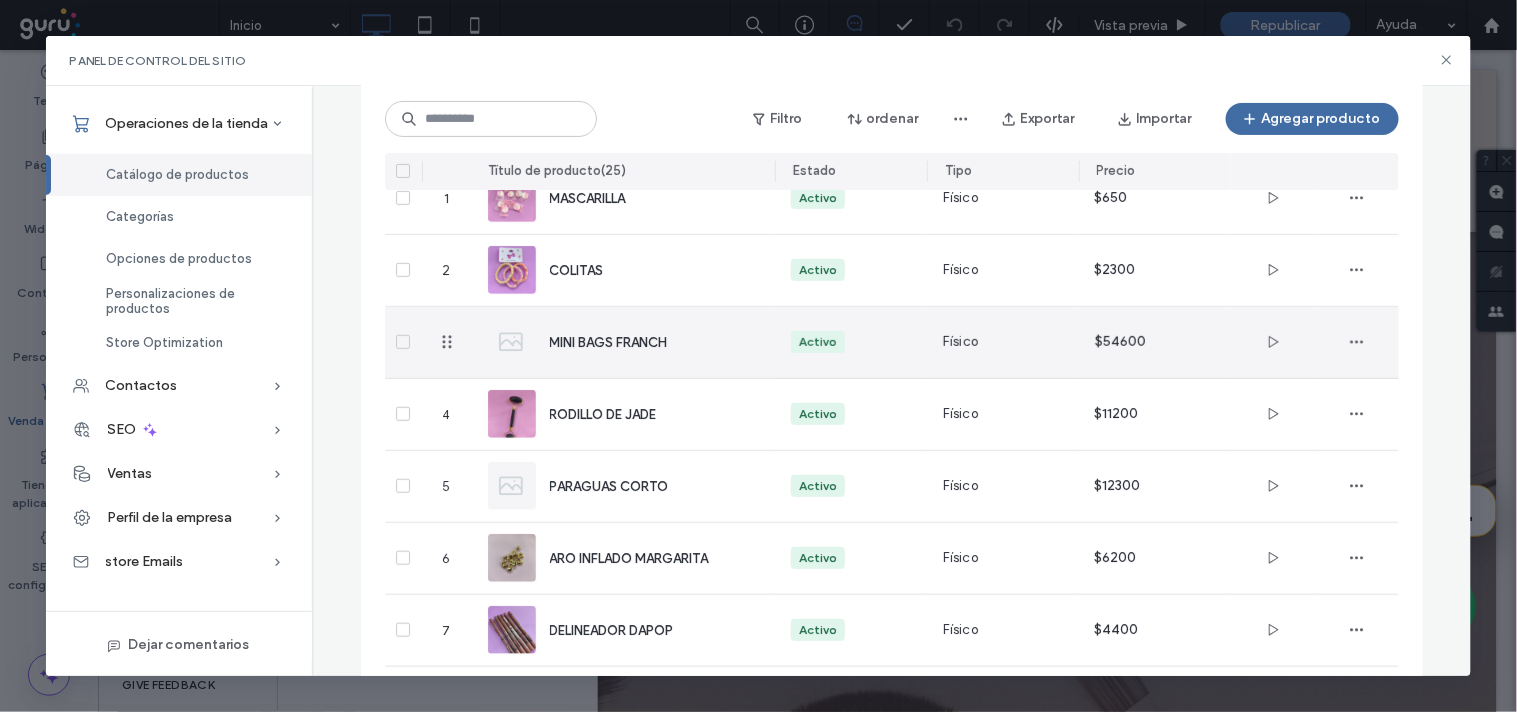 click on "MINI BAGS FRANCH" at bounding box center [624, 342] 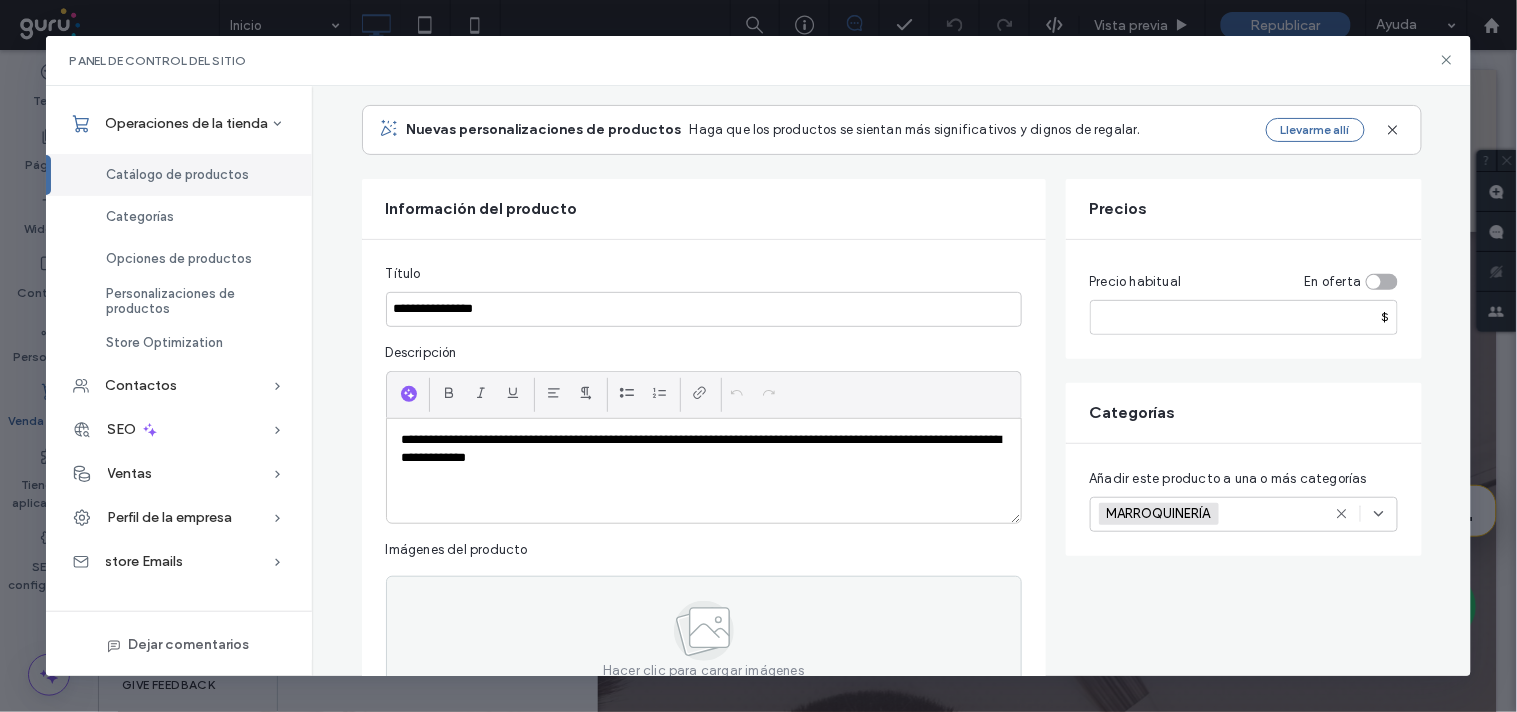 scroll, scrollTop: 222, scrollLeft: 0, axis: vertical 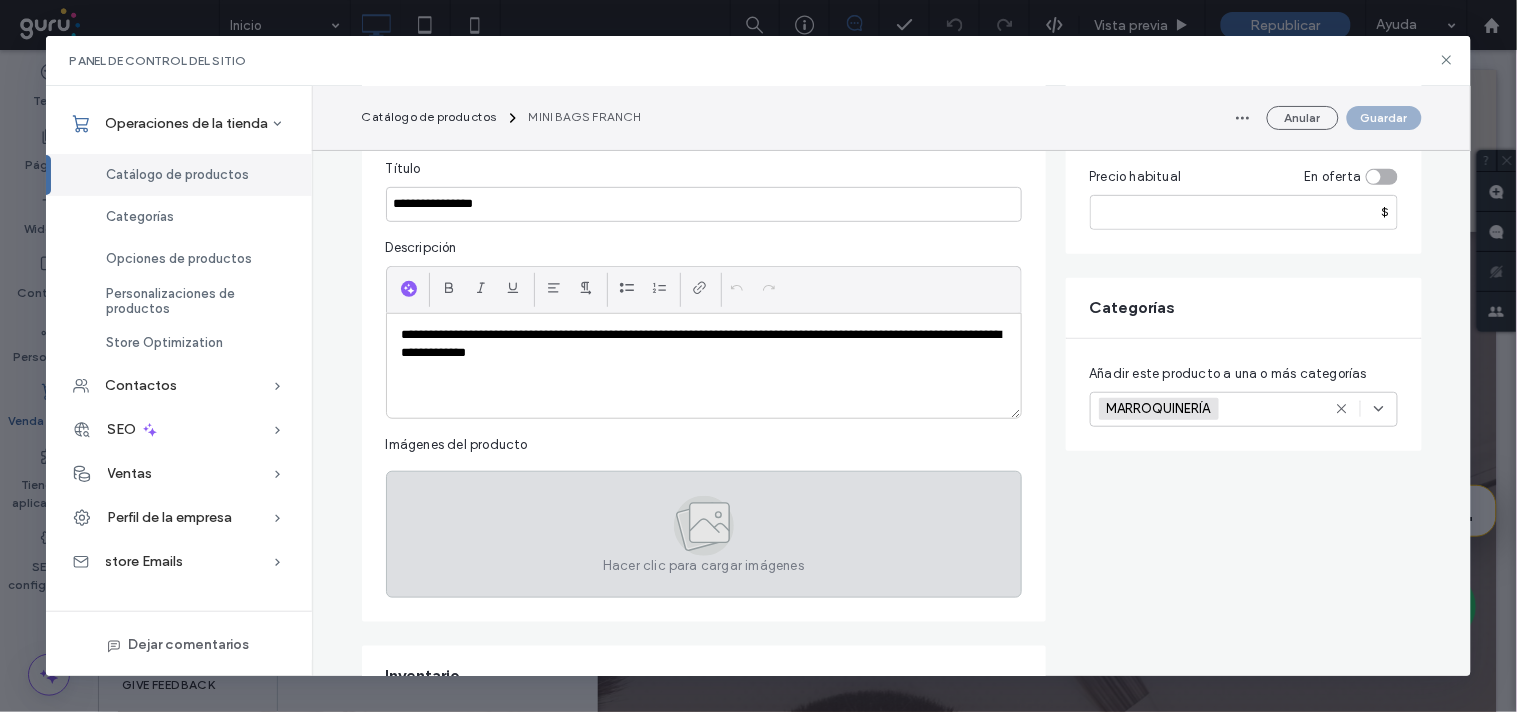 click 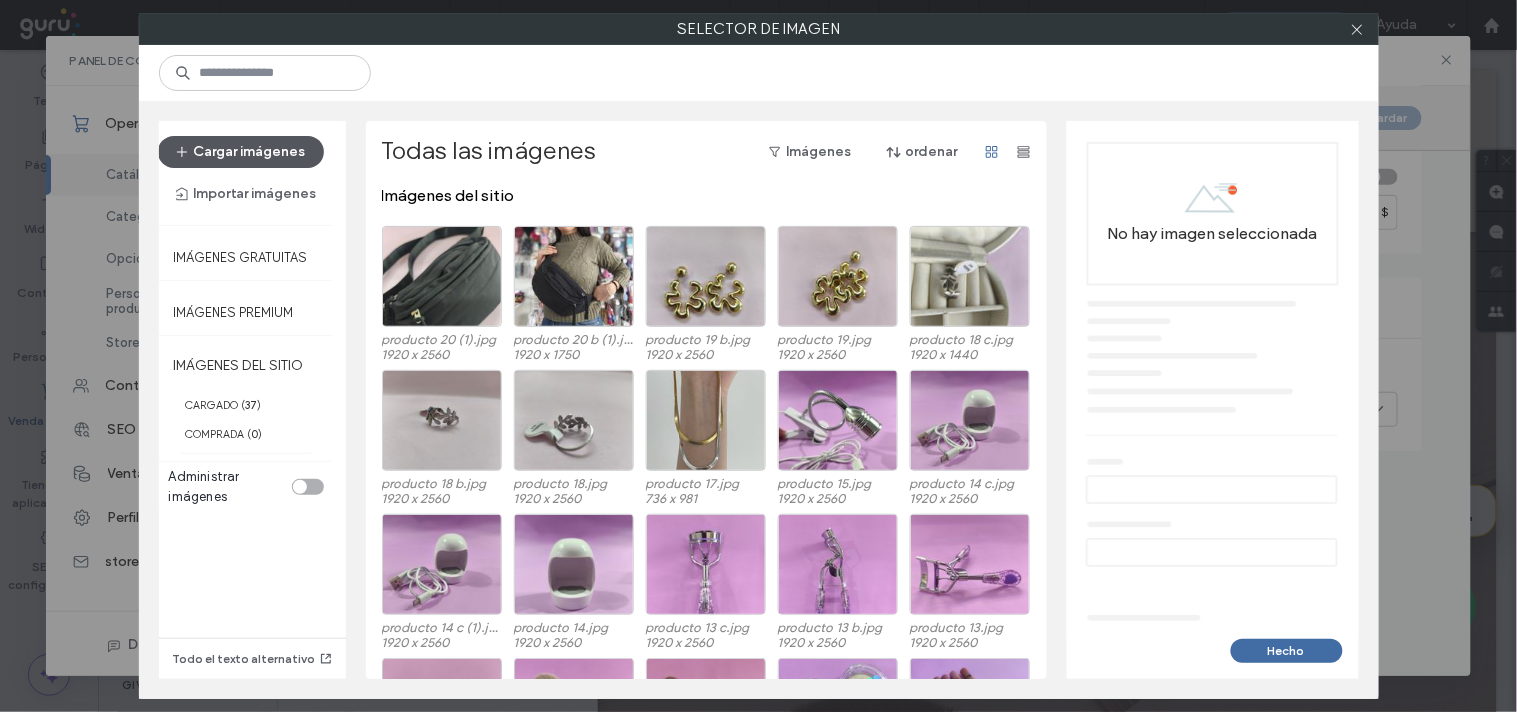 click on "Cargar imágenes" at bounding box center (241, 152) 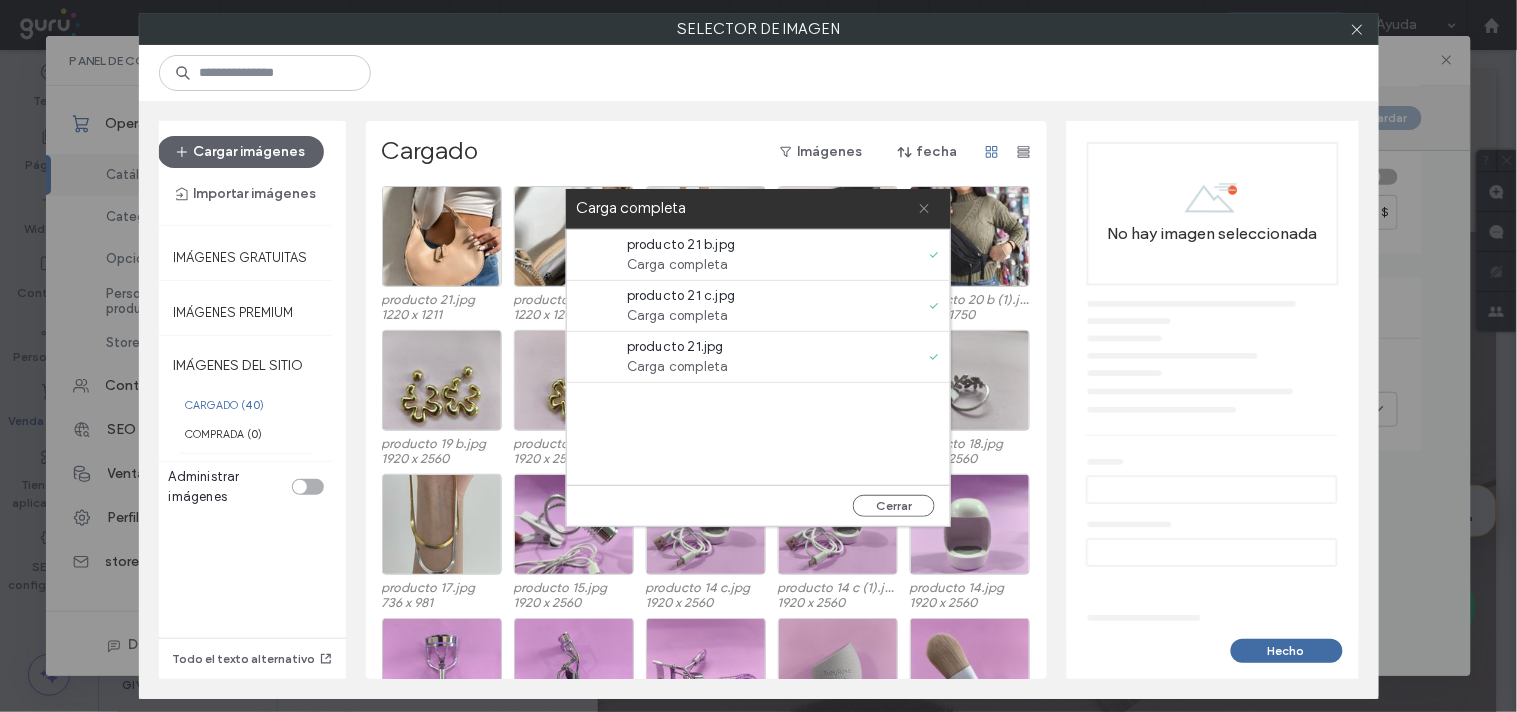 click at bounding box center [924, 209] 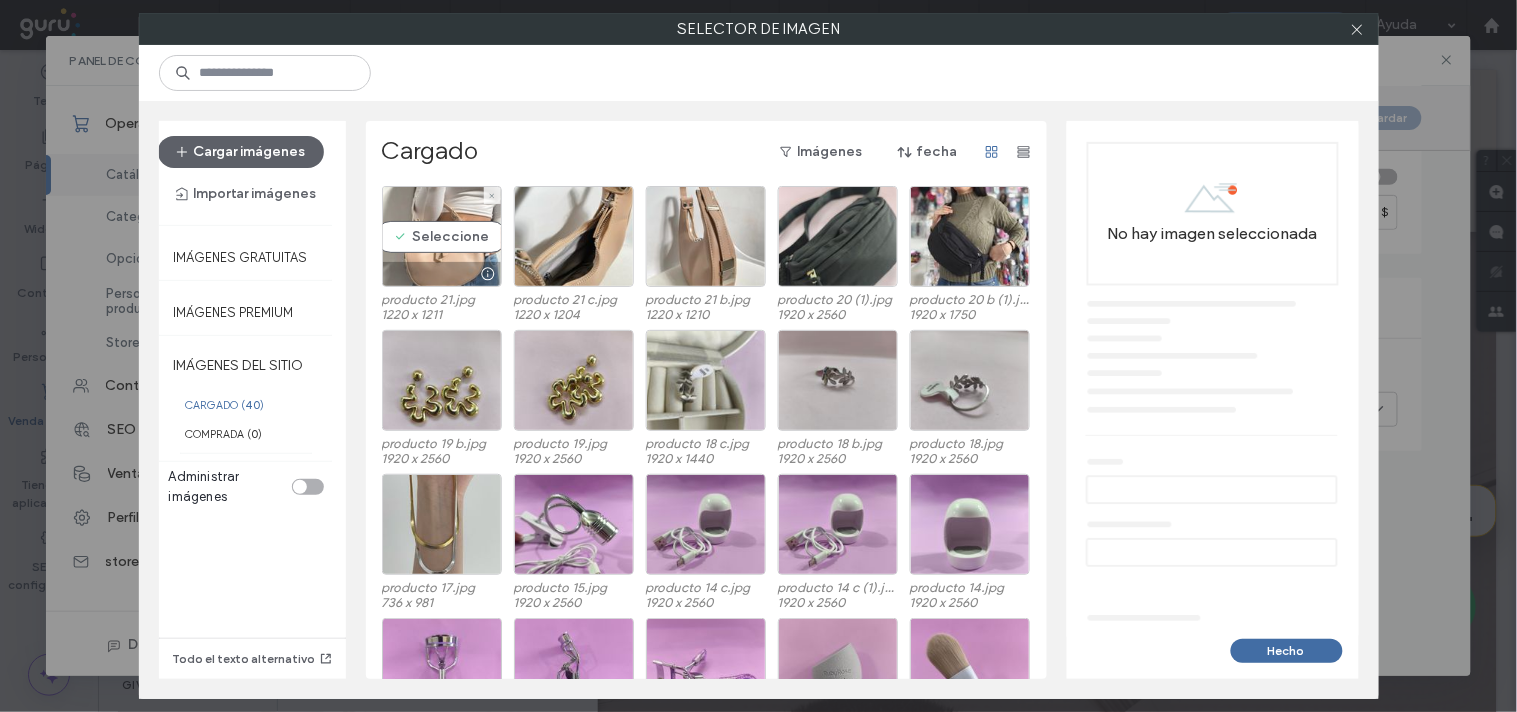 click on "Seleccione" at bounding box center [442, 236] 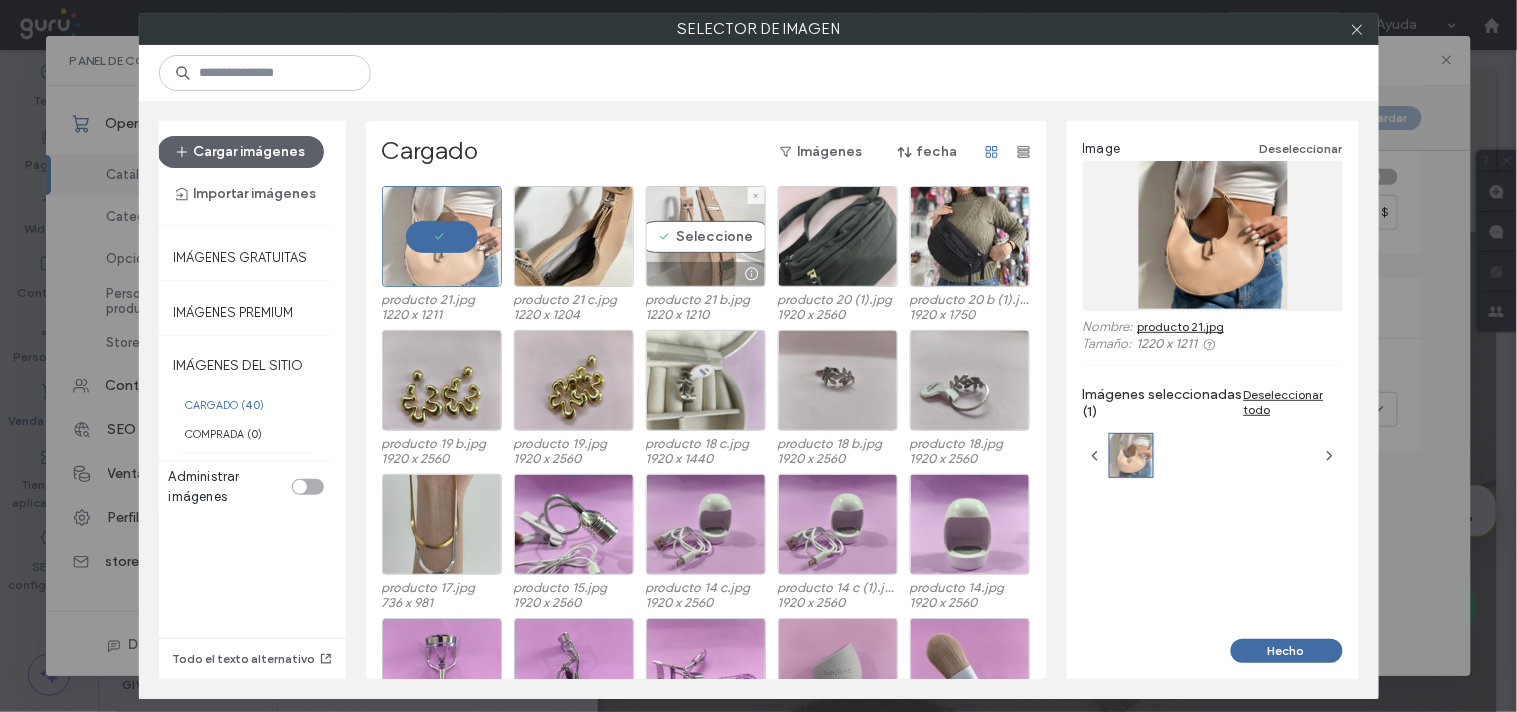 click on "Seleccione" at bounding box center [706, 236] 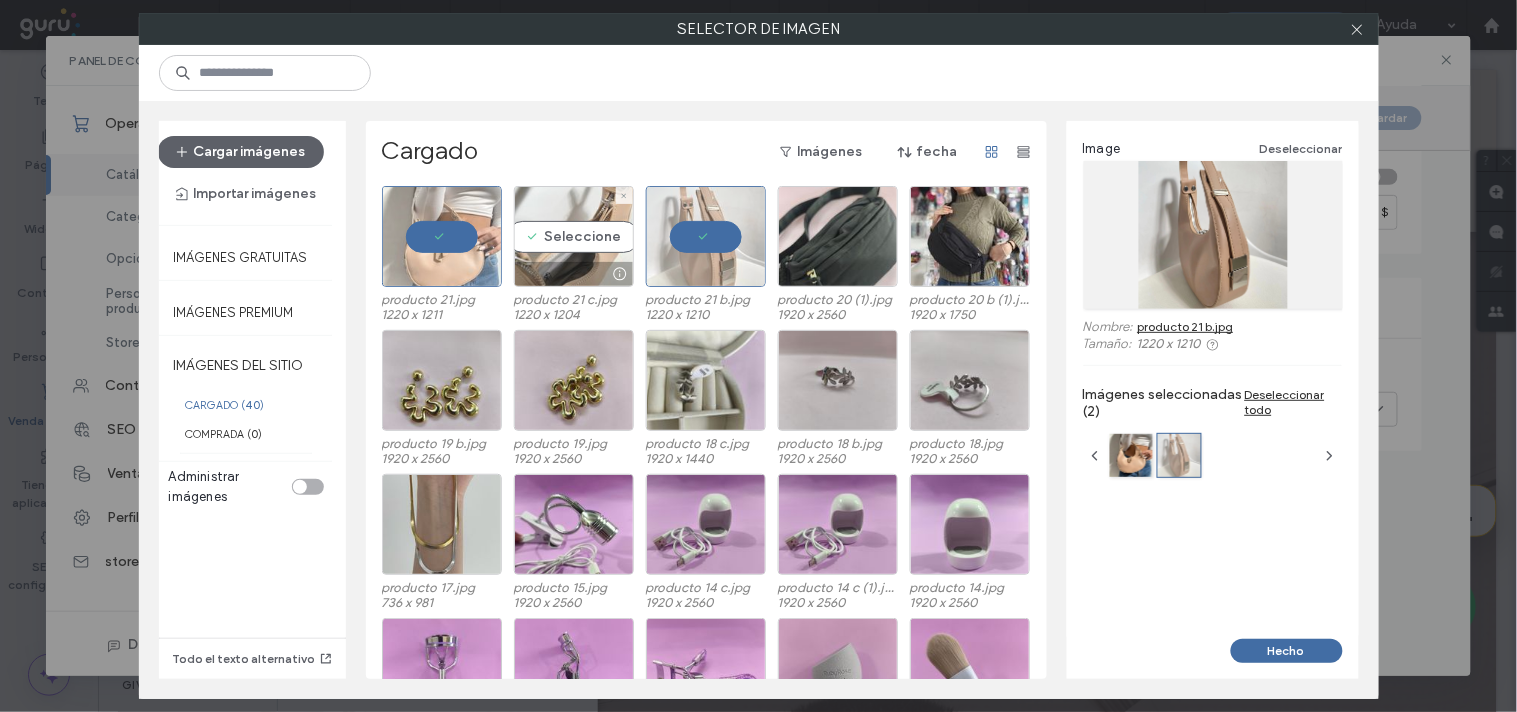 click on "Seleccione" at bounding box center [574, 236] 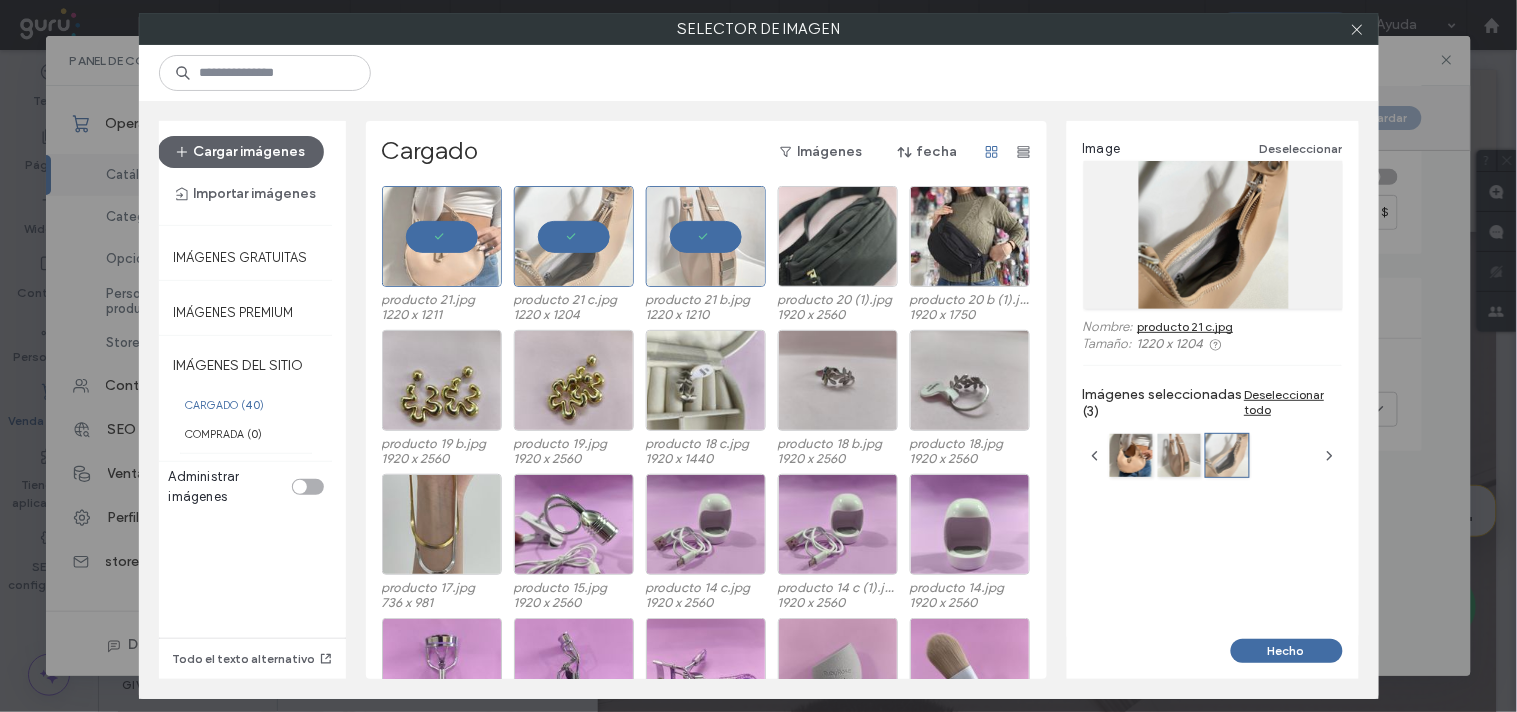 click on "Hecho" at bounding box center (1213, 659) 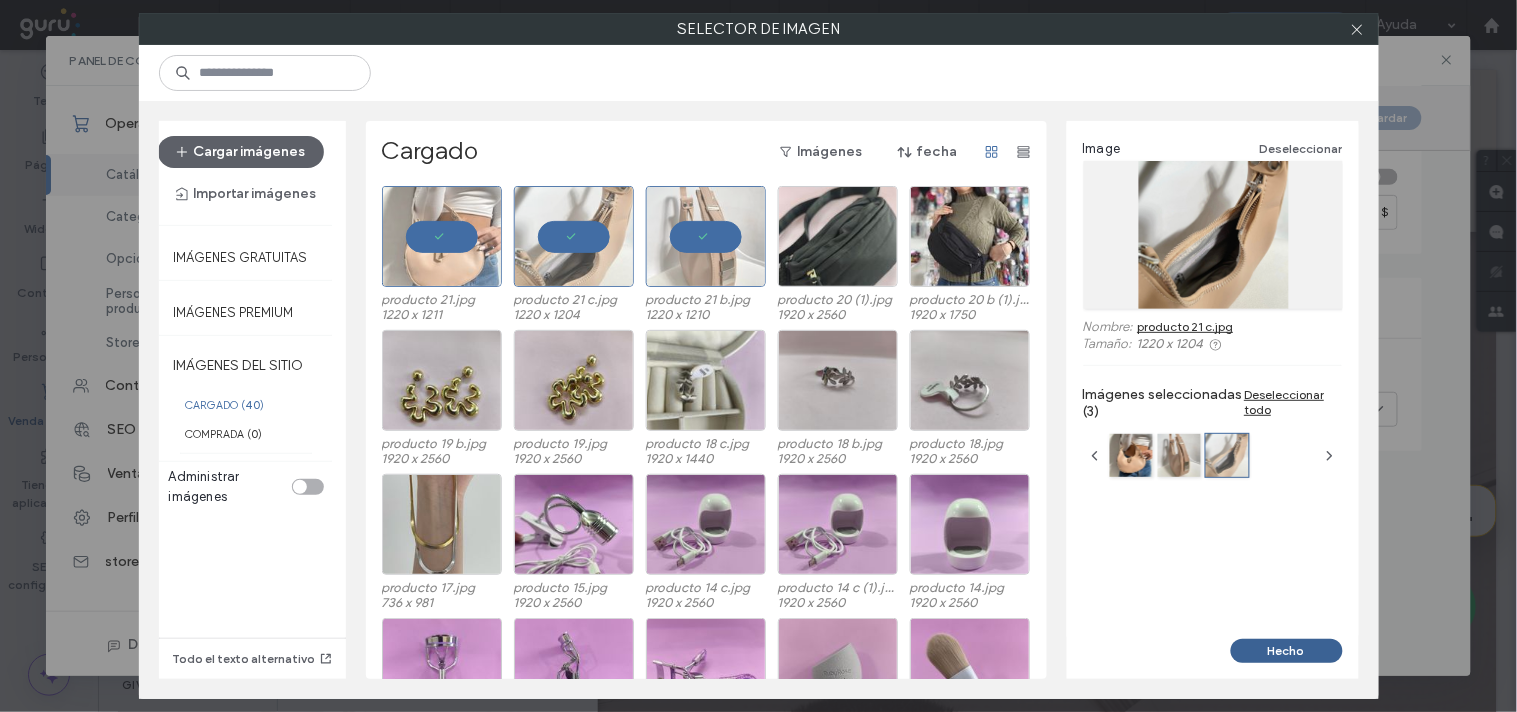 click on "Hecho" at bounding box center [1287, 651] 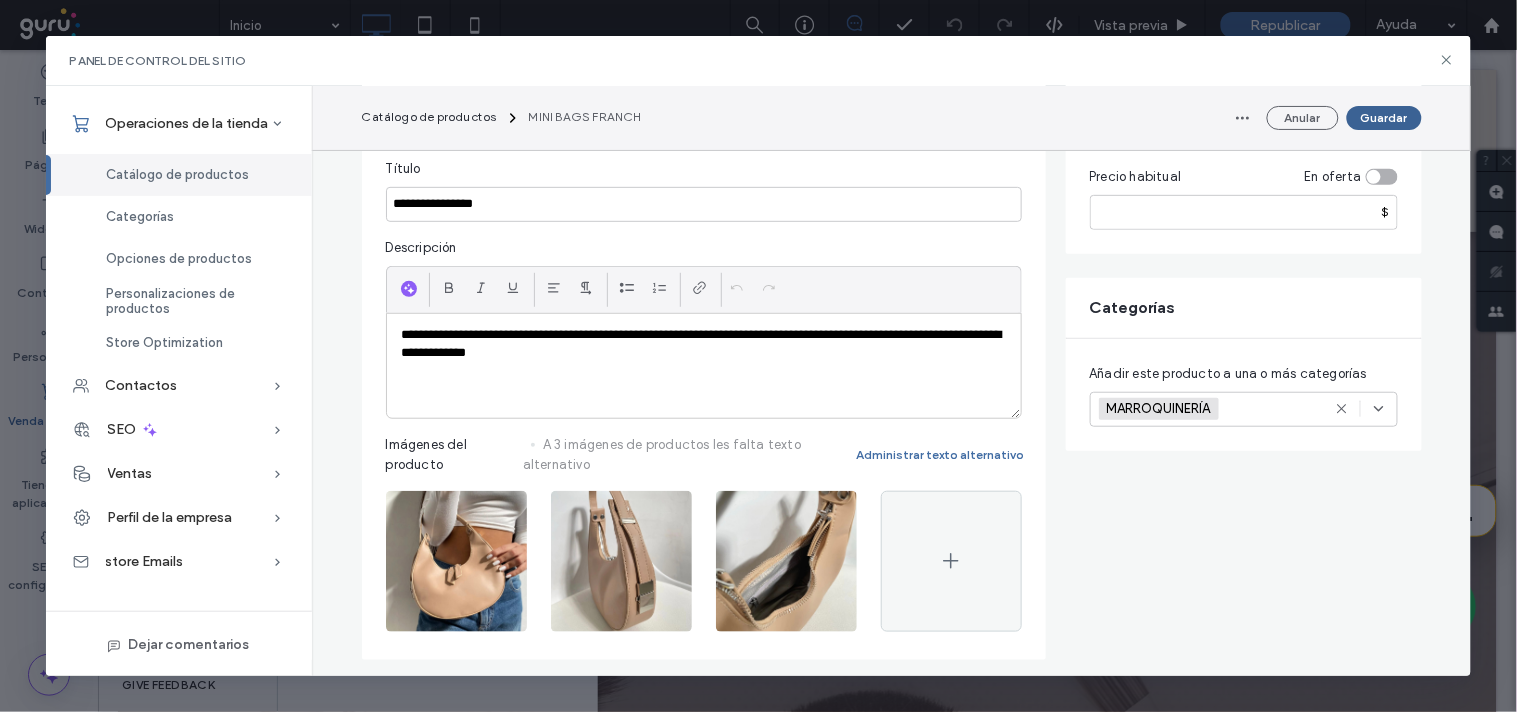 click on "Guardar" at bounding box center (1384, 118) 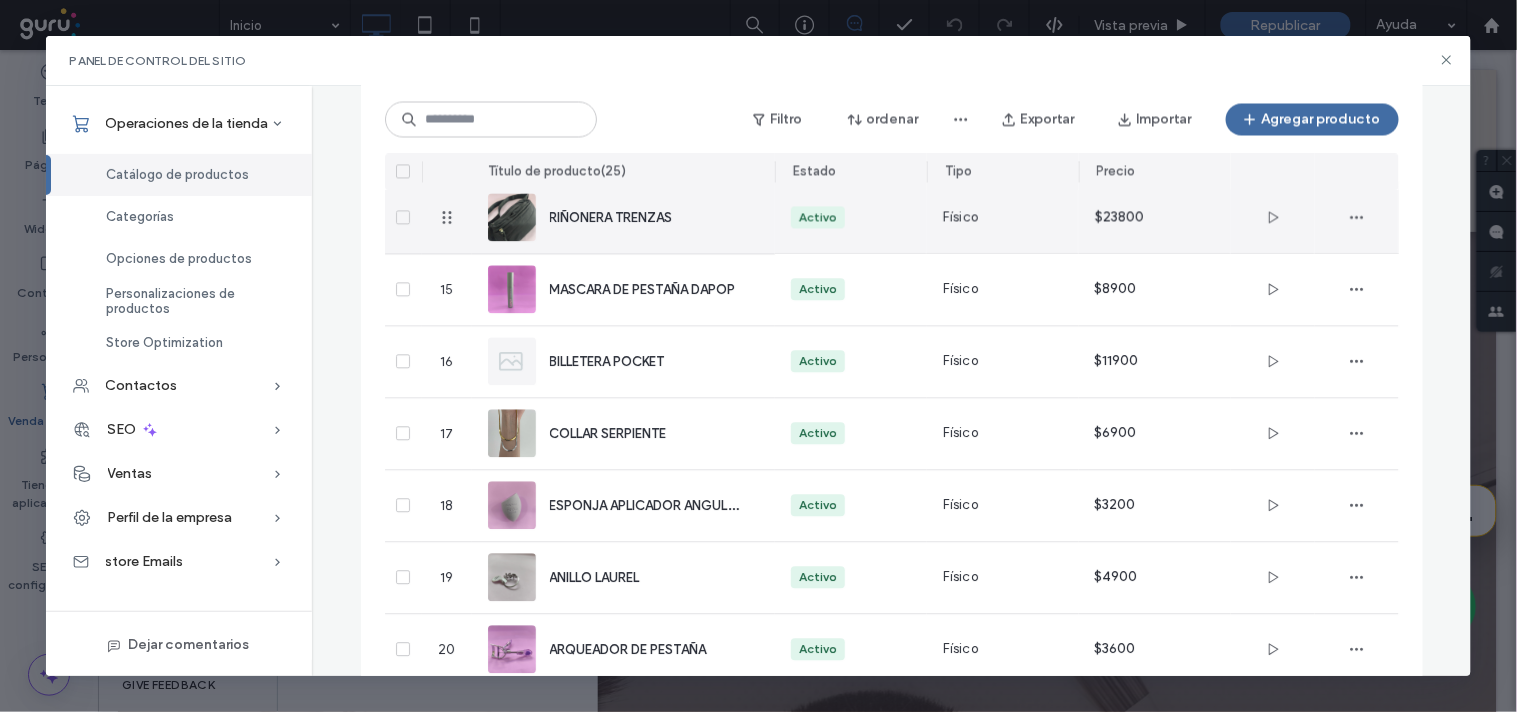 scroll, scrollTop: 1222, scrollLeft: 0, axis: vertical 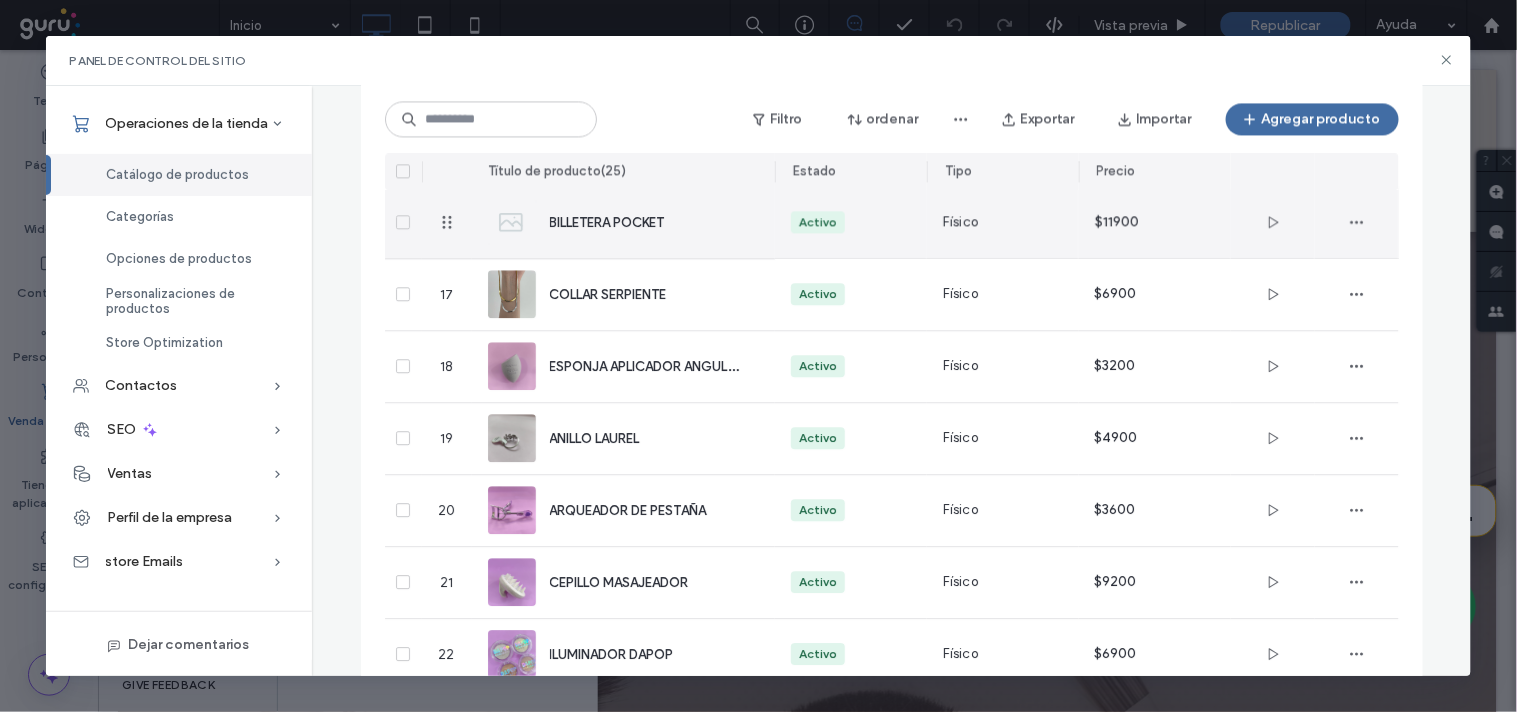 click on "BILLETERA POCKET" at bounding box center (624, 222) 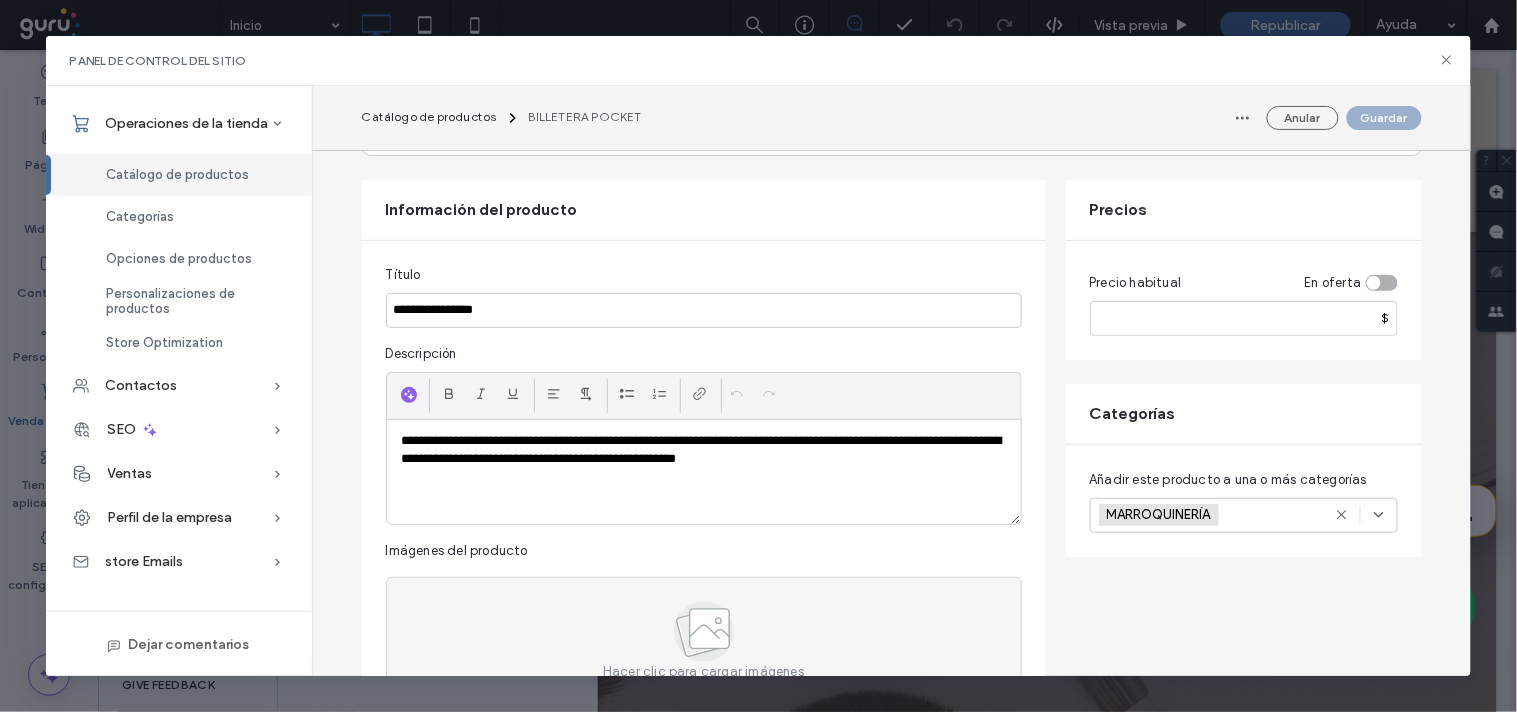 scroll, scrollTop: 333, scrollLeft: 0, axis: vertical 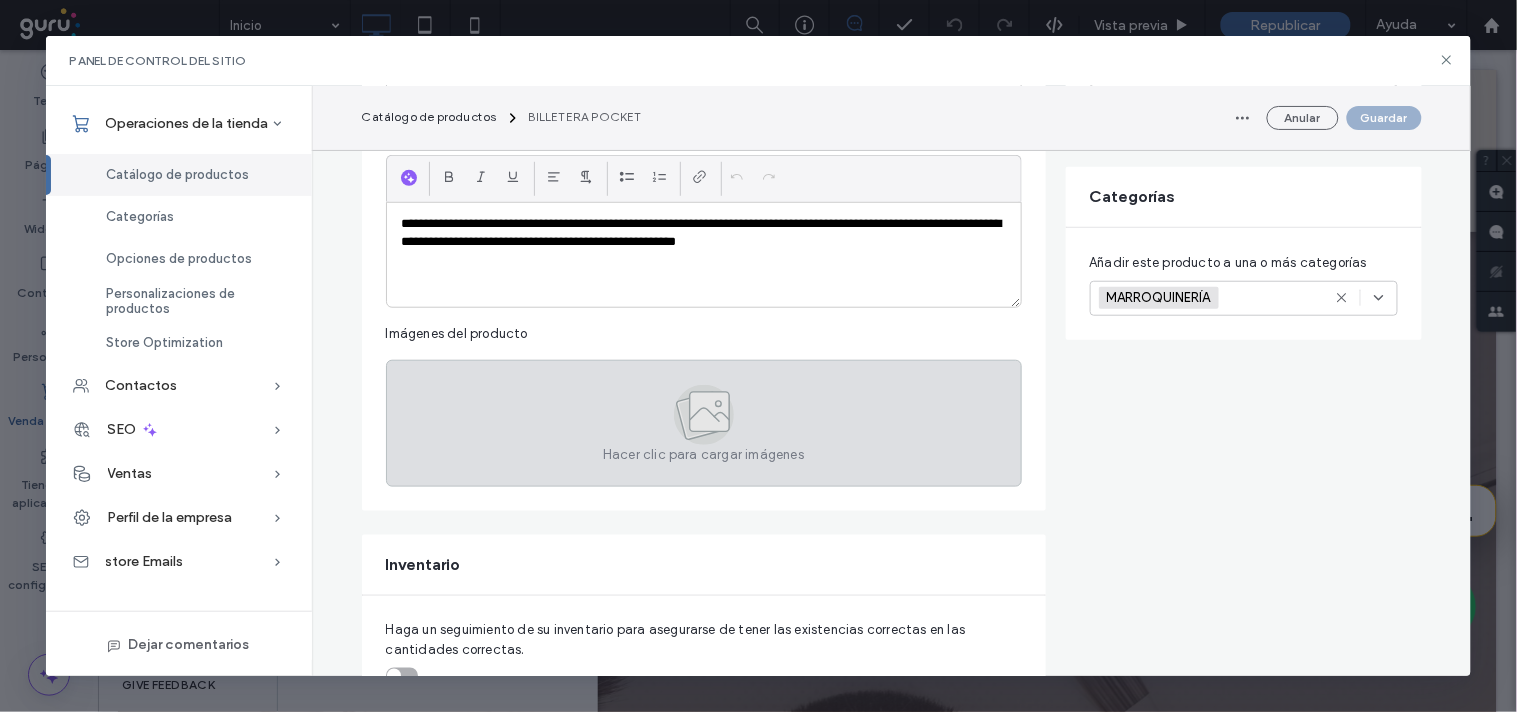 click on "Hacer clic para cargar imágenes" at bounding box center (704, 423) 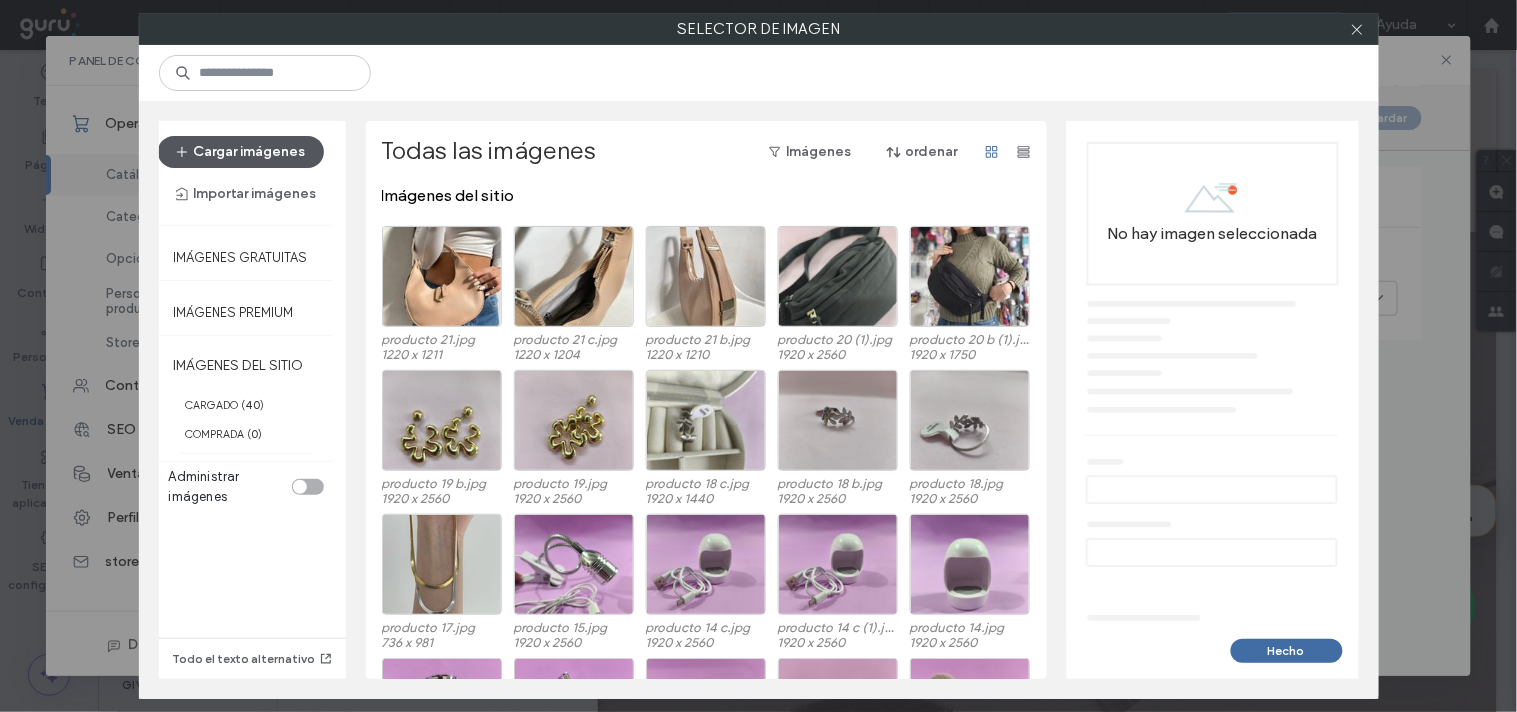 click on "Cargar imágenes" at bounding box center [241, 152] 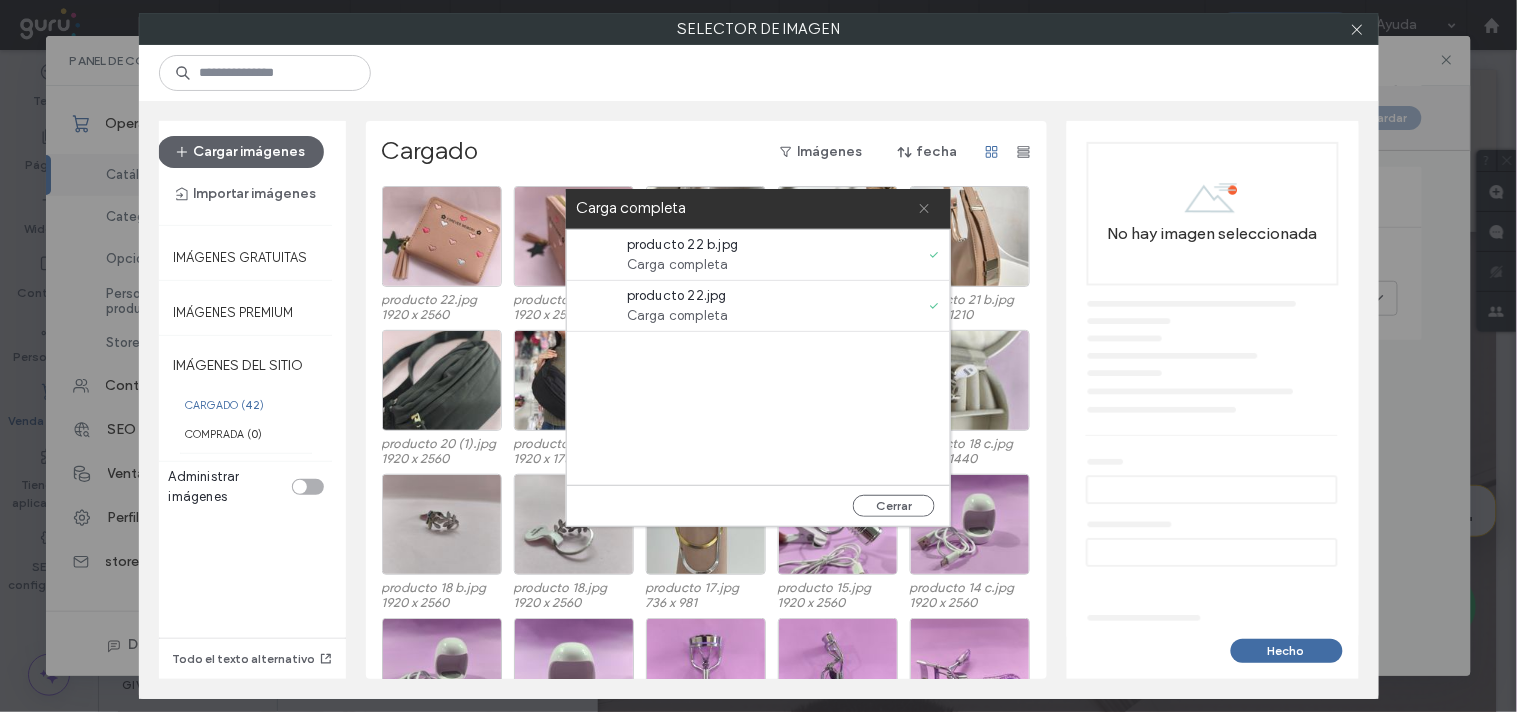 click 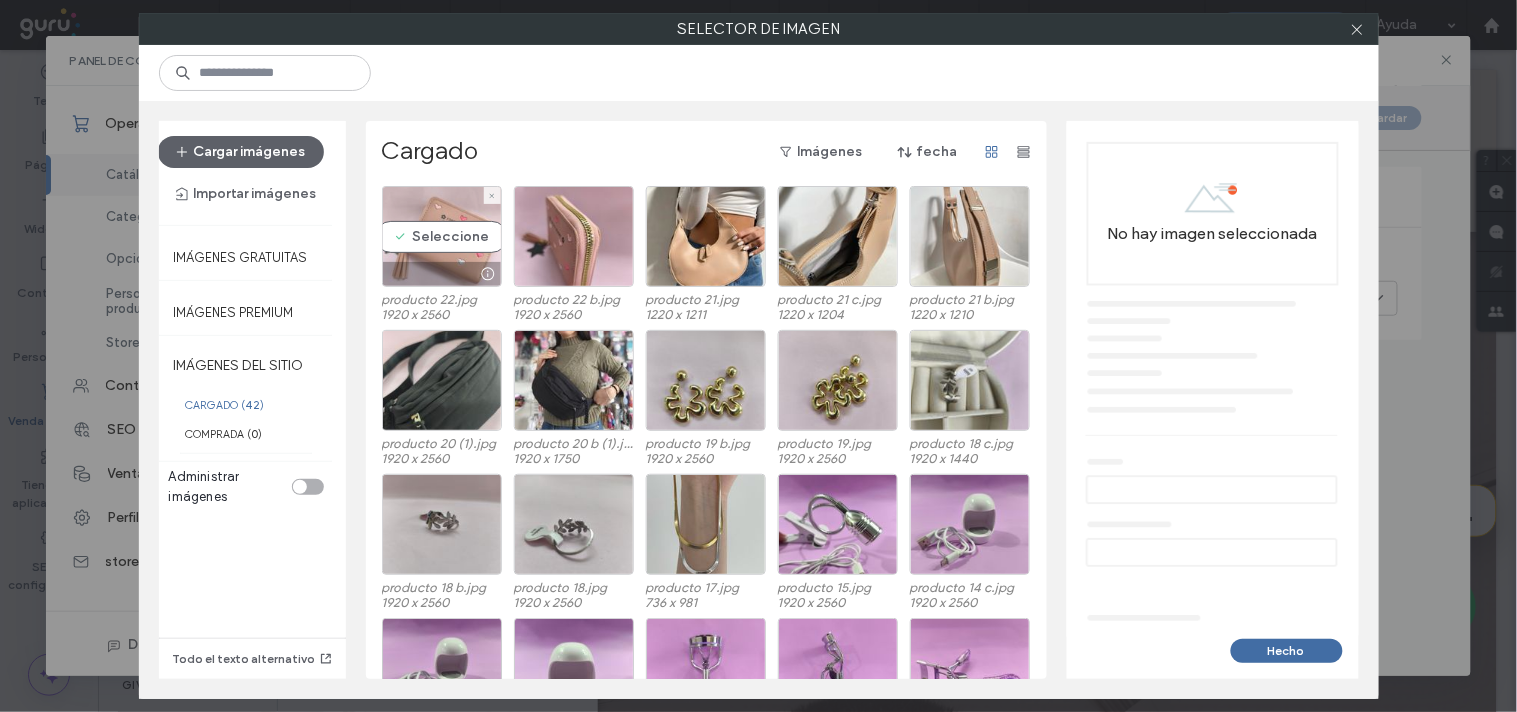 click on "Seleccione" at bounding box center (442, 236) 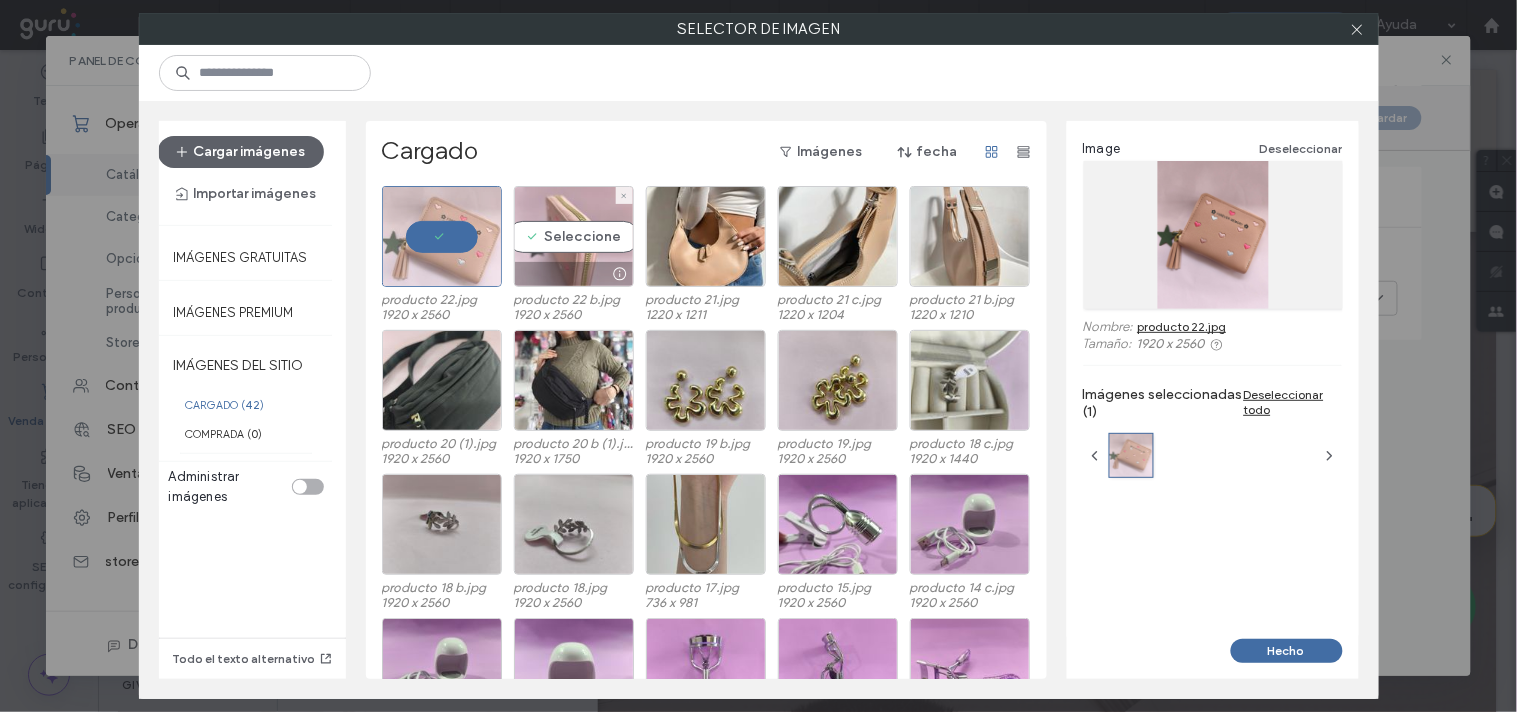 click on "Seleccione" at bounding box center (574, 236) 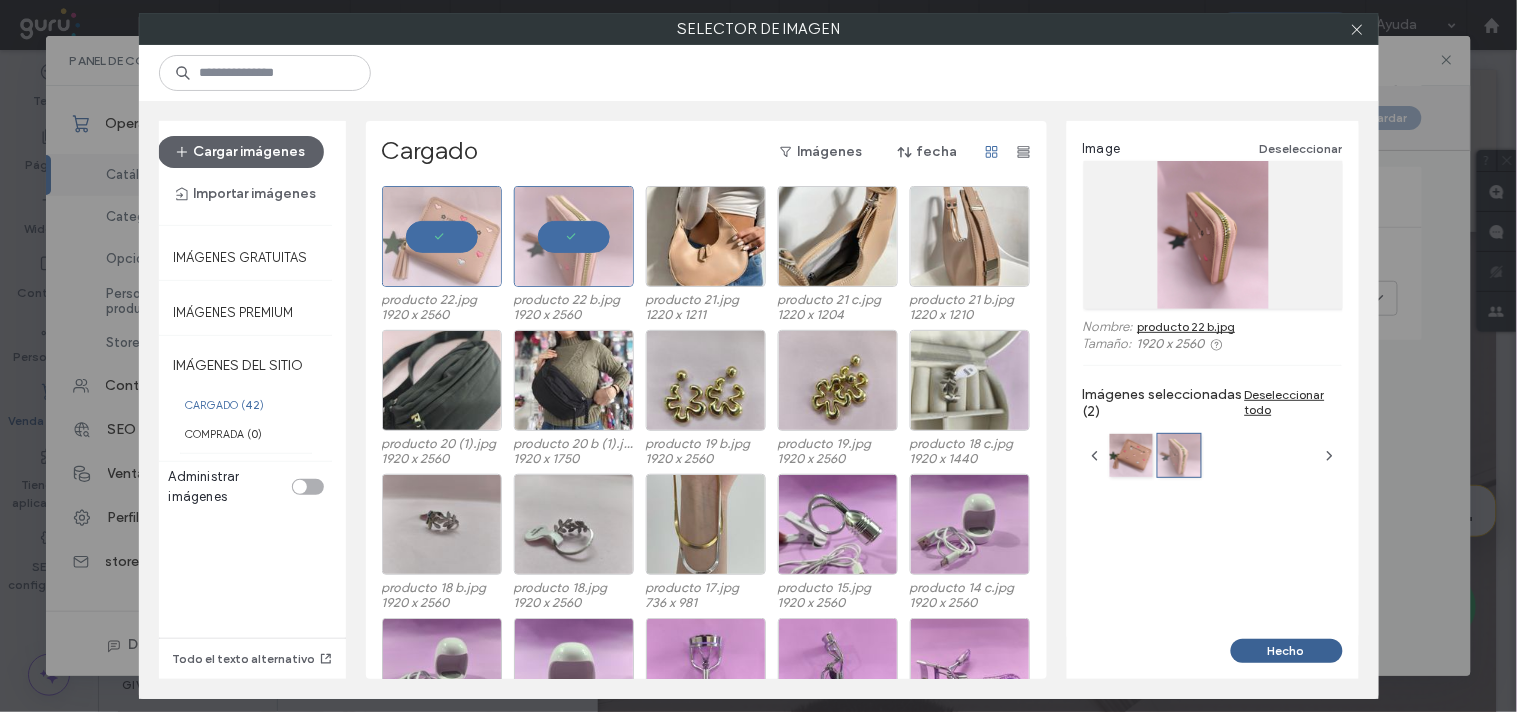 click on "Hecho" at bounding box center [1287, 651] 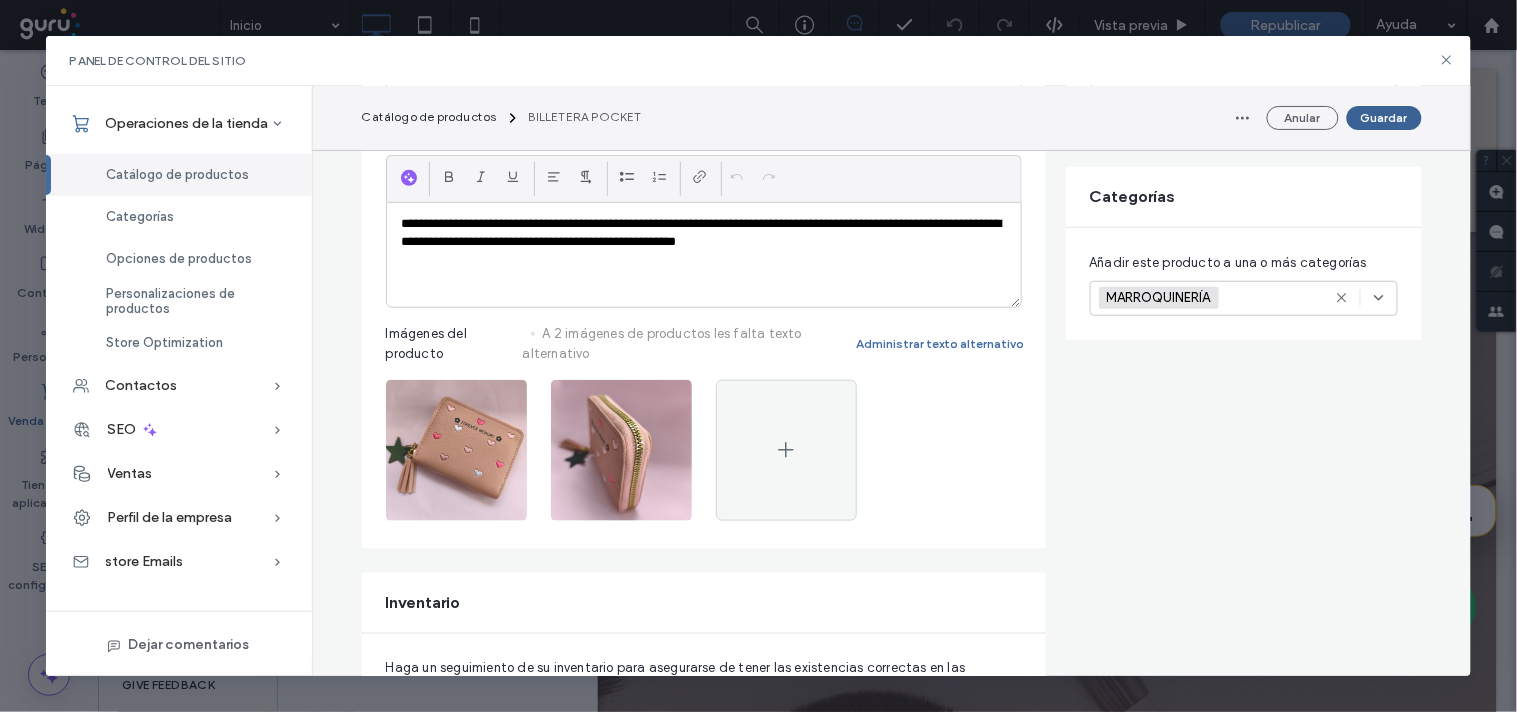 click on "Guardar" at bounding box center [1384, 118] 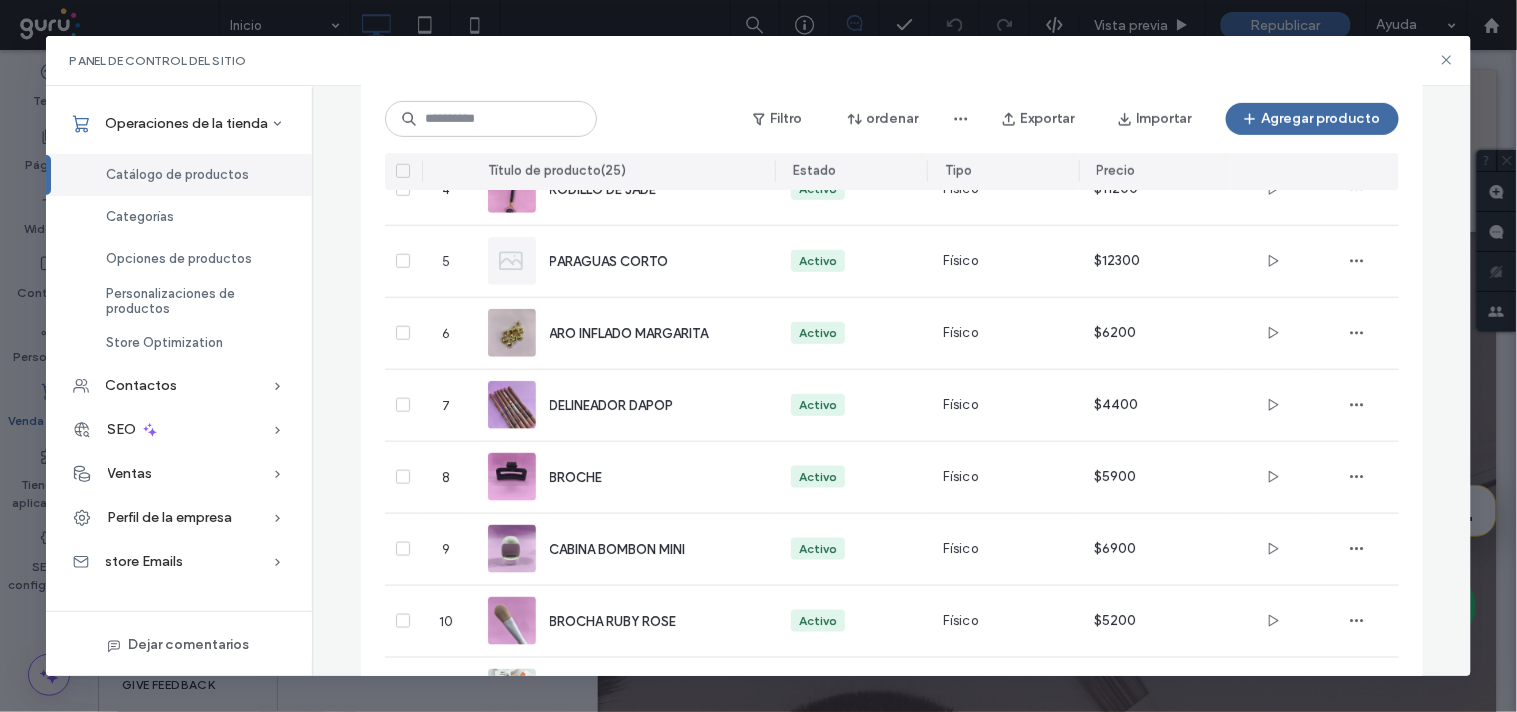 scroll, scrollTop: 888, scrollLeft: 0, axis: vertical 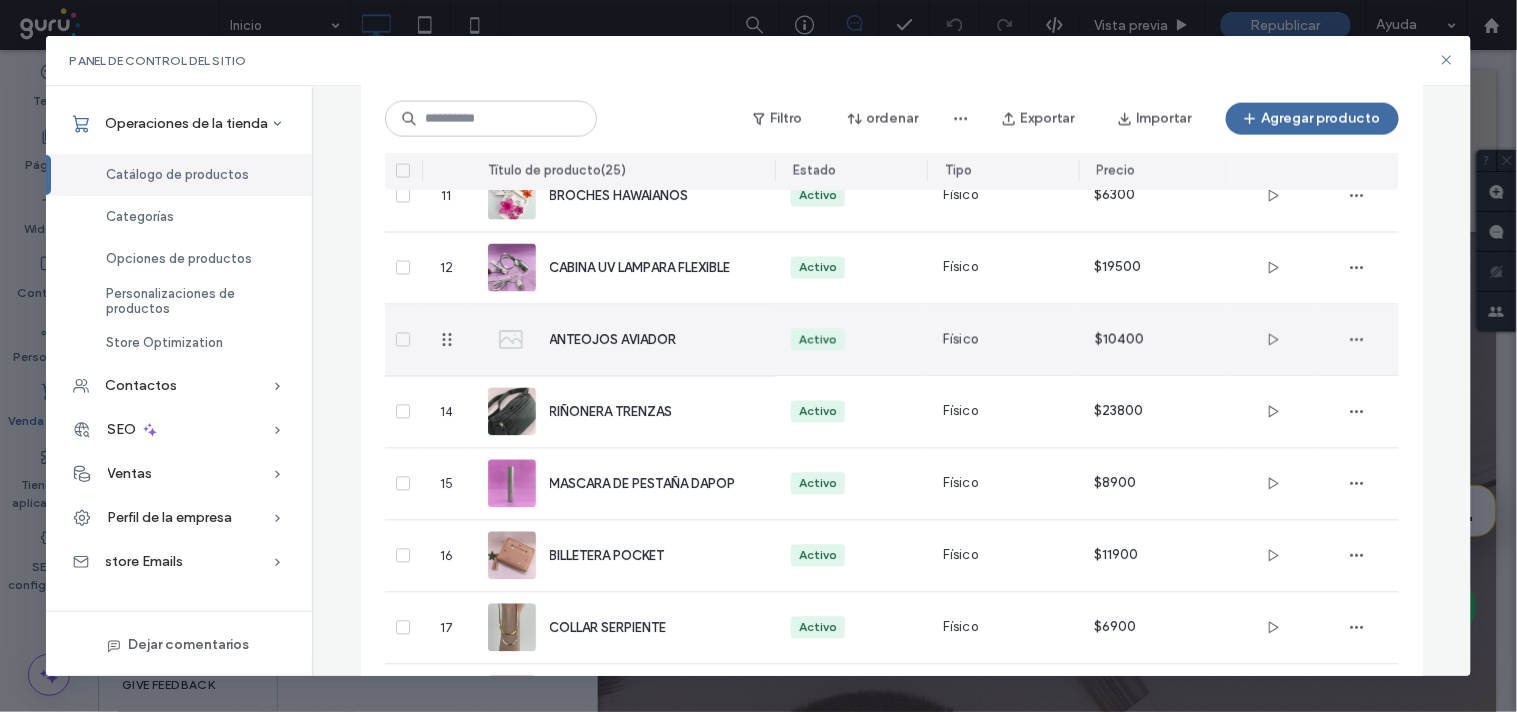 click on "ANTEOJOS AVIADOR" at bounding box center [624, 340] 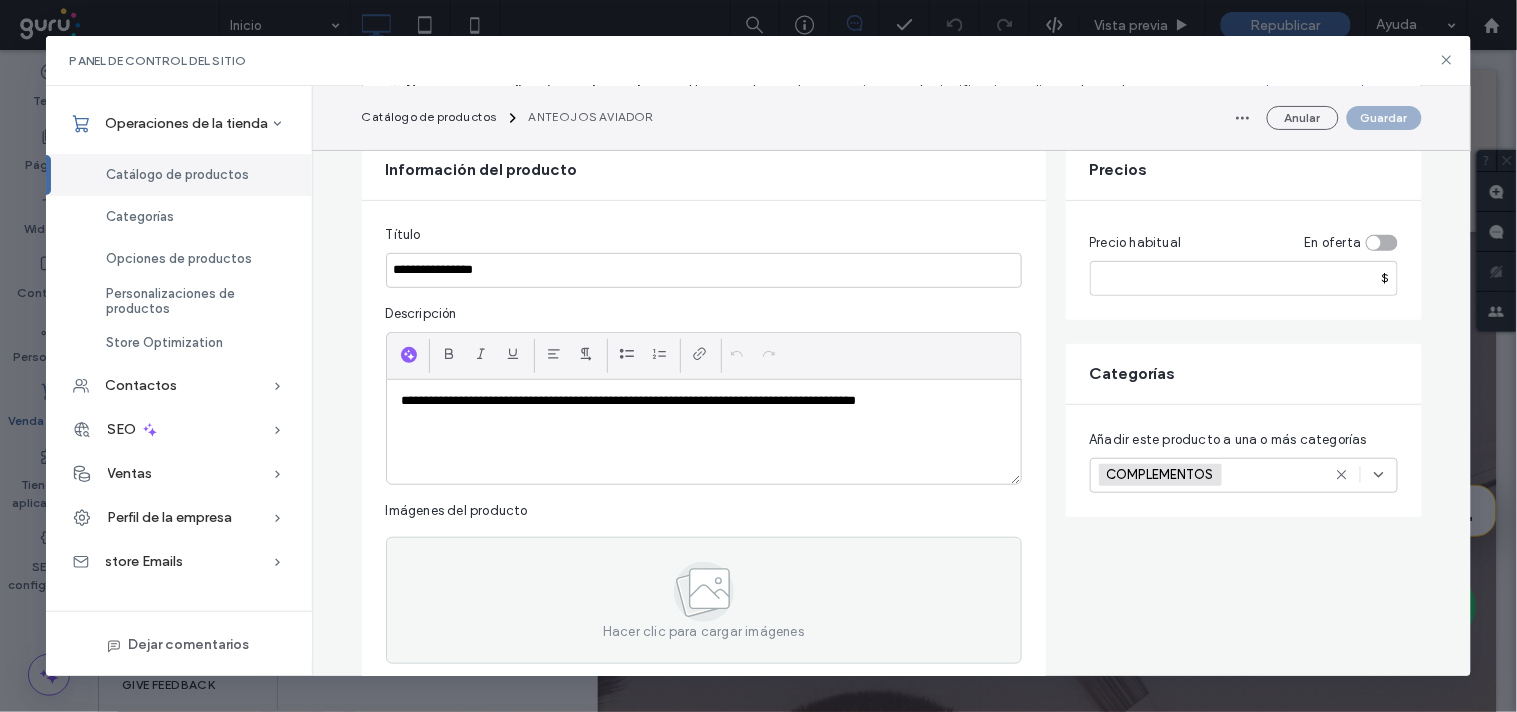 scroll, scrollTop: 222, scrollLeft: 0, axis: vertical 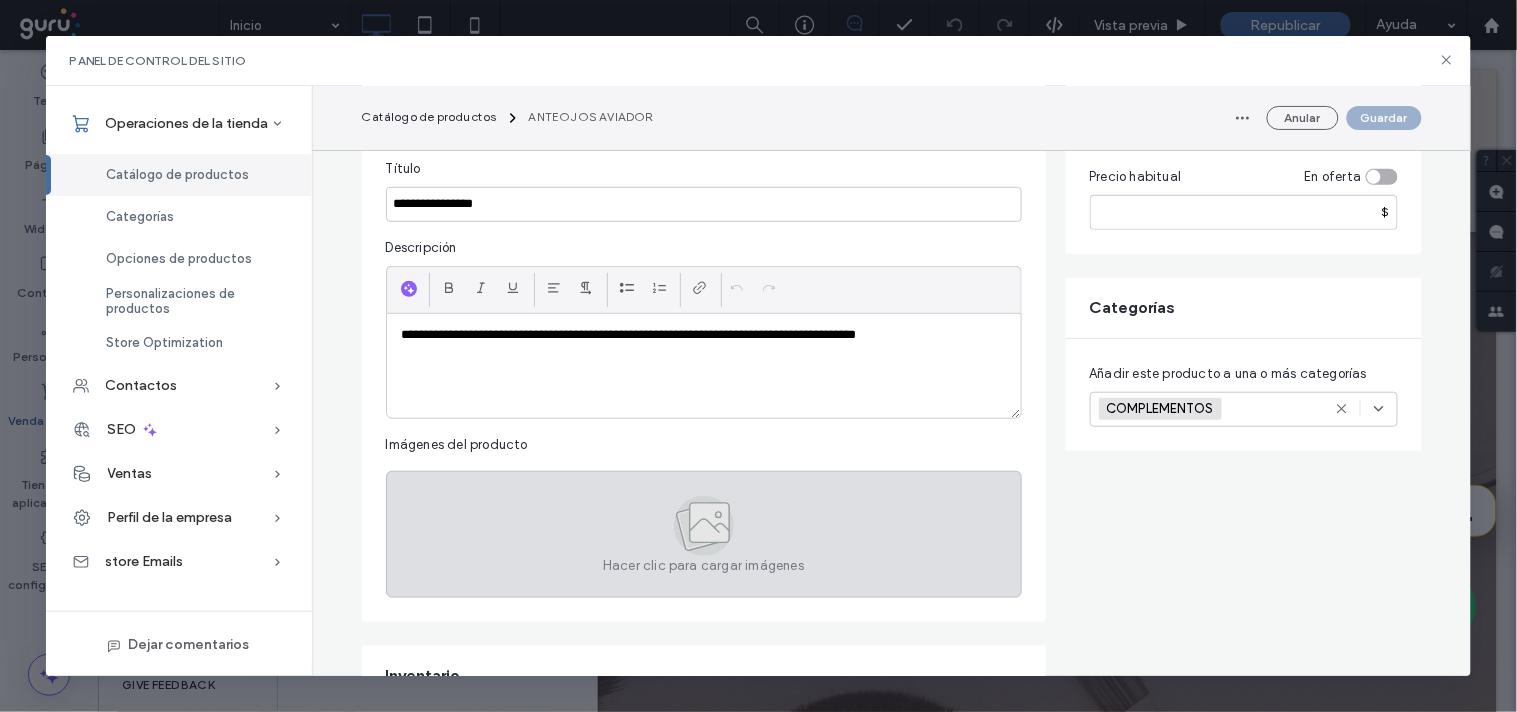 click on "Hacer clic para cargar imágenes" at bounding box center (704, 534) 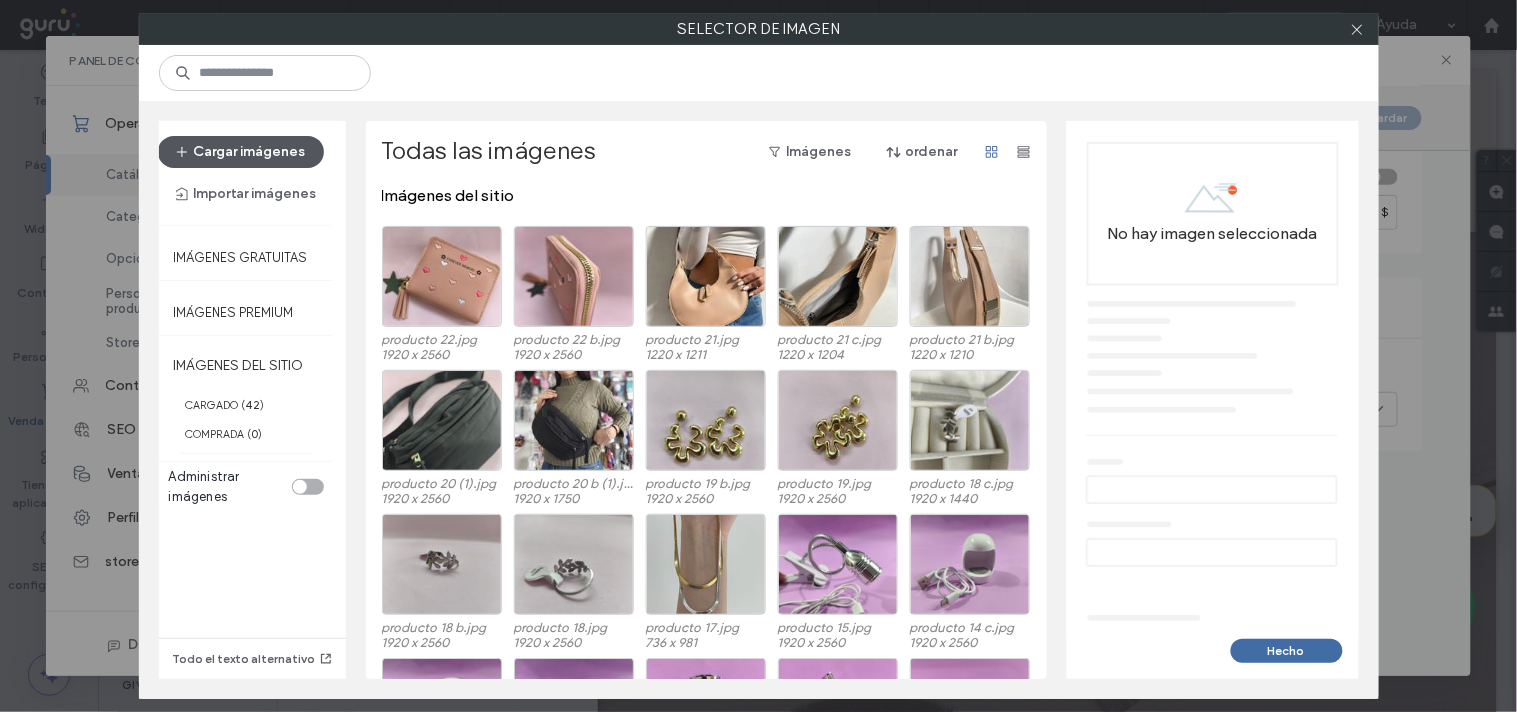 click on "Cargar imágenes" at bounding box center (241, 152) 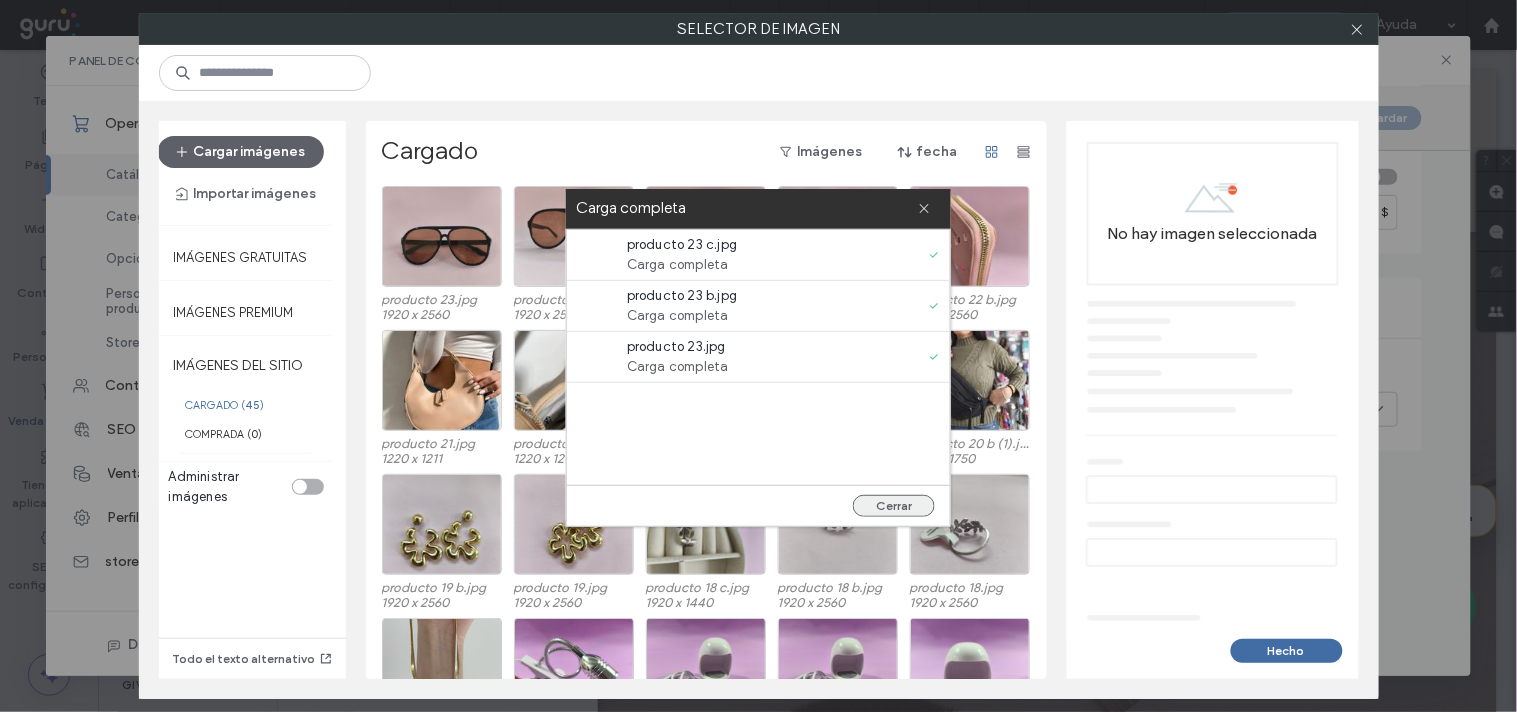 click on "Cerrar" at bounding box center (894, 506) 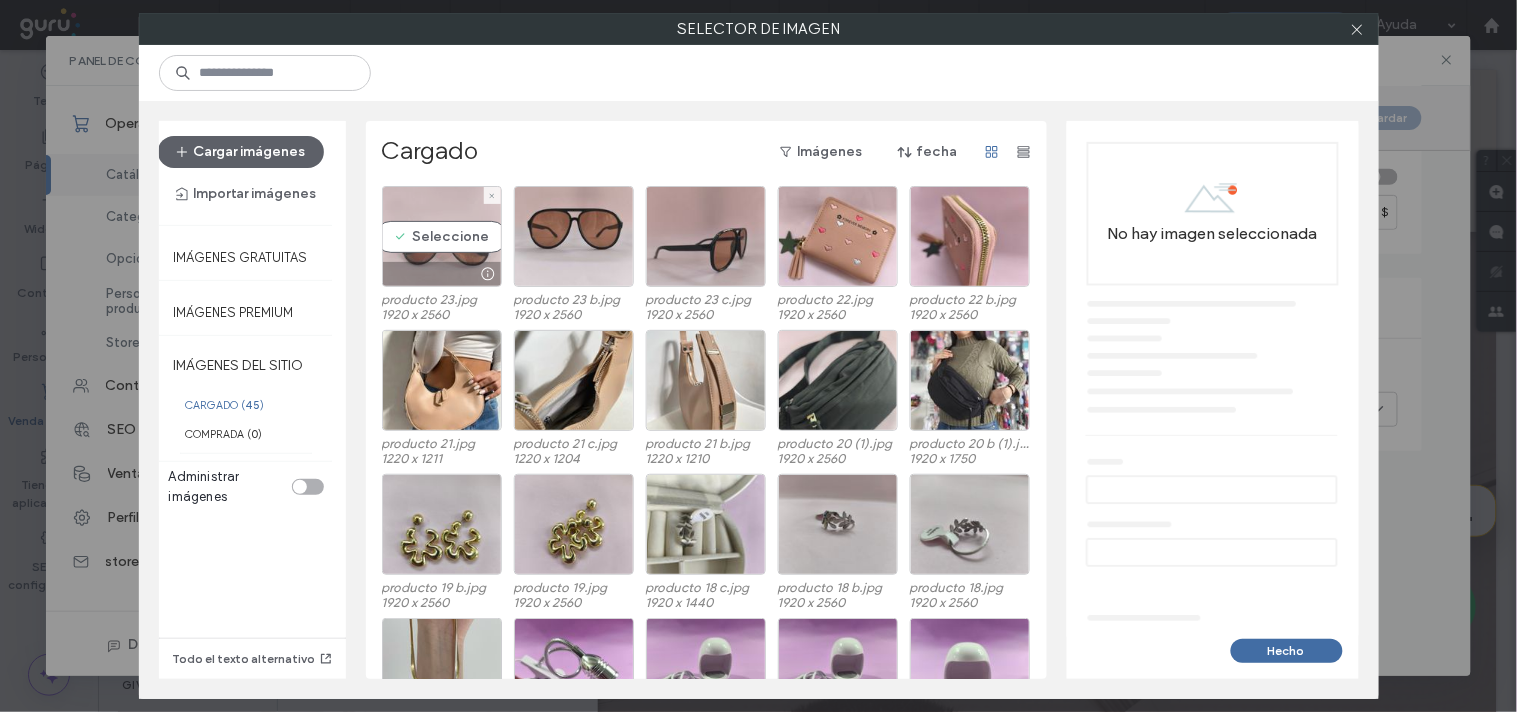 click on "Seleccione" at bounding box center (442, 236) 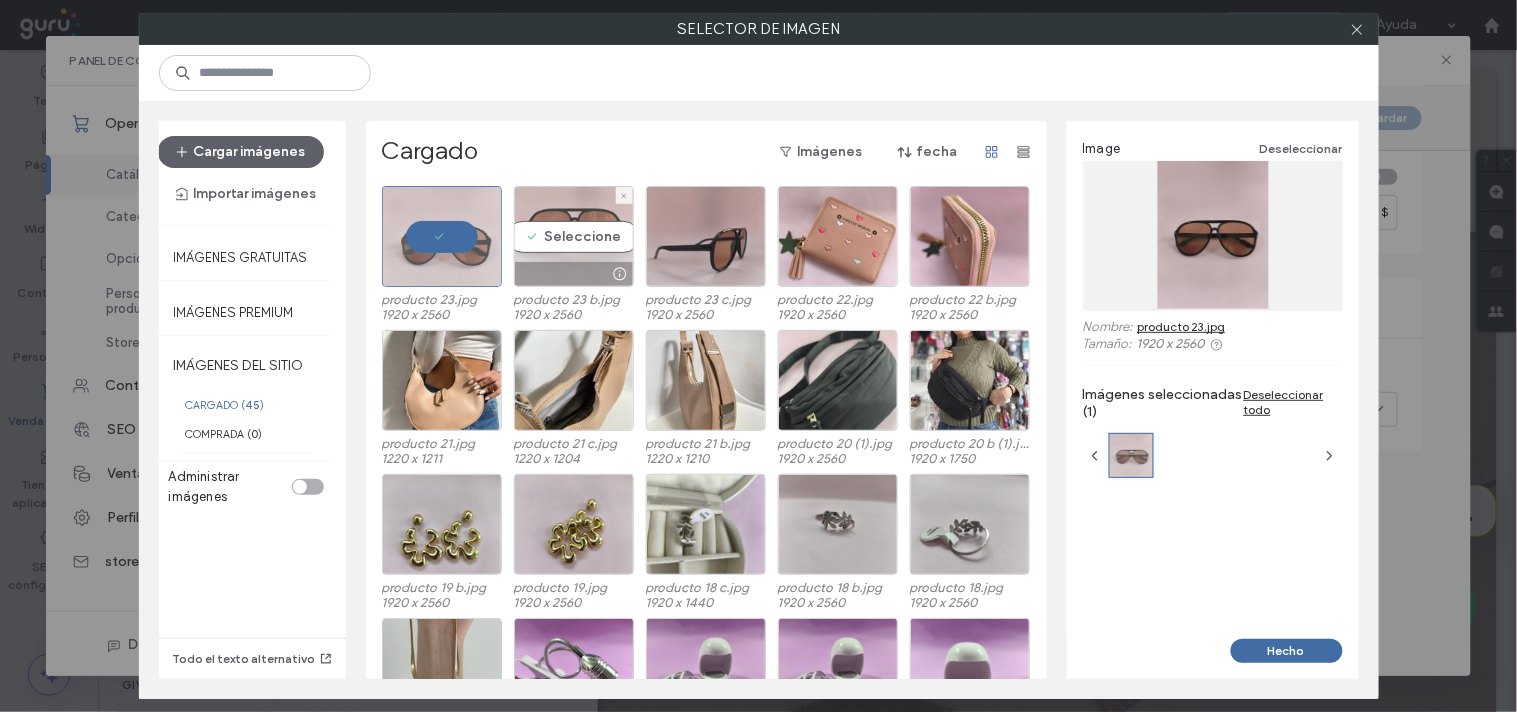 click on "Seleccione" at bounding box center [574, 236] 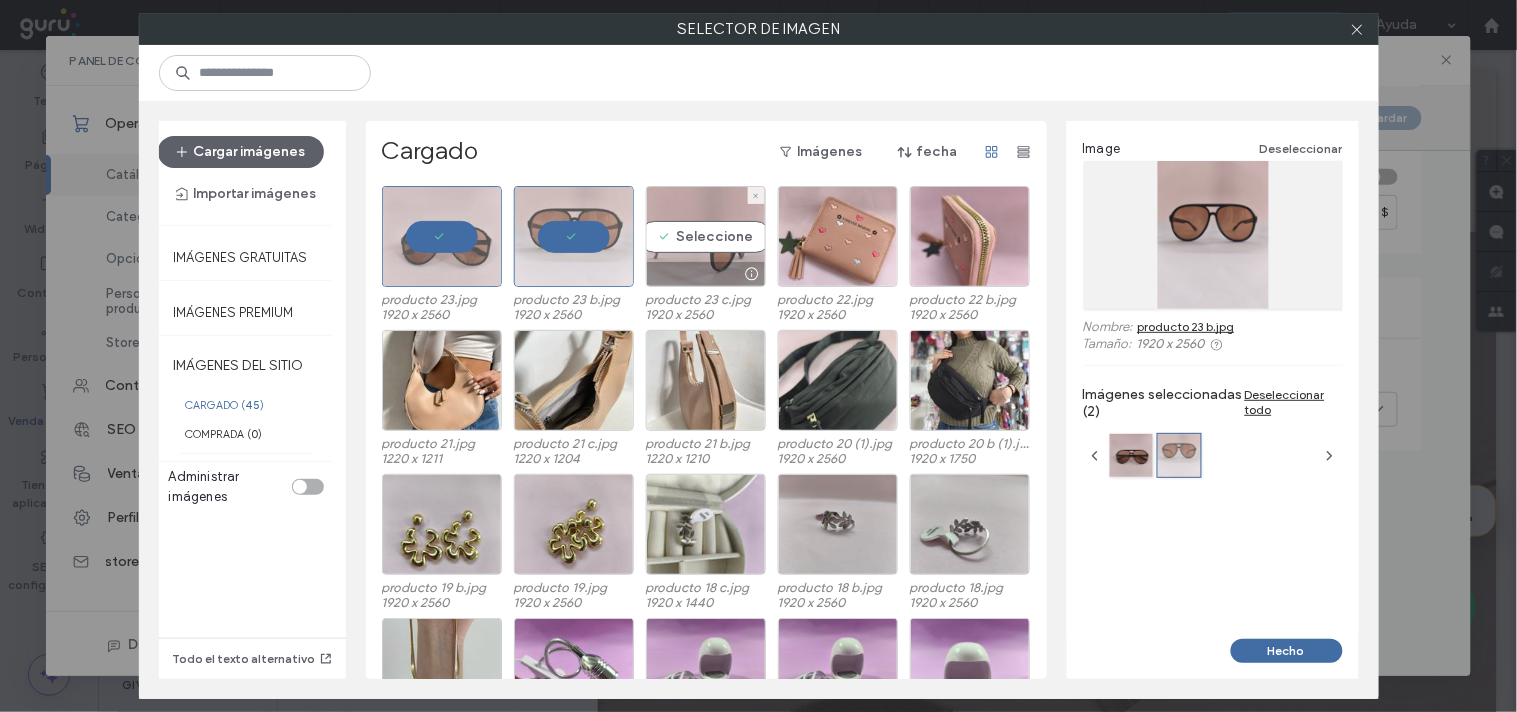 click on "Seleccione" at bounding box center (706, 236) 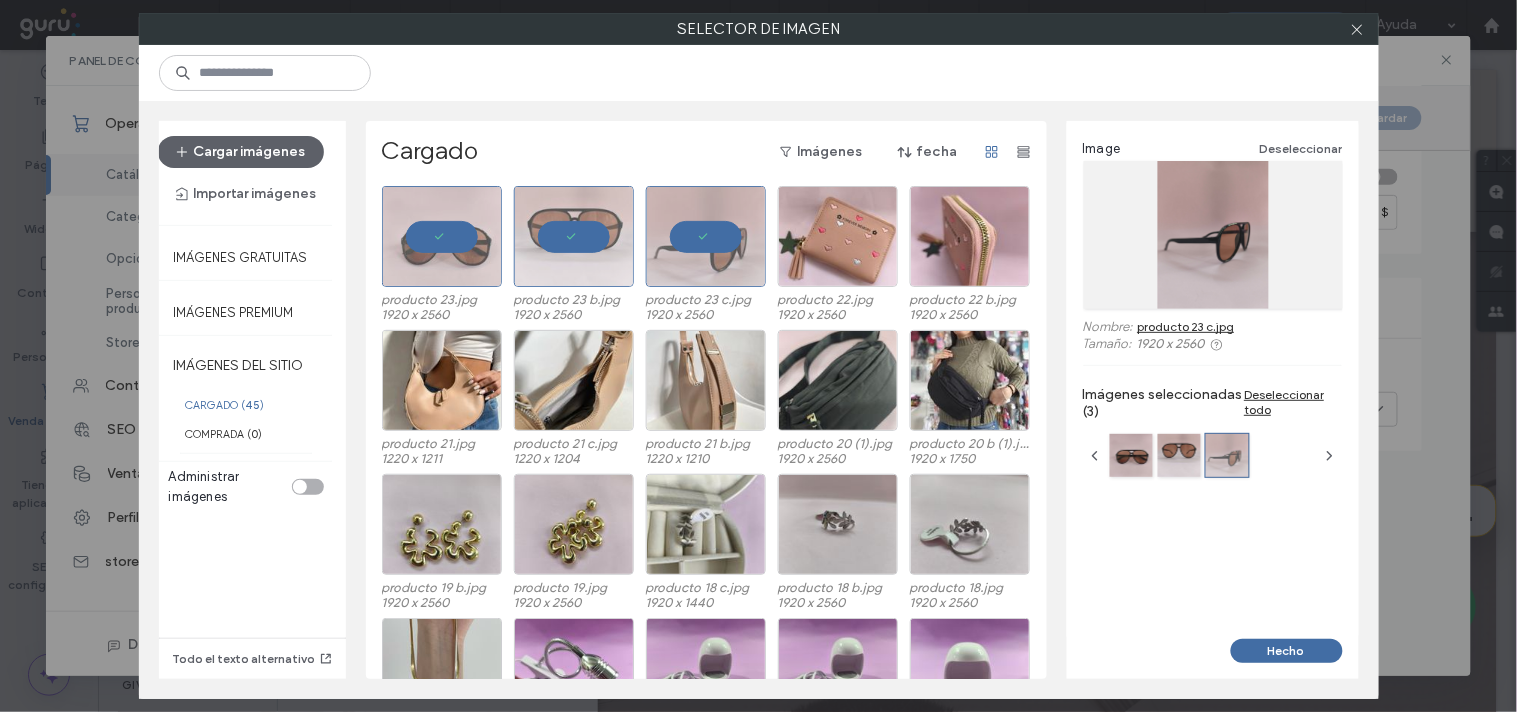 click on "Hecho" at bounding box center (1287, 651) 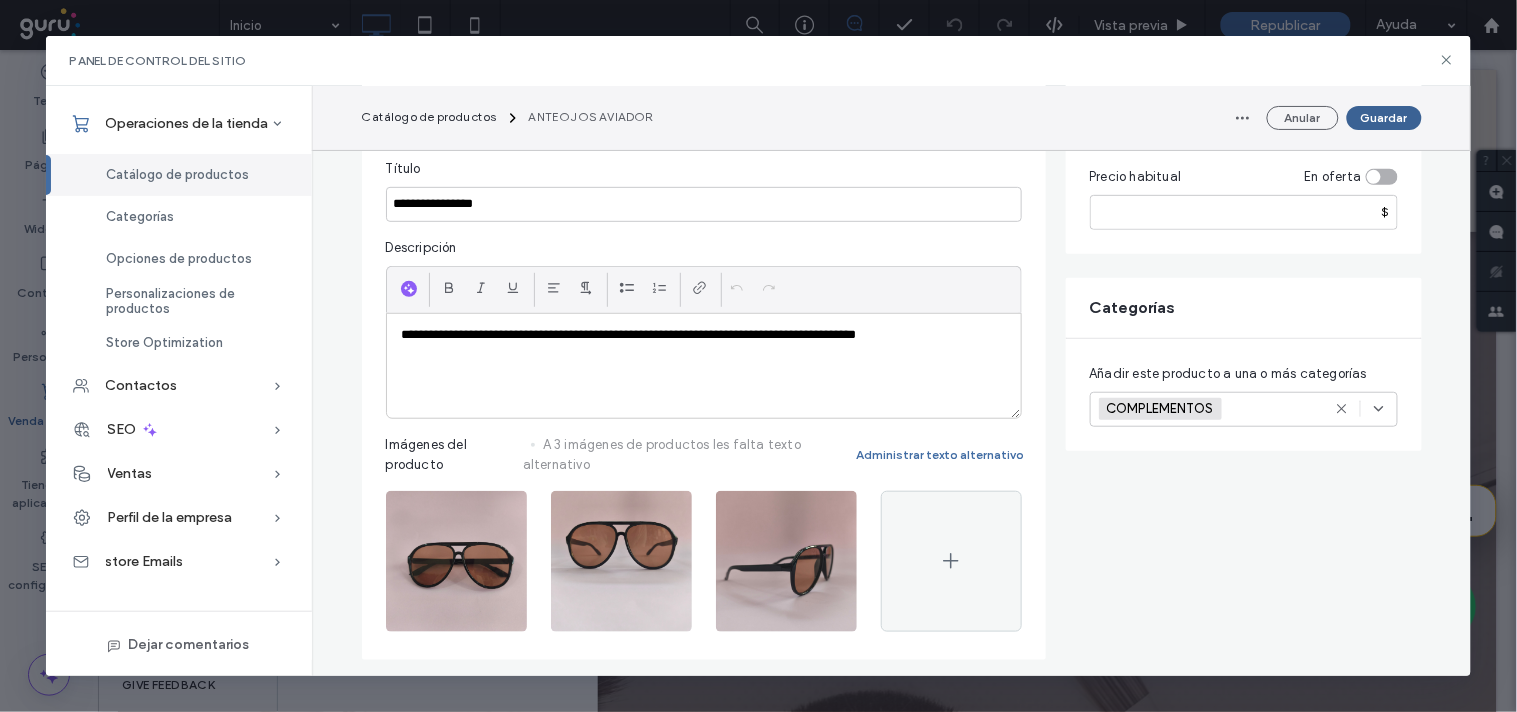 click on "Guardar" at bounding box center [1384, 118] 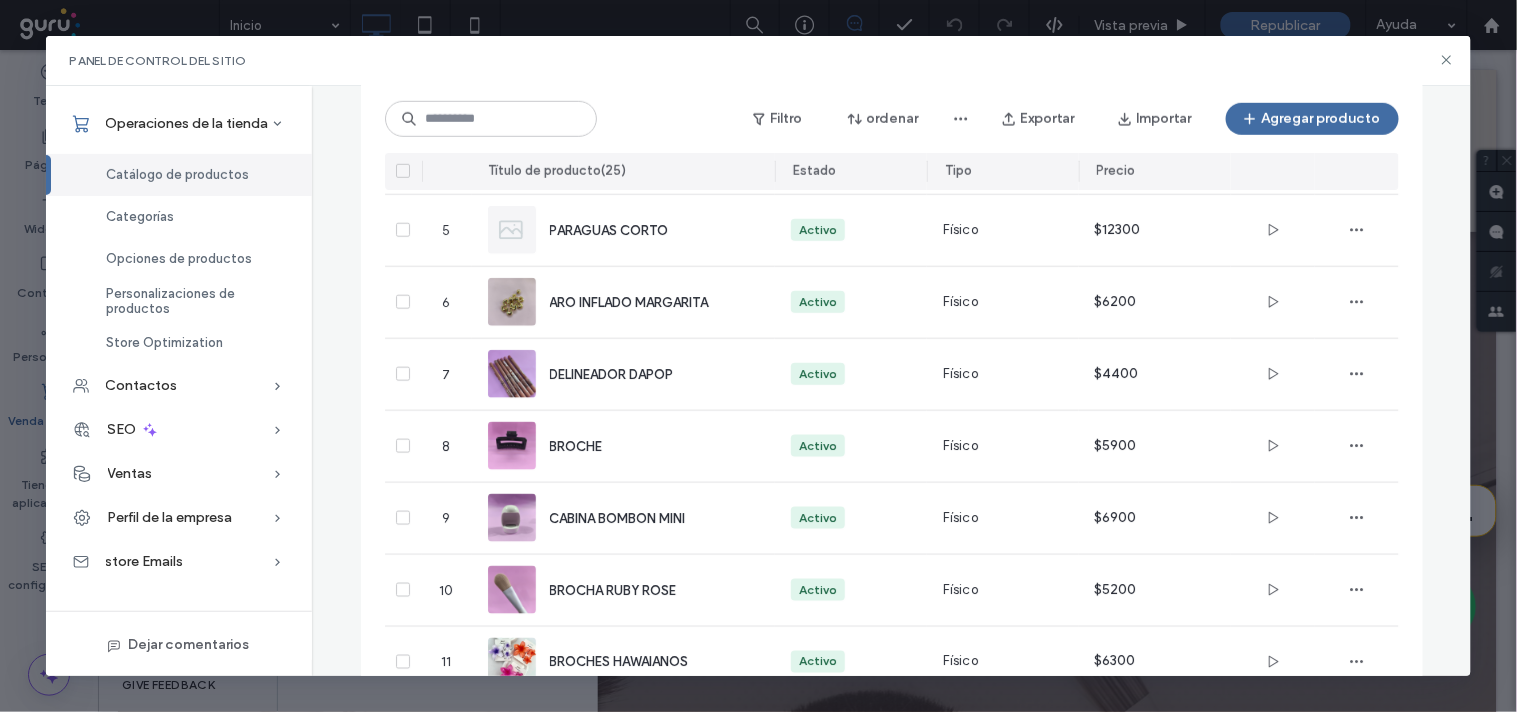 scroll, scrollTop: 277, scrollLeft: 0, axis: vertical 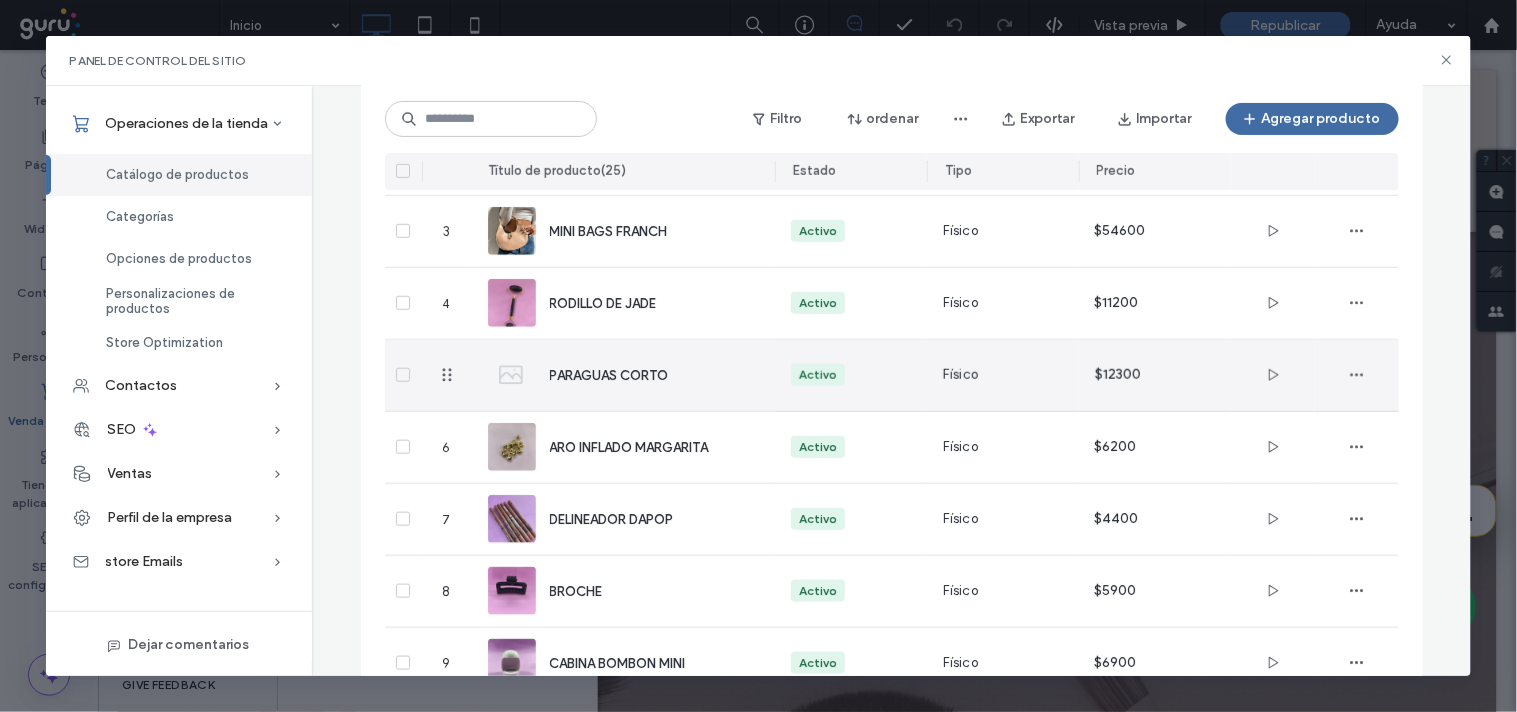 click on "PARAGUAS CORTO" at bounding box center (624, 375) 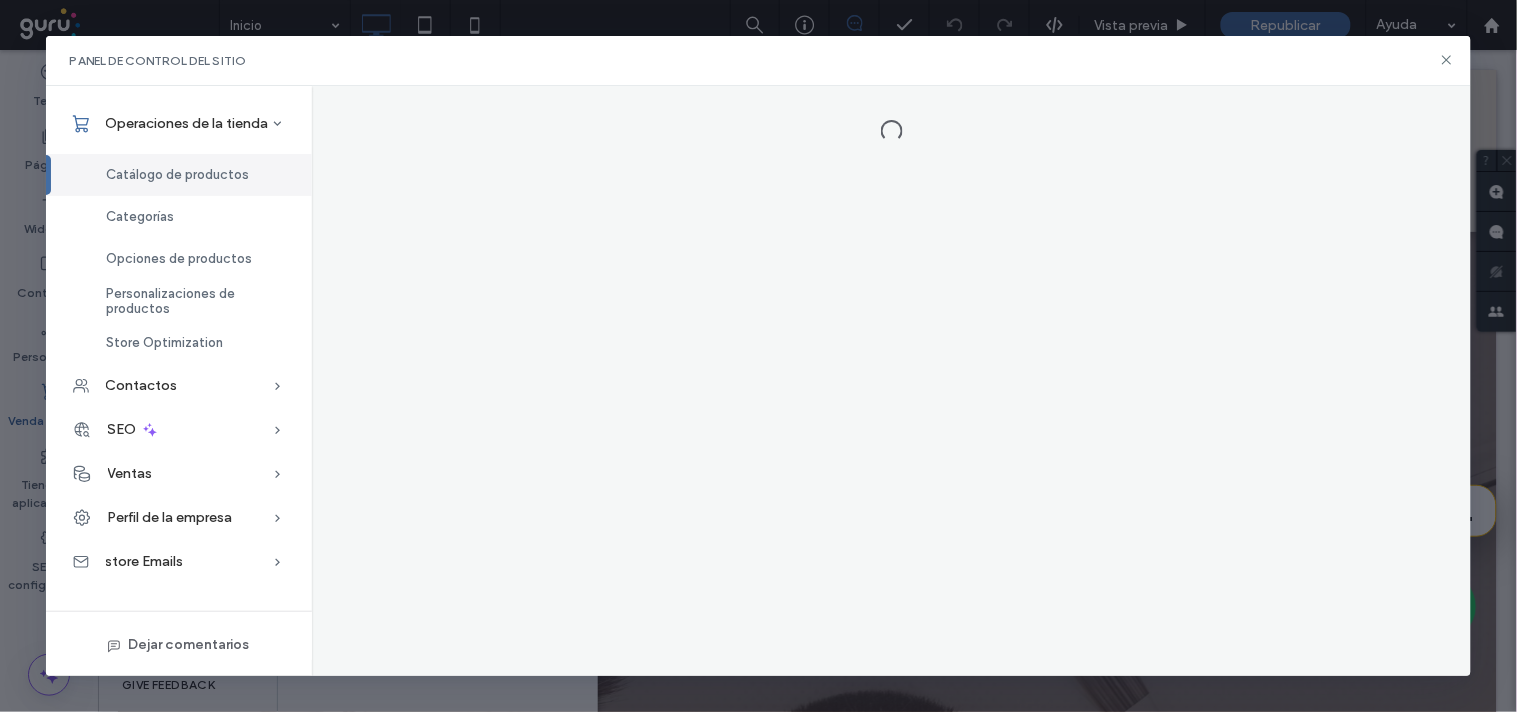 scroll, scrollTop: 0, scrollLeft: 0, axis: both 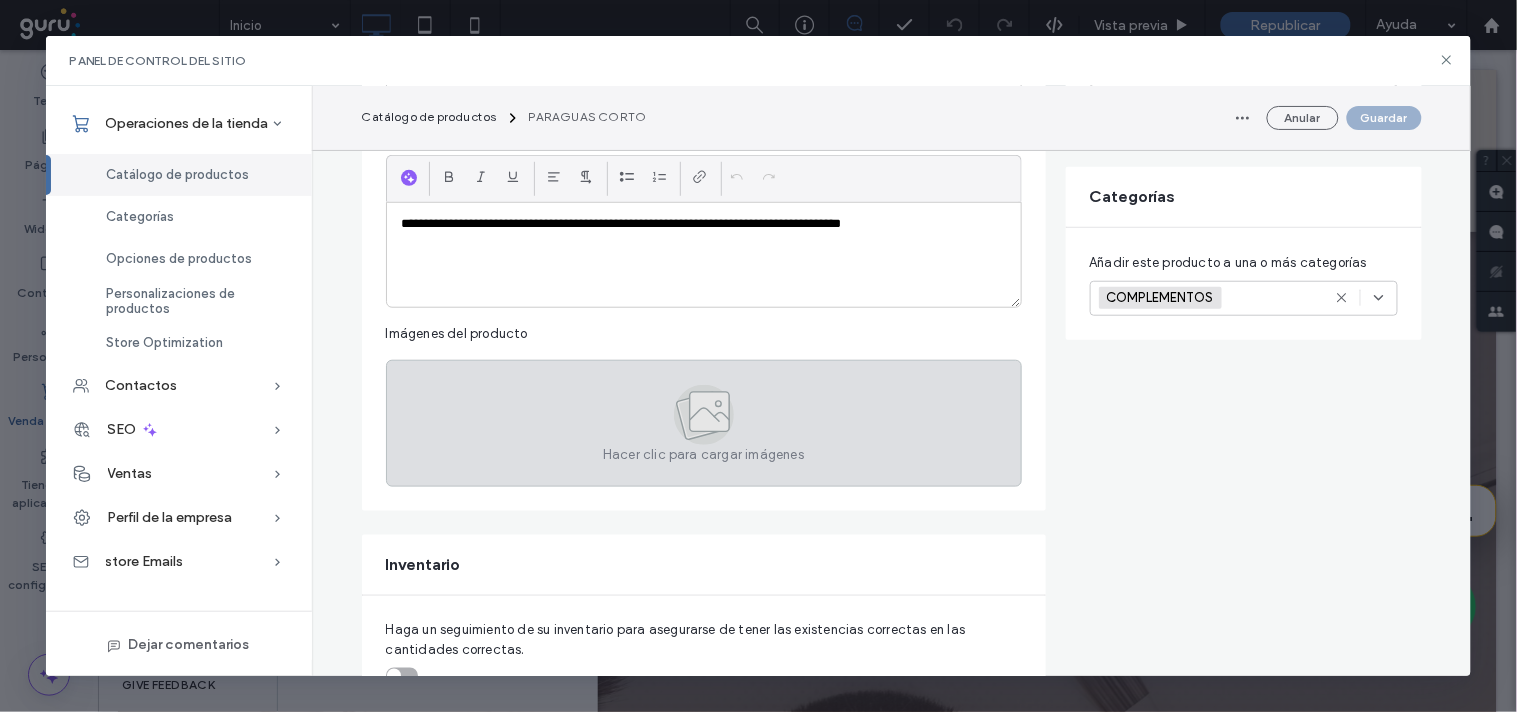 click on "Hacer clic para cargar imágenes" at bounding box center [703, 455] 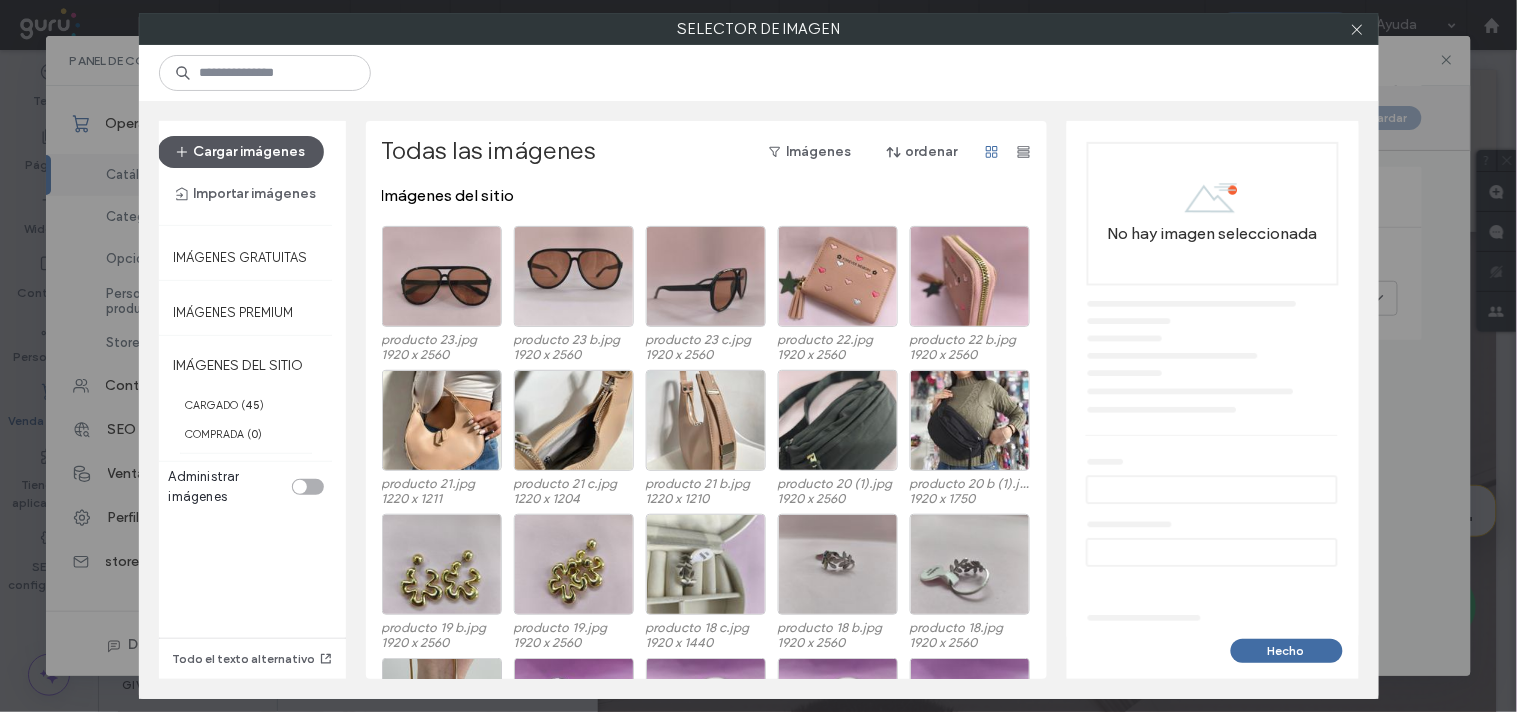 click on "Cargar imágenes" at bounding box center (241, 152) 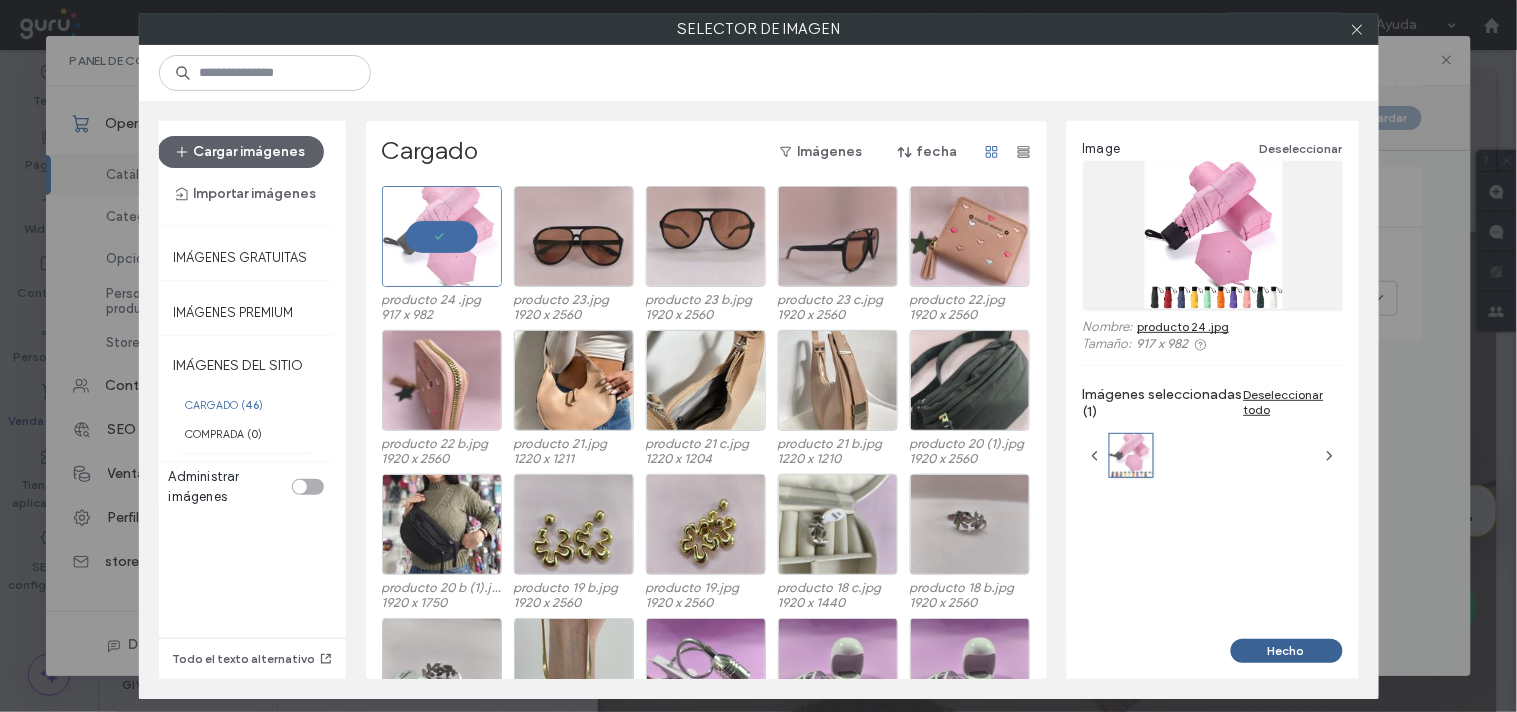 click on "Hecho" at bounding box center (1287, 651) 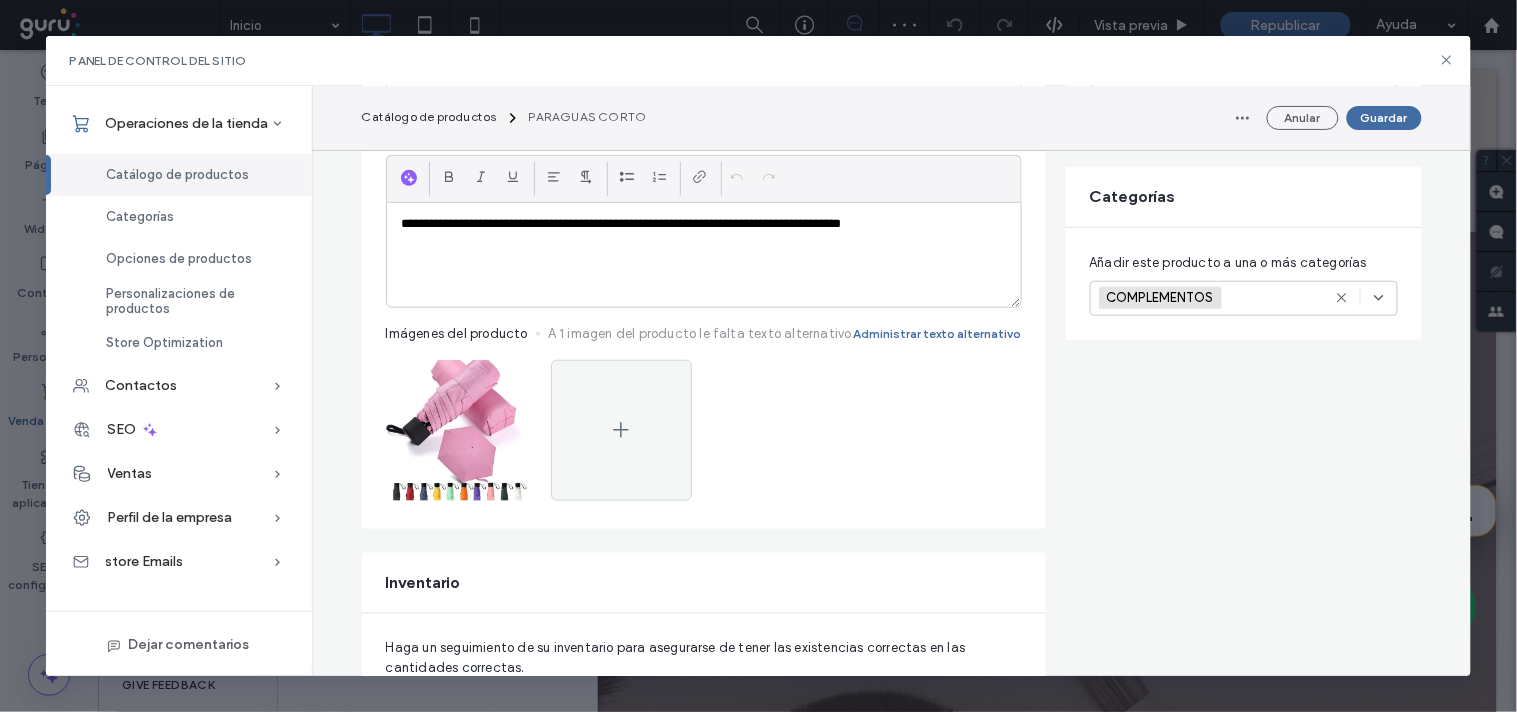 click on "Guardar" at bounding box center (1384, 118) 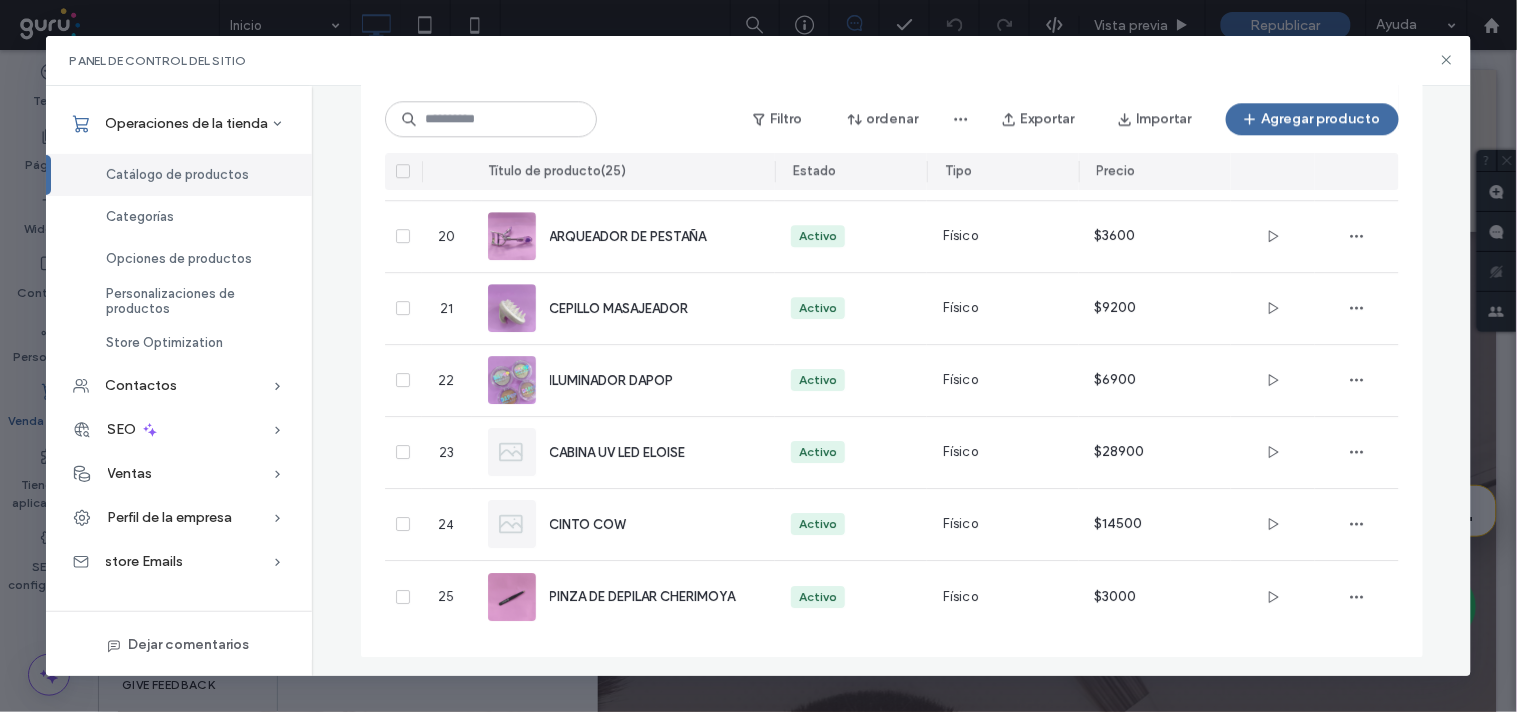 scroll, scrollTop: 1500, scrollLeft: 0, axis: vertical 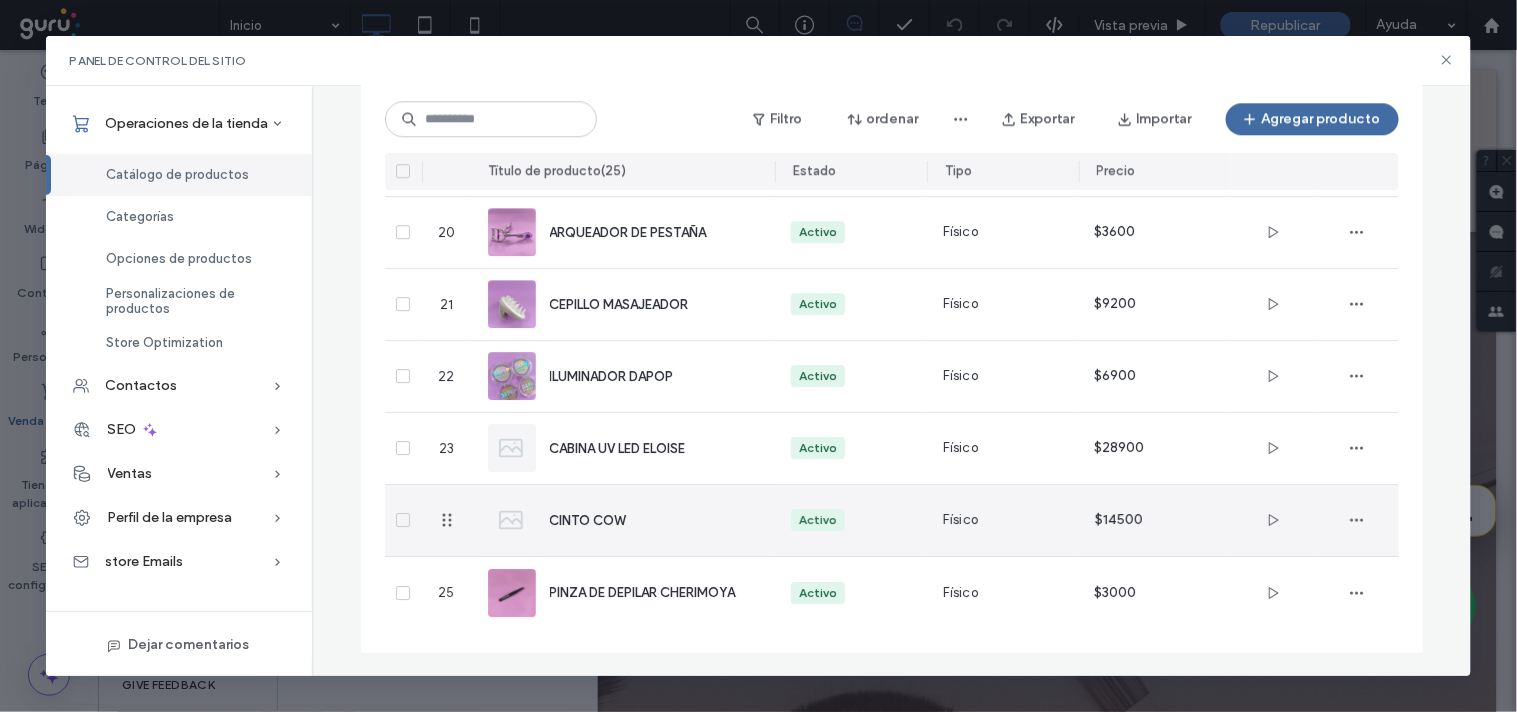 click on "CINTO COW" at bounding box center (624, 520) 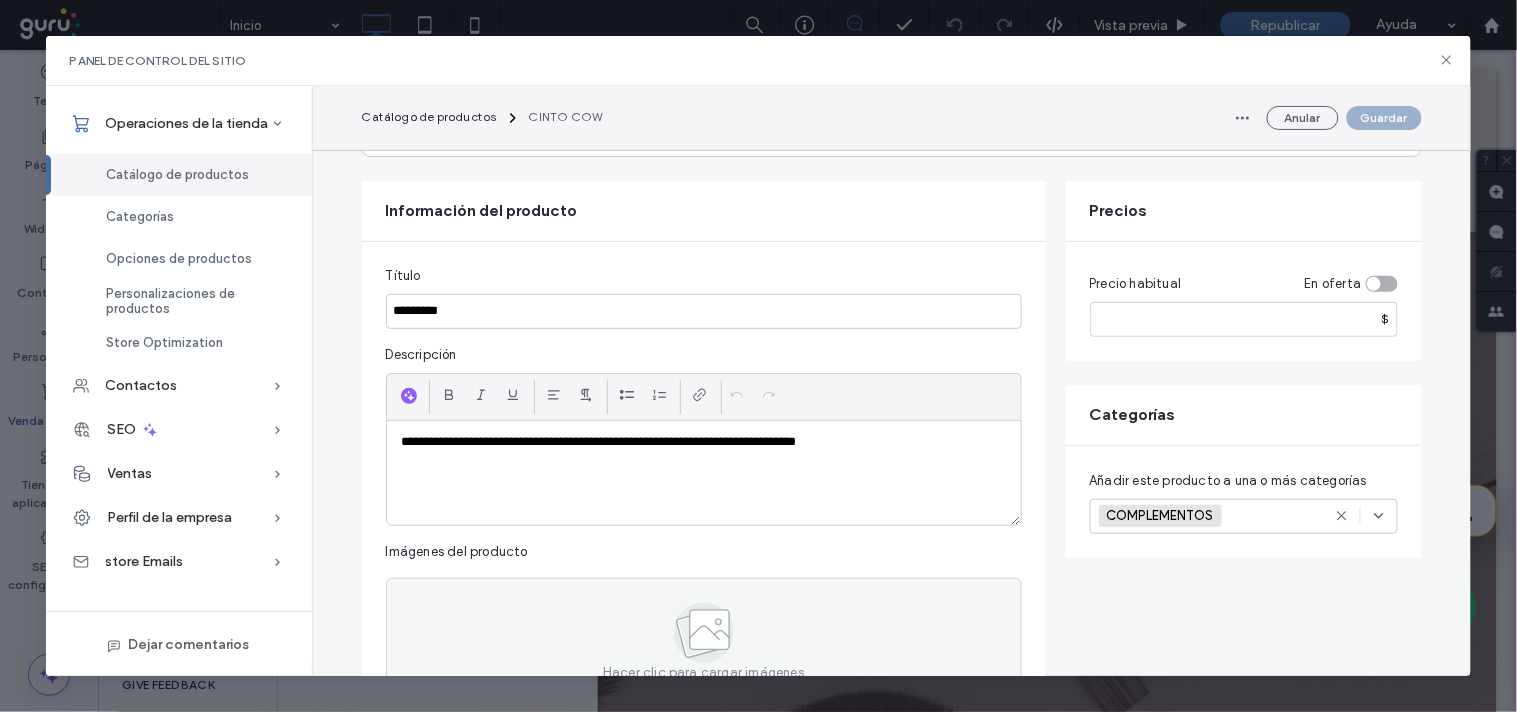 scroll, scrollTop: 222, scrollLeft: 0, axis: vertical 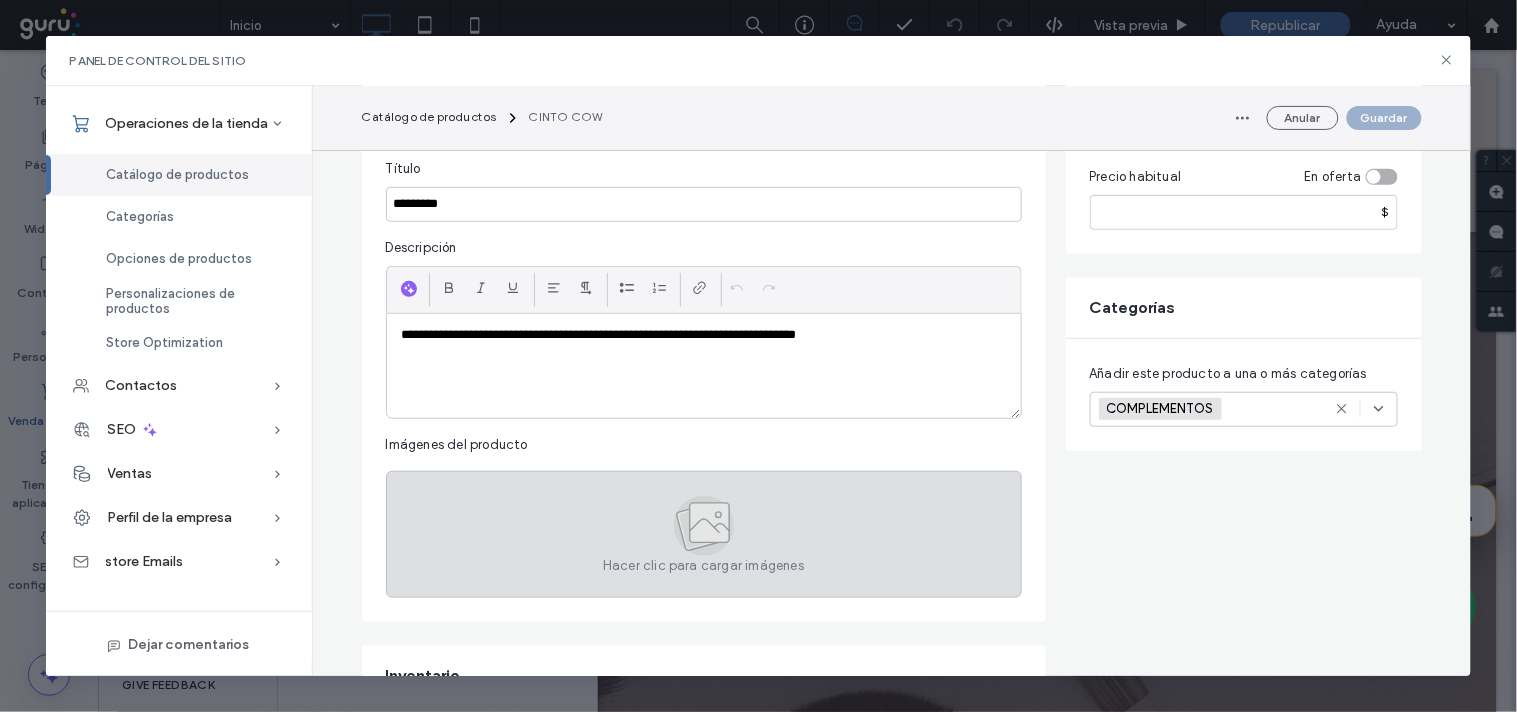 click on "Hacer clic para cargar imágenes" at bounding box center [704, 534] 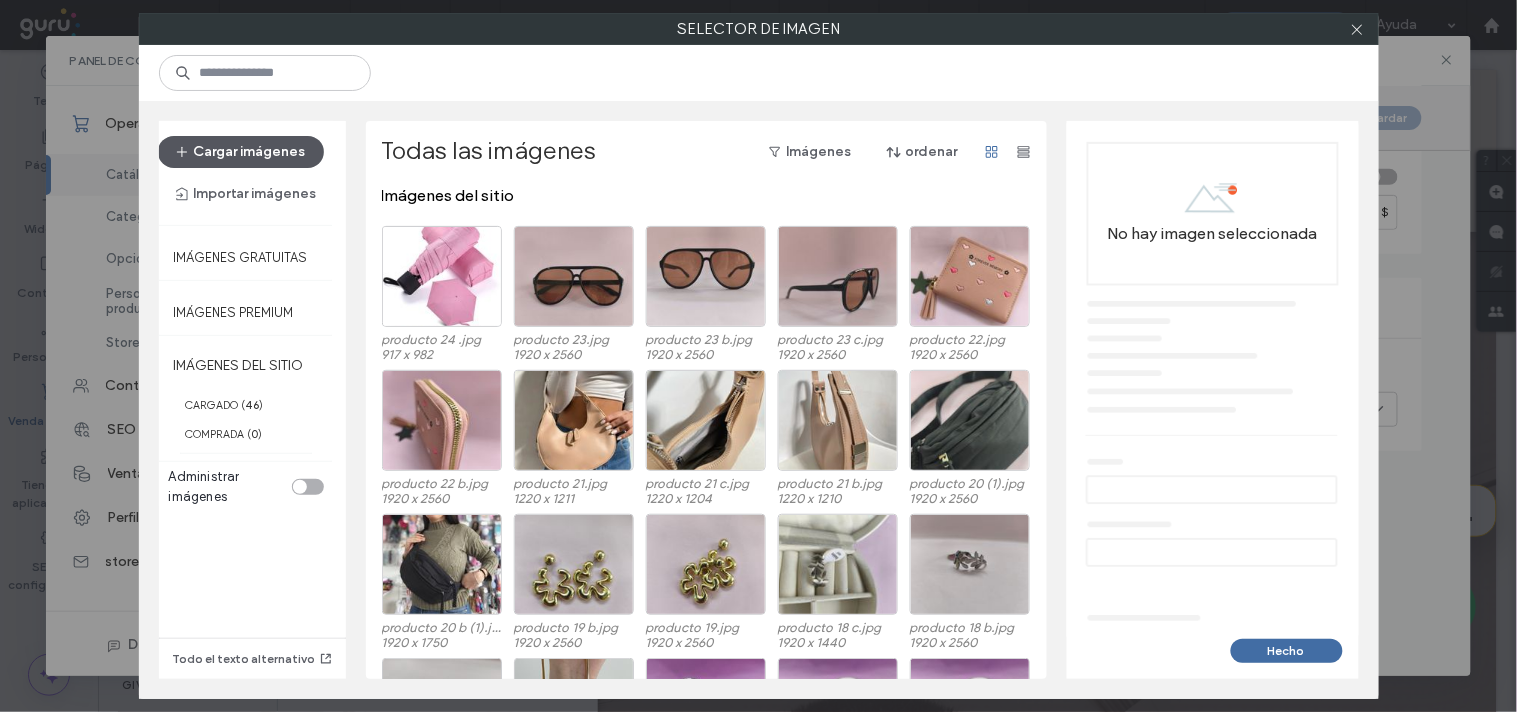 click on "Cargar imágenes" at bounding box center (241, 152) 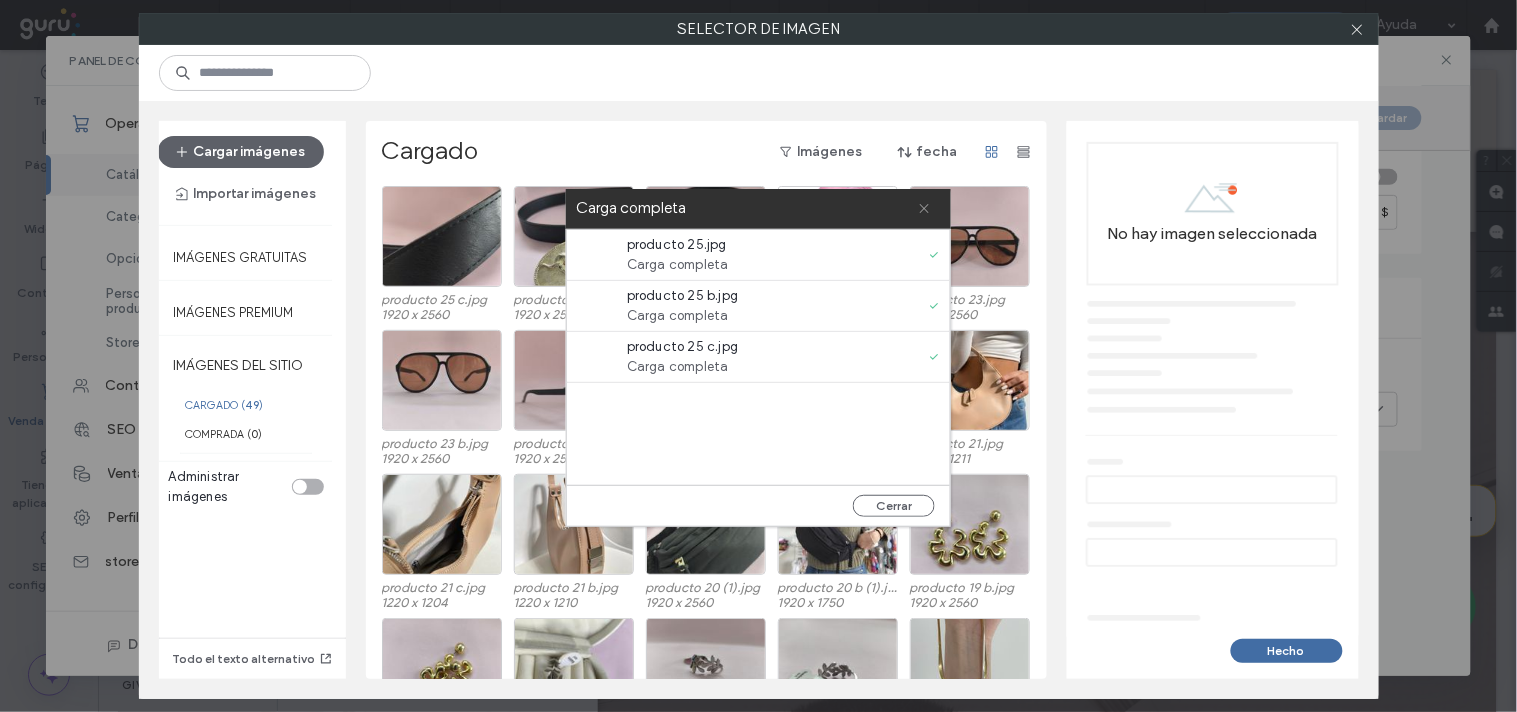 click 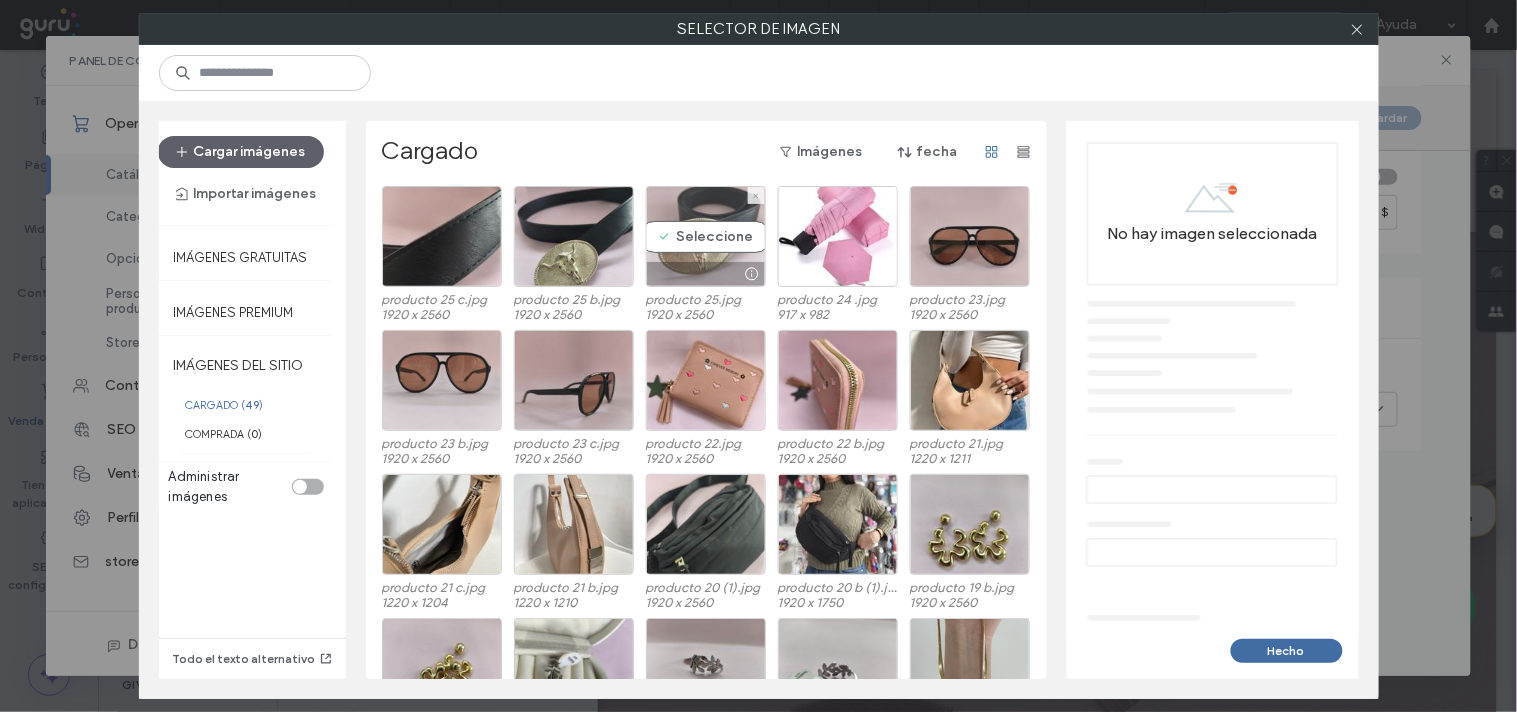 click on "Seleccione" at bounding box center (706, 236) 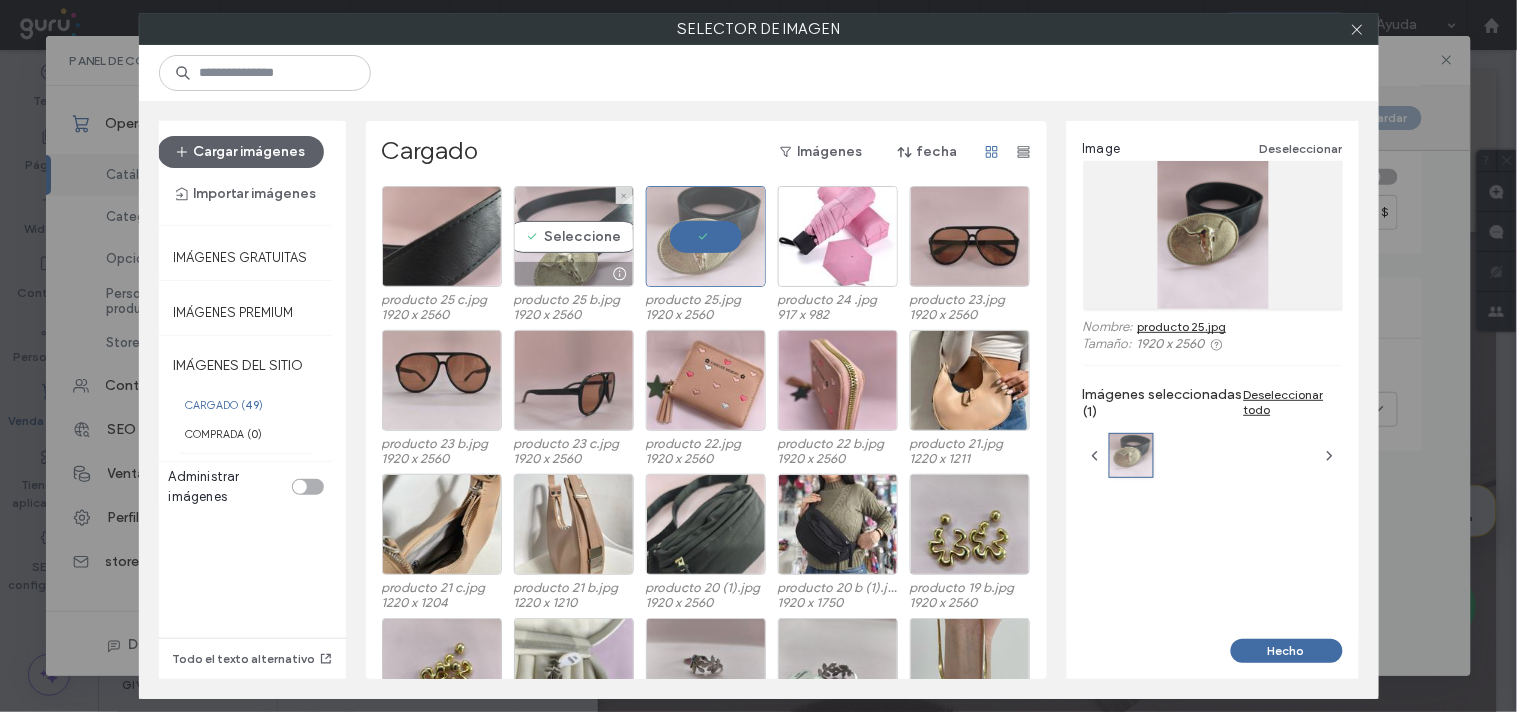 click on "Seleccione" at bounding box center (574, 236) 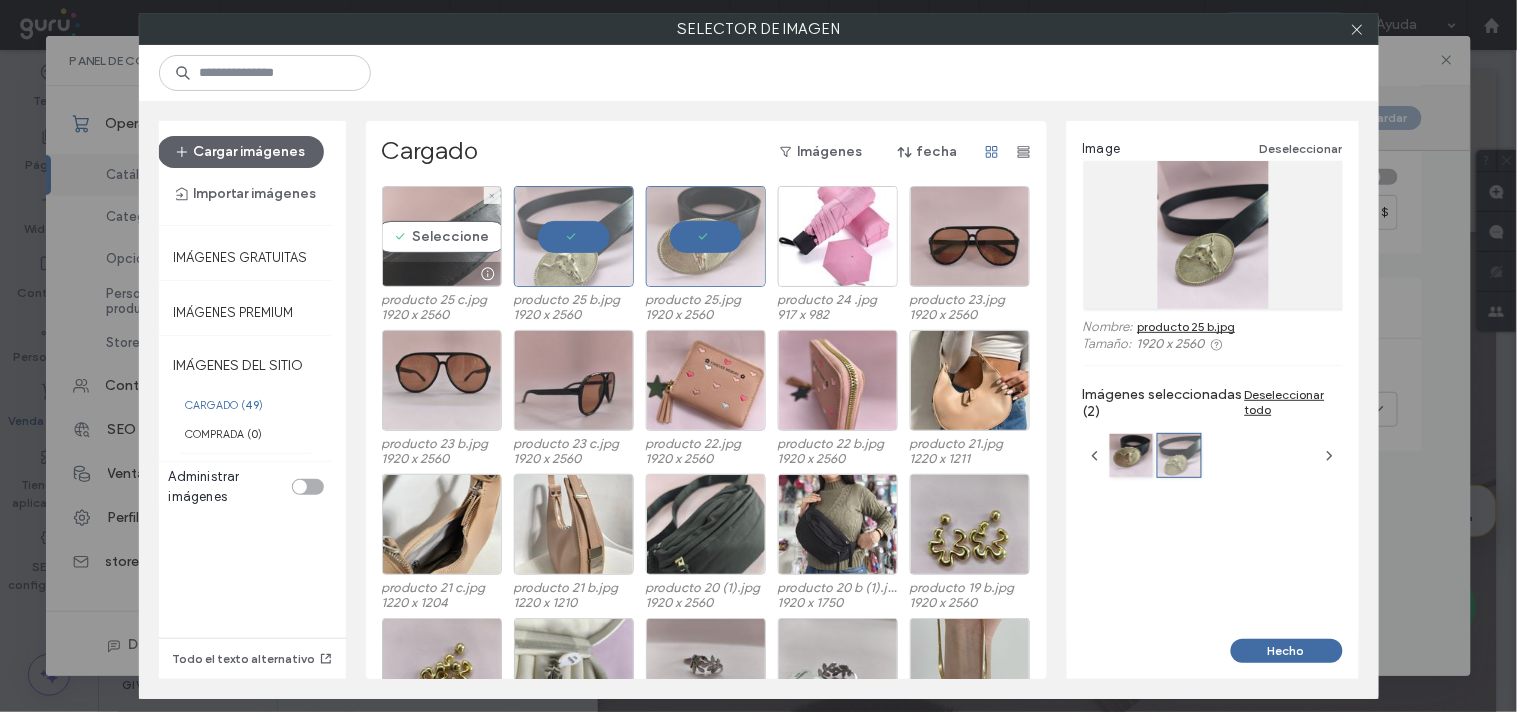 click on "Seleccione" at bounding box center (442, 236) 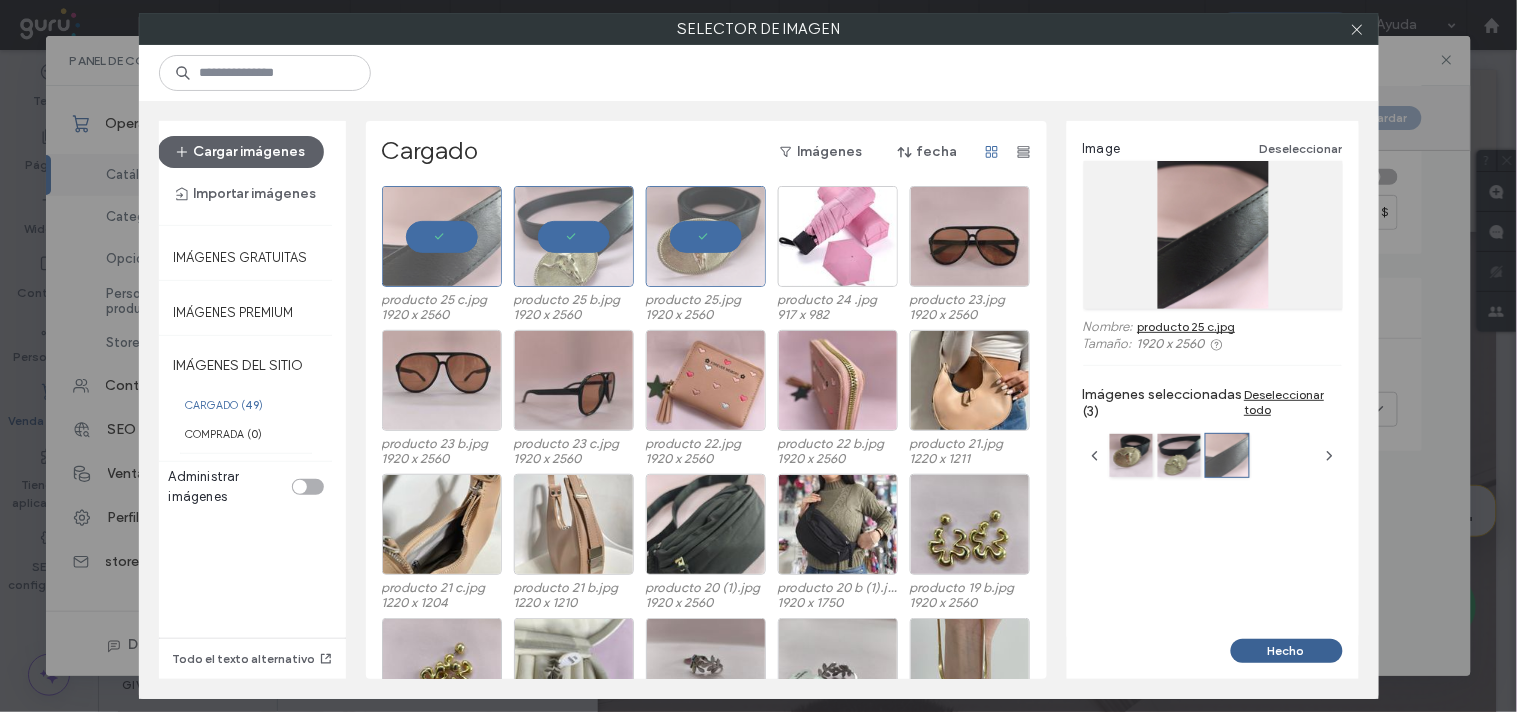 click on "Hecho" at bounding box center (1287, 651) 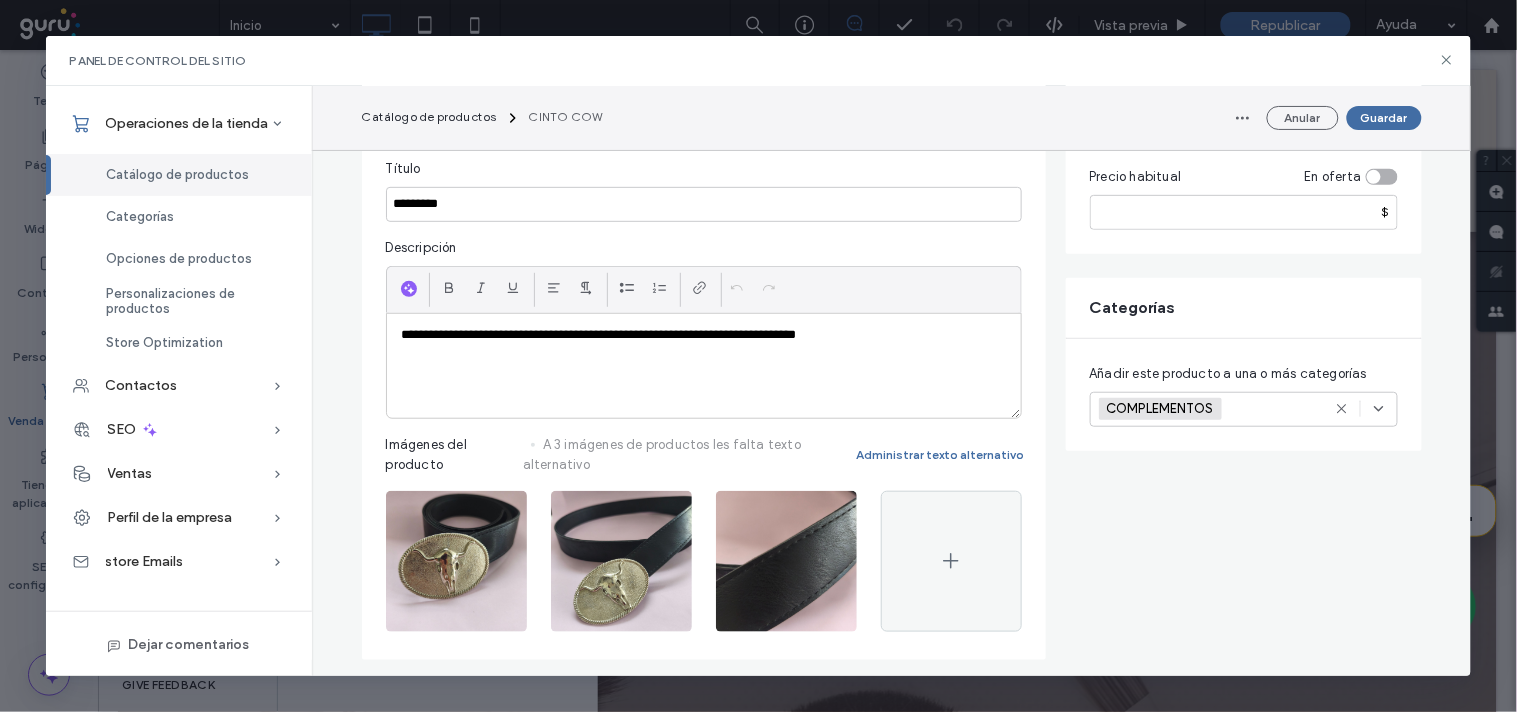 click on "Guardar" at bounding box center [1384, 118] 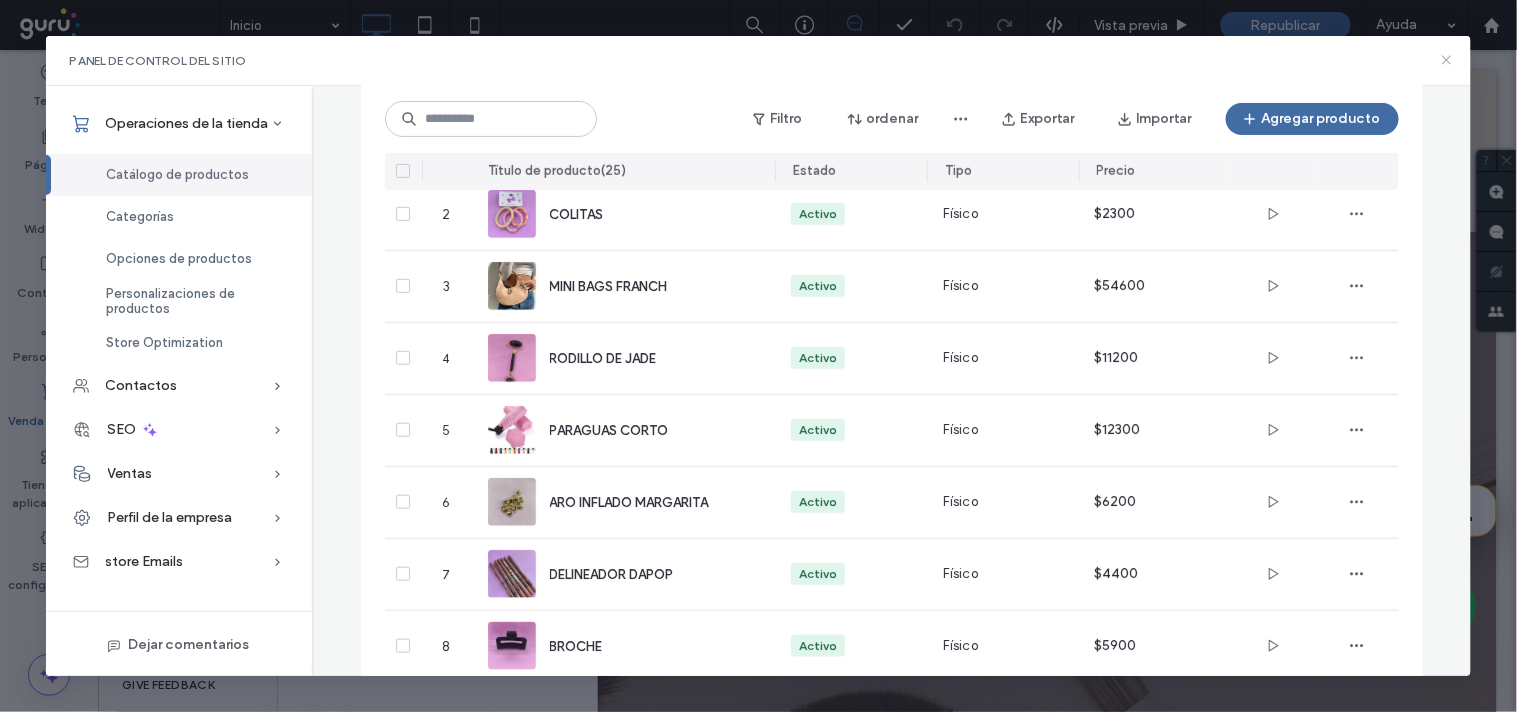 click 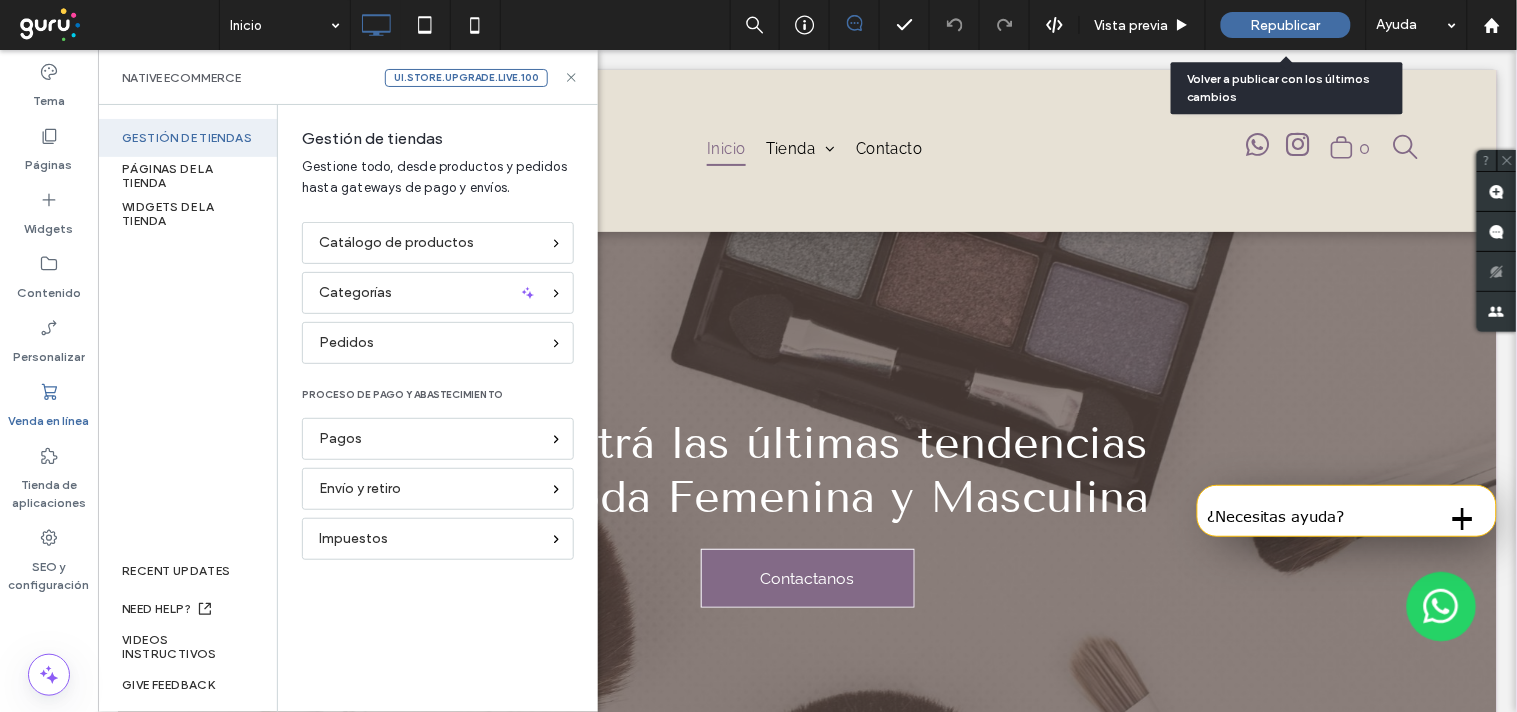 drag, startPoint x: 1264, startPoint y: 16, endPoint x: 1262, endPoint y: 46, distance: 30.066593 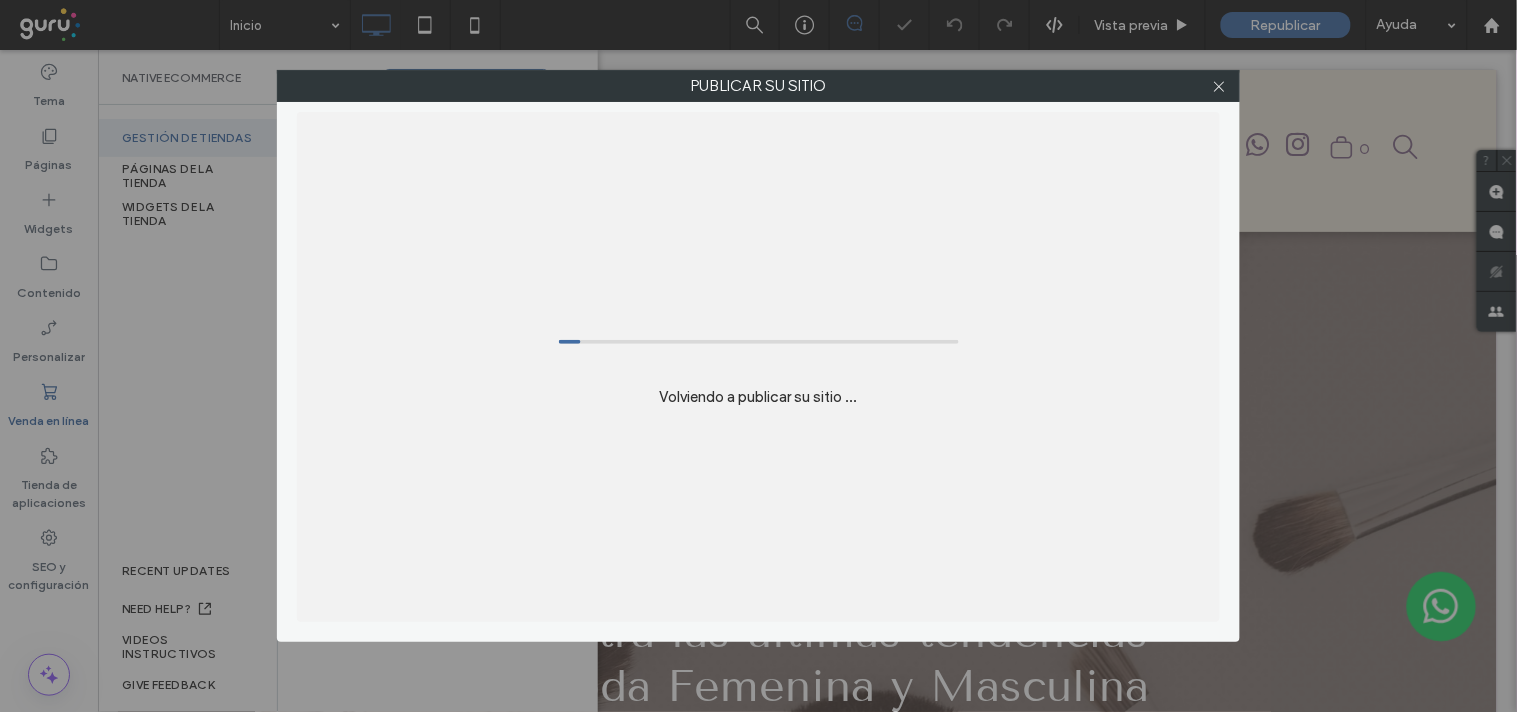 scroll, scrollTop: 0, scrollLeft: 0, axis: both 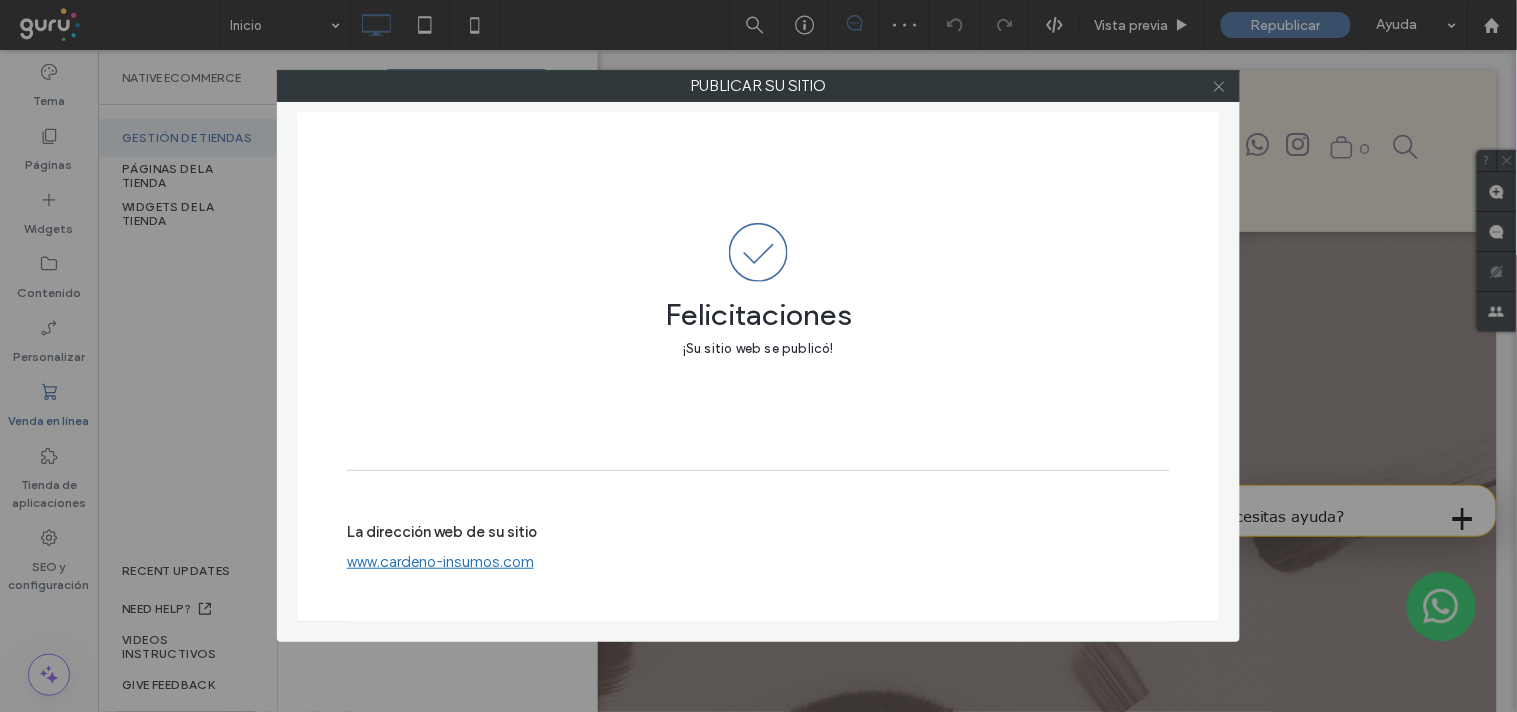 click 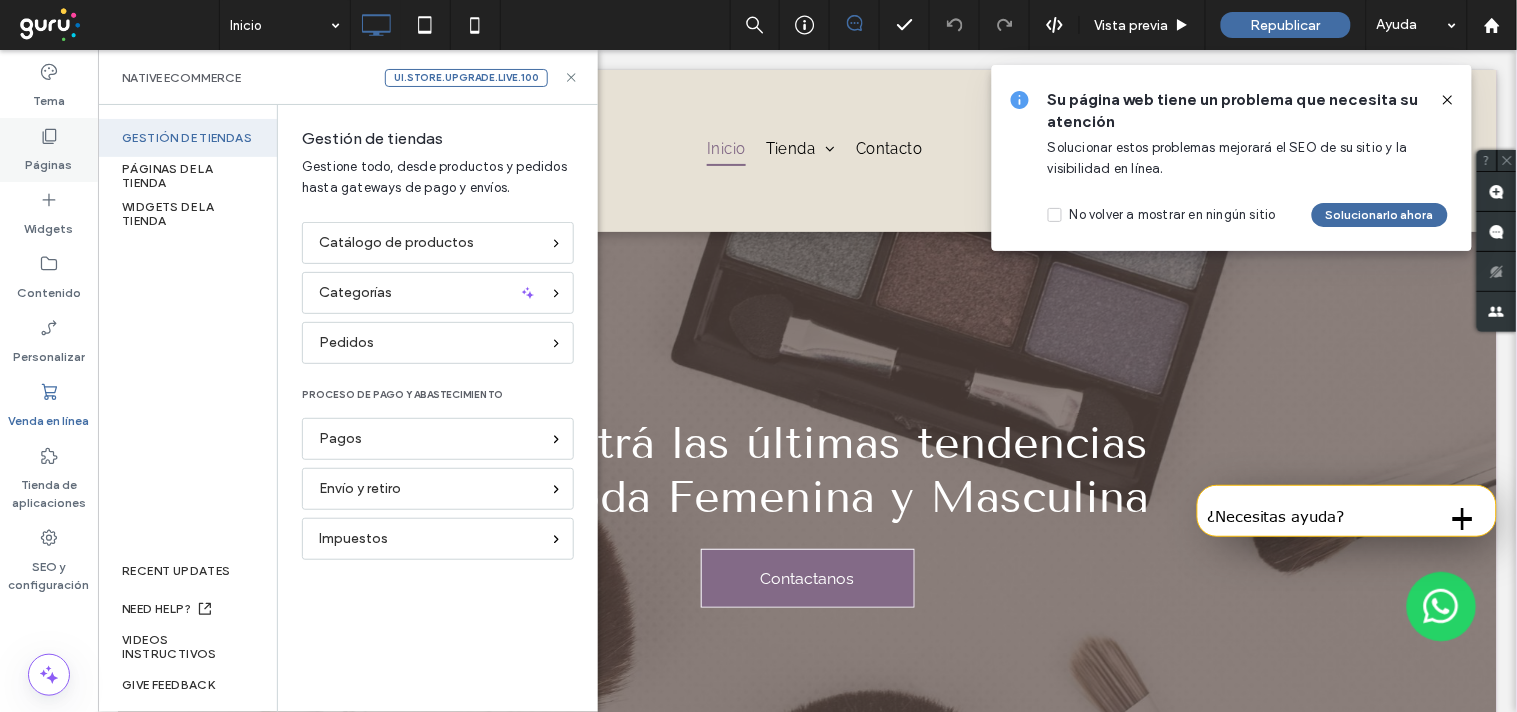 click on "Páginas" at bounding box center [49, 160] 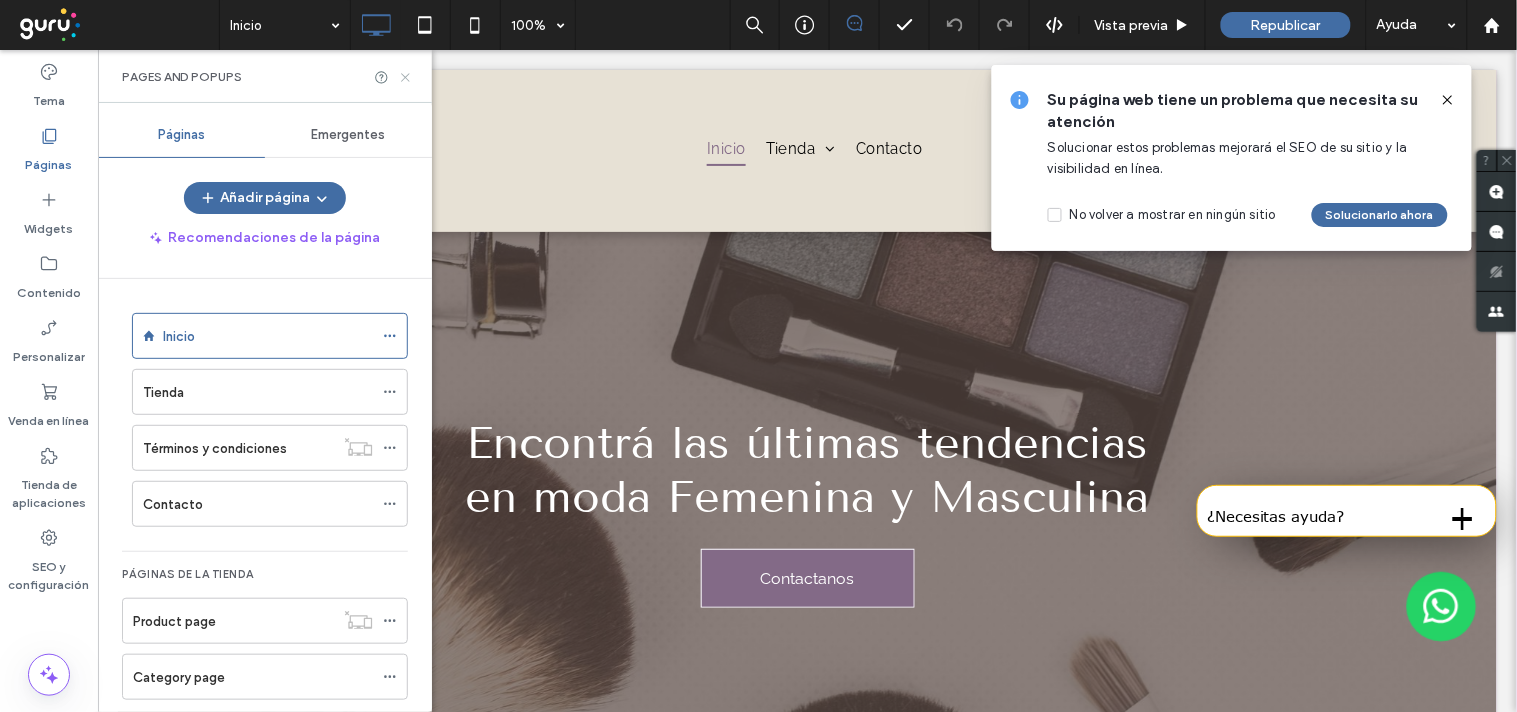 drag, startPoint x: 404, startPoint y: 78, endPoint x: 312, endPoint y: 30, distance: 103.768974 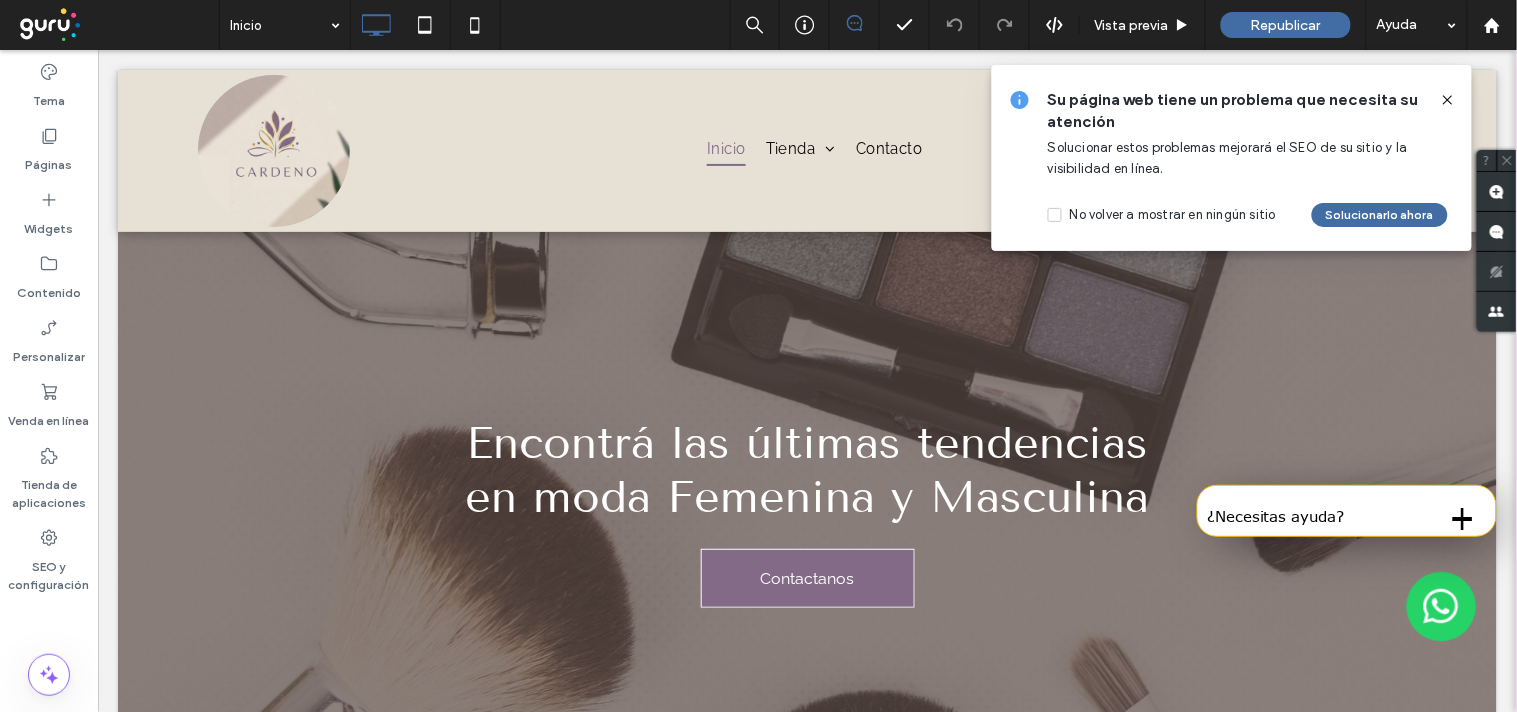 click 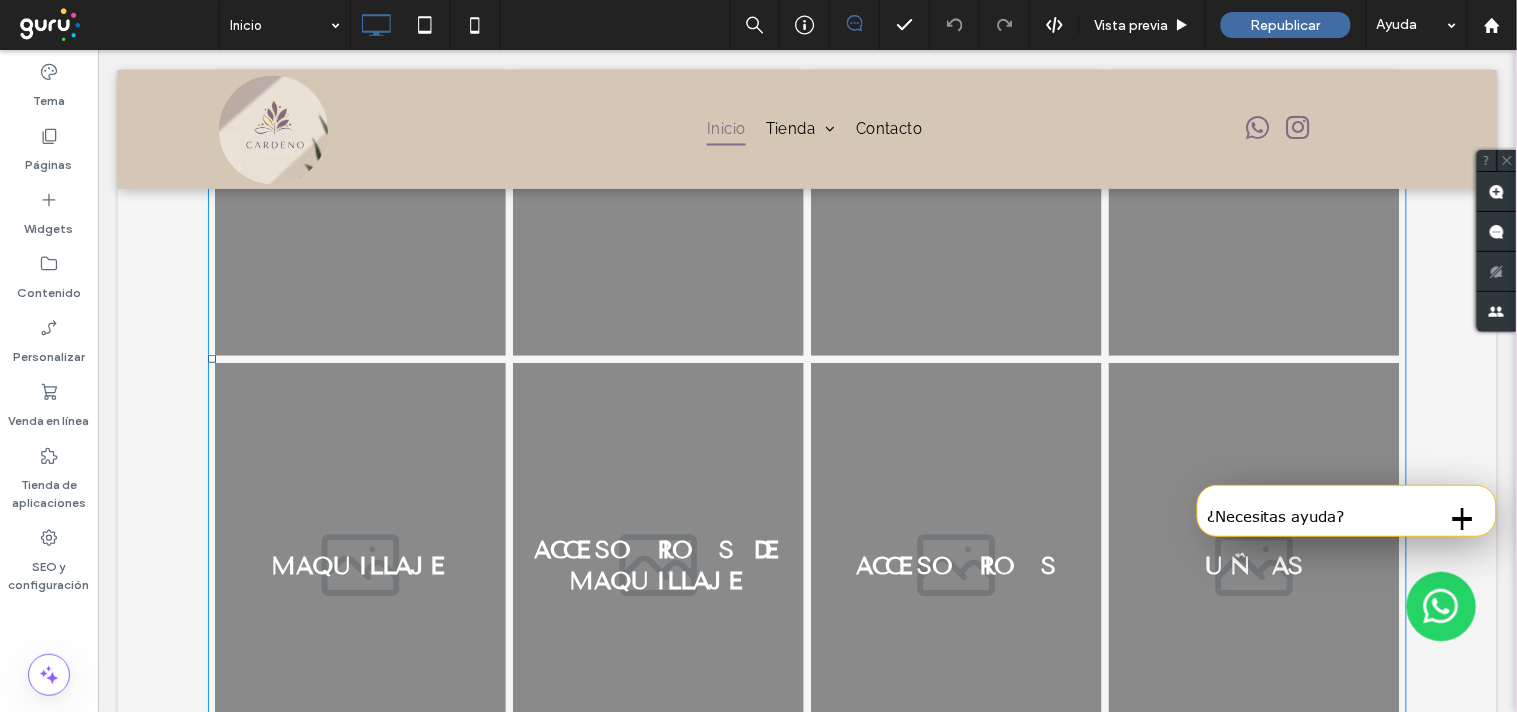 scroll, scrollTop: 2000, scrollLeft: 0, axis: vertical 